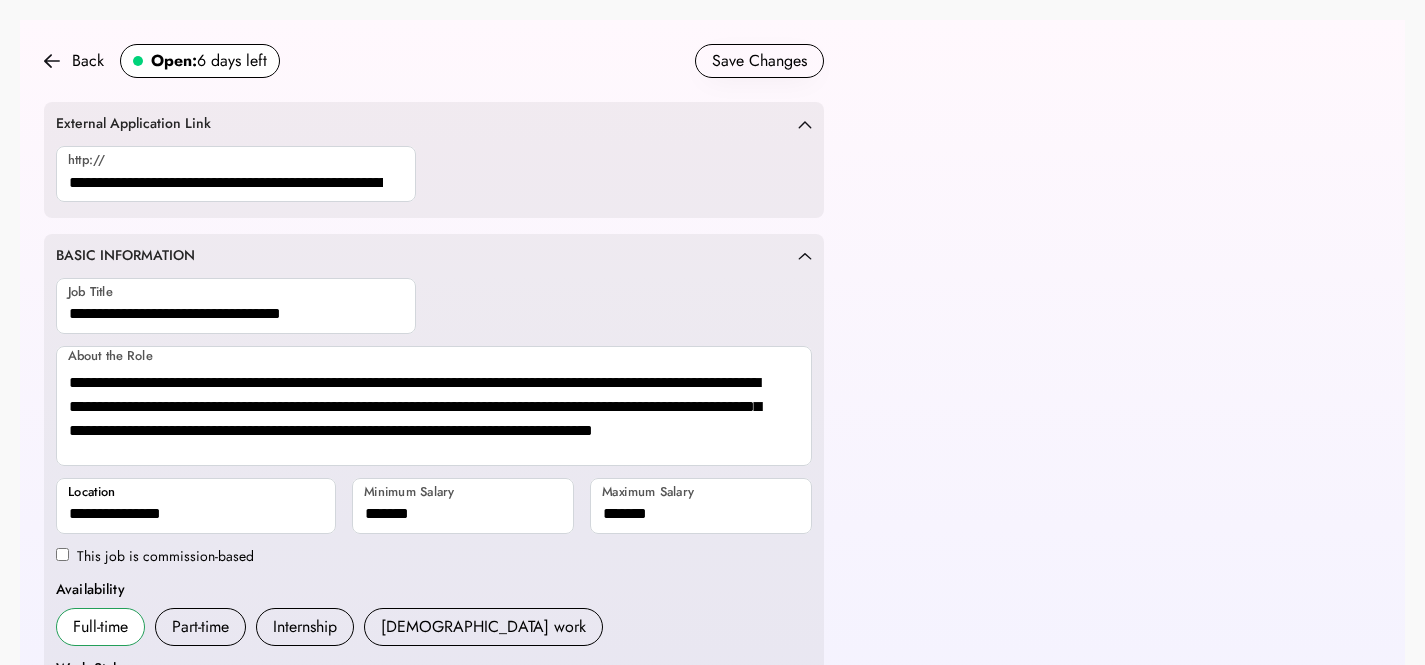 scroll, scrollTop: 0, scrollLeft: 0, axis: both 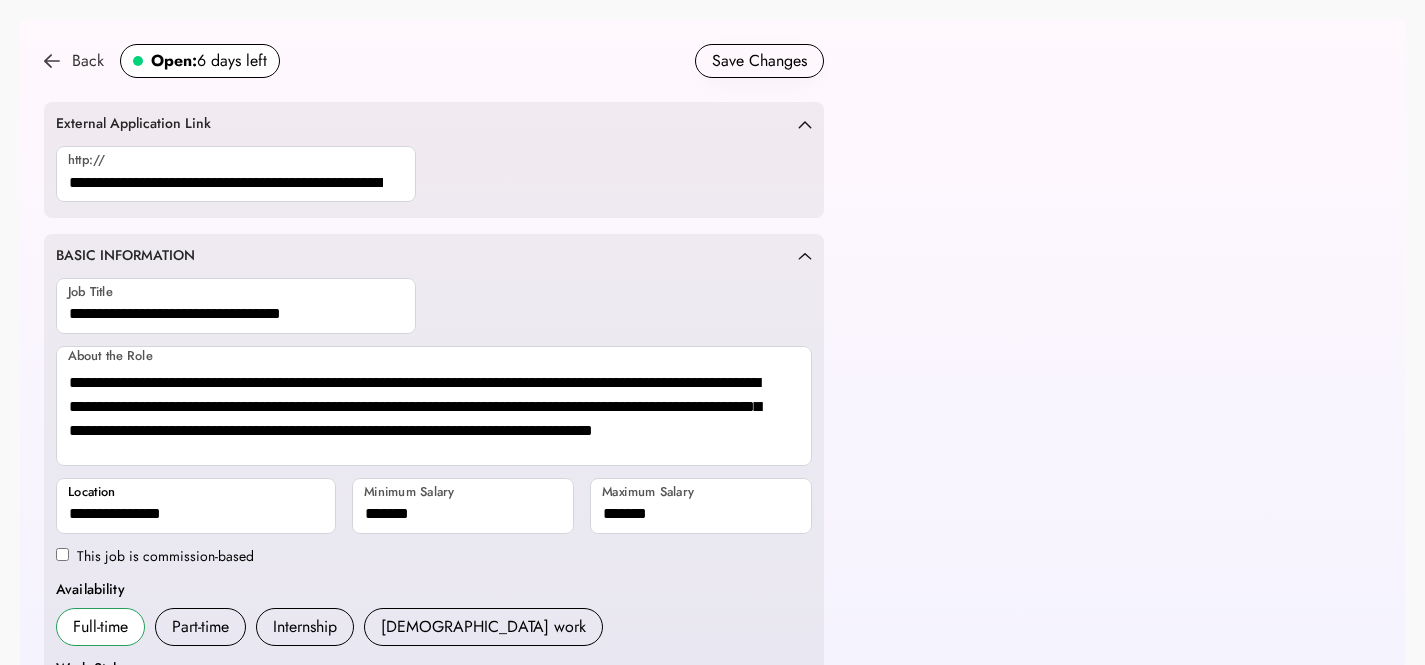 click on "Back" at bounding box center [74, 61] 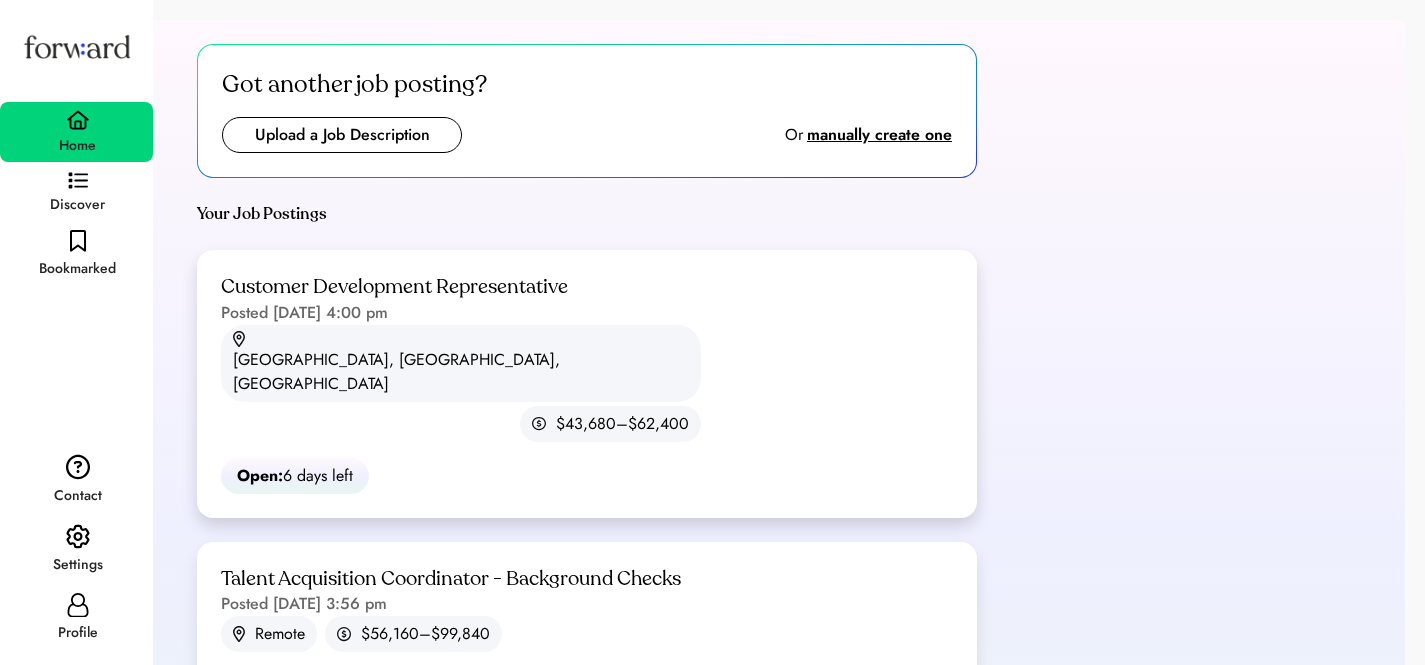 scroll, scrollTop: 0, scrollLeft: 0, axis: both 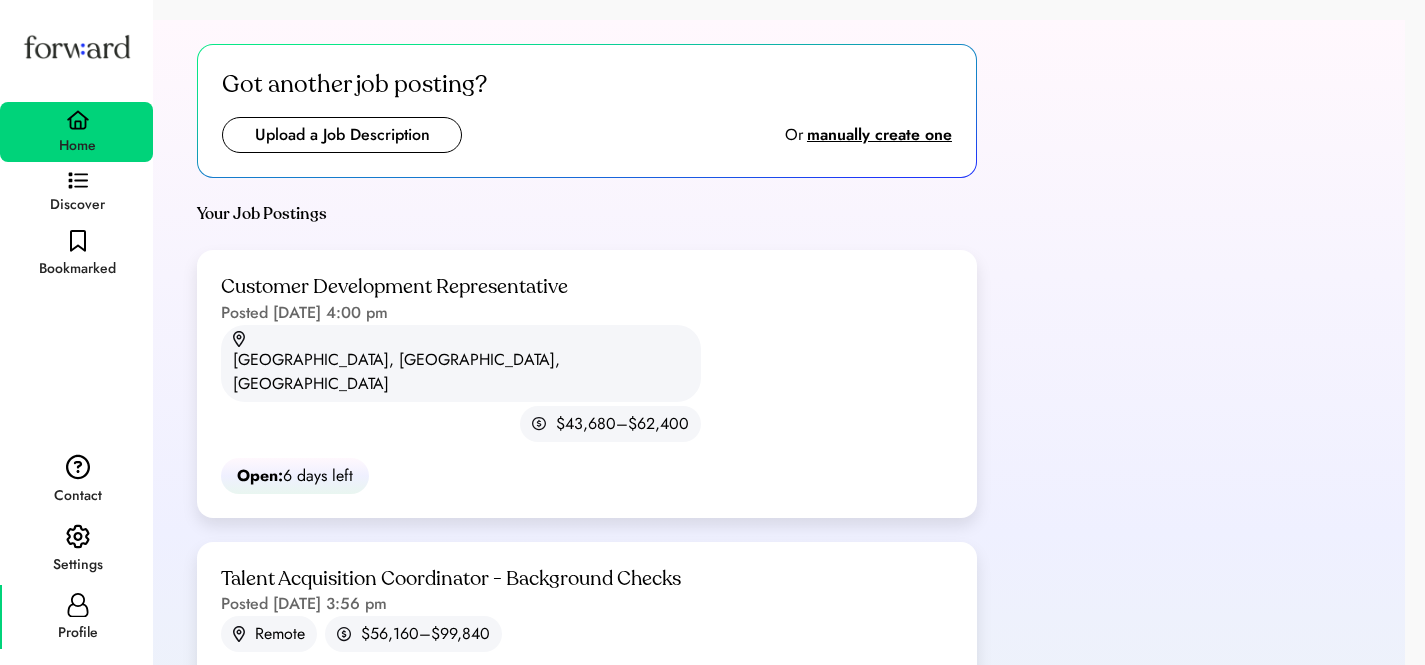 click on "Profile" at bounding box center [76, 617] 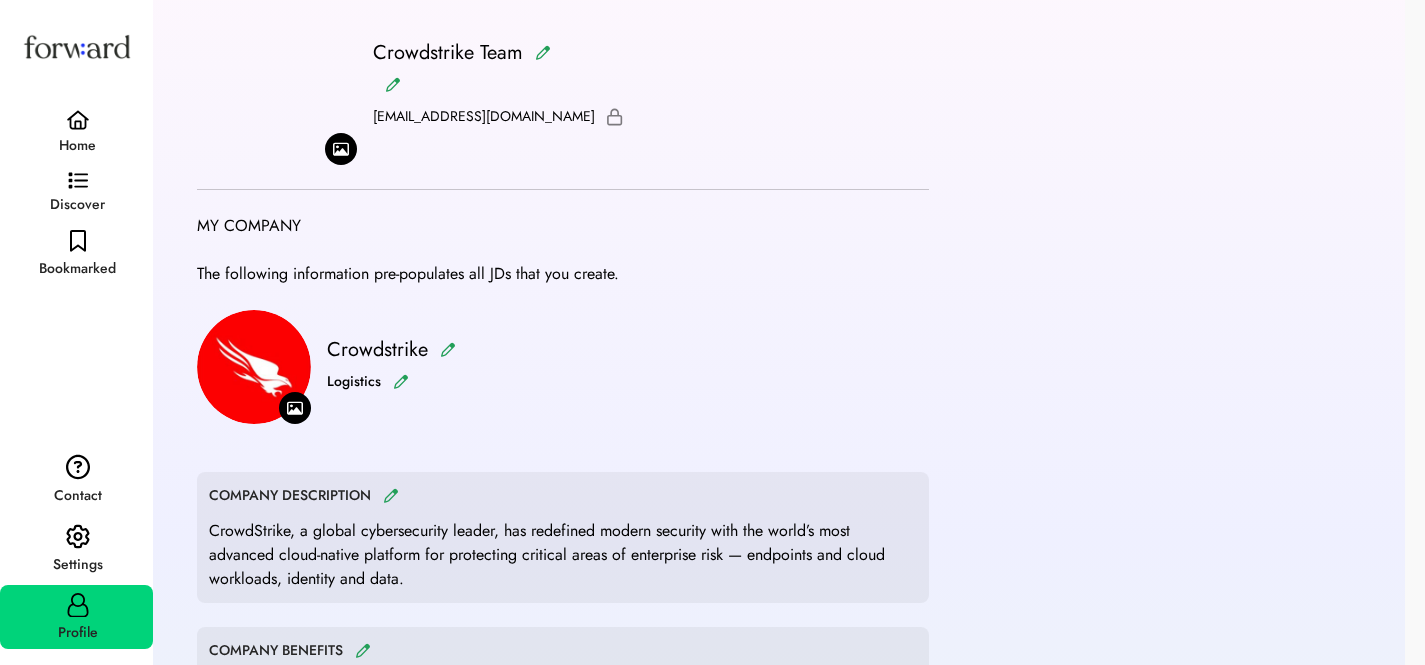 scroll, scrollTop: 0, scrollLeft: 0, axis: both 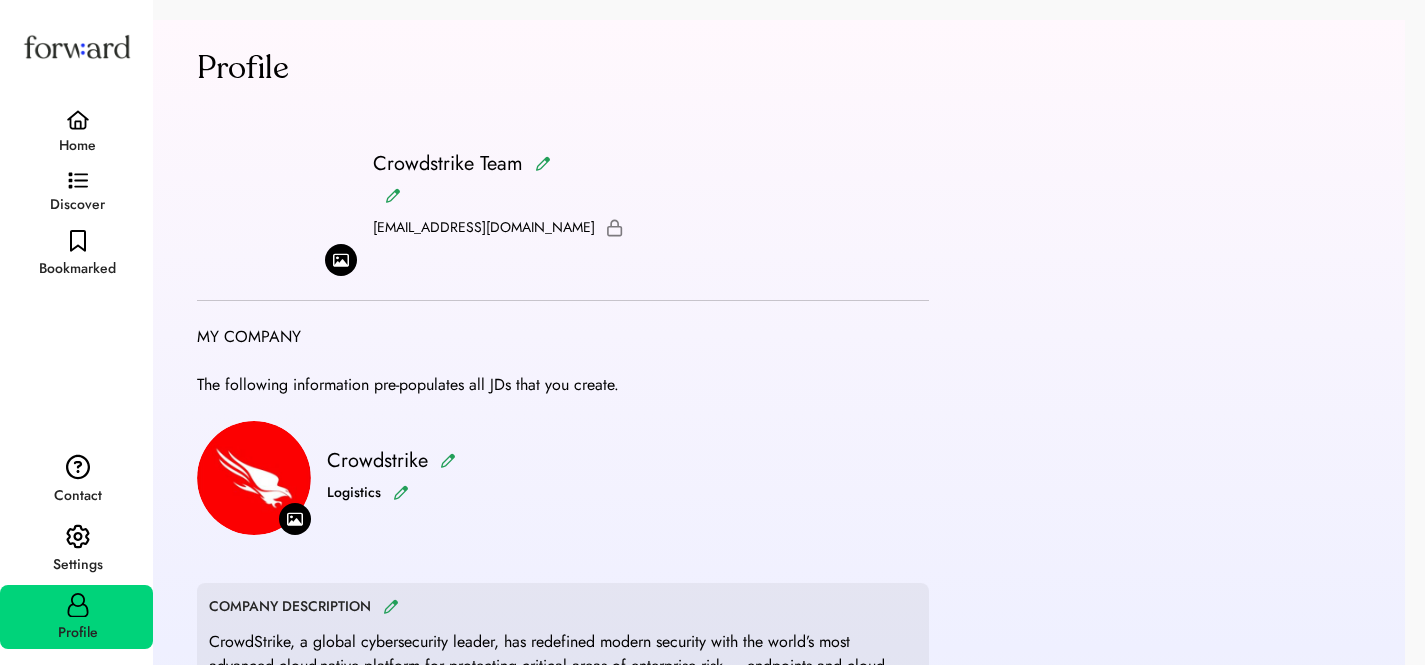 click at bounding box center (341, 260) 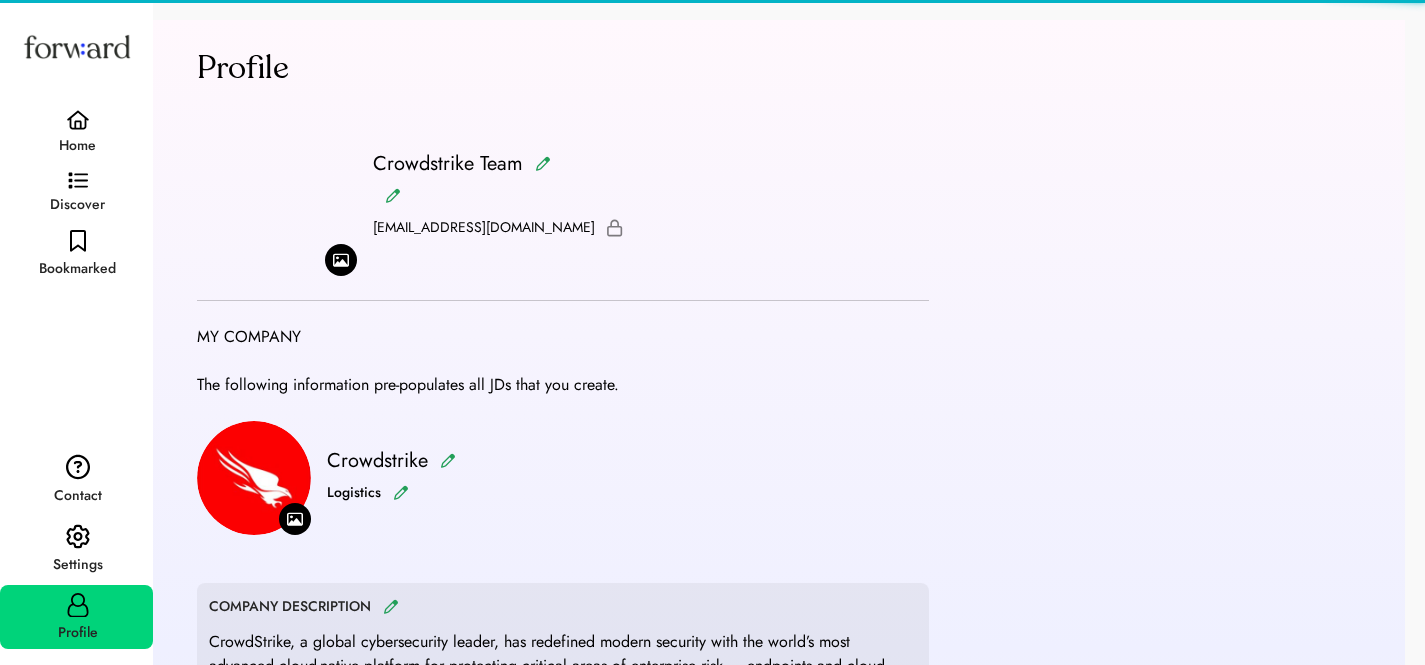 type 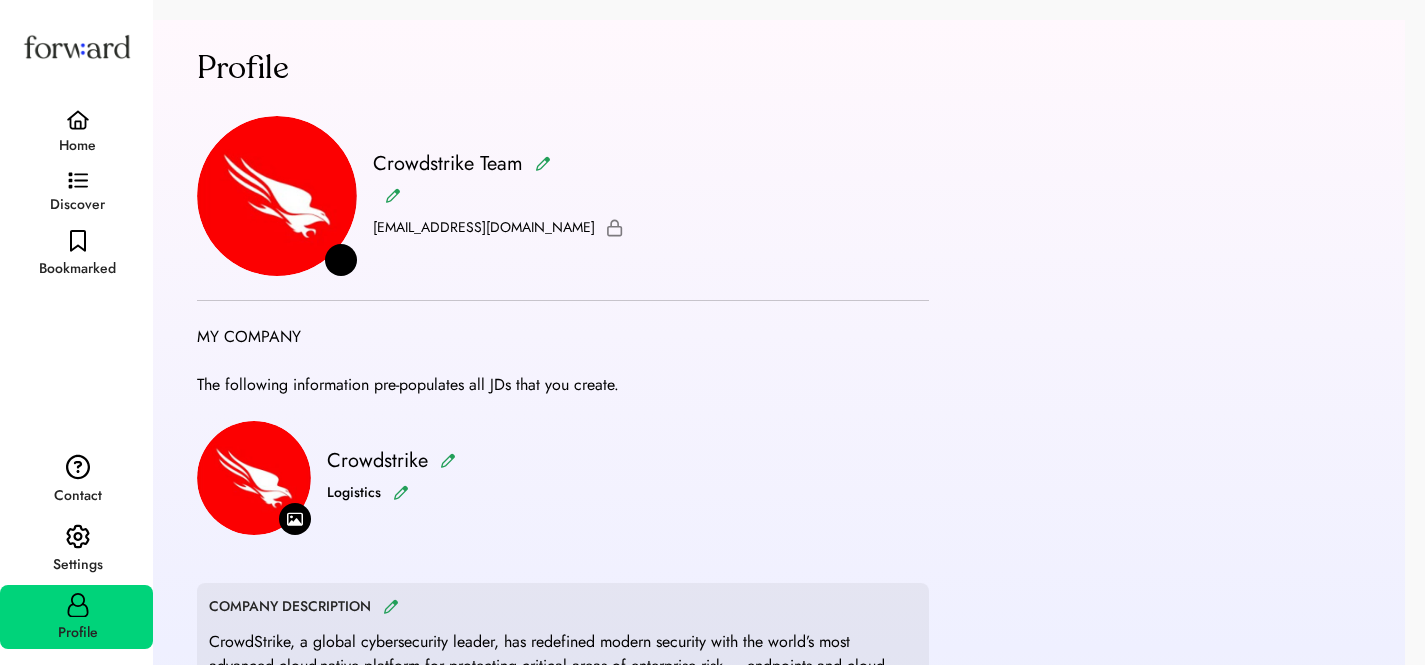 click at bounding box center [295, 519] 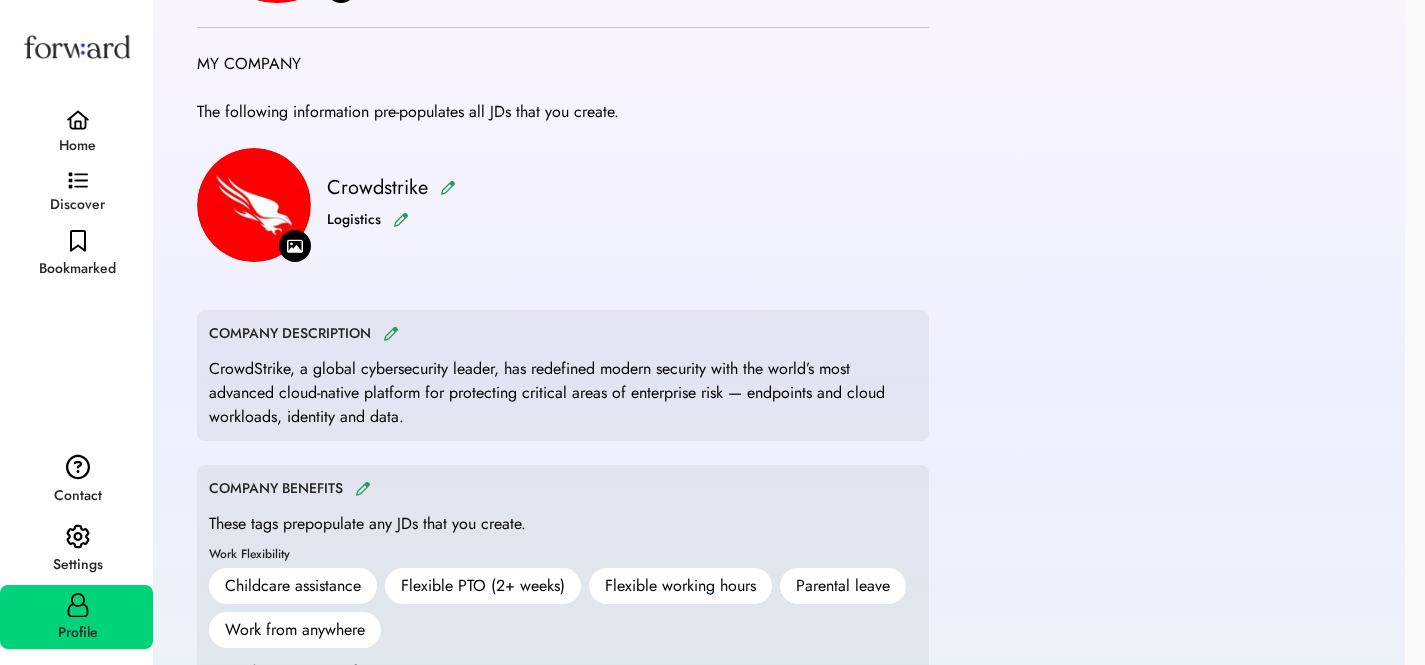 scroll, scrollTop: 0, scrollLeft: 0, axis: both 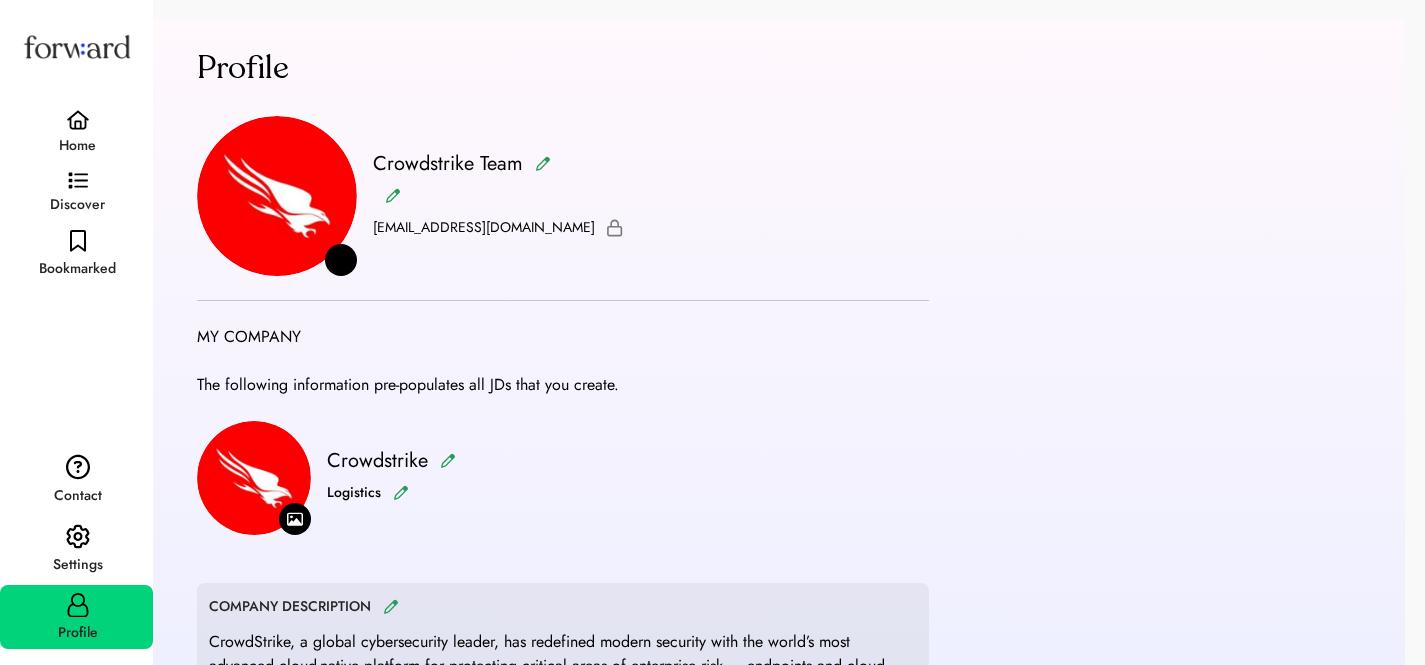 click on "Click to upload an image Crowdstrike Team crowdstrike@forwardjobs.io" at bounding box center (563, 208) 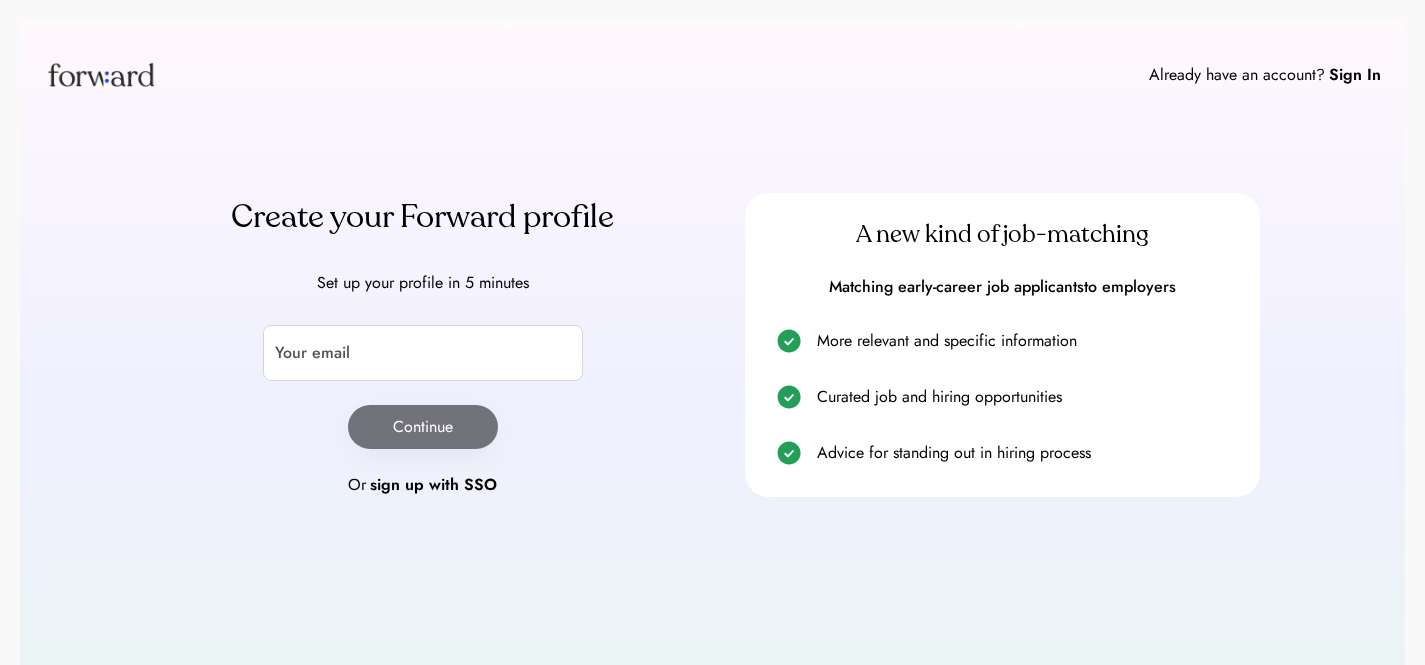 scroll, scrollTop: 0, scrollLeft: 0, axis: both 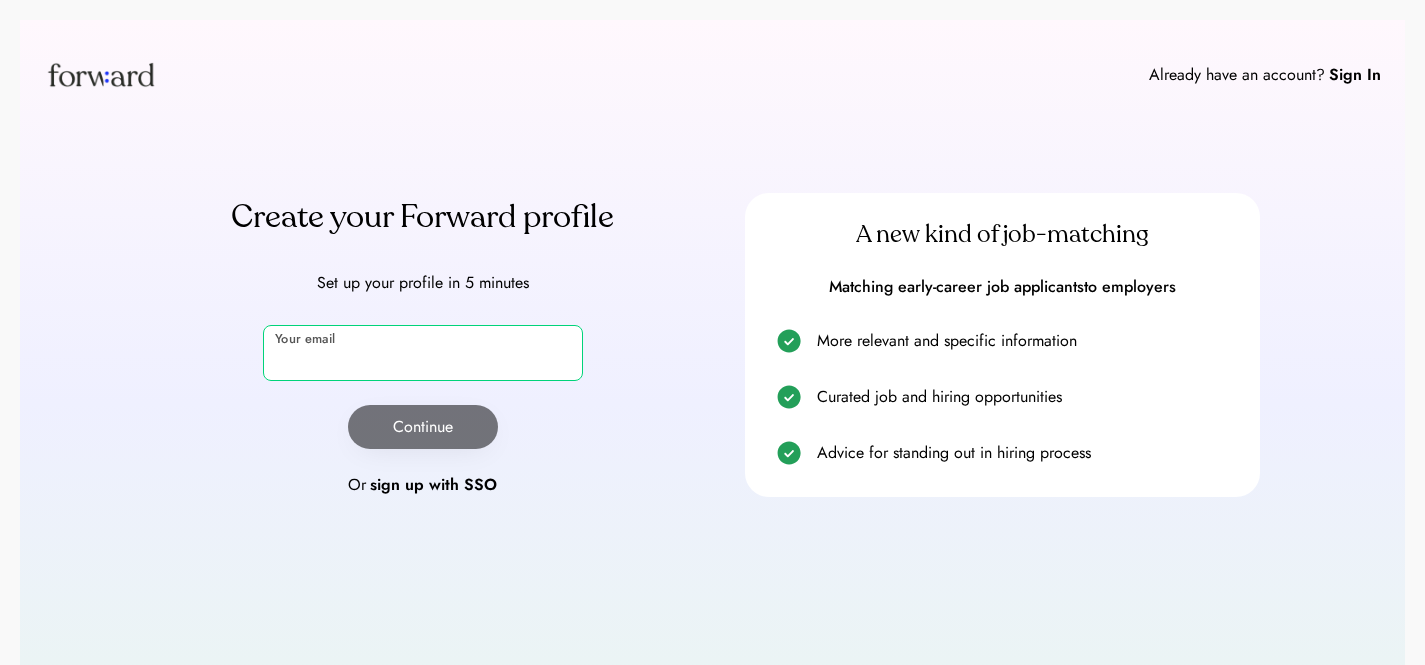 click at bounding box center (423, 353) 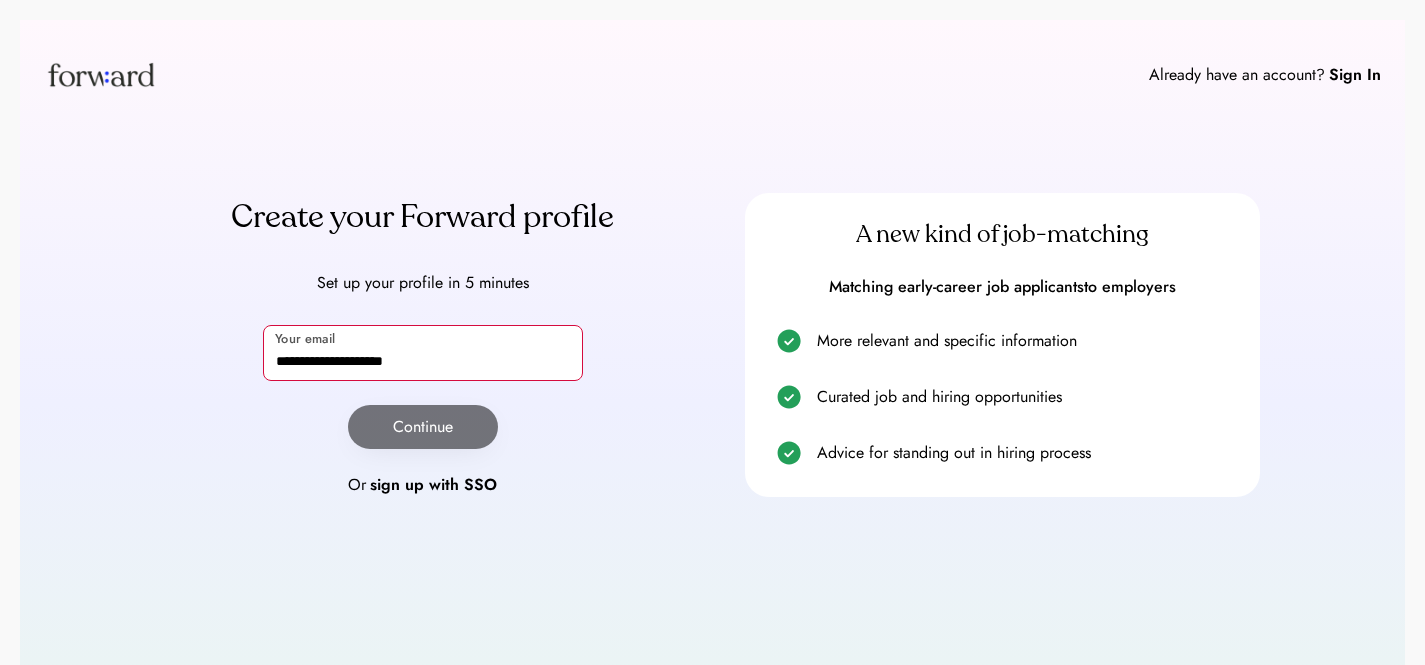 type on "**********" 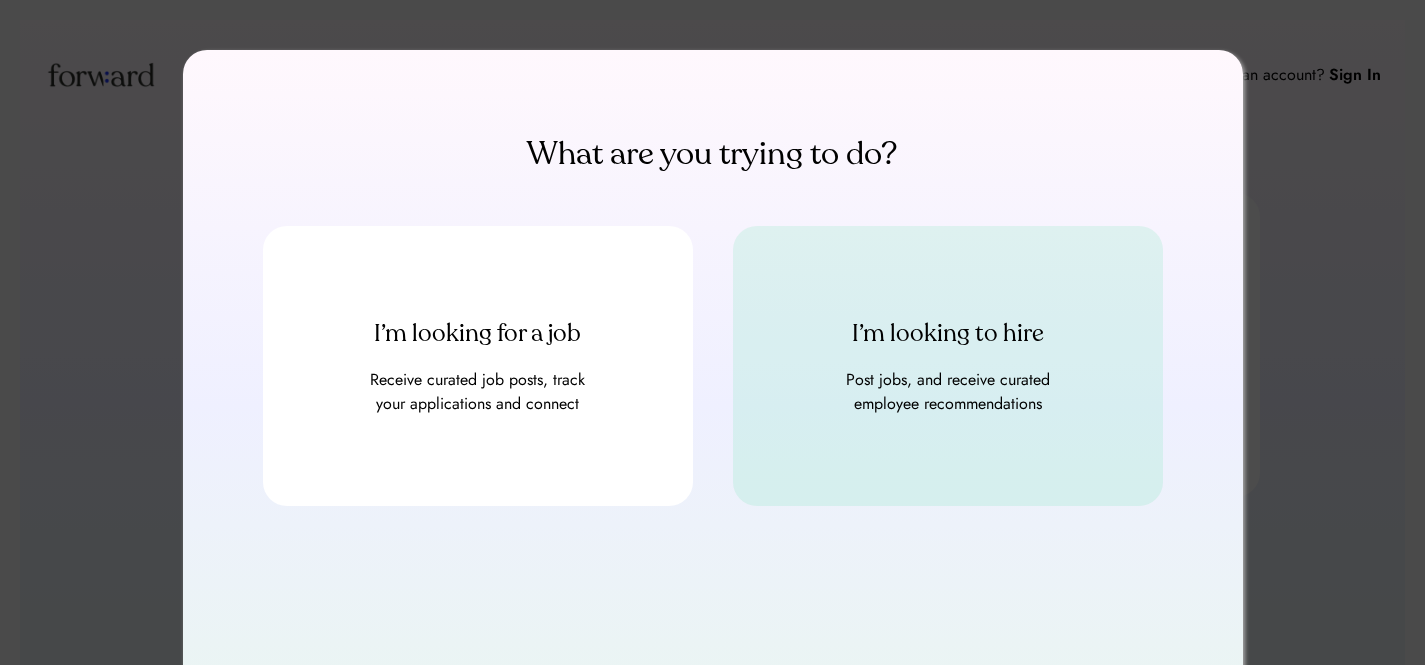 click on "I’m looking to hire" at bounding box center [948, 334] 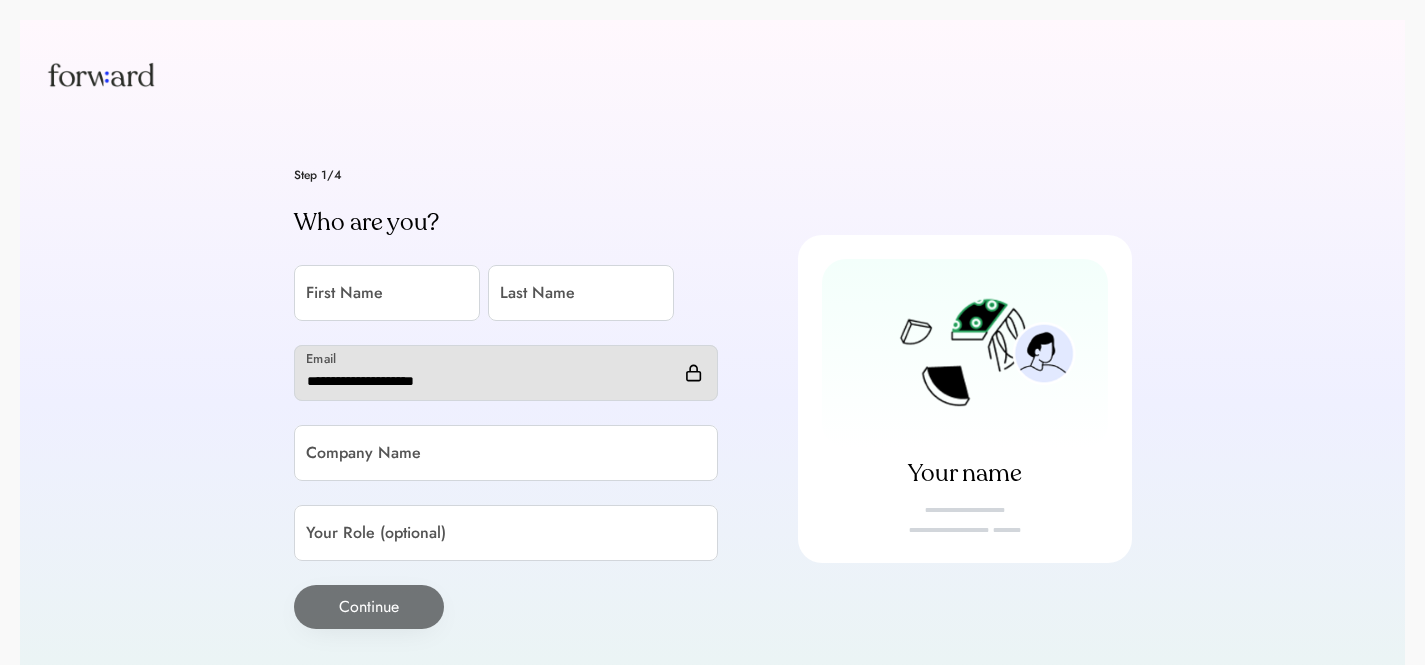 scroll, scrollTop: 0, scrollLeft: 0, axis: both 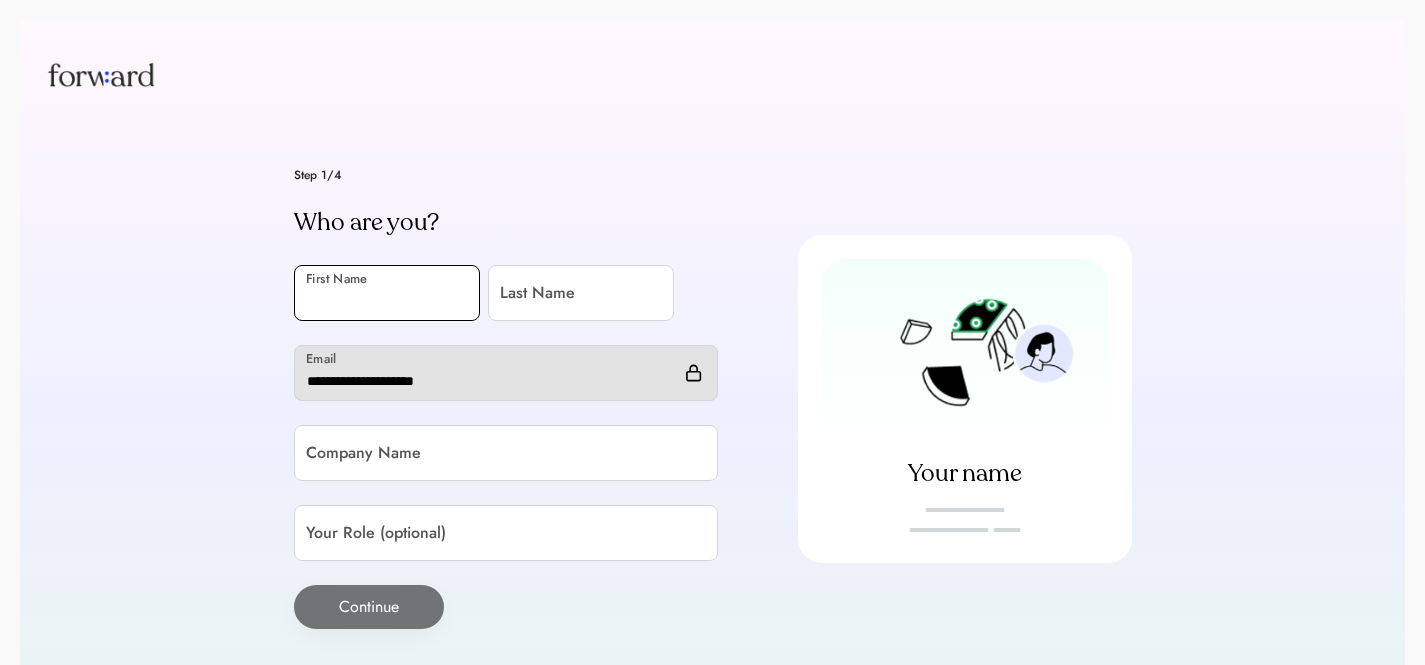 click at bounding box center (387, 293) 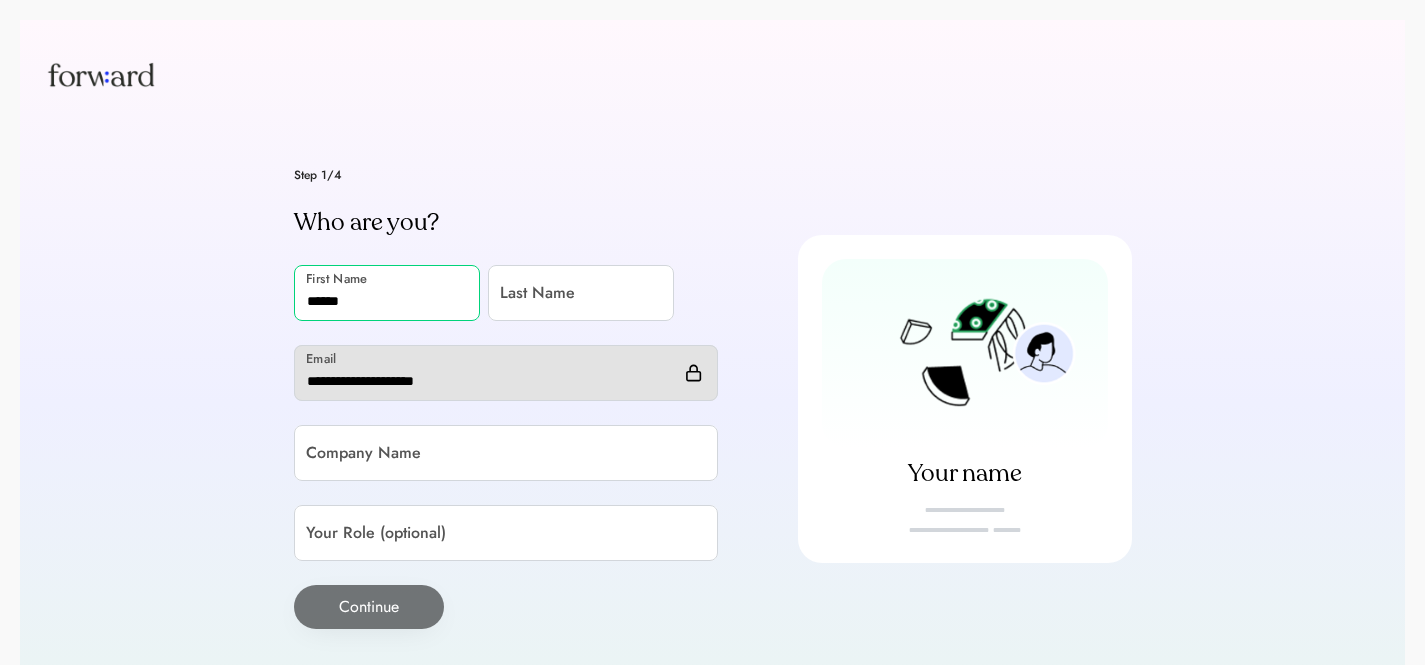 type on "******" 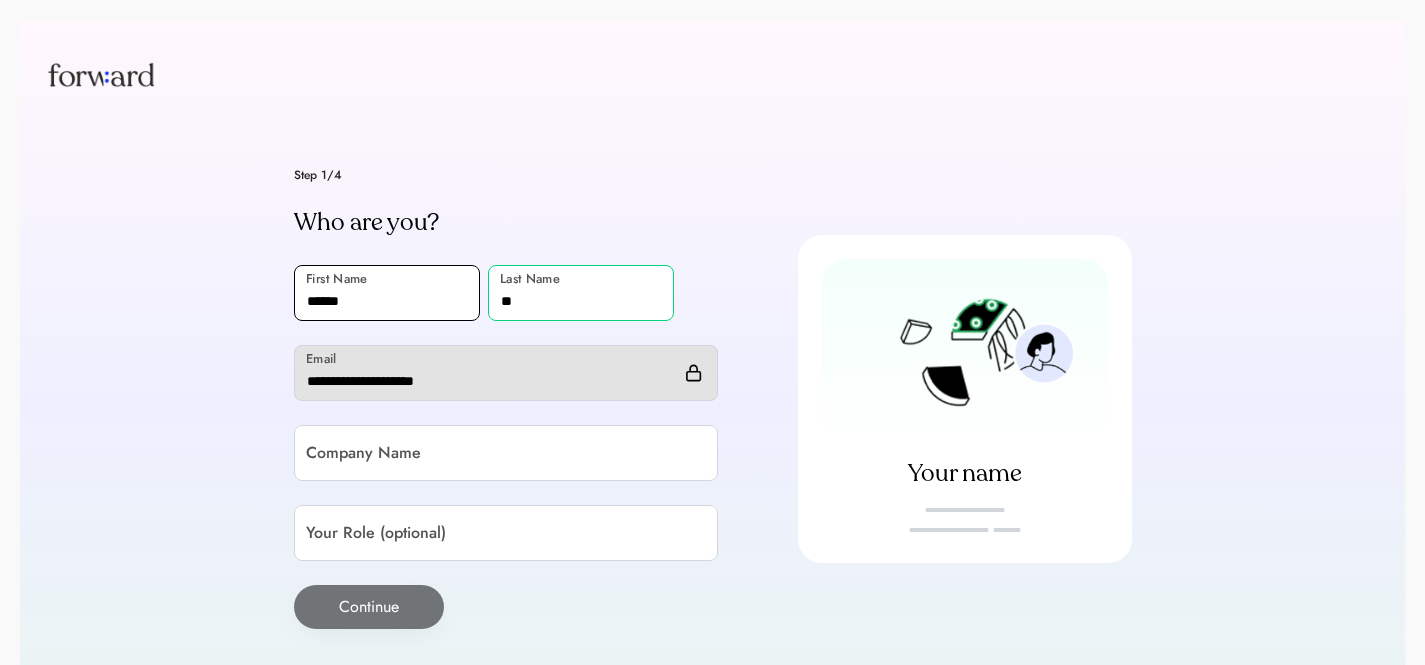 type on "**" 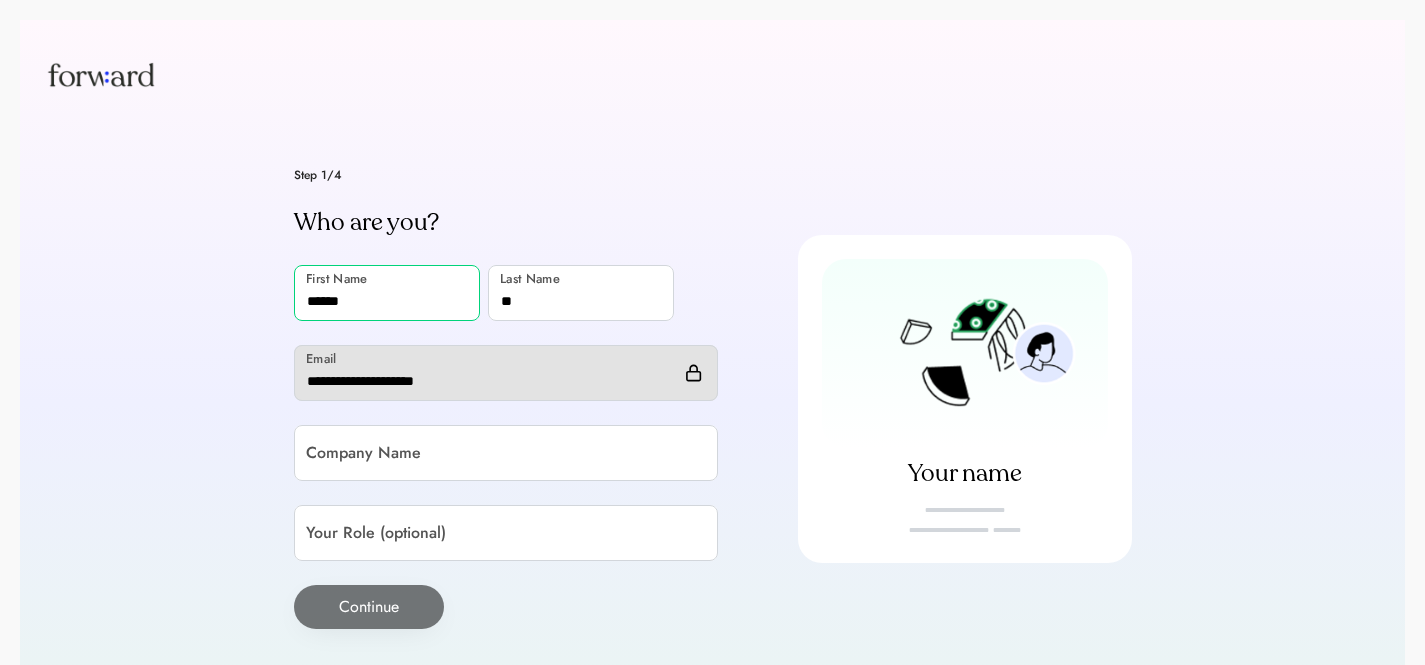 click at bounding box center [387, 293] 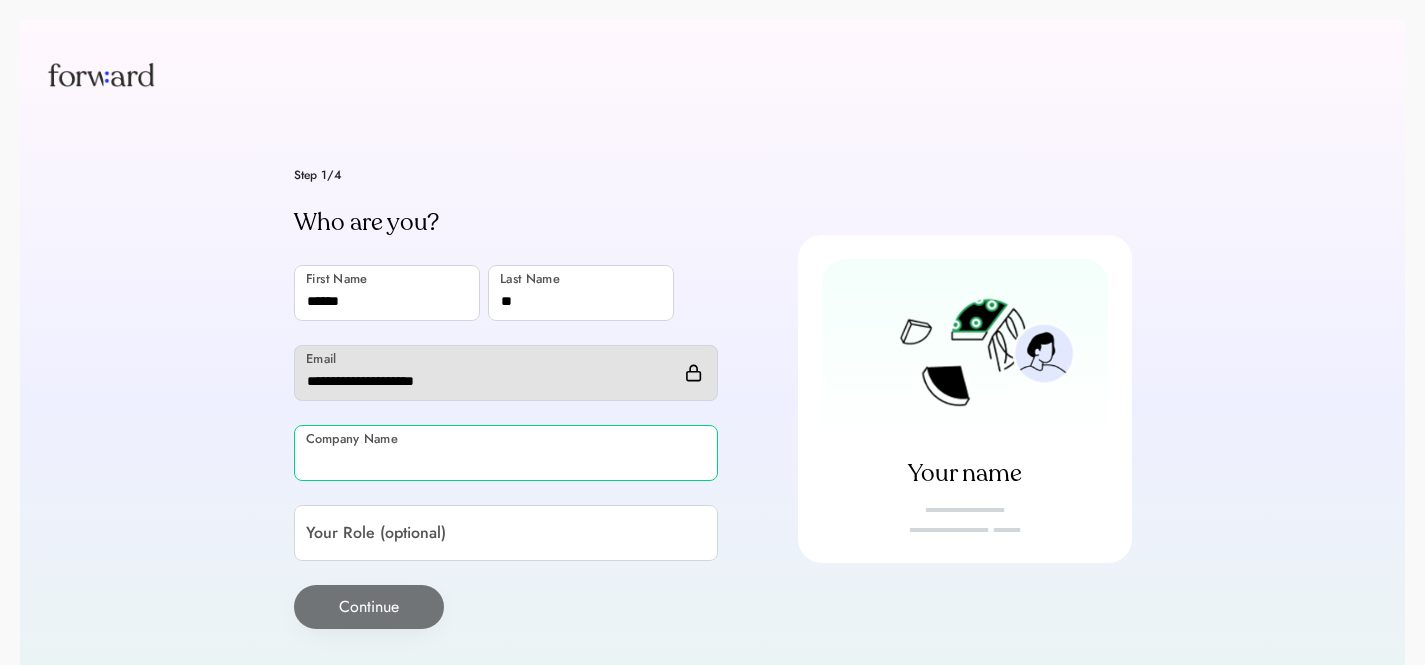 click at bounding box center (506, 453) 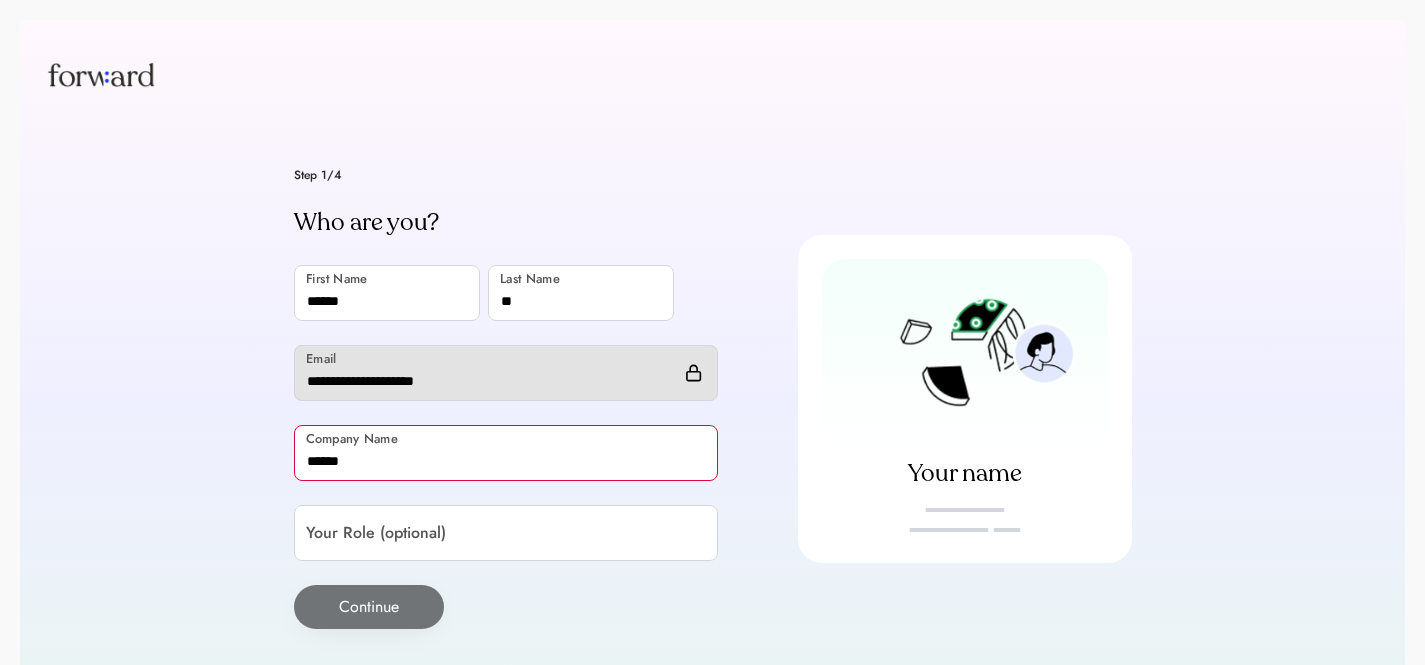 type on "******" 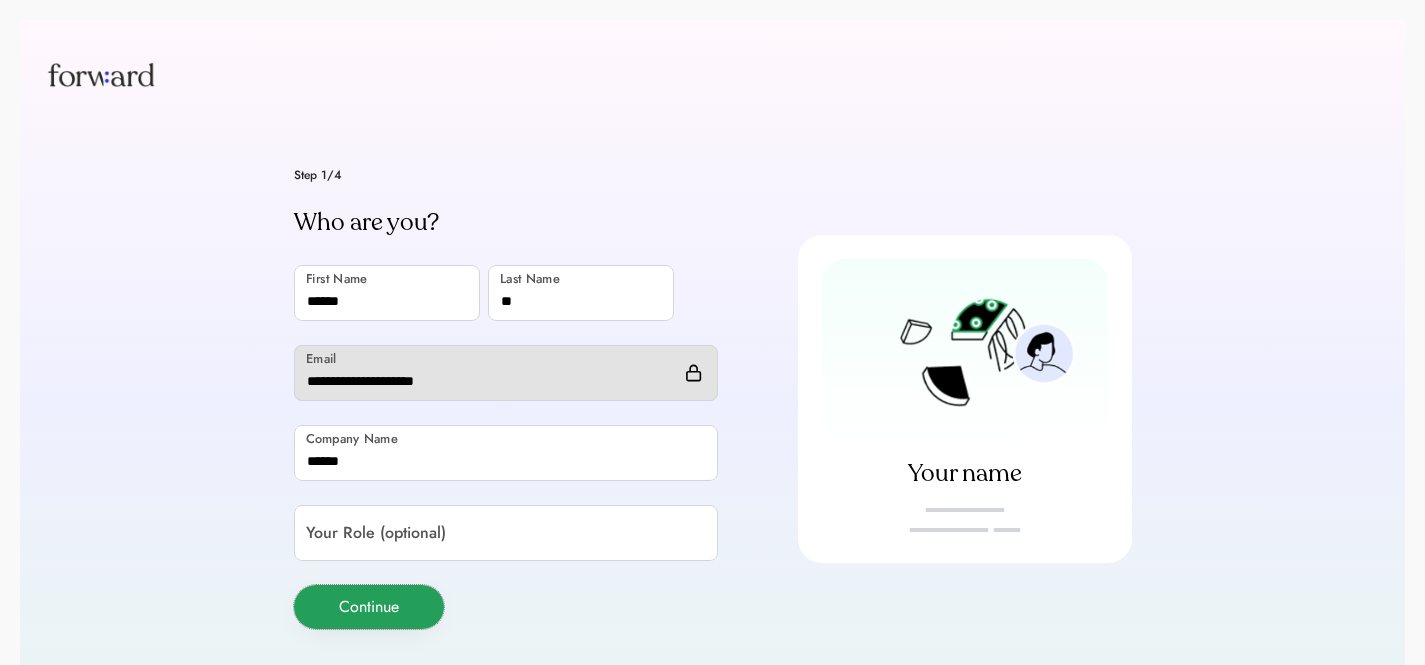 click on "Continue" at bounding box center (369, 607) 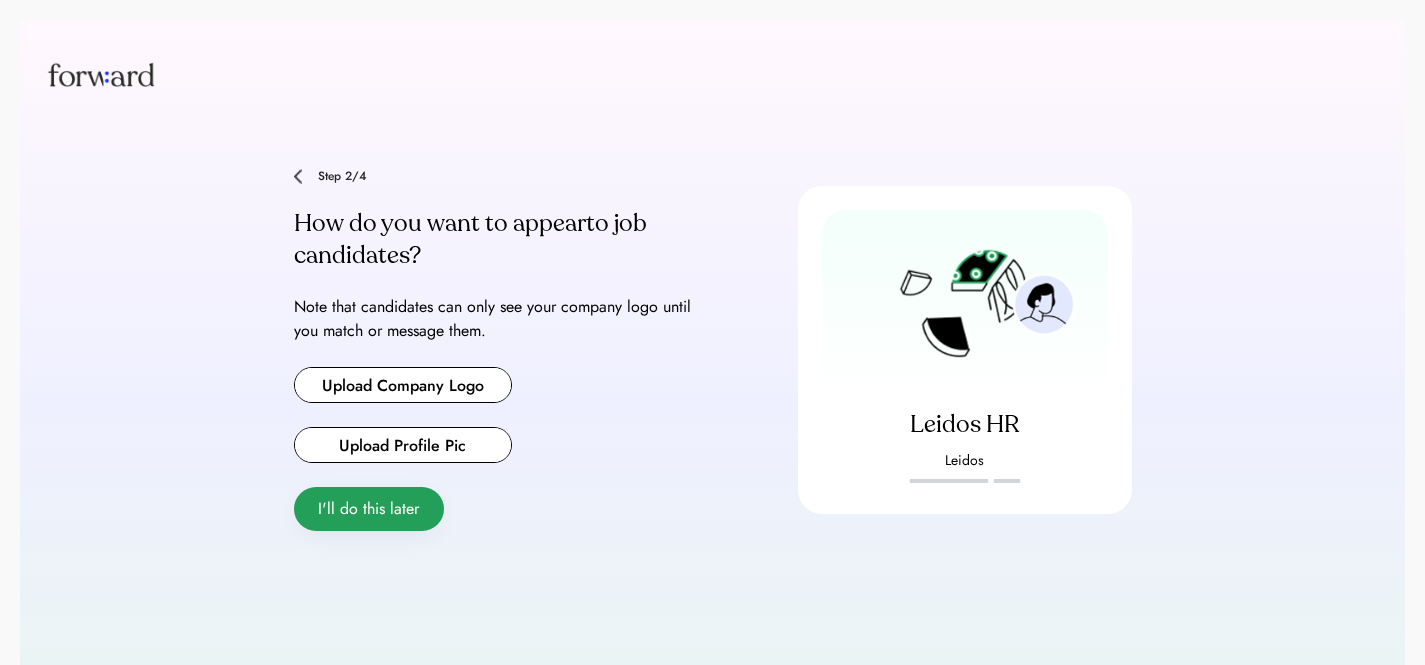 click on "I'll do this later" at bounding box center (369, 509) 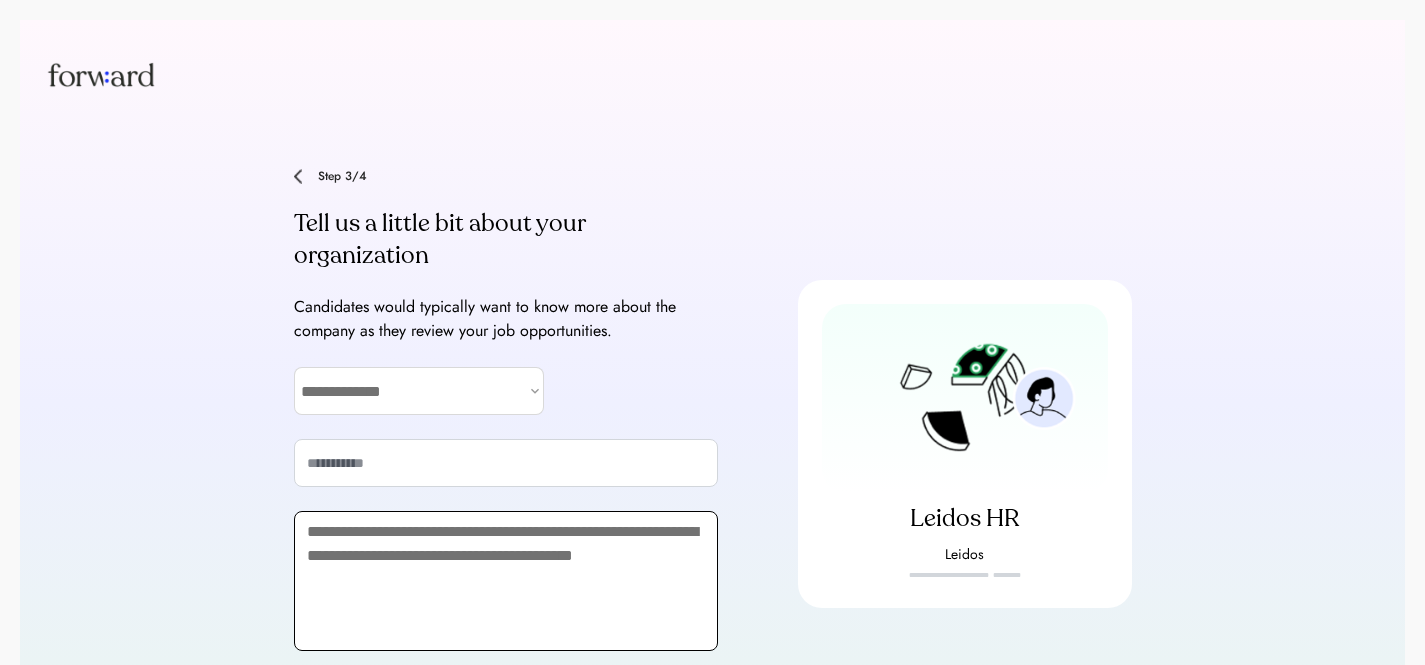click at bounding box center (506, 581) 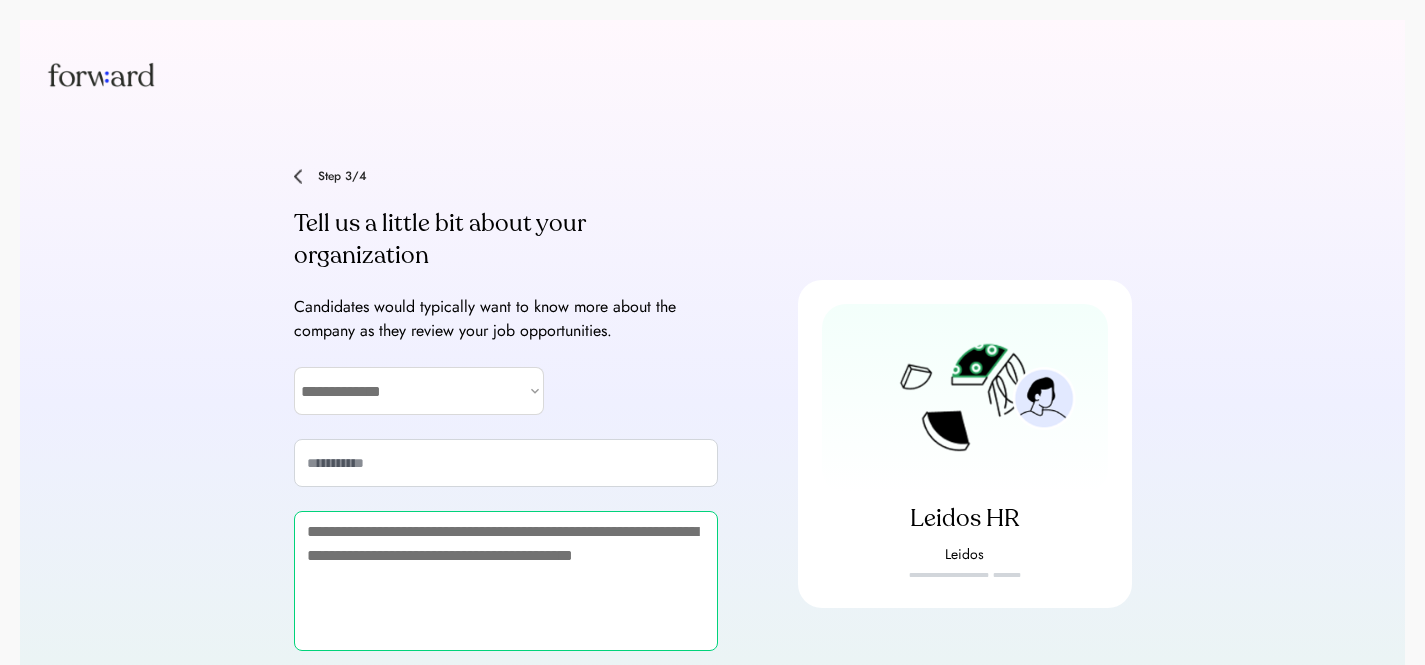 paste on "**********" 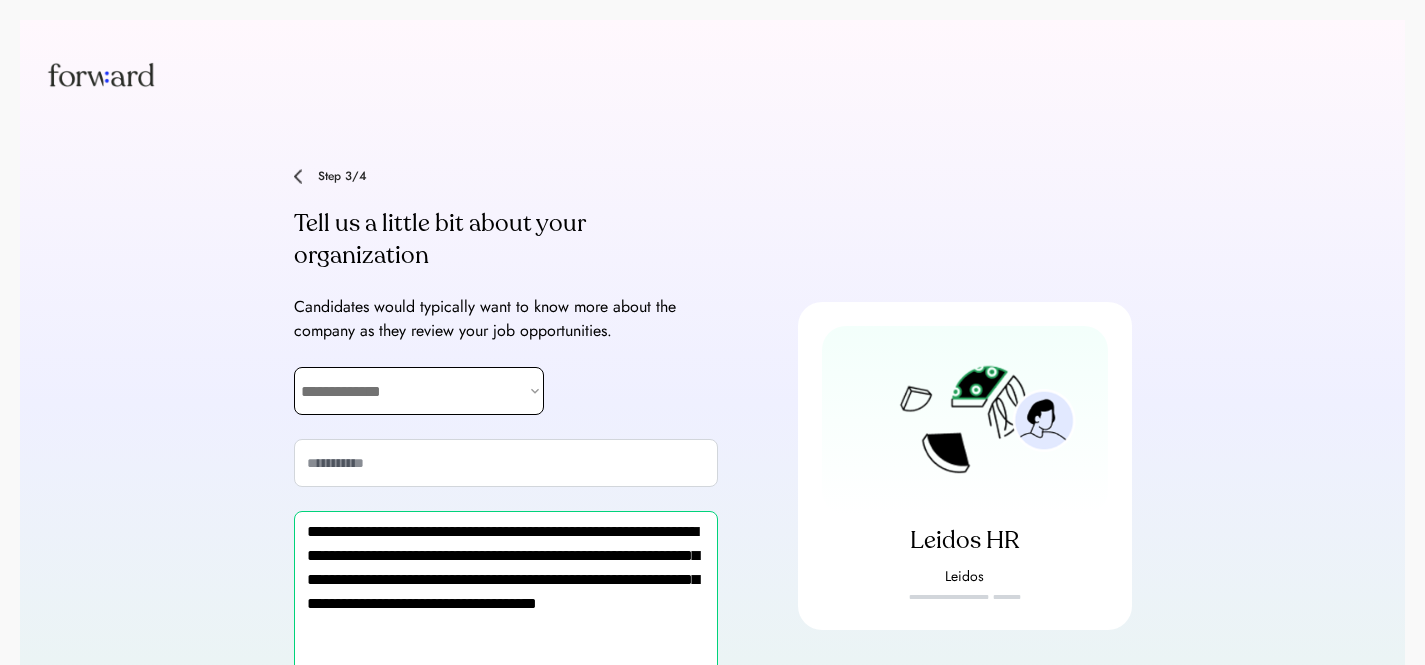 scroll, scrollTop: 23, scrollLeft: 0, axis: vertical 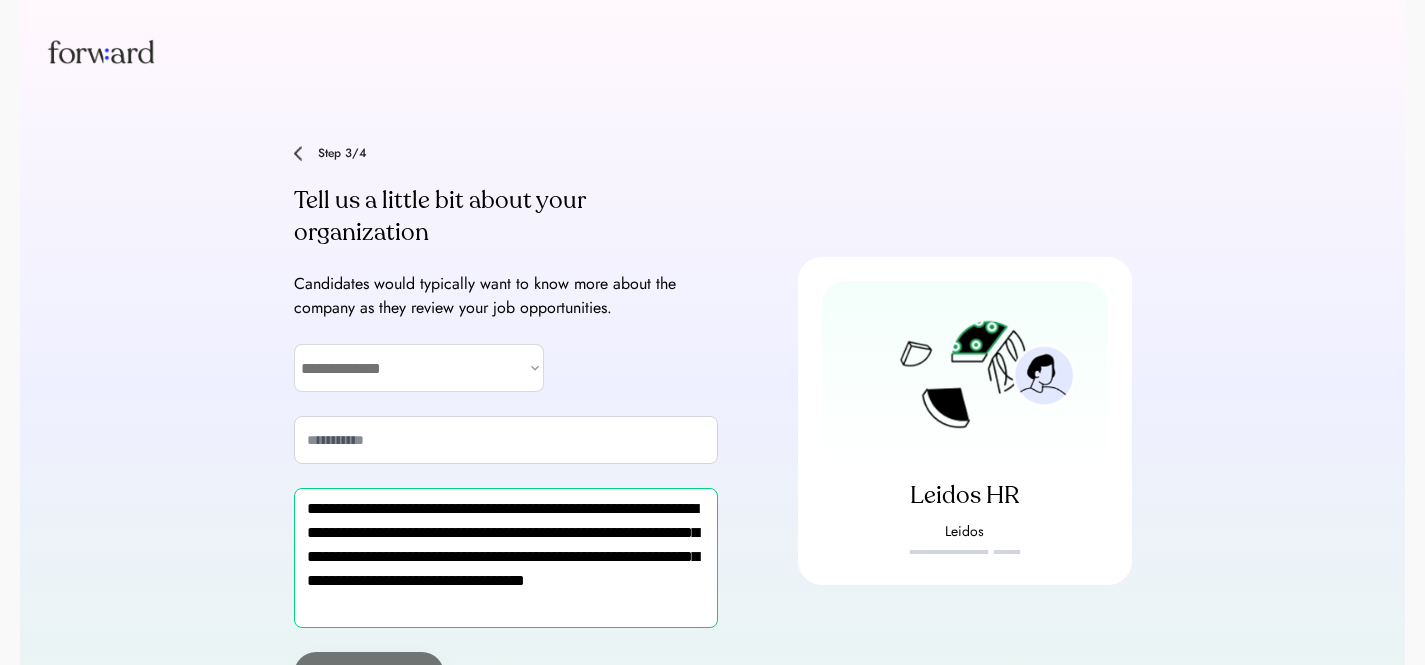 type on "**********" 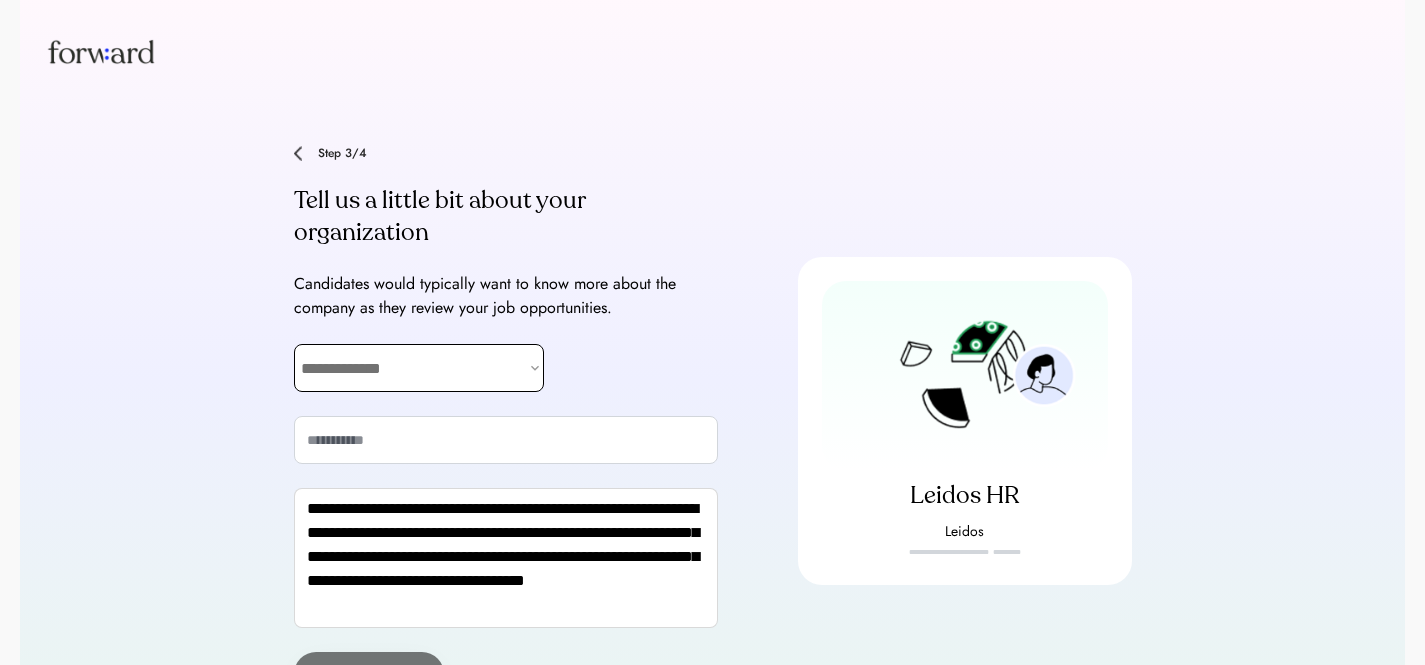 select on "**********" 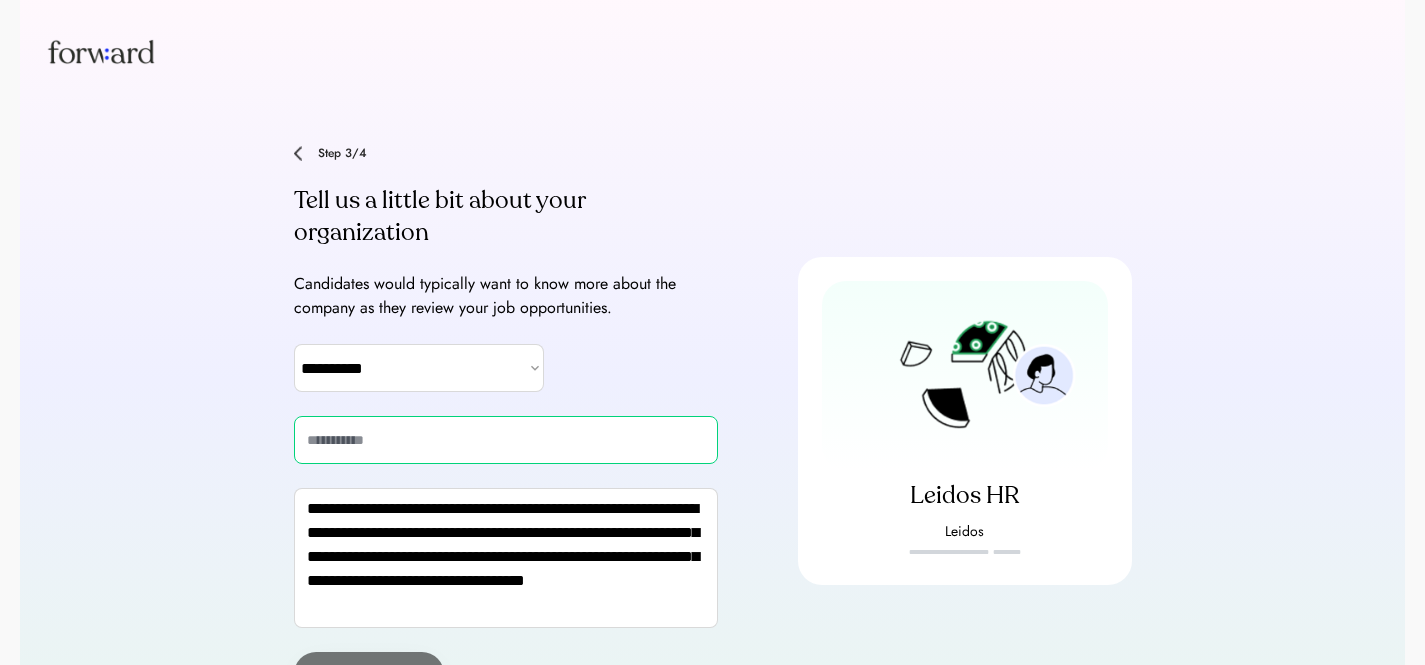 click at bounding box center [506, 440] 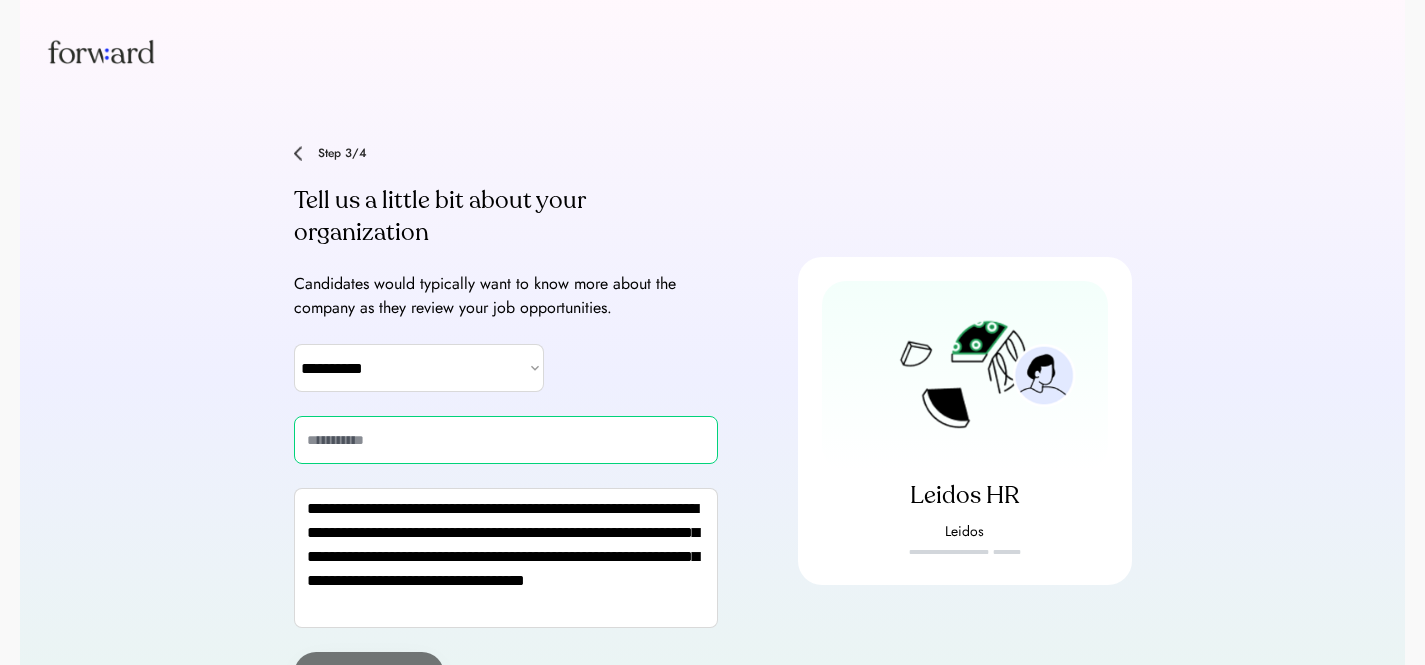 click at bounding box center [506, 440] 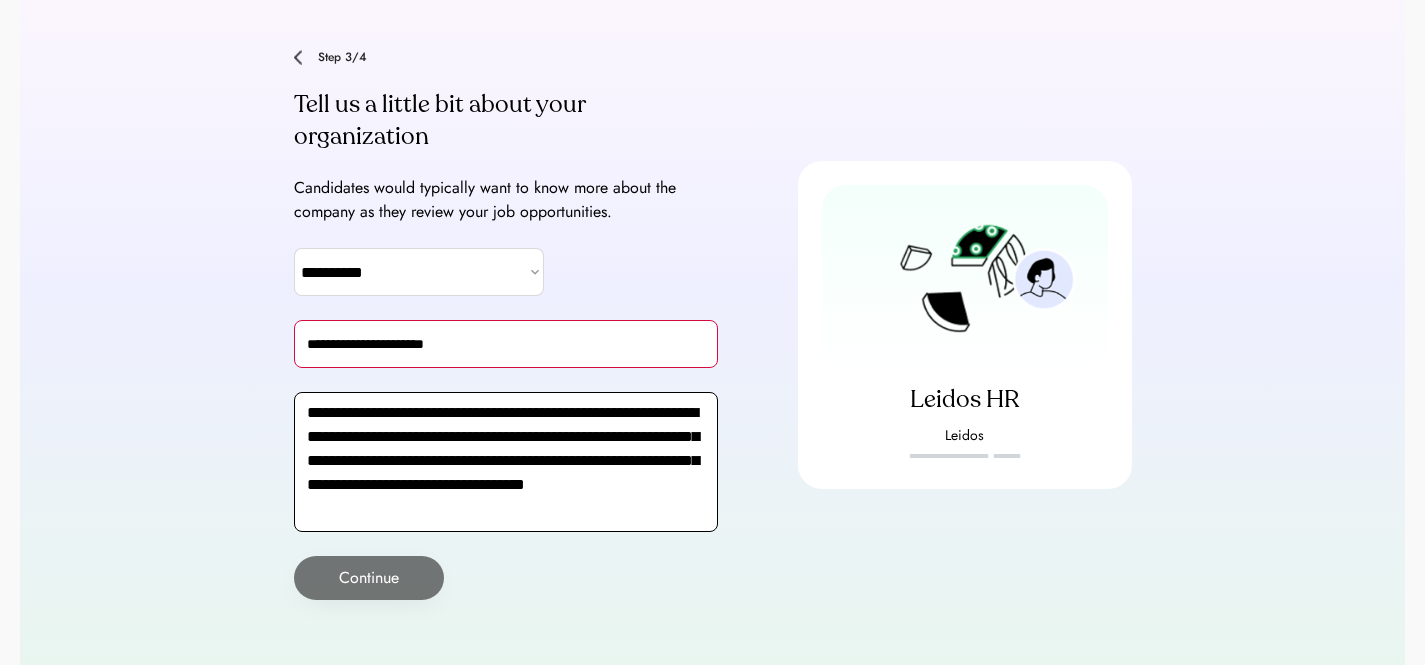 scroll, scrollTop: 122, scrollLeft: 0, axis: vertical 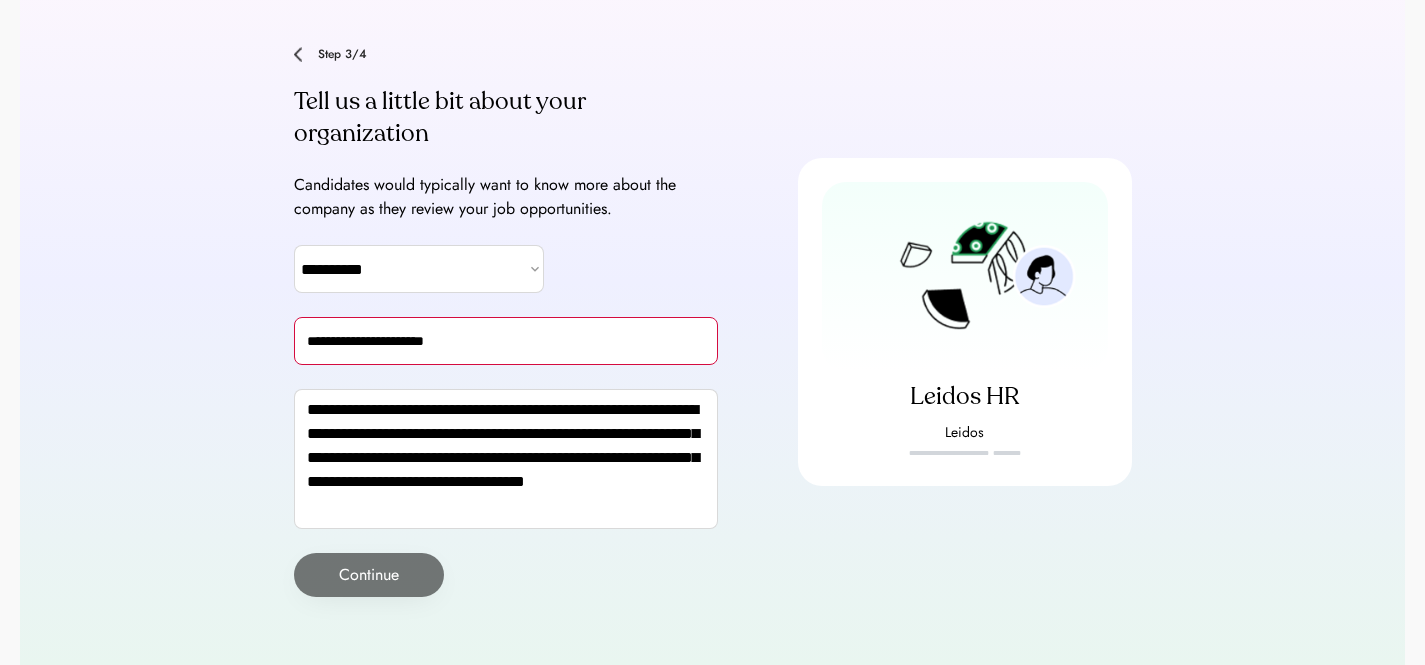 type on "**********" 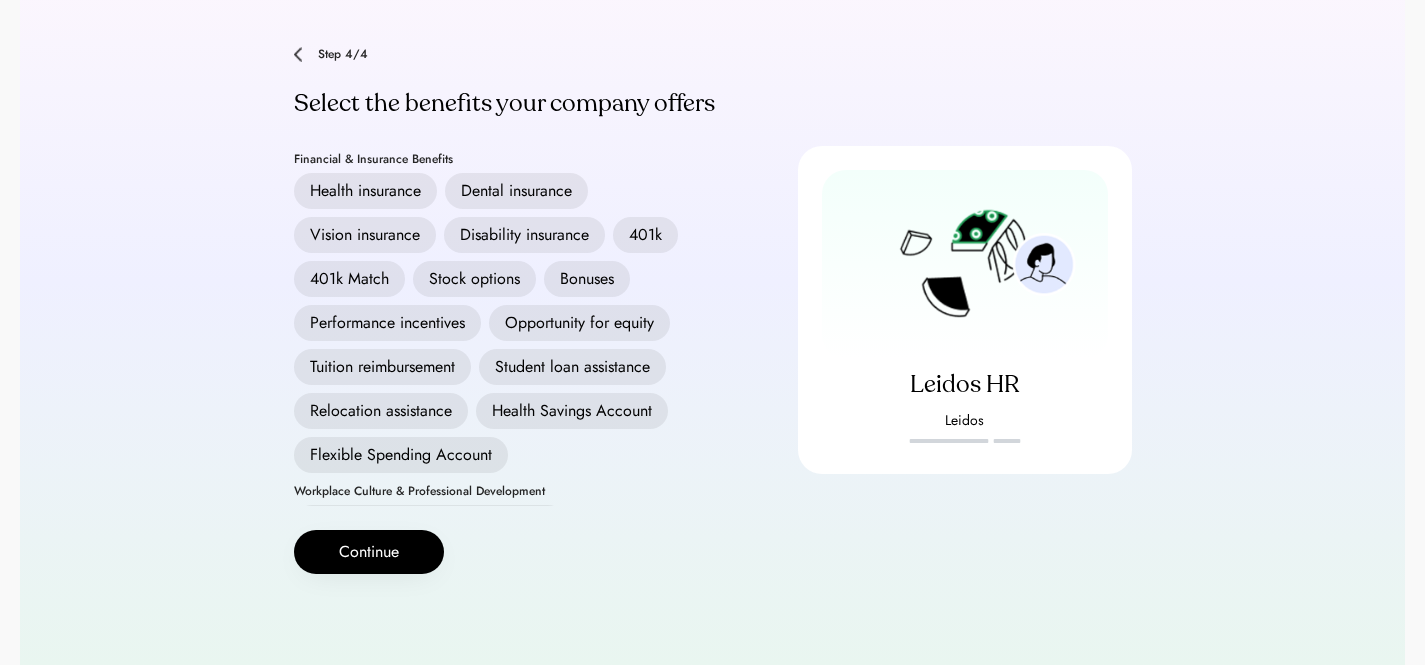 scroll, scrollTop: 266, scrollLeft: 0, axis: vertical 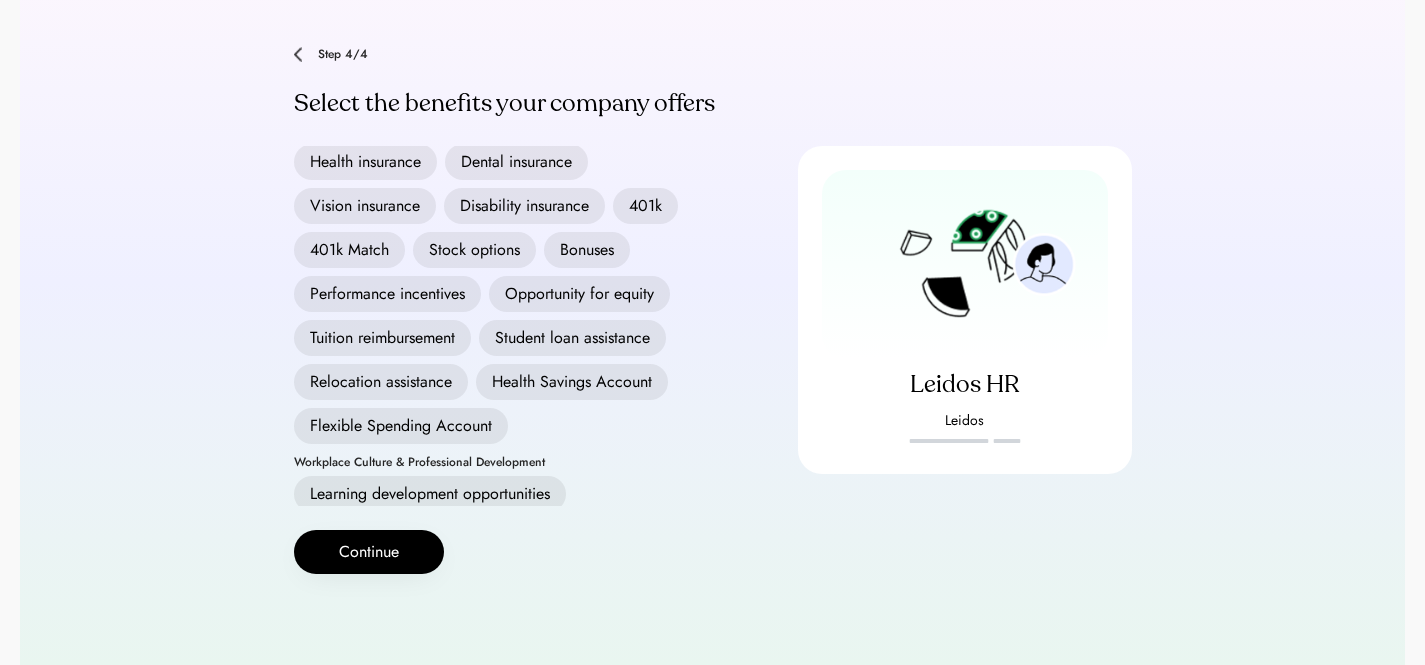 click on "Health insurance" at bounding box center [365, 162] 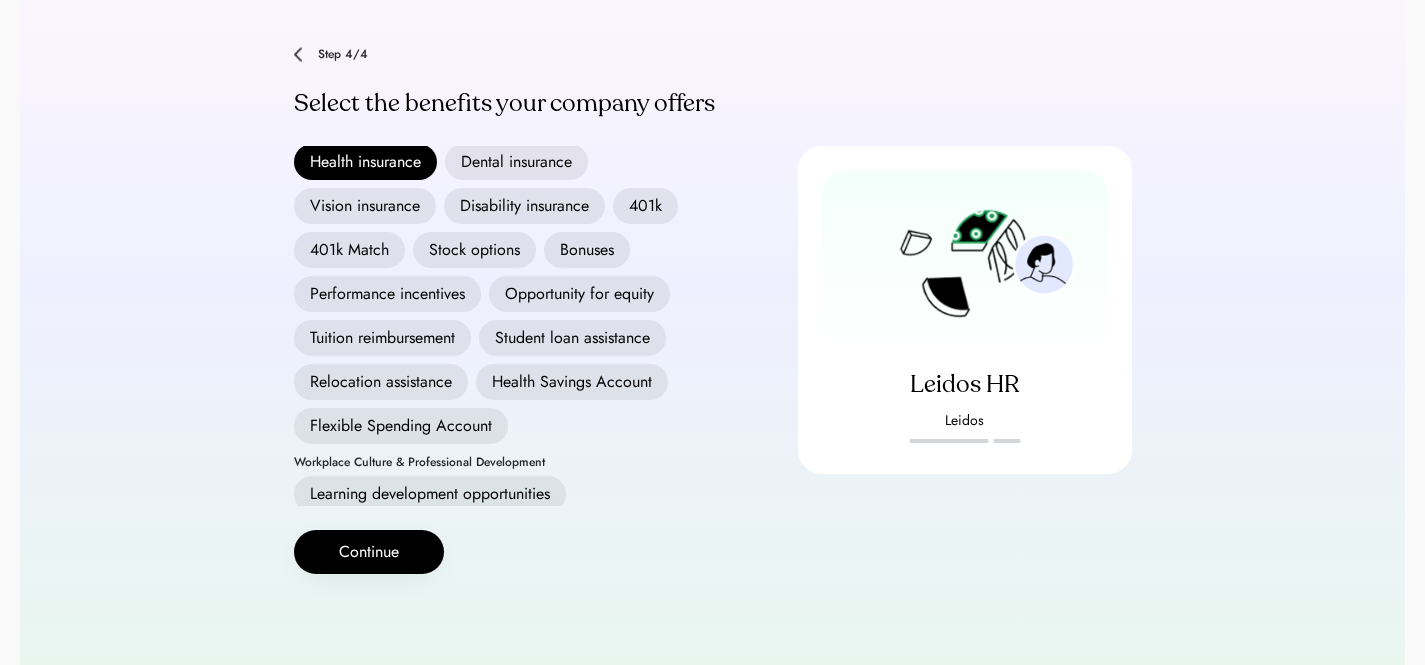 click on "Dental insurance" at bounding box center [516, 162] 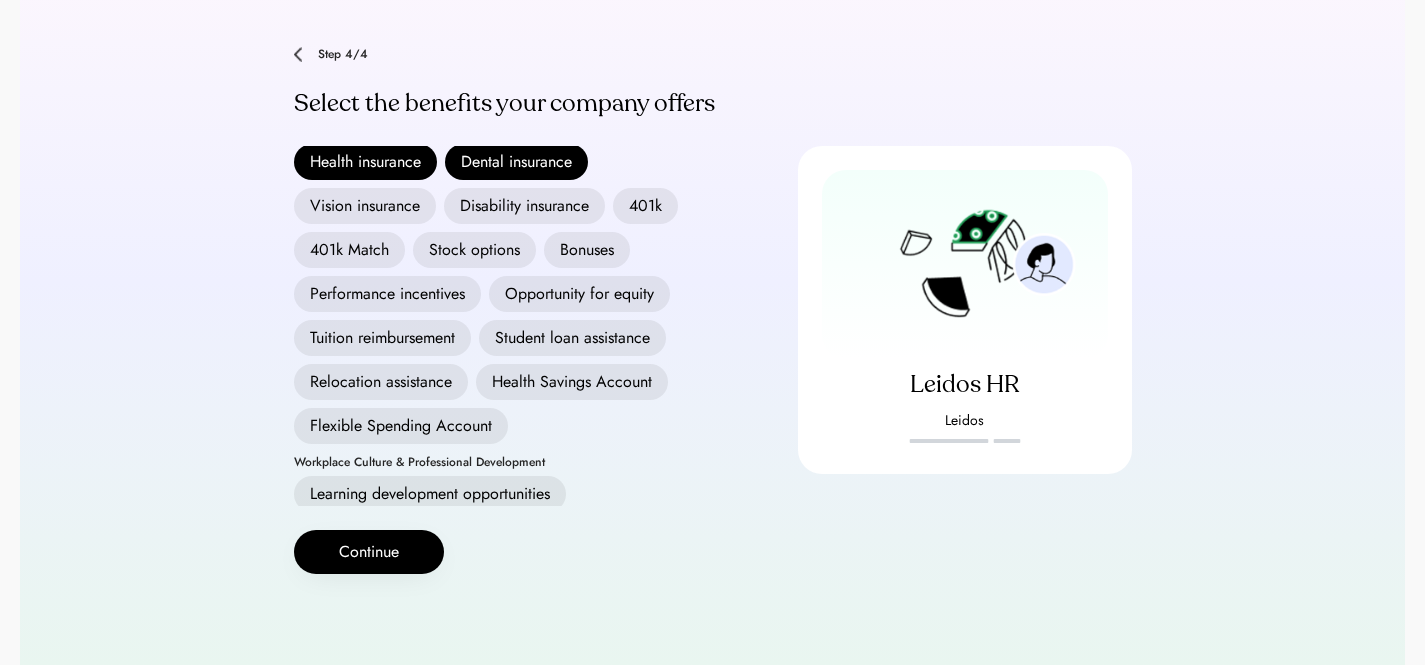 click on "Vision insurance" at bounding box center (365, 206) 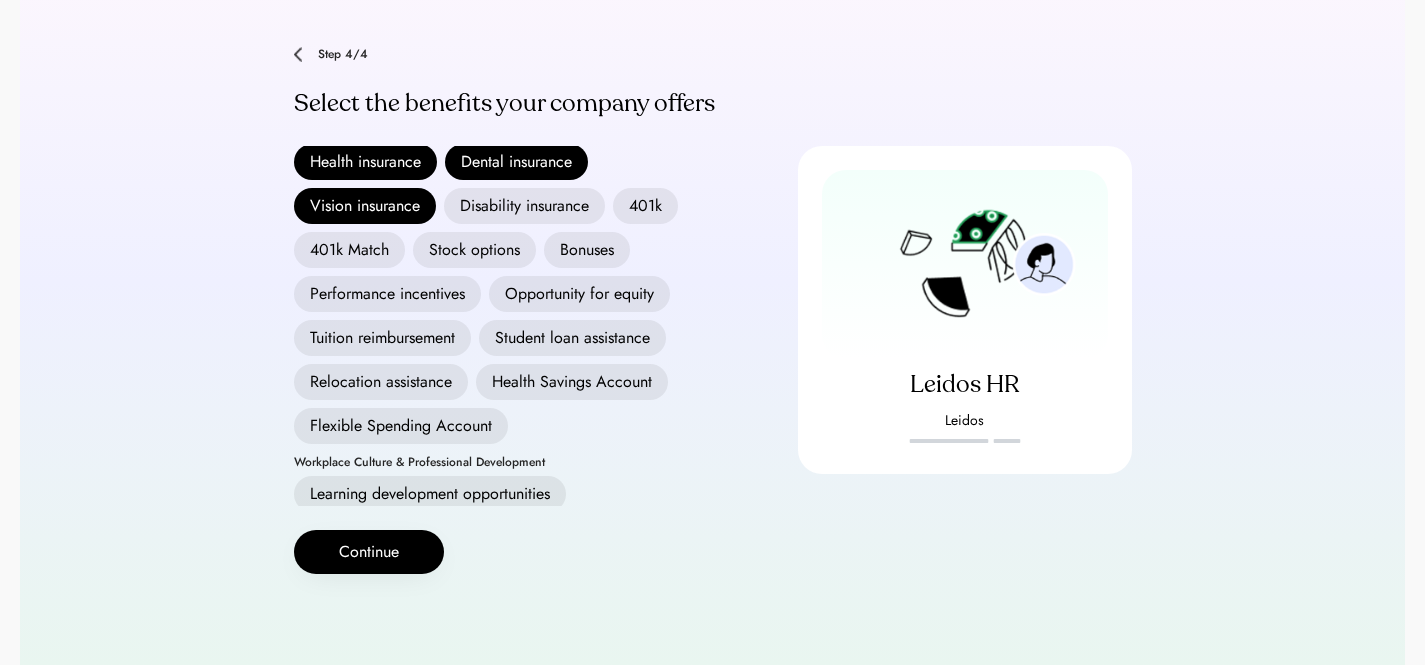 click on "Disability insurance" at bounding box center (524, 206) 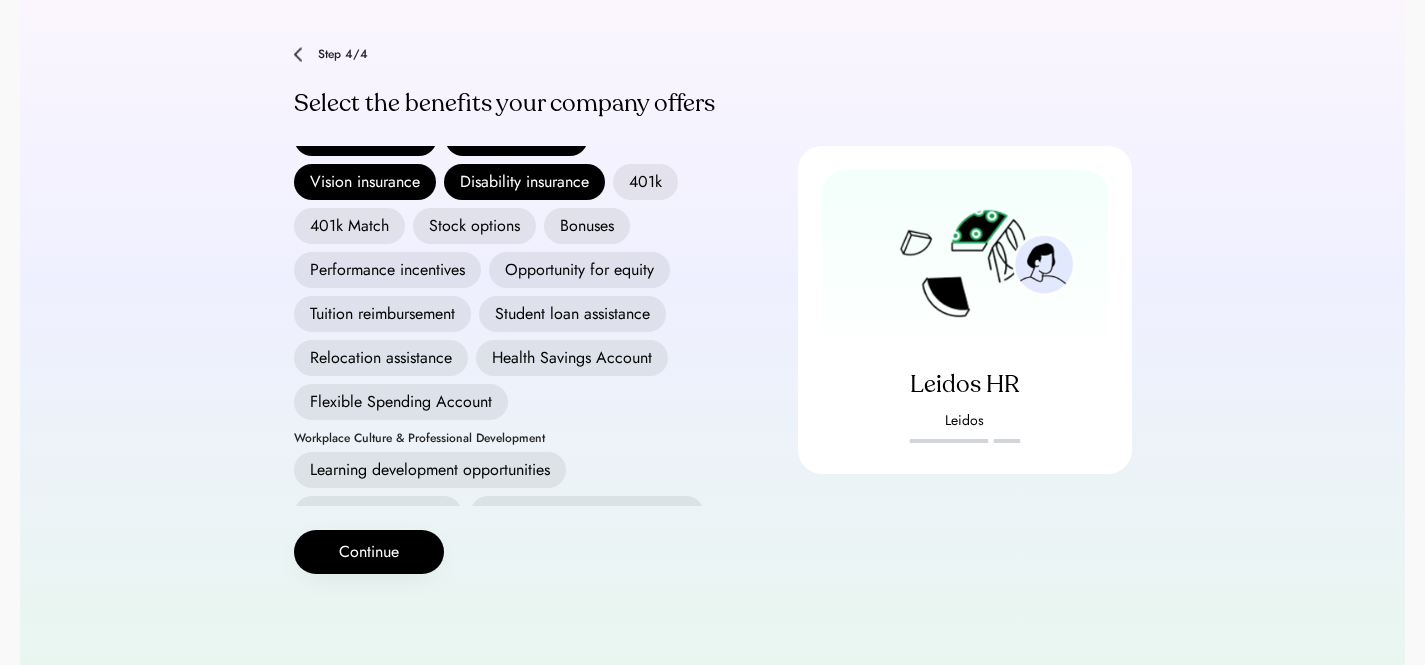 scroll, scrollTop: 333, scrollLeft: 0, axis: vertical 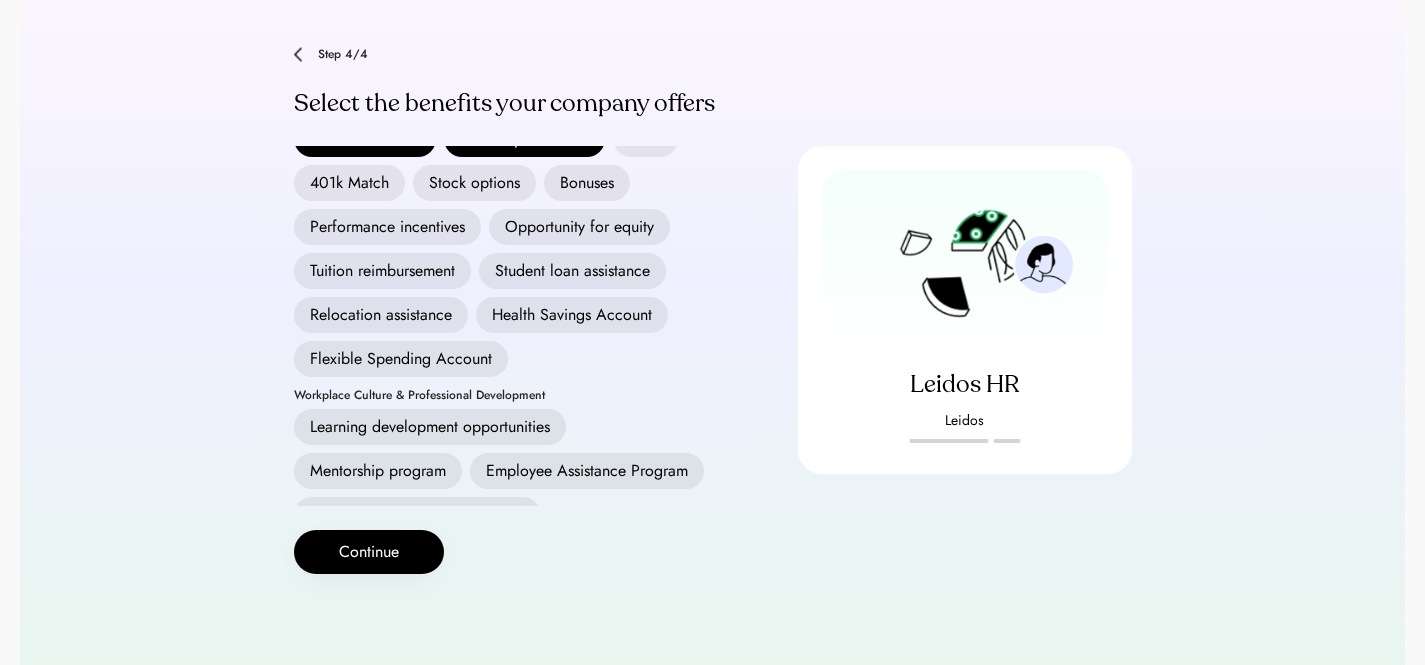 click on "Flexible Spending Account" at bounding box center [401, 359] 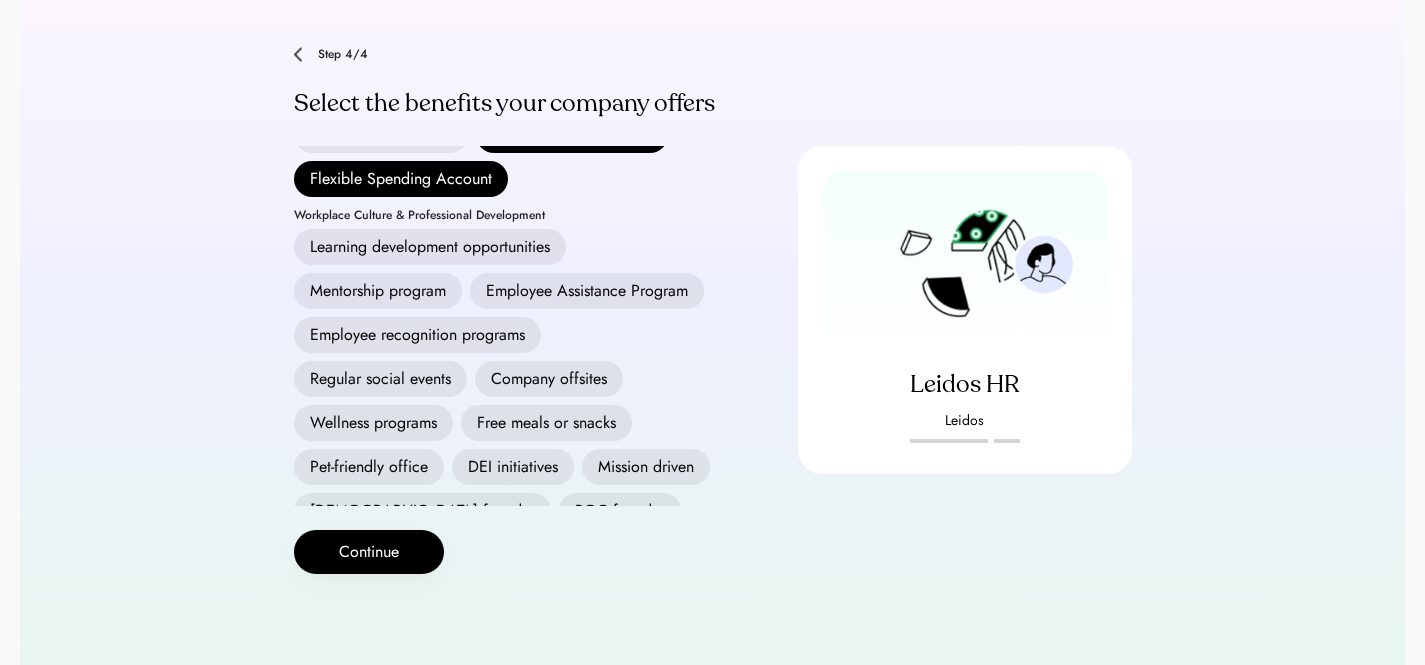 scroll, scrollTop: 580, scrollLeft: 0, axis: vertical 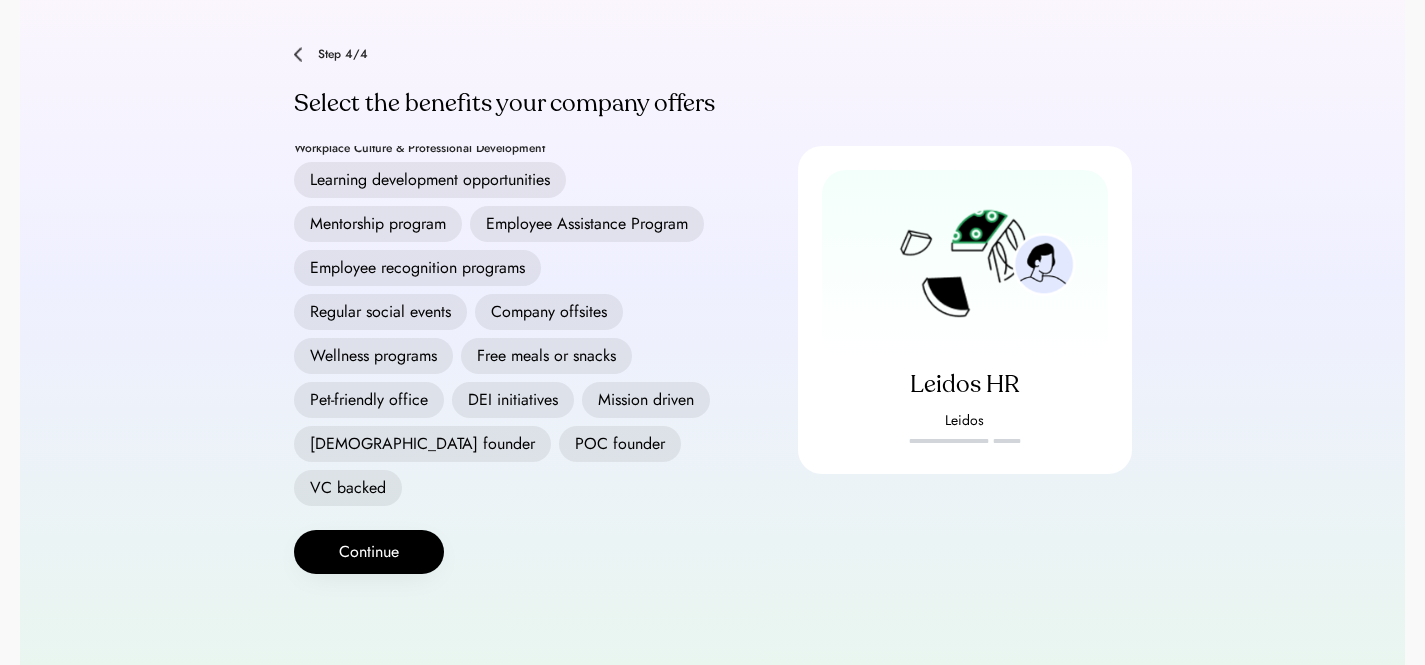 click on "Employee Assistance Program" at bounding box center [587, 224] 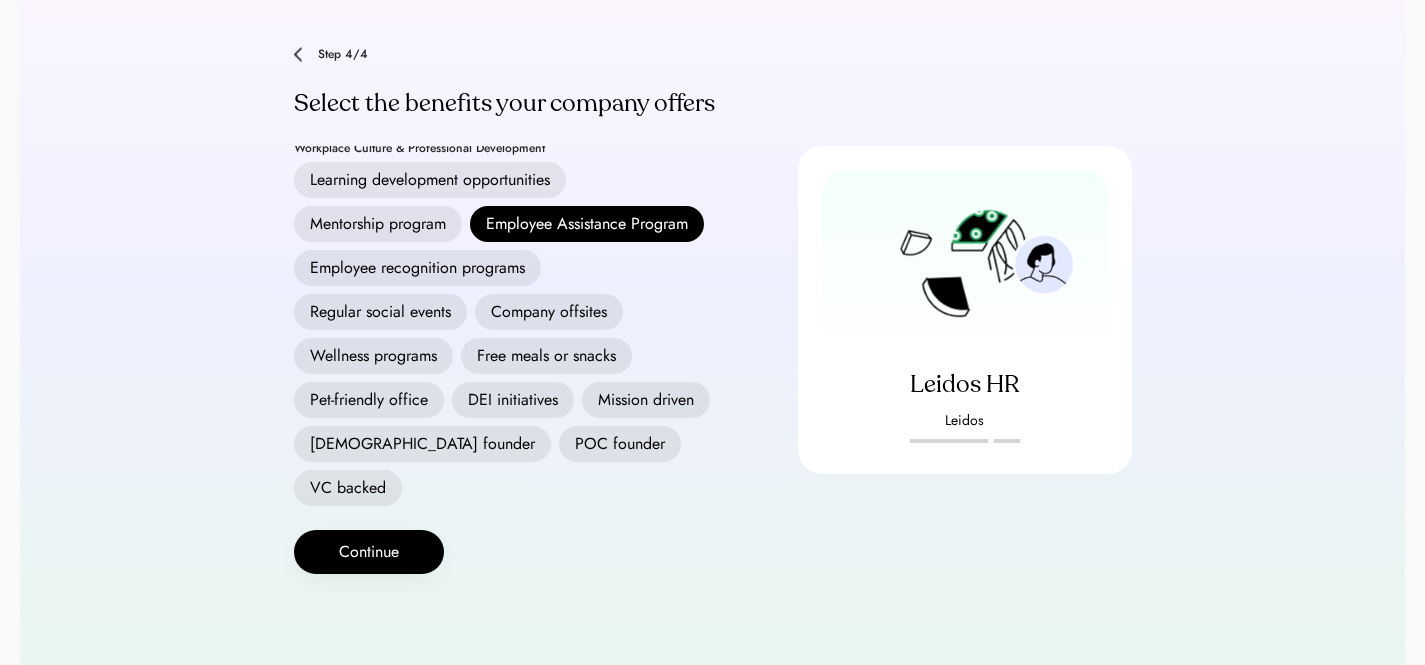 click on "Wellness programs" at bounding box center [373, 356] 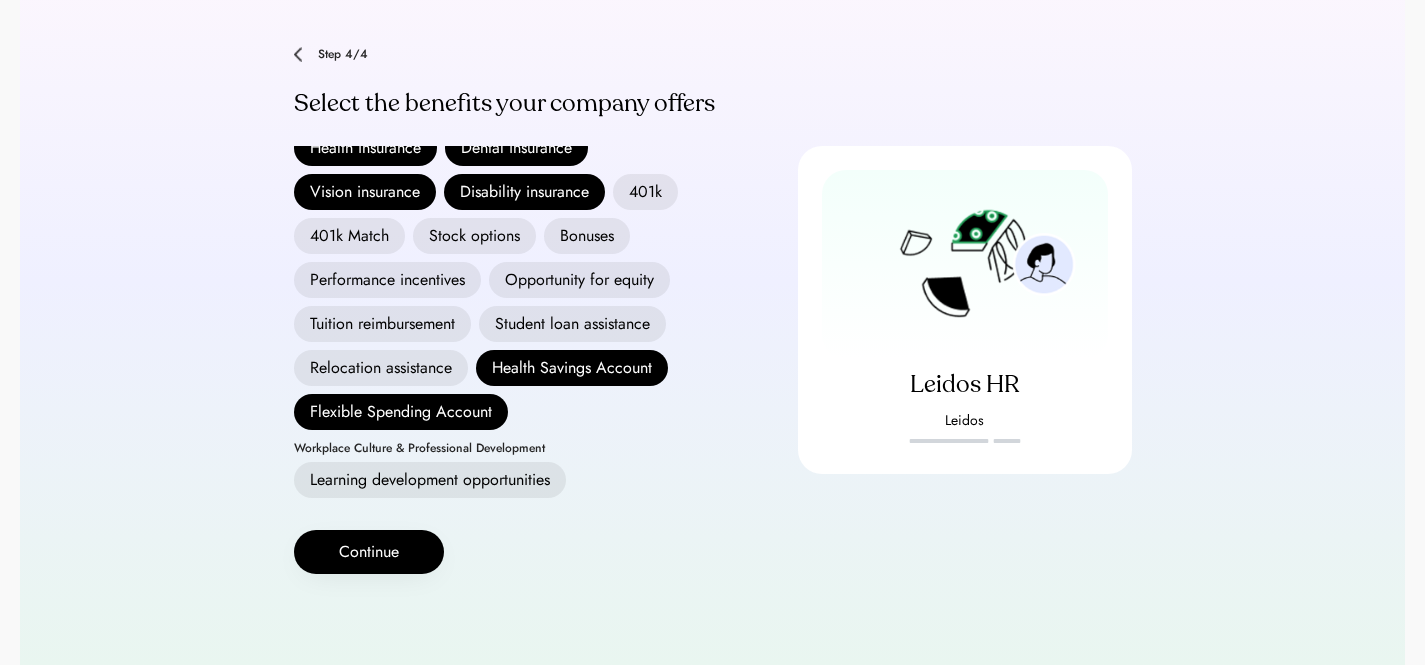 scroll, scrollTop: 272, scrollLeft: 0, axis: vertical 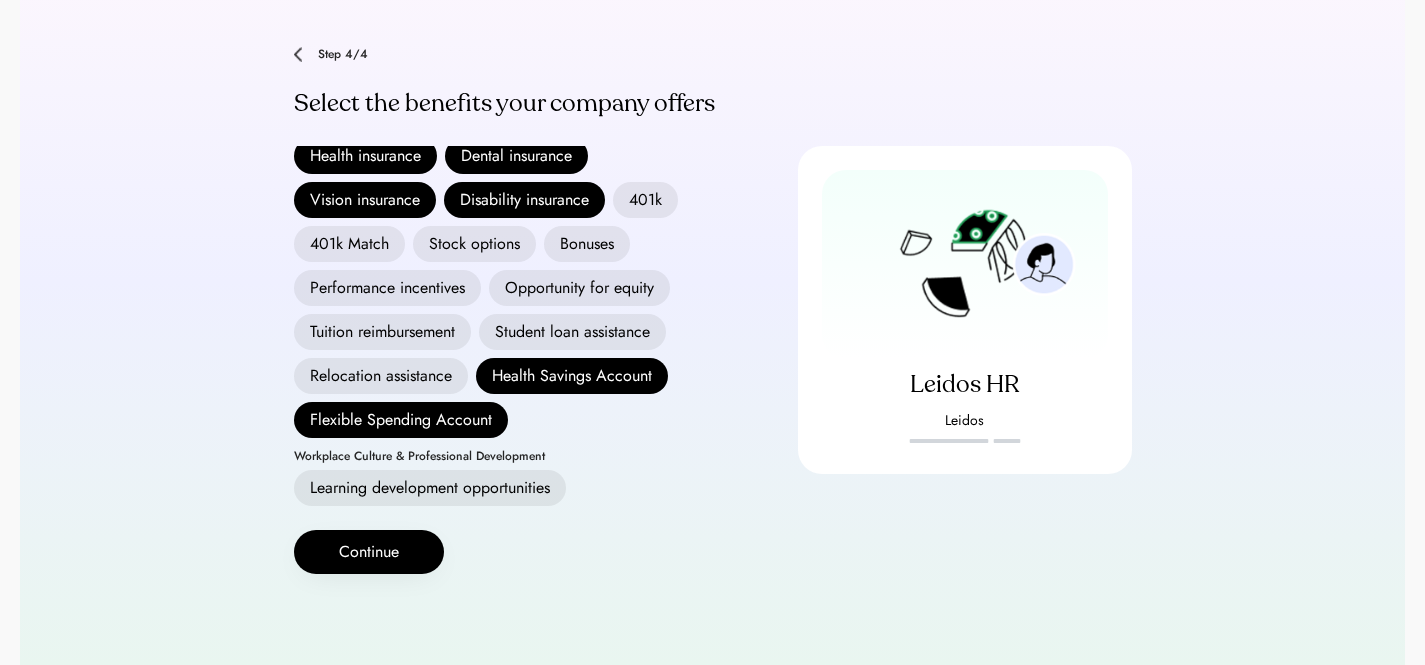 click on "401k" at bounding box center [645, 200] 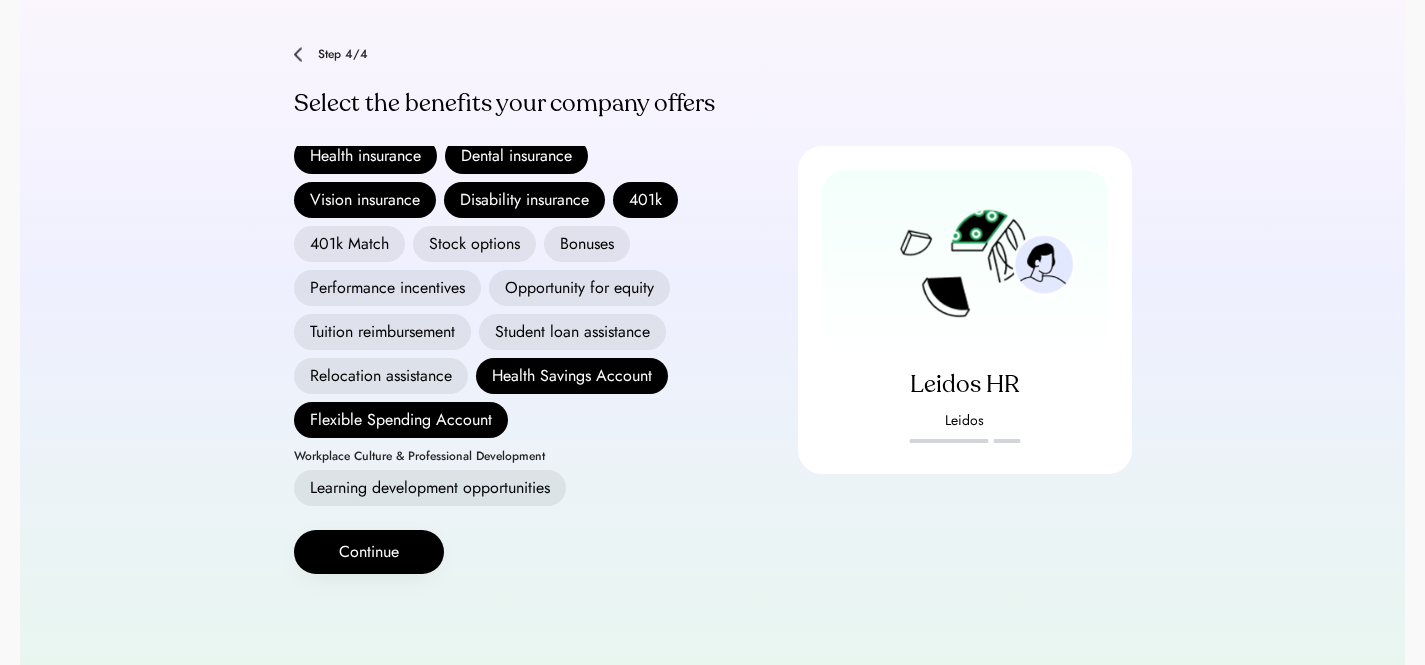 click on "Stock options" at bounding box center (474, 244) 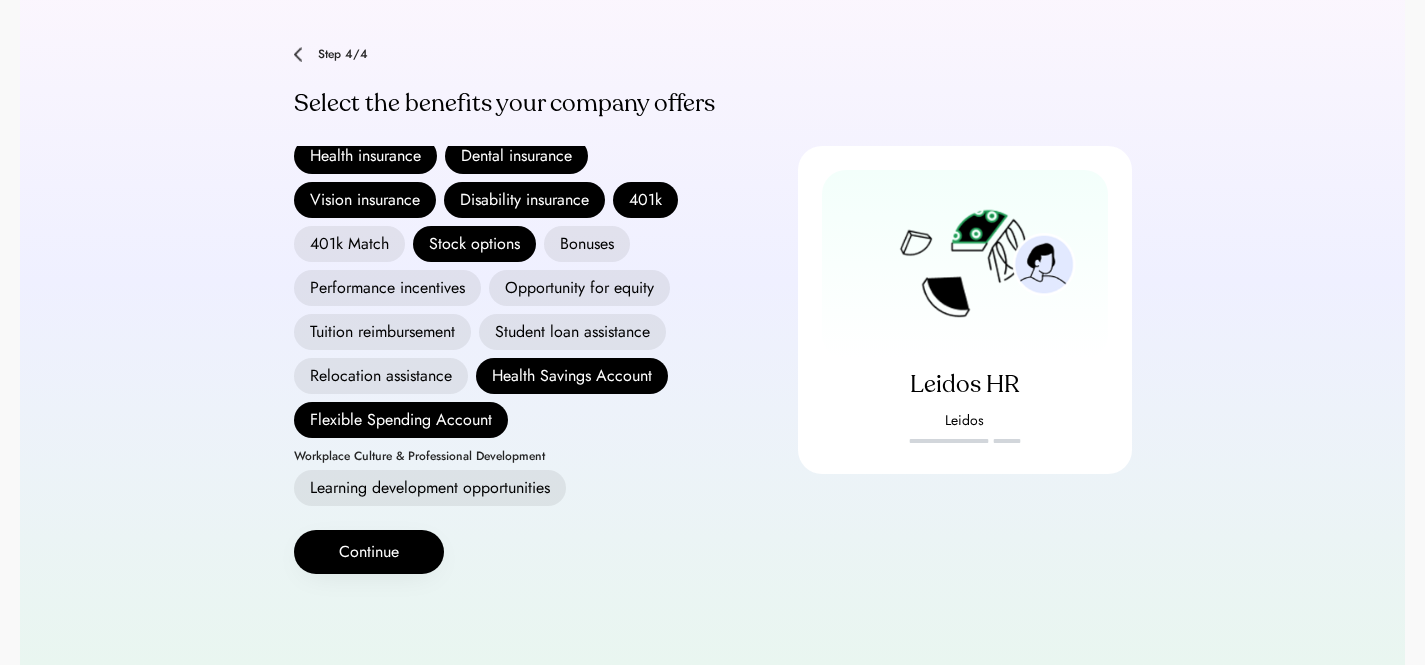 click on "Bonuses" at bounding box center (587, 244) 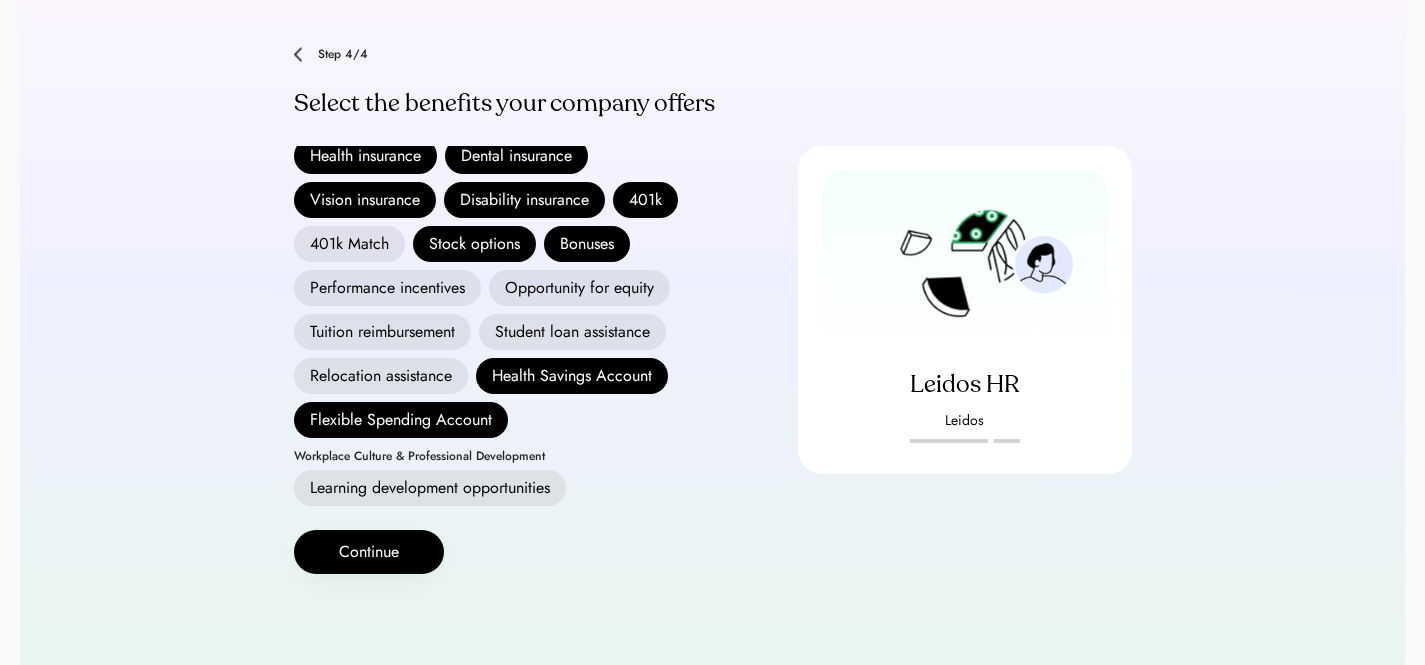 click on "Performance incentives" at bounding box center (387, 288) 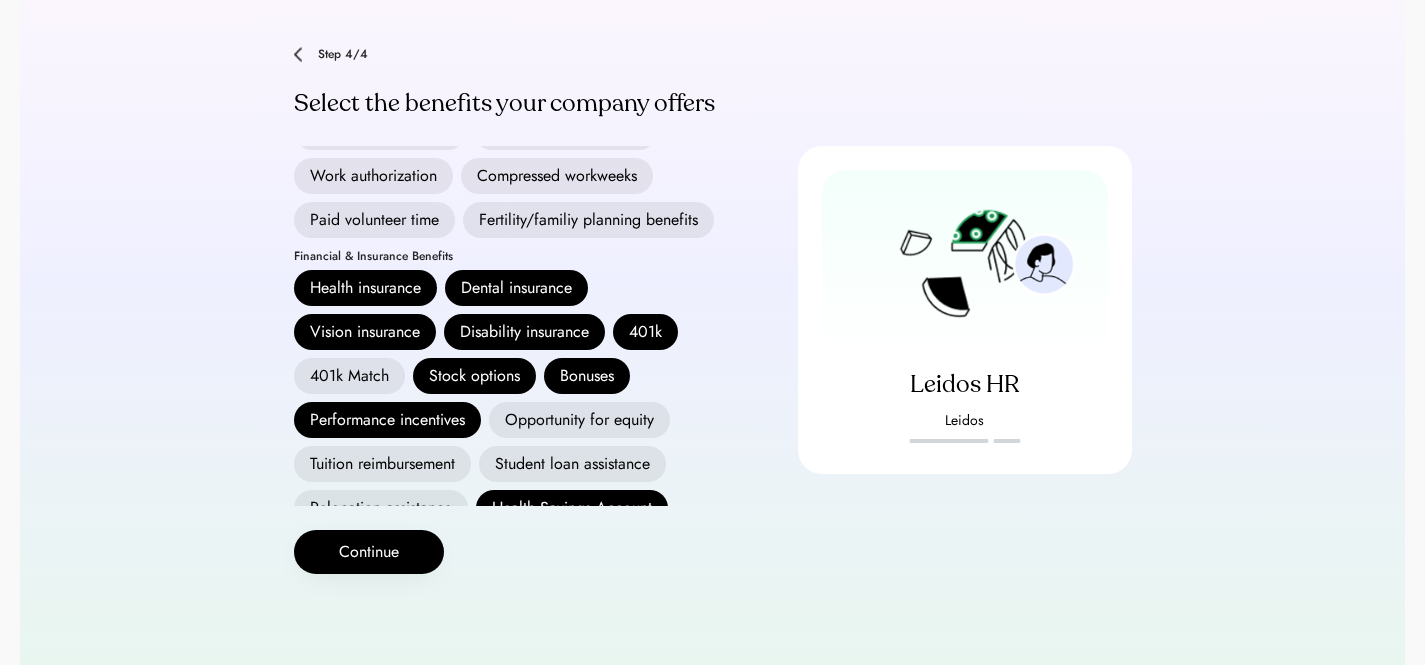scroll, scrollTop: 0, scrollLeft: 0, axis: both 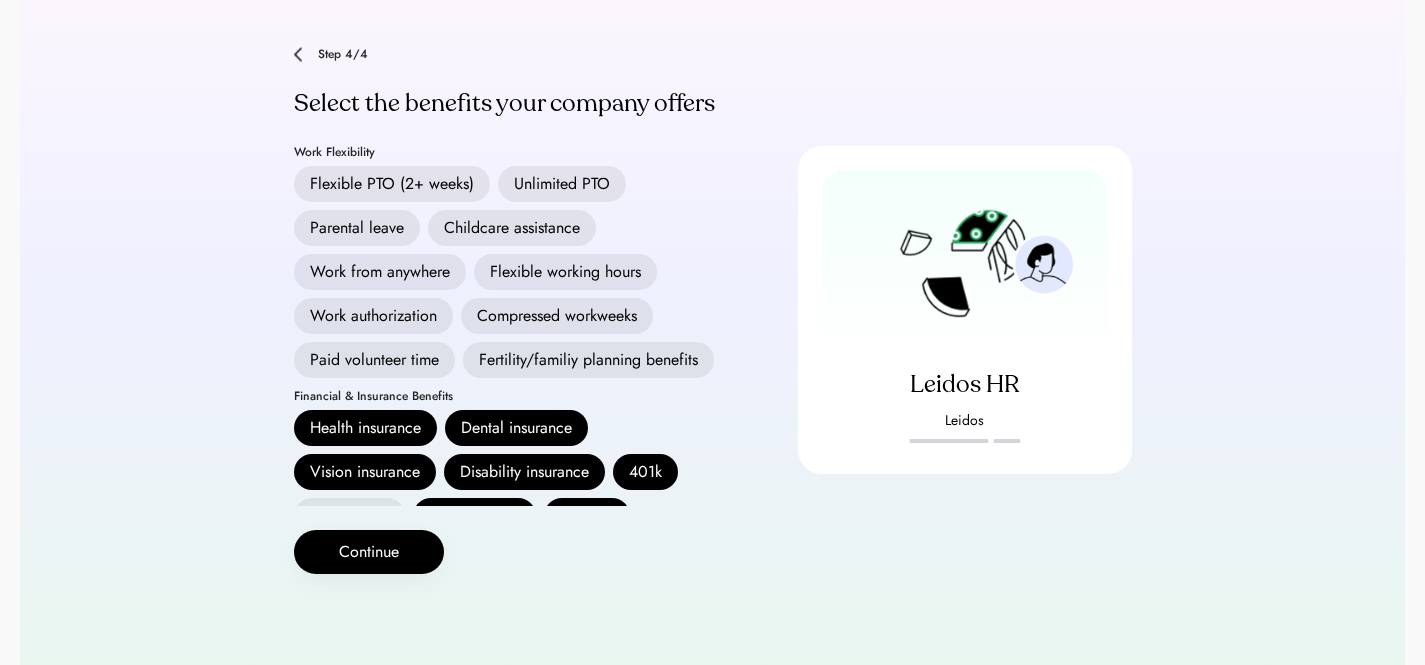 click on "Parental leave" at bounding box center (357, 228) 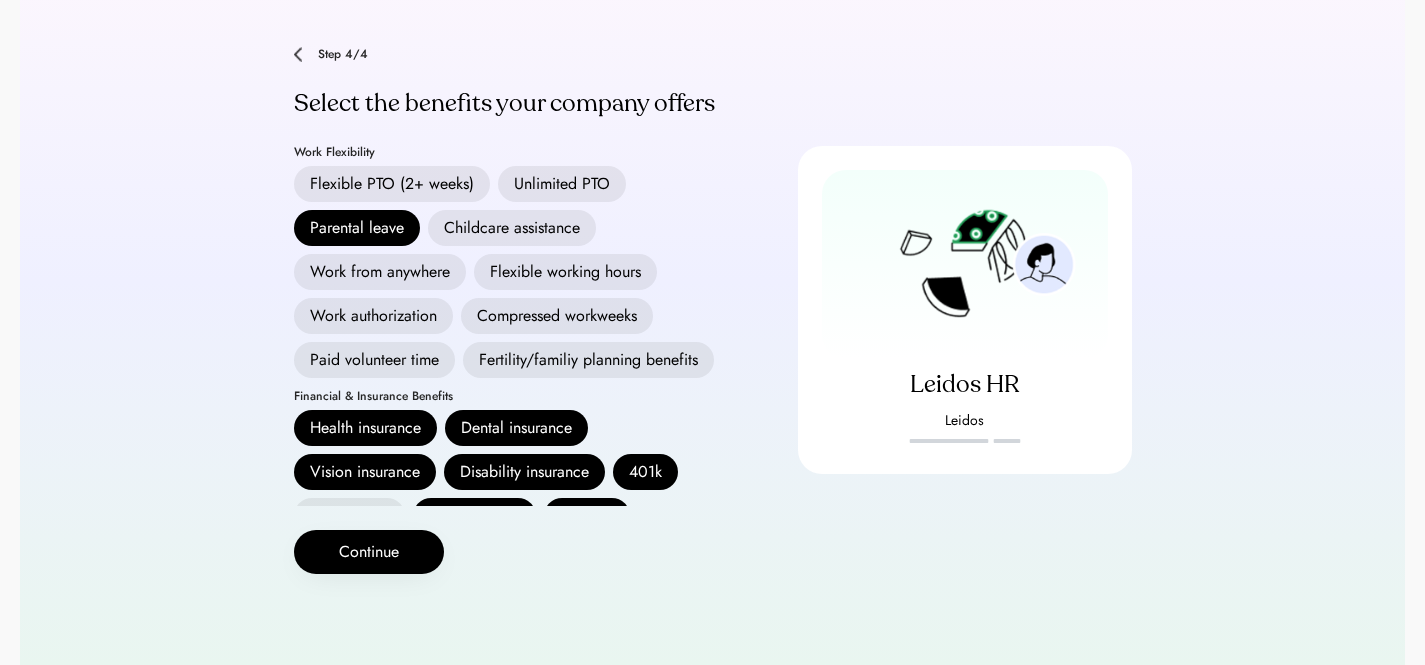click on "Work from anywhere" at bounding box center (380, 272) 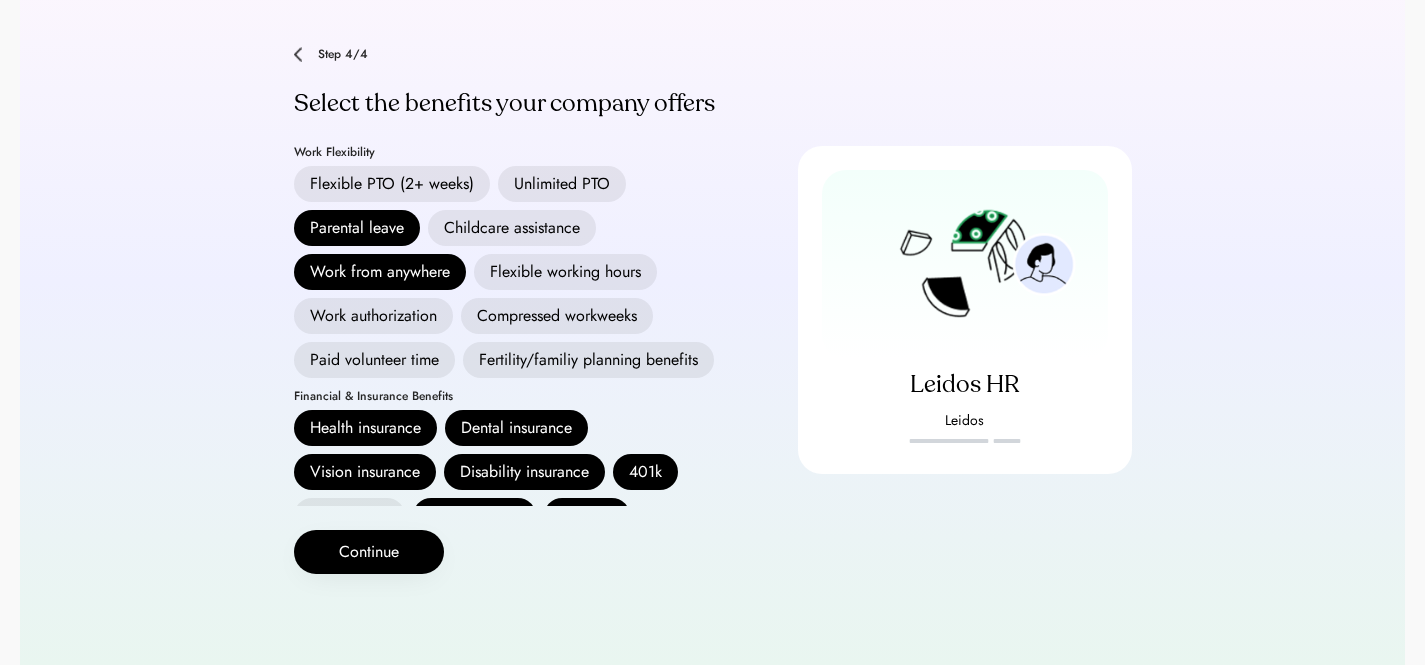 click on "Childcare assistance" at bounding box center (512, 228) 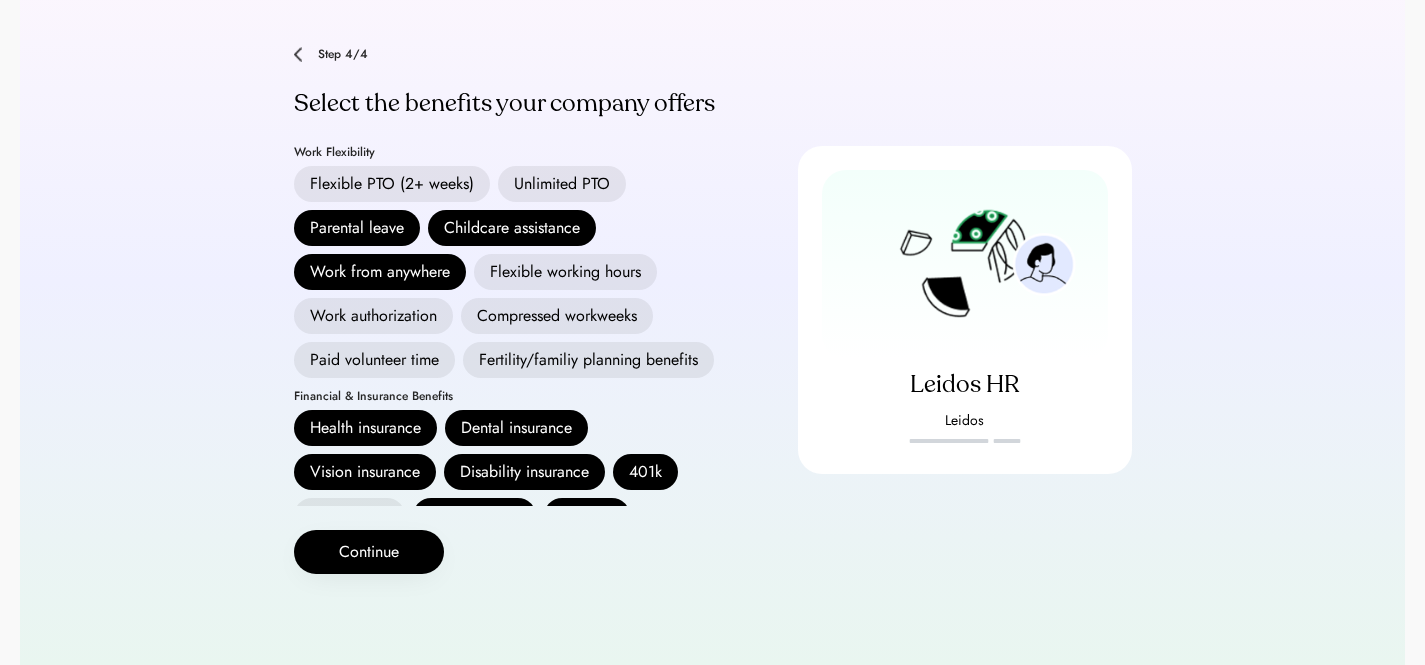 click on "Flexible working hours" at bounding box center (565, 272) 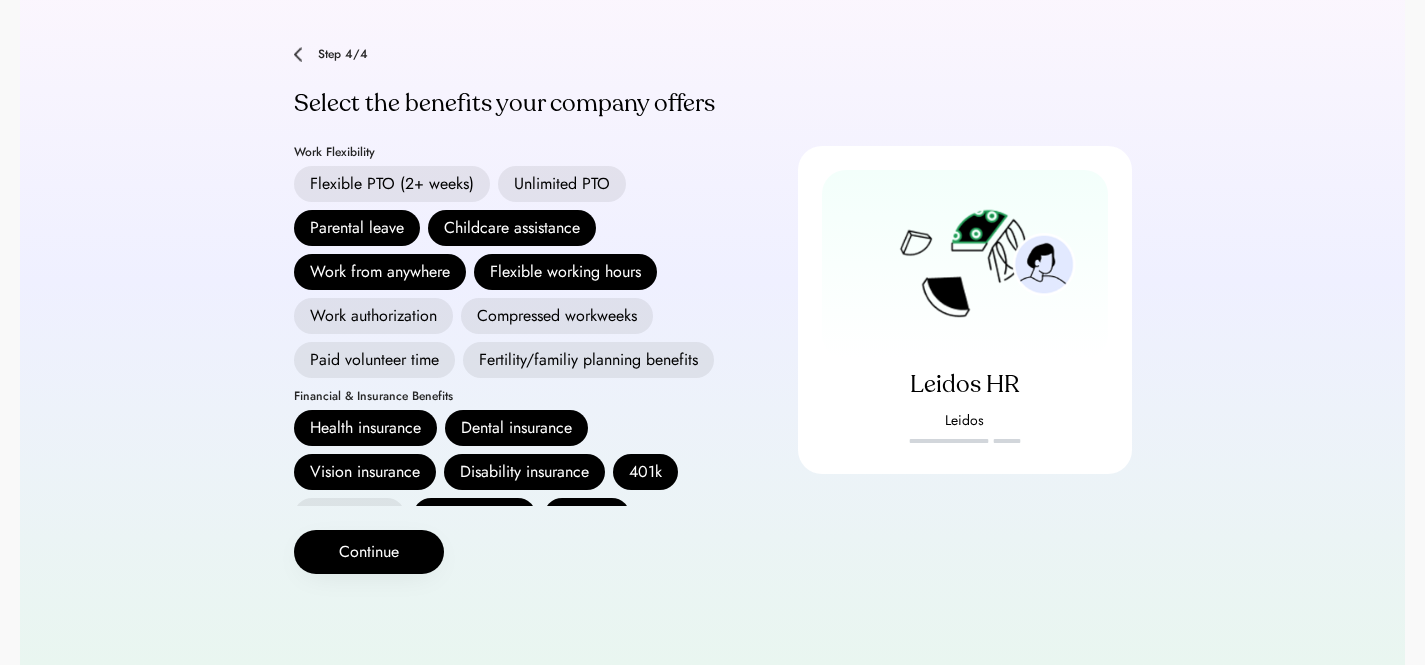 click on "Flexible PTO (2+ weeks)" at bounding box center [392, 184] 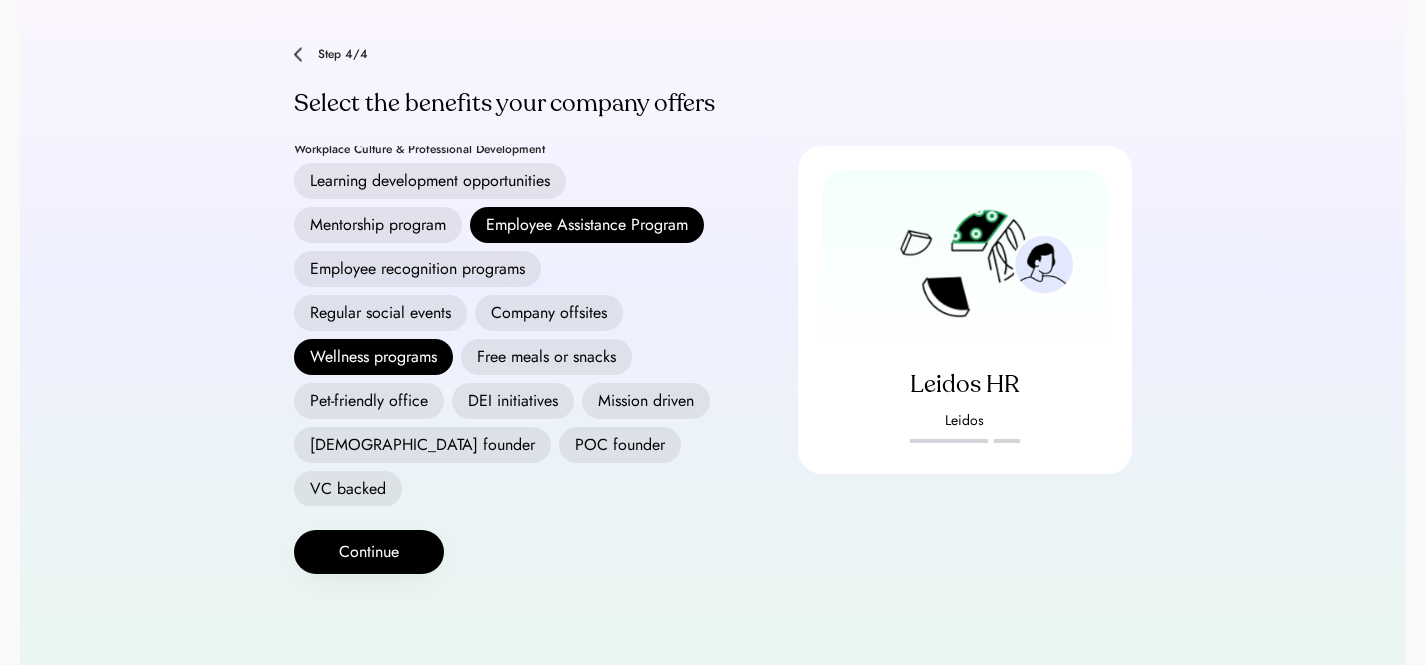 scroll, scrollTop: 668, scrollLeft: 0, axis: vertical 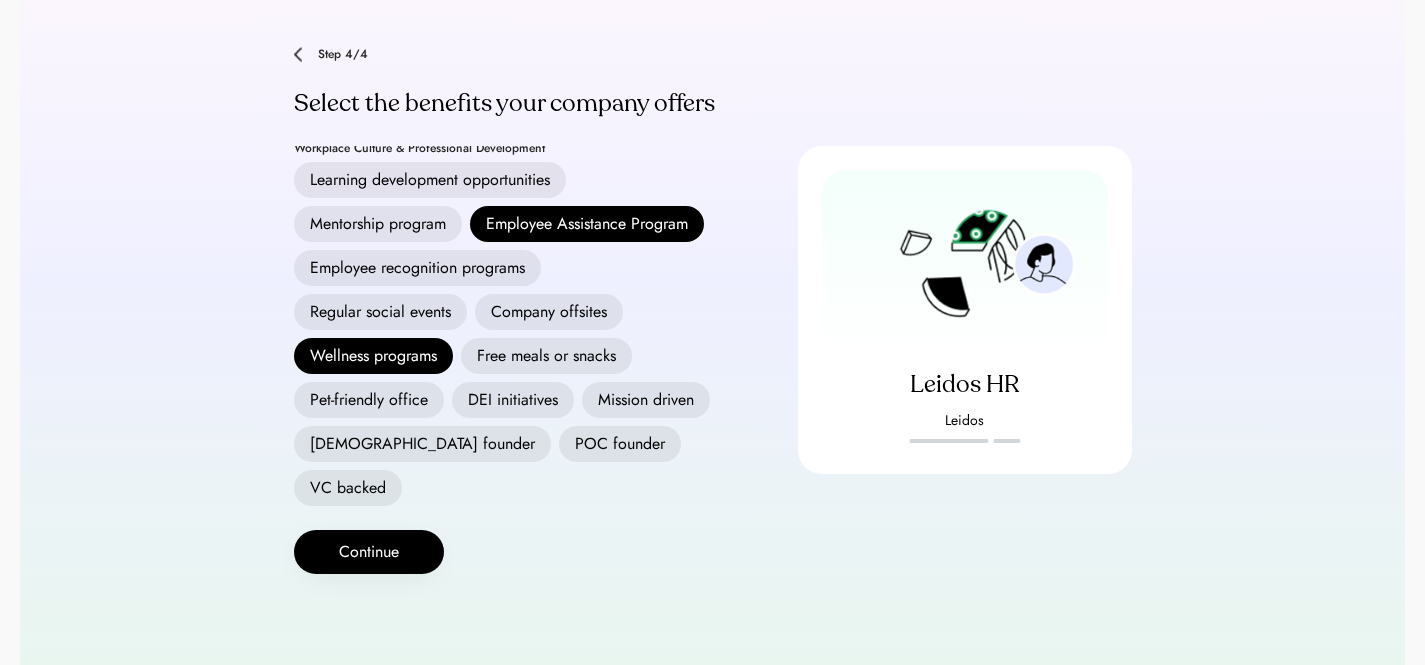 click on "Employee recognition programs" at bounding box center [417, 268] 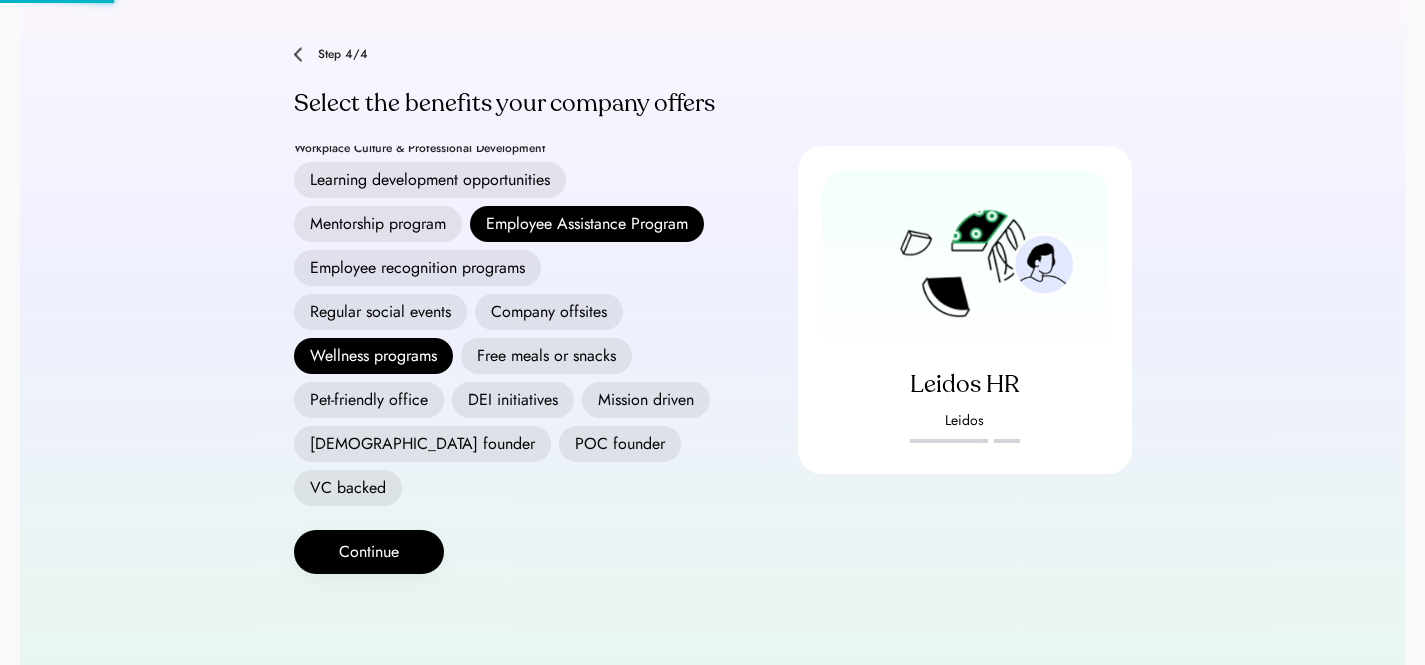click on "Regular social events" at bounding box center (380, 312) 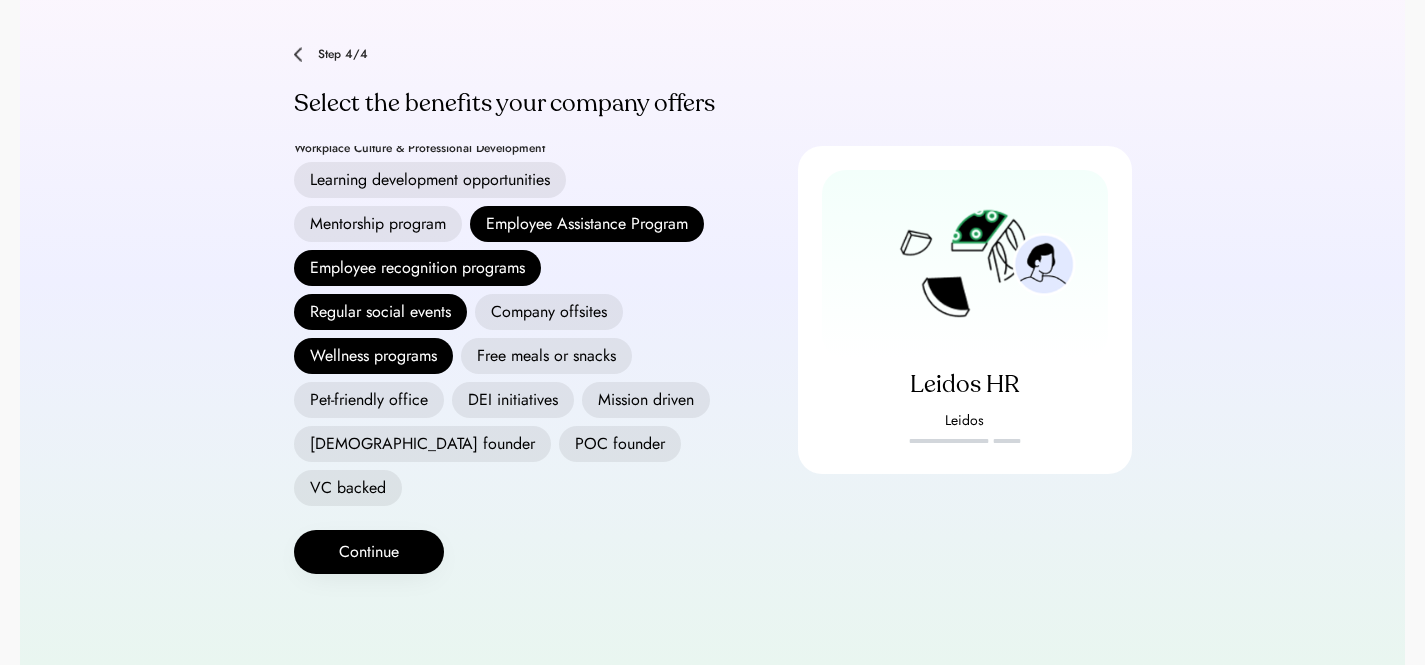scroll, scrollTop: 653, scrollLeft: 0, axis: vertical 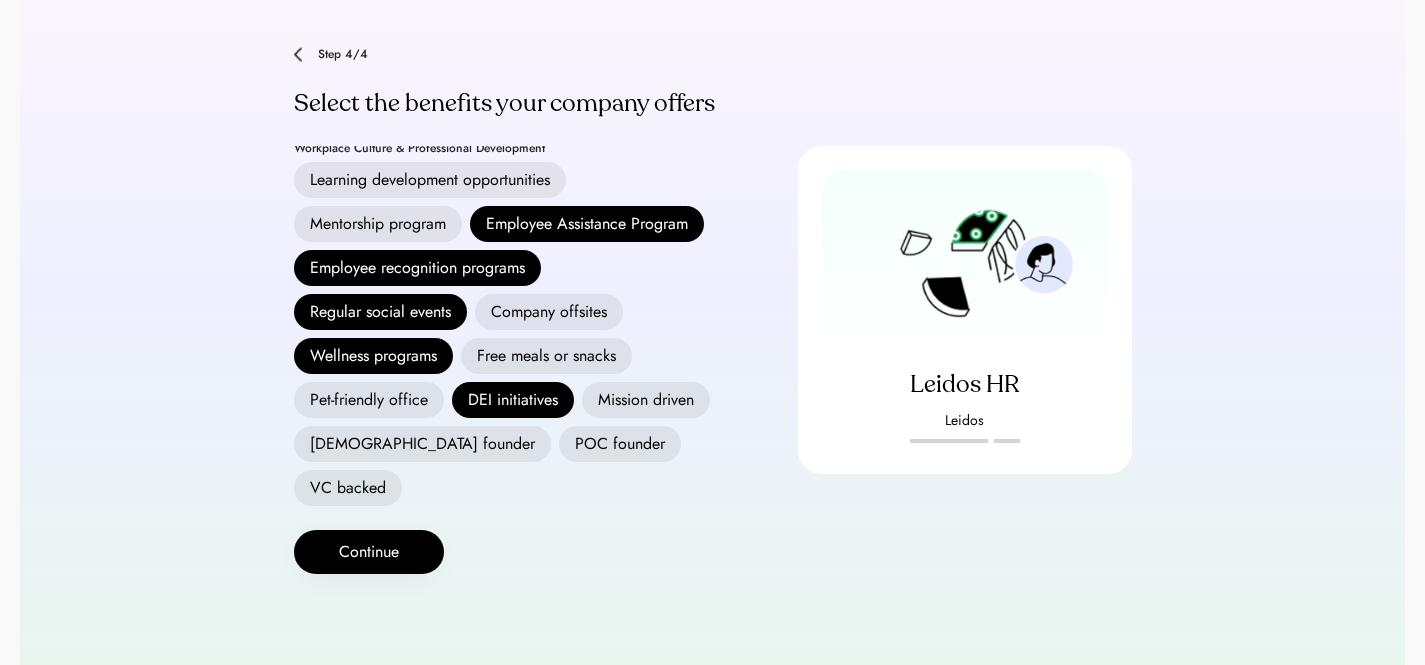 click on "Learning development opportunities" at bounding box center [430, 180] 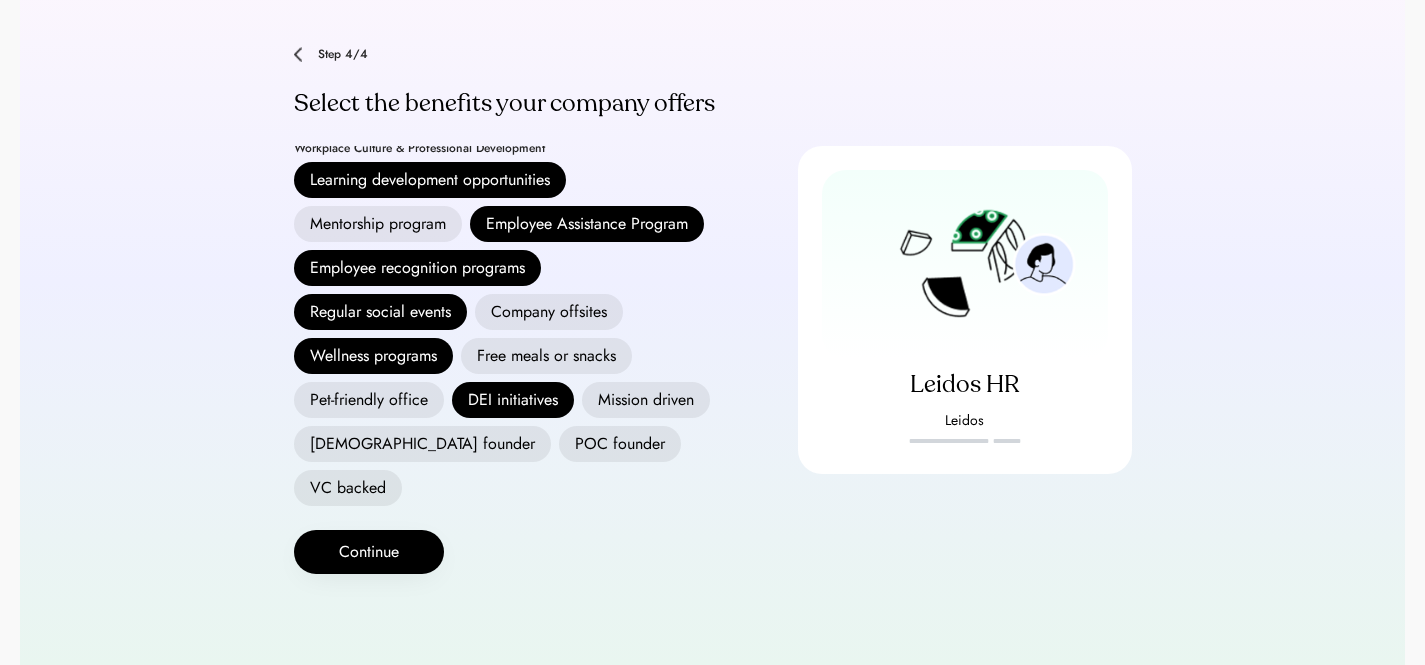 click on "Mentorship program" at bounding box center (378, 224) 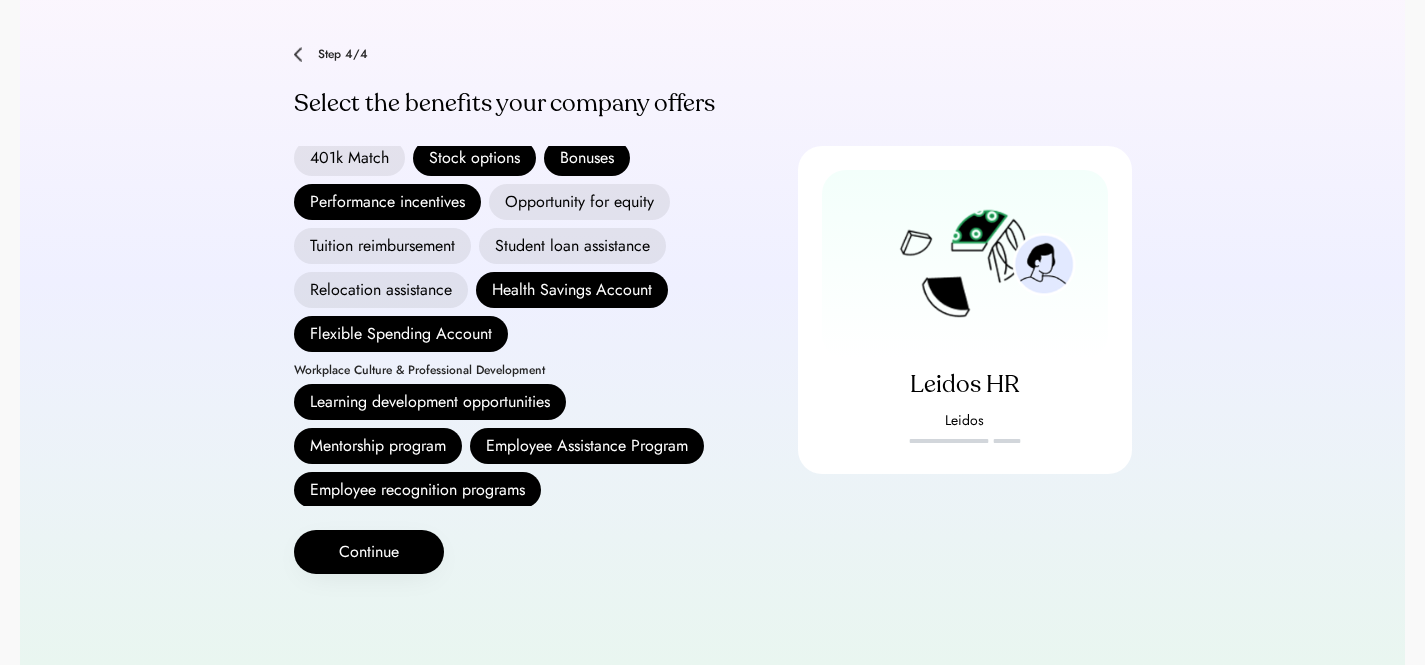 scroll, scrollTop: 323, scrollLeft: 0, axis: vertical 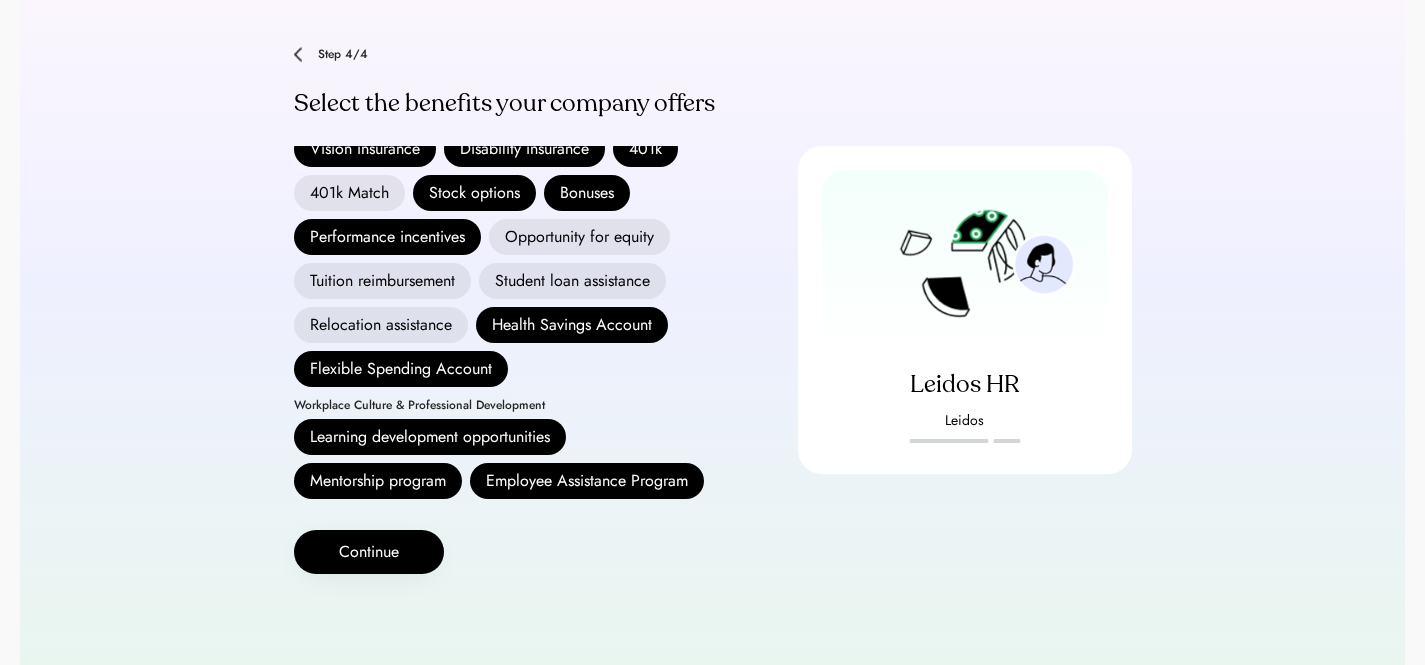 click on "Tuition reimbursement" at bounding box center [382, 281] 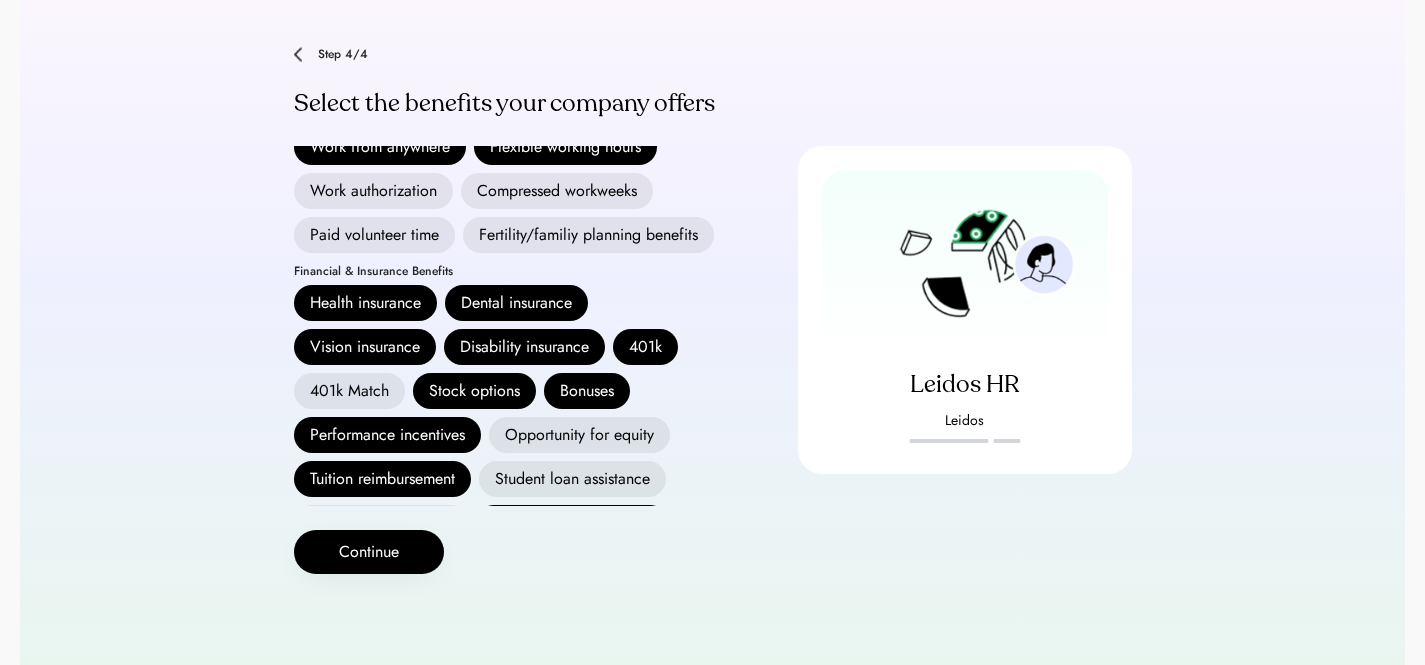 scroll, scrollTop: 0, scrollLeft: 0, axis: both 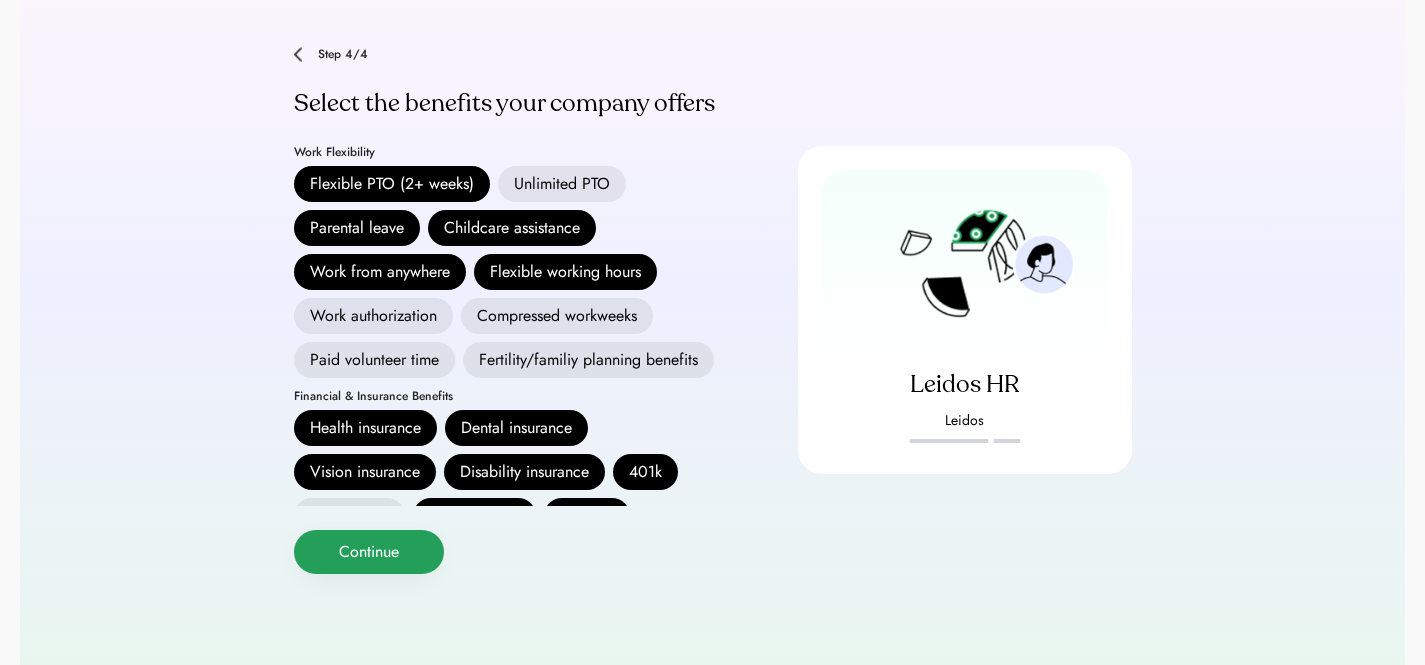 click on "Continue" at bounding box center (369, 552) 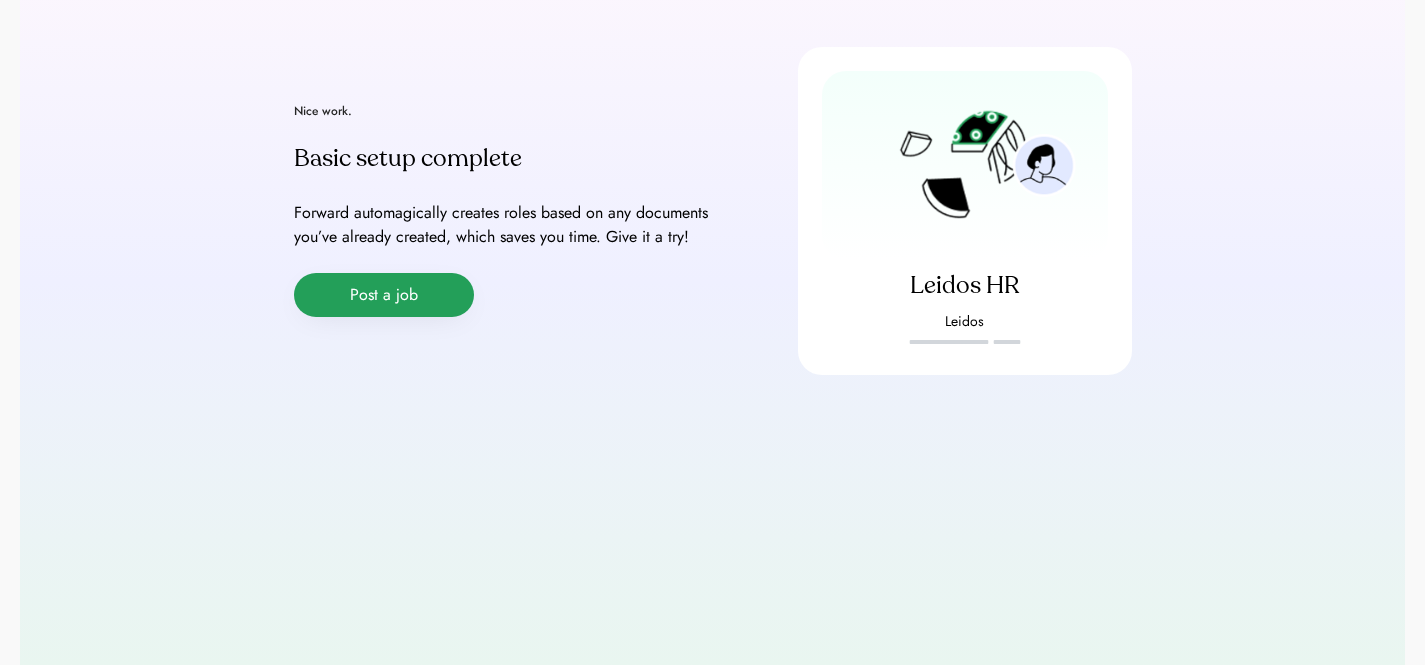 click on "Post a job" at bounding box center (384, 295) 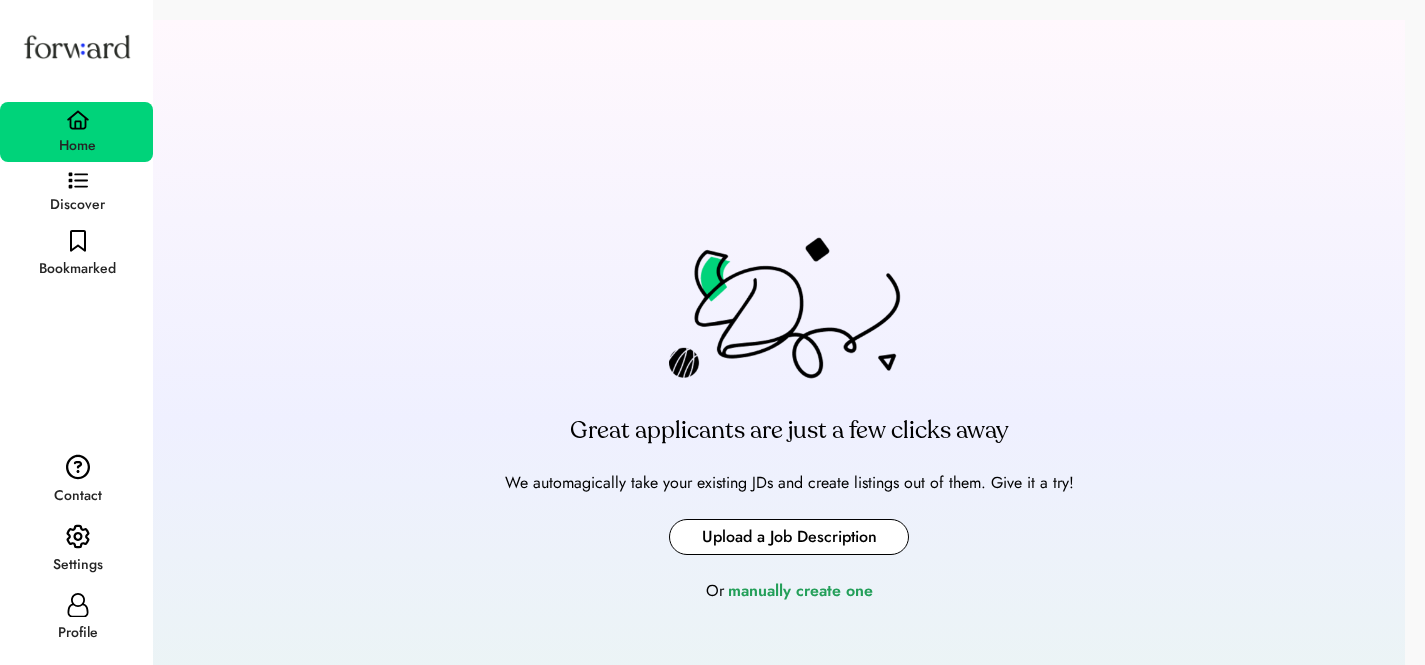 scroll, scrollTop: 0, scrollLeft: 0, axis: both 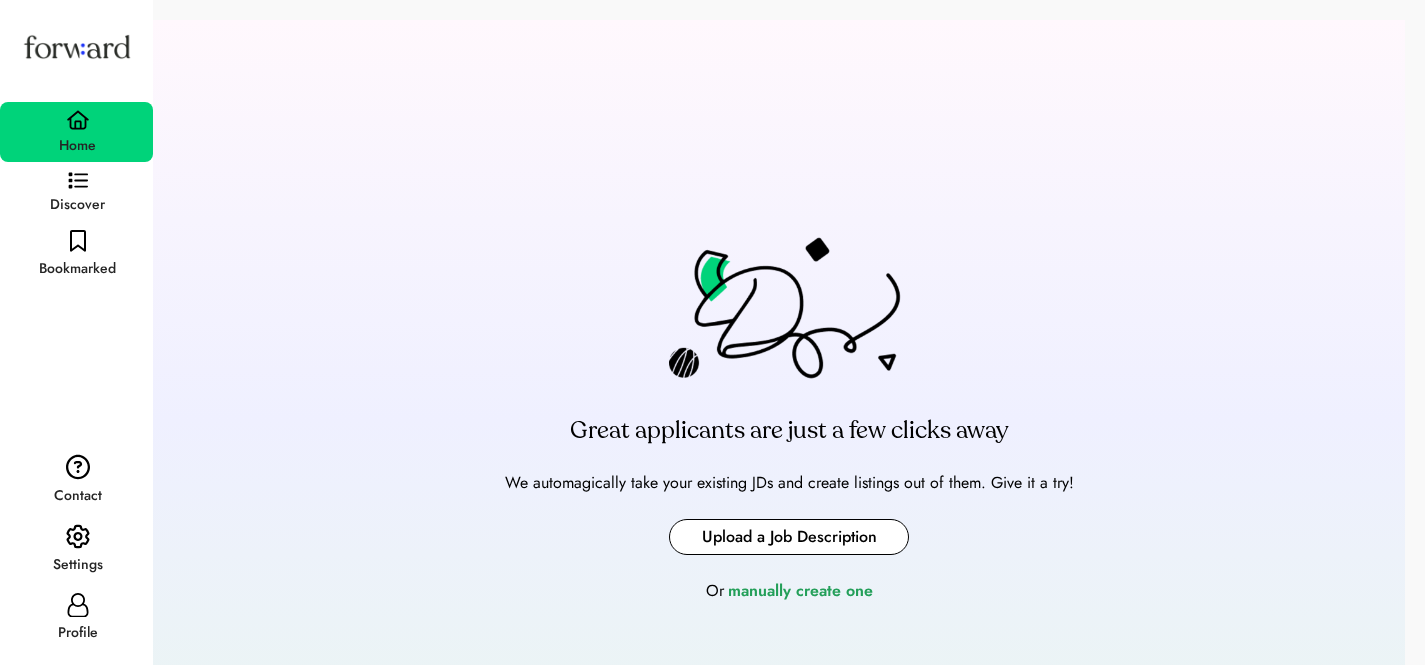 click at bounding box center [789, 537] 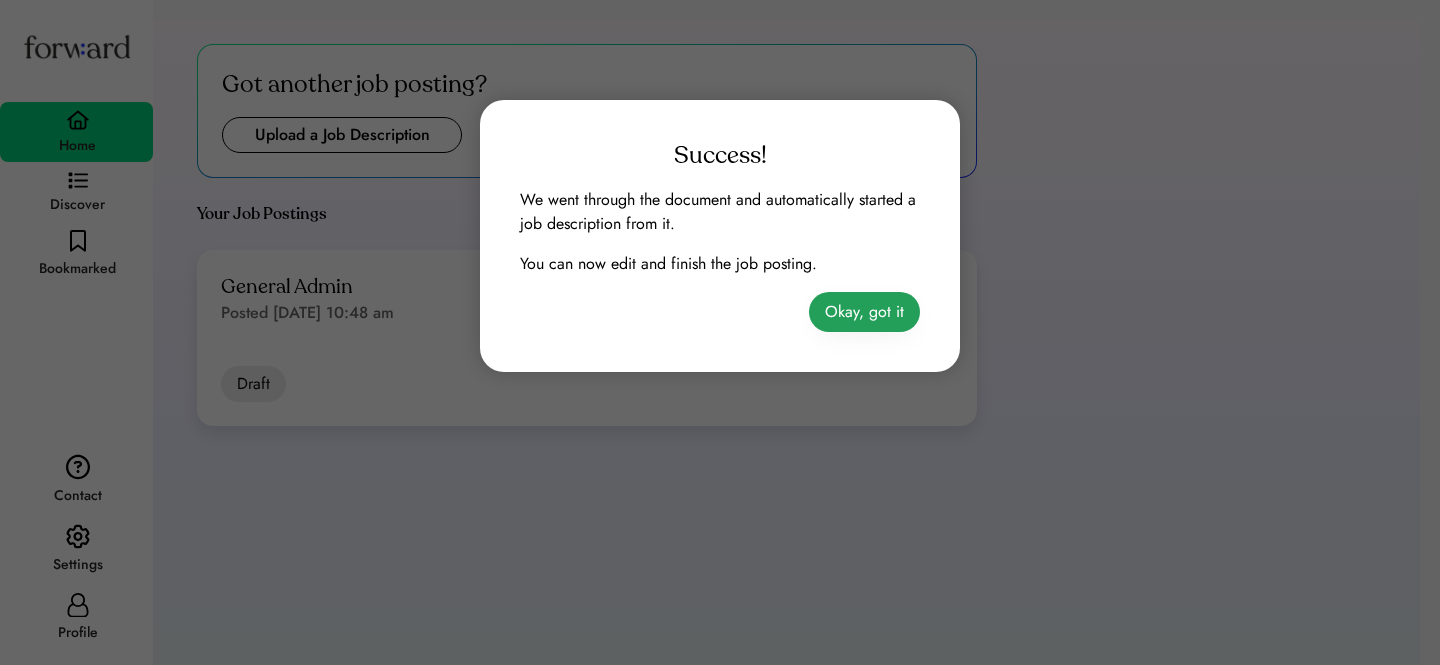 click on "Okay, got it" at bounding box center (864, 312) 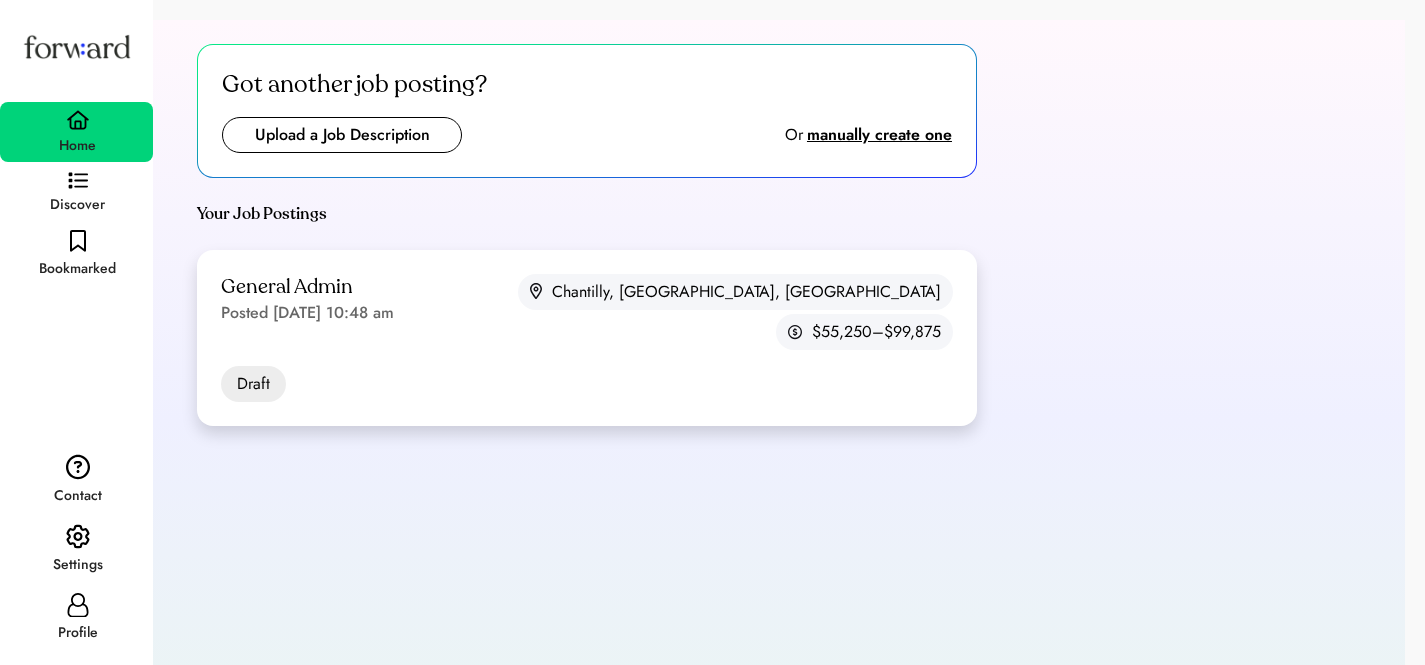 click on "General Admin Posted Jul 7, 2025 10:48 am Chantilly, VA, USA $55,250–$99,875" at bounding box center (587, 312) 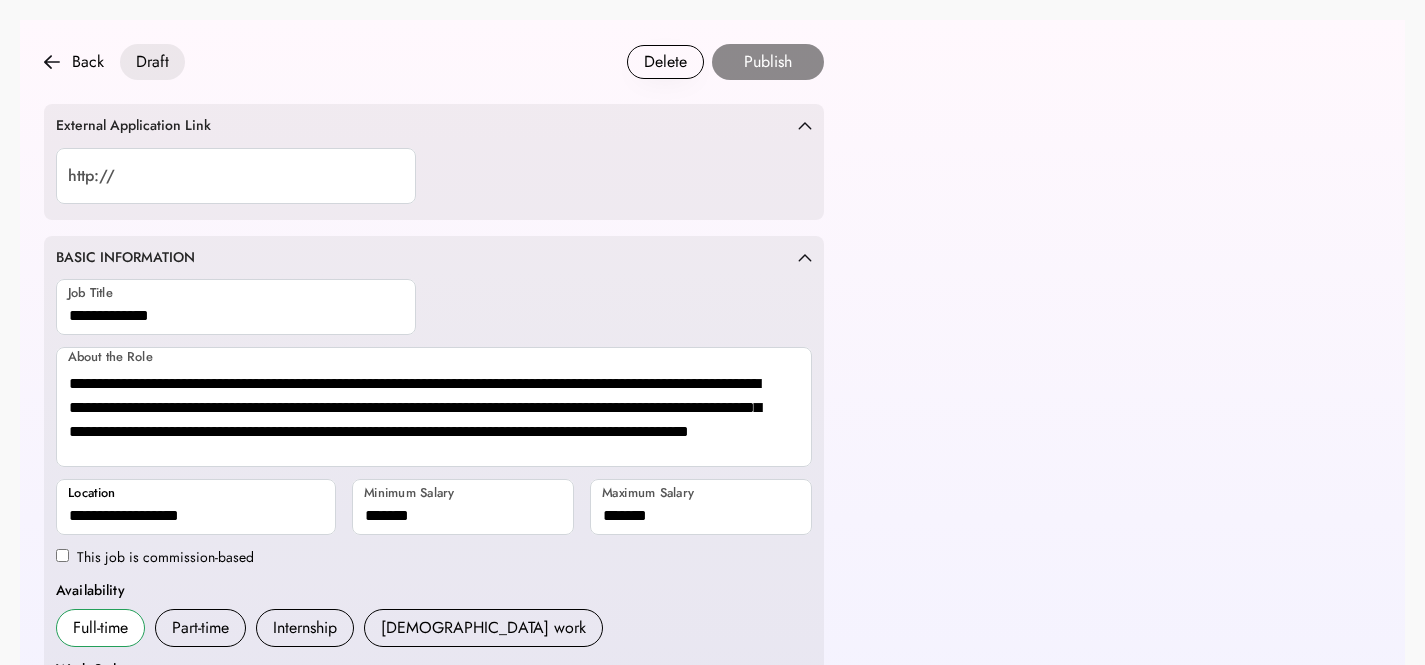 scroll, scrollTop: 0, scrollLeft: 0, axis: both 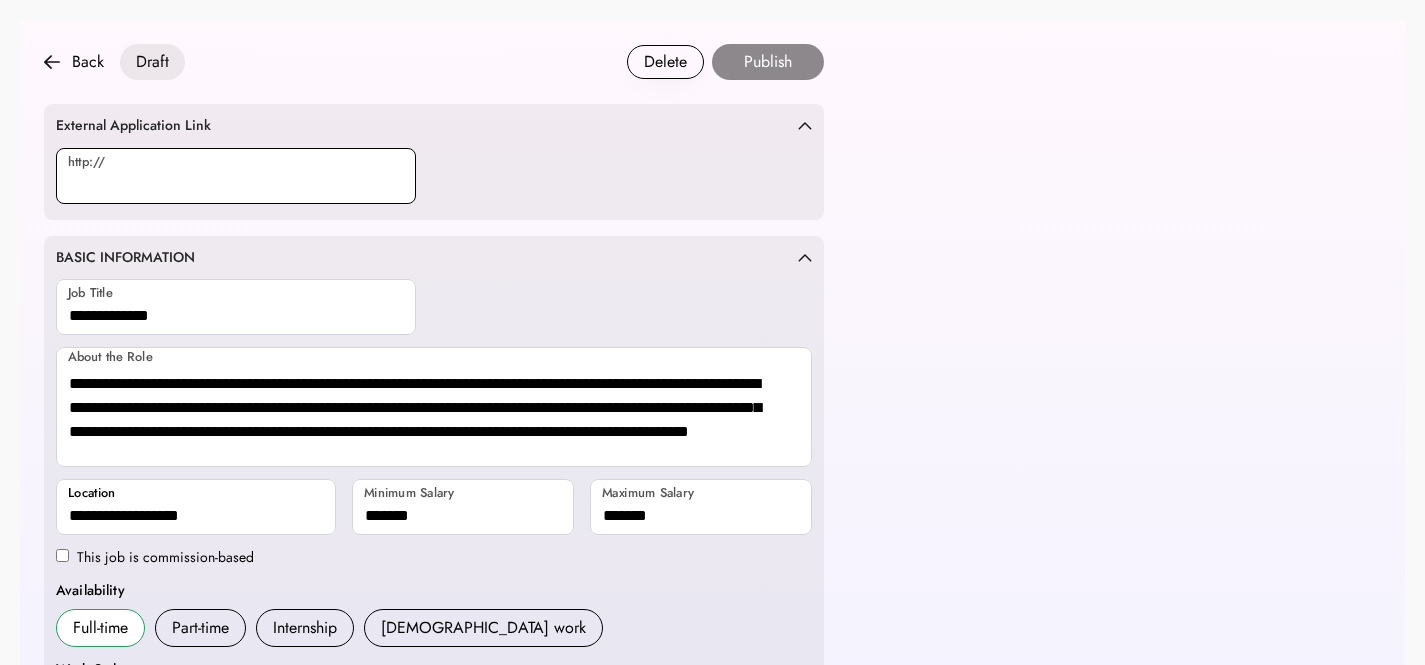 click at bounding box center [236, 176] 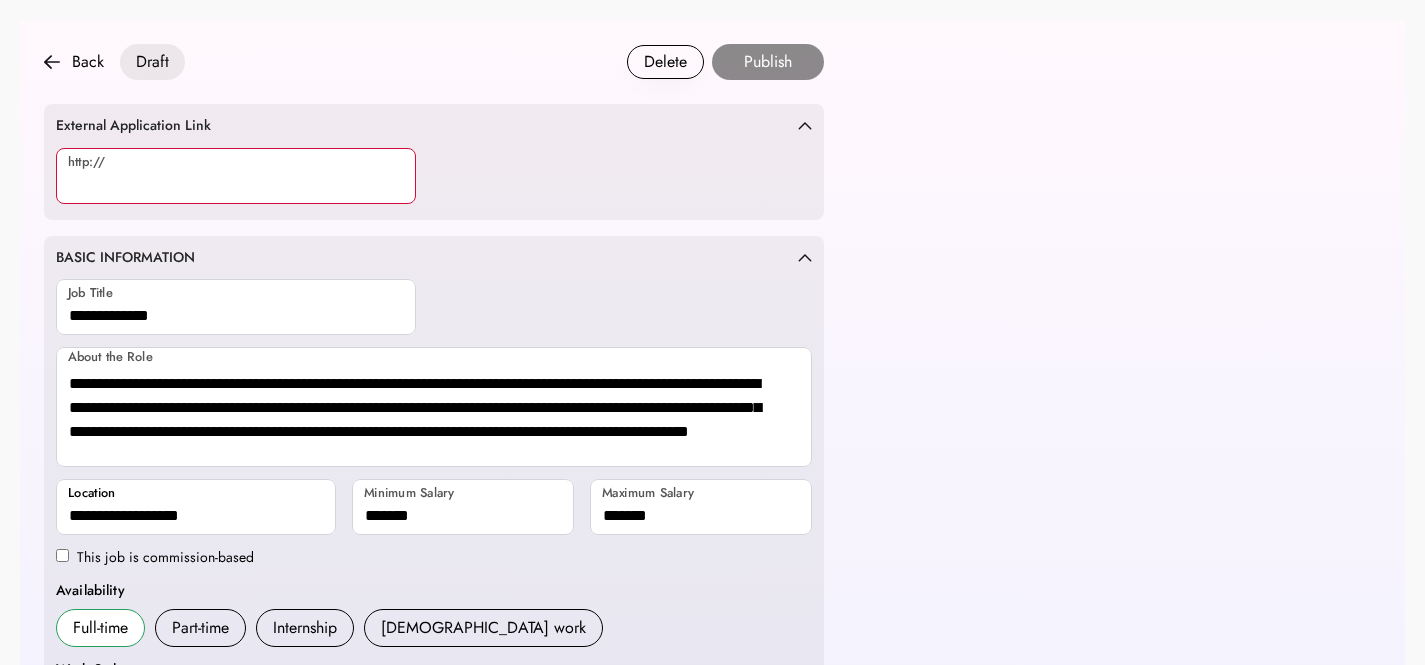 paste on "**********" 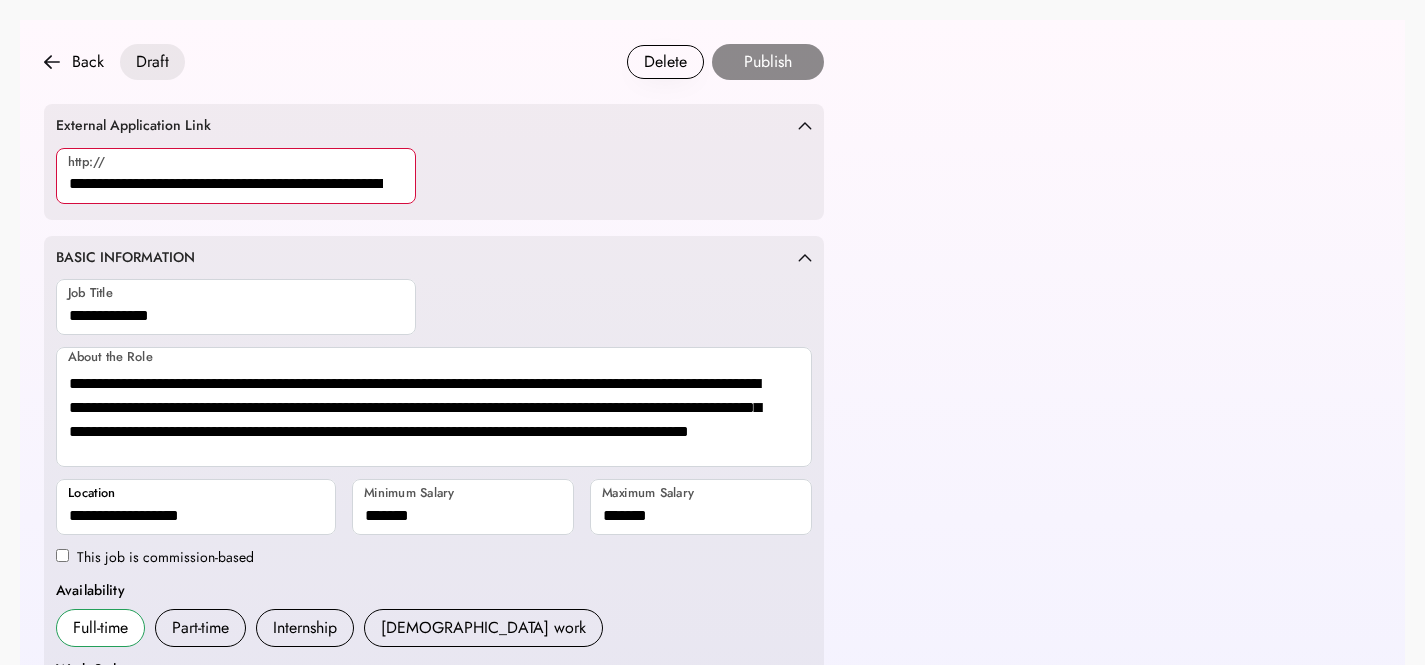 scroll, scrollTop: 0, scrollLeft: 77, axis: horizontal 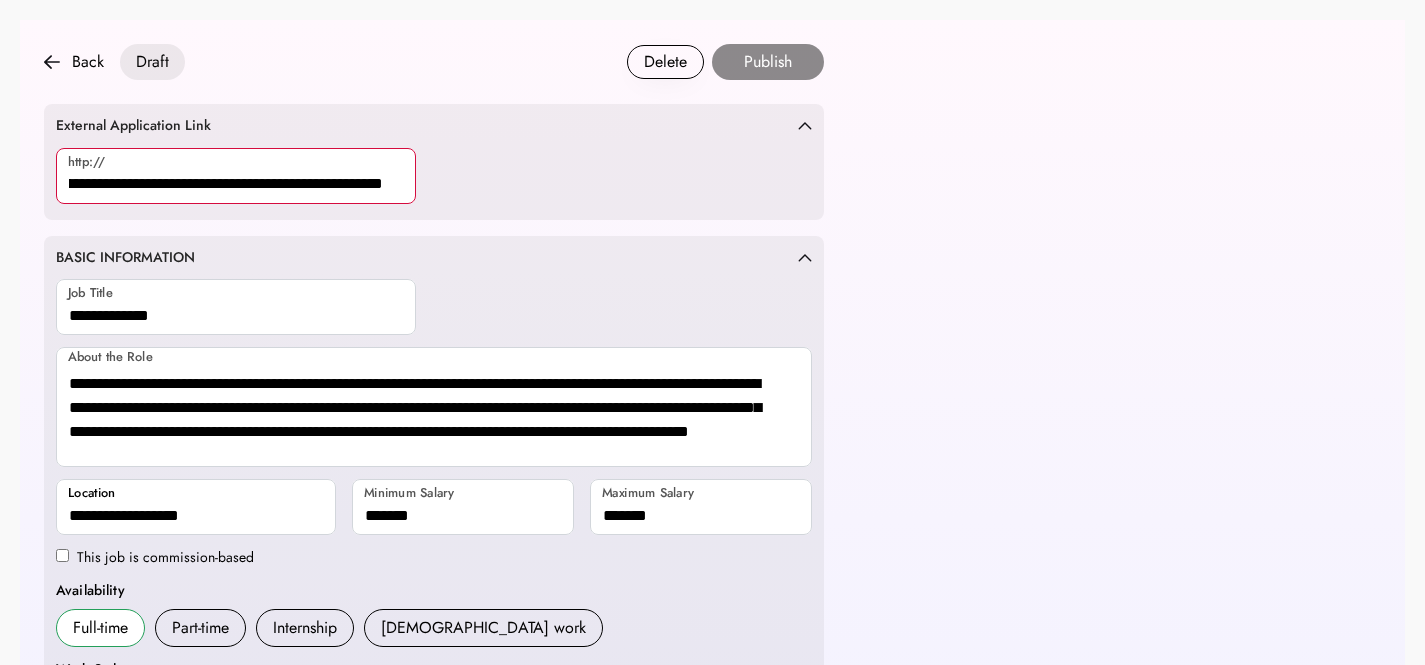 type on "**********" 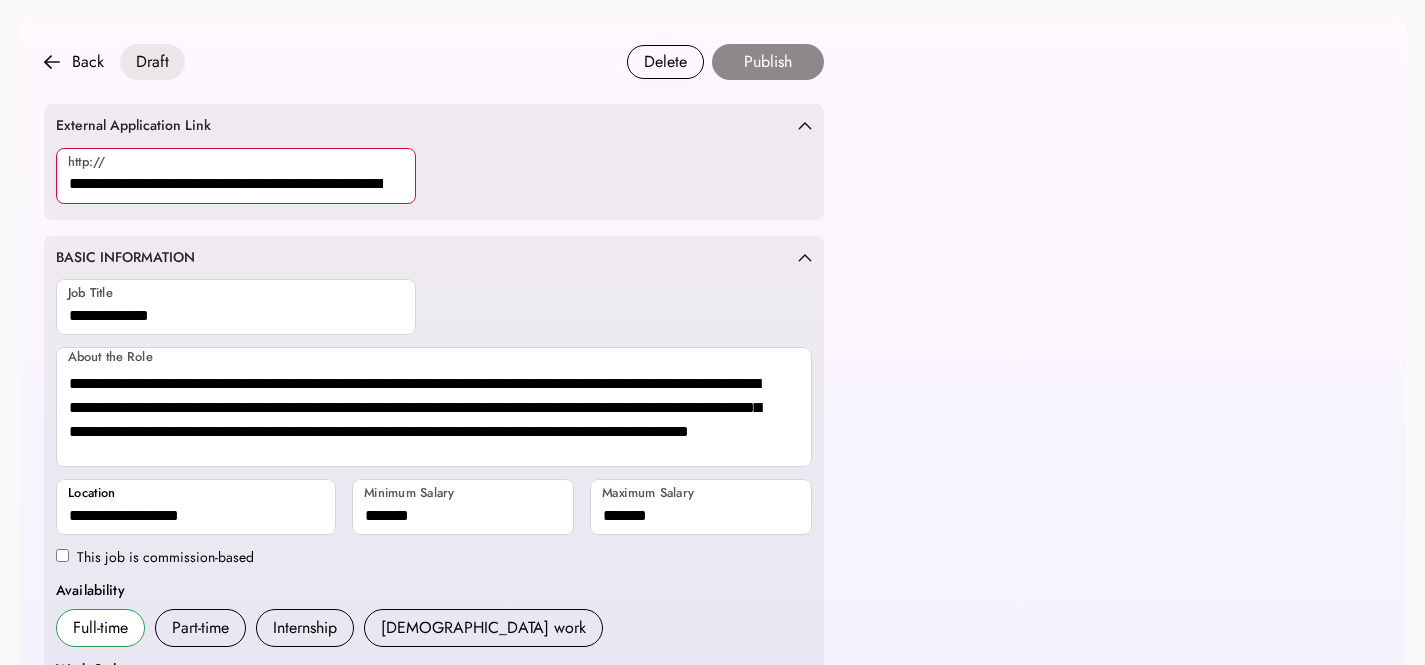 click on "**********" at bounding box center (712, 1049) 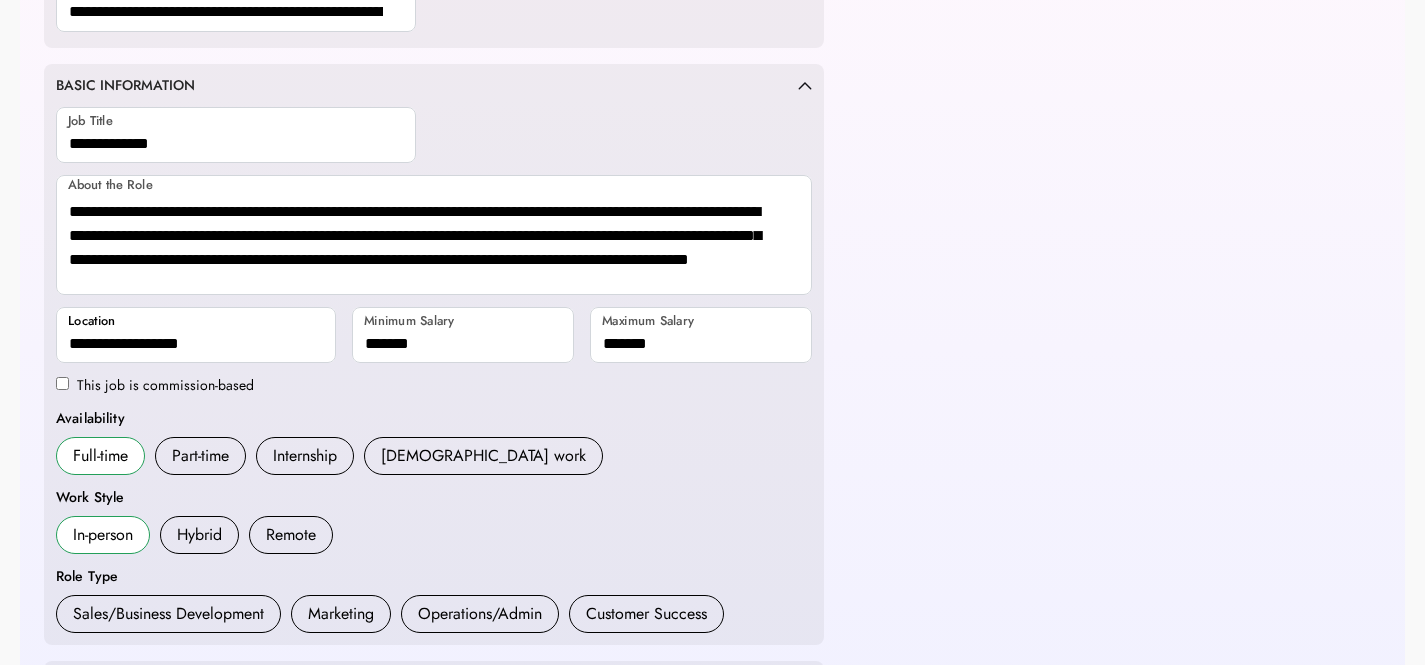 scroll, scrollTop: 330, scrollLeft: 0, axis: vertical 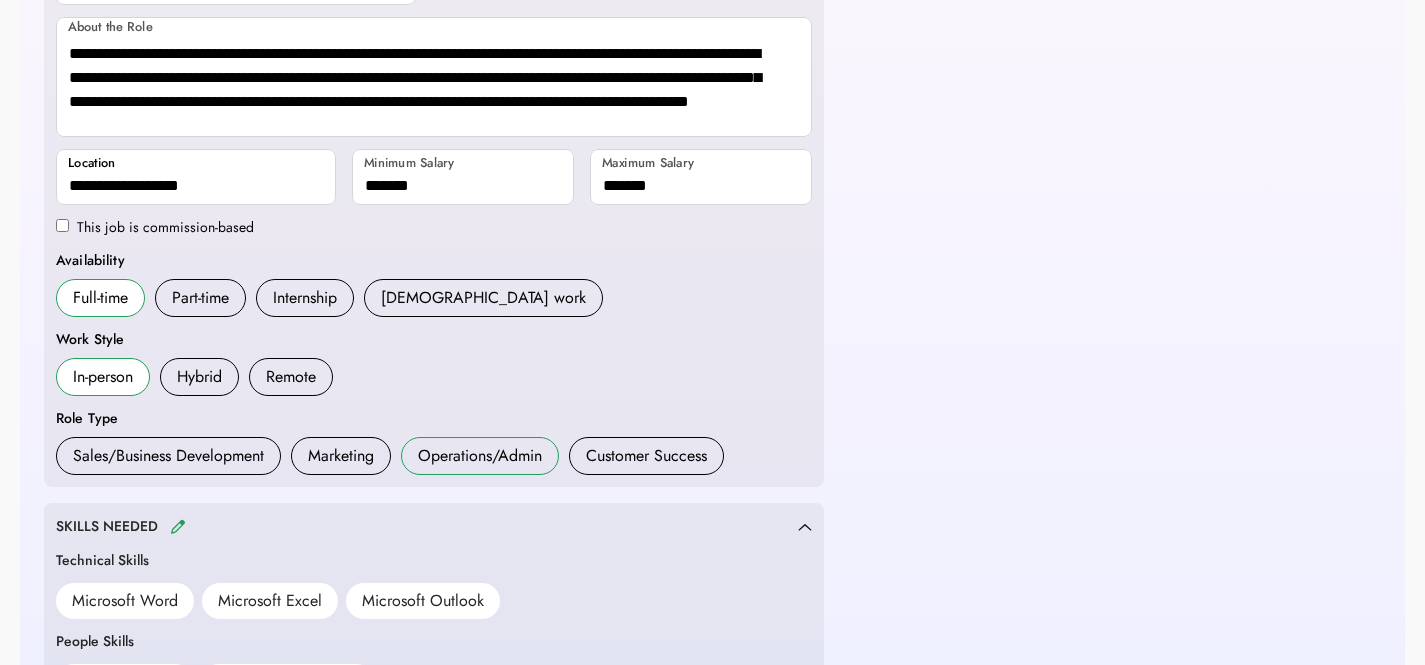 click on "Operations/Admin" at bounding box center [480, 456] 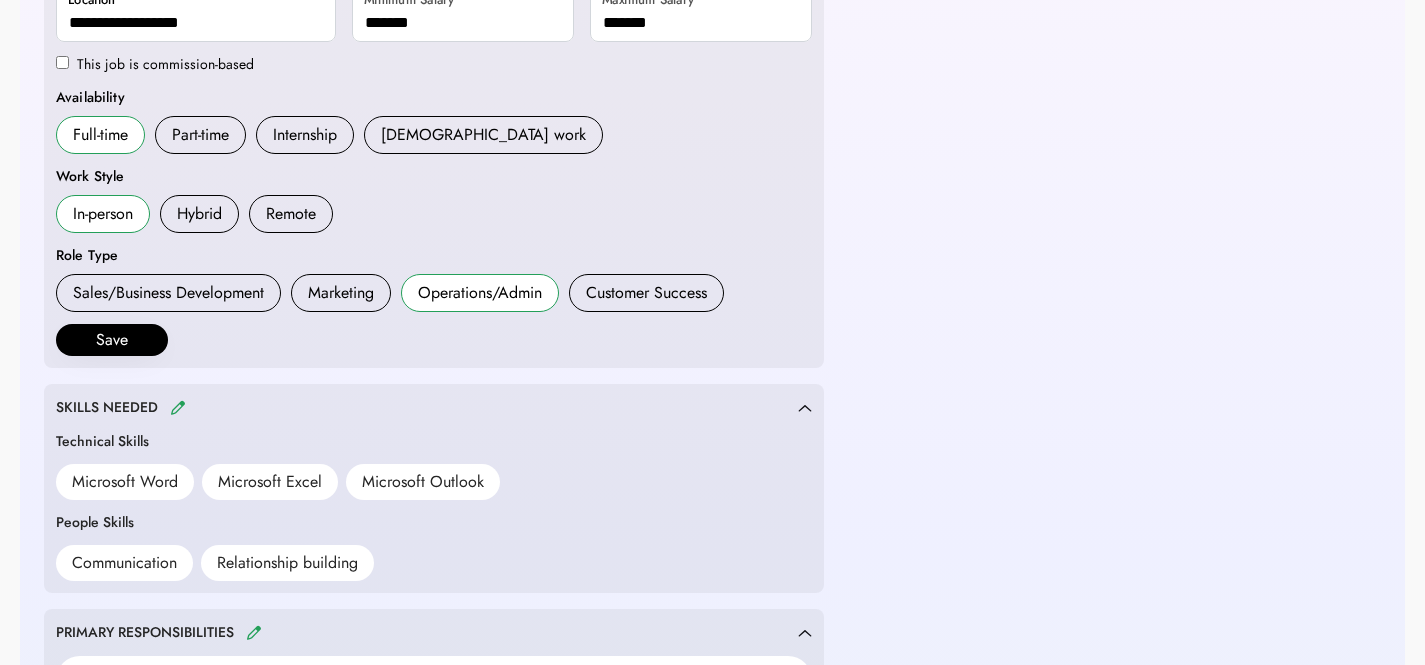 scroll, scrollTop: 487, scrollLeft: 0, axis: vertical 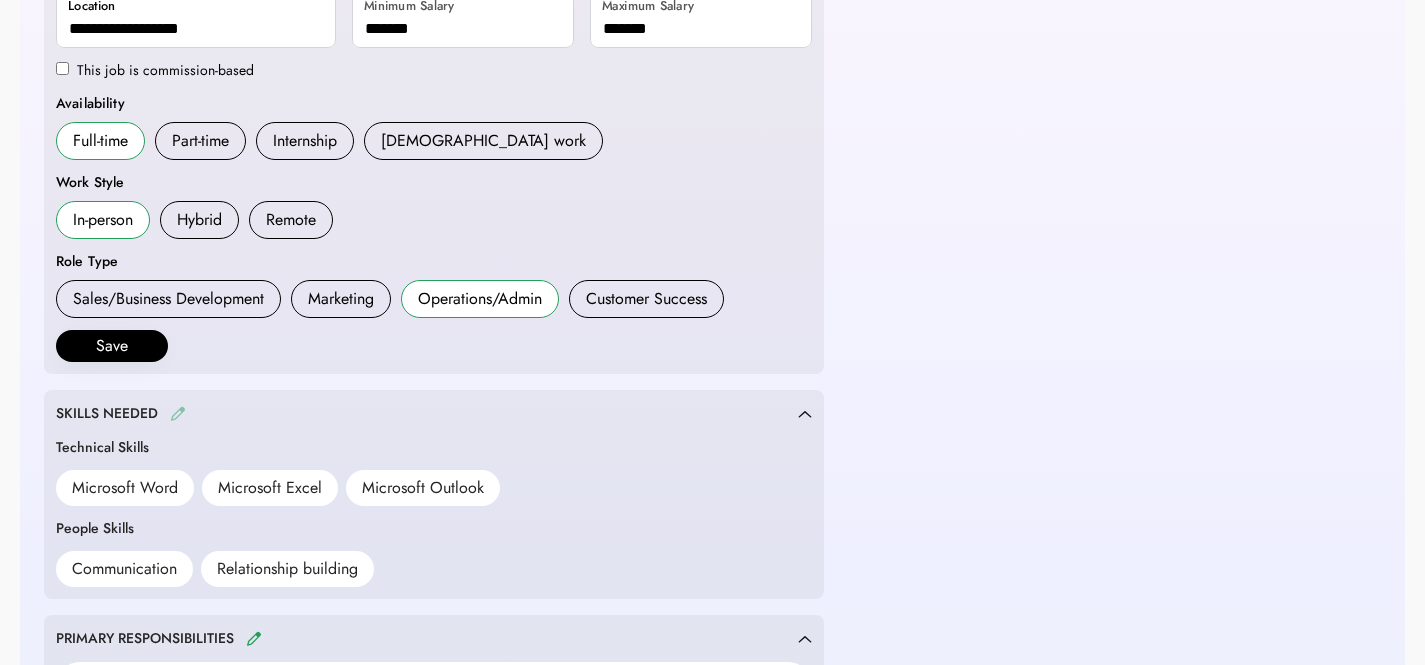 click at bounding box center [178, 413] 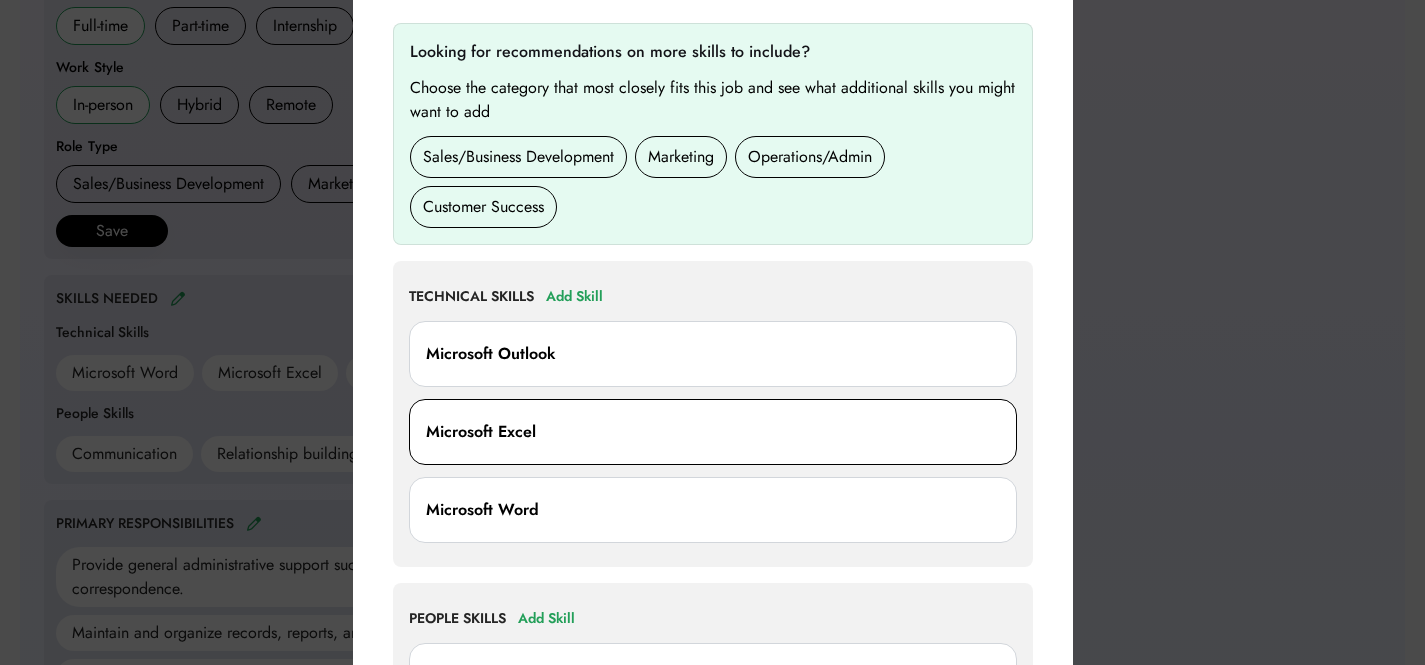 scroll, scrollTop: 652, scrollLeft: 0, axis: vertical 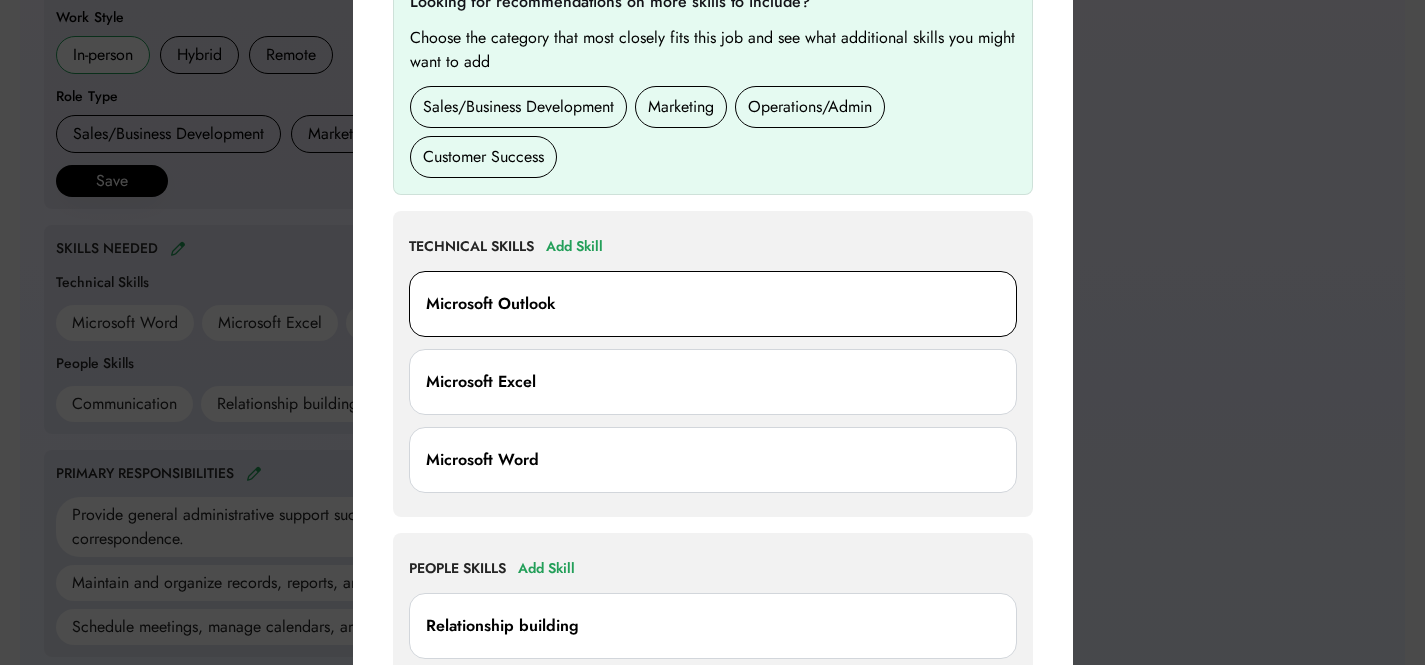 click on "TECHNICAL SKILLS Add Skill Microsoft Outlook Microsoft Excel Microsoft Word" at bounding box center (713, 364) 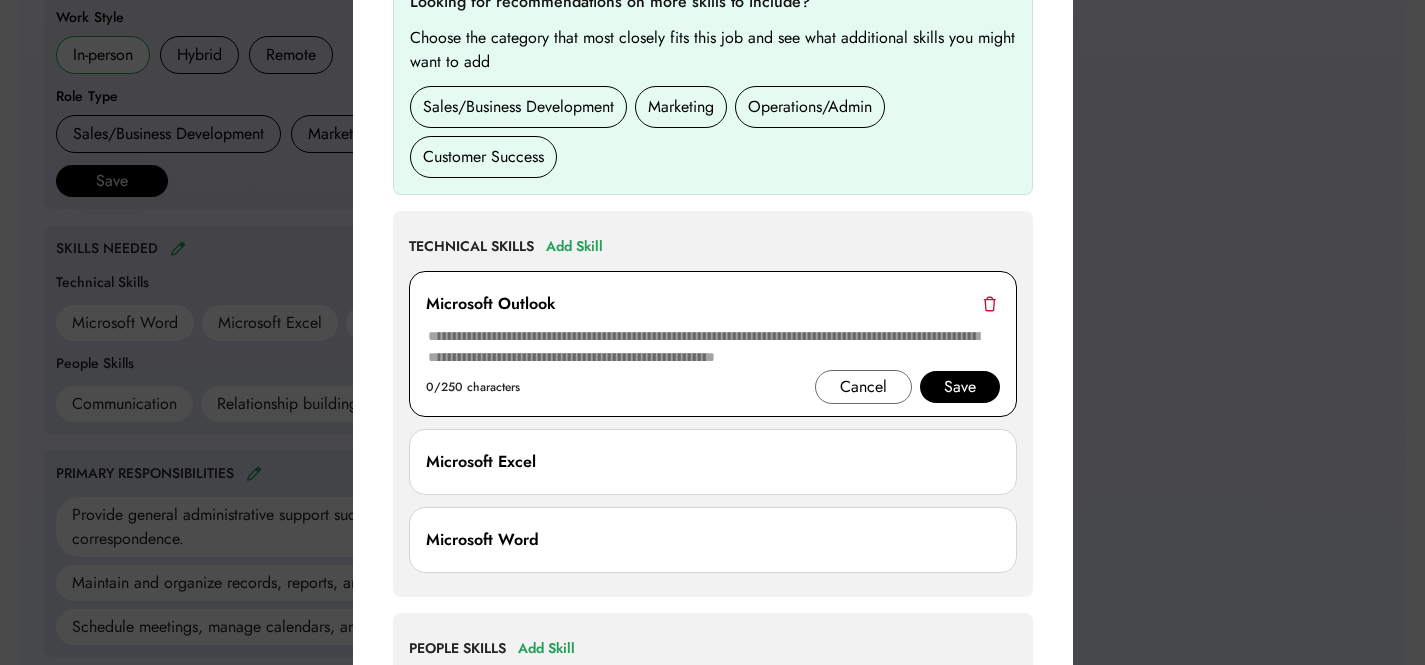 click at bounding box center (989, 303) 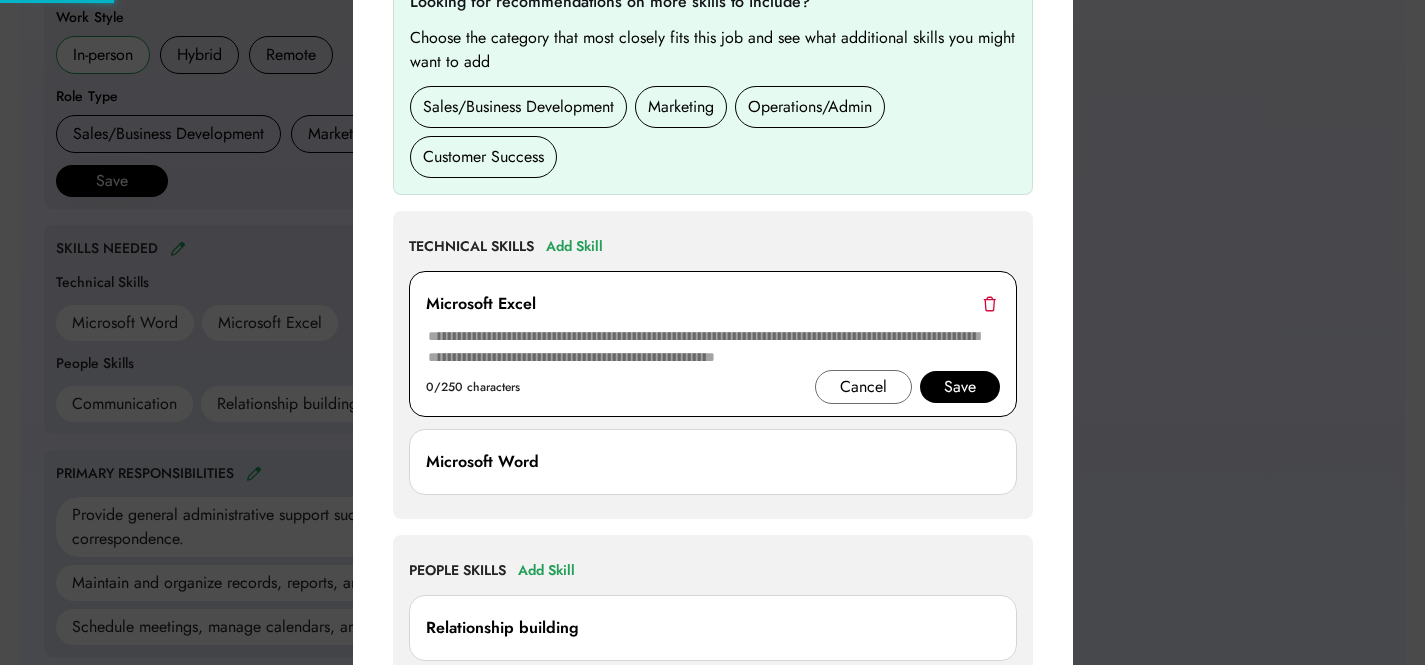 click at bounding box center (989, 303) 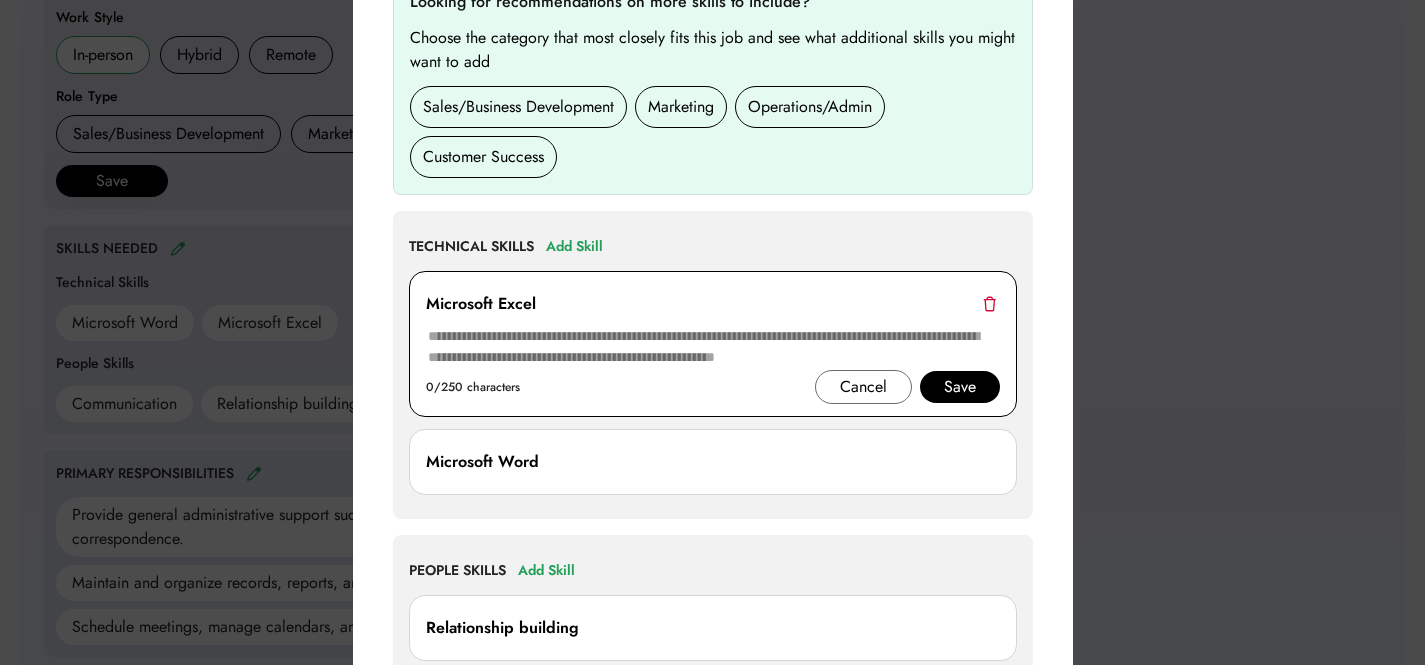 click at bounding box center (989, 303) 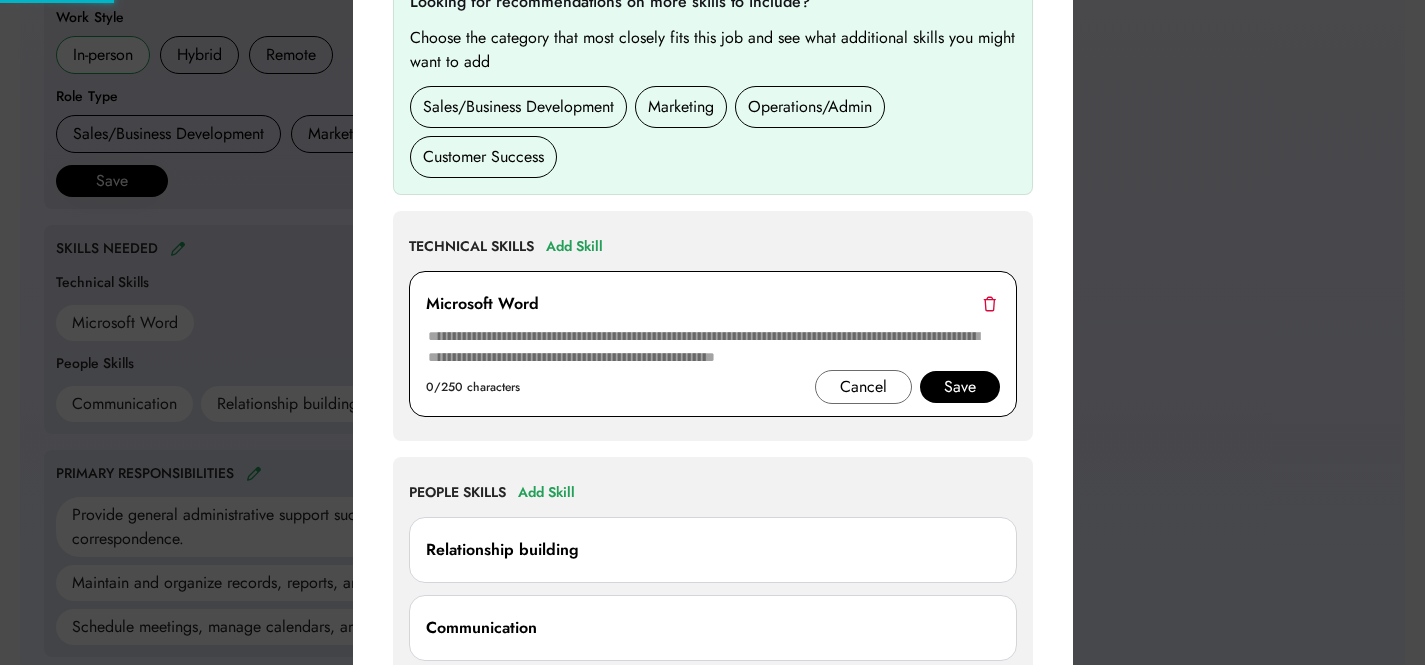click at bounding box center [989, 303] 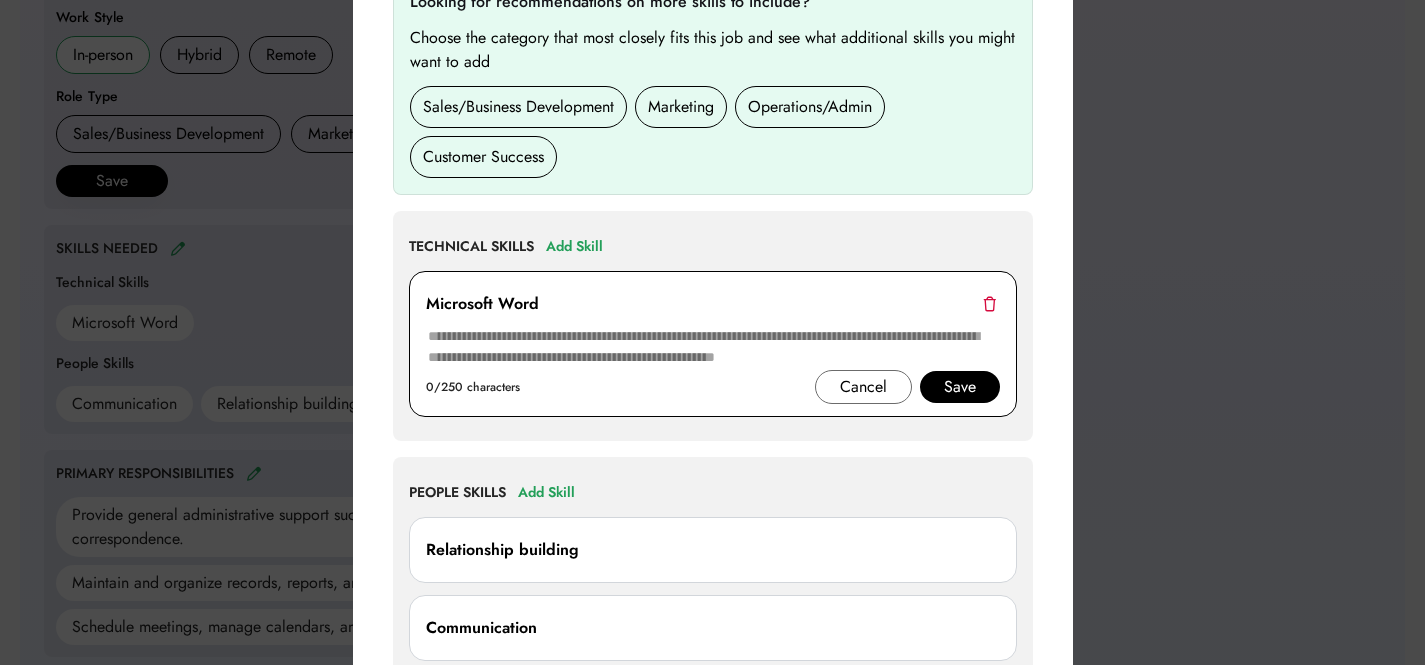 click at bounding box center (989, 303) 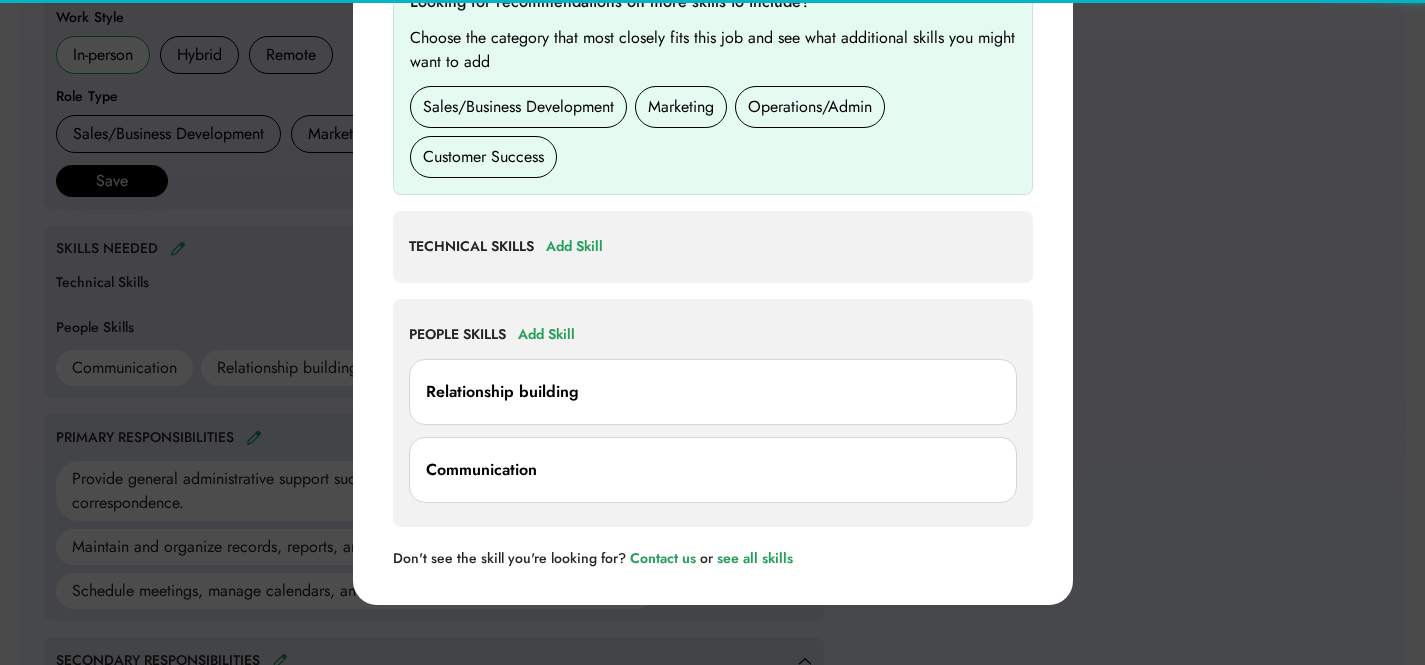 click on "TECHNICAL SKILLS Add Skill Microsoft Word 0/250 characters Cancel Save Microsoft Word Microsoft Word" at bounding box center [713, 247] 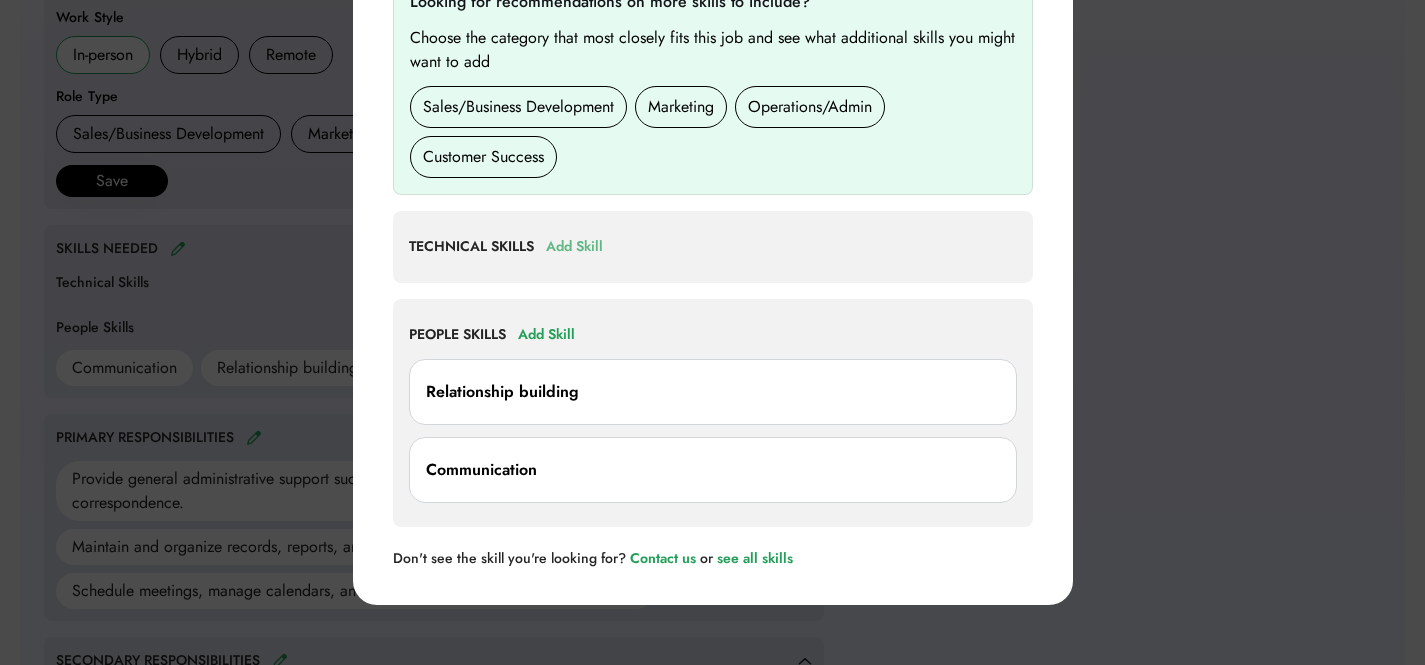 click on "Add Skill" at bounding box center (574, 247) 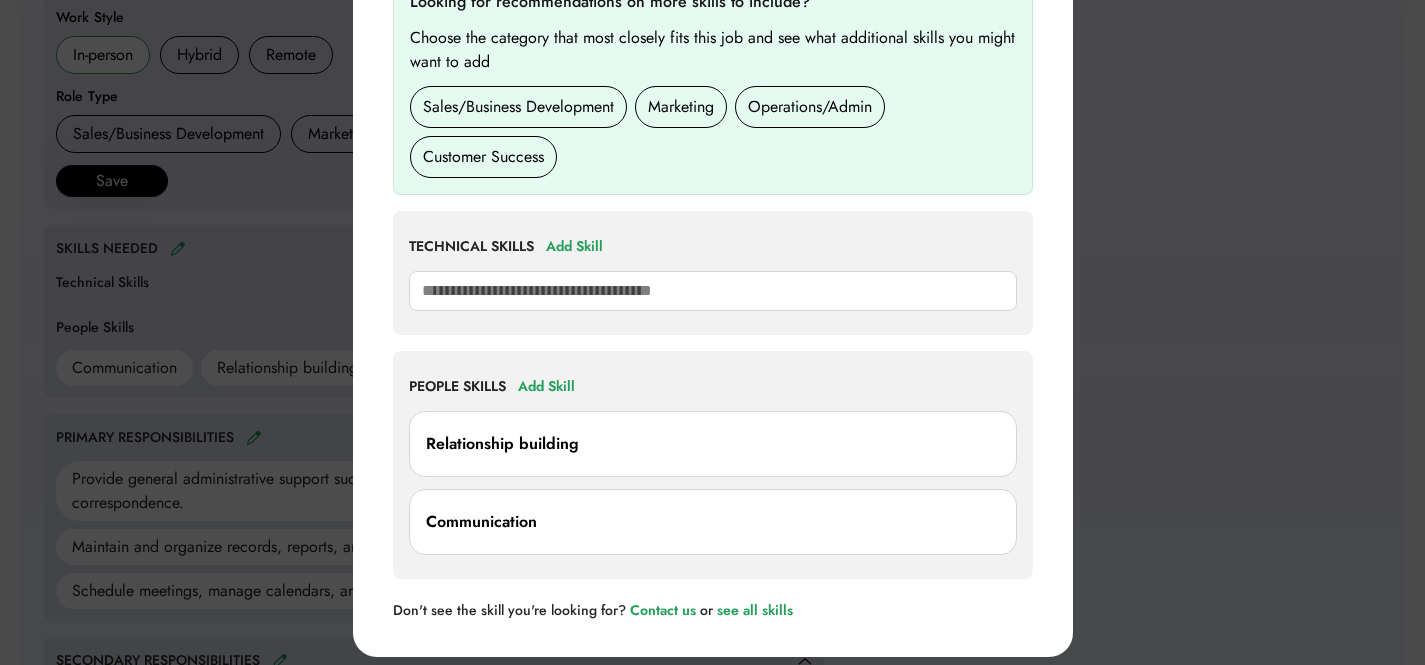 click at bounding box center [713, 291] 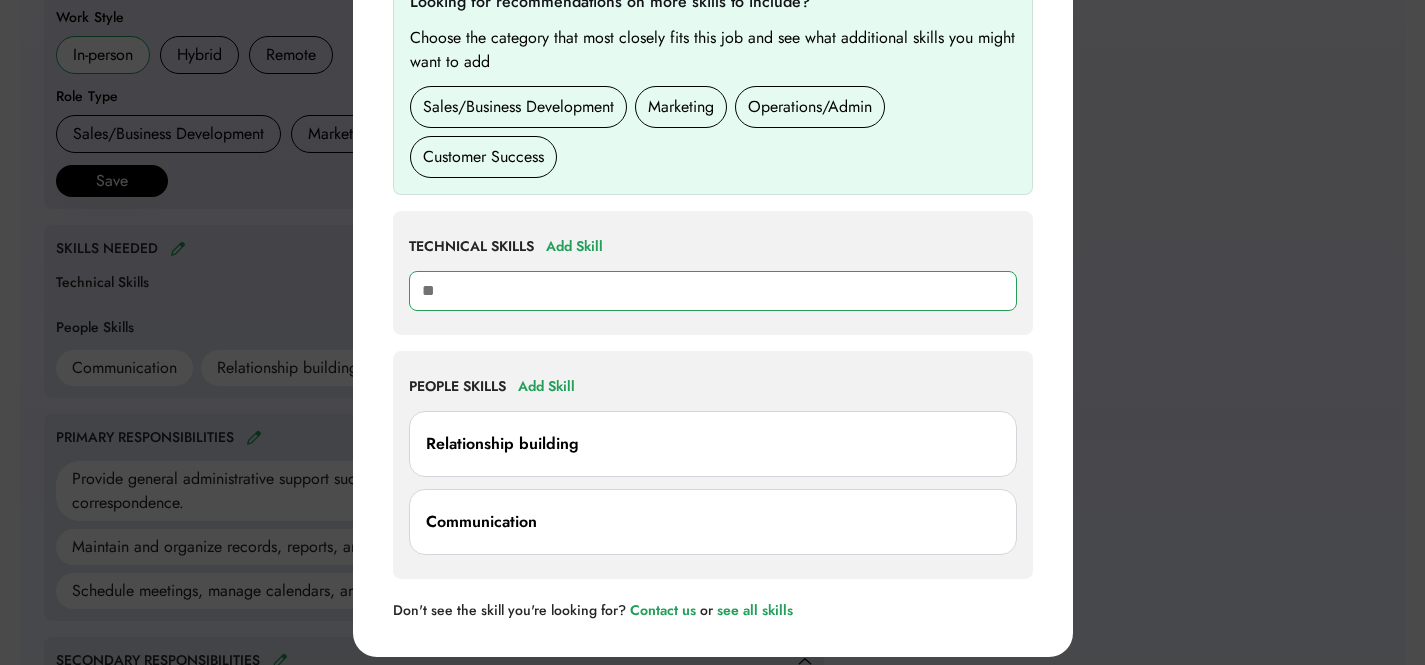 type on "***" 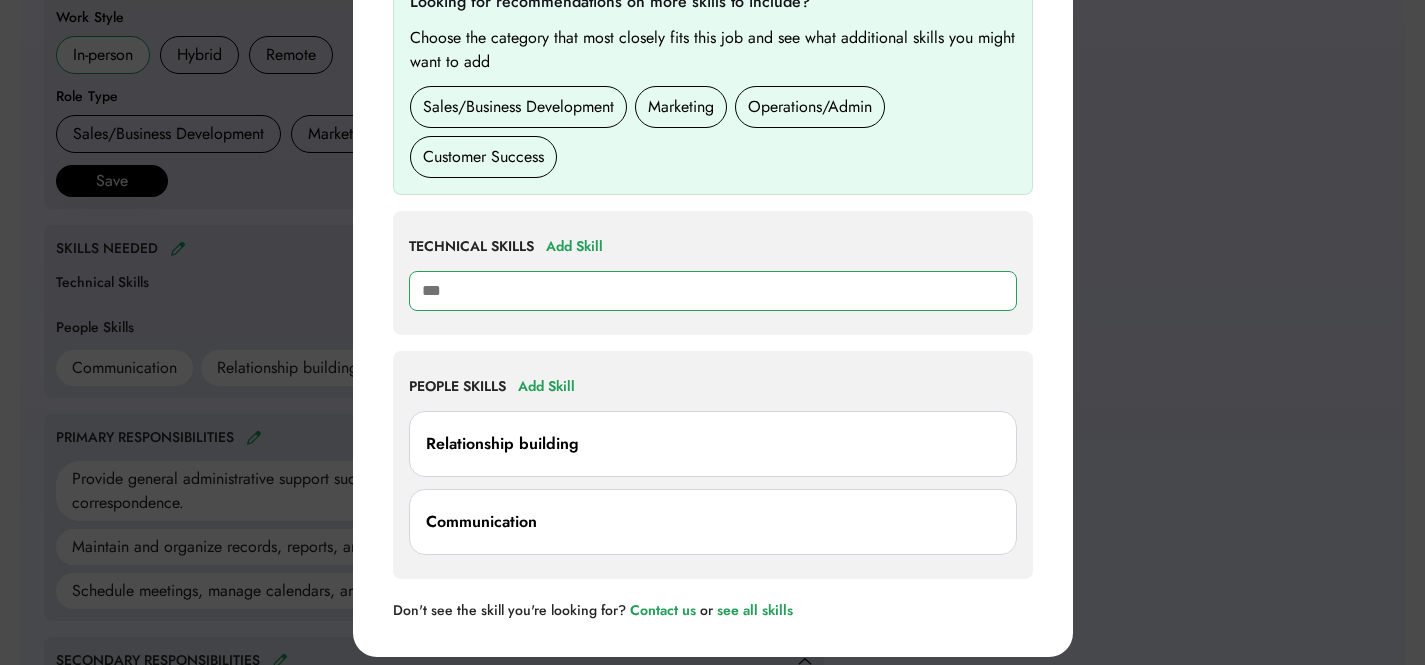 type on "**********" 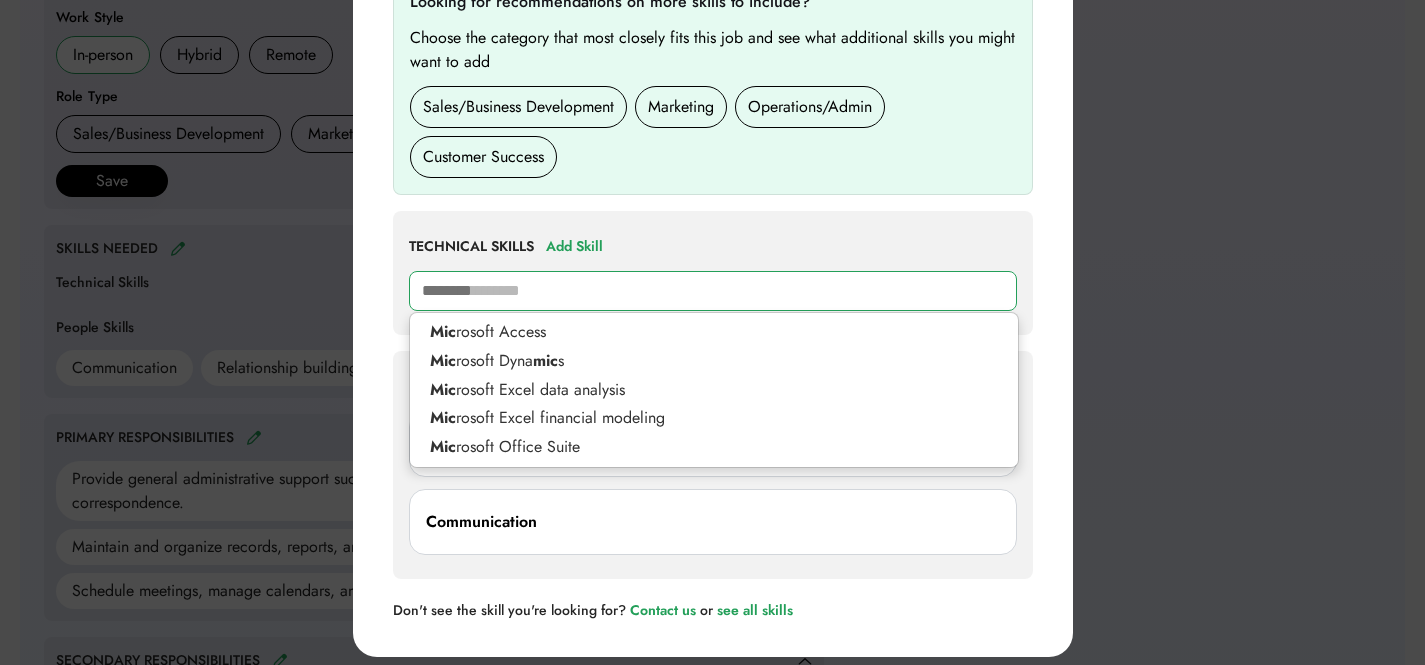 type on "*********" 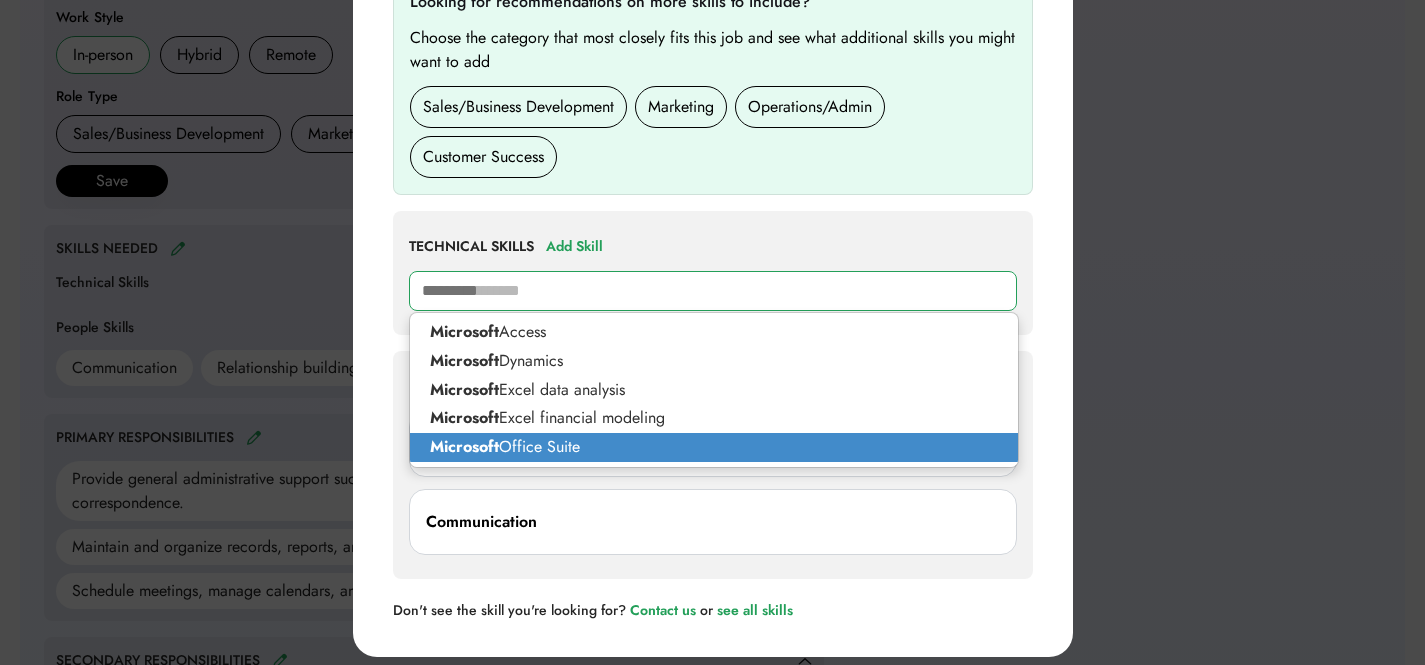 click on "Microsoft  Office Suite" at bounding box center (714, 447) 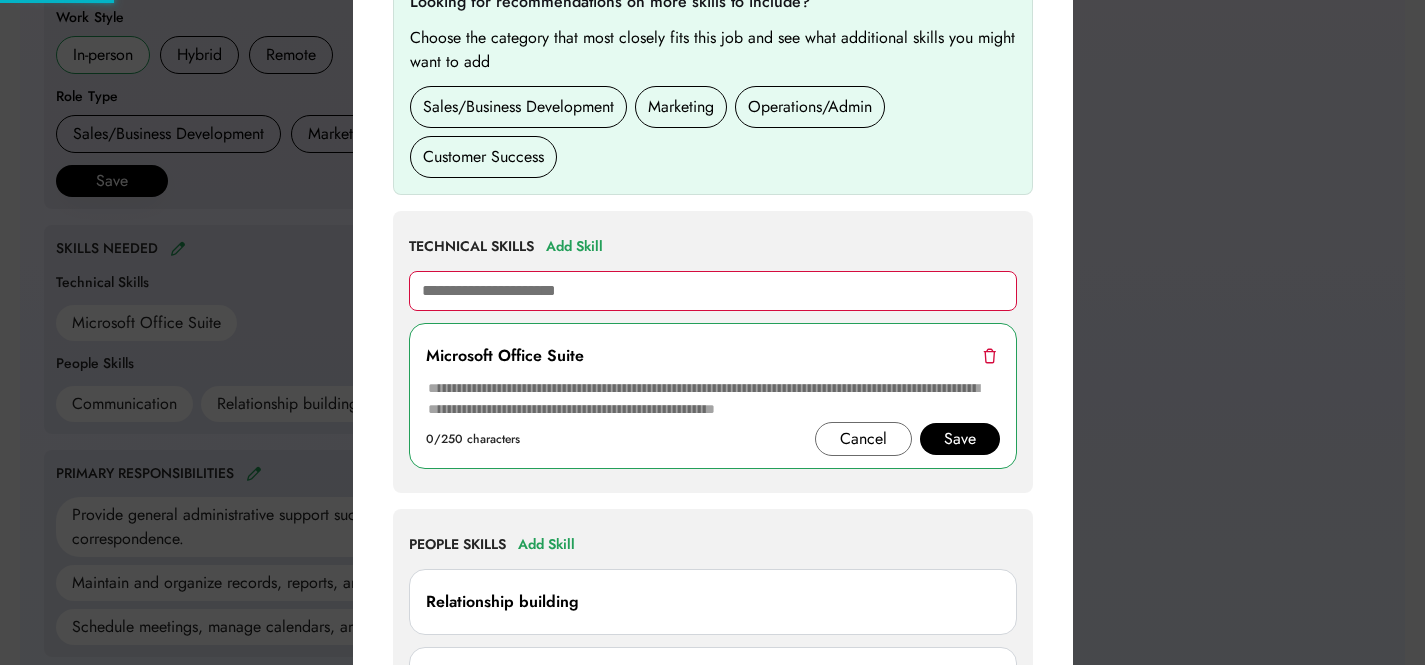 type 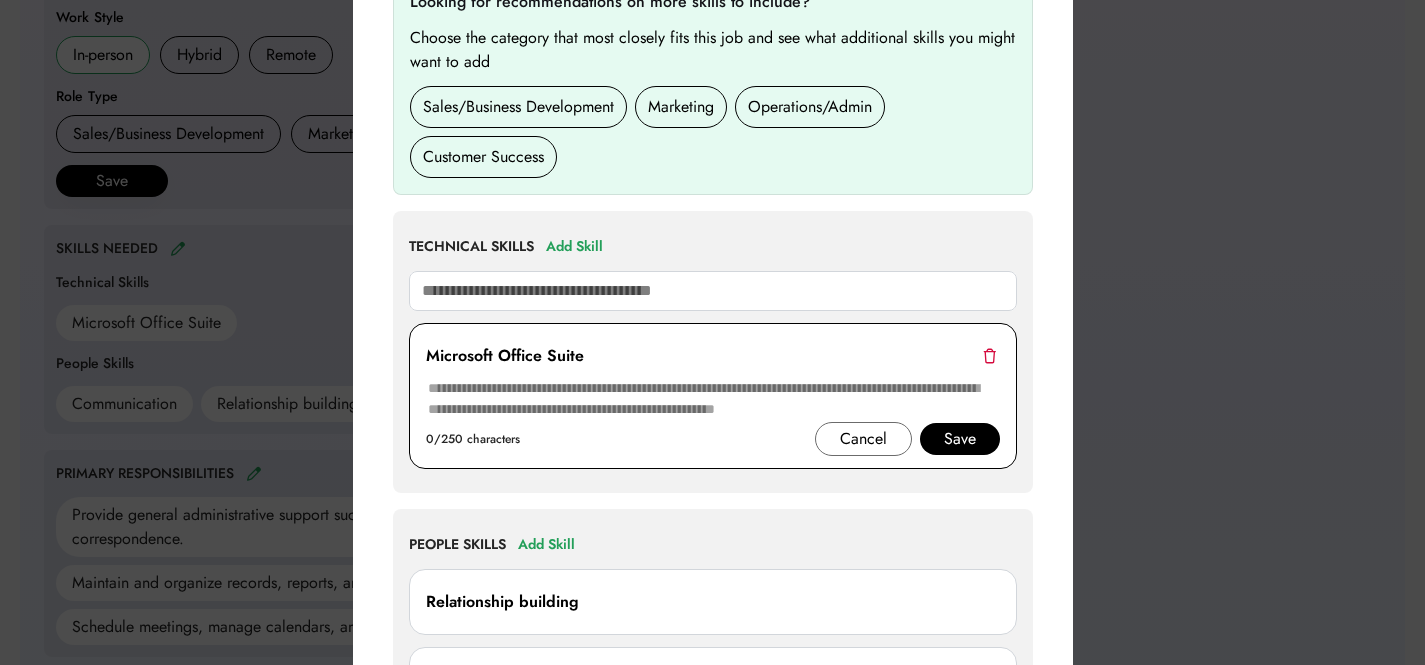 click at bounding box center (713, 399) 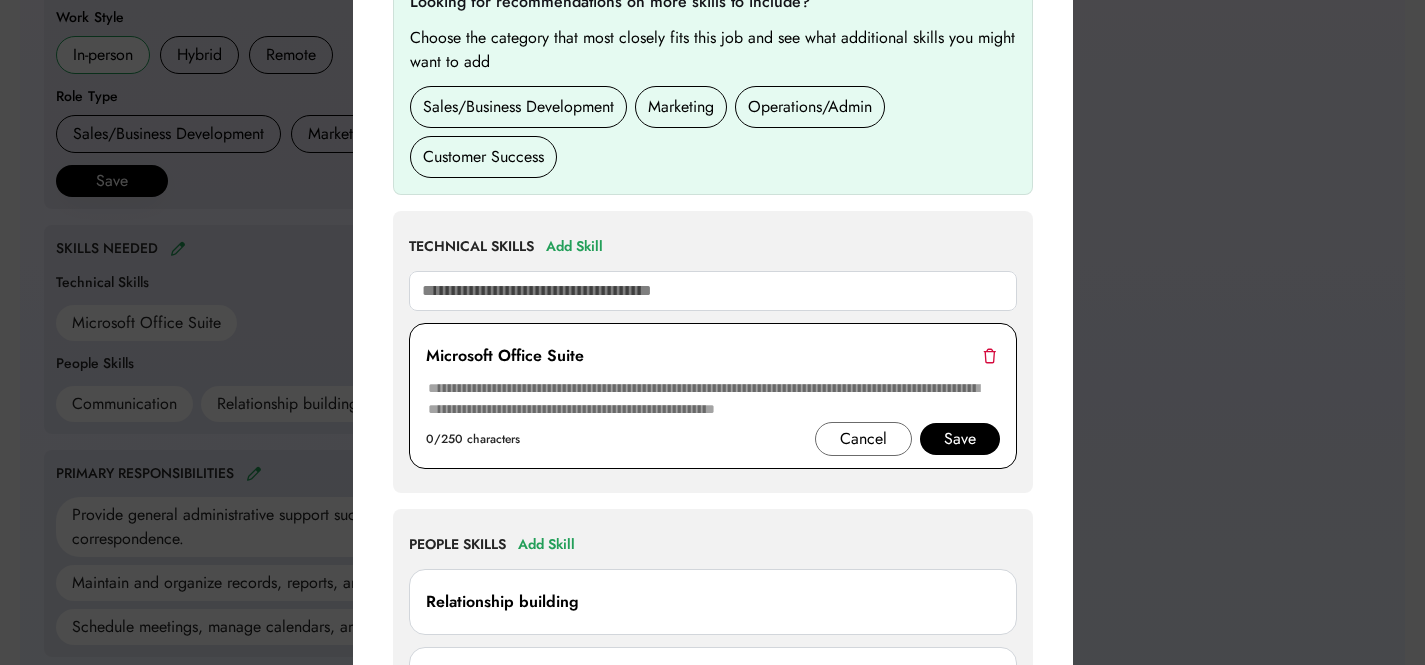 paste on "**********" 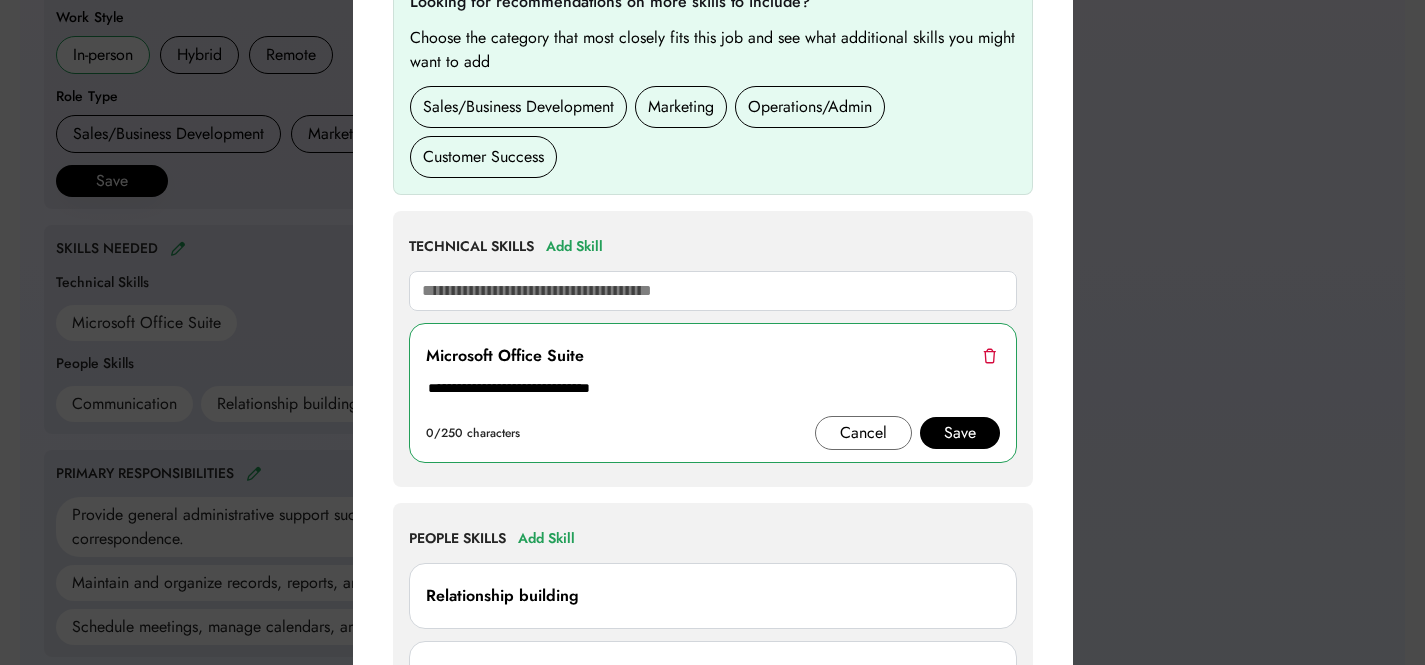 type on "**********" 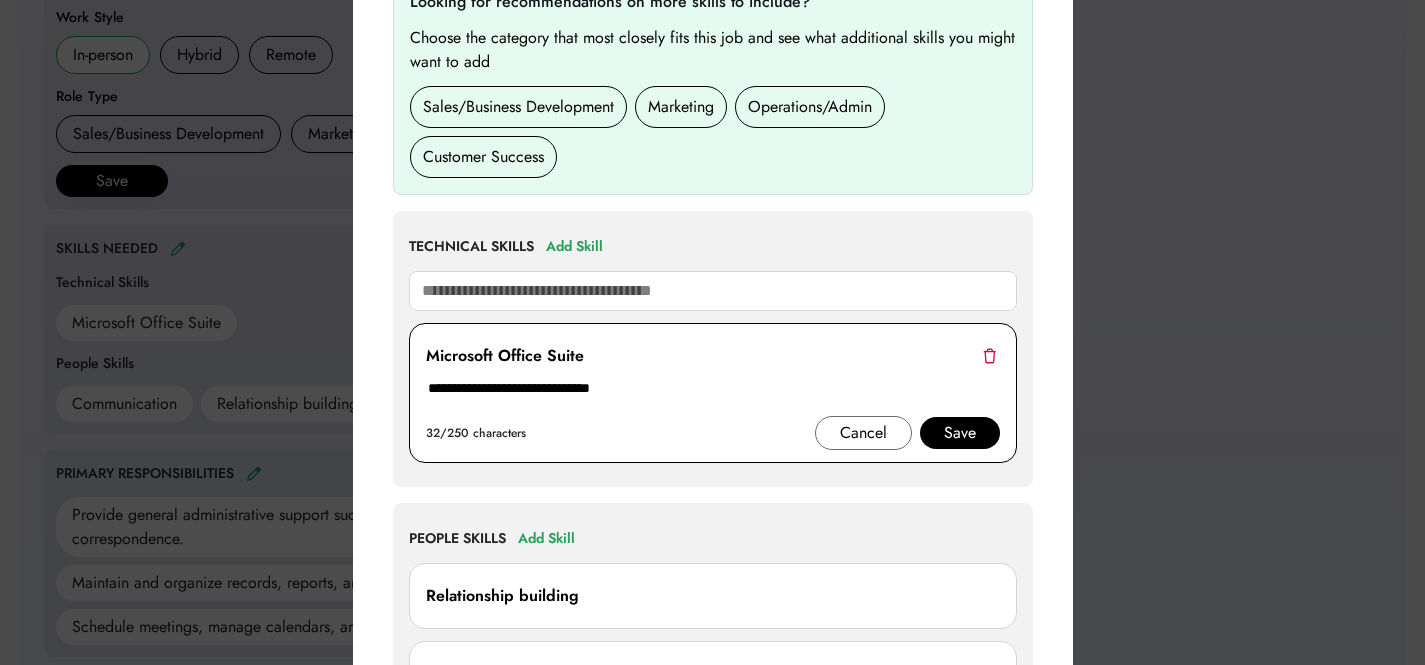 click on "Save" at bounding box center (960, 433) 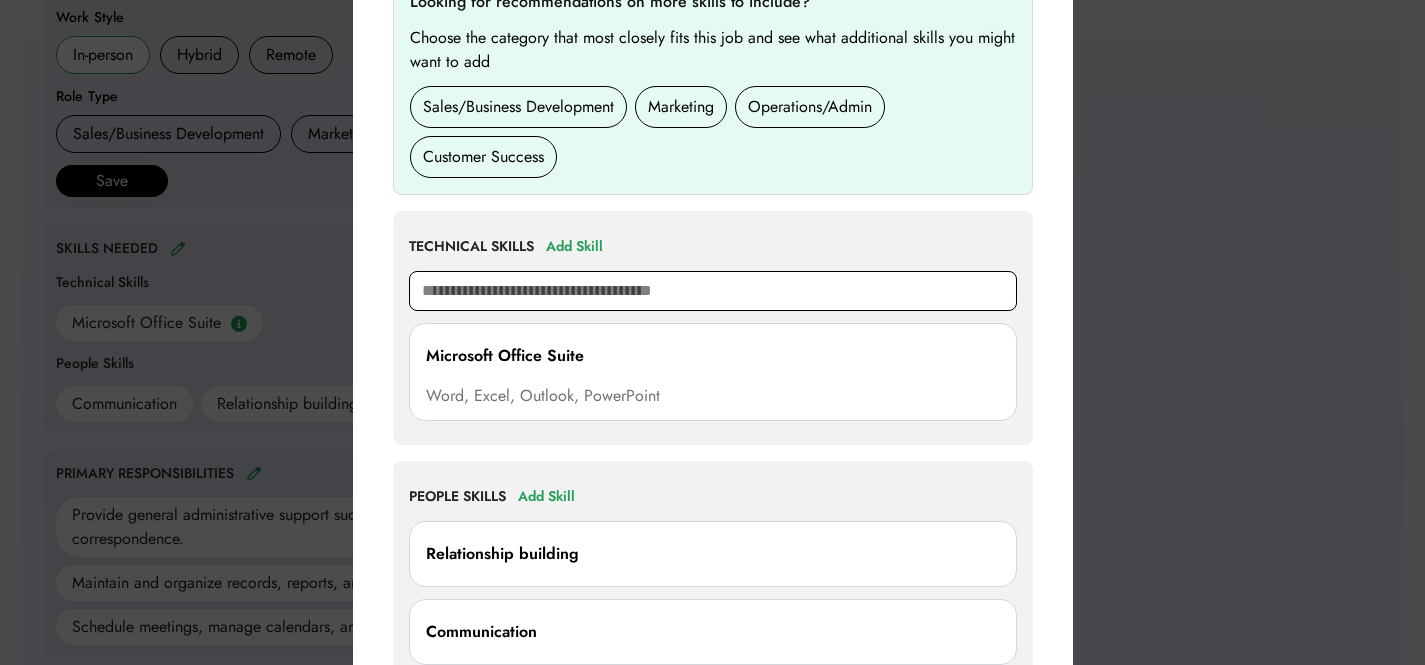 click at bounding box center (713, 291) 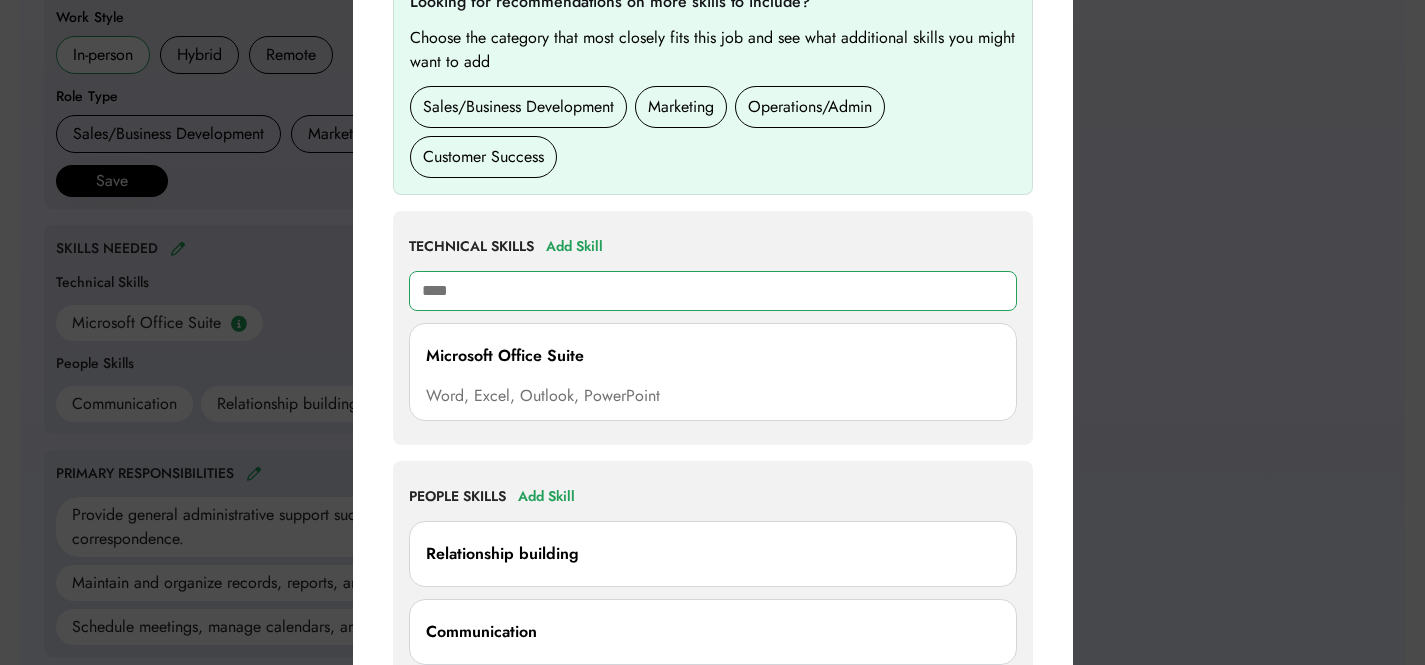 type on "*****" 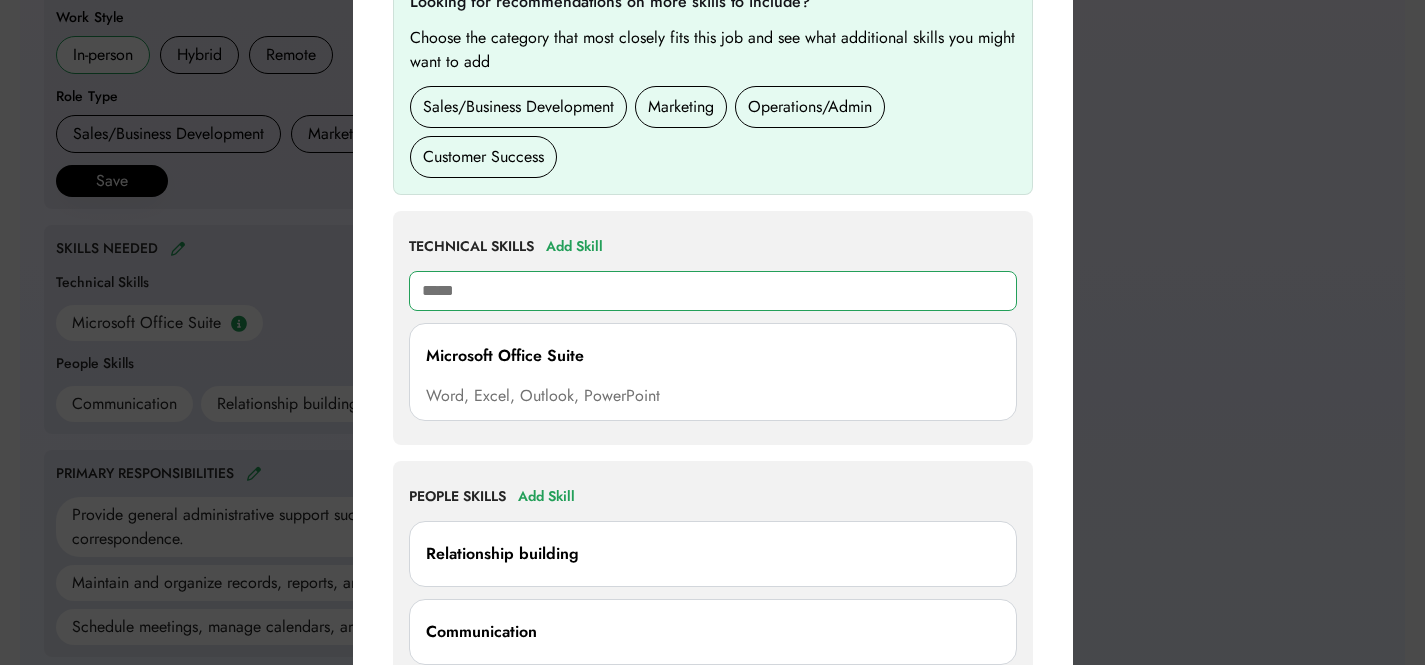 type on "**********" 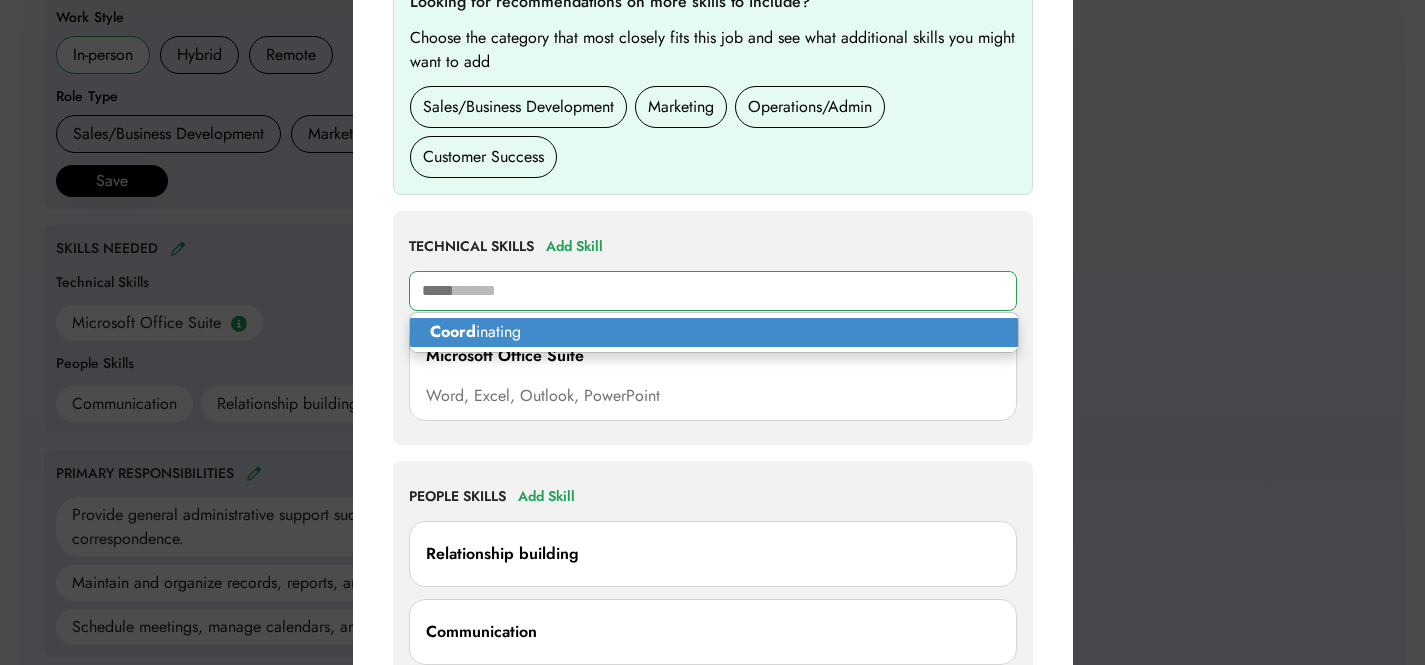 click on "Coord inating" at bounding box center [714, 332] 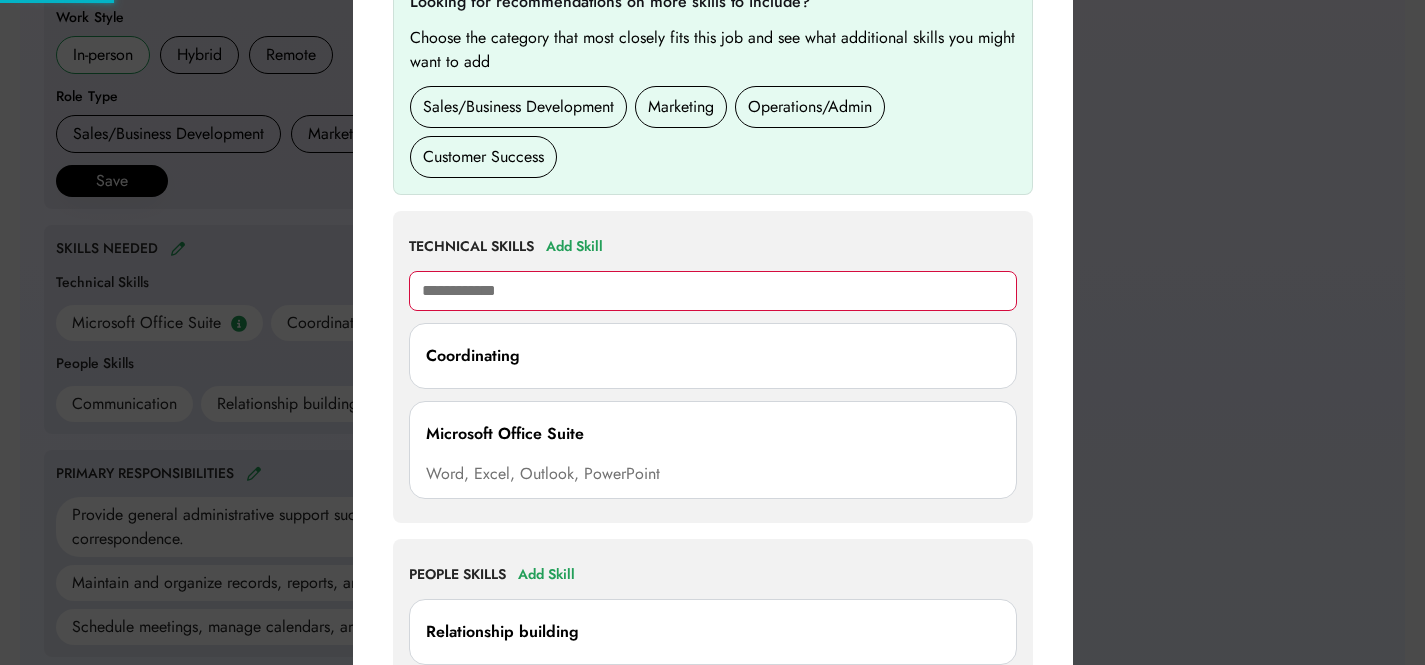 click on "**********" at bounding box center (713, 291) 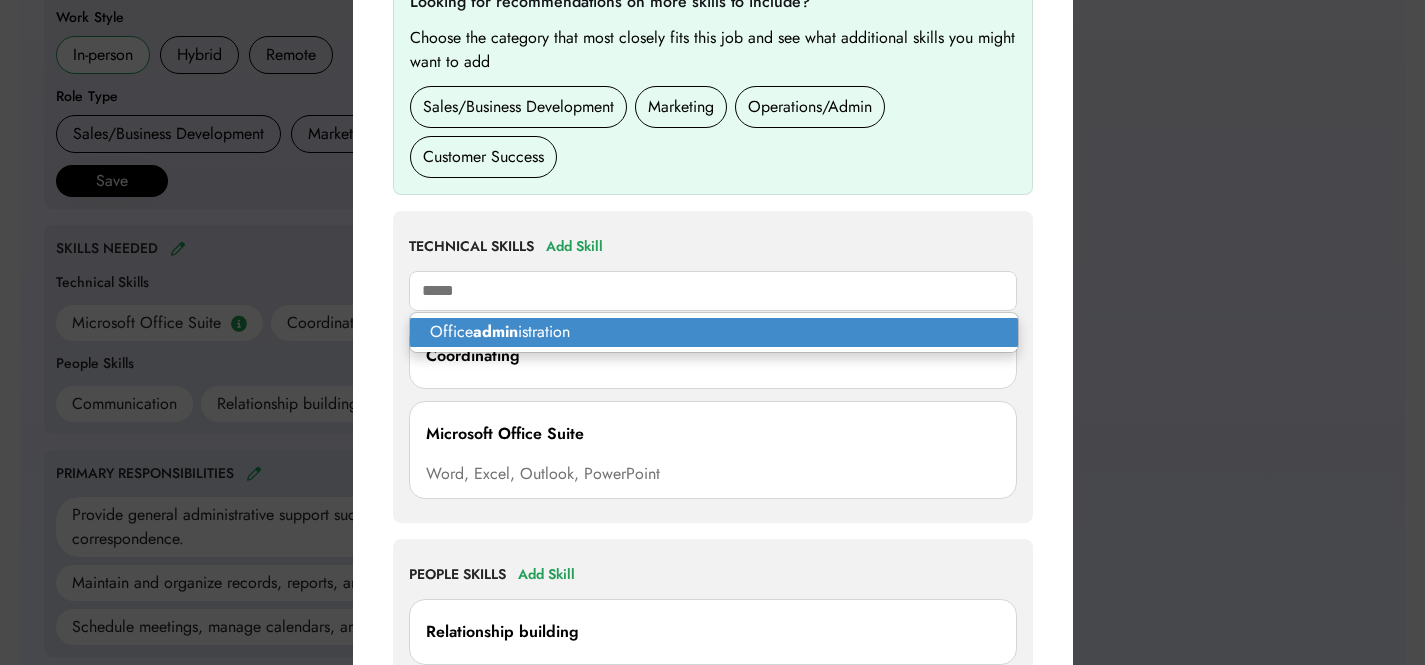 click on "admin" at bounding box center [495, 331] 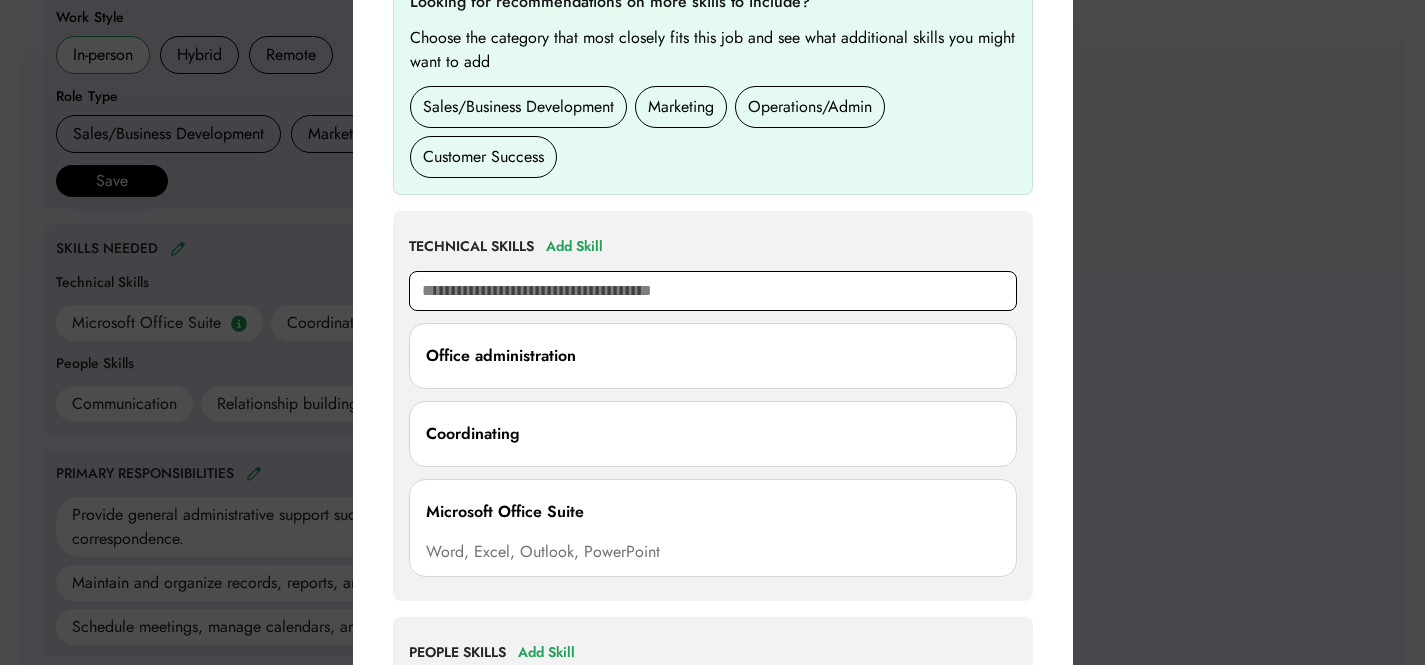 click at bounding box center (713, 291) 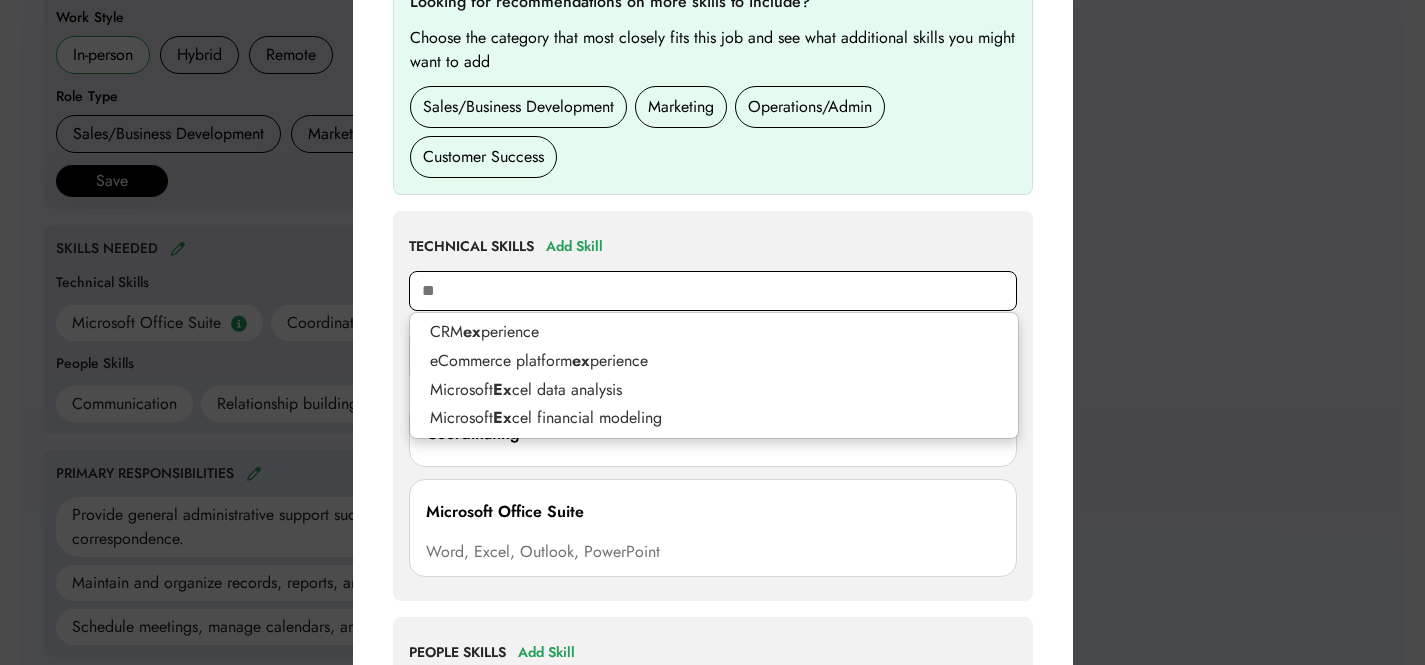 type on "*" 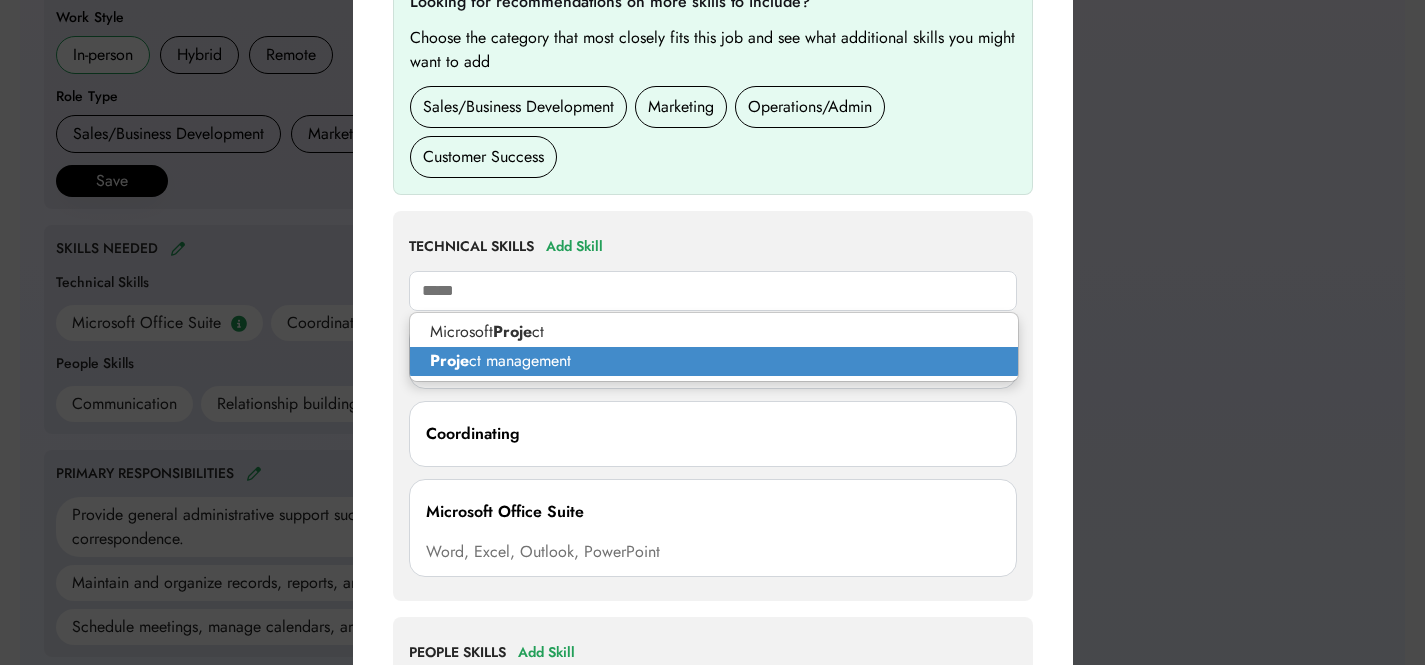 click on "Proje ct management" at bounding box center [714, 361] 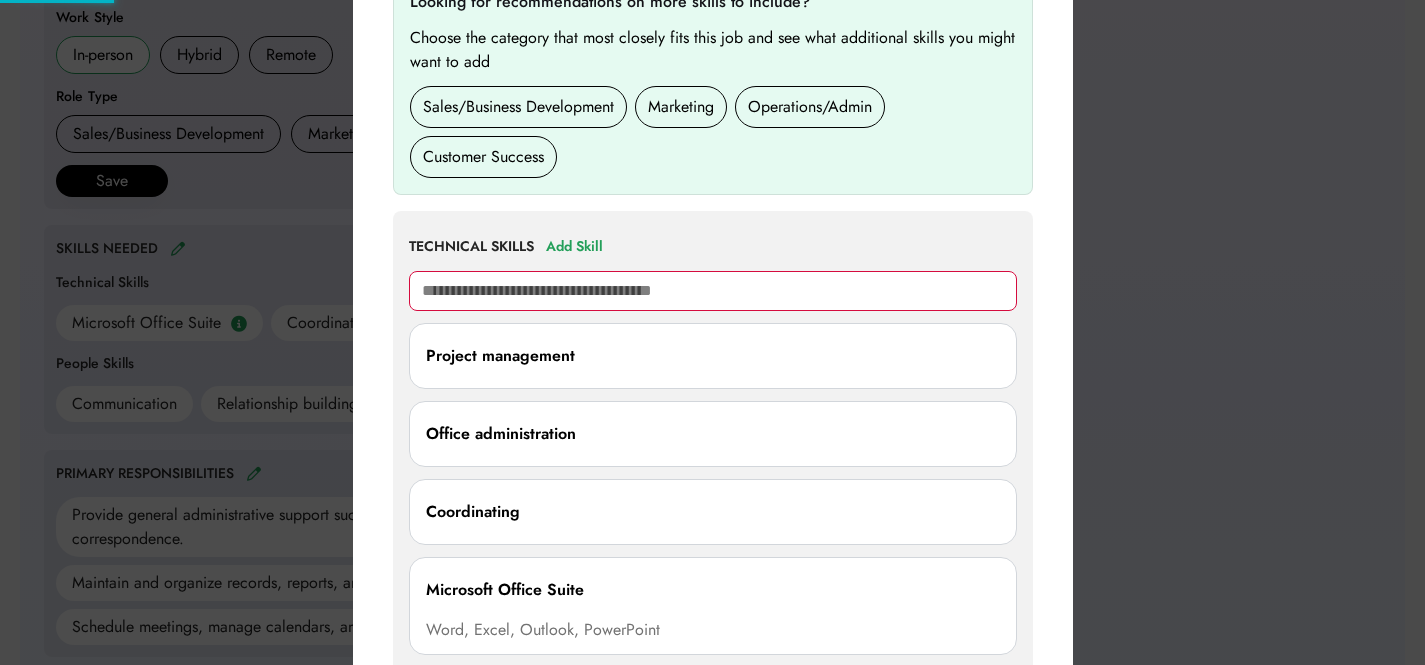 click at bounding box center (713, 291) 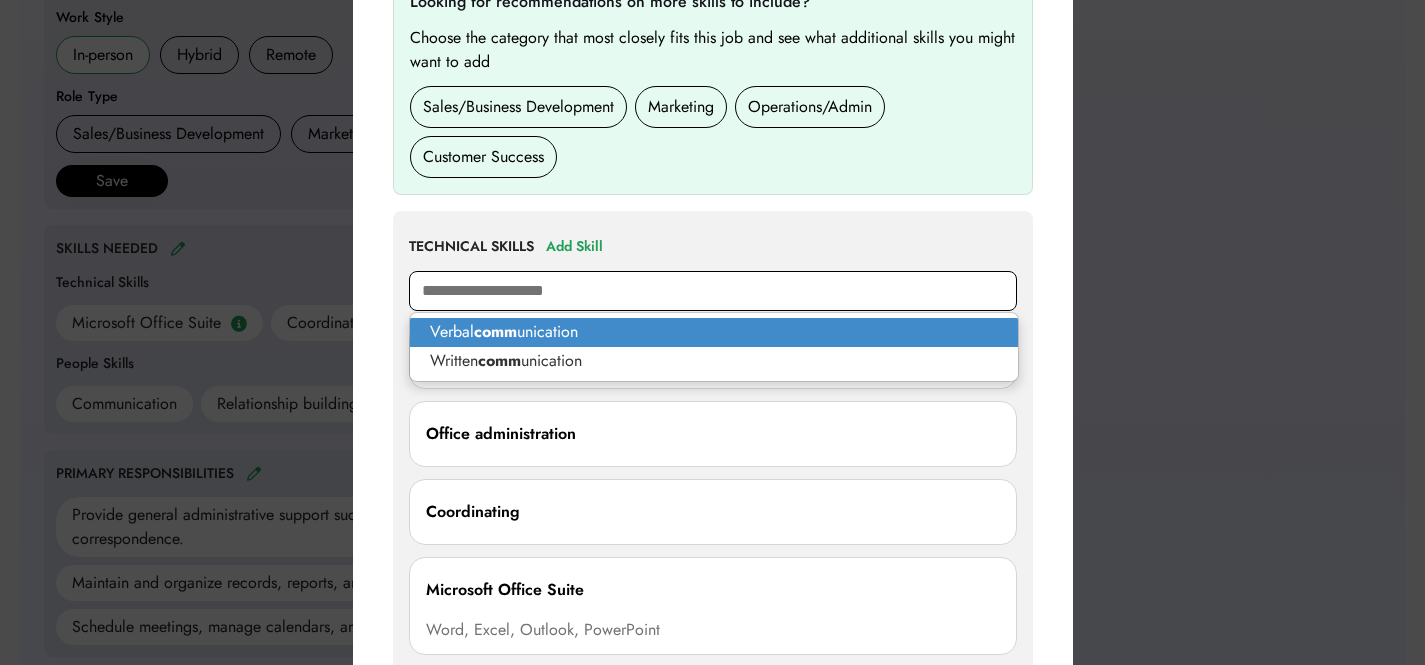 type on "**********" 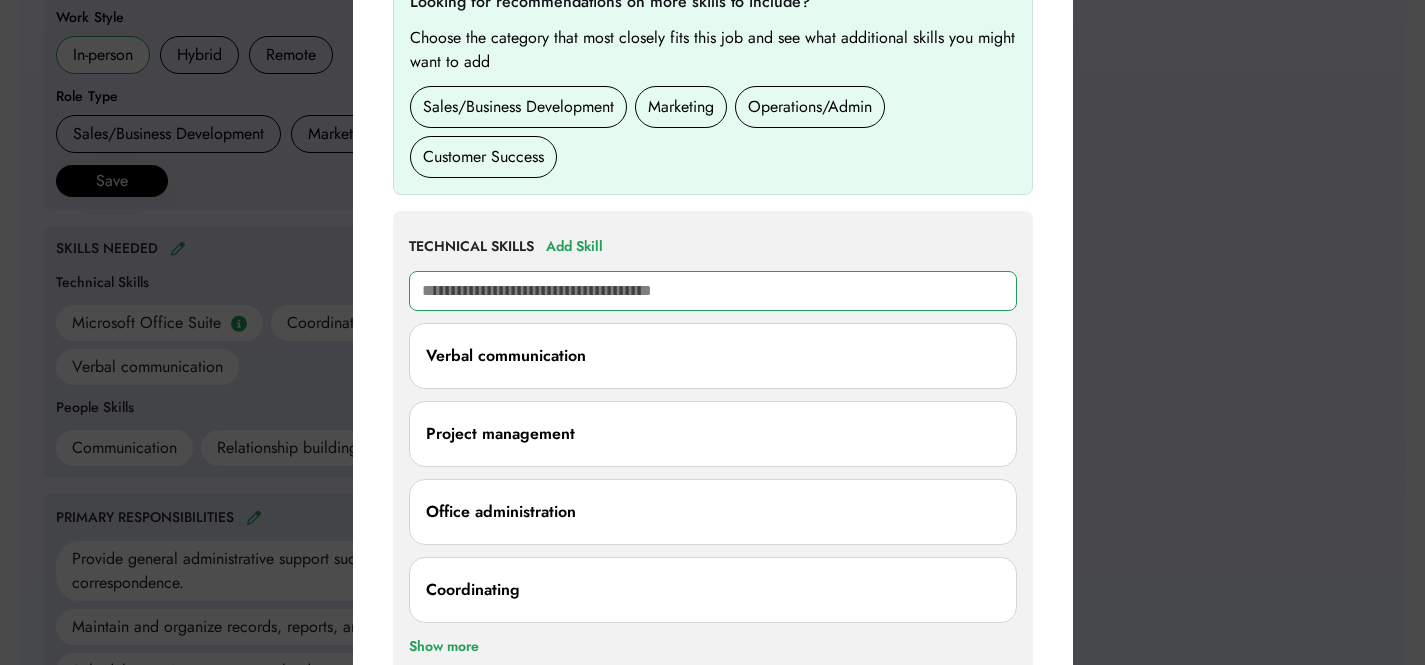 click at bounding box center [713, 291] 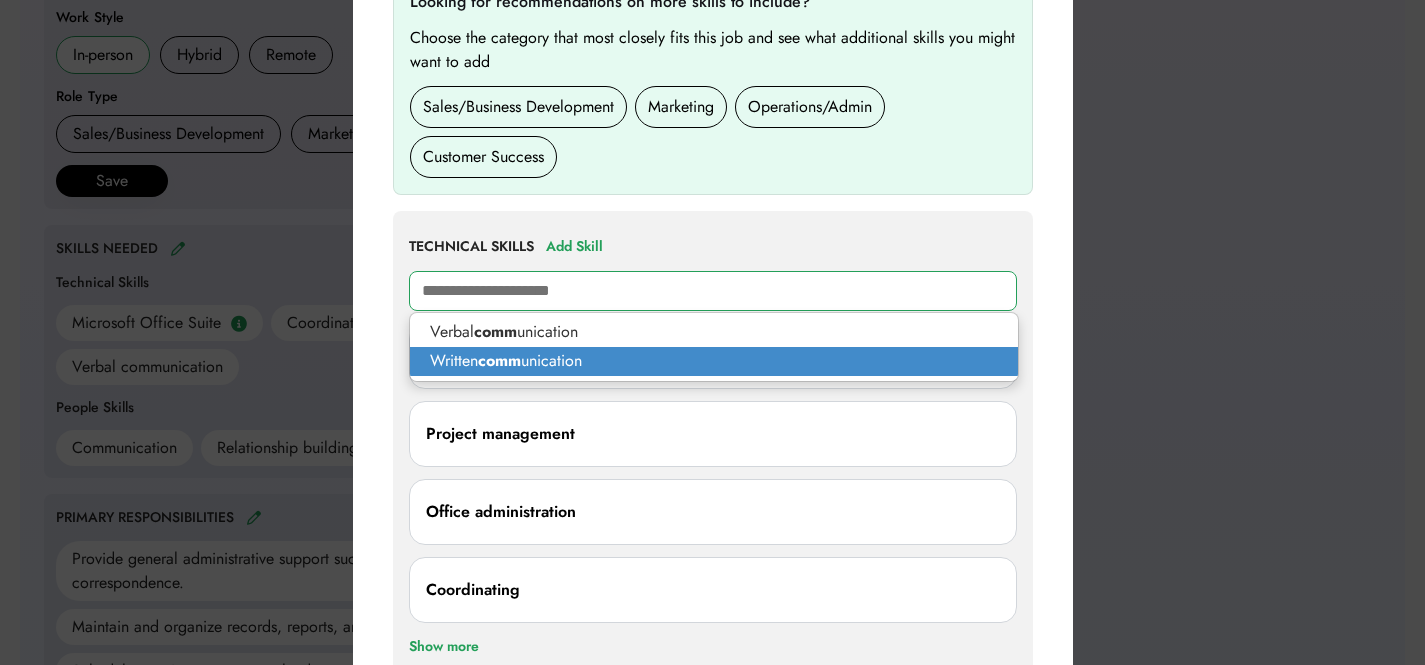 type on "**********" 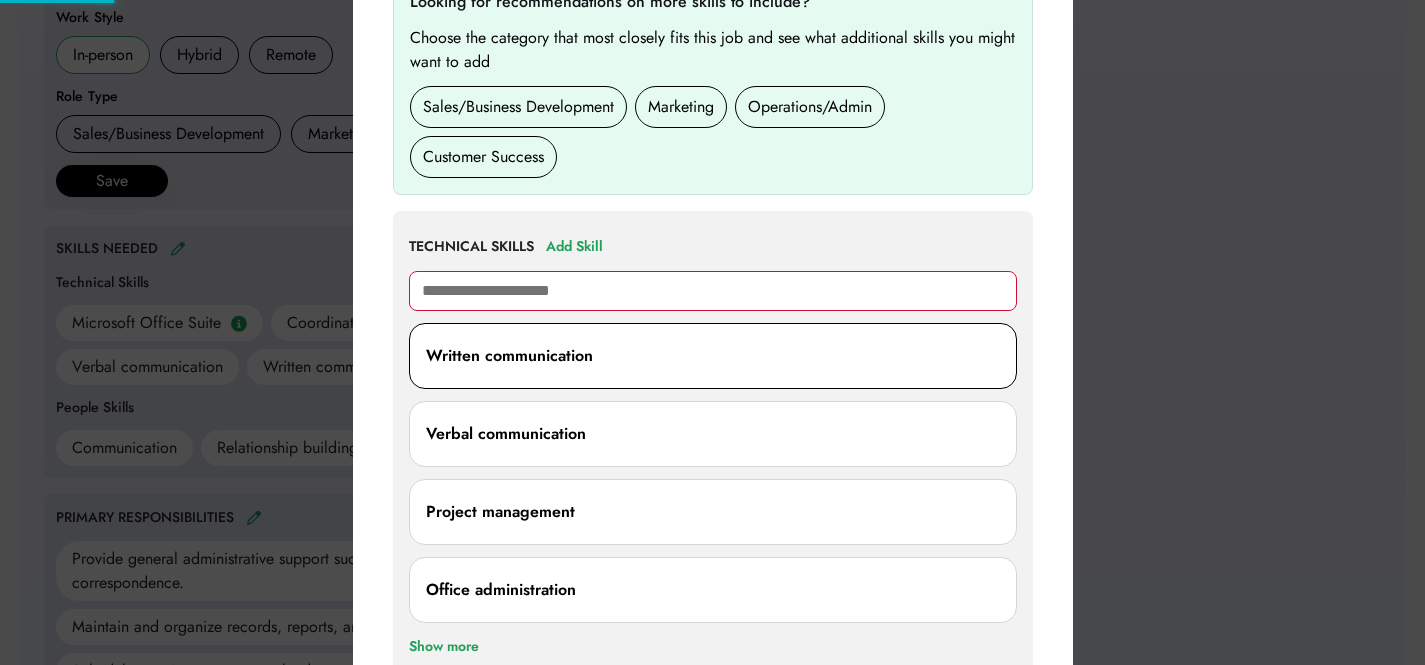 type 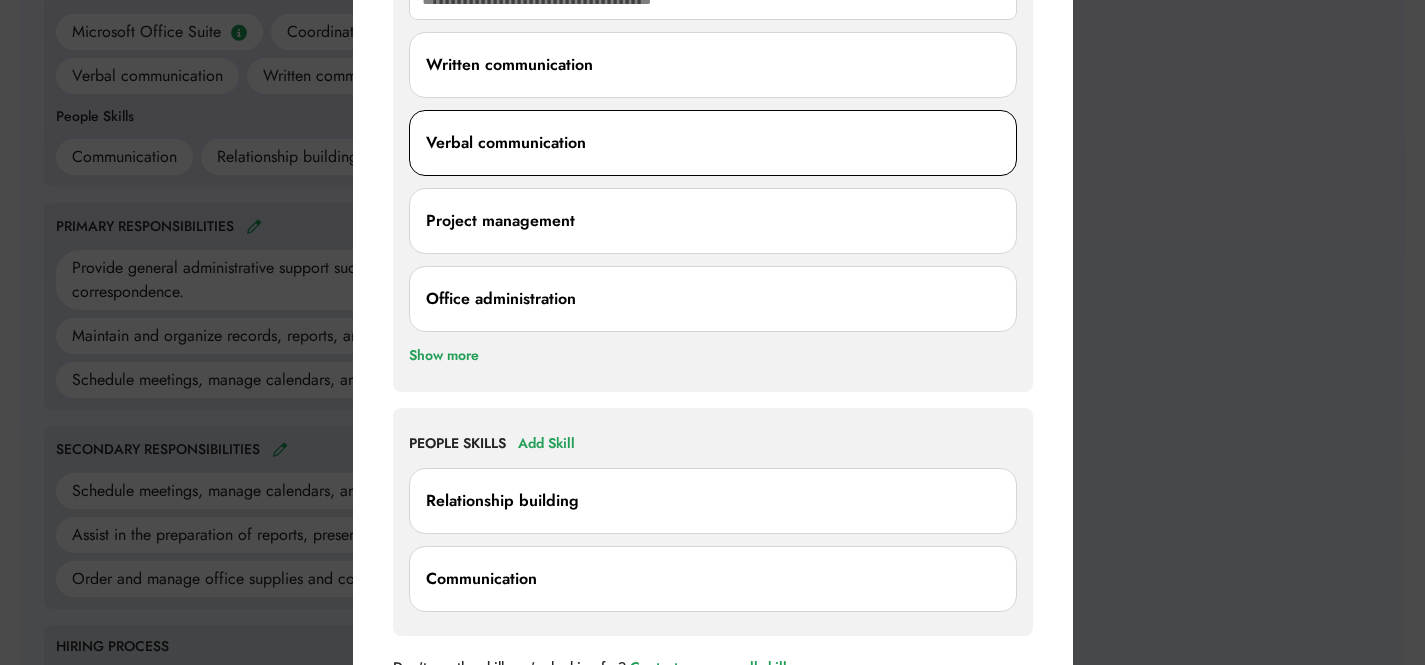 scroll, scrollTop: 1054, scrollLeft: 0, axis: vertical 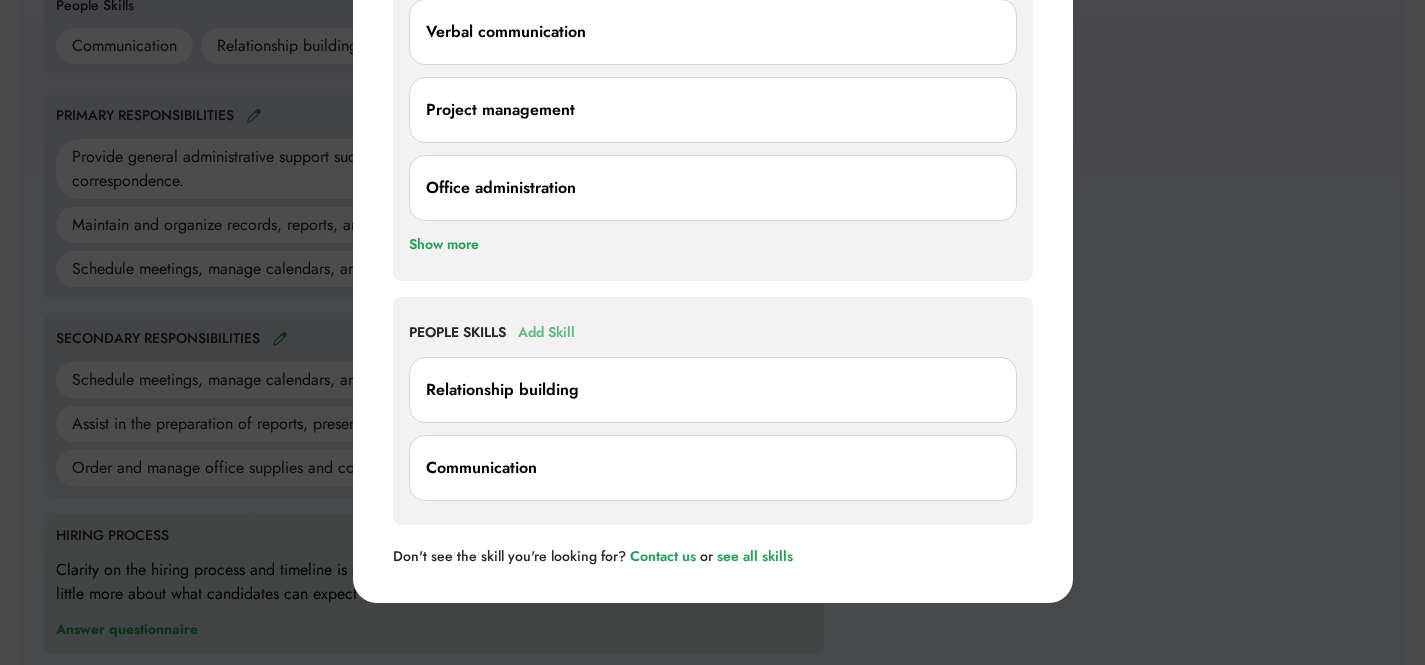 click on "Add Skill" at bounding box center [546, 333] 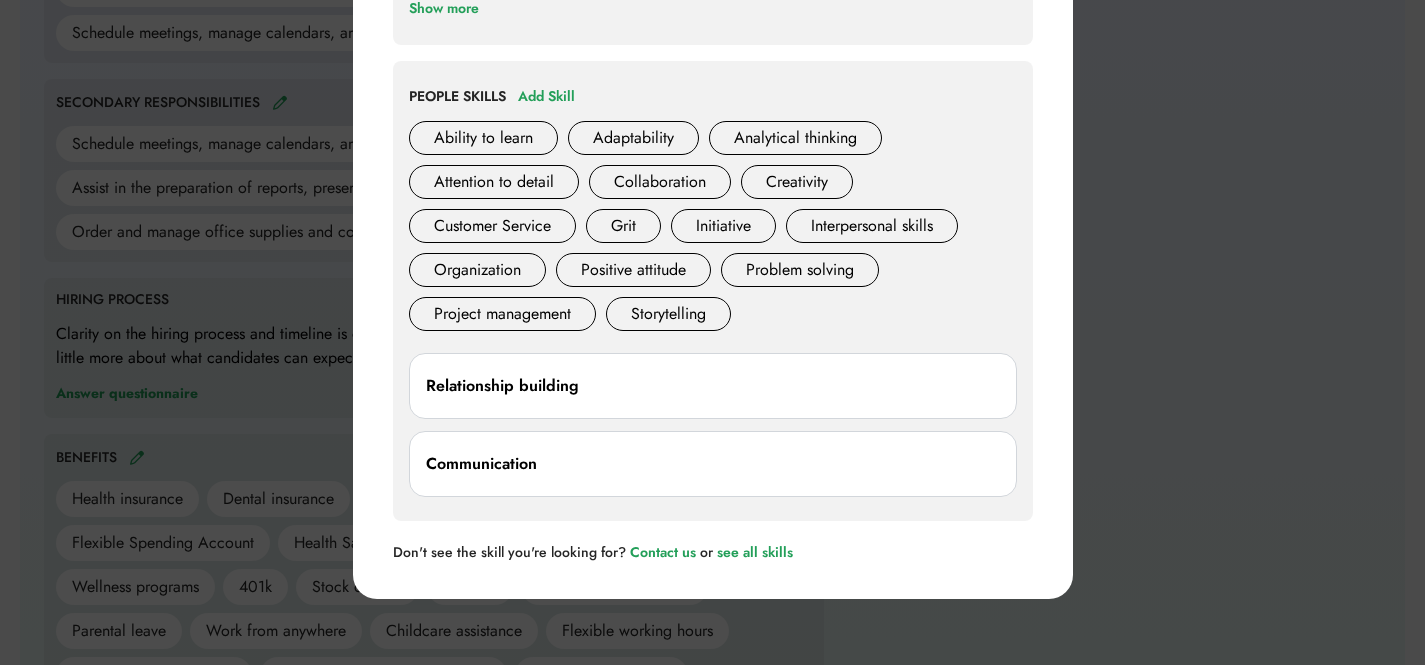 scroll, scrollTop: 1442, scrollLeft: 0, axis: vertical 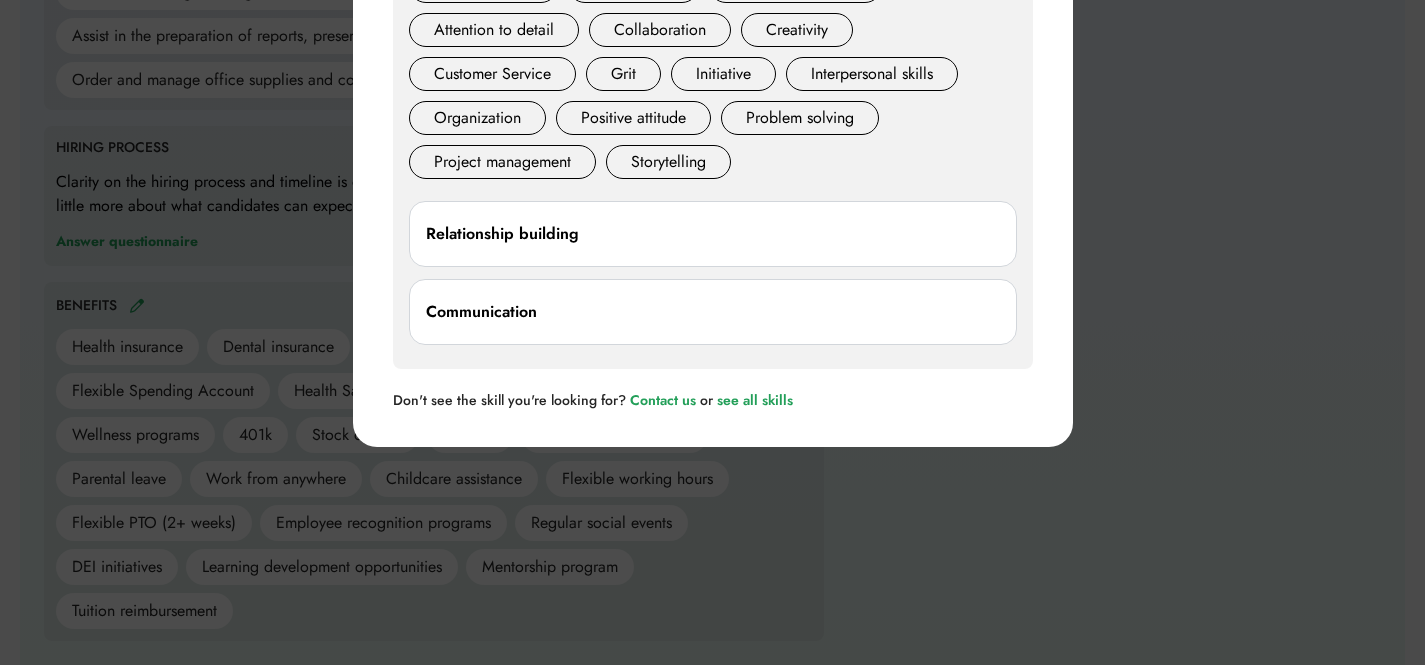 click on "Communication" at bounding box center [713, 312] 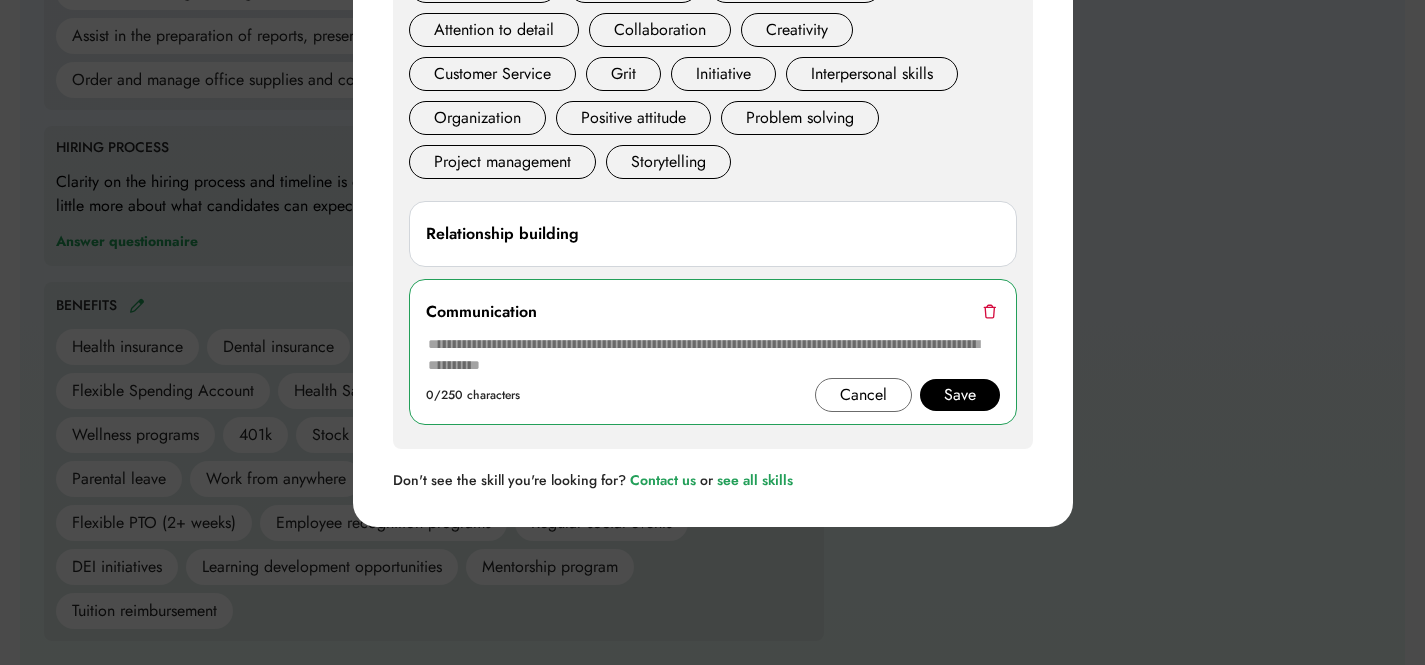 click at bounding box center [989, 311] 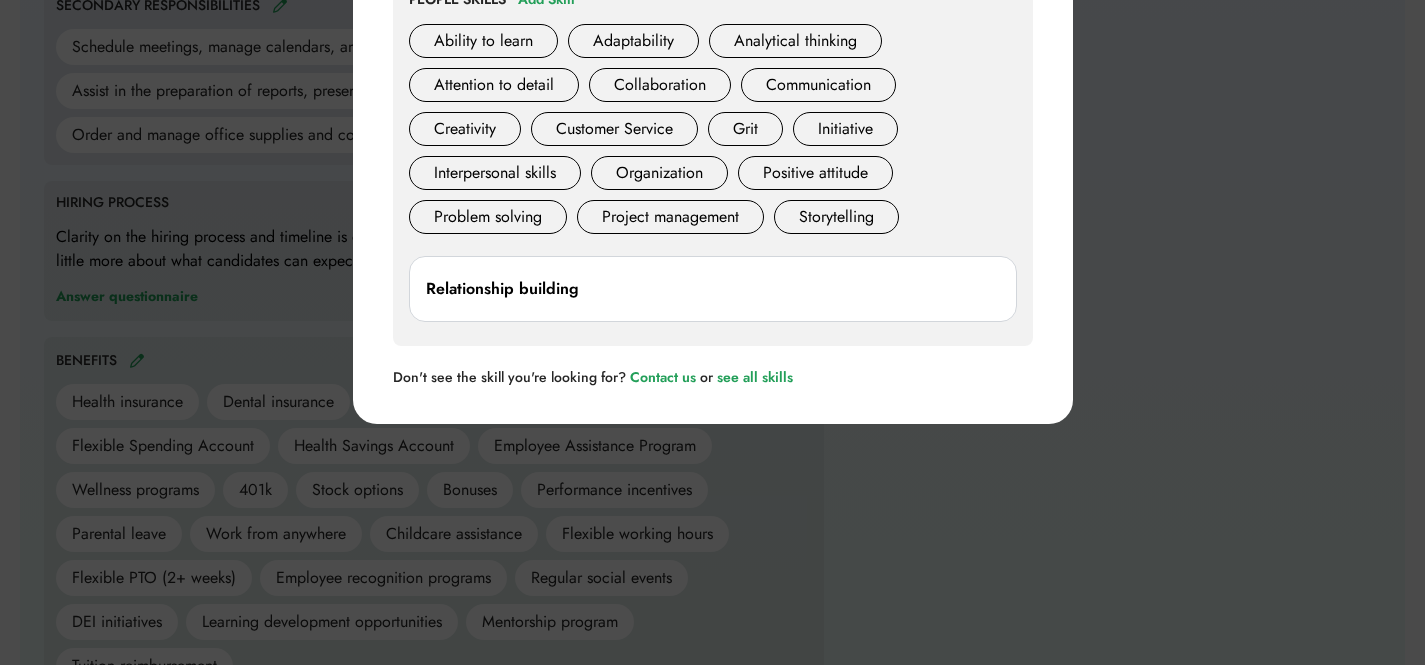 scroll, scrollTop: 1274, scrollLeft: 0, axis: vertical 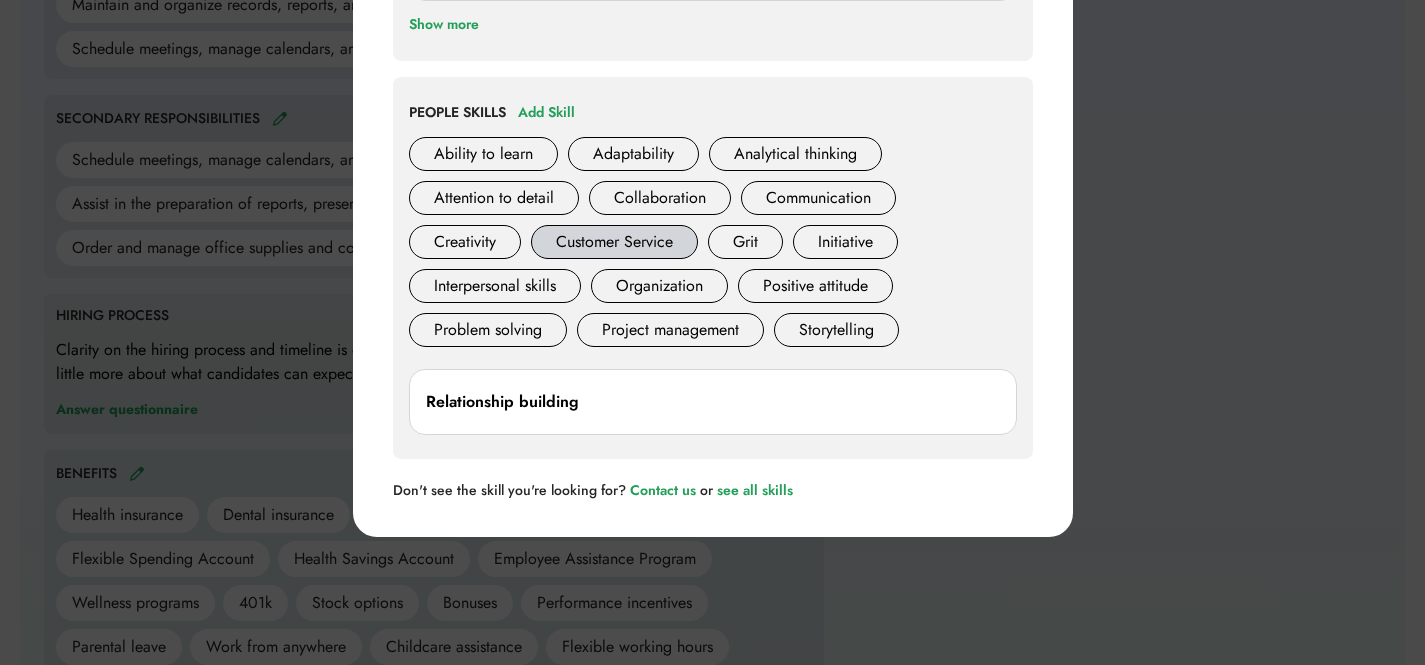 click on "Customer Service" at bounding box center [614, 242] 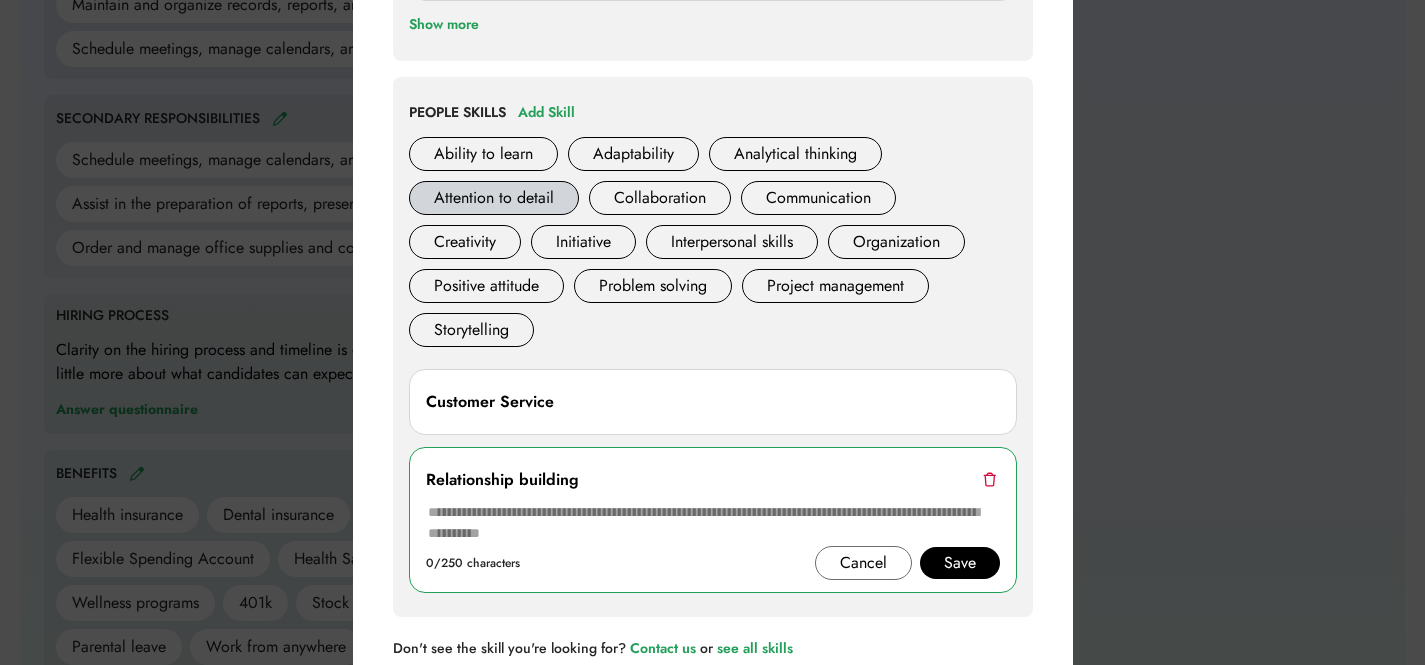 click on "Attention to detail" at bounding box center (494, 198) 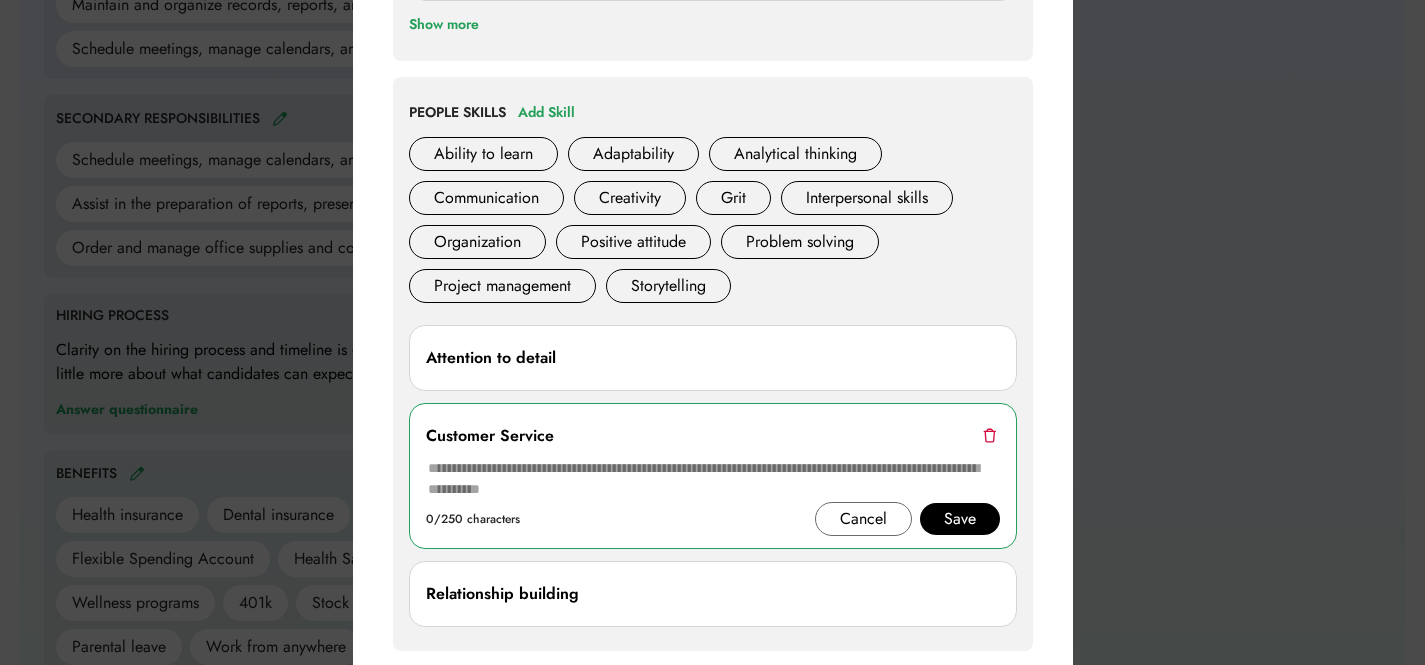 click at bounding box center [712, 332] 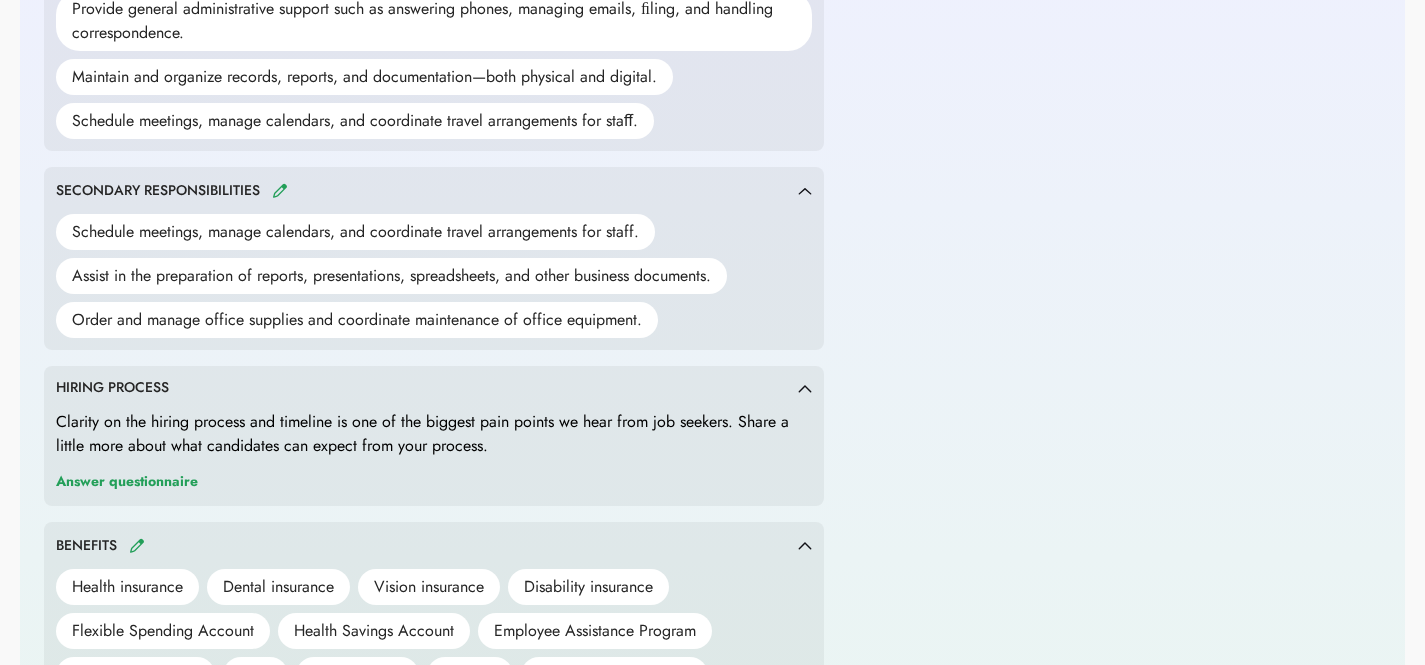 scroll, scrollTop: 1030, scrollLeft: 0, axis: vertical 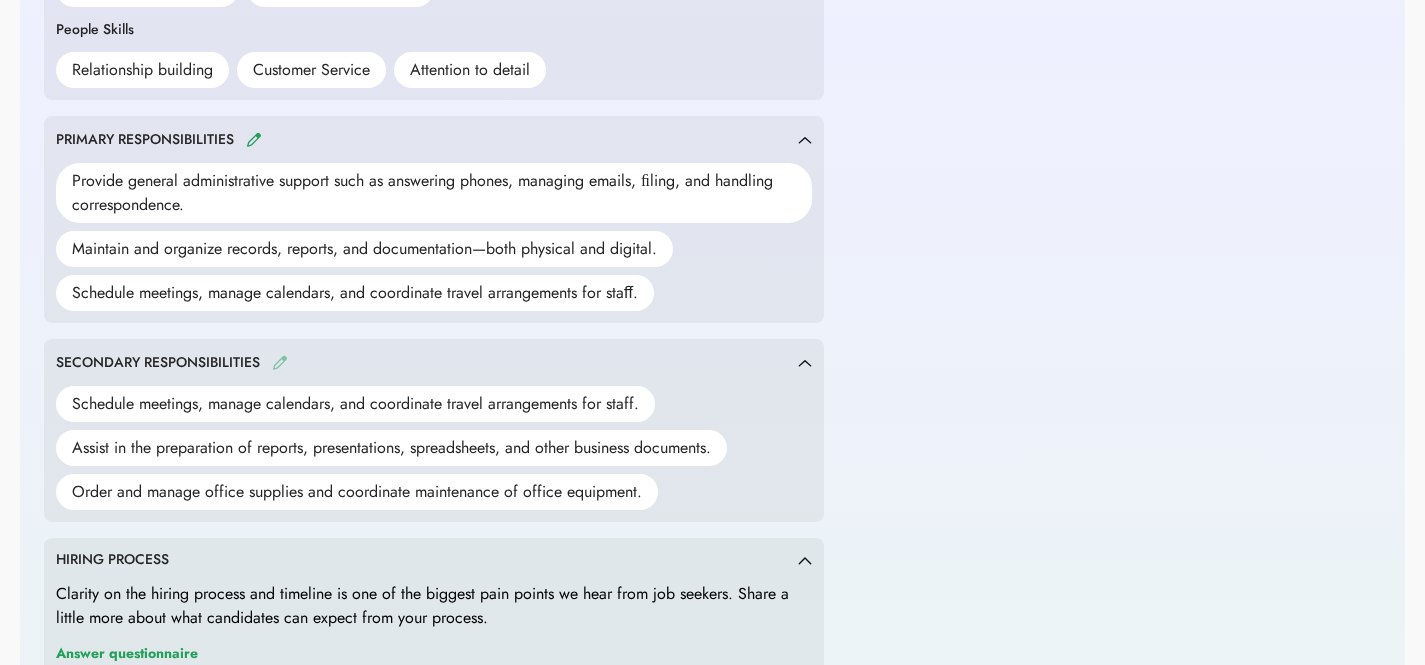 click at bounding box center (280, 362) 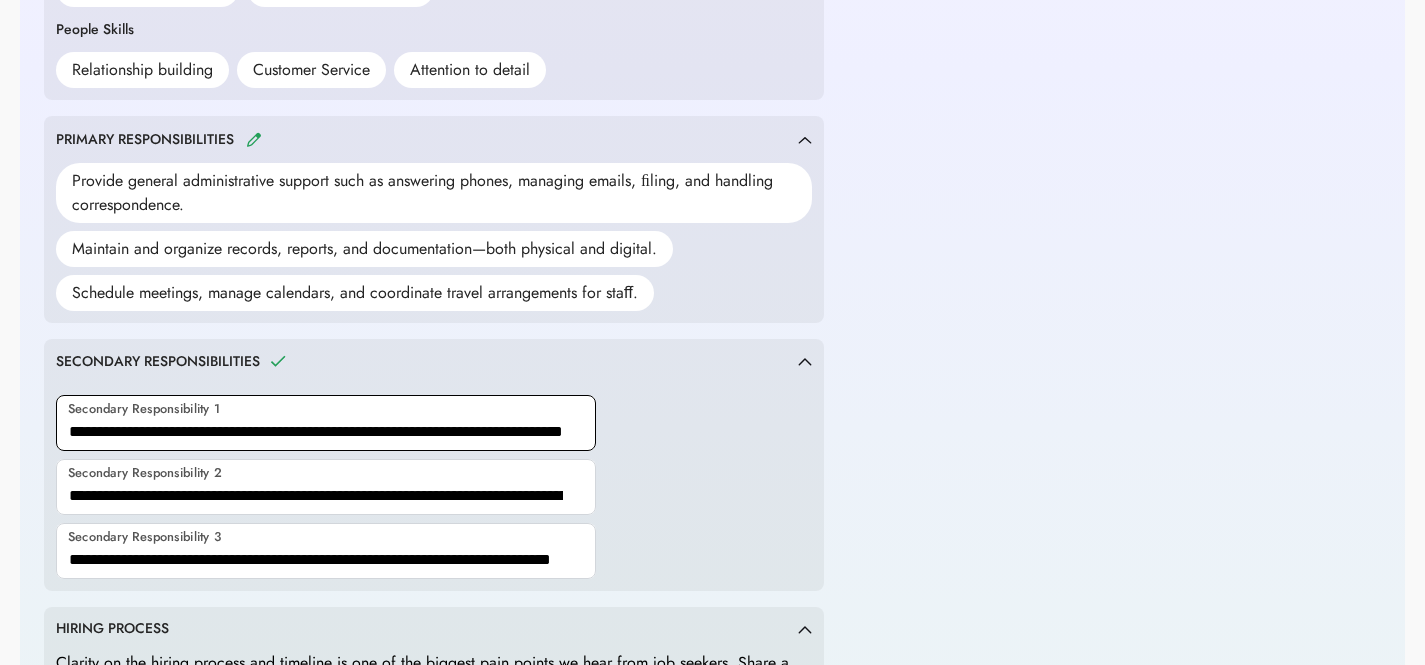 click at bounding box center (326, 423) 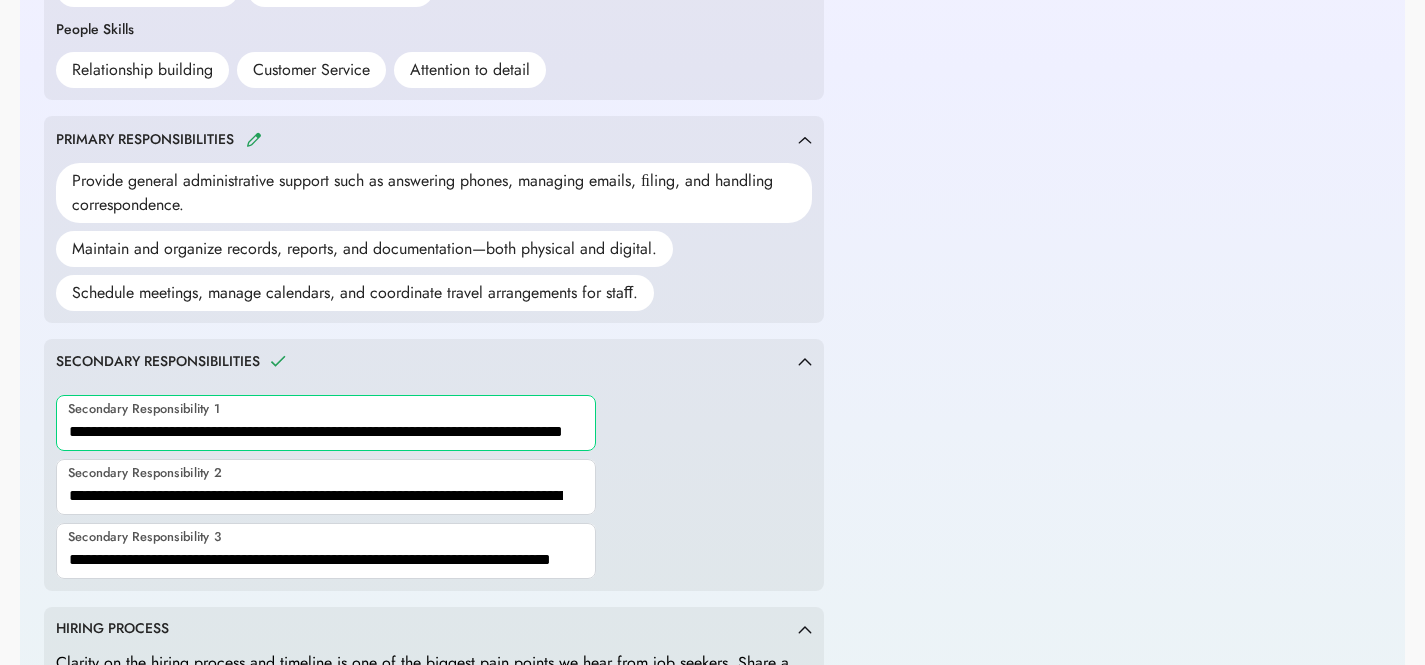 click at bounding box center (326, 423) 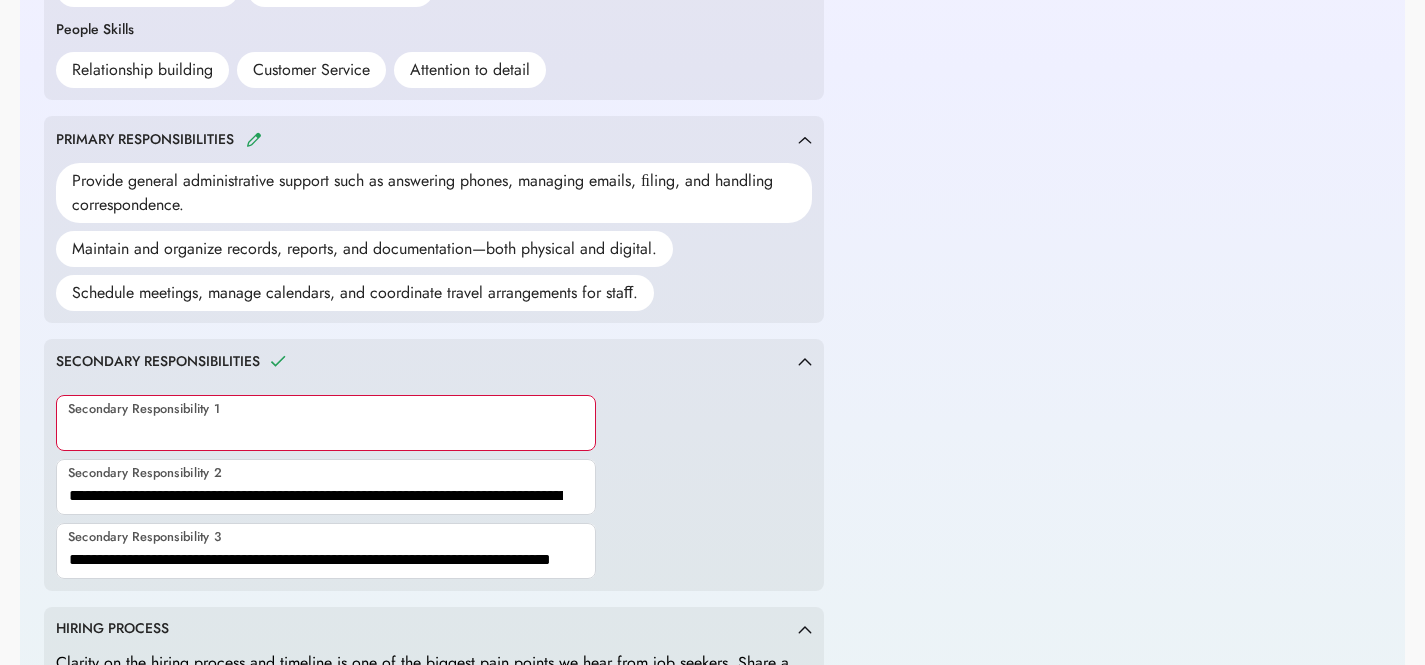 click at bounding box center [326, 423] 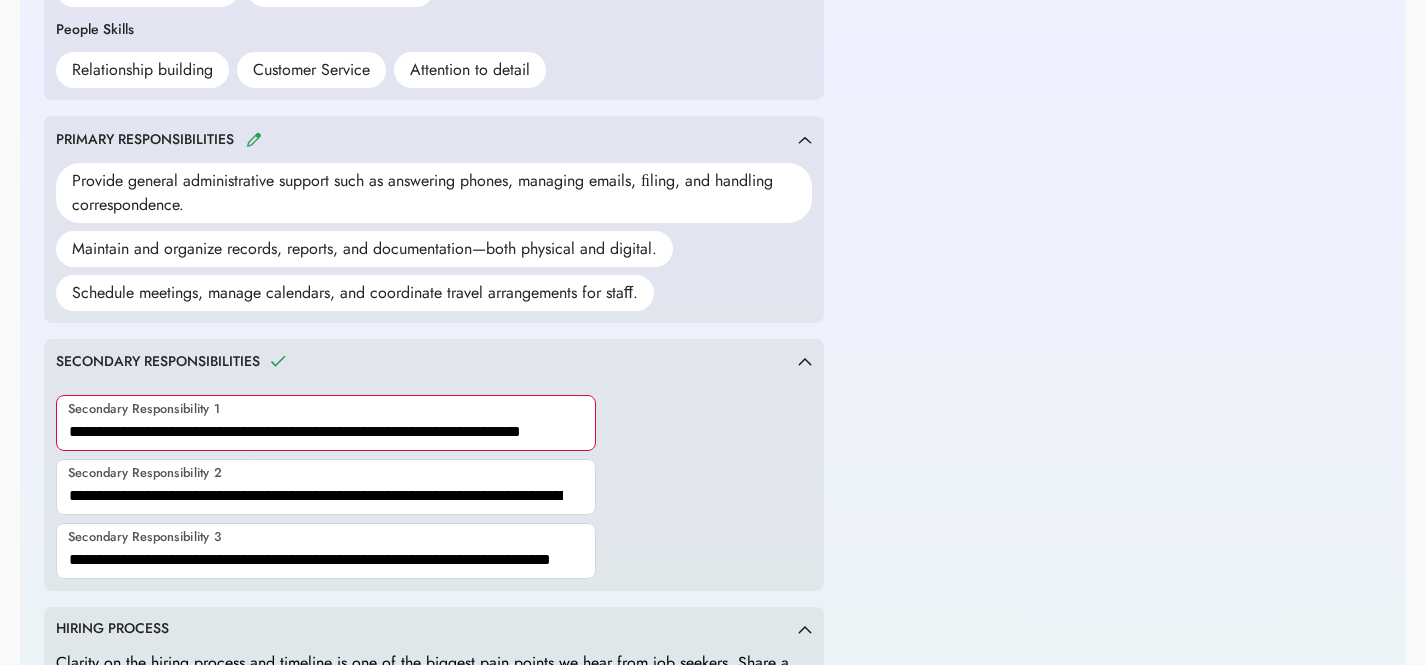 scroll, scrollTop: 0, scrollLeft: 31, axis: horizontal 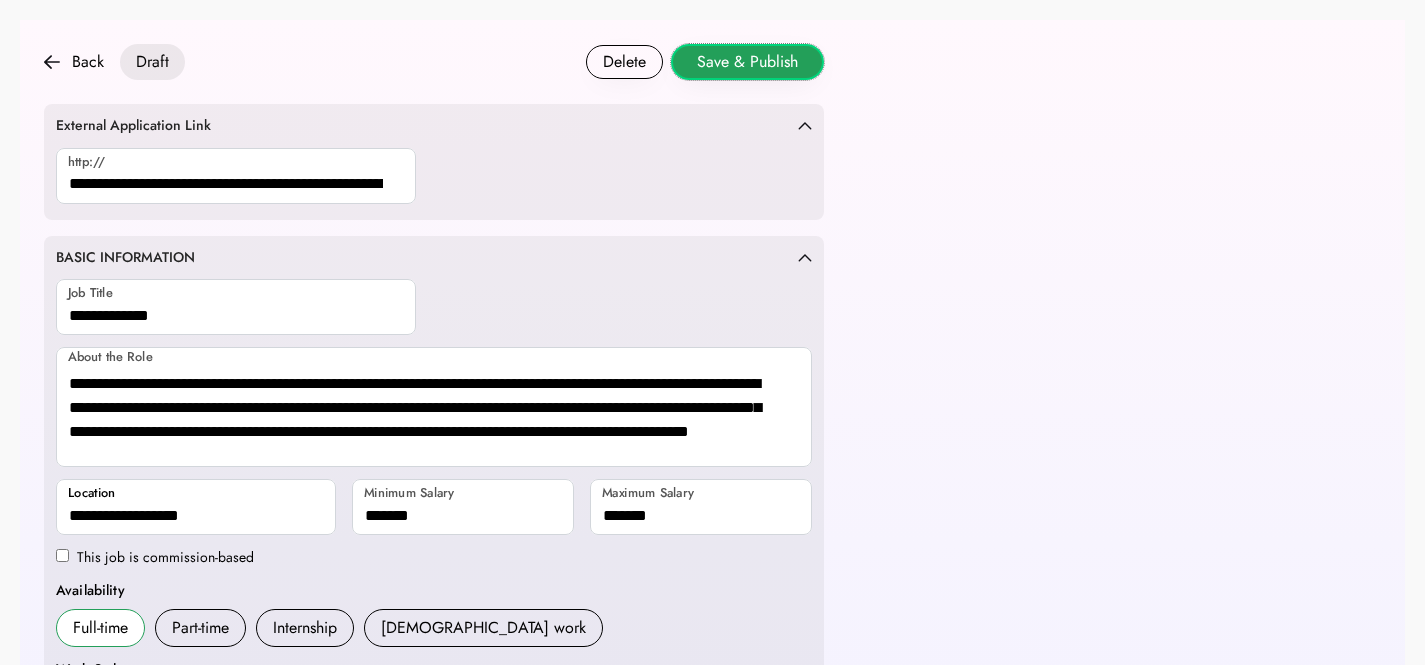 click on "Save & Publish" at bounding box center [747, 62] 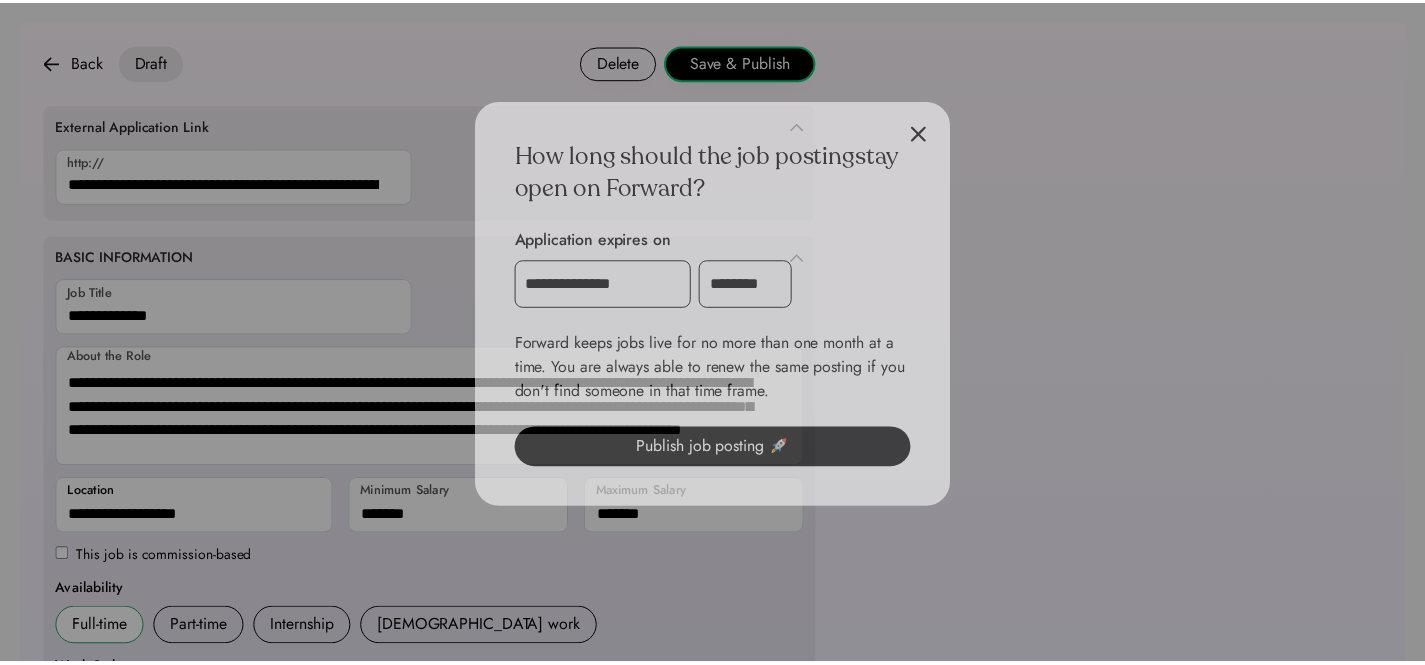 scroll, scrollTop: 788, scrollLeft: 0, axis: vertical 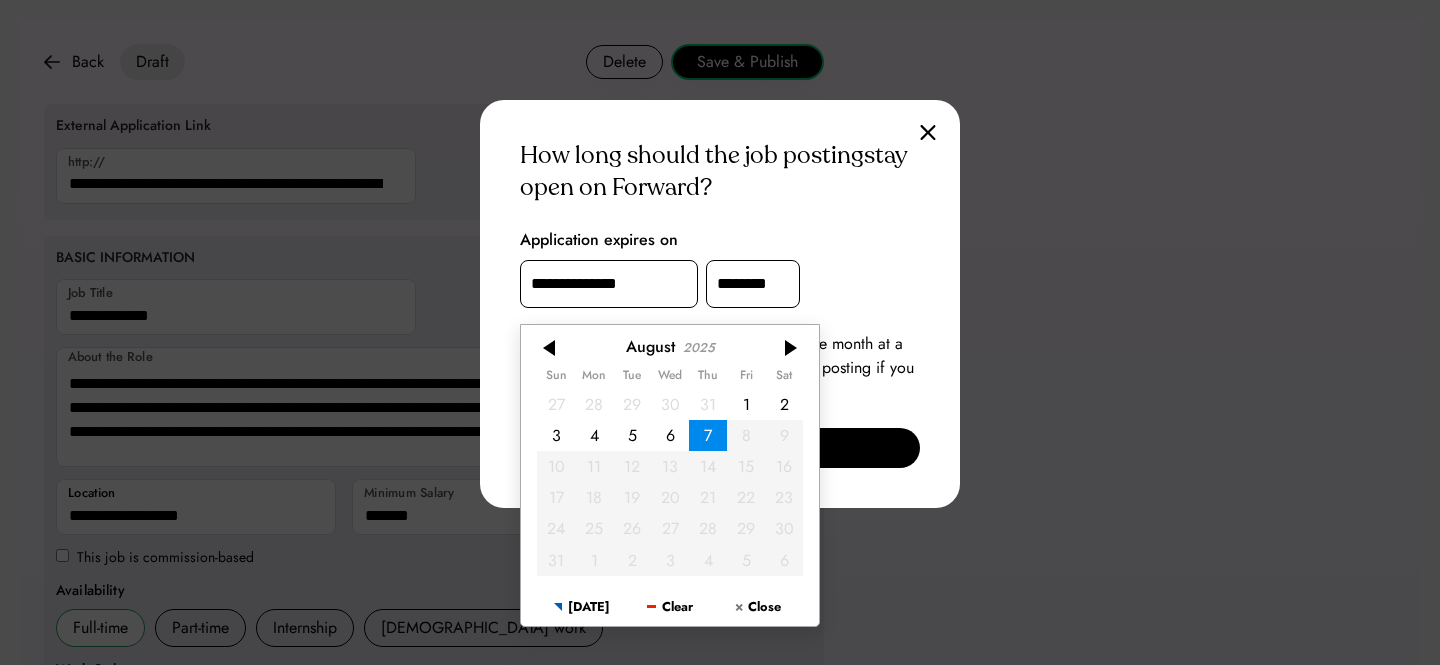 click on "**********" at bounding box center [609, 284] 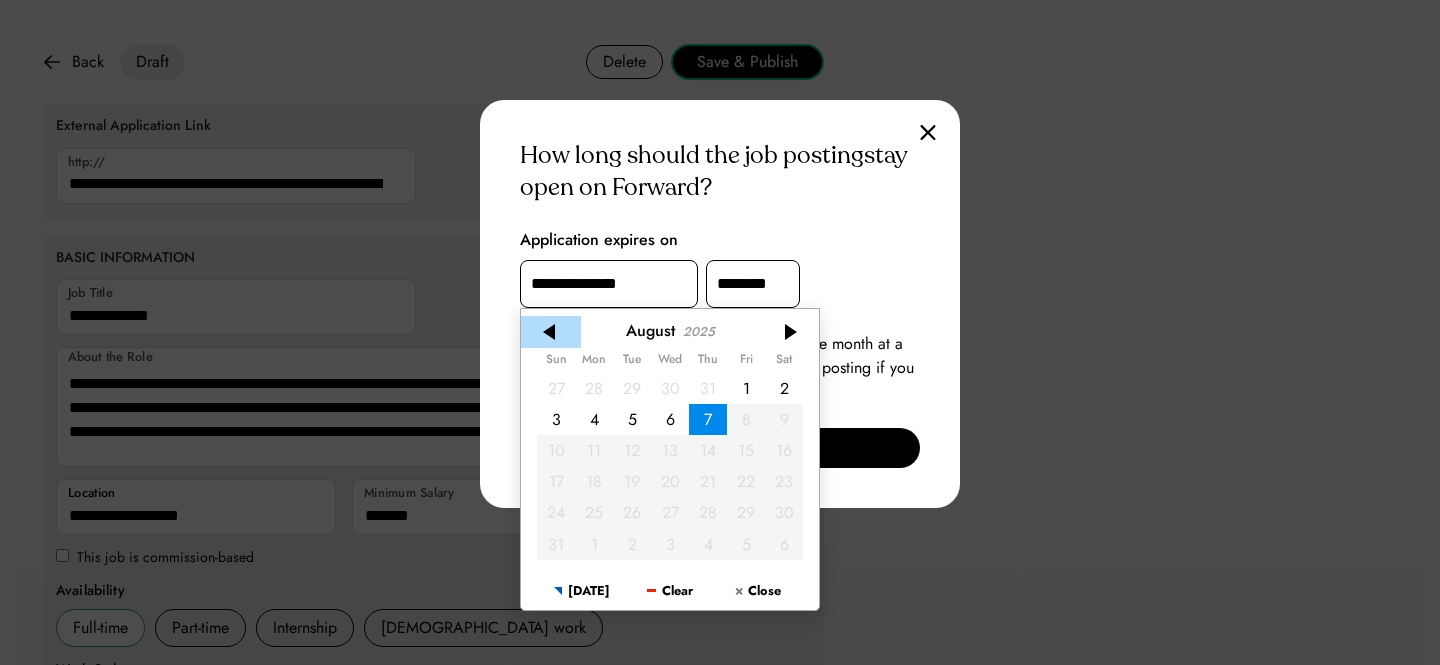 click at bounding box center [551, 332] 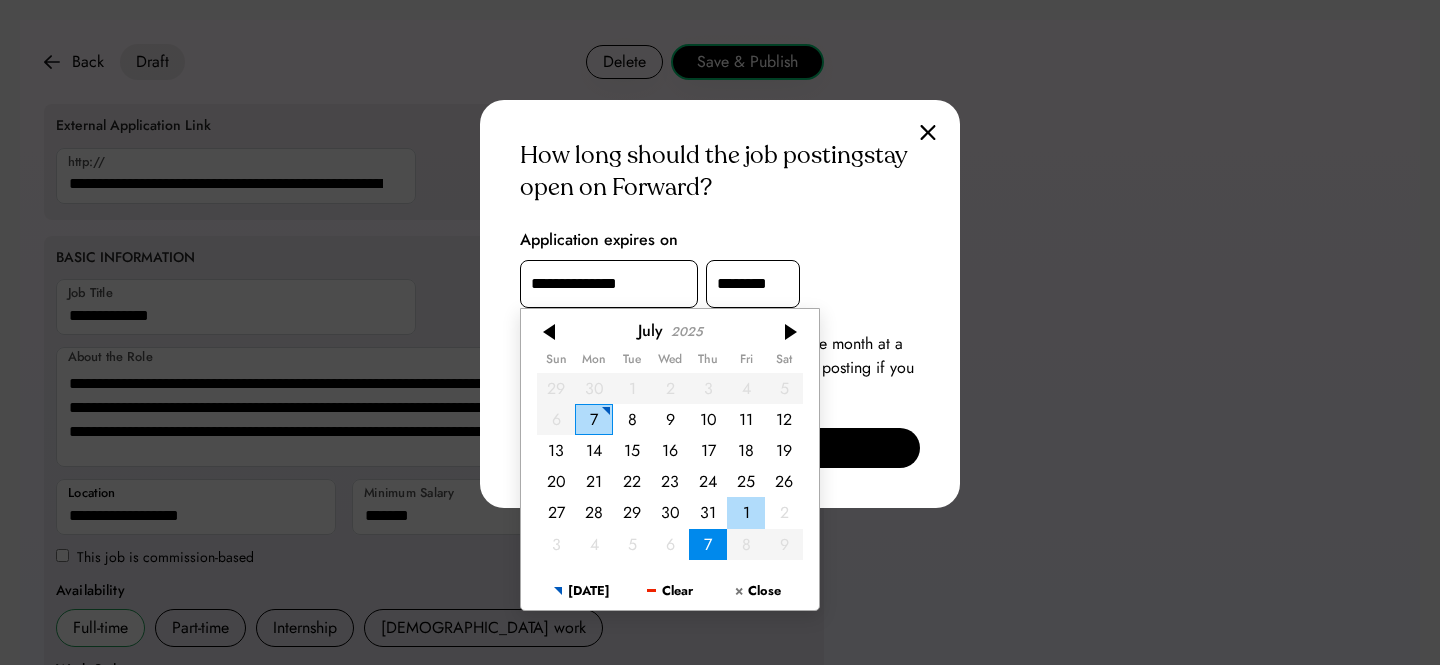 click on "1" at bounding box center [746, 512] 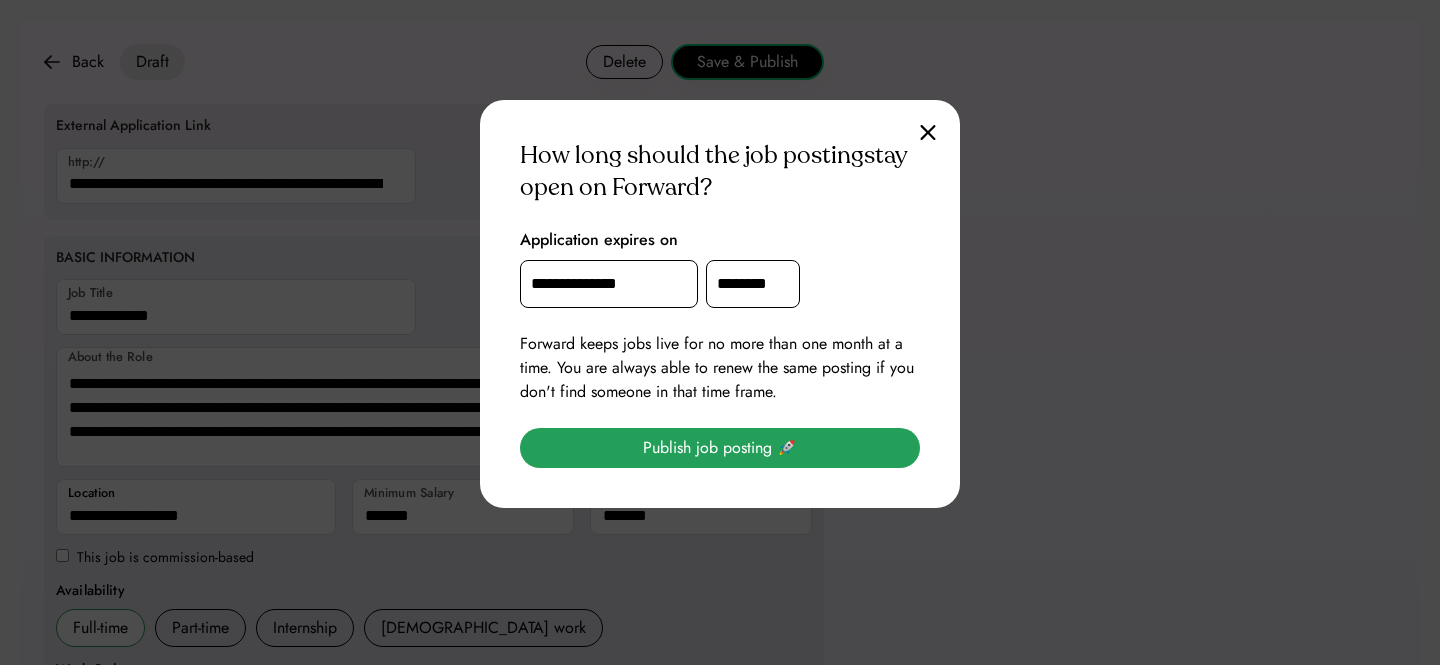 click on "Publish job posting 🚀" at bounding box center [720, 448] 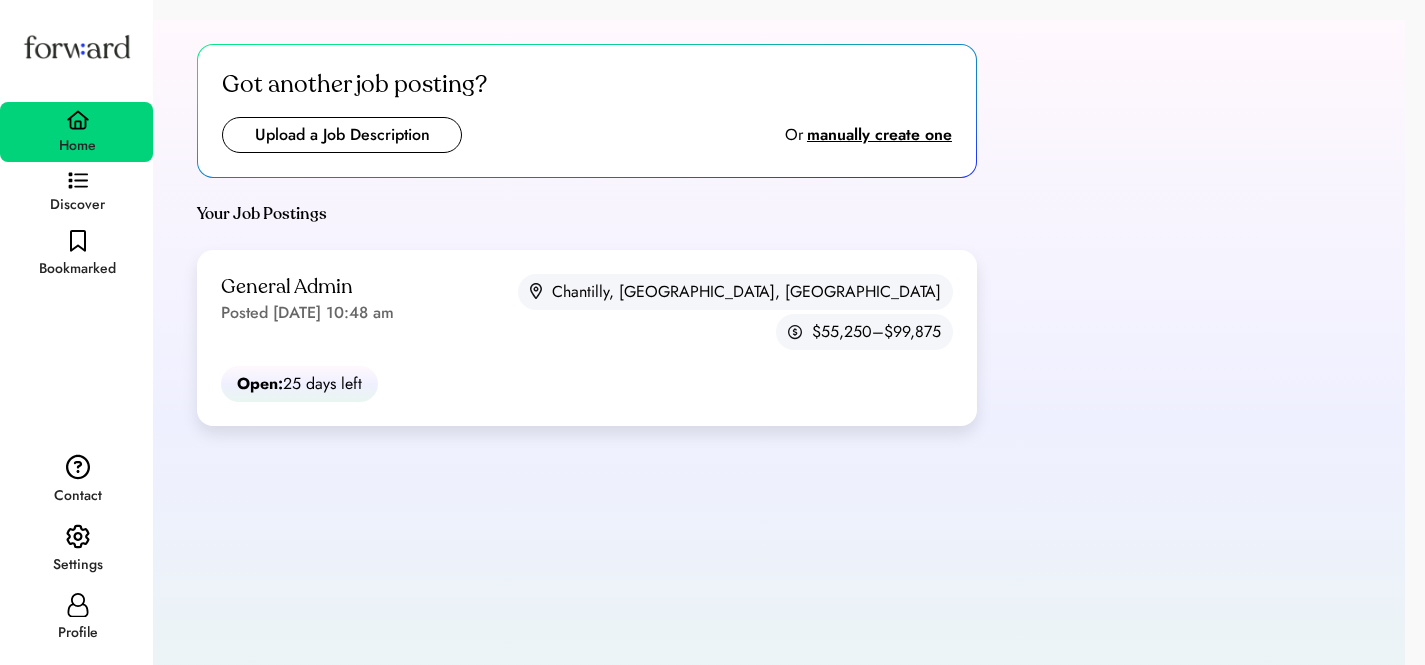 scroll, scrollTop: 0, scrollLeft: 0, axis: both 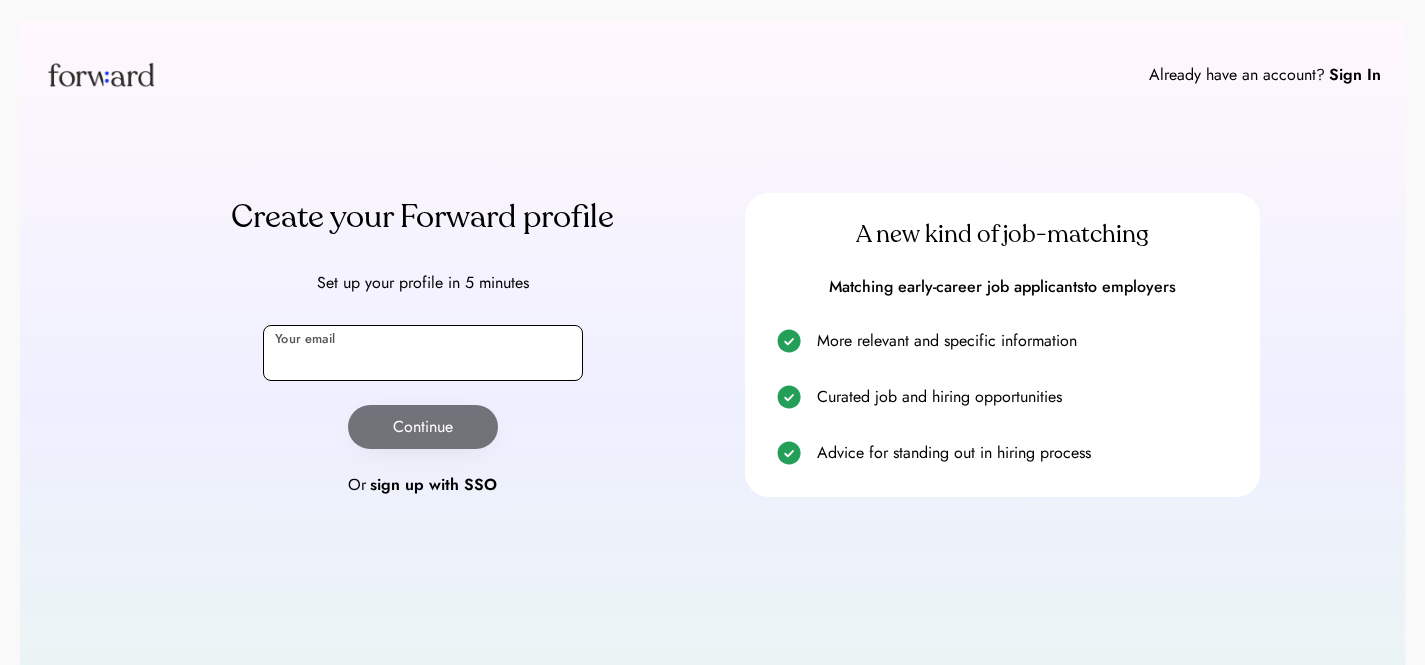 click at bounding box center [423, 353] 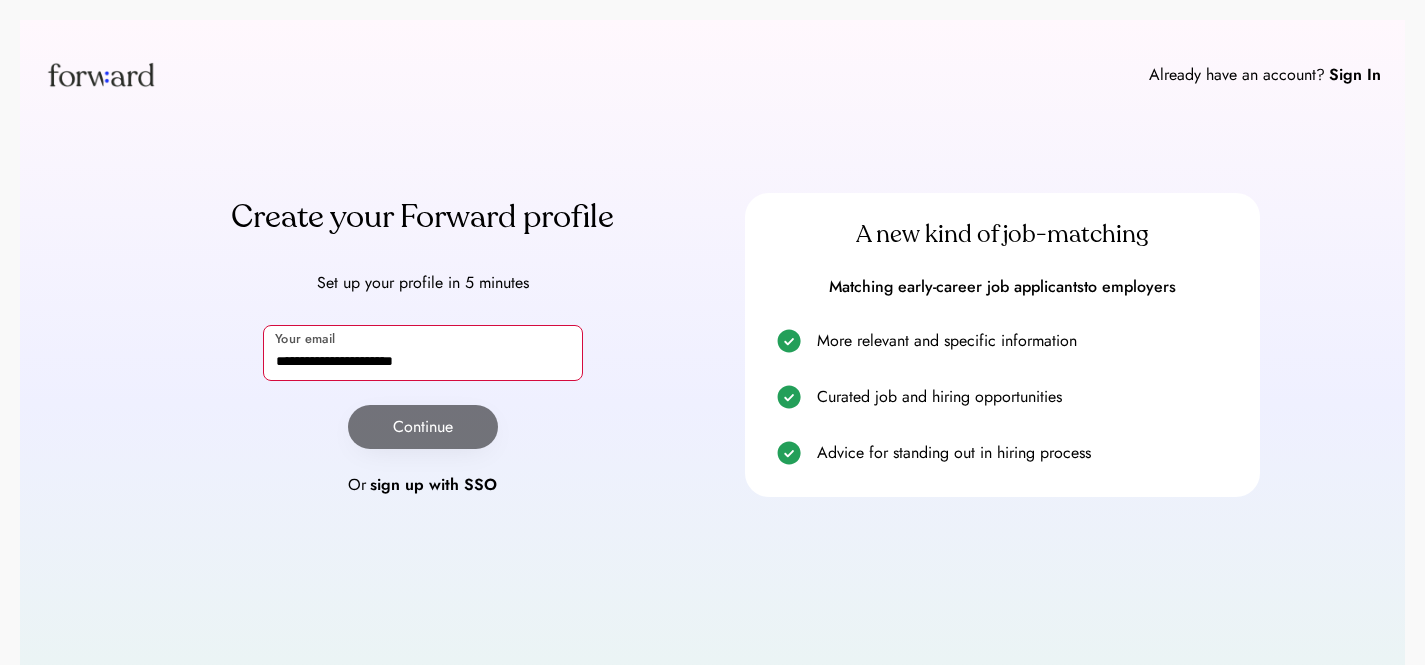 type on "**********" 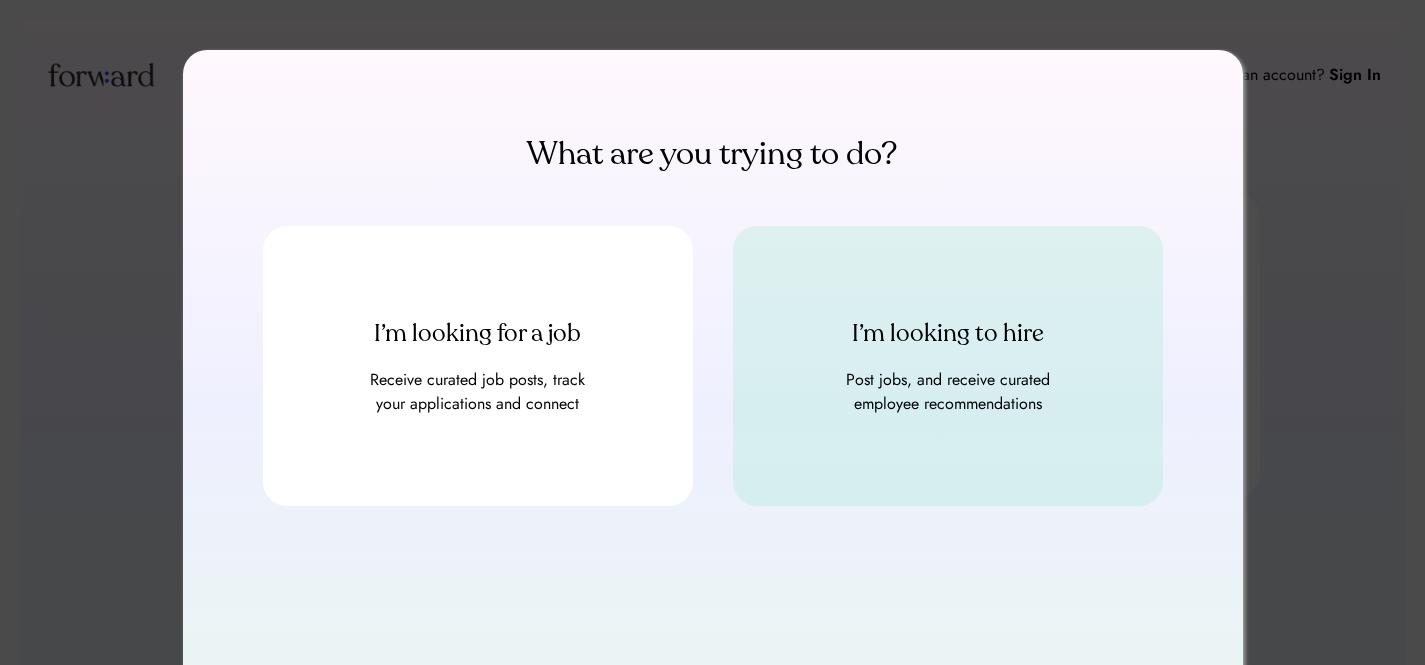 click on "I’m looking to hire Post jobs, and receive curated employee recommendations" at bounding box center [948, 366] 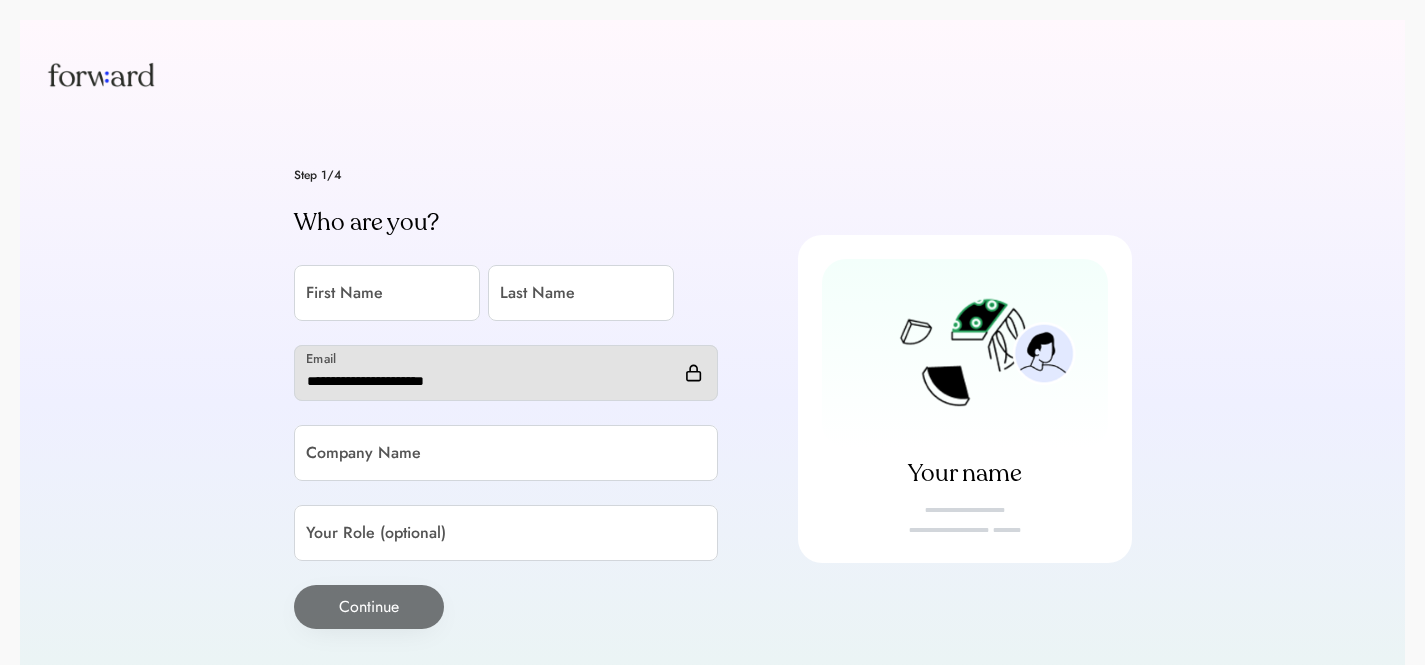 scroll, scrollTop: 0, scrollLeft: 0, axis: both 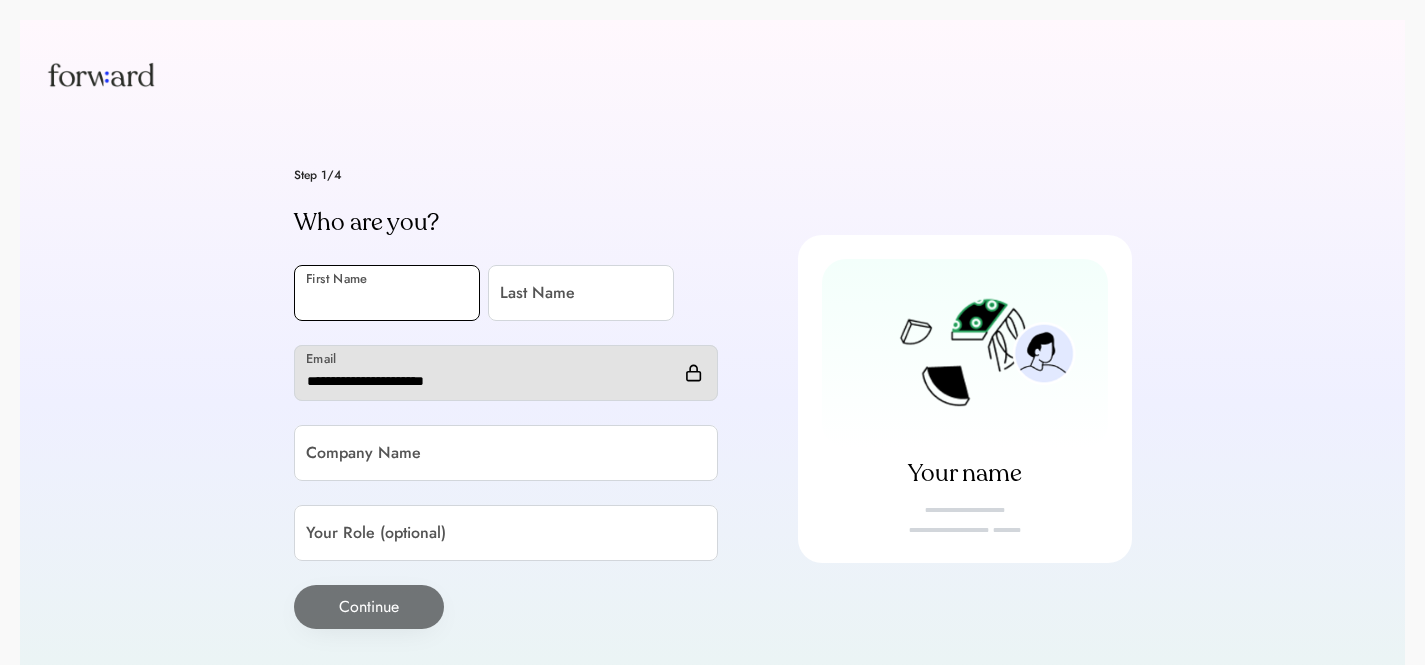 click at bounding box center (387, 293) 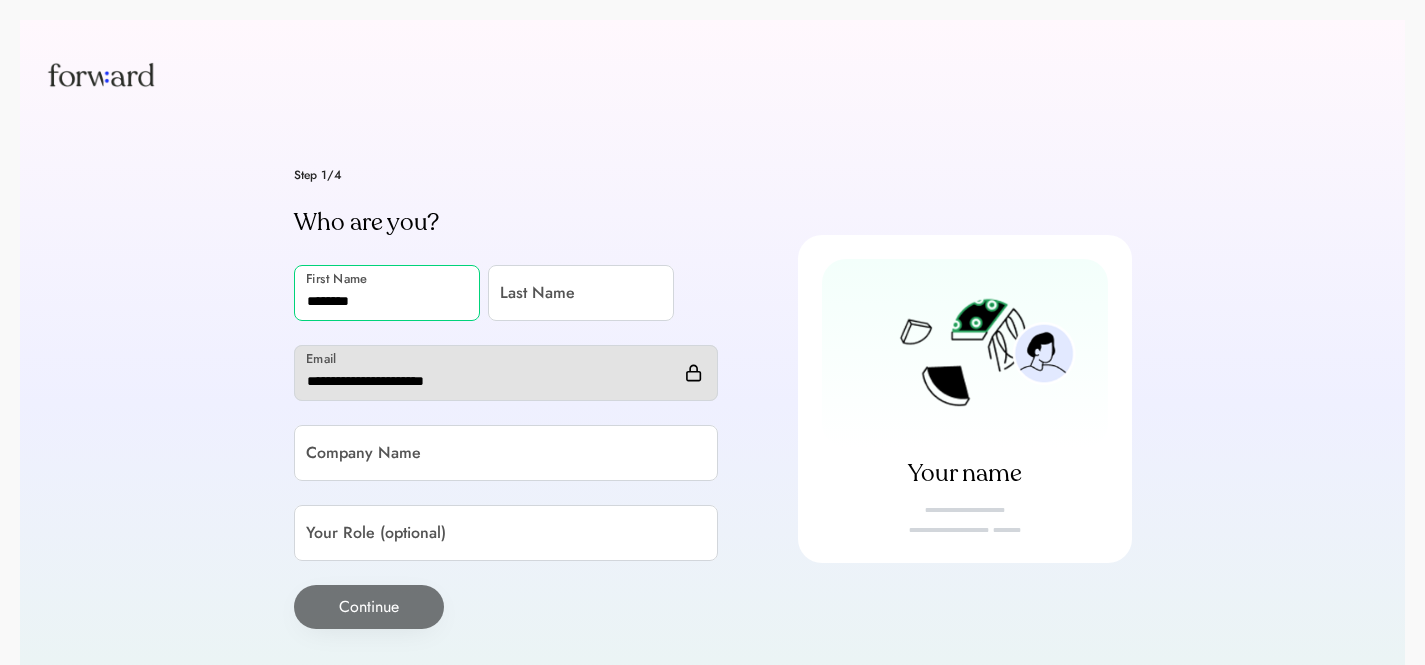 type on "********" 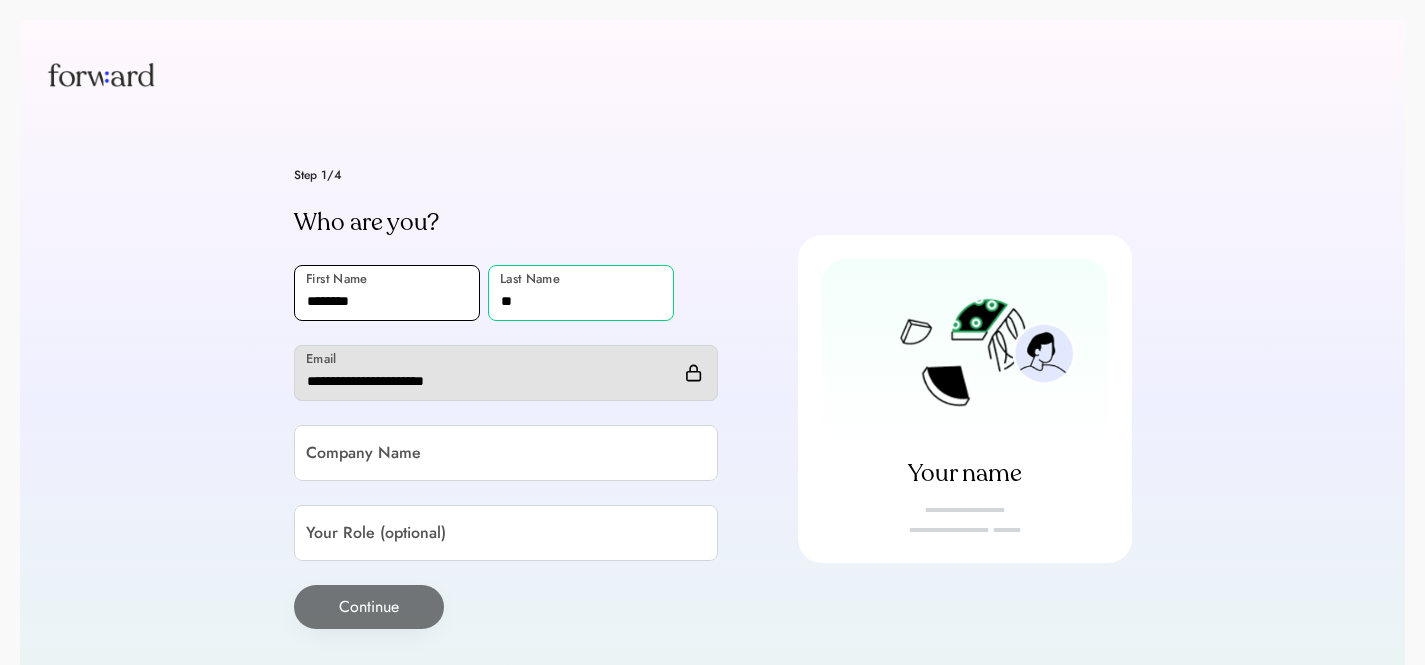 type on "**" 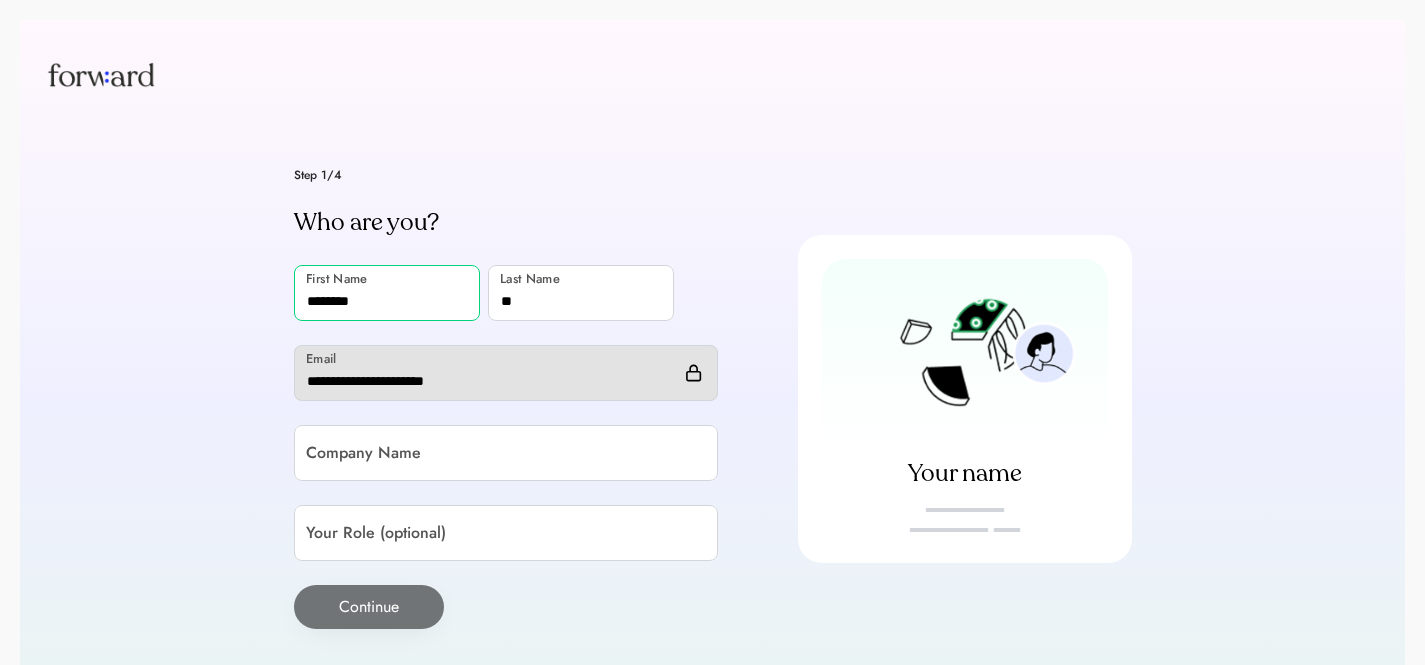 click at bounding box center (387, 293) 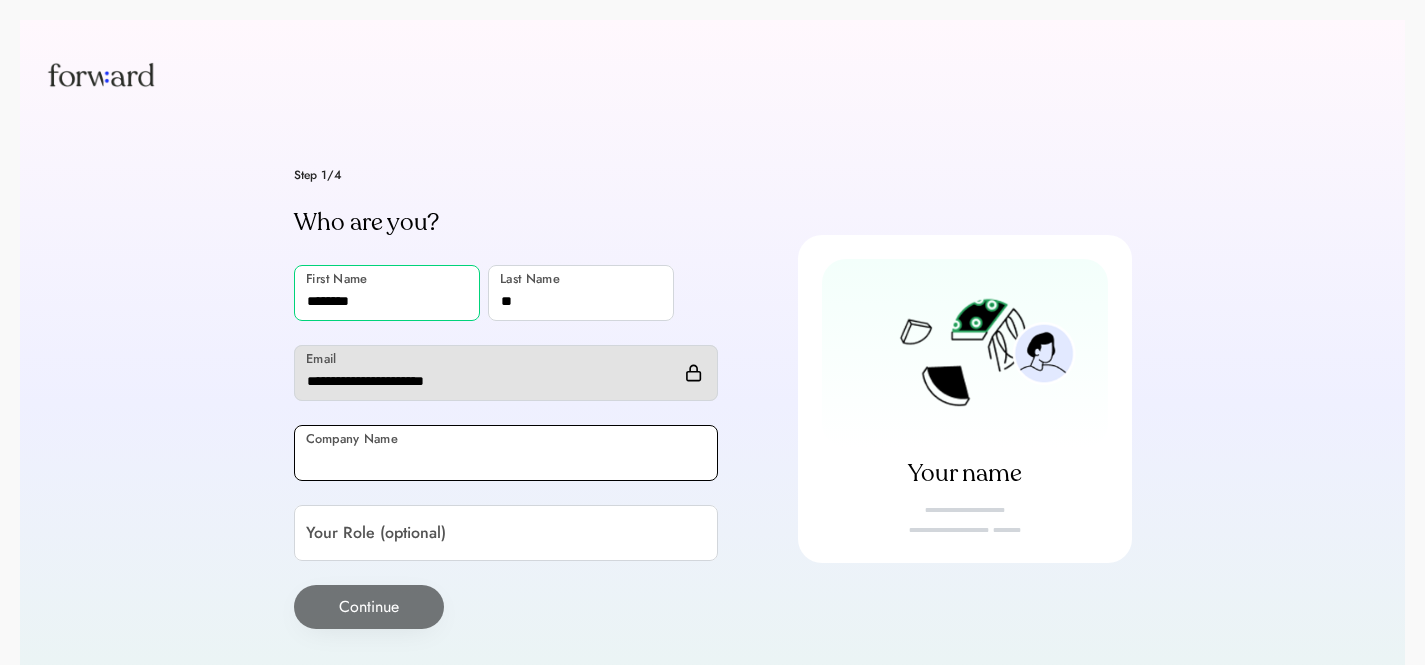 click at bounding box center [506, 453] 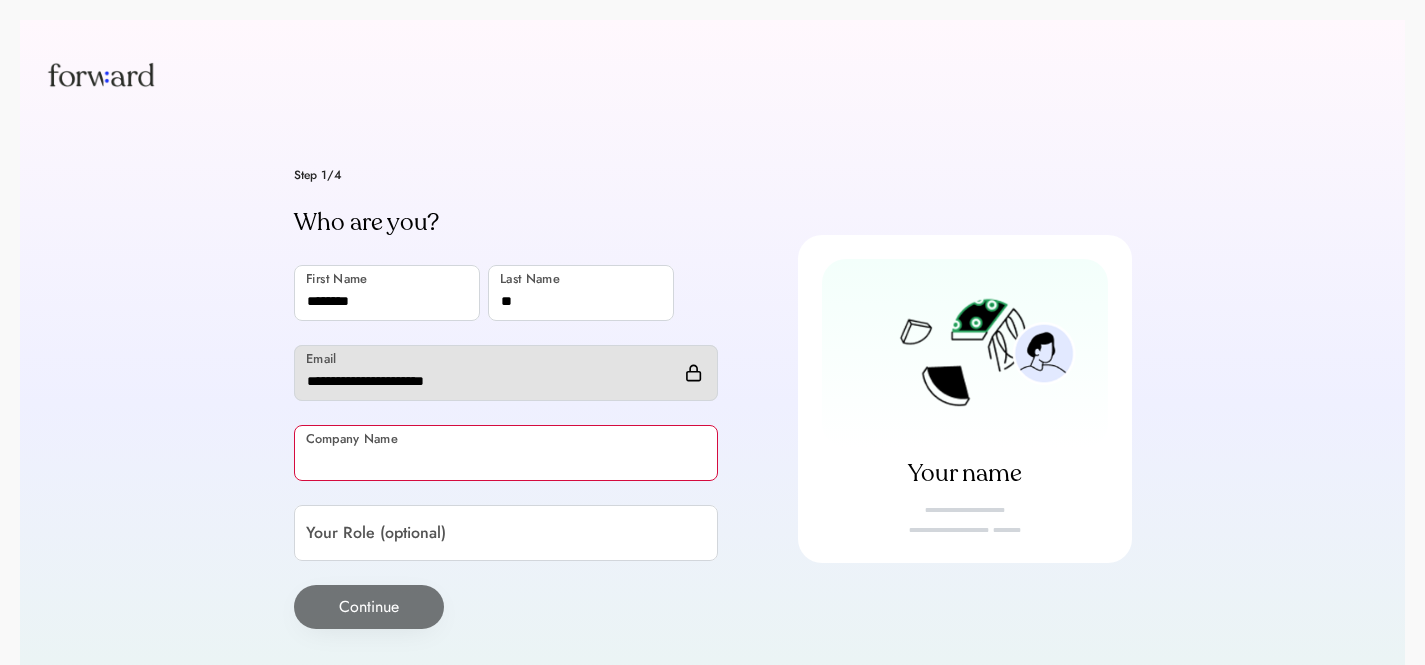 paste on "********" 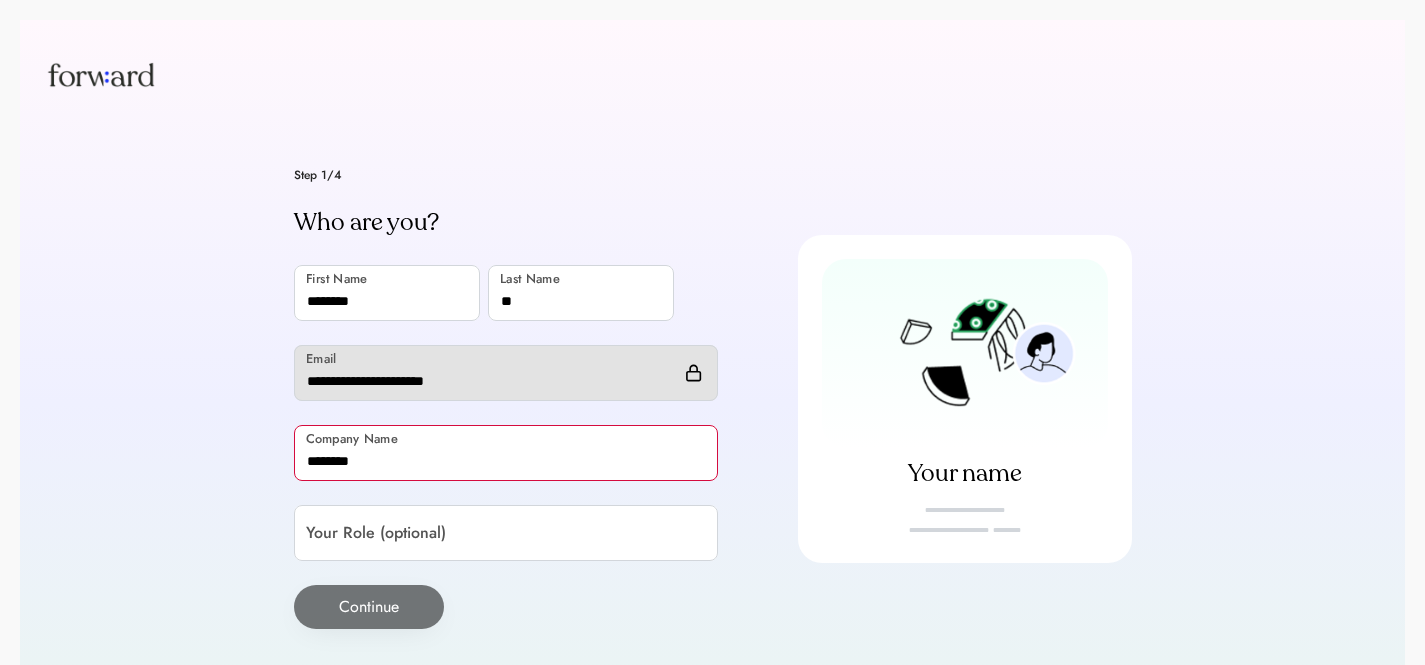 type on "********" 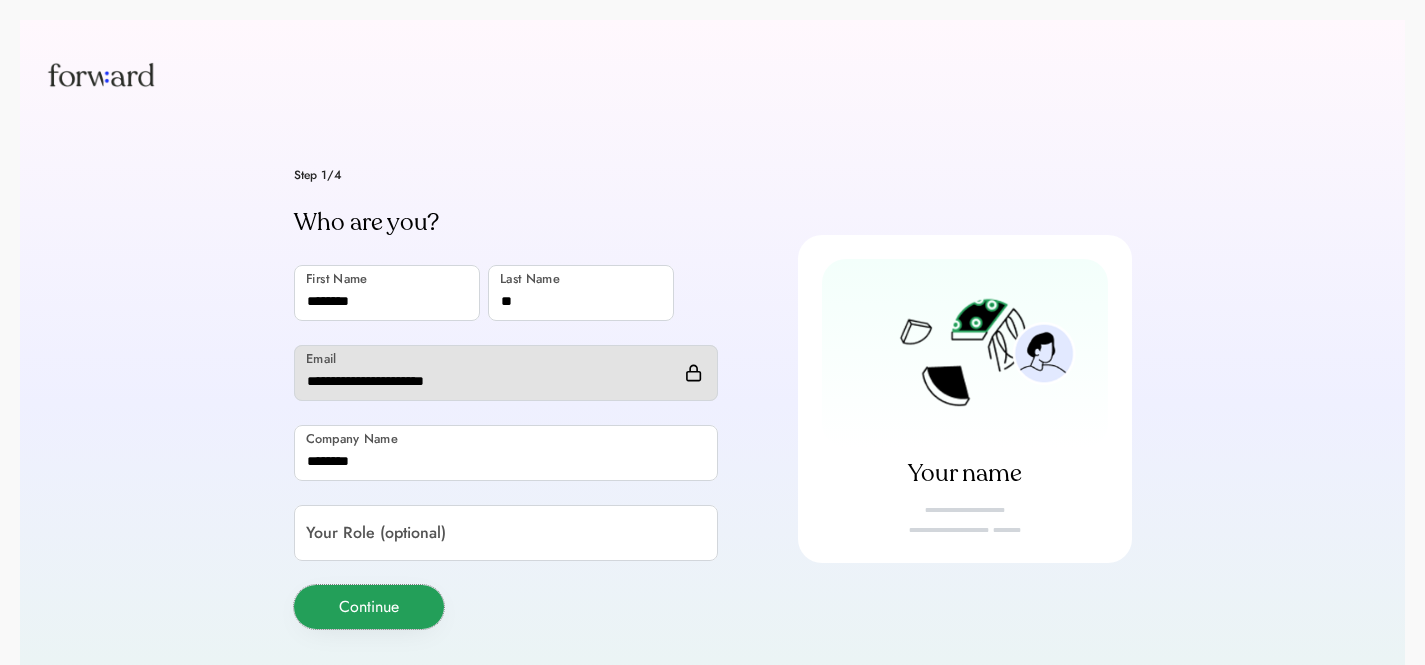 click on "Continue" at bounding box center (369, 607) 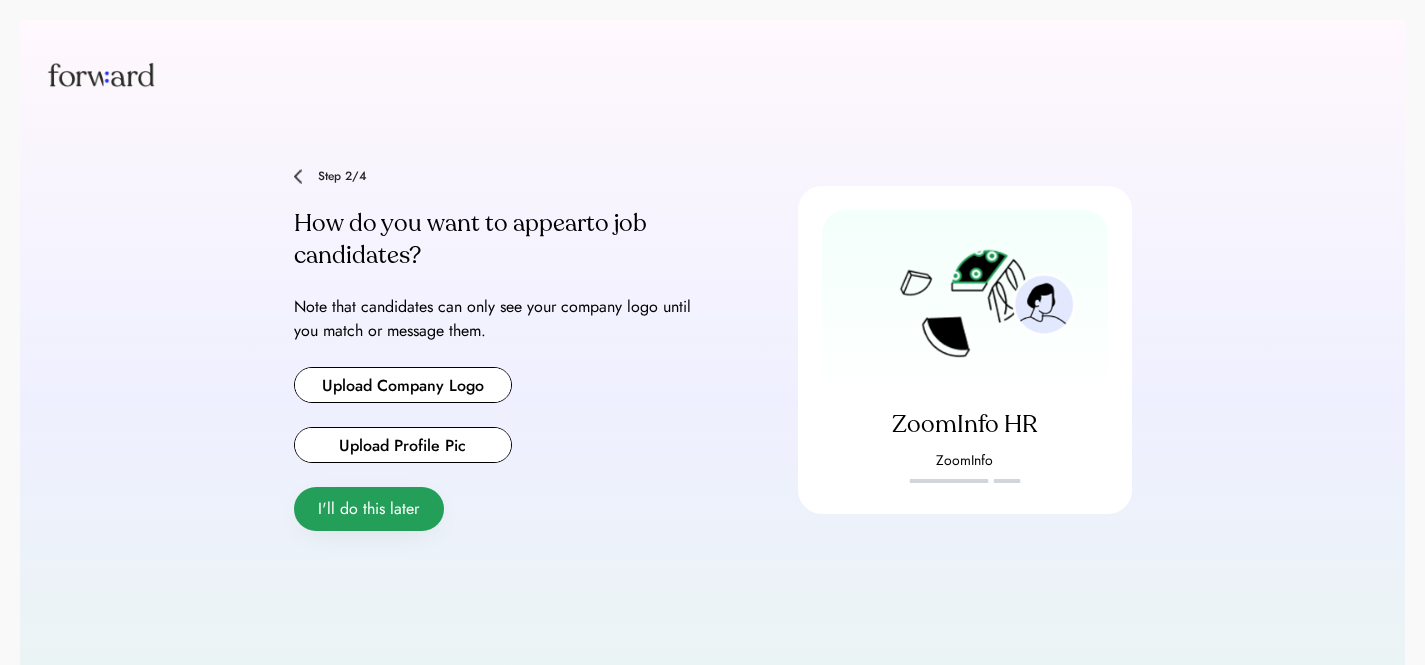click on "I'll do this later" at bounding box center [369, 509] 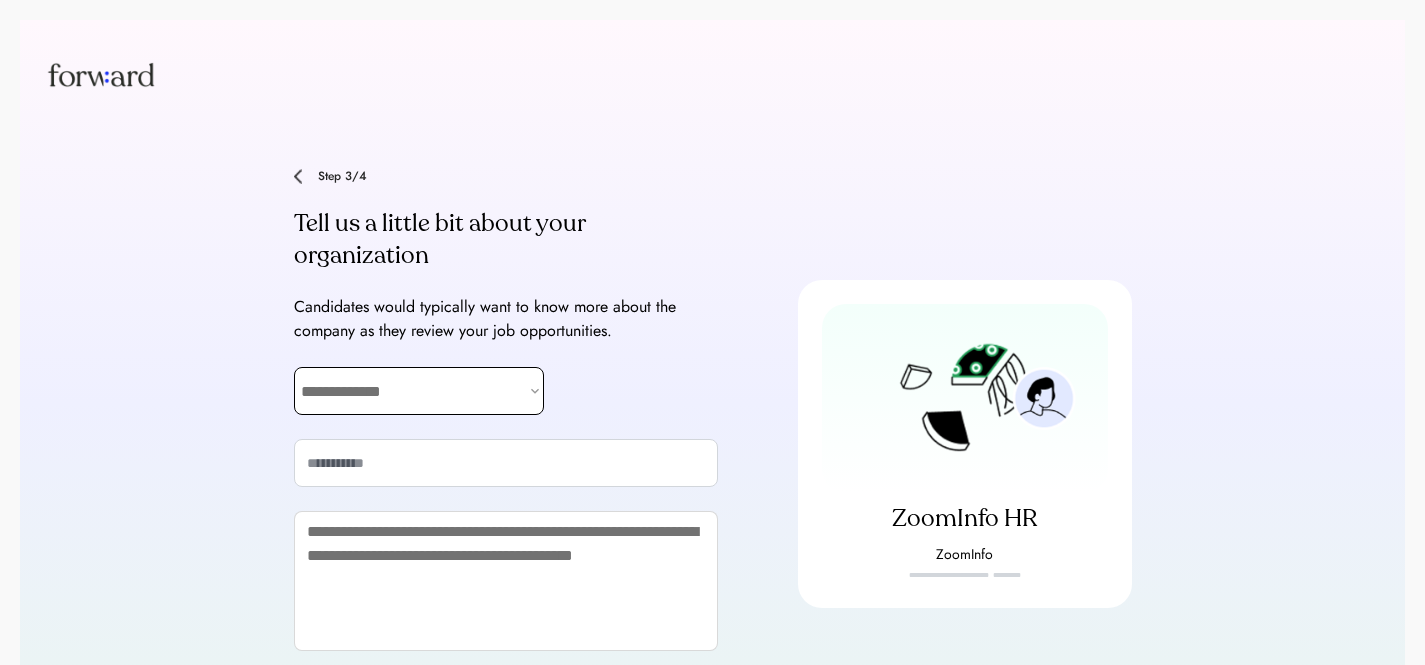 click on "**********" at bounding box center [419, 391] 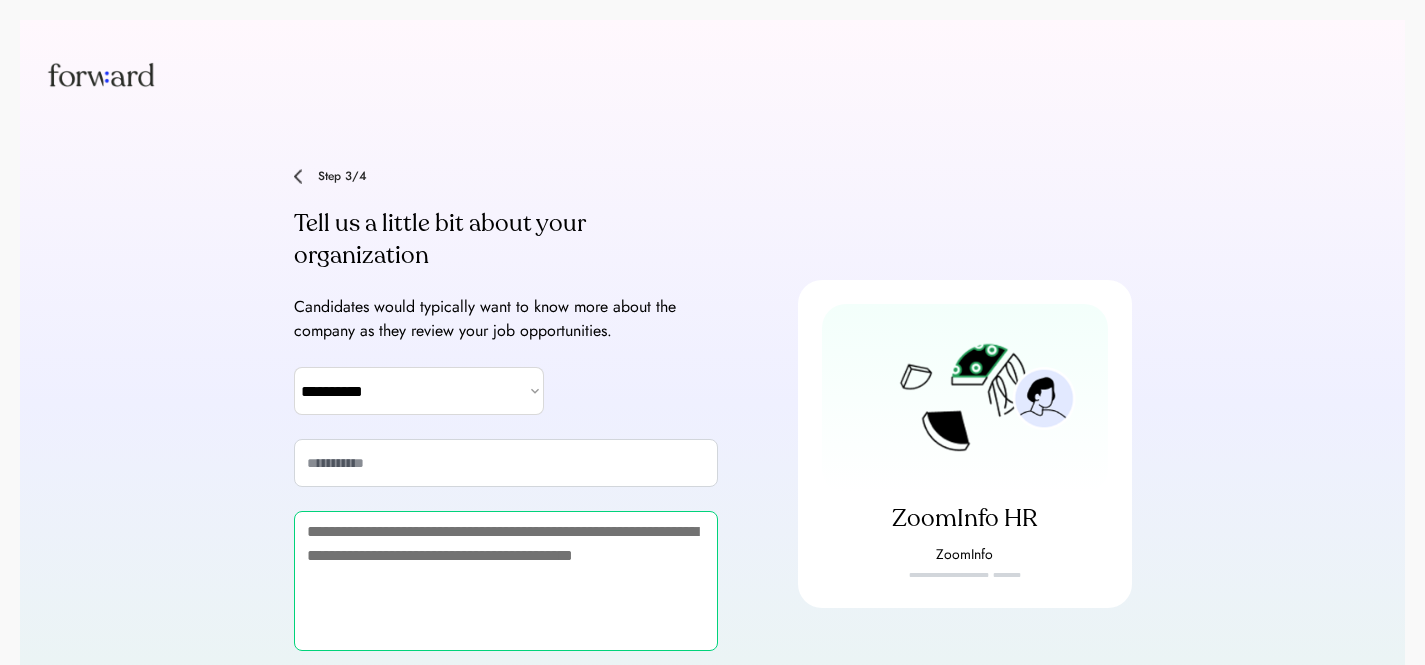 click at bounding box center (506, 581) 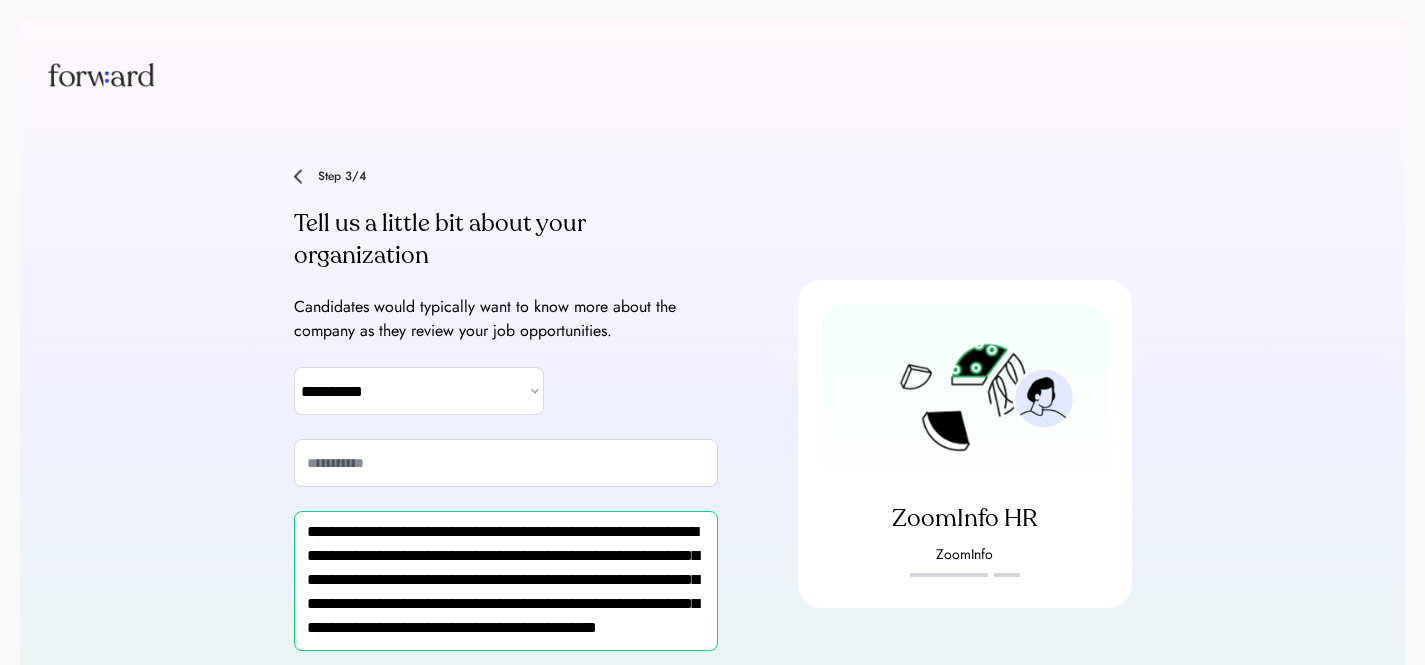 scroll, scrollTop: 47, scrollLeft: 0, axis: vertical 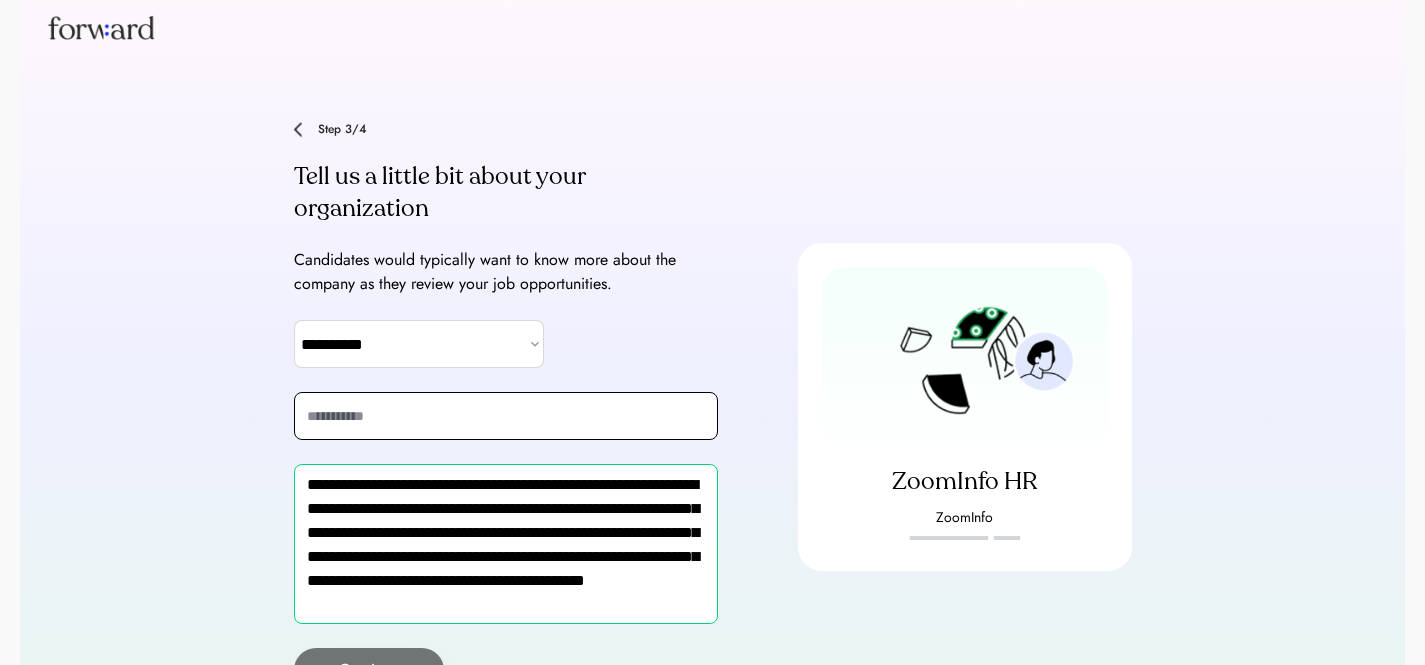 type on "**********" 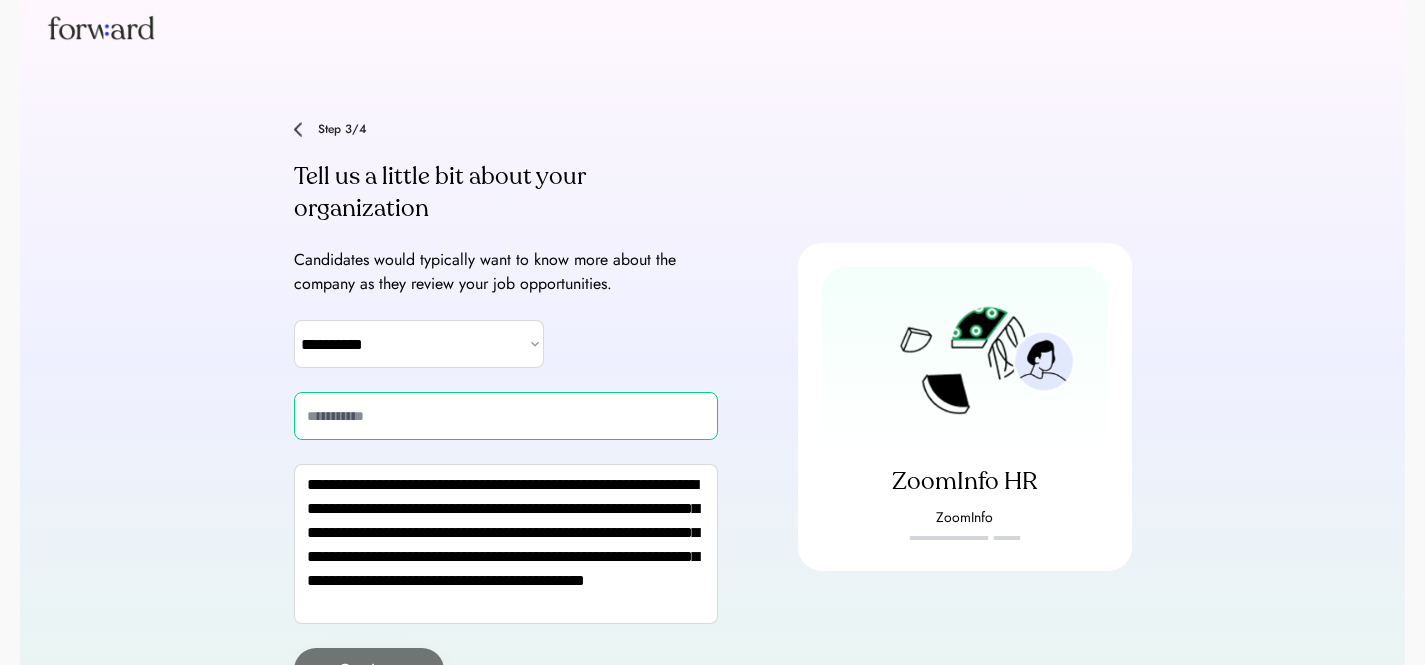 paste on "**********" 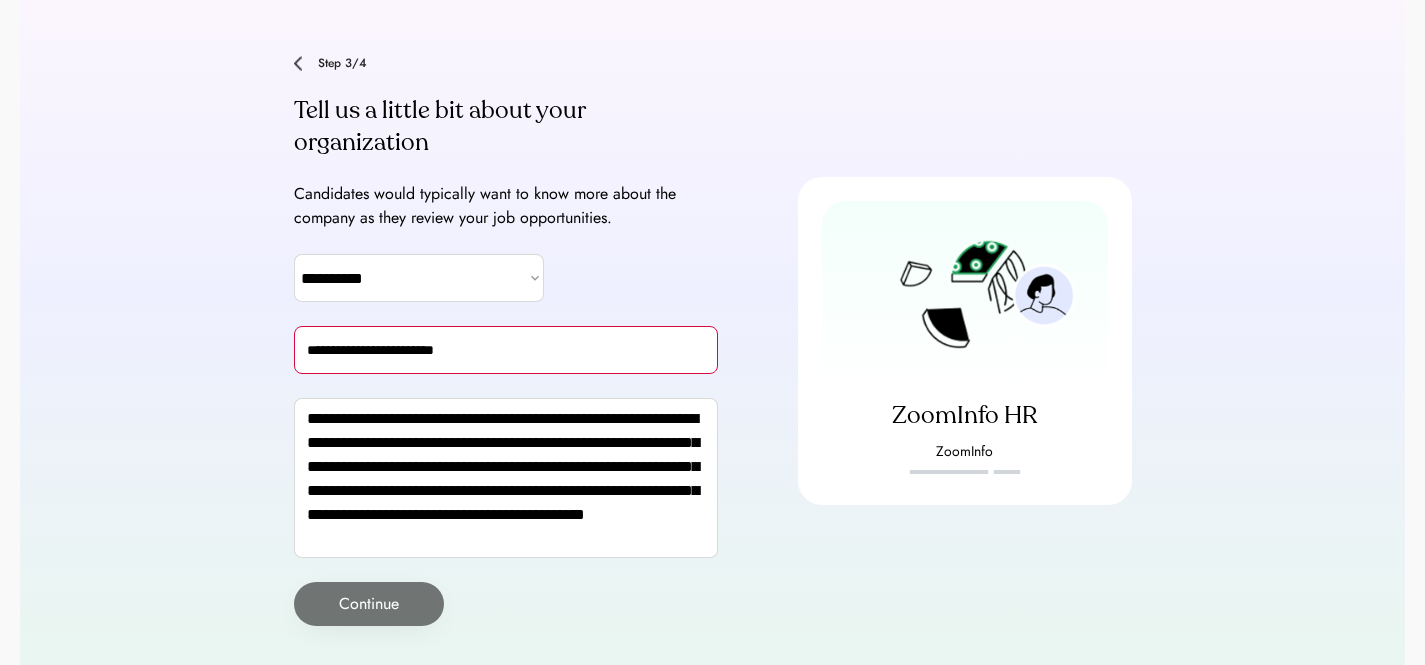 scroll, scrollTop: 122, scrollLeft: 0, axis: vertical 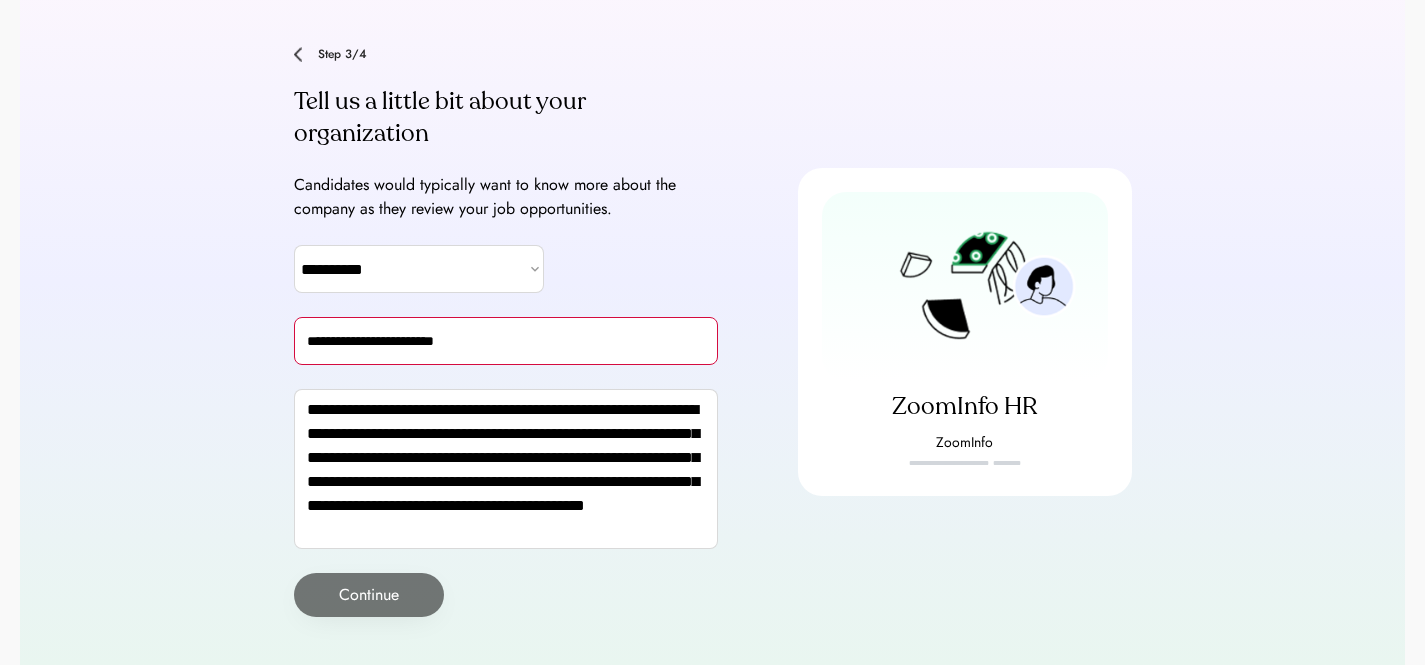 type on "**********" 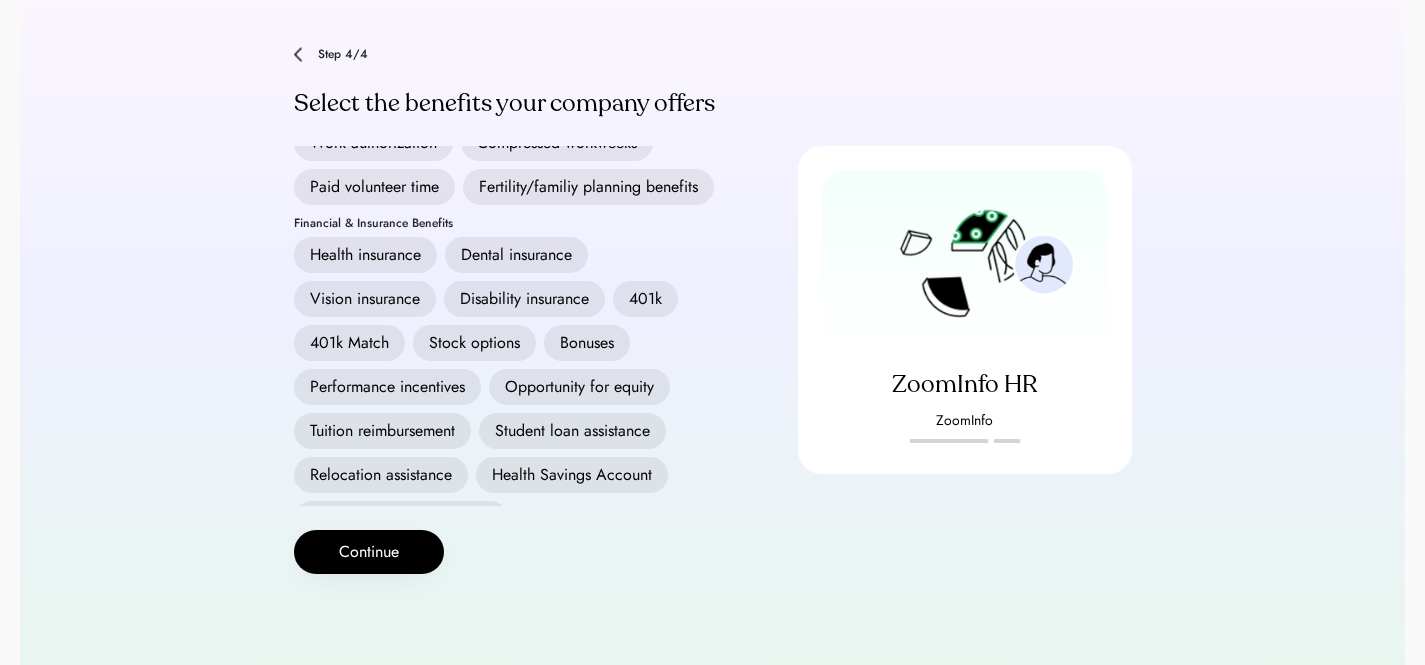 scroll, scrollTop: 0, scrollLeft: 0, axis: both 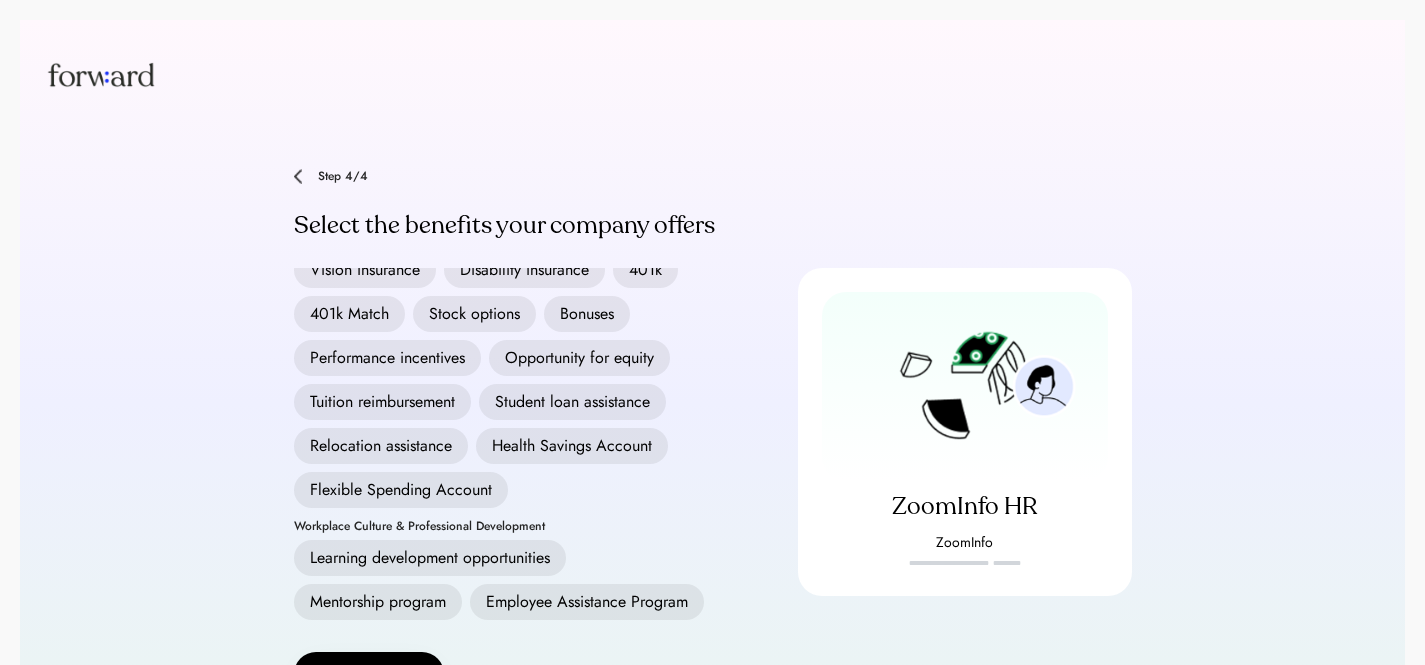 click on "401k" at bounding box center [645, 270] 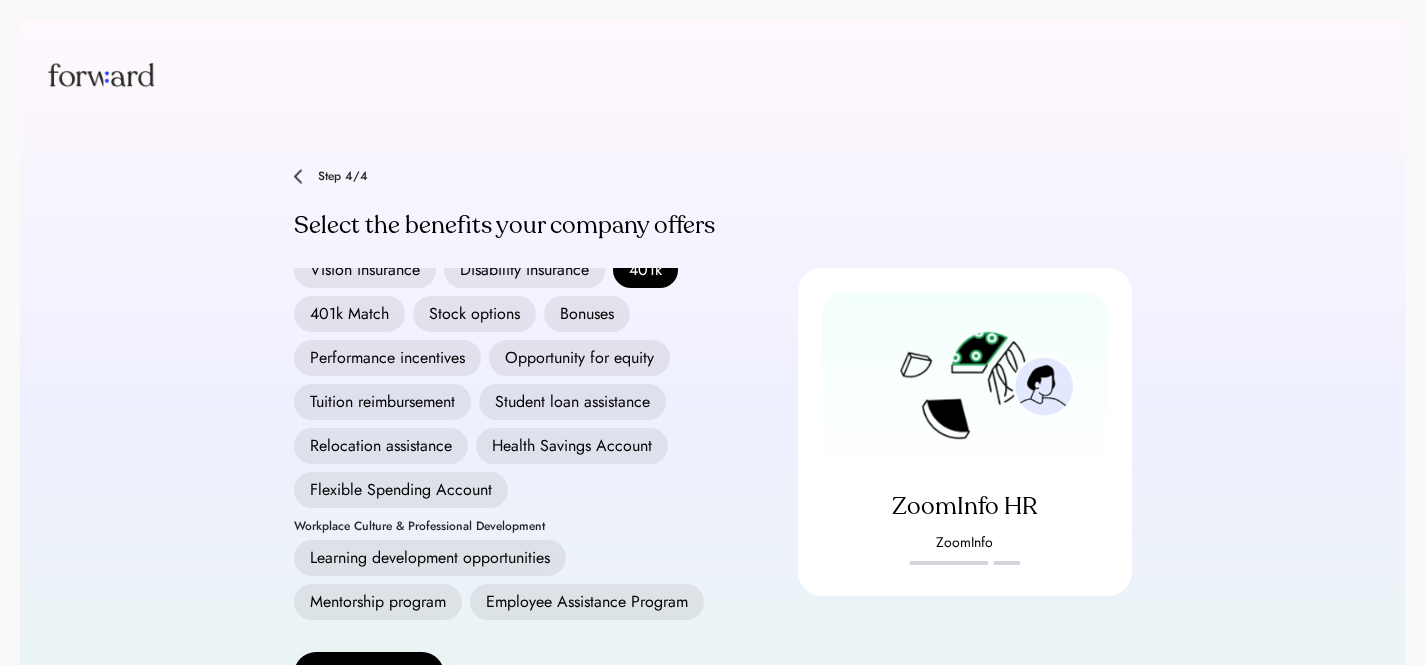 click on "401k Match" at bounding box center (349, 314) 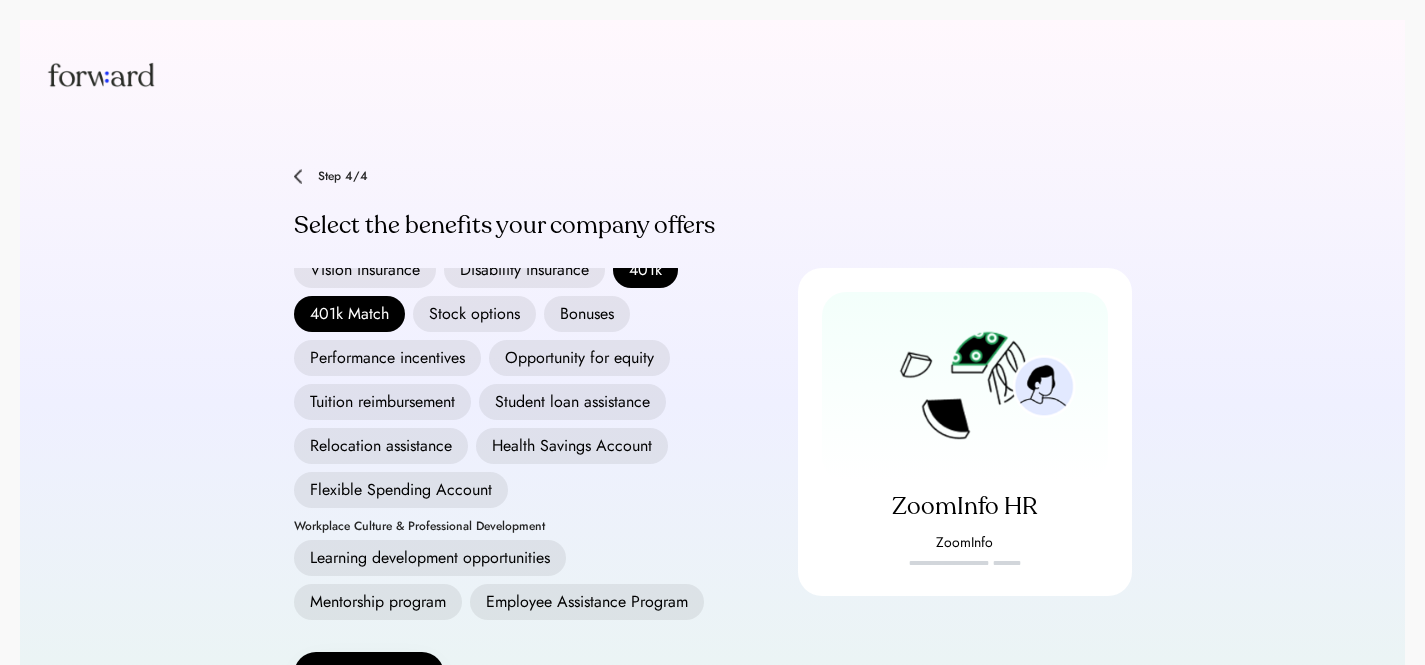 click on "Opportunity for equity" at bounding box center (579, 358) 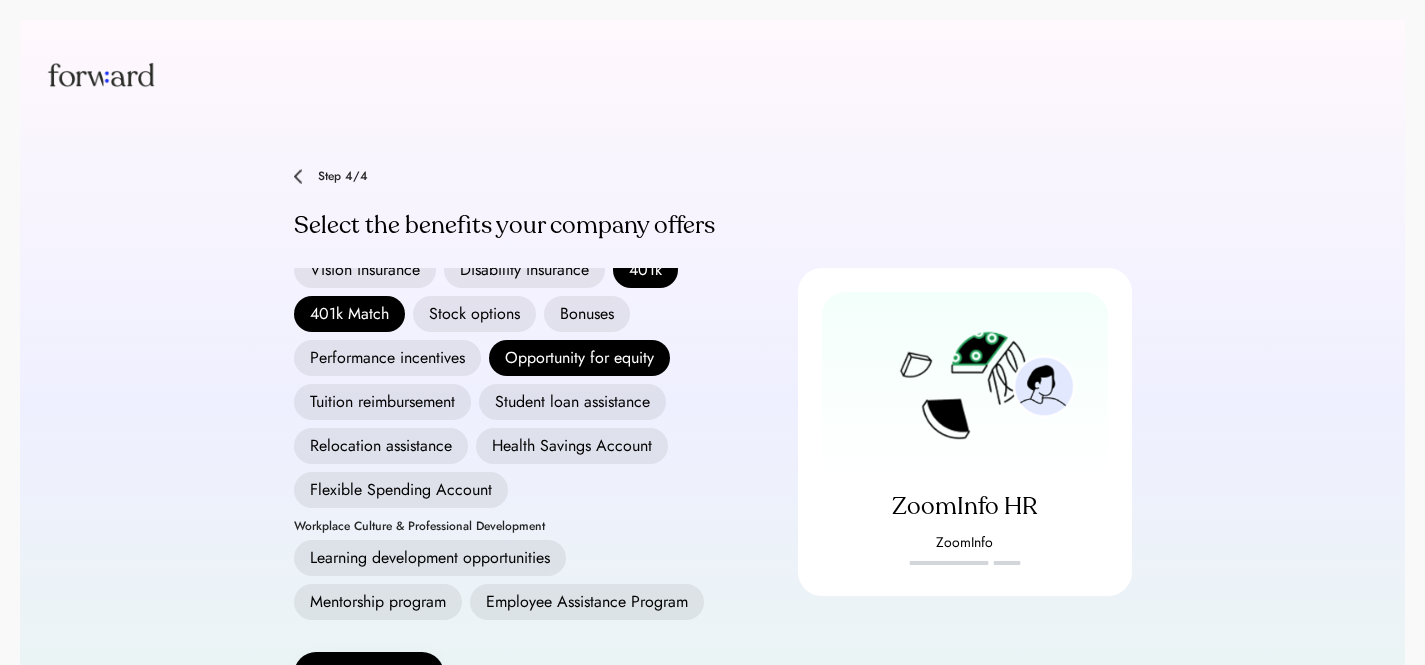 click on "Bonuses" at bounding box center [587, 314] 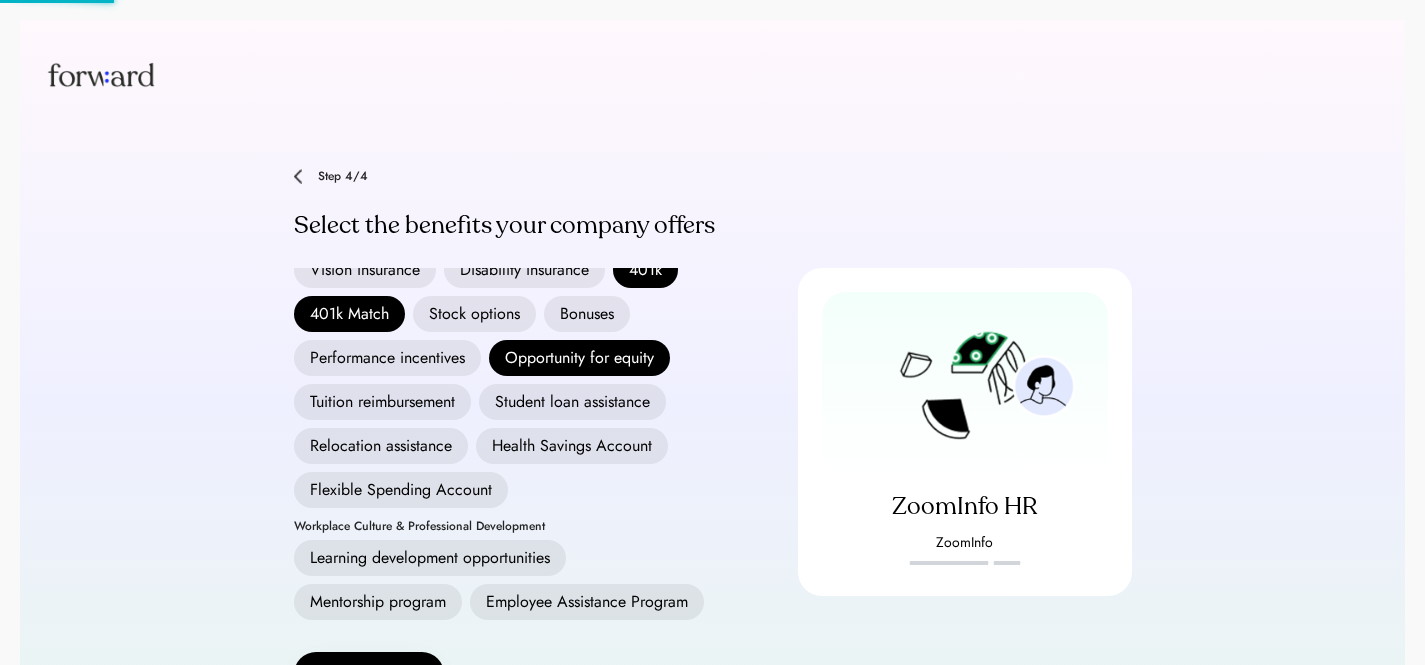 click on "Performance incentives" at bounding box center (387, 358) 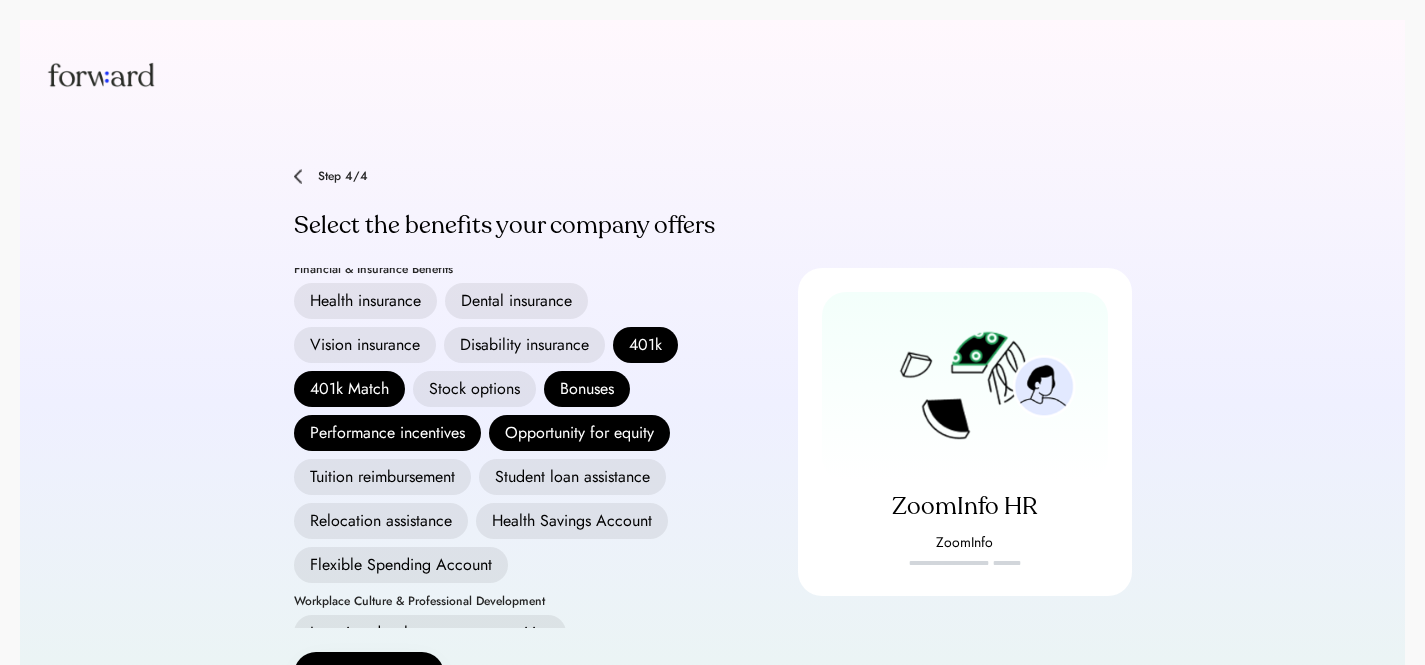 scroll, scrollTop: 0, scrollLeft: 0, axis: both 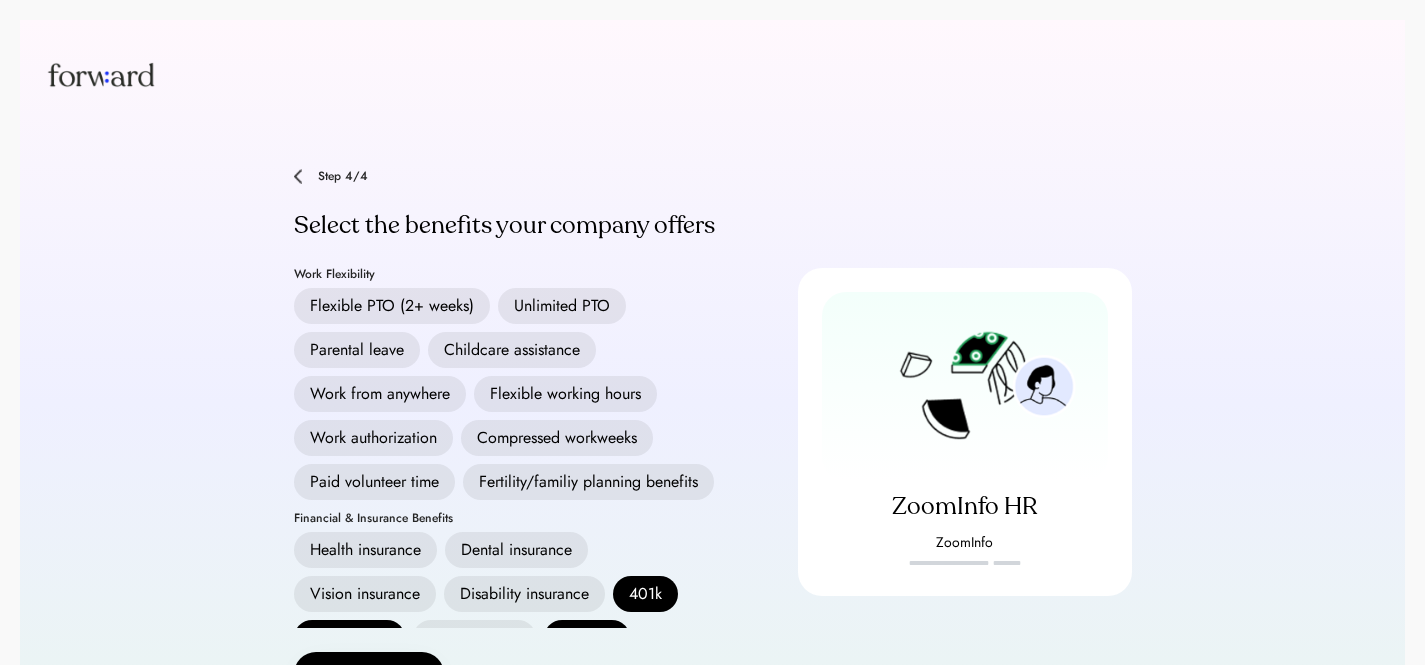 click on "Fertility/familiy planning benefits" at bounding box center [588, 482] 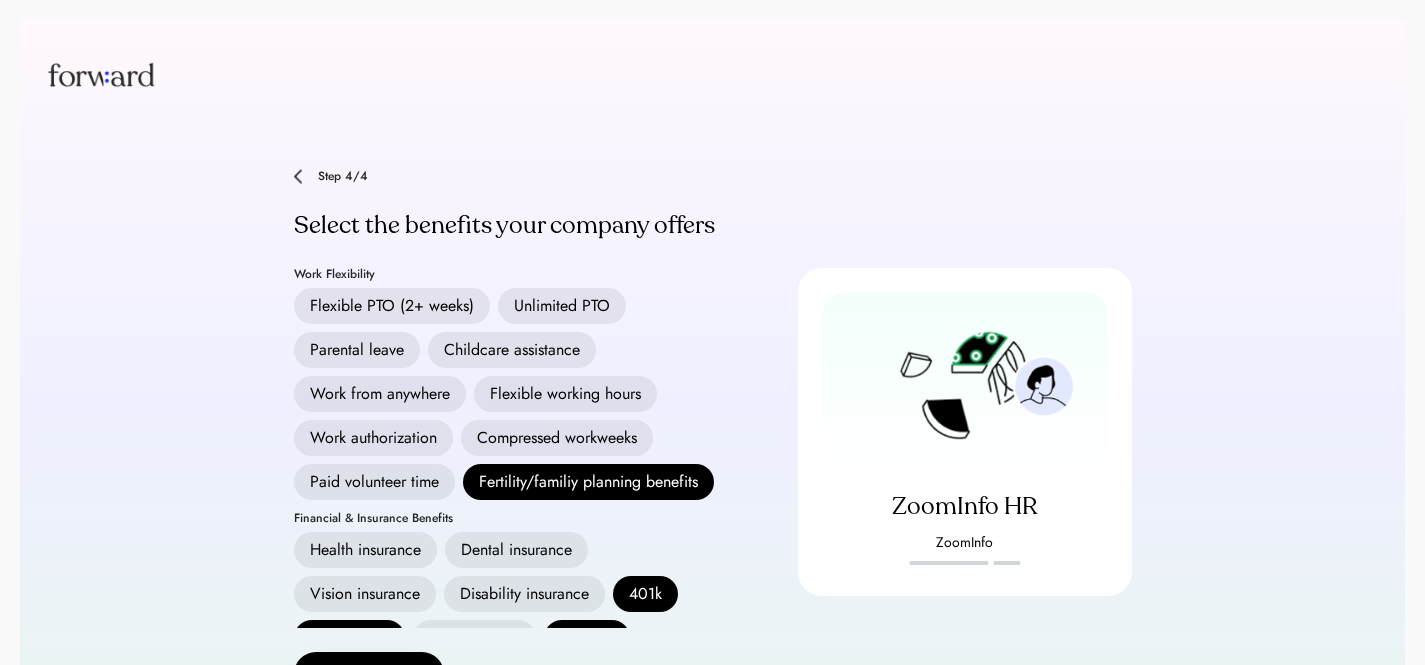 click on "Childcare assistance" at bounding box center [512, 350] 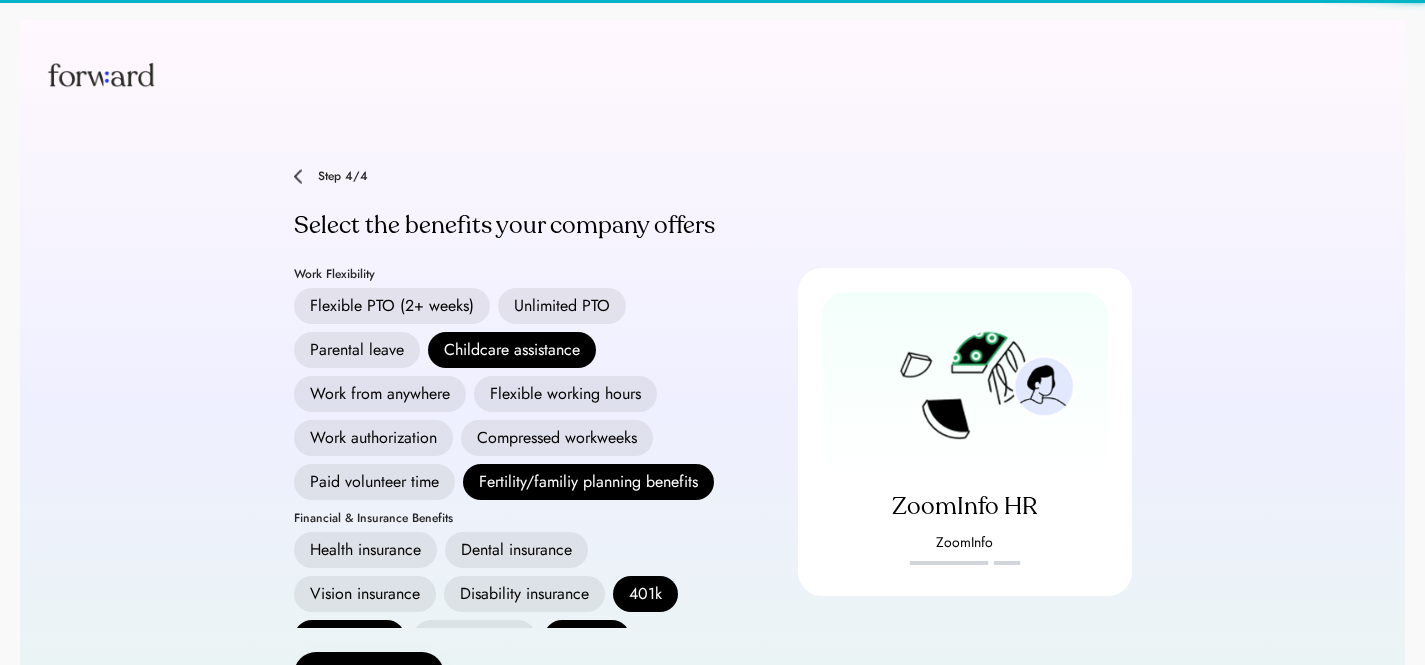 click on "Parental leave" at bounding box center (357, 350) 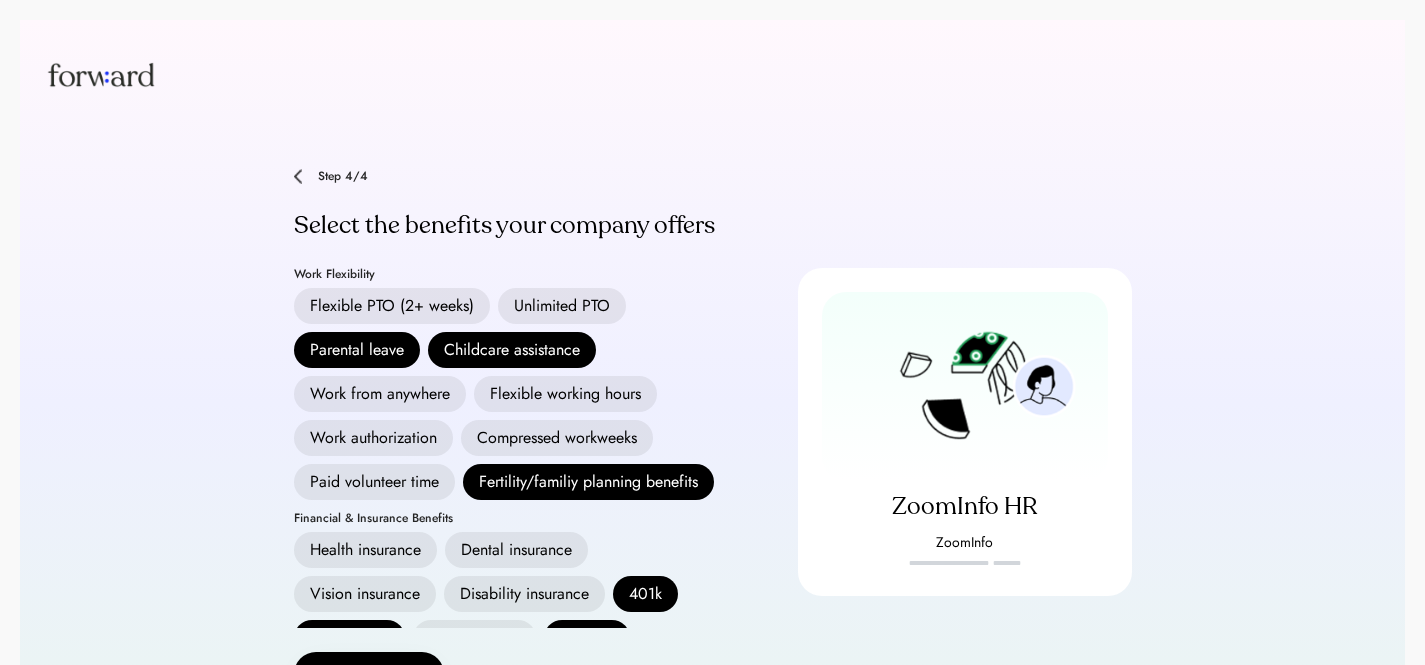 click on "Flexible working hours" at bounding box center (565, 394) 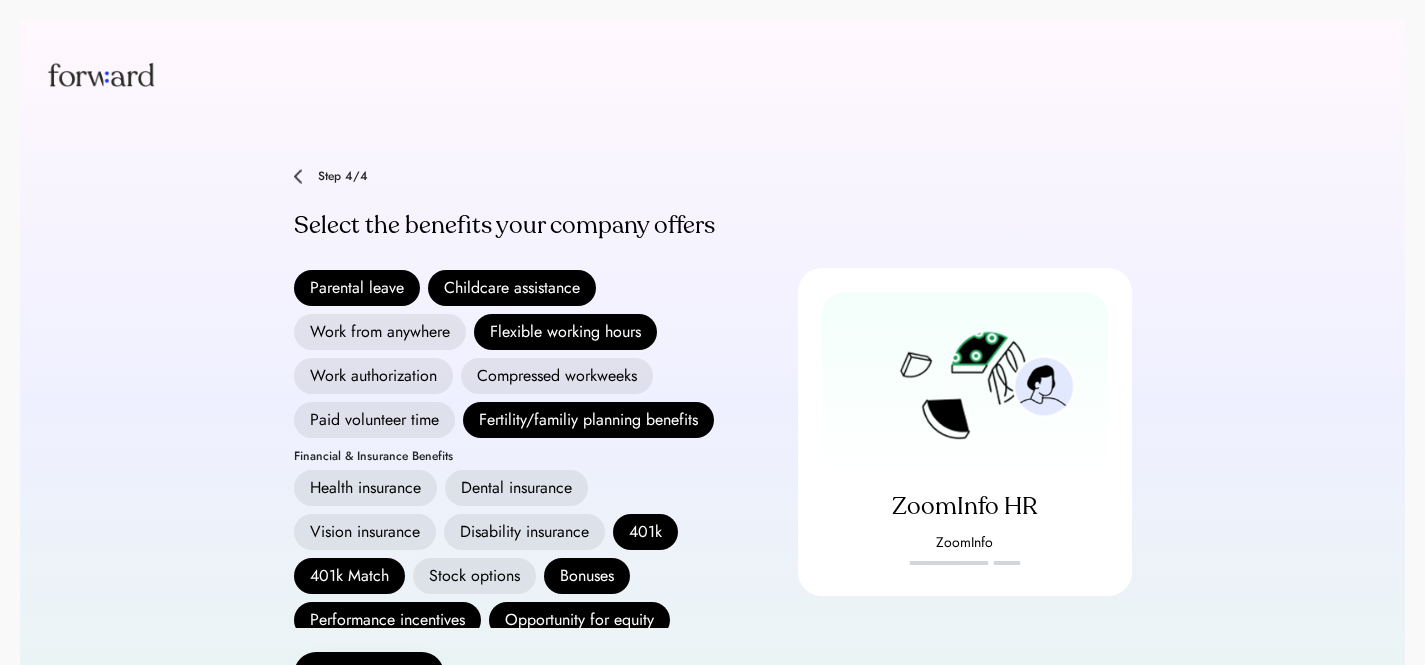 scroll, scrollTop: 68, scrollLeft: 0, axis: vertical 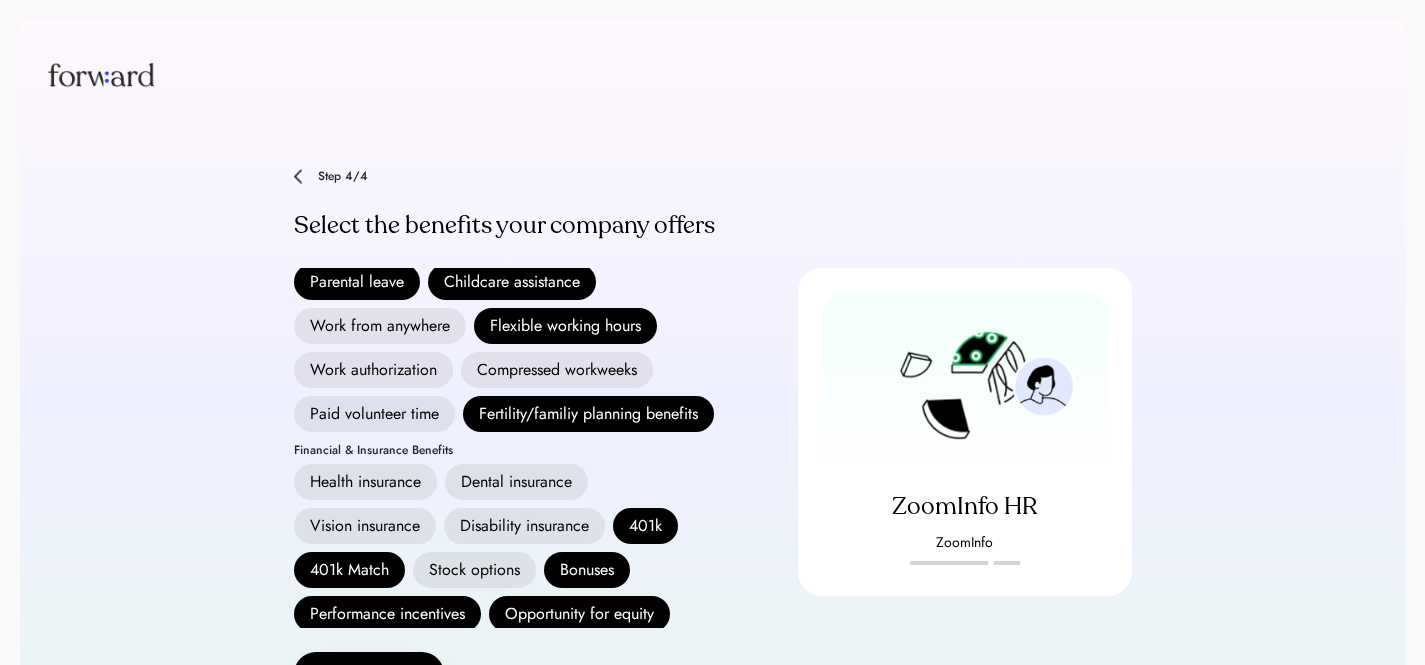 click on "Health insurance" at bounding box center [365, 482] 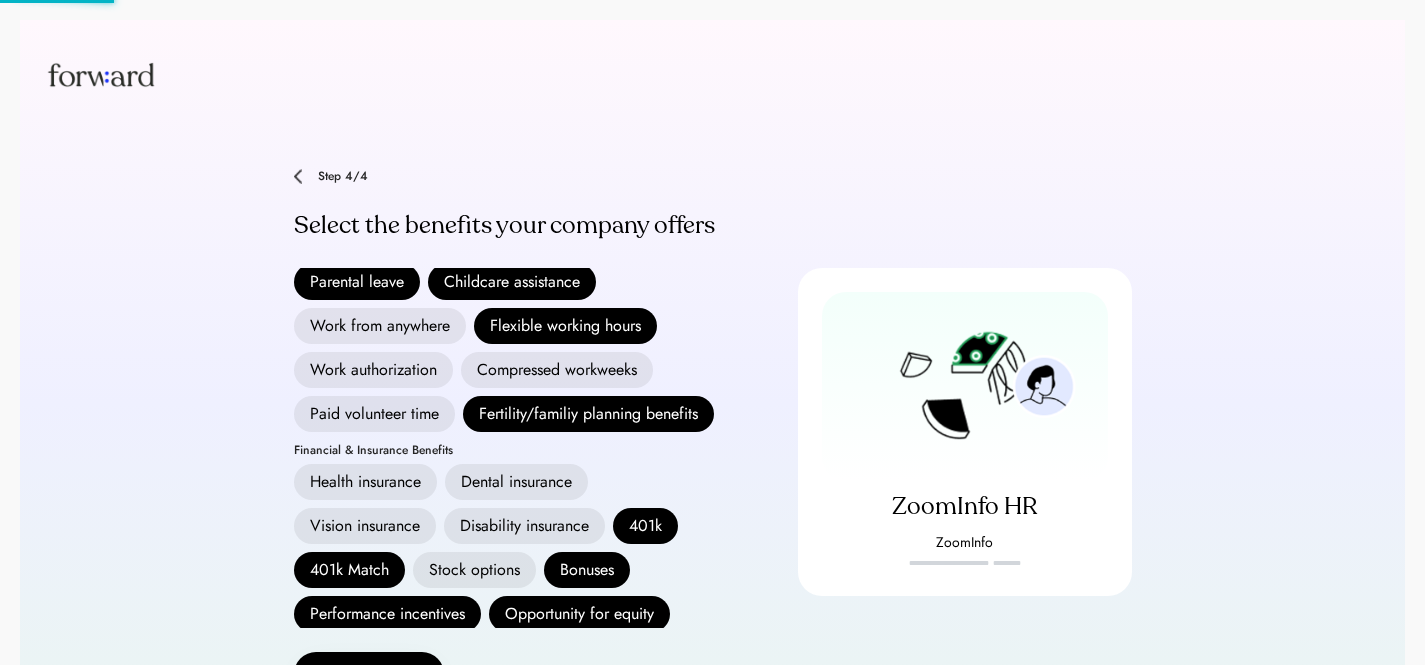 click on "Dental insurance" at bounding box center (516, 482) 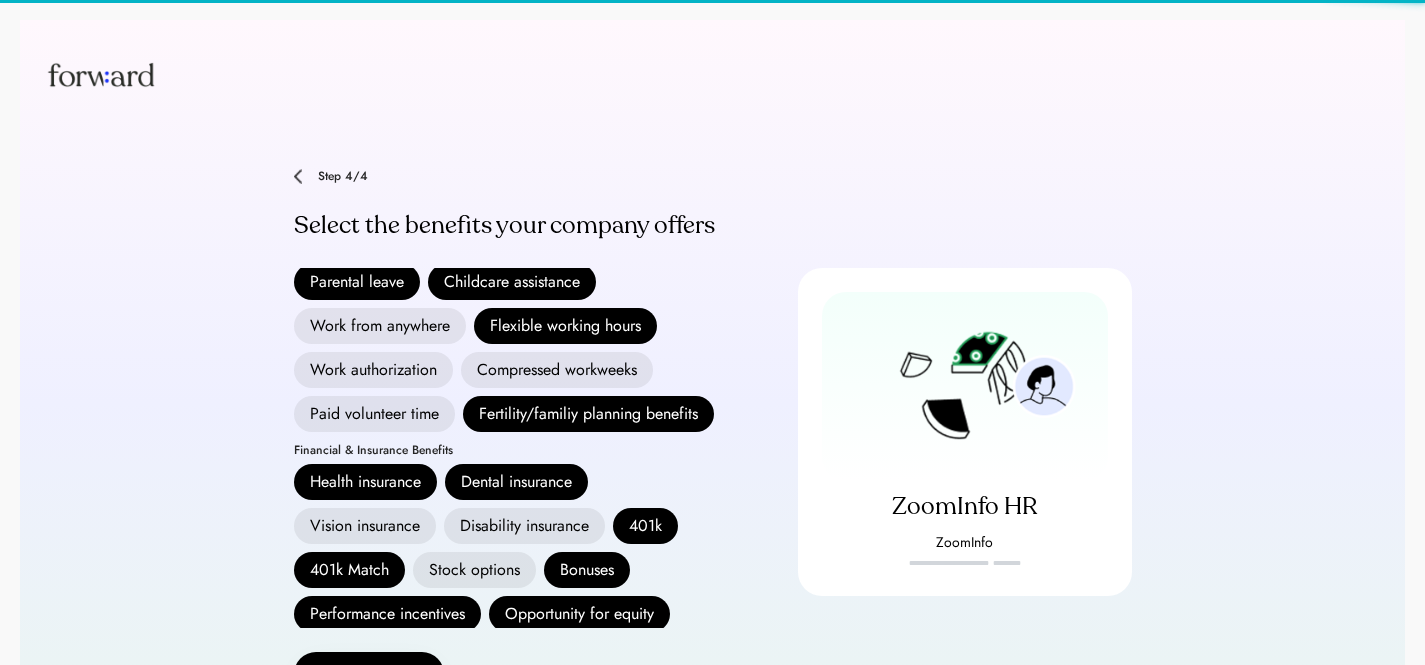 click on "Vision insurance" at bounding box center [365, 526] 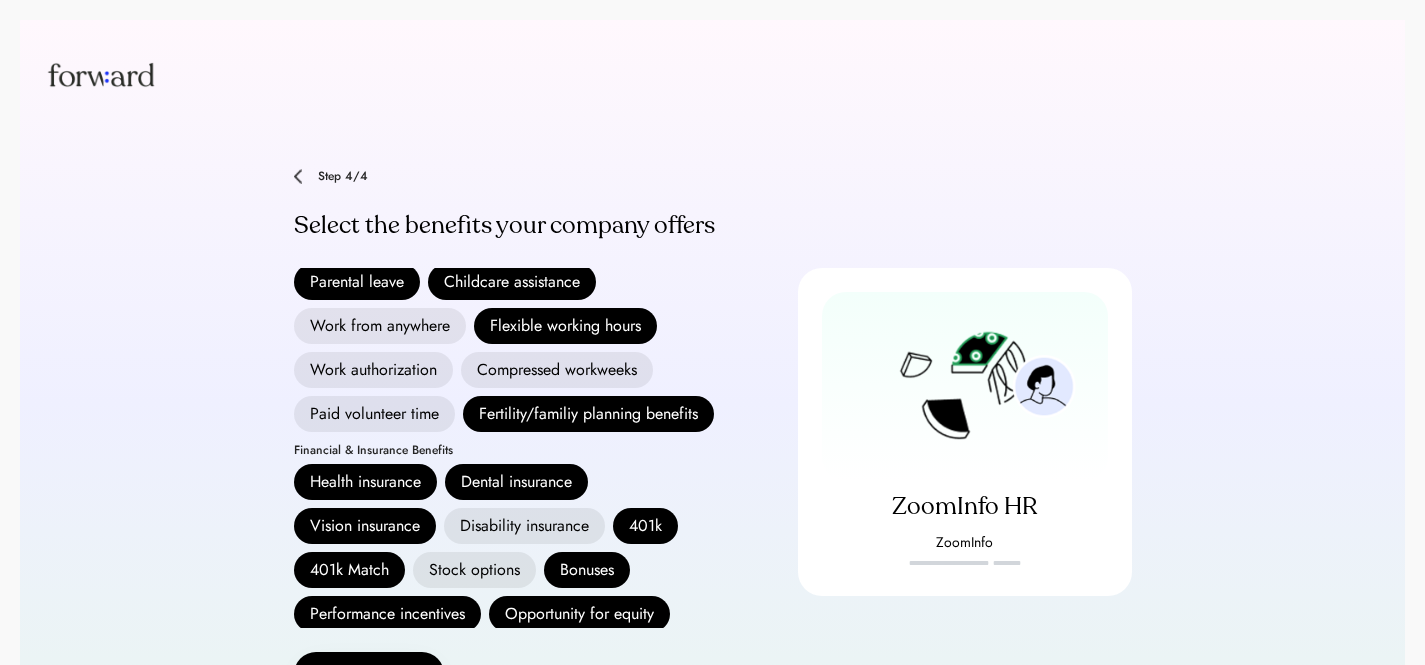 click on "Disability insurance" at bounding box center [524, 526] 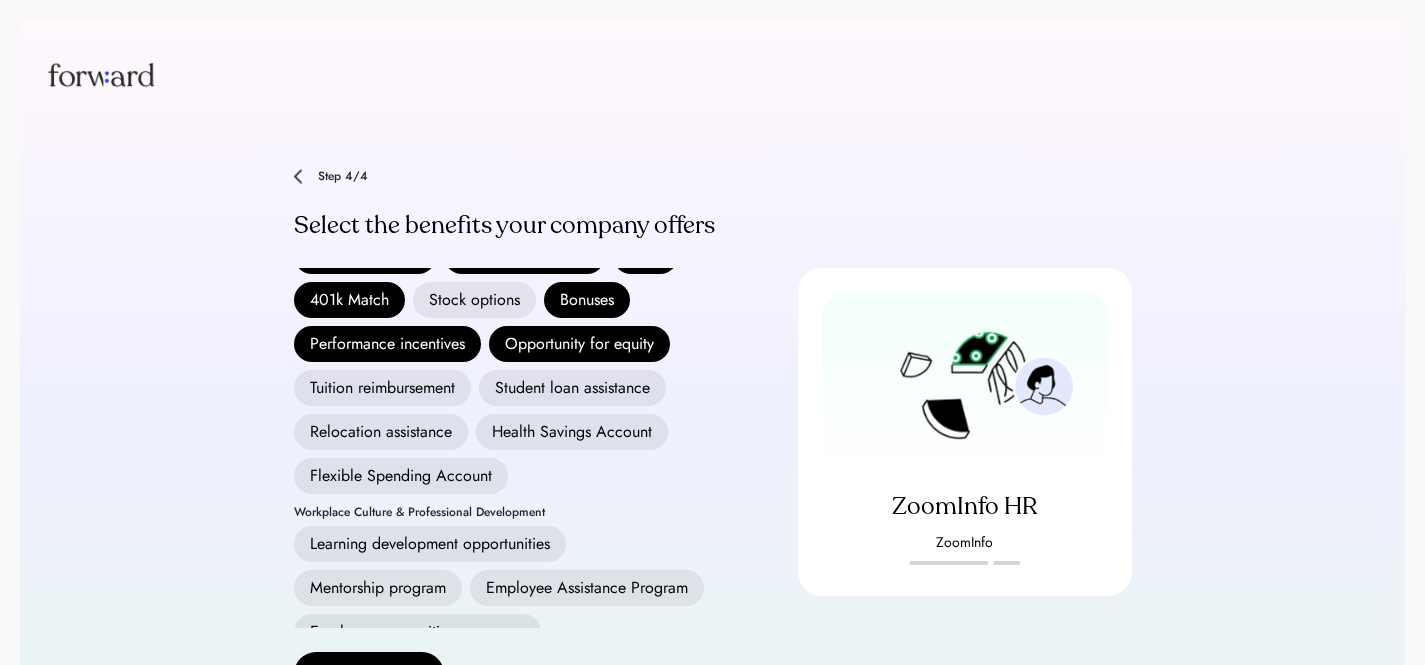 scroll, scrollTop: 300, scrollLeft: 0, axis: vertical 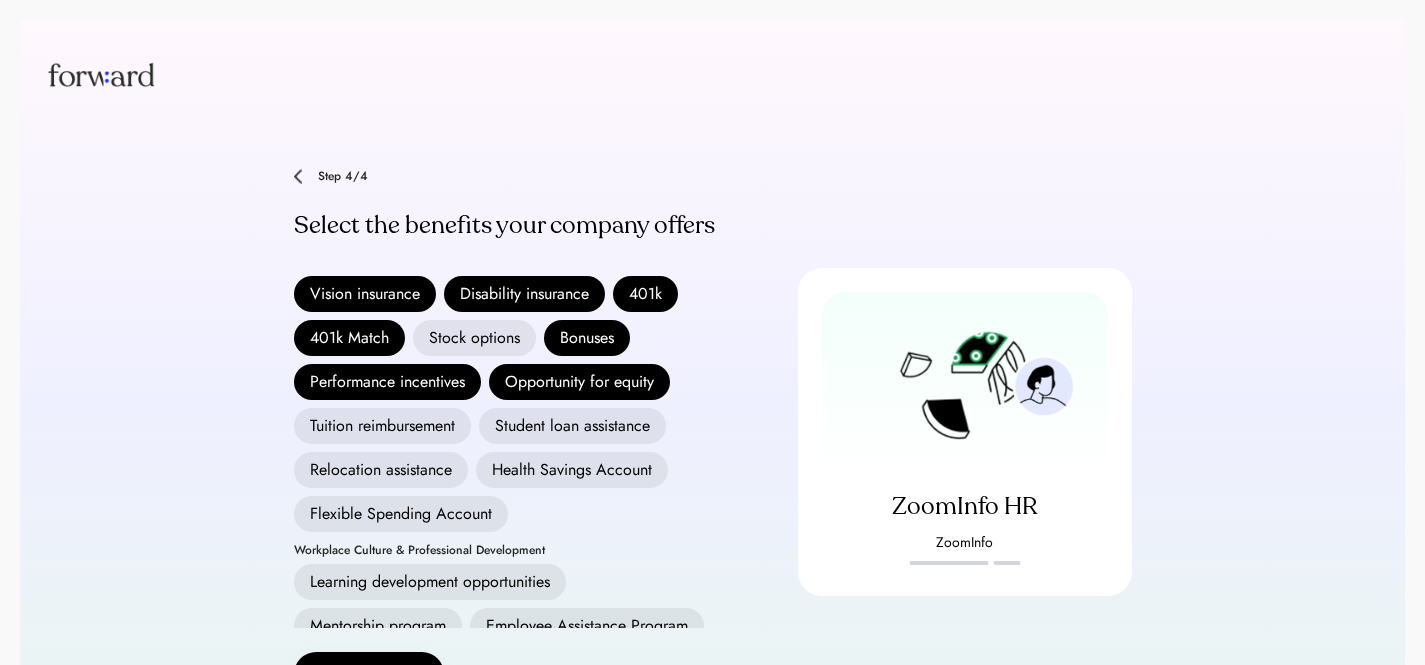 click on "Flexible Spending Account" at bounding box center [401, 514] 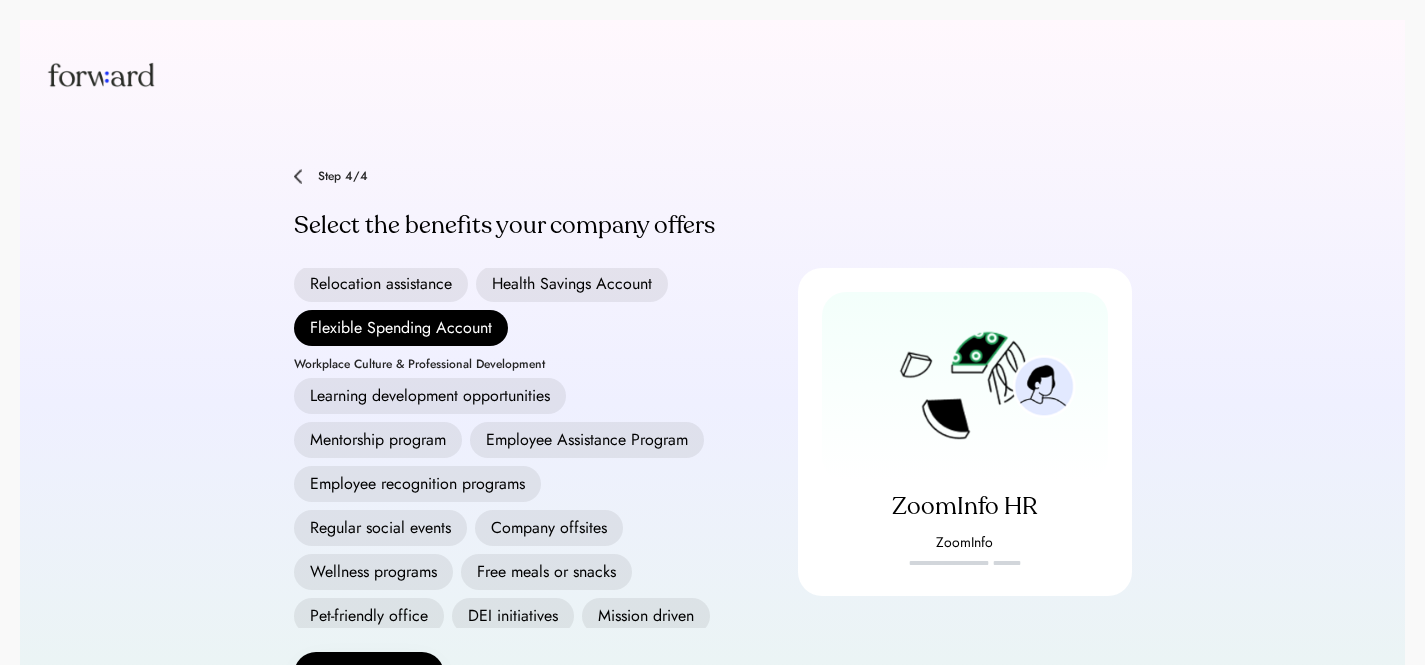 scroll, scrollTop: 582, scrollLeft: 0, axis: vertical 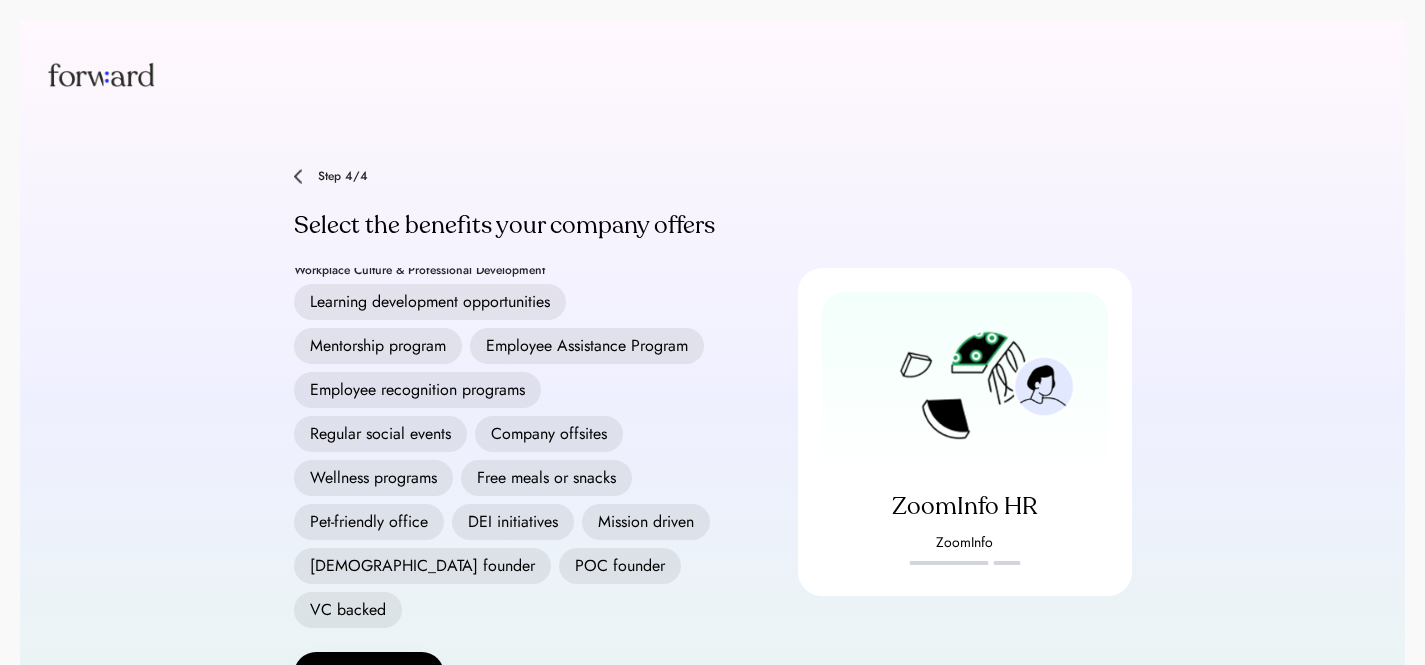 click on "Employee Assistance Program" at bounding box center [587, 346] 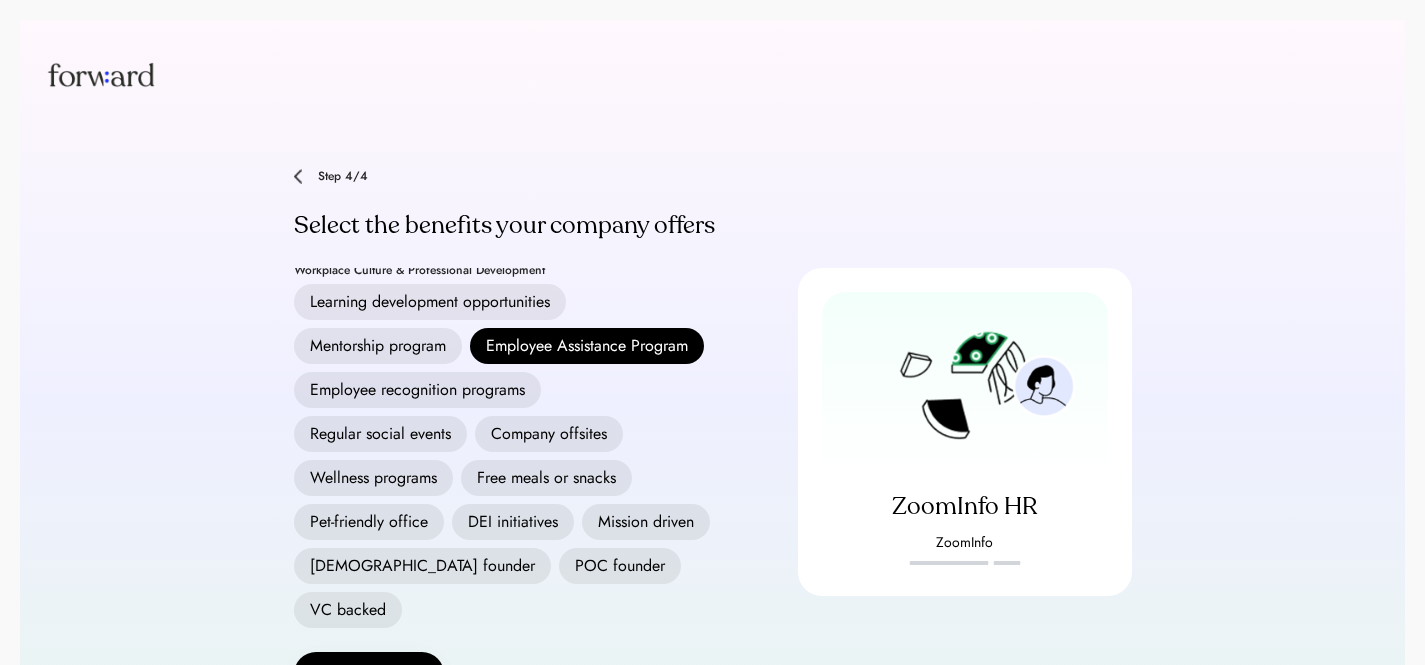 click on "Wellness programs" at bounding box center [373, 478] 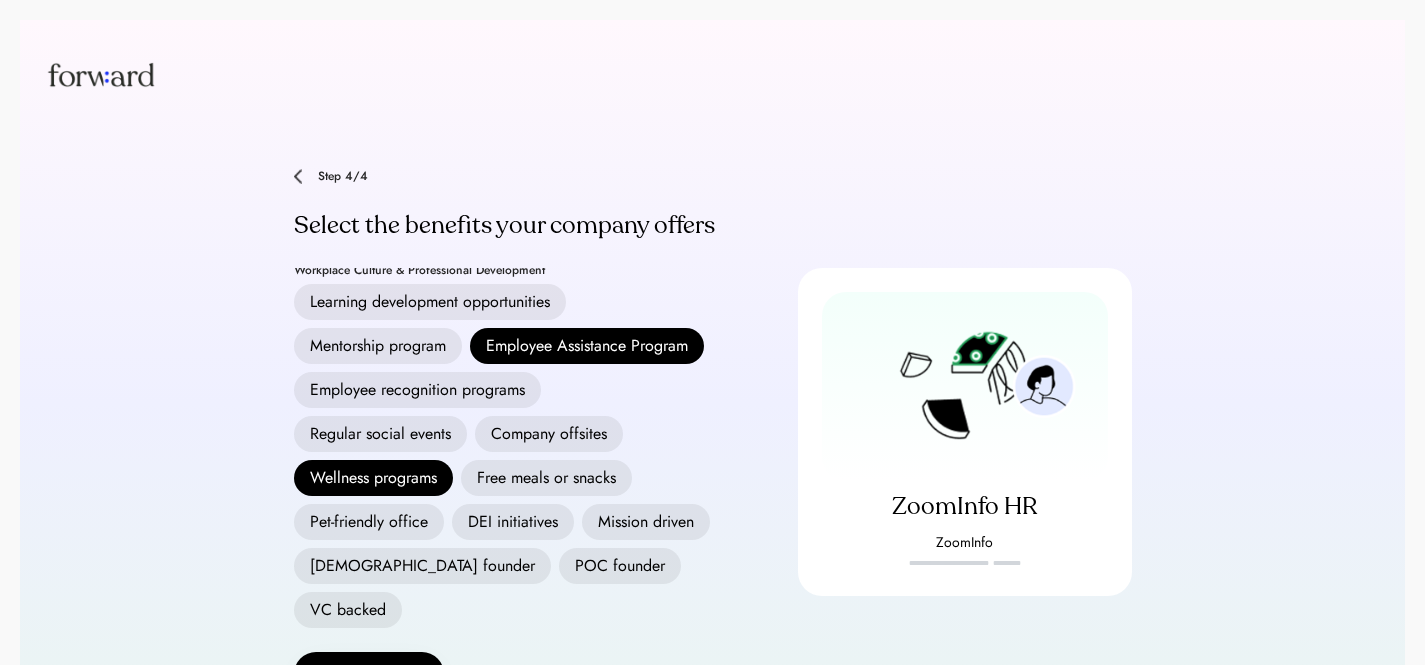 scroll, scrollTop: 668, scrollLeft: 0, axis: vertical 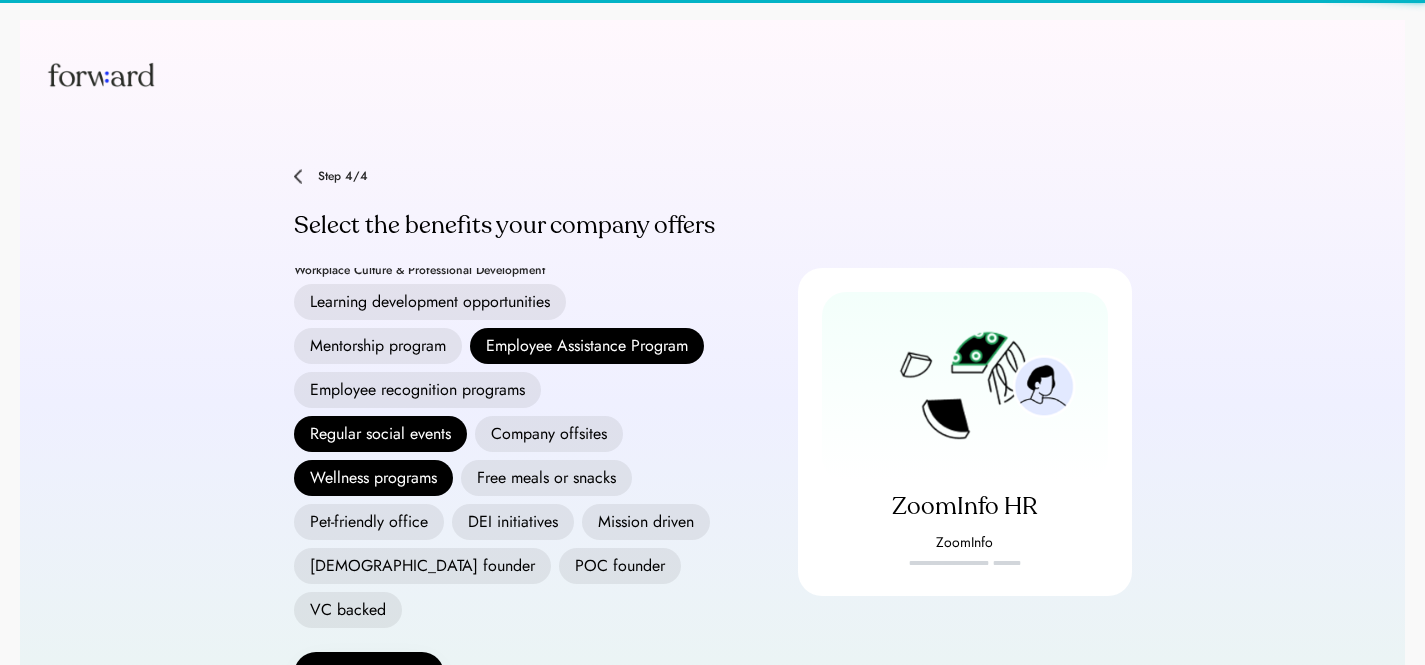 click on "Employee recognition programs" at bounding box center (417, 390) 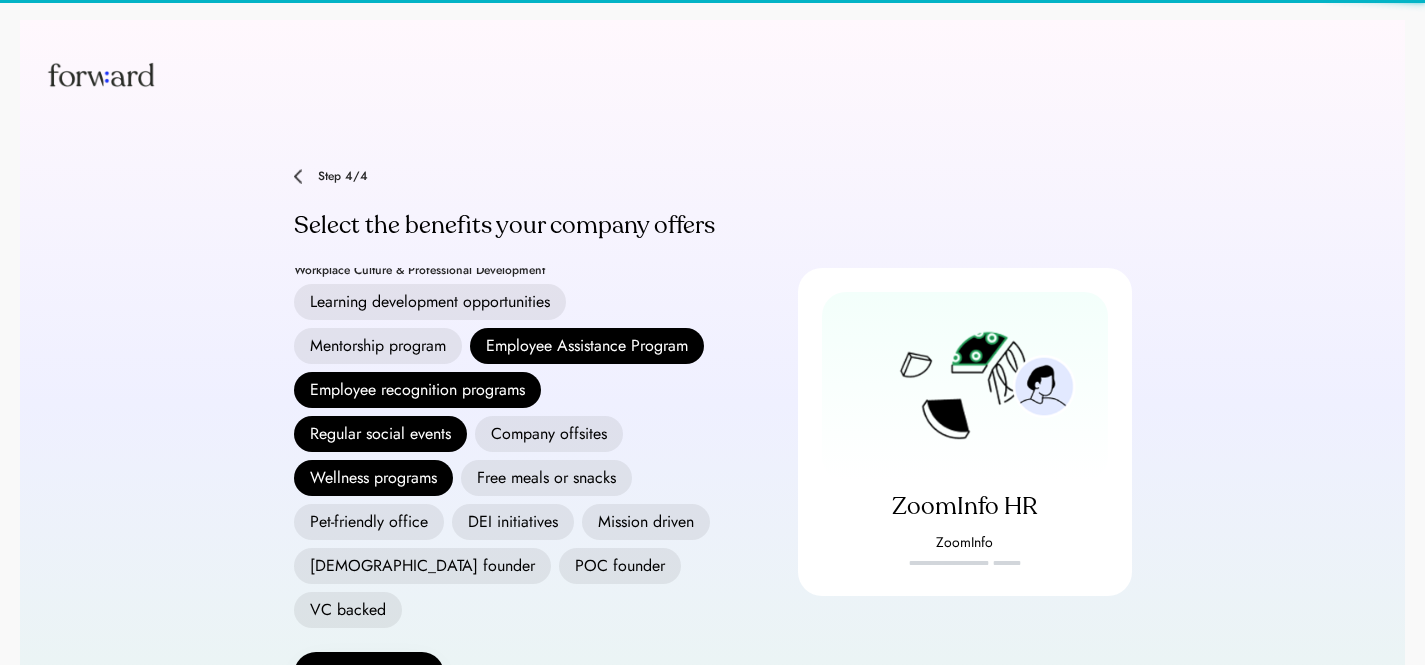 click on "Company offsites" at bounding box center [549, 434] 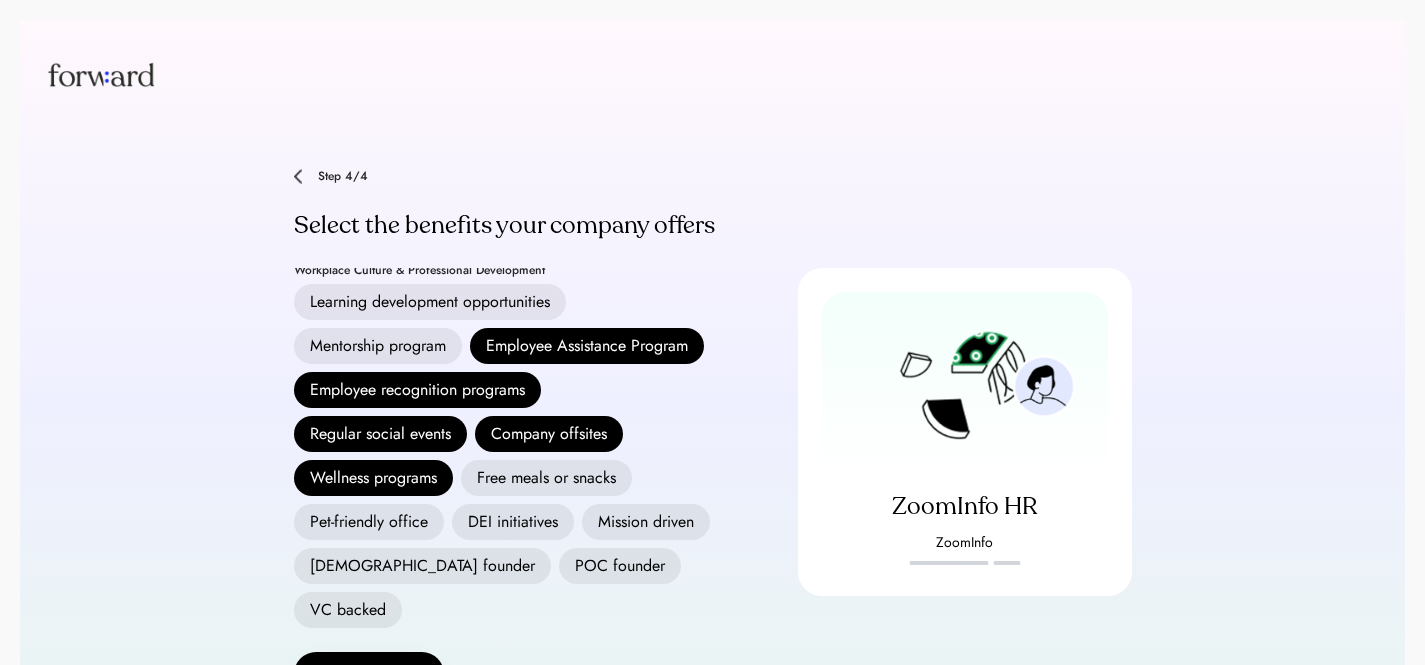 click on "DEI initiatives" at bounding box center [513, 522] 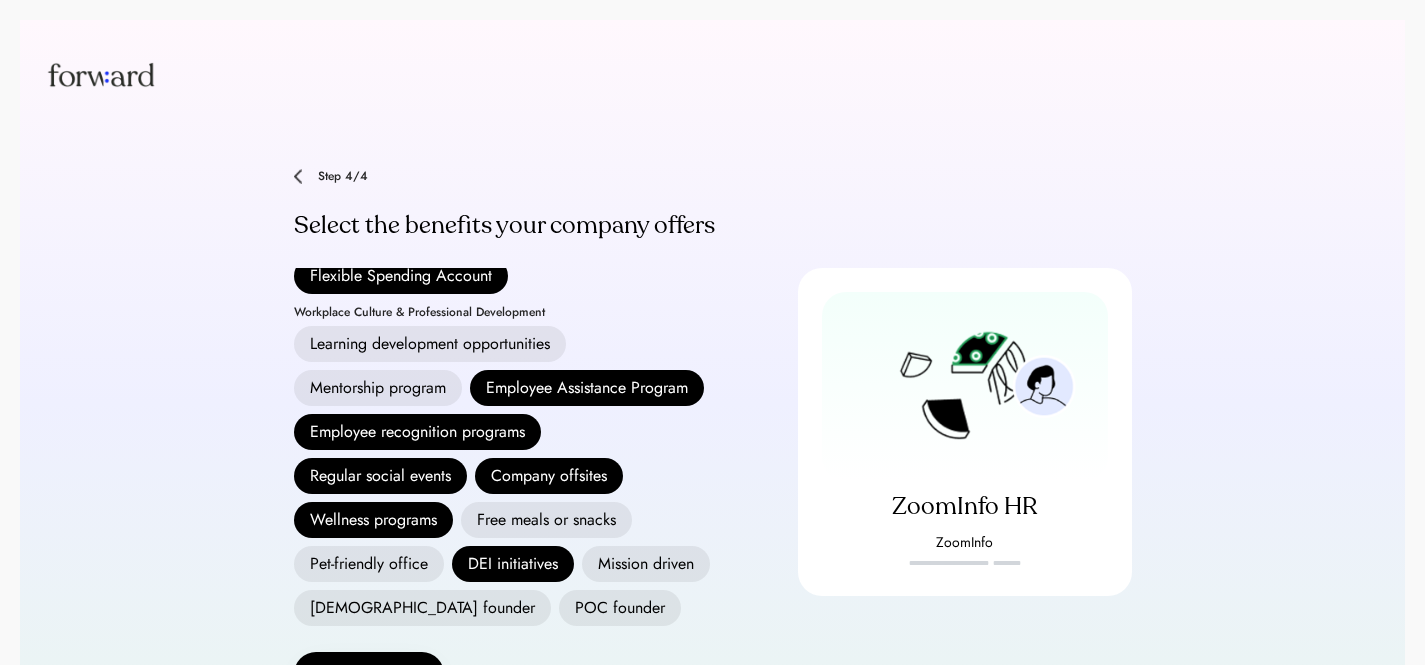 scroll, scrollTop: 537, scrollLeft: 0, axis: vertical 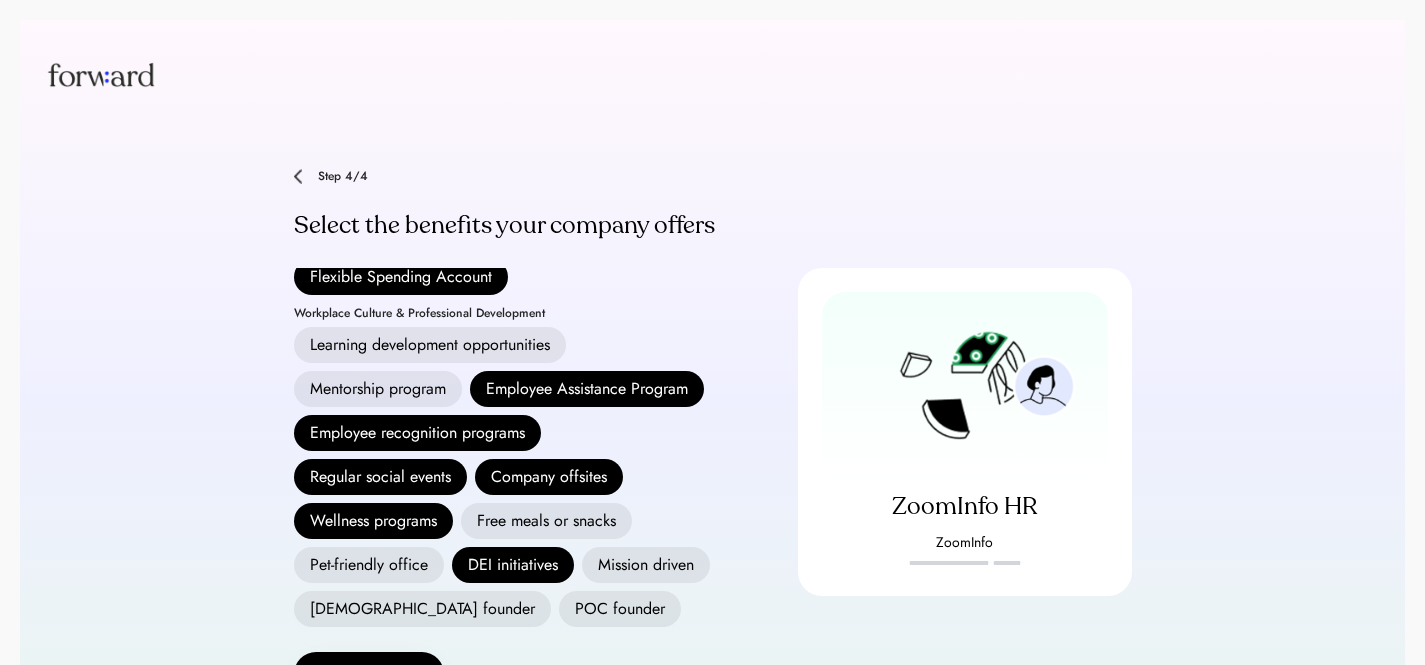 click on "Mentorship program" at bounding box center (378, 389) 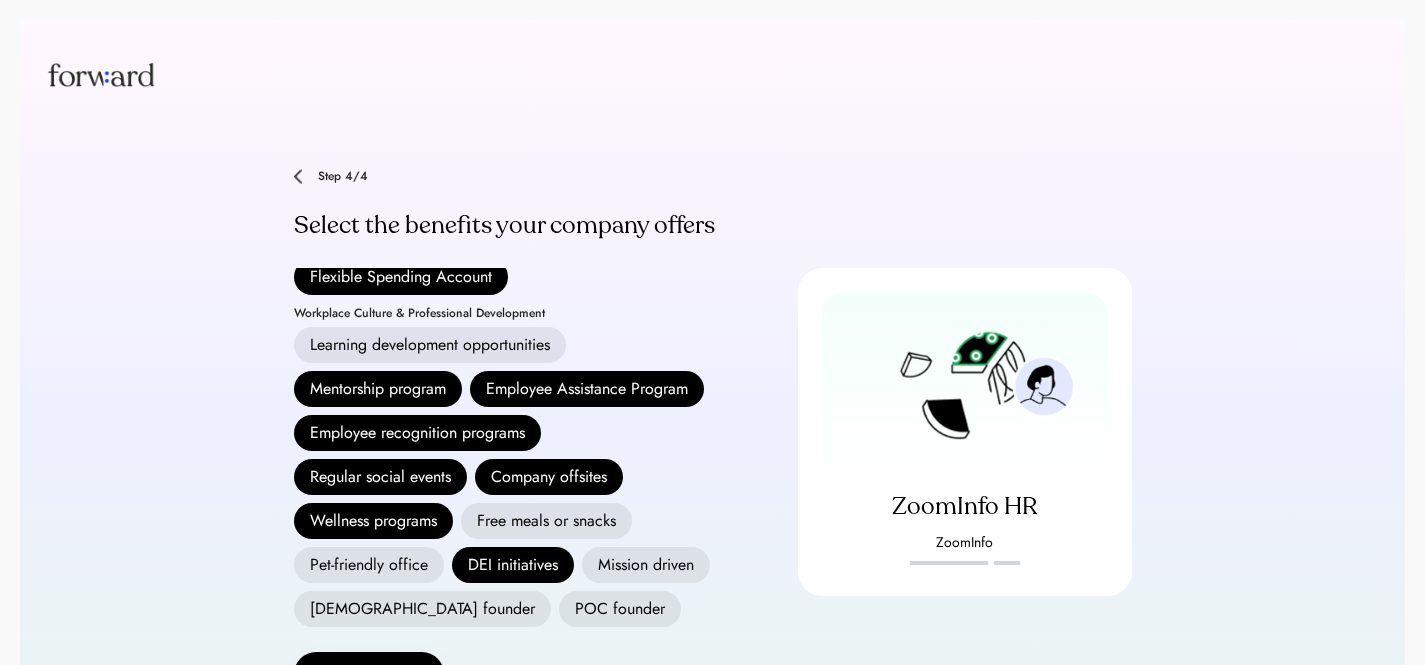 click on "Learning development opportunities" at bounding box center (430, 345) 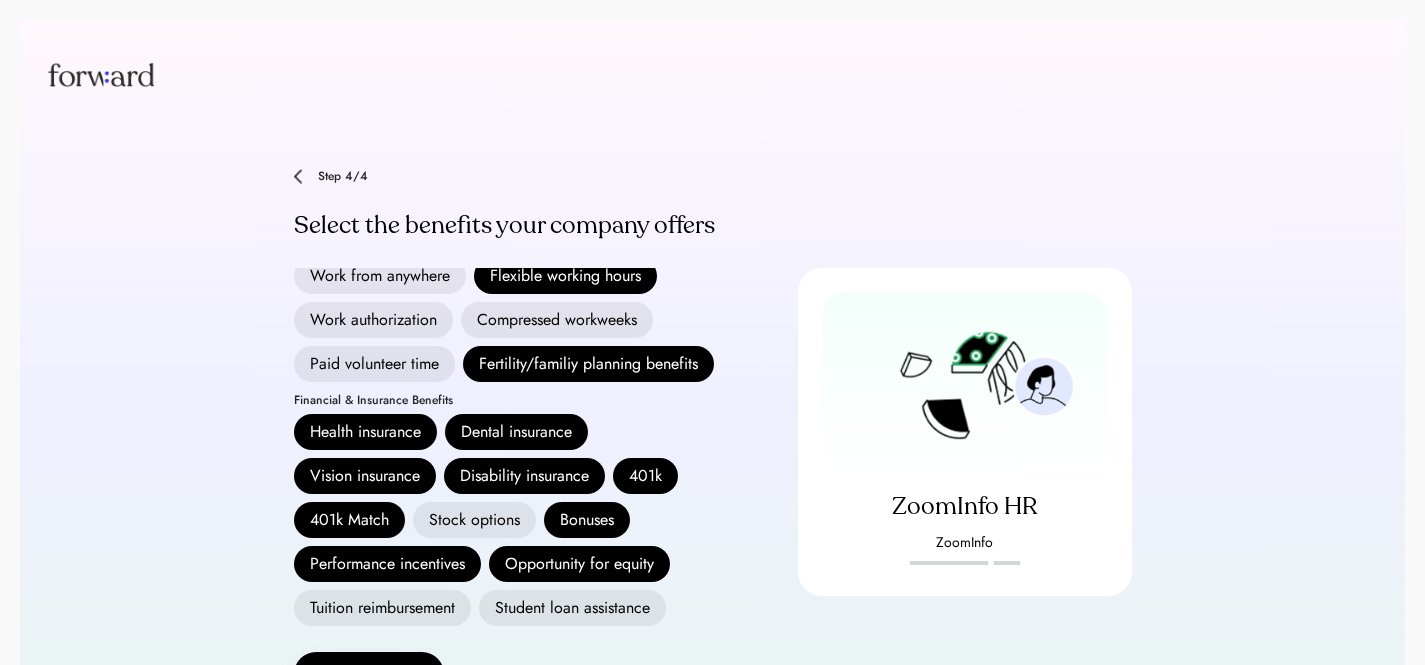 scroll, scrollTop: 0, scrollLeft: 0, axis: both 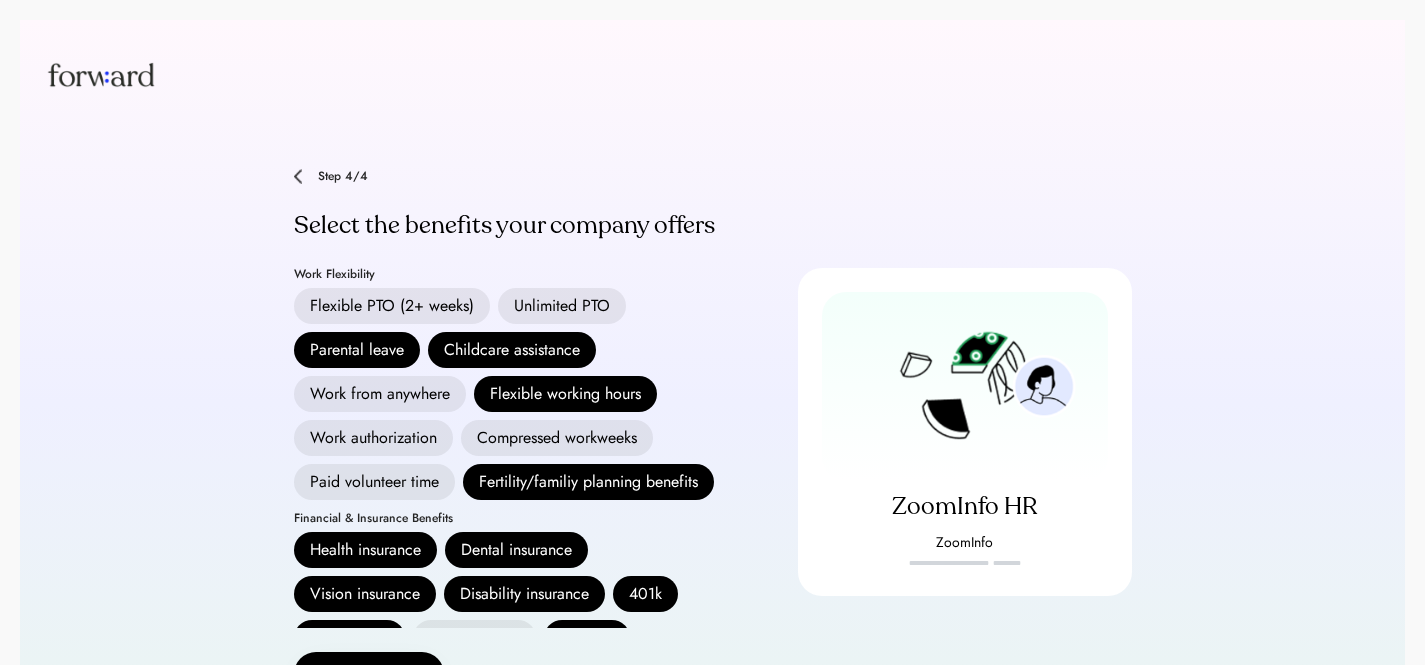 click on "Unlimited PTO" at bounding box center (562, 306) 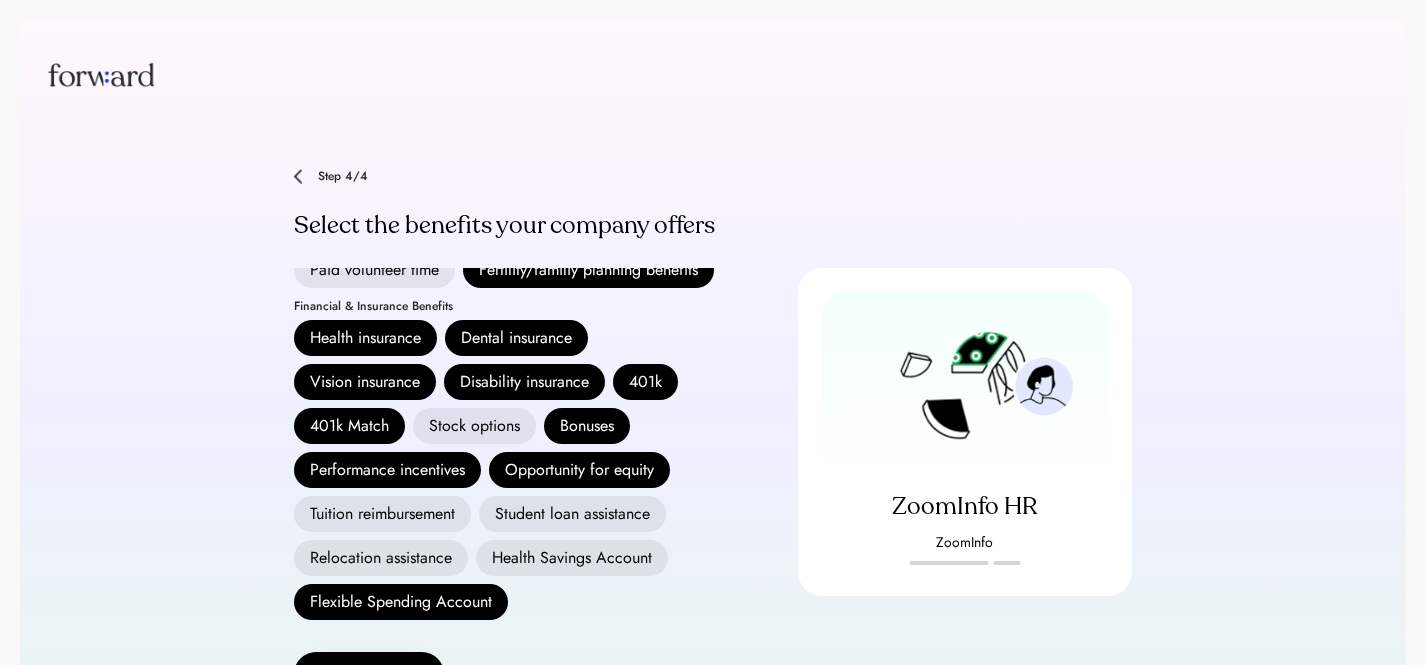 scroll, scrollTop: 668, scrollLeft: 0, axis: vertical 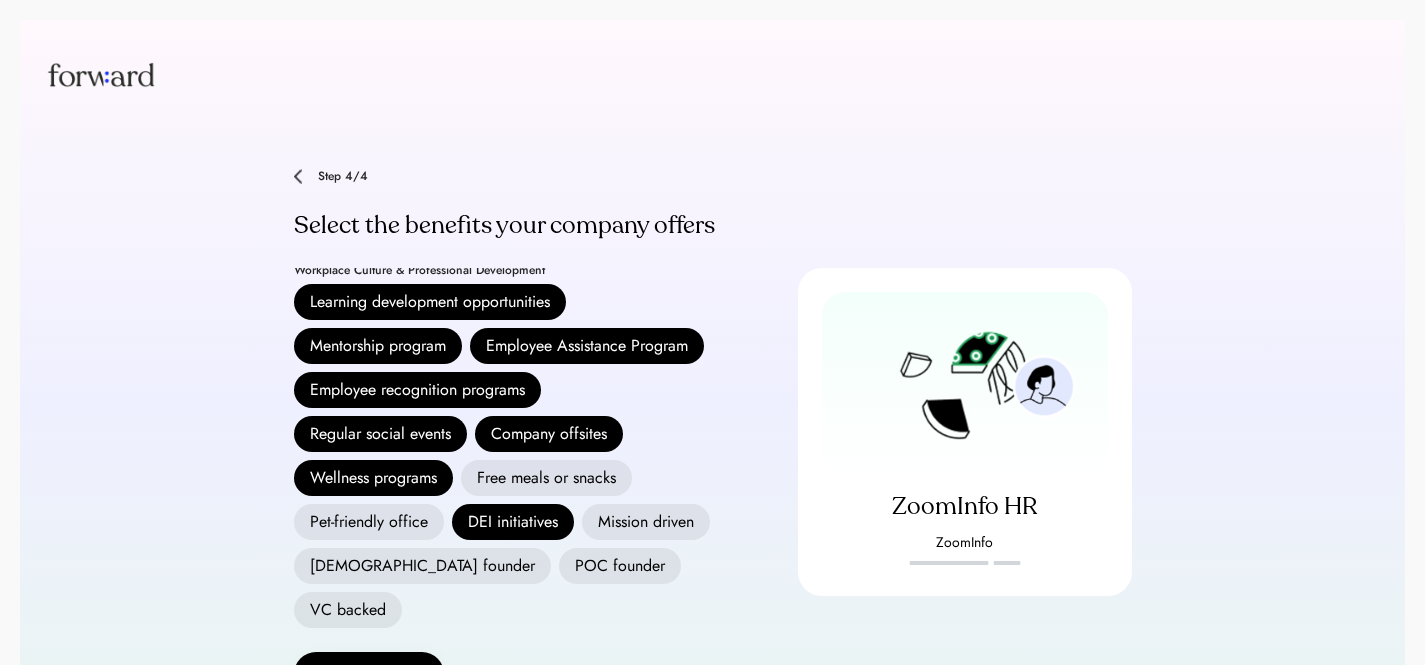 click on "Free meals or snacks" at bounding box center (546, 478) 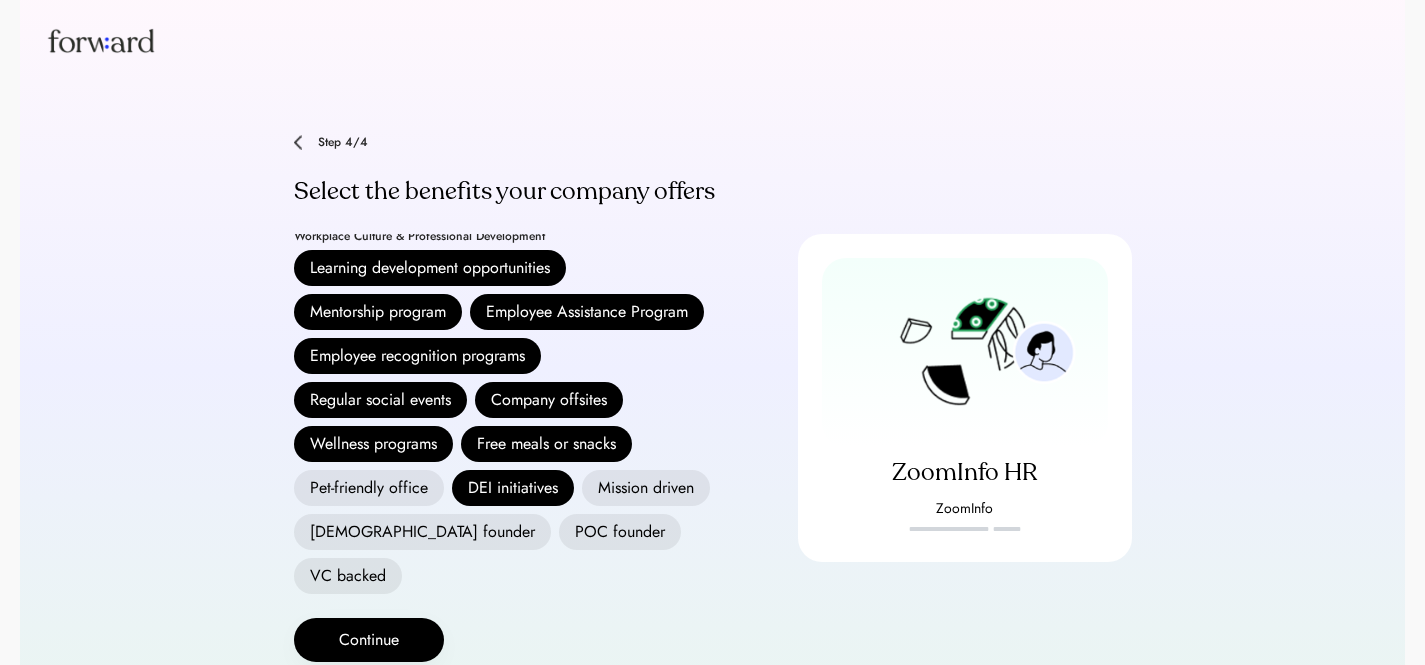 scroll, scrollTop: 122, scrollLeft: 0, axis: vertical 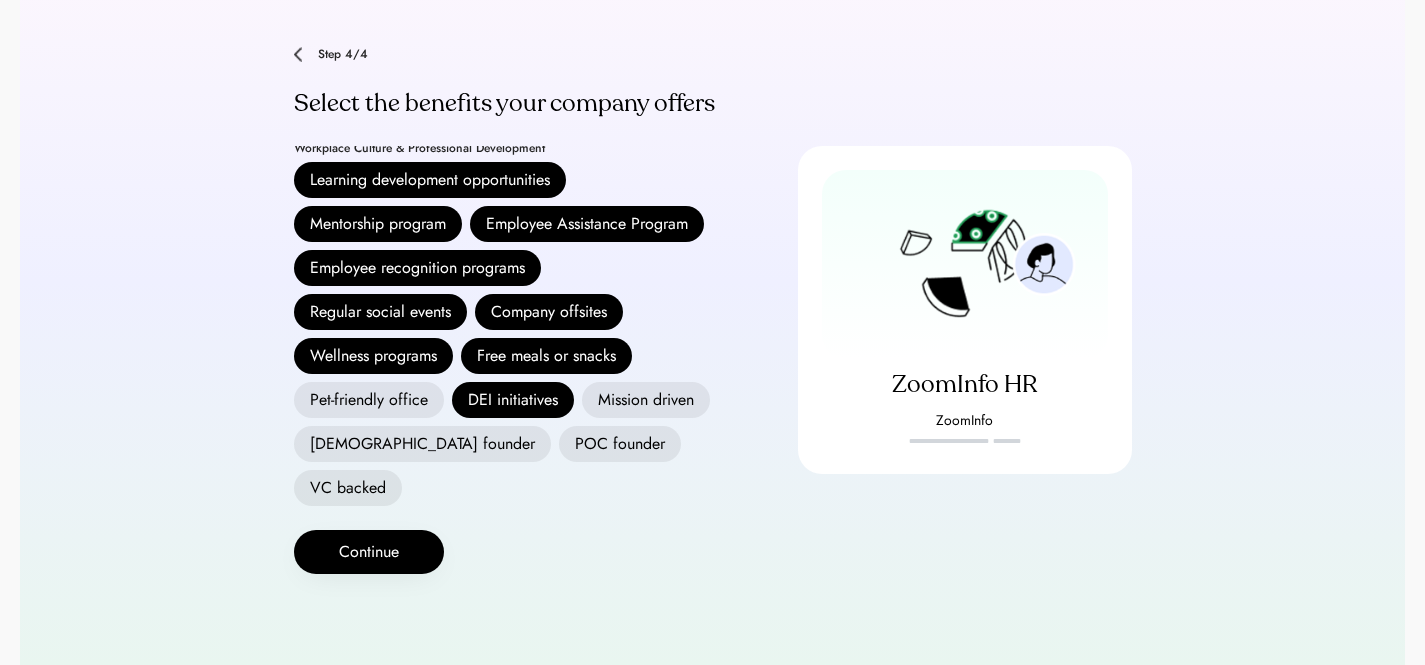 click on "VC backed" at bounding box center (348, 488) 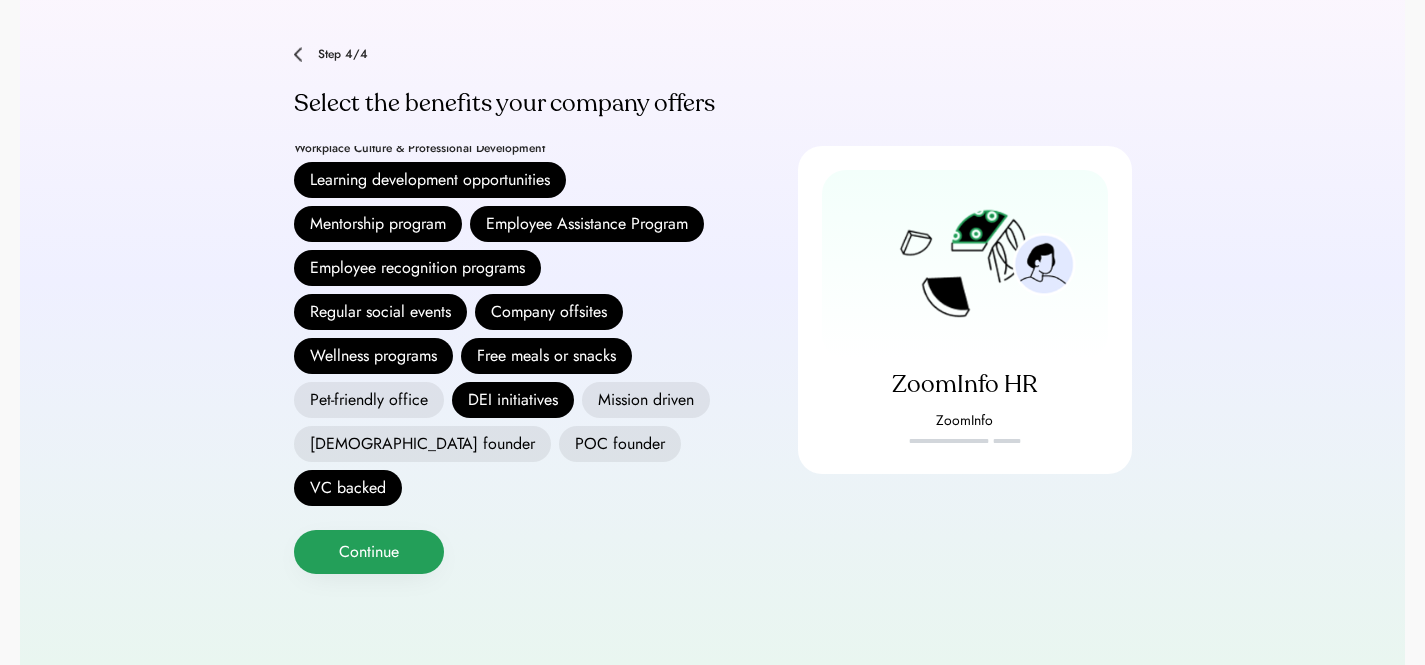 click on "Continue" at bounding box center [369, 552] 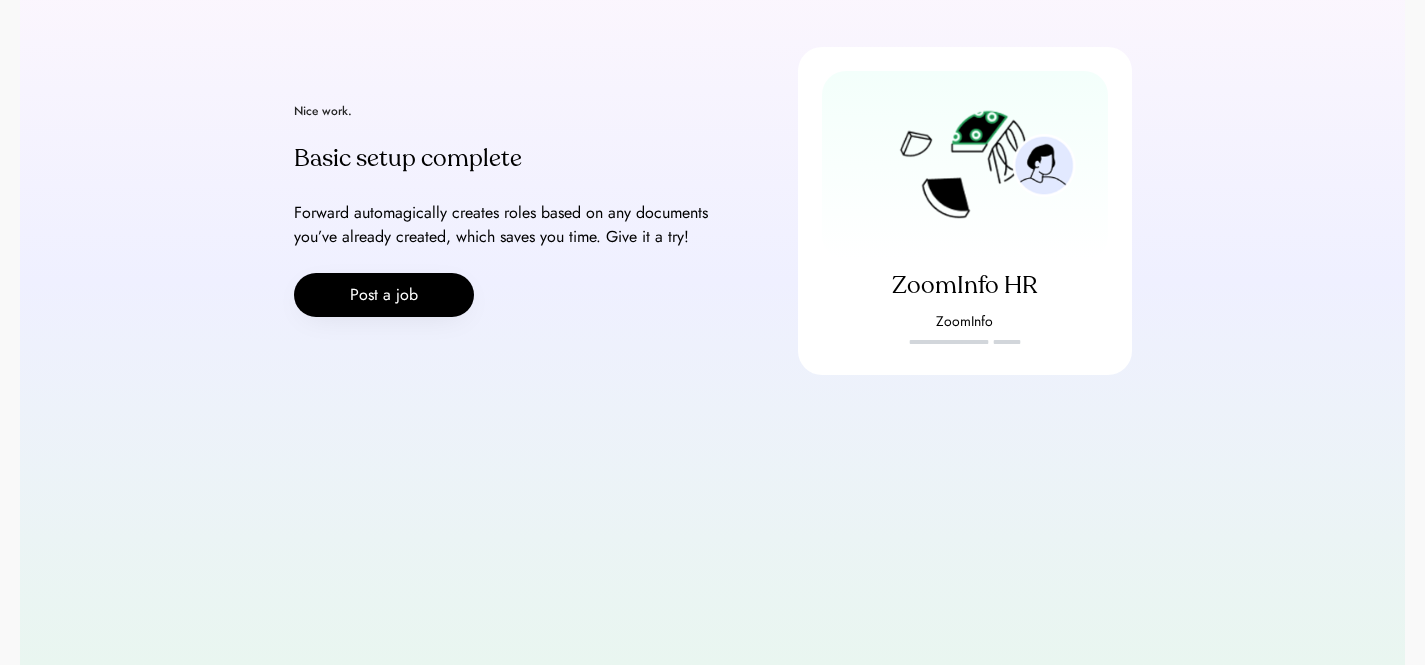 click on "**********" at bounding box center [712, 211] 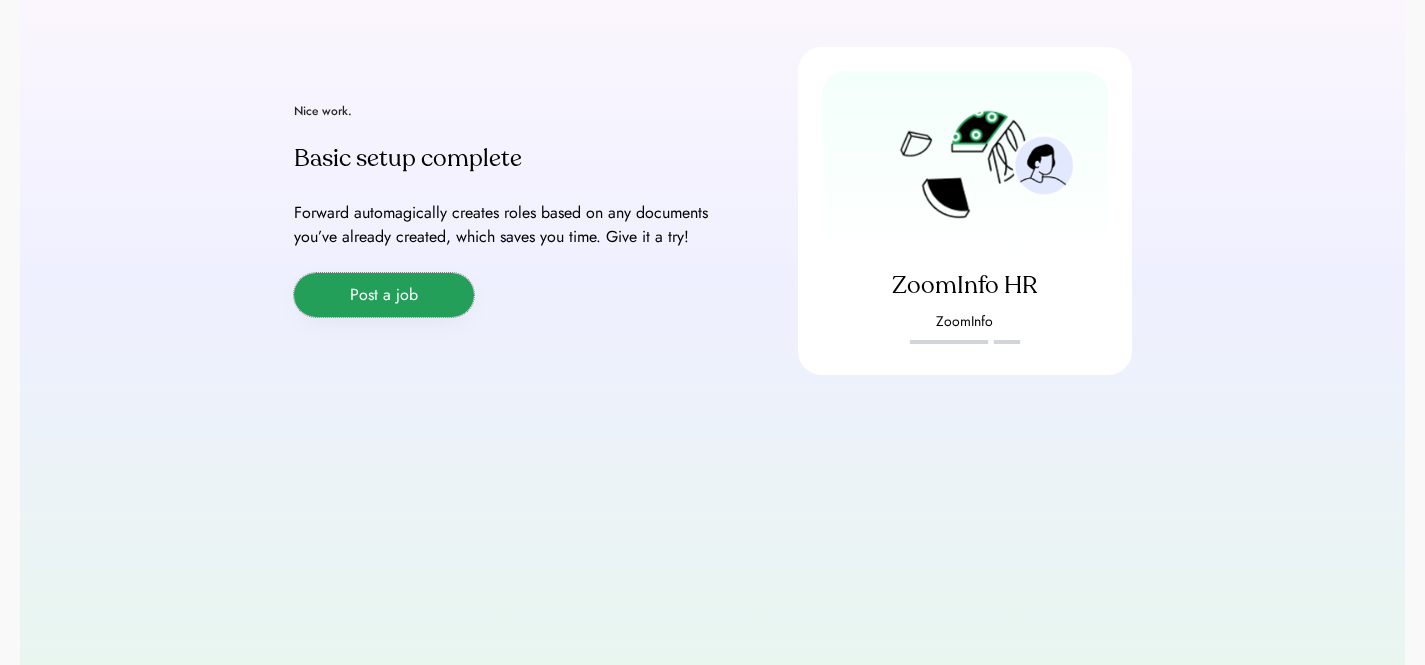 click on "Post a job" at bounding box center (384, 295) 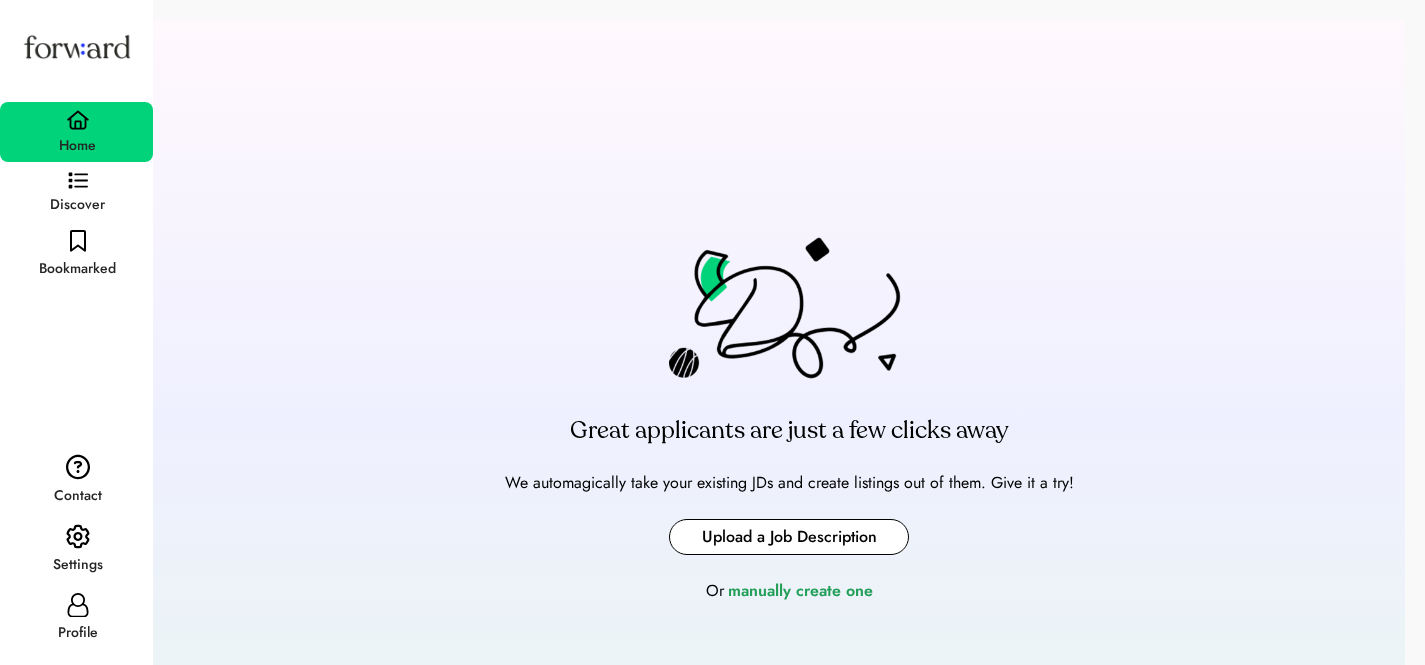 scroll, scrollTop: 0, scrollLeft: 0, axis: both 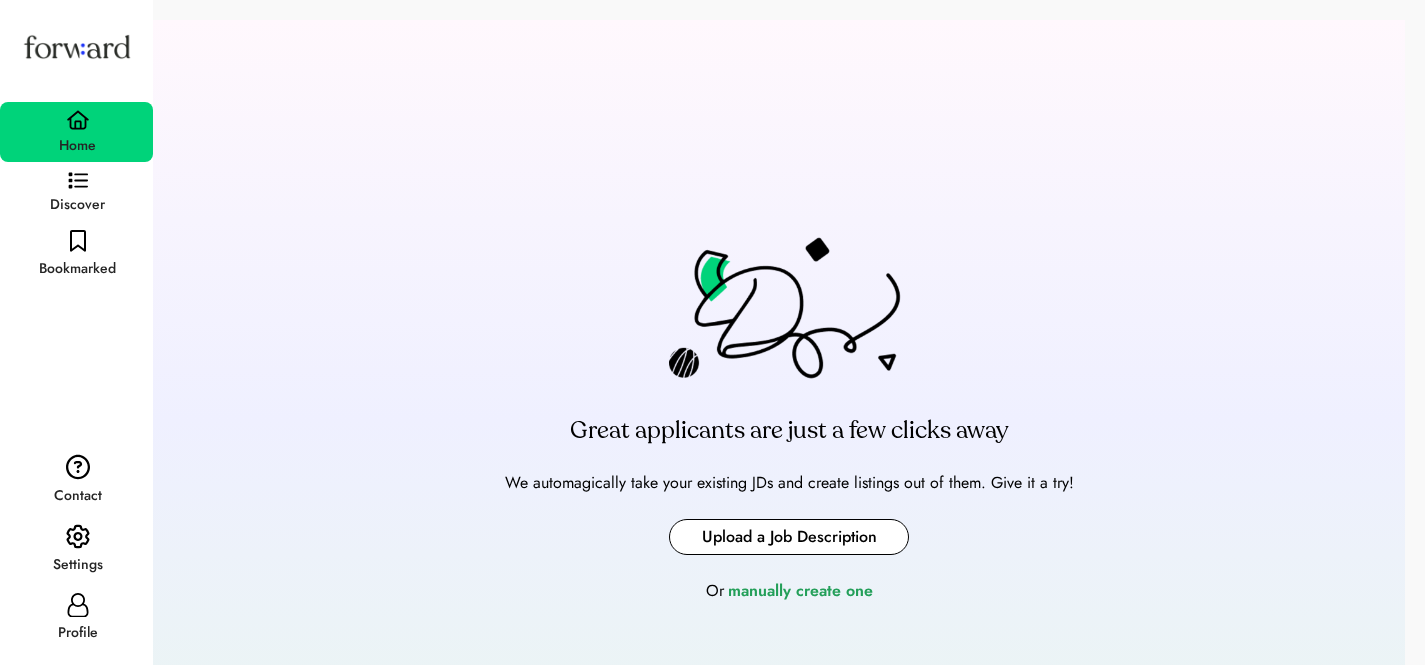 click at bounding box center (789, 537) 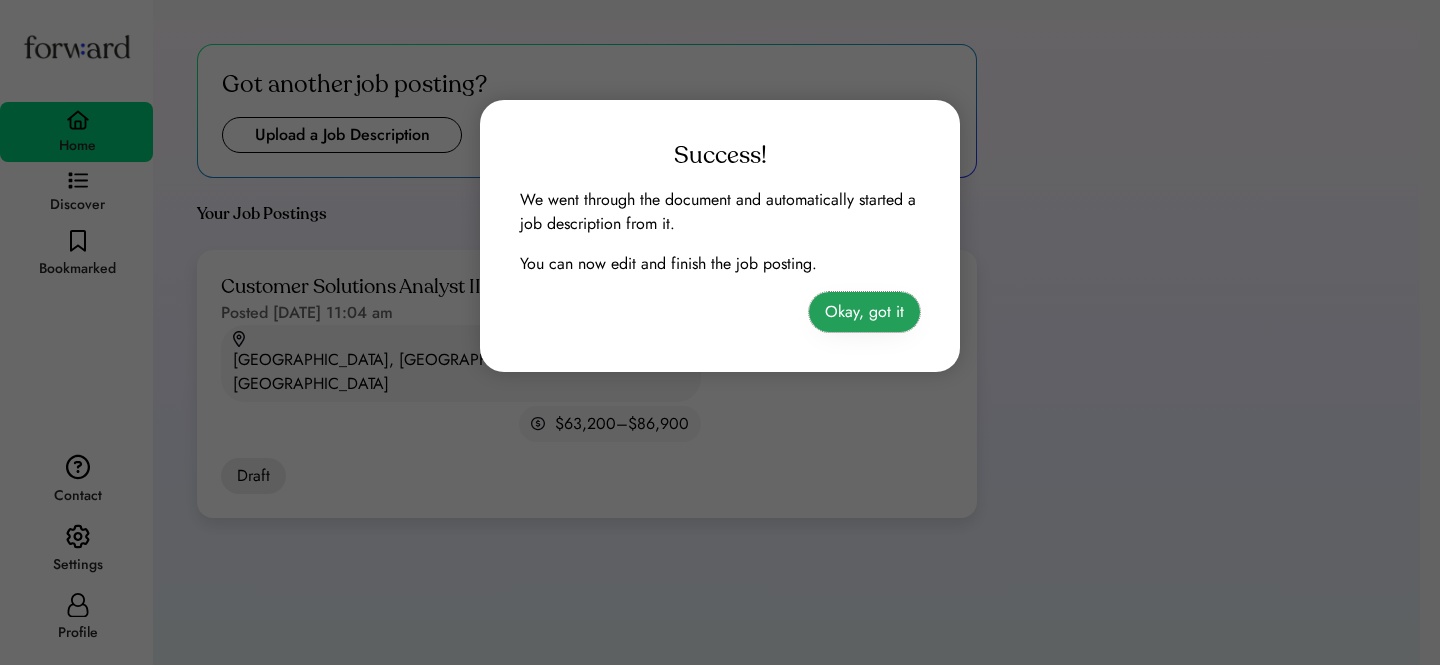 click on "Okay, got it" at bounding box center (864, 312) 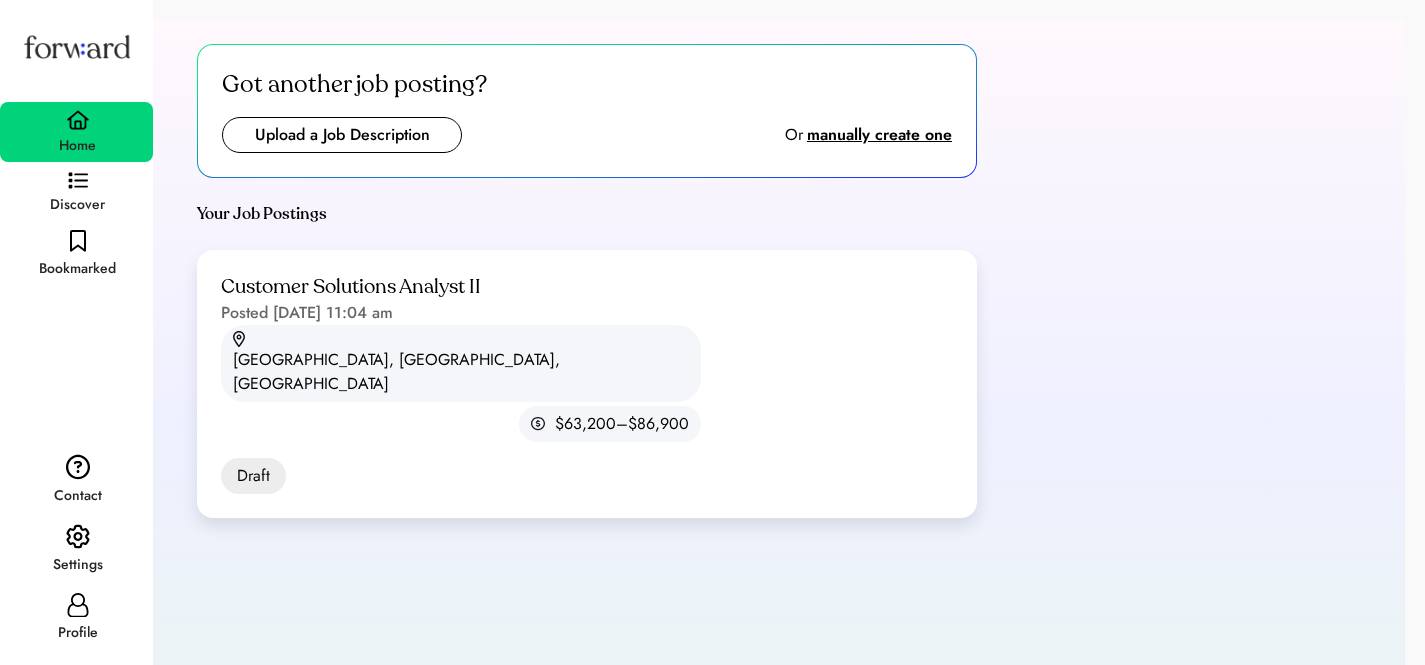 click on "Great applicants are just a few clicks away We automagically take your existing JDs and create listings out of them. Give it a try! Zoominfo%20Jobs_%20Customer%20Solutions%20Analyst%20II.pdf Scanning your Job Description...
Or manually create one Got another job posting? Upload a Job Description Or manually create one Your Job Postings Customer Solutions Analyst II Posted Jul 7, 2025 11:04 am Waltham, MA, USA $63,200–$86,900 Draft Open:  -20277 days left" at bounding box center [712, 420] 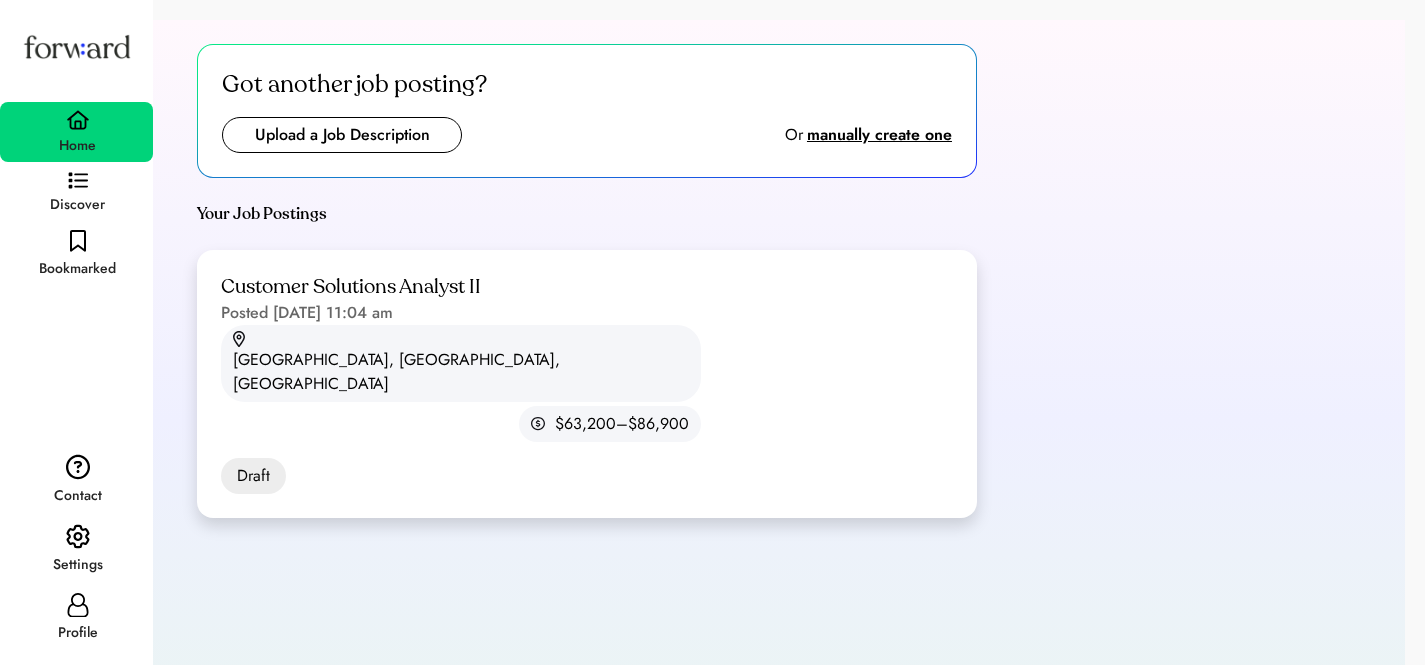 click on "Customer Solutions Analyst II Posted Jul 7, 2025 11:04 am Waltham, MA, USA $63,200–$86,900 Draft Open:  -20277 days left" at bounding box center [587, 384] 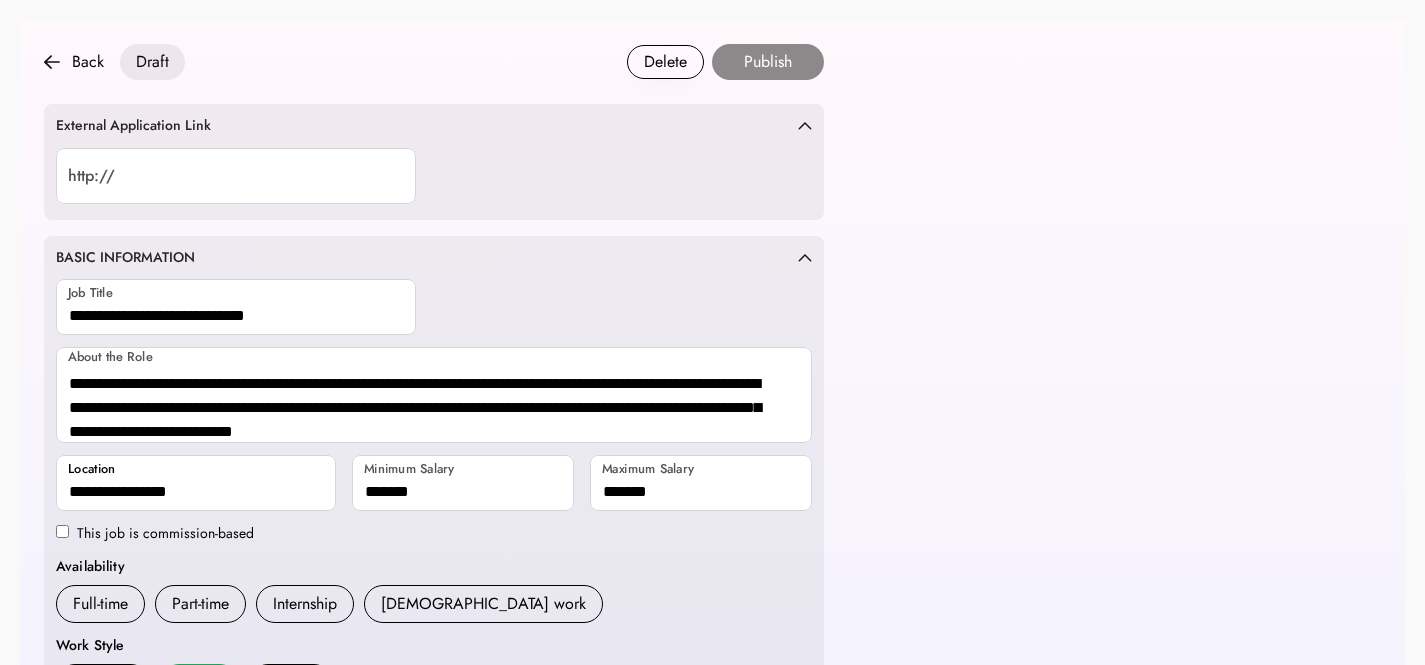 scroll, scrollTop: 0, scrollLeft: 0, axis: both 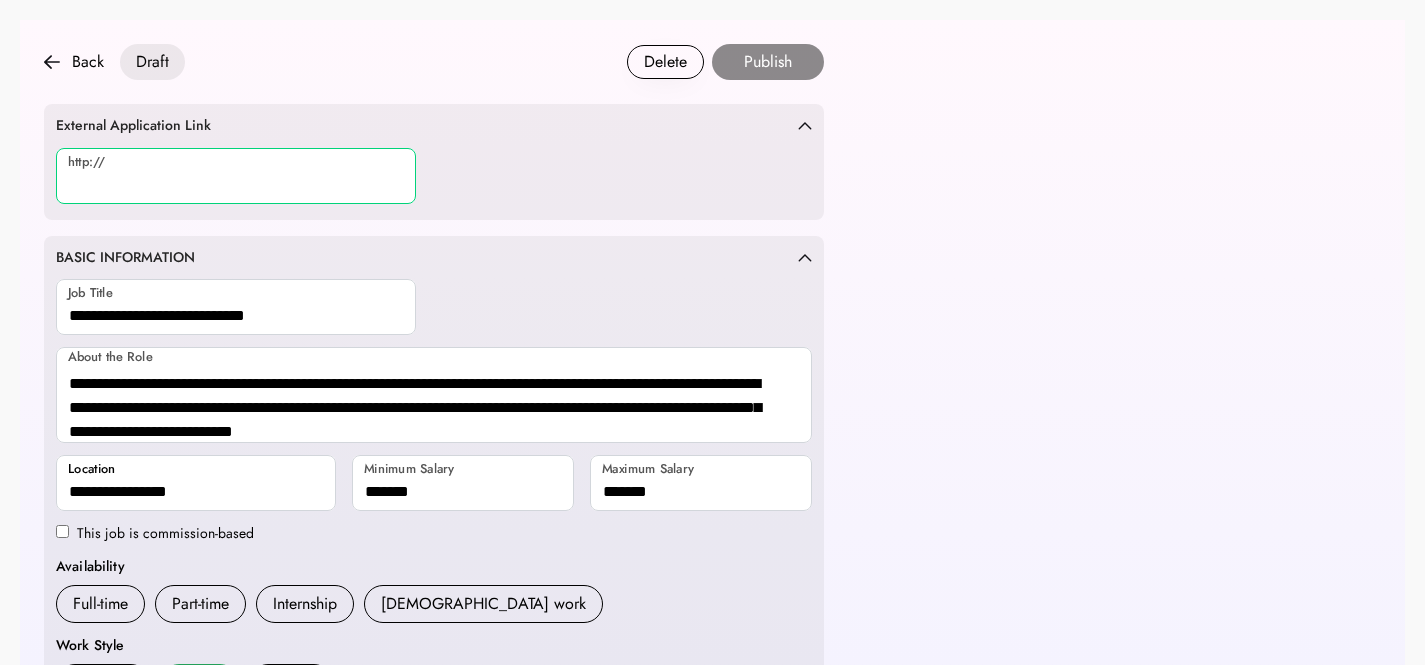 click at bounding box center [236, 176] 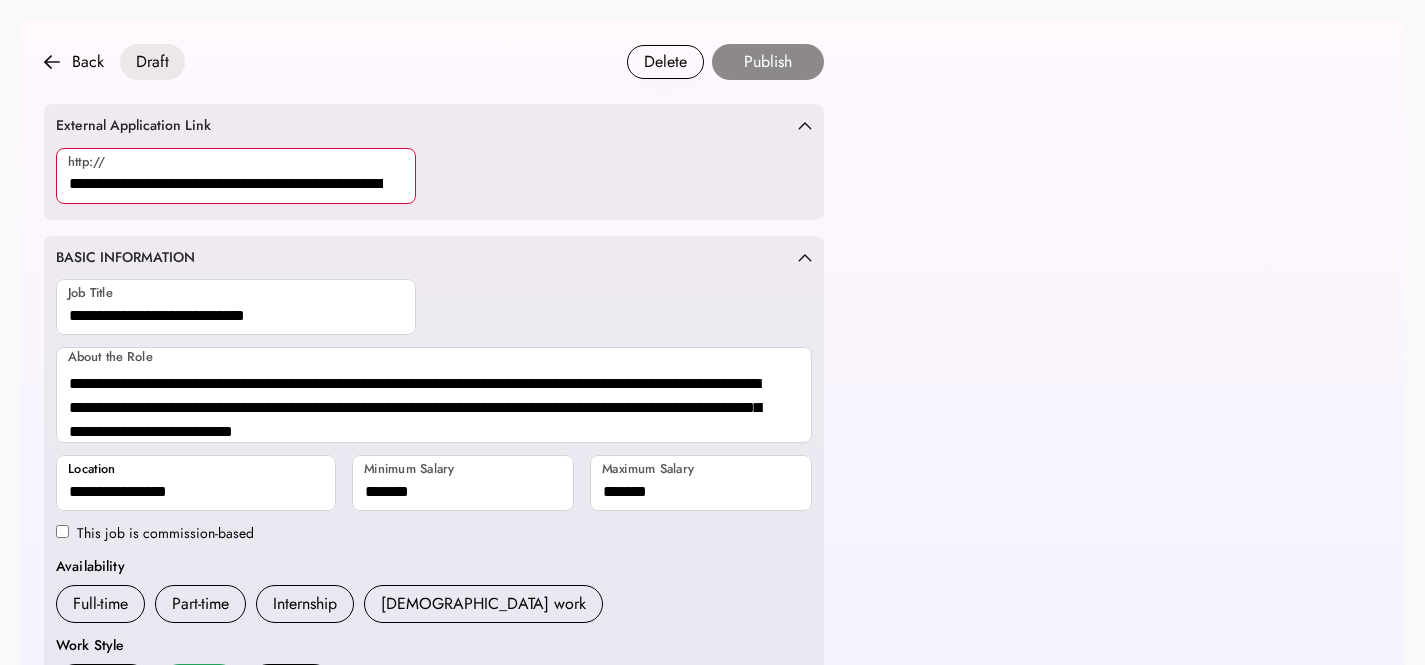scroll, scrollTop: 0, scrollLeft: 459, axis: horizontal 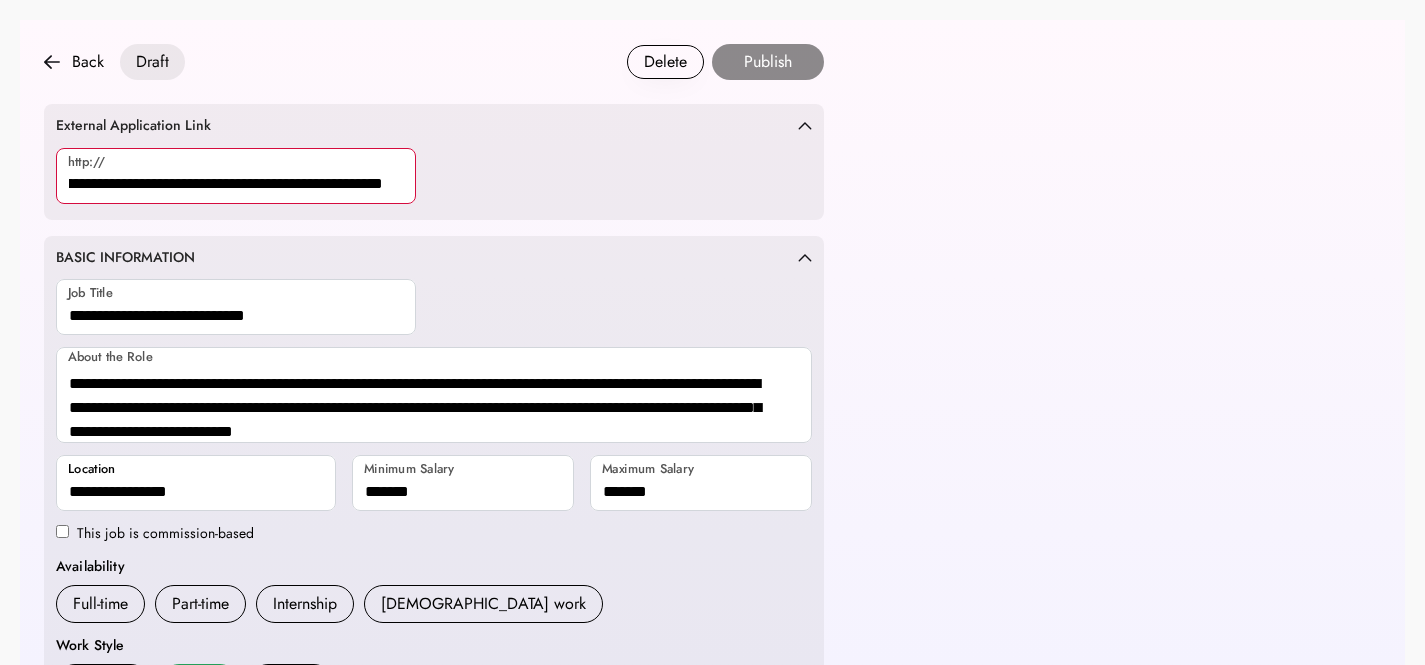type on "**********" 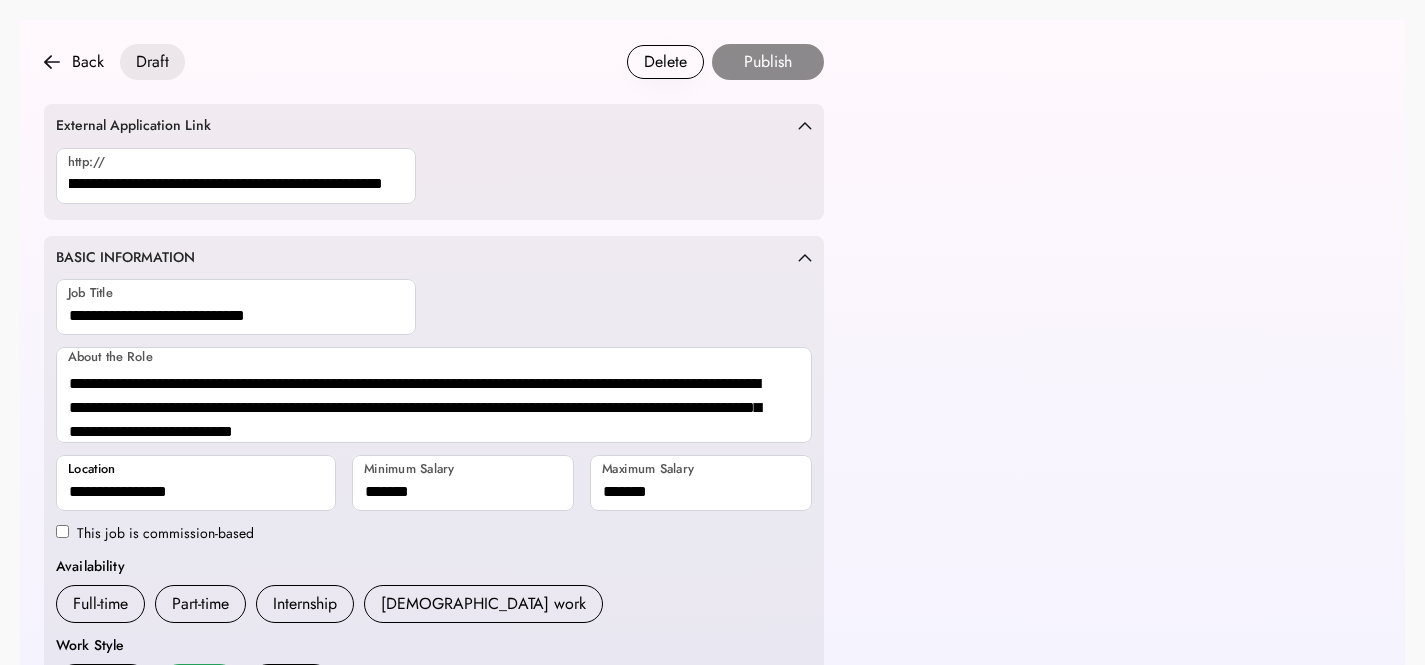 click on "**********" at bounding box center (712, 1073) 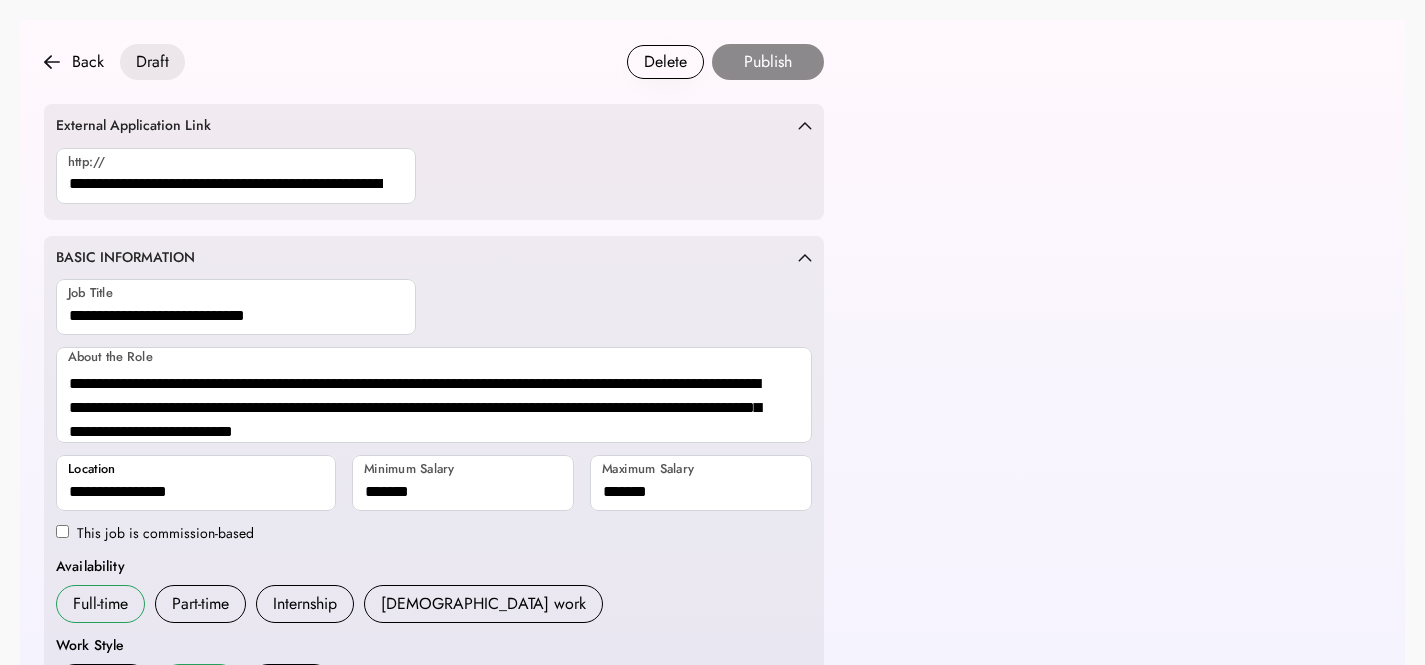 click on "Full-time" at bounding box center [100, 604] 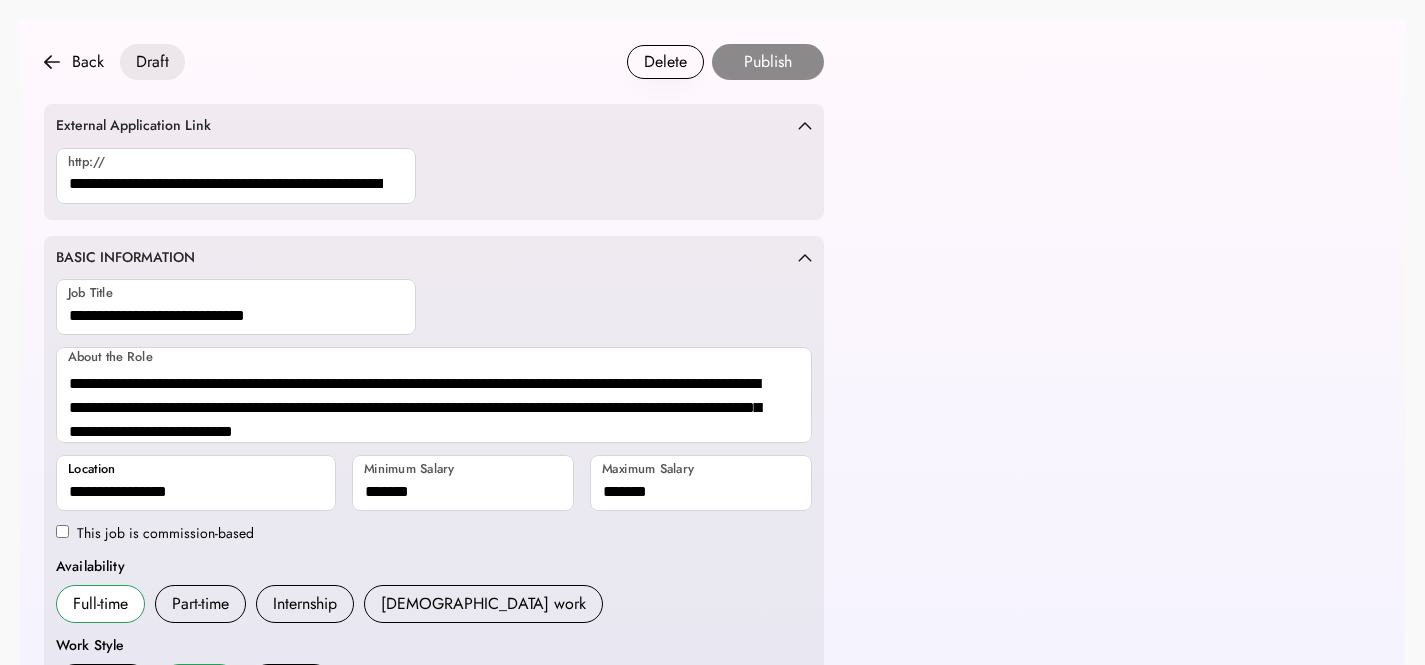 scroll, scrollTop: 176, scrollLeft: 0, axis: vertical 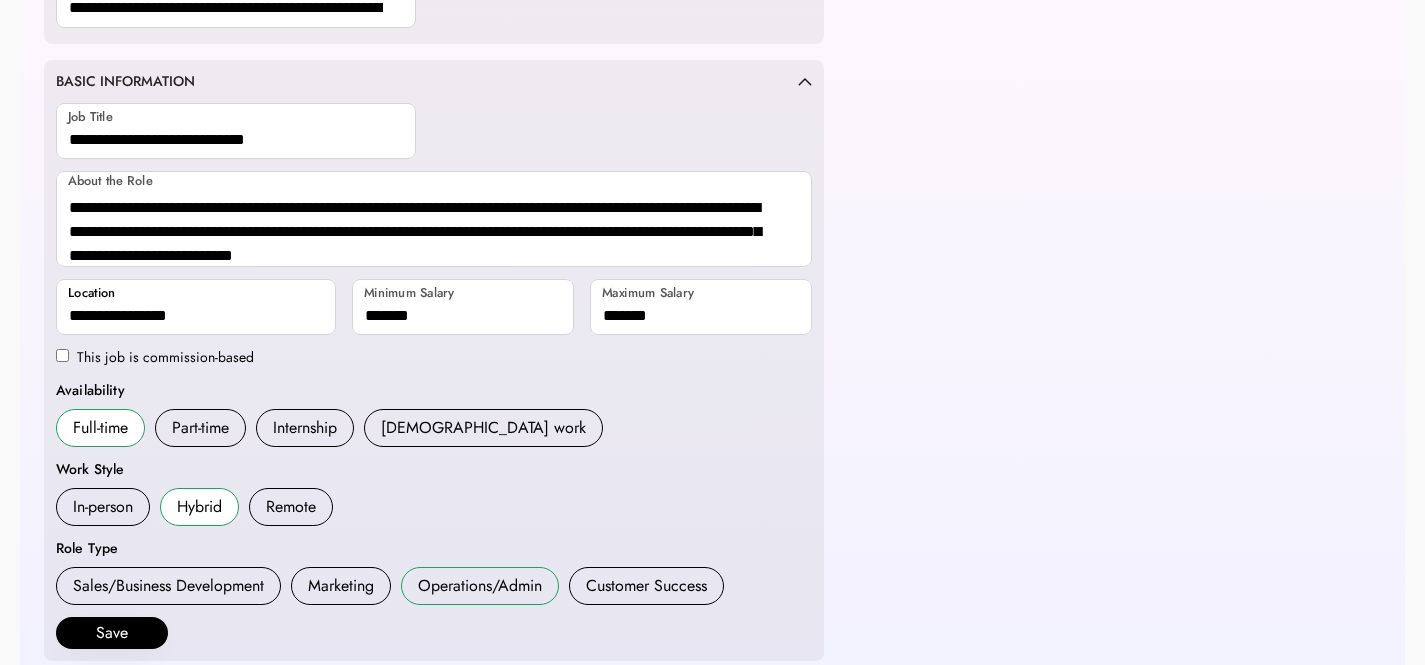 click on "Operations/Admin" at bounding box center (480, 586) 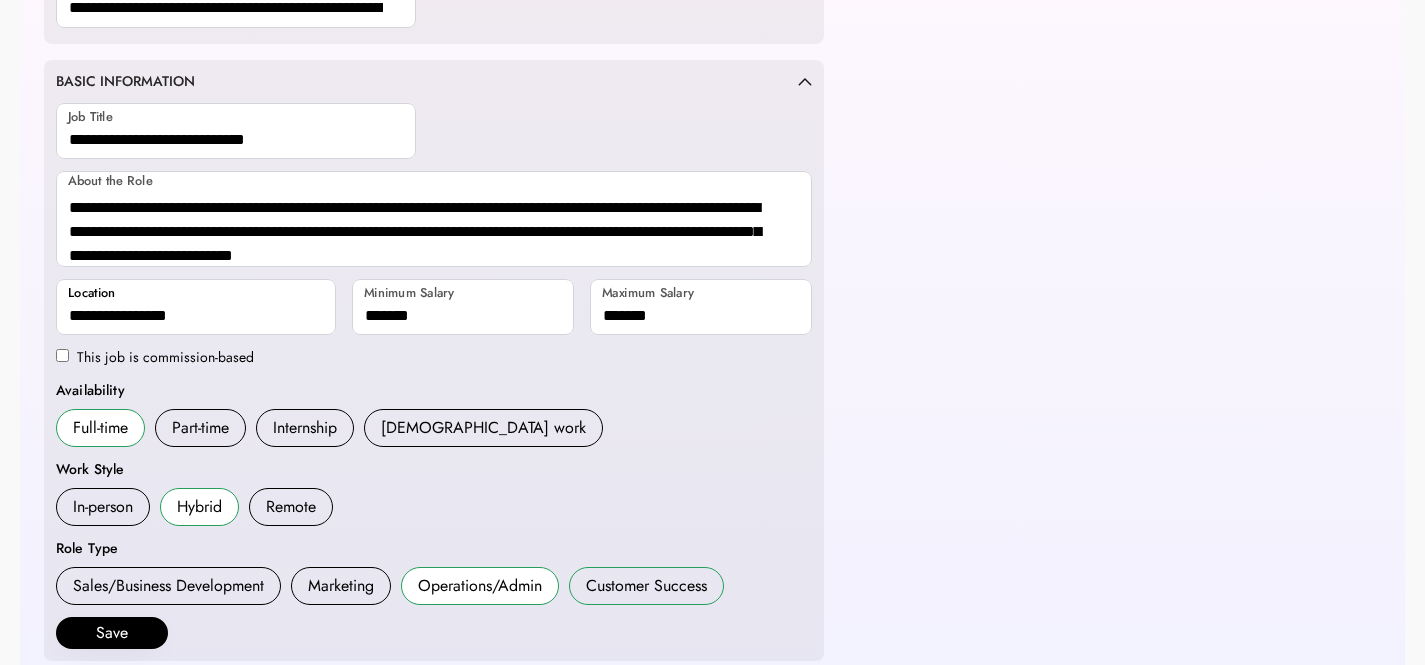 click on "Customer Success" at bounding box center (646, 586) 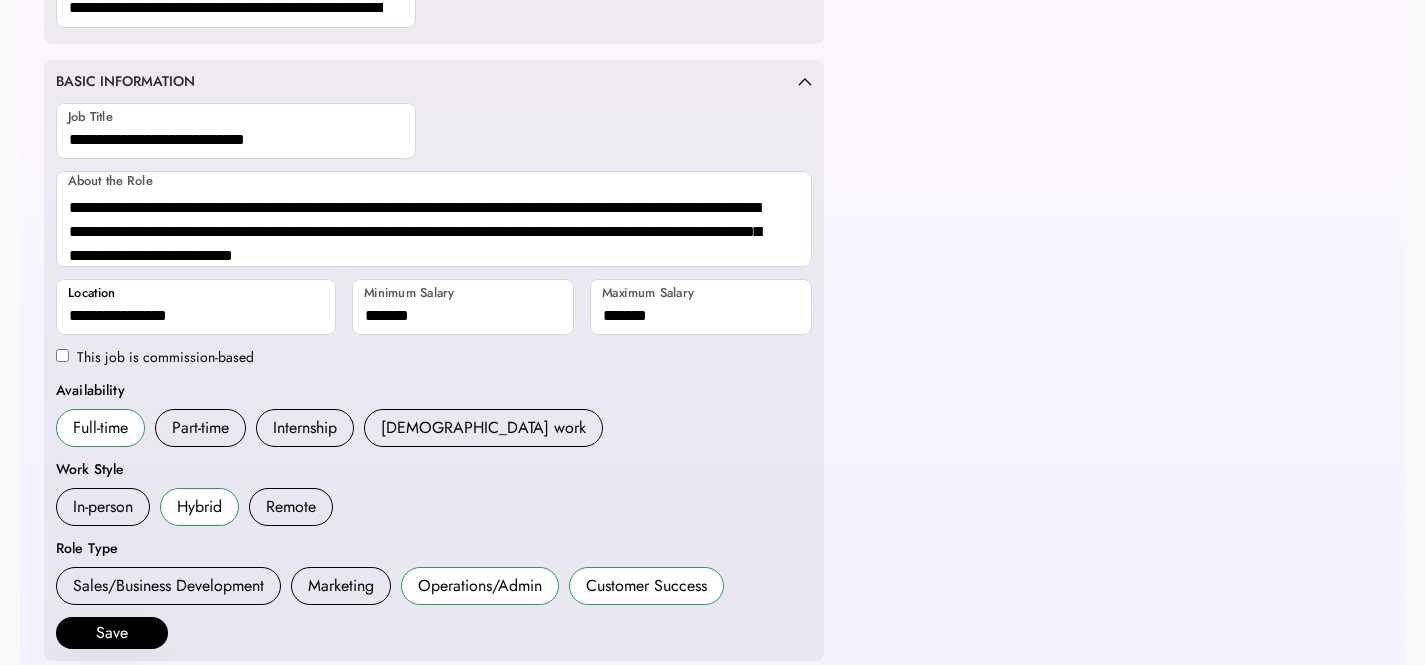 scroll, scrollTop: 341, scrollLeft: 0, axis: vertical 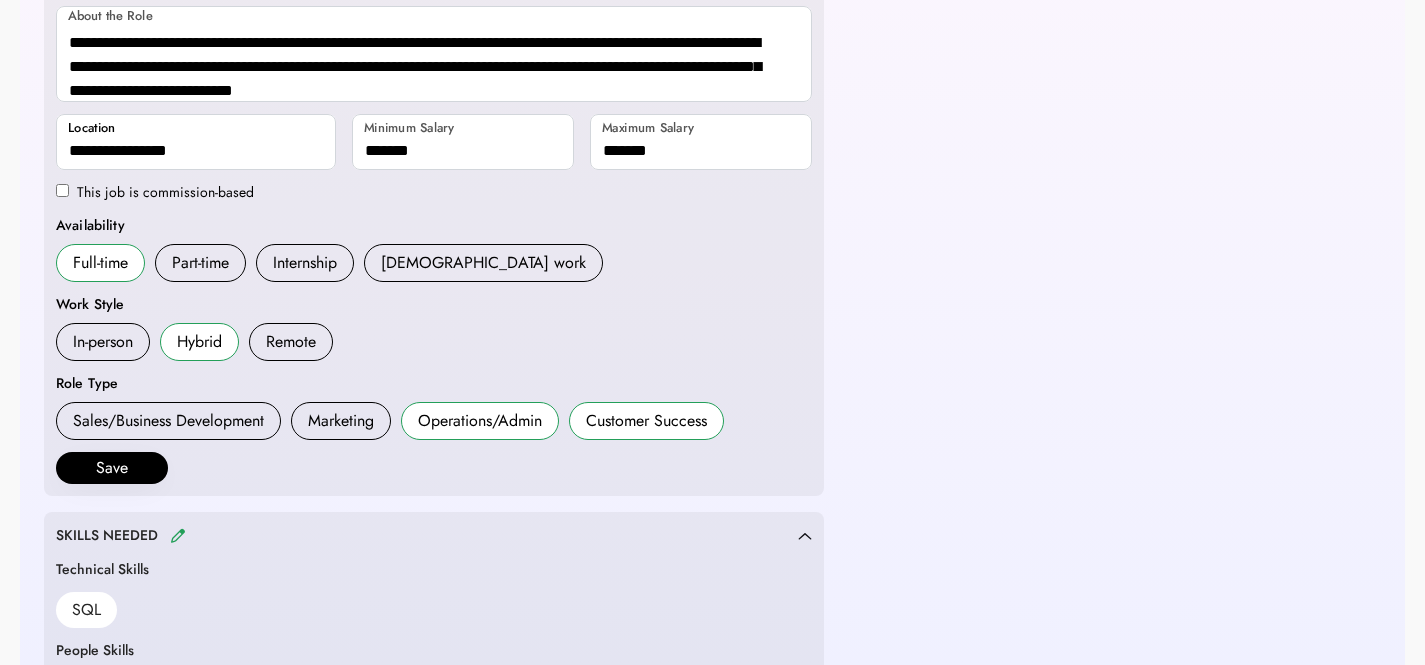 click on "Operations/Admin" at bounding box center (480, 421) 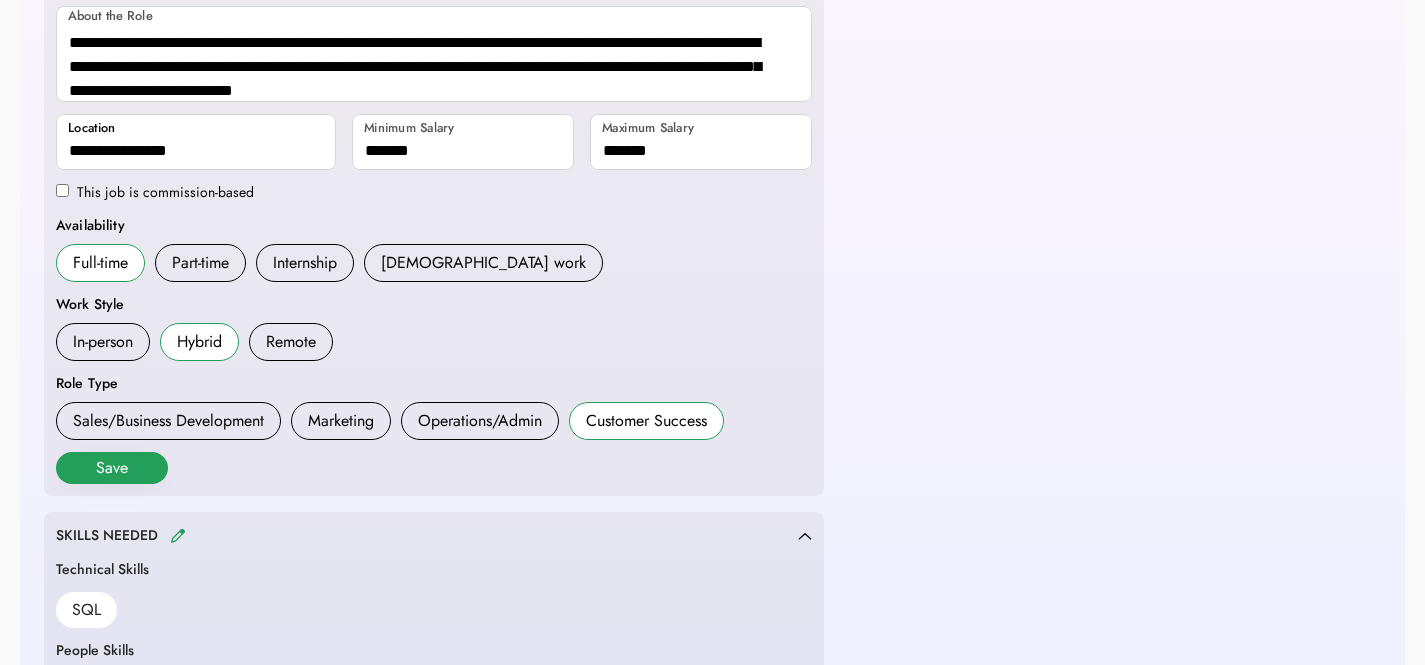 click on "Save" at bounding box center (112, 468) 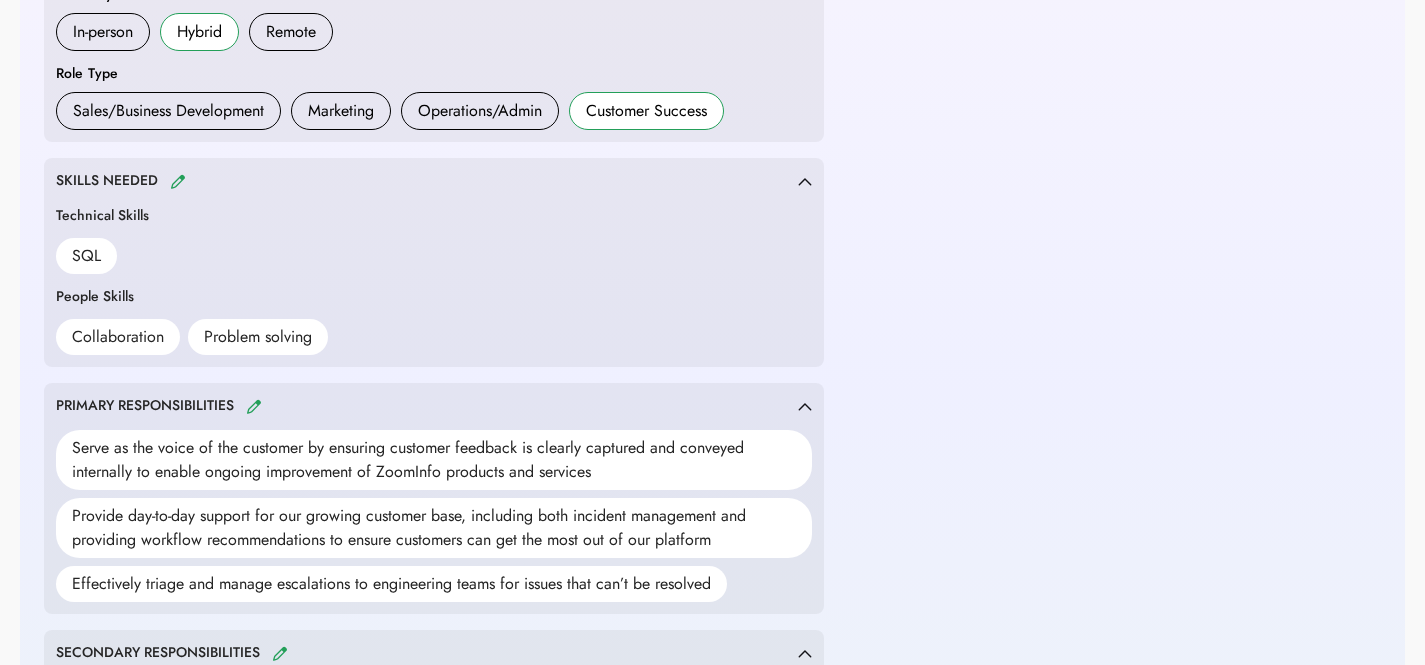 scroll, scrollTop: 525, scrollLeft: 0, axis: vertical 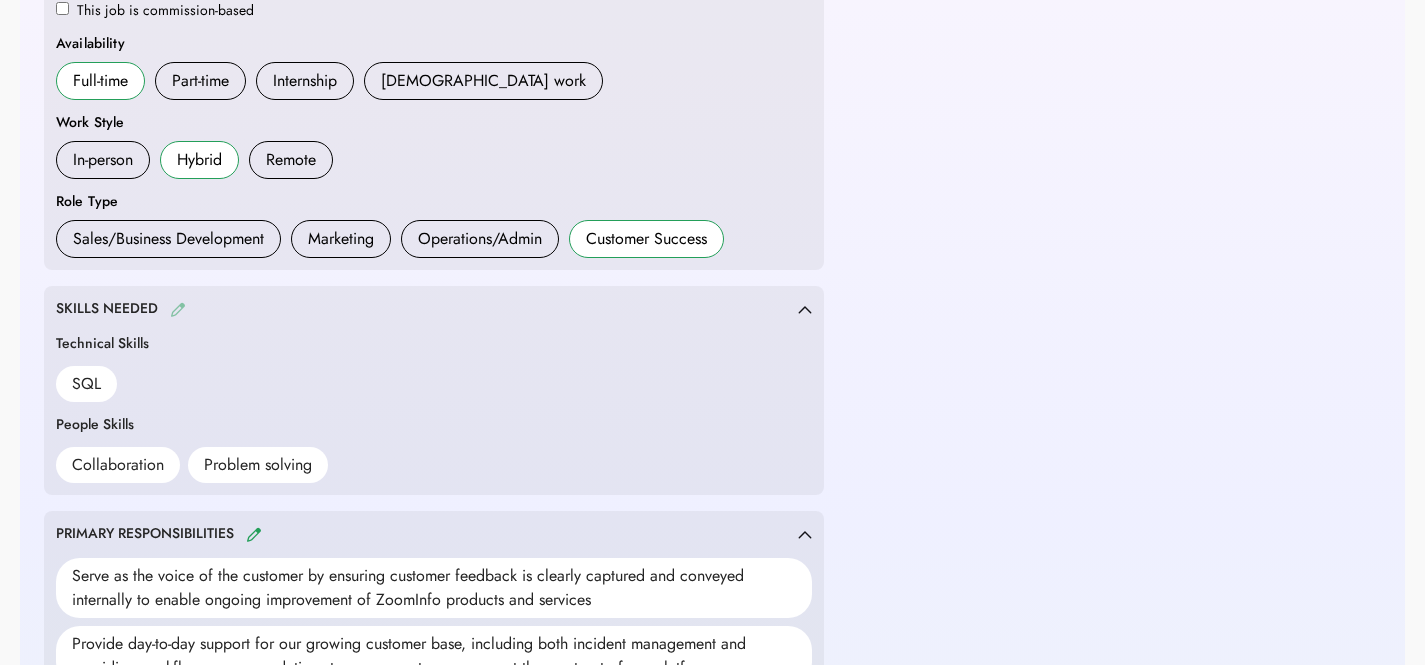 click at bounding box center [178, 309] 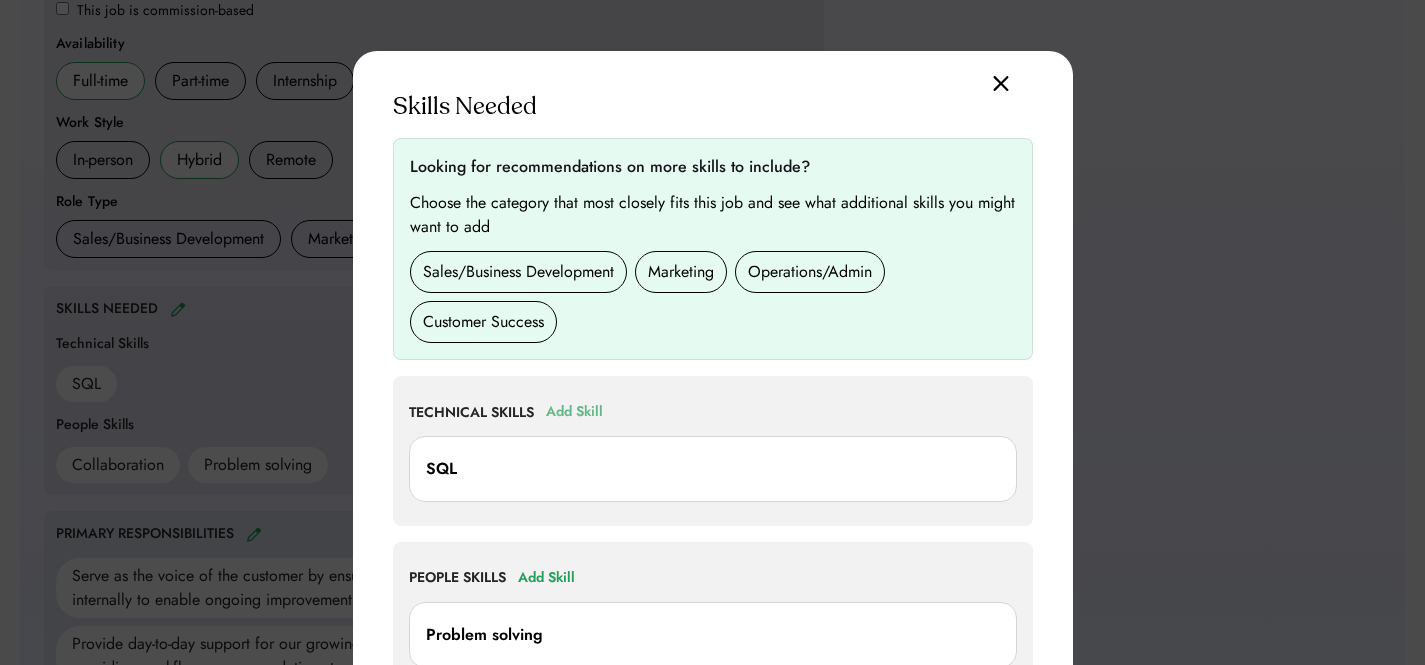click on "Add Skill" at bounding box center [574, 412] 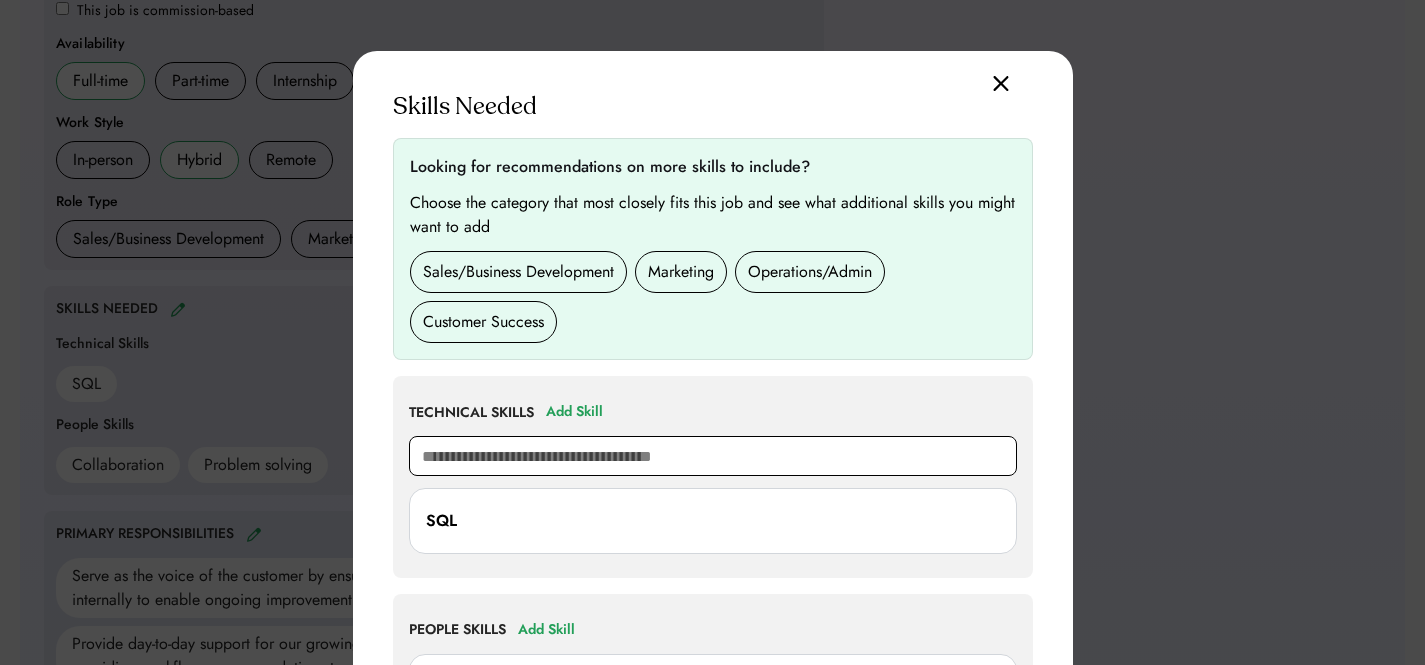 click at bounding box center (713, 456) 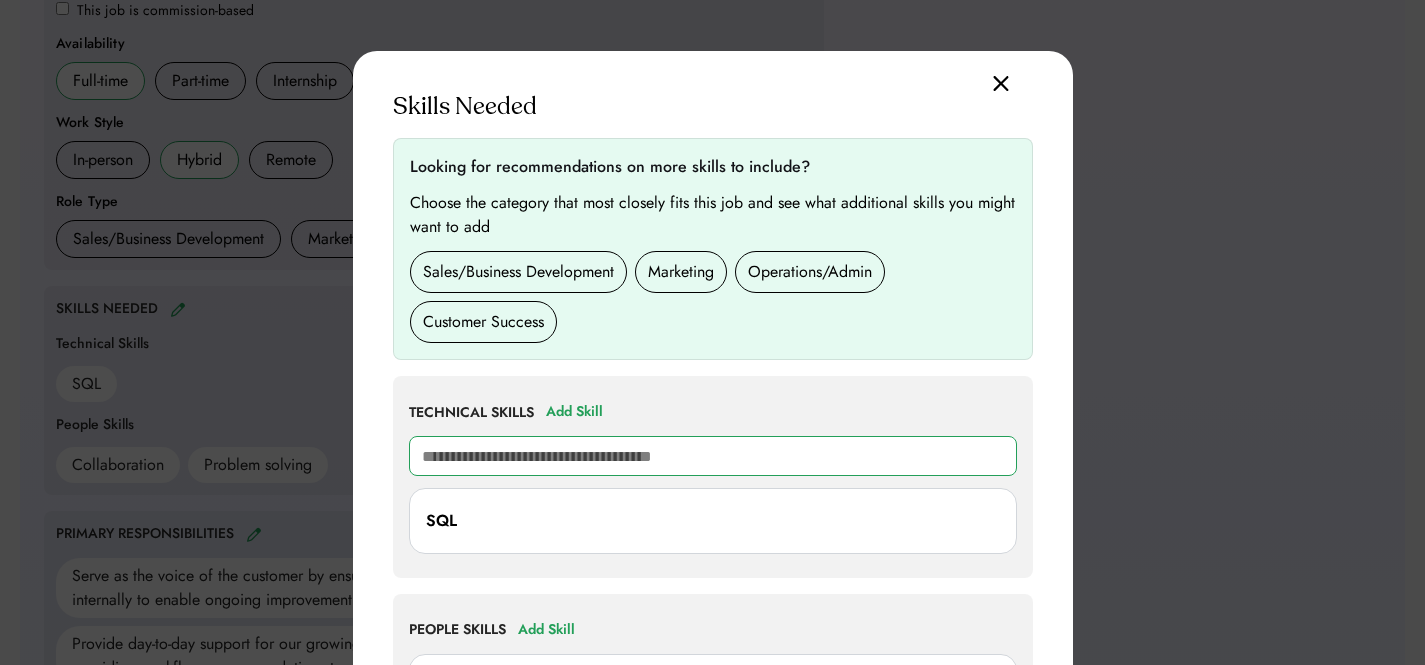 type on "*" 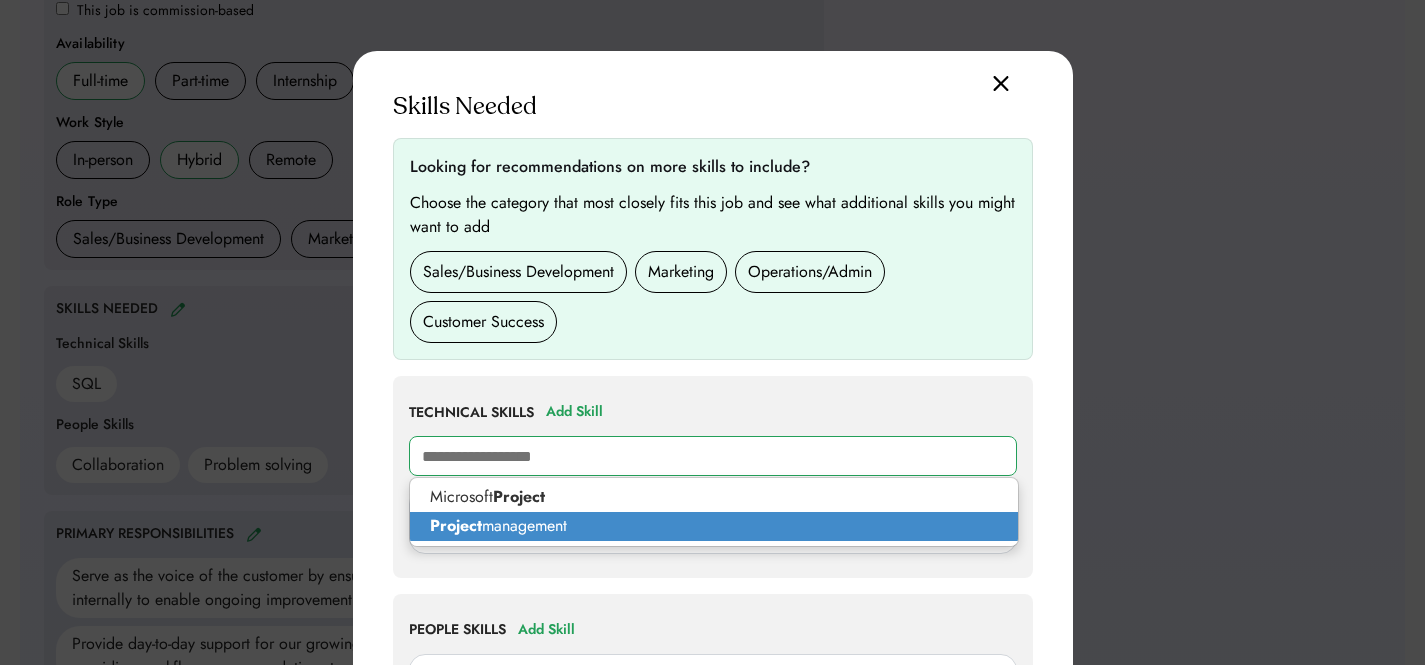 type on "**********" 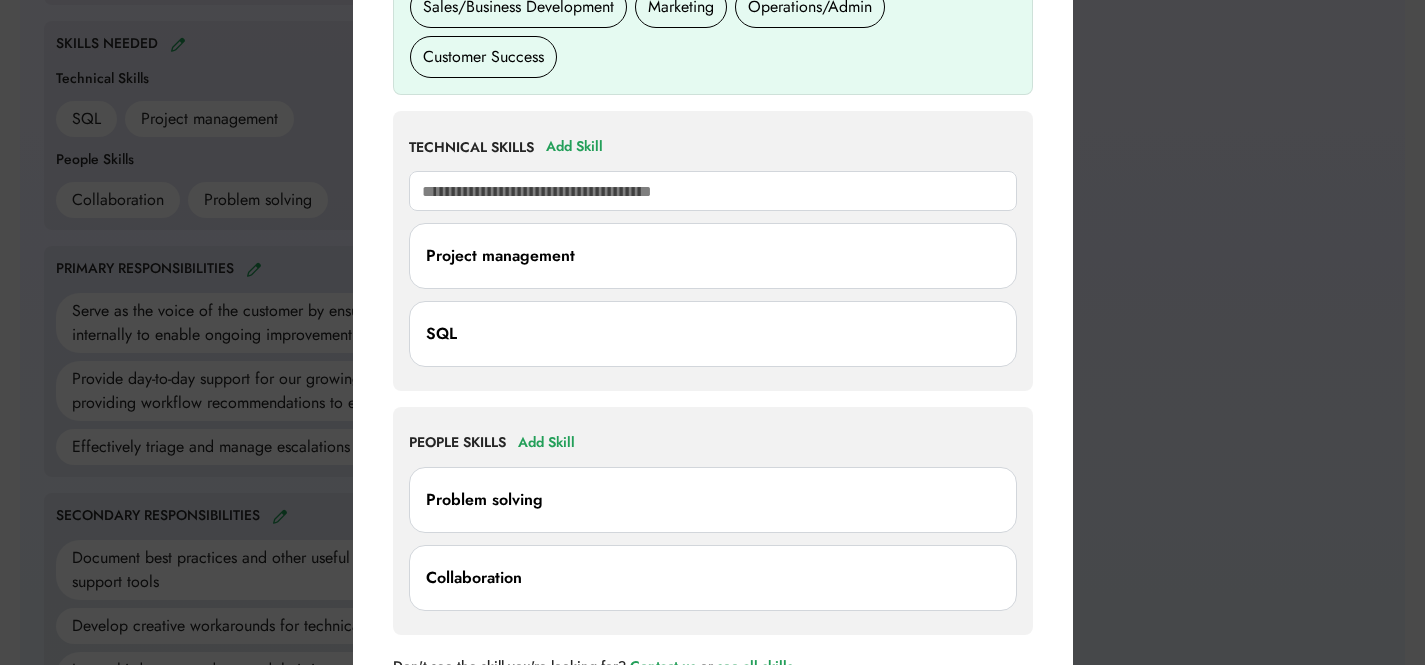 scroll, scrollTop: 1135, scrollLeft: 0, axis: vertical 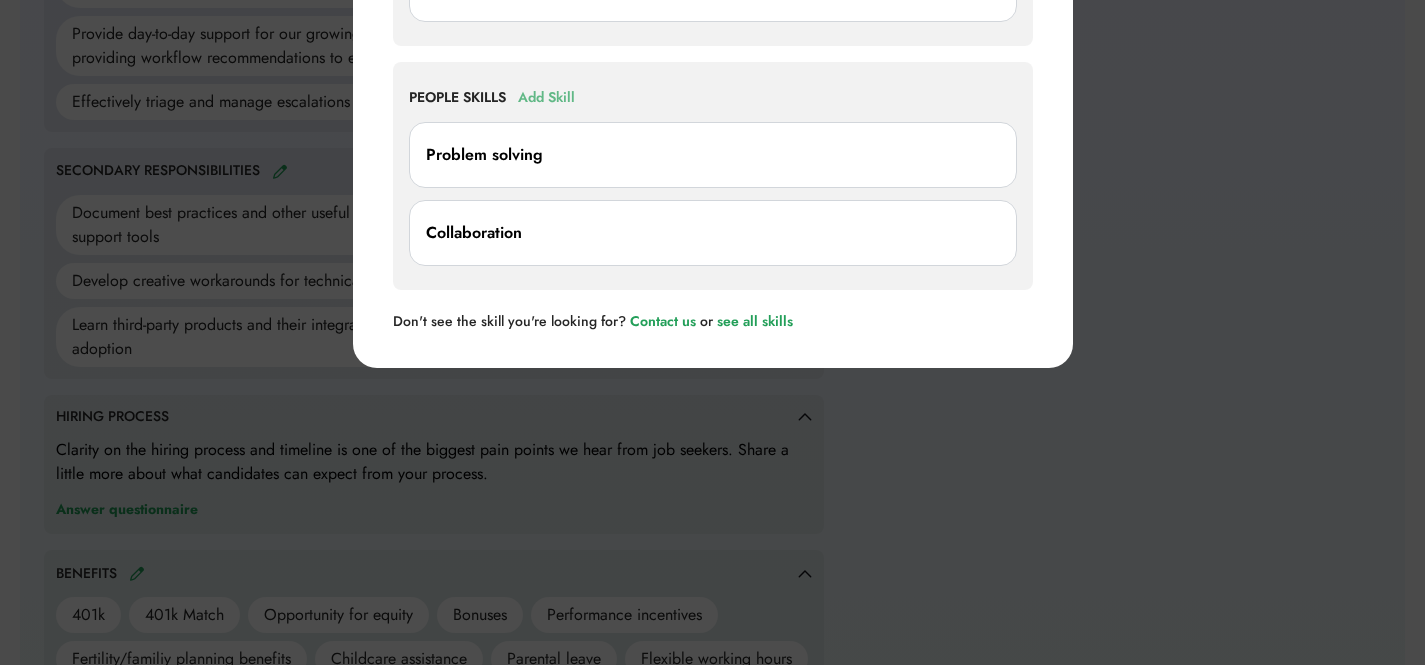 click on "Add Skill" at bounding box center [546, 98] 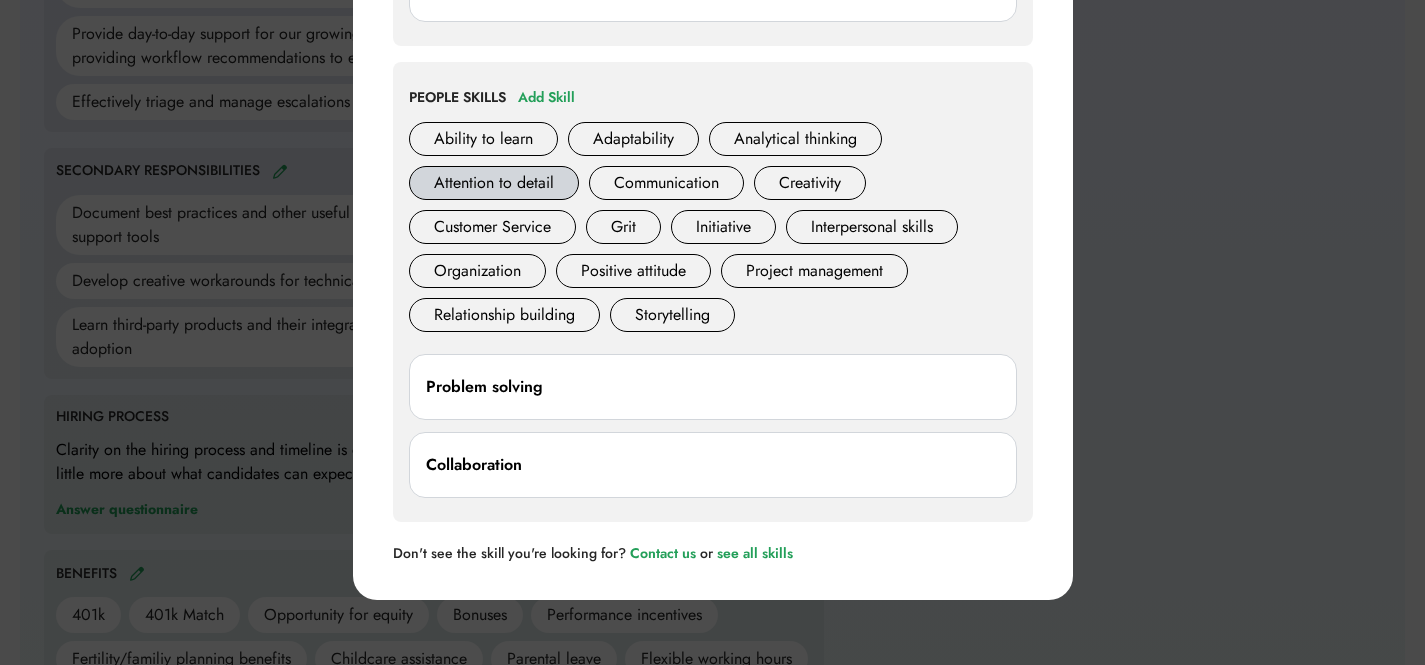 click on "Attention to detail" at bounding box center (494, 183) 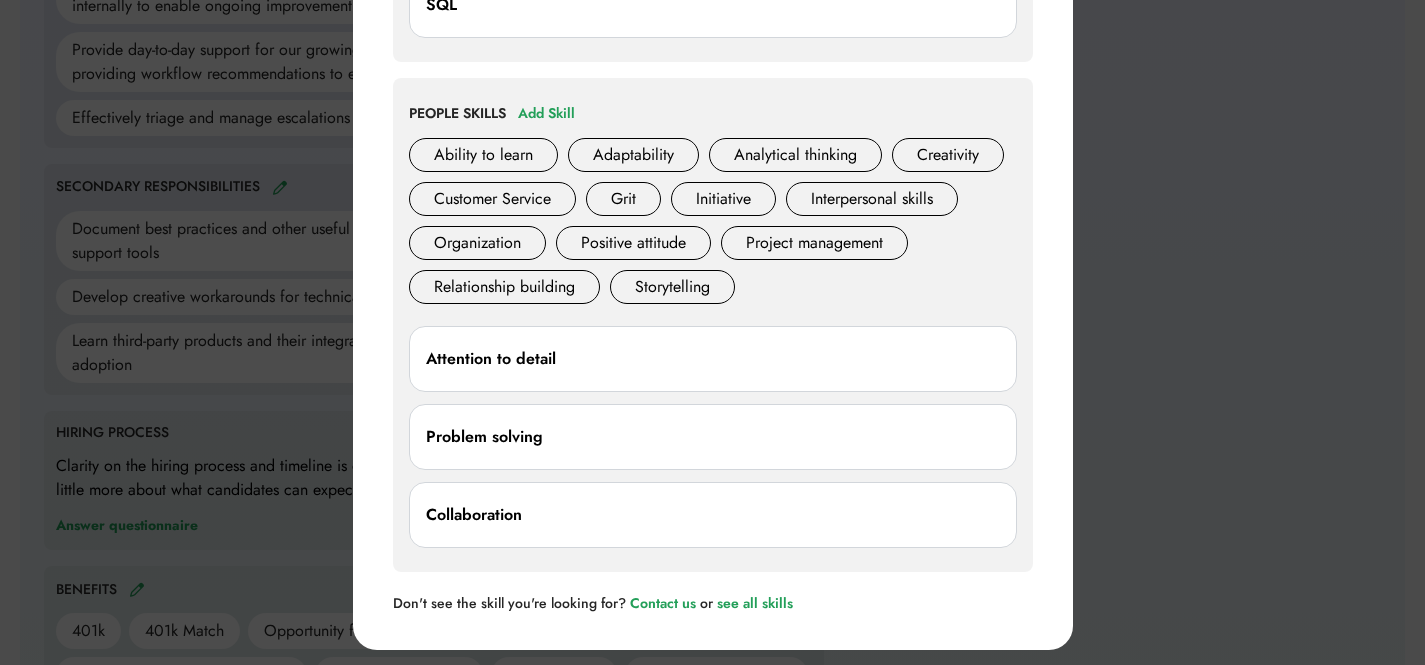scroll, scrollTop: 1121, scrollLeft: 0, axis: vertical 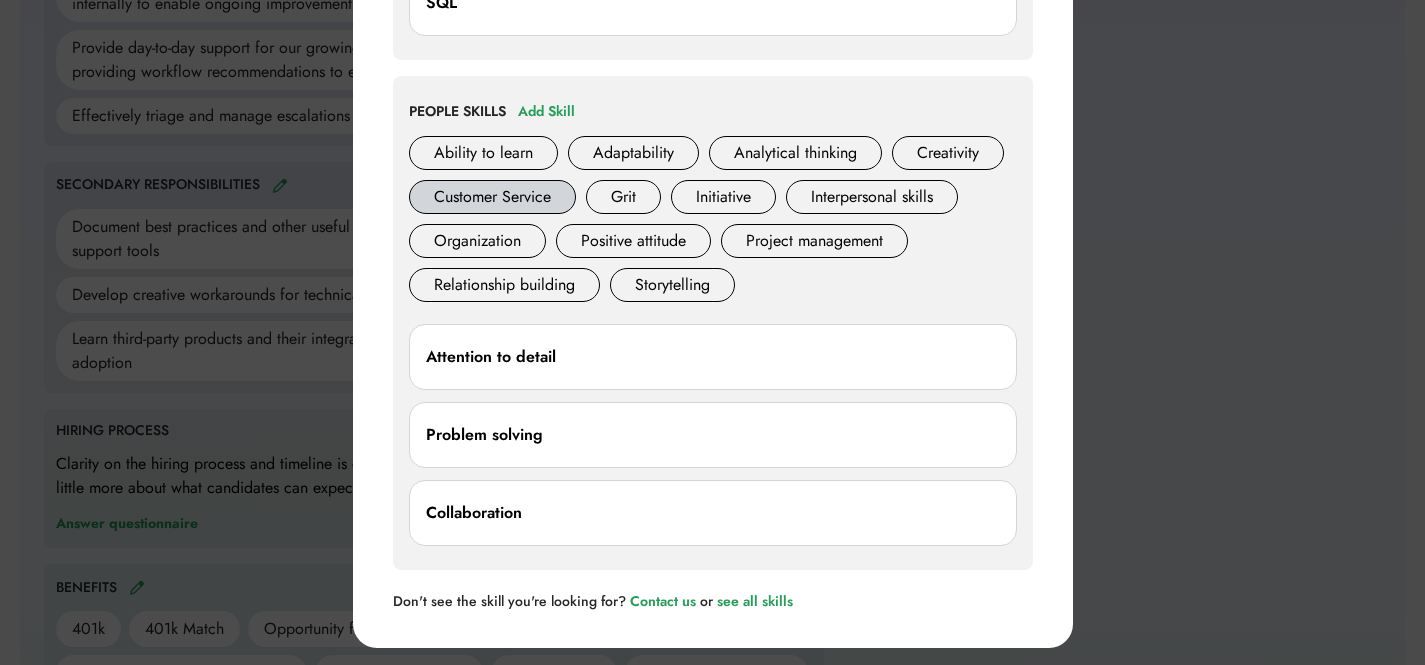 click on "Customer Service" at bounding box center [492, 197] 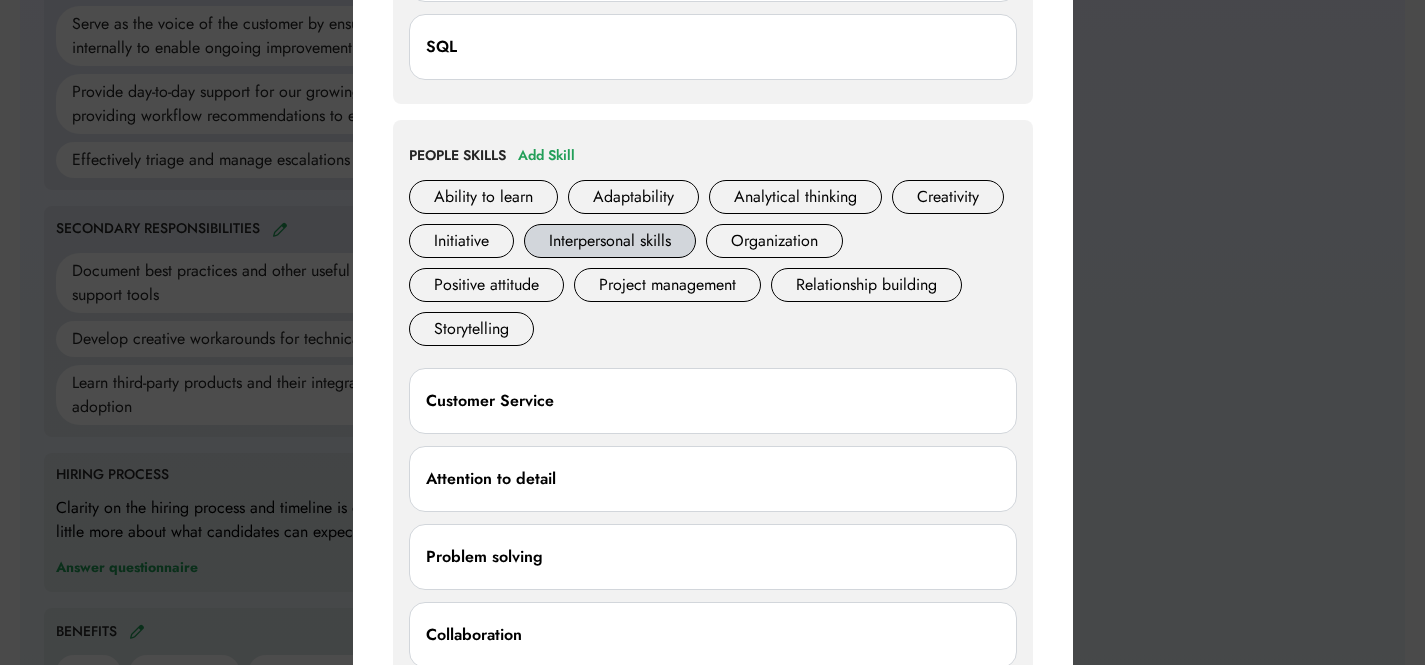 scroll, scrollTop: 1187, scrollLeft: 0, axis: vertical 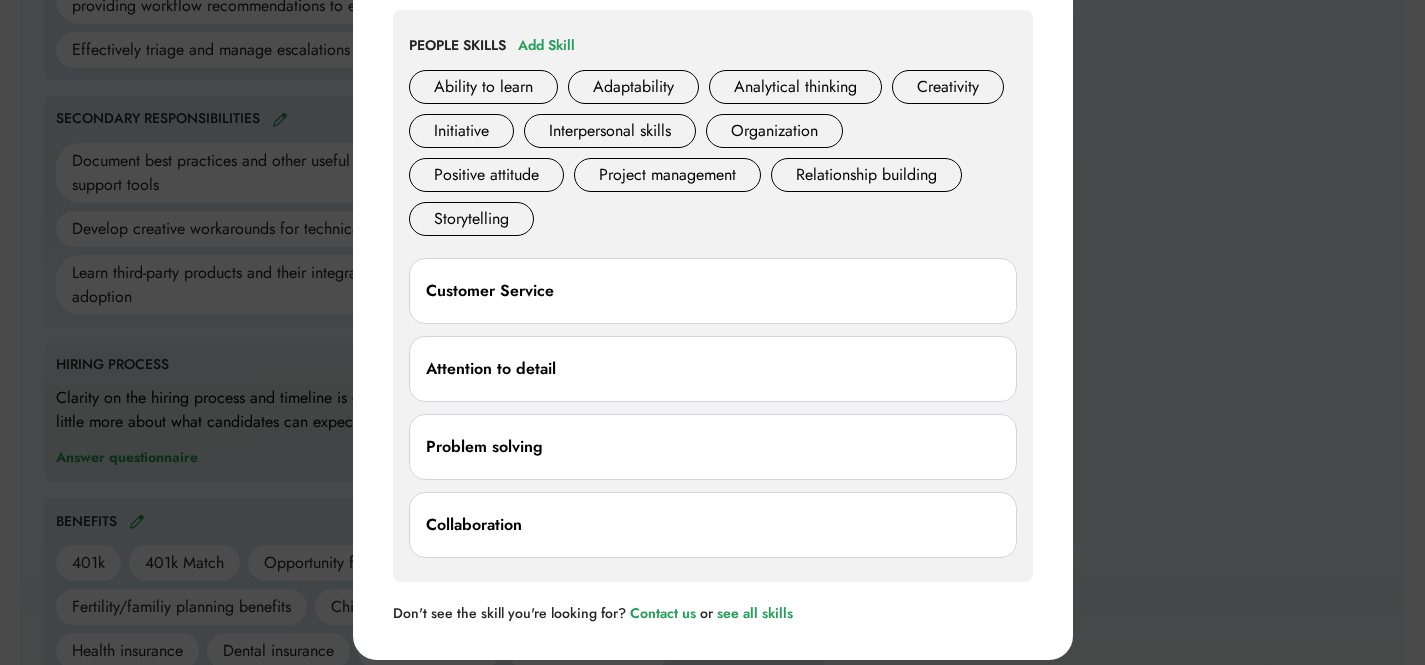 click on "Customer Service" at bounding box center [713, 291] 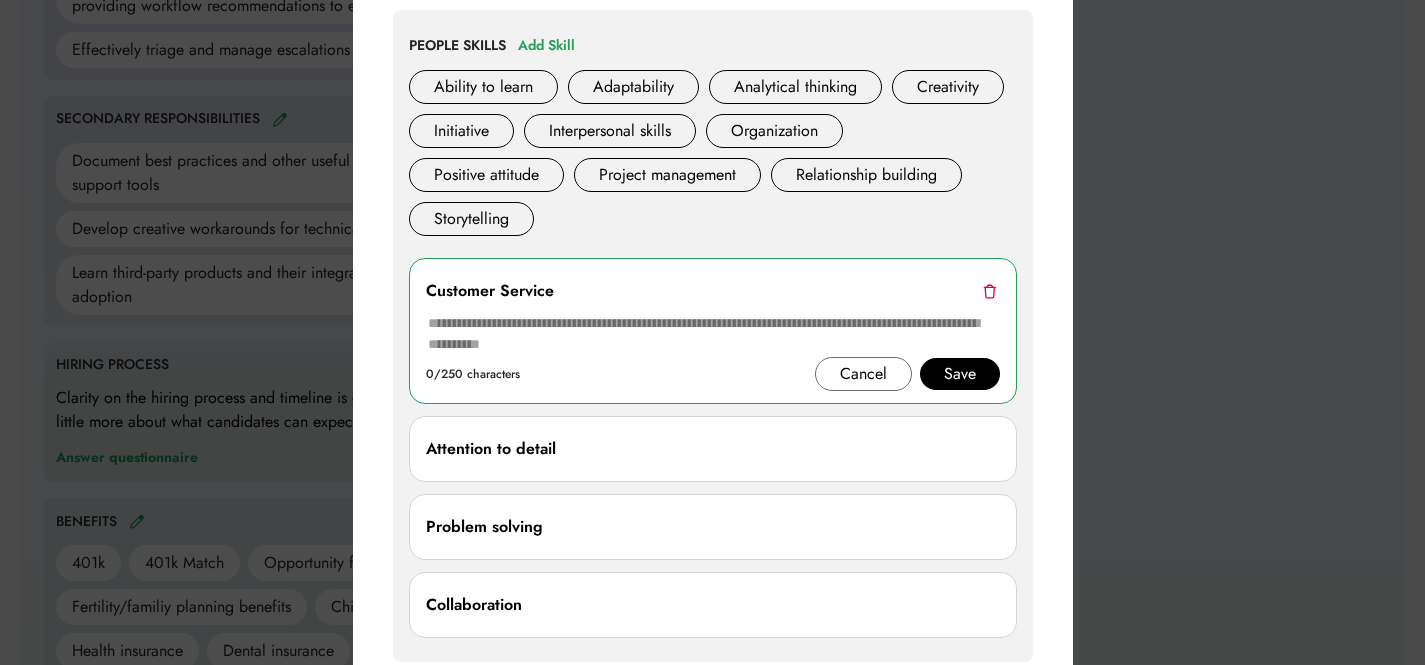 click at bounding box center [989, 291] 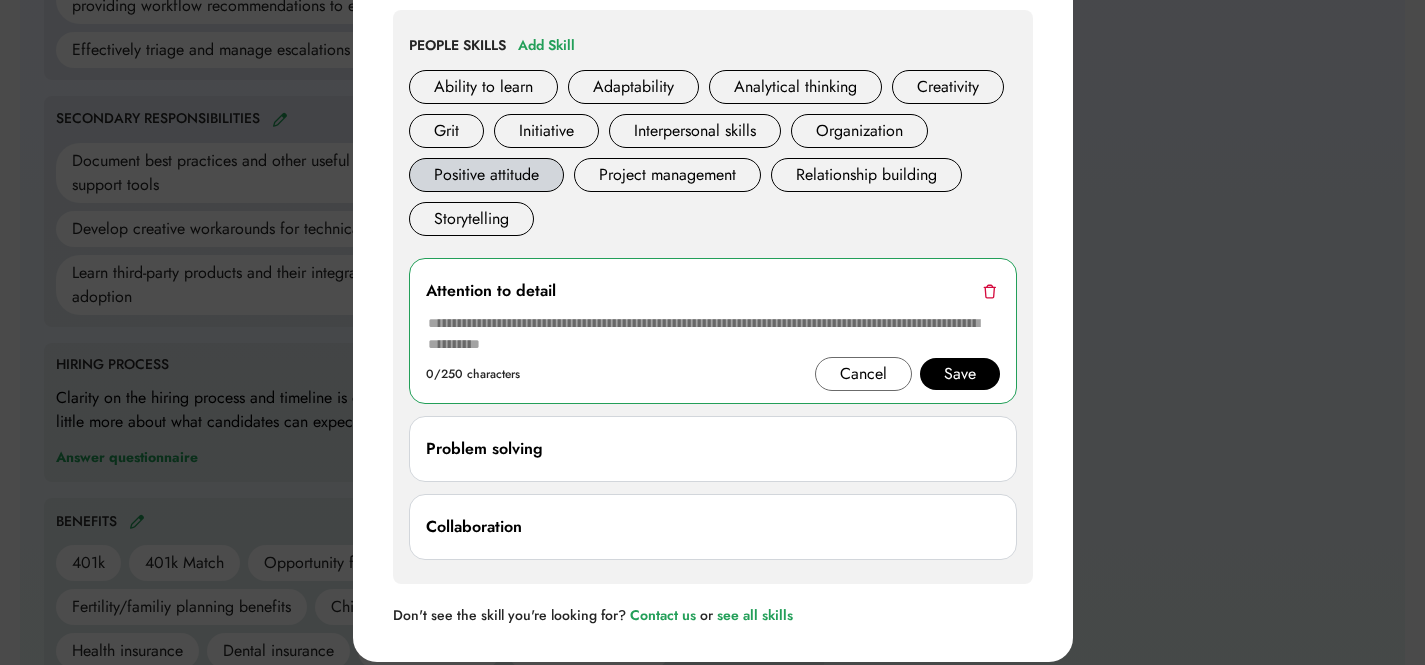 click on "Positive attitude" at bounding box center [486, 175] 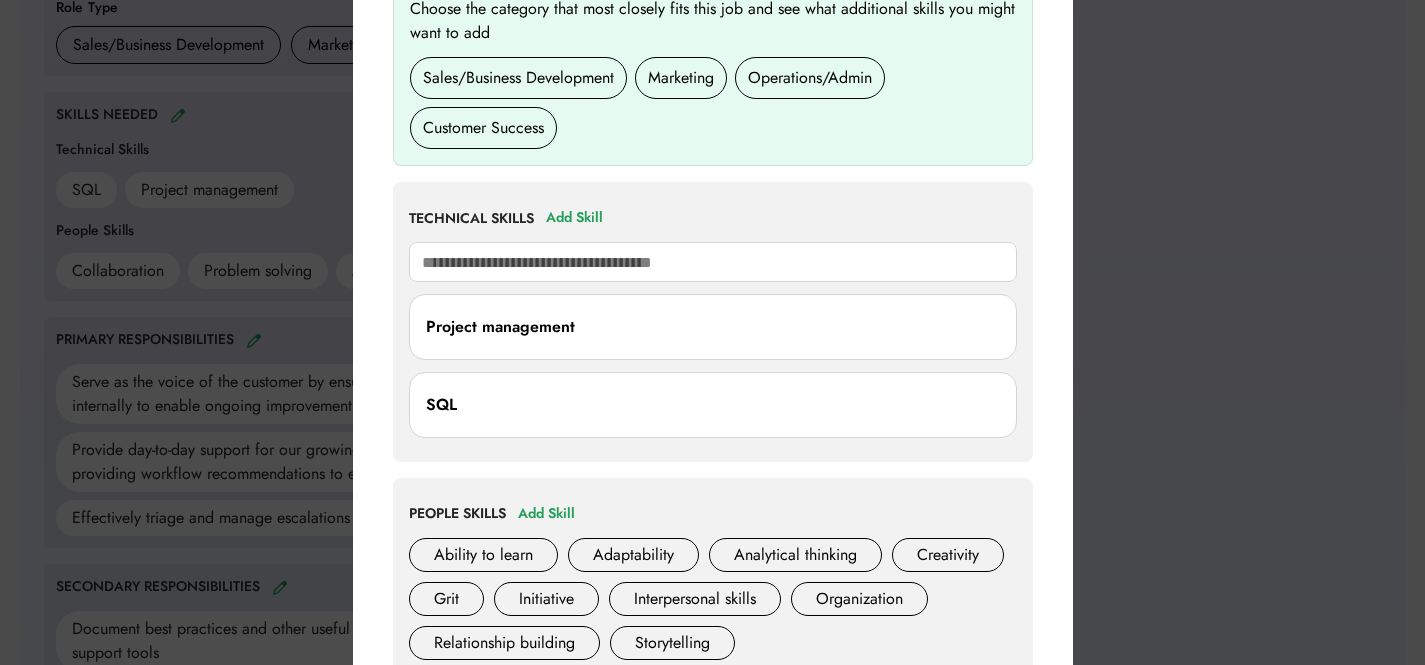scroll, scrollTop: 493, scrollLeft: 0, axis: vertical 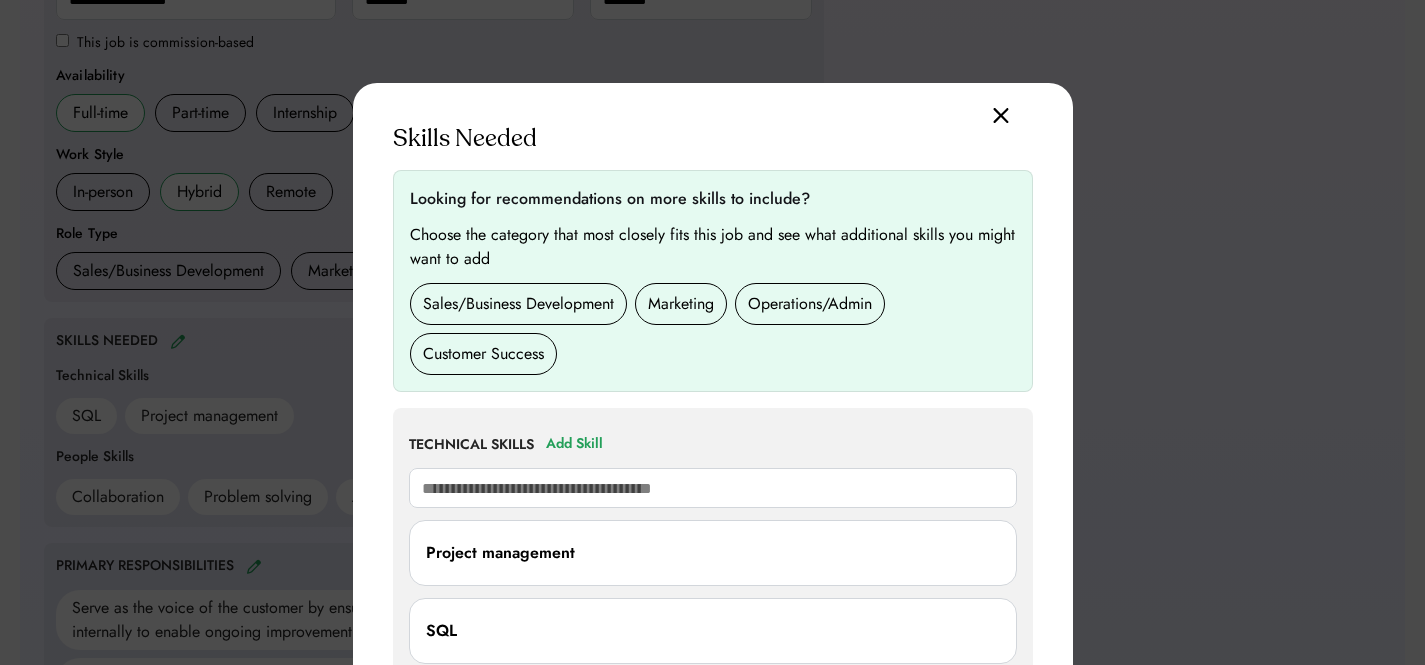 click at bounding box center (713, 488) 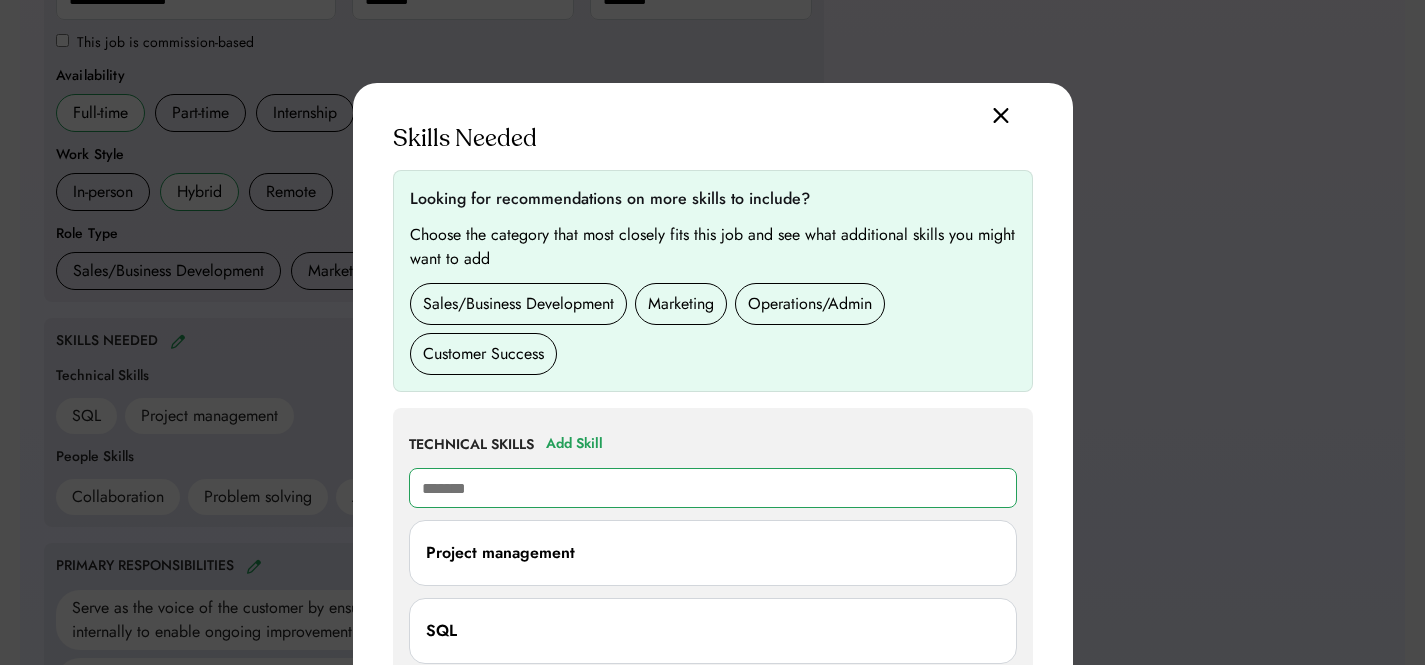 type on "********" 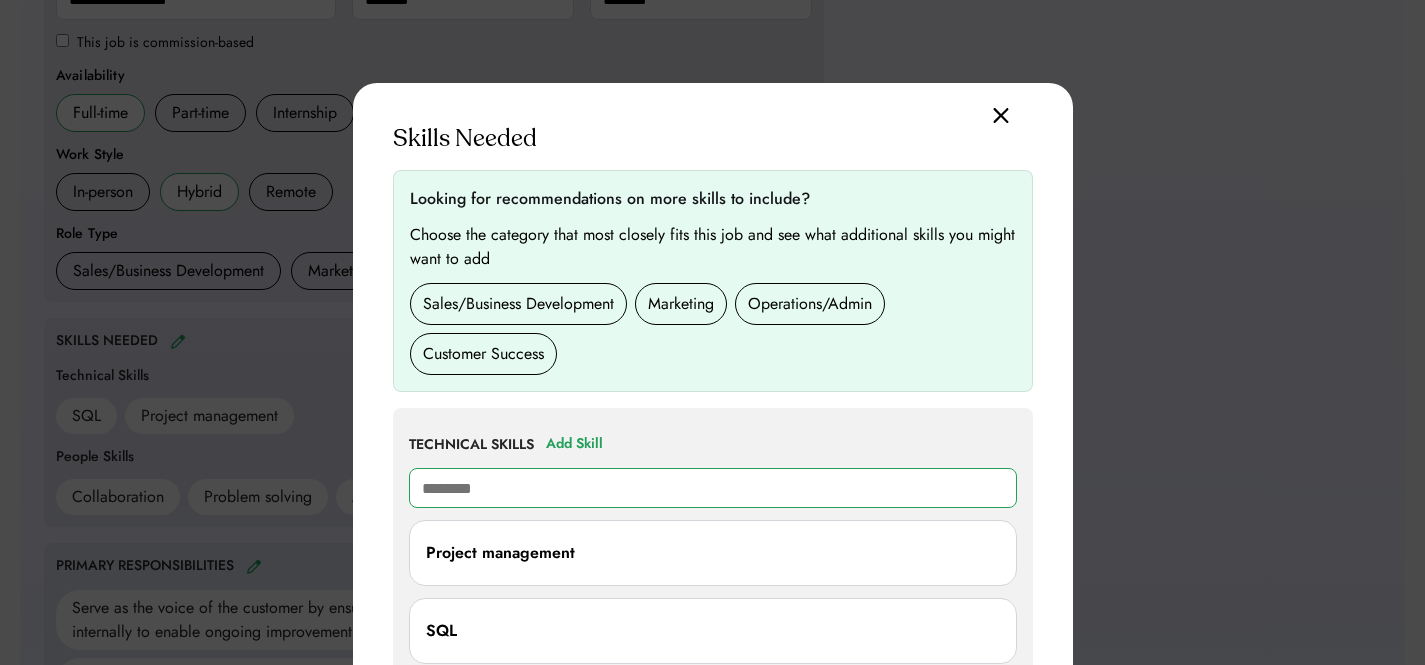 type on "**********" 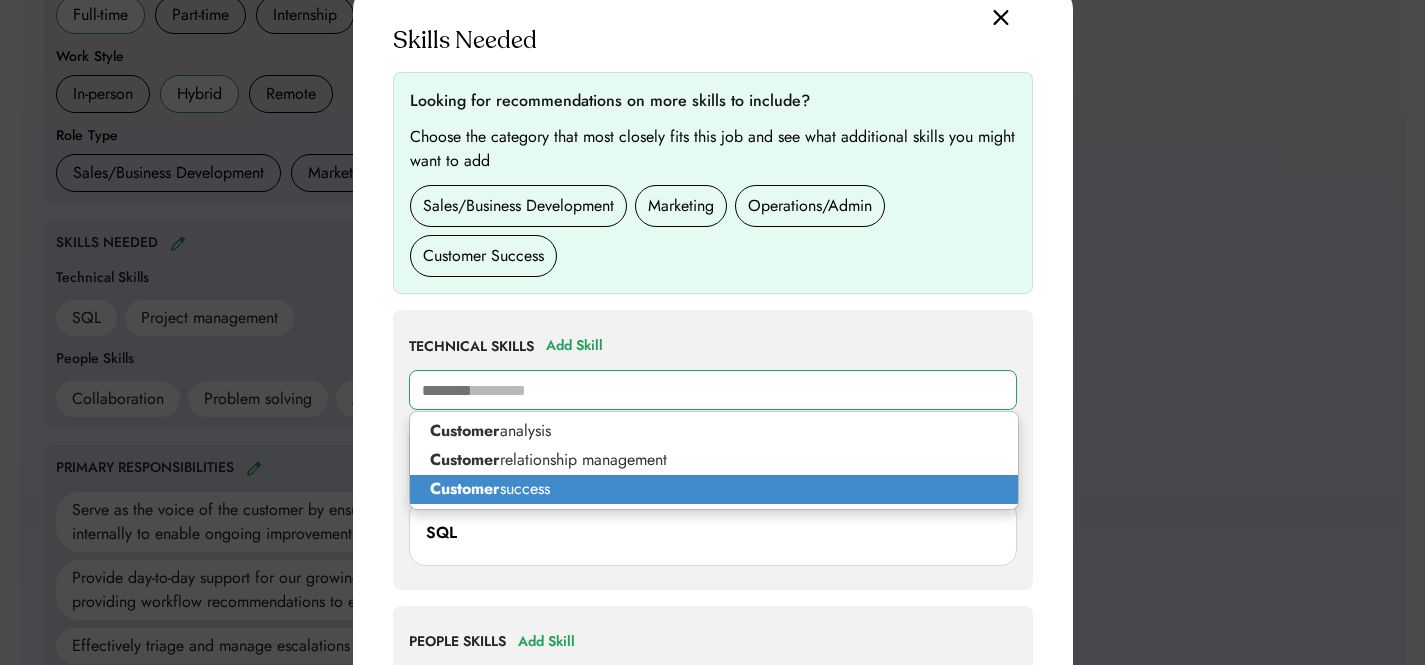 scroll, scrollTop: 594, scrollLeft: 0, axis: vertical 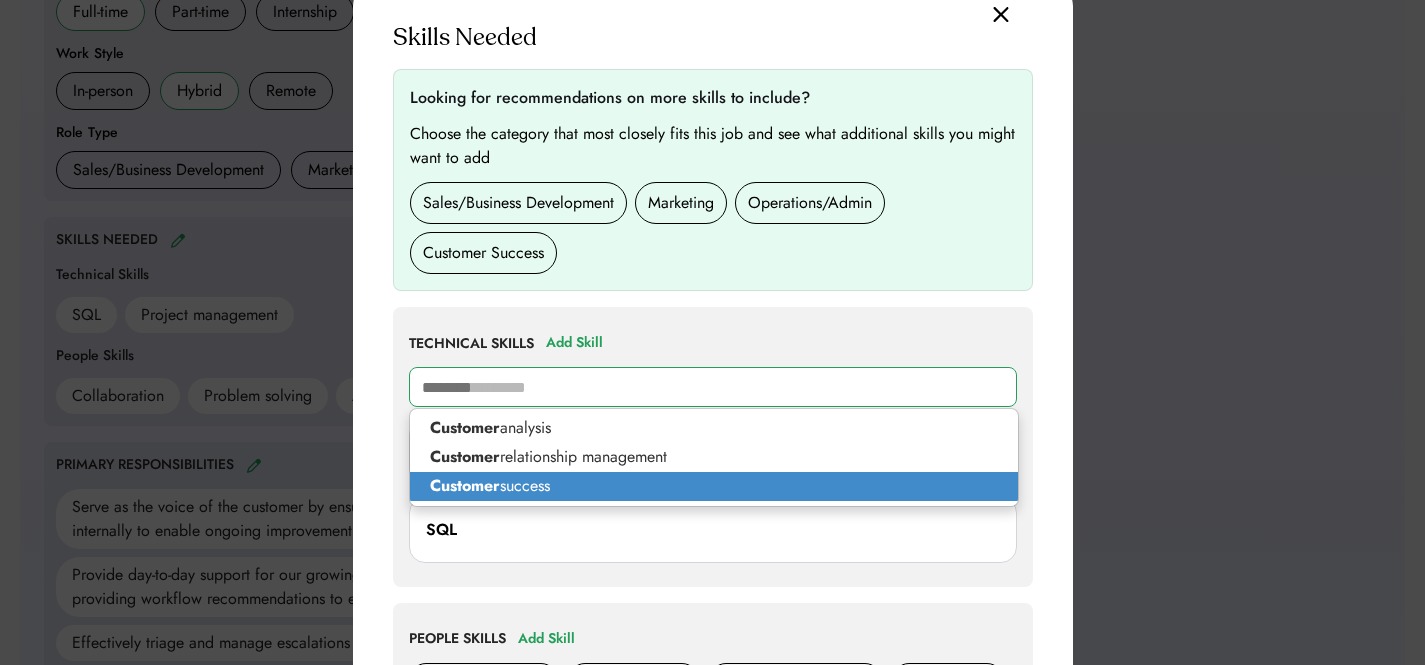 click on "Customer  success" at bounding box center (714, 486) 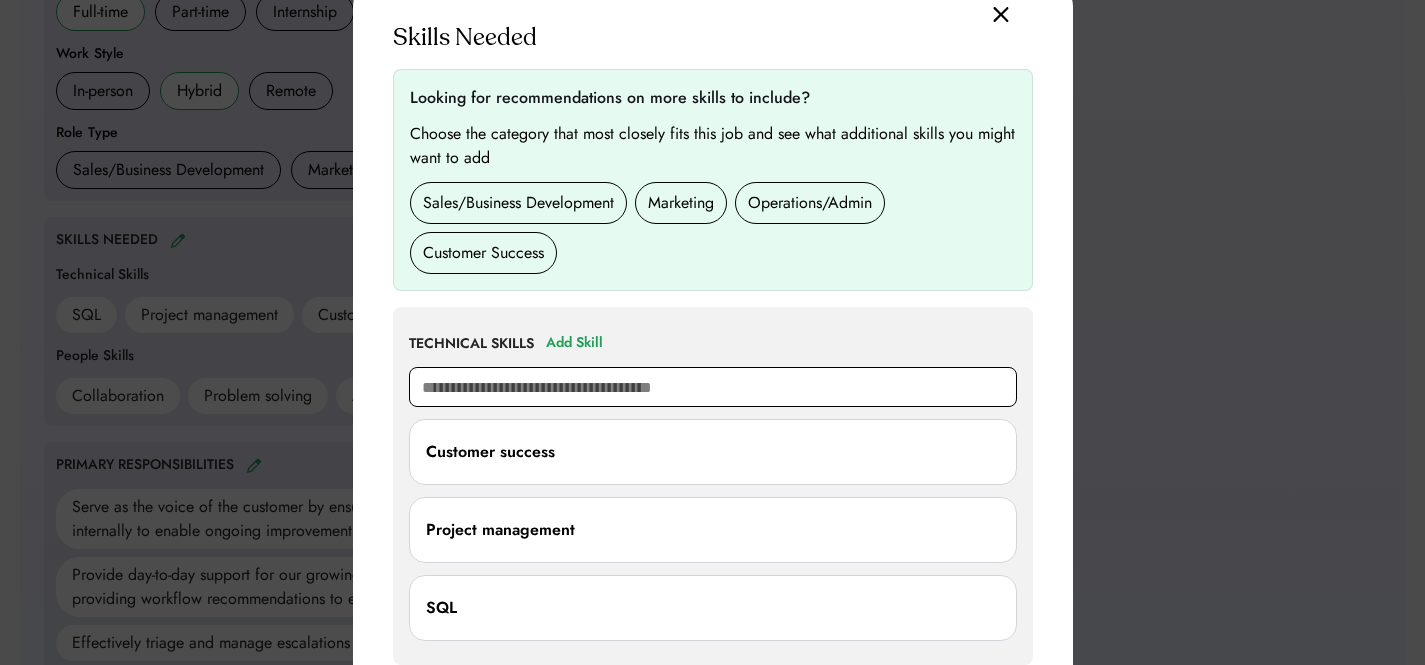 click at bounding box center (713, 387) 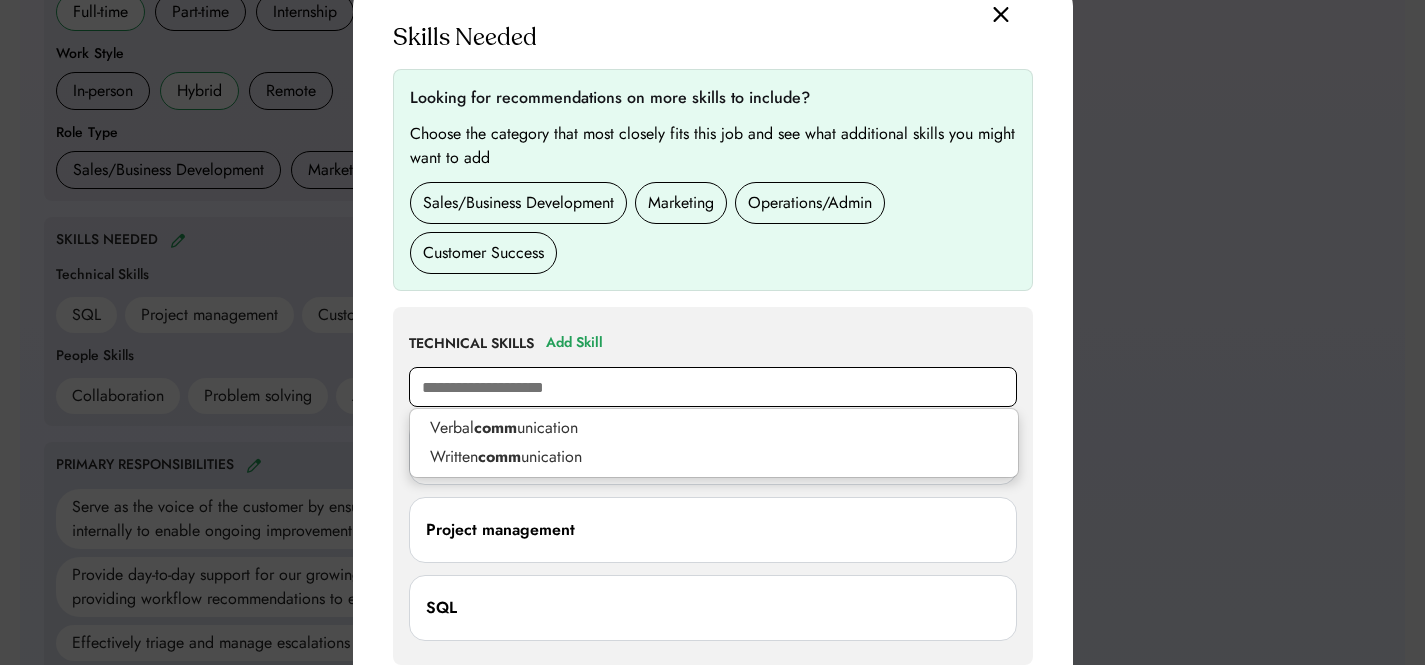 type on "**********" 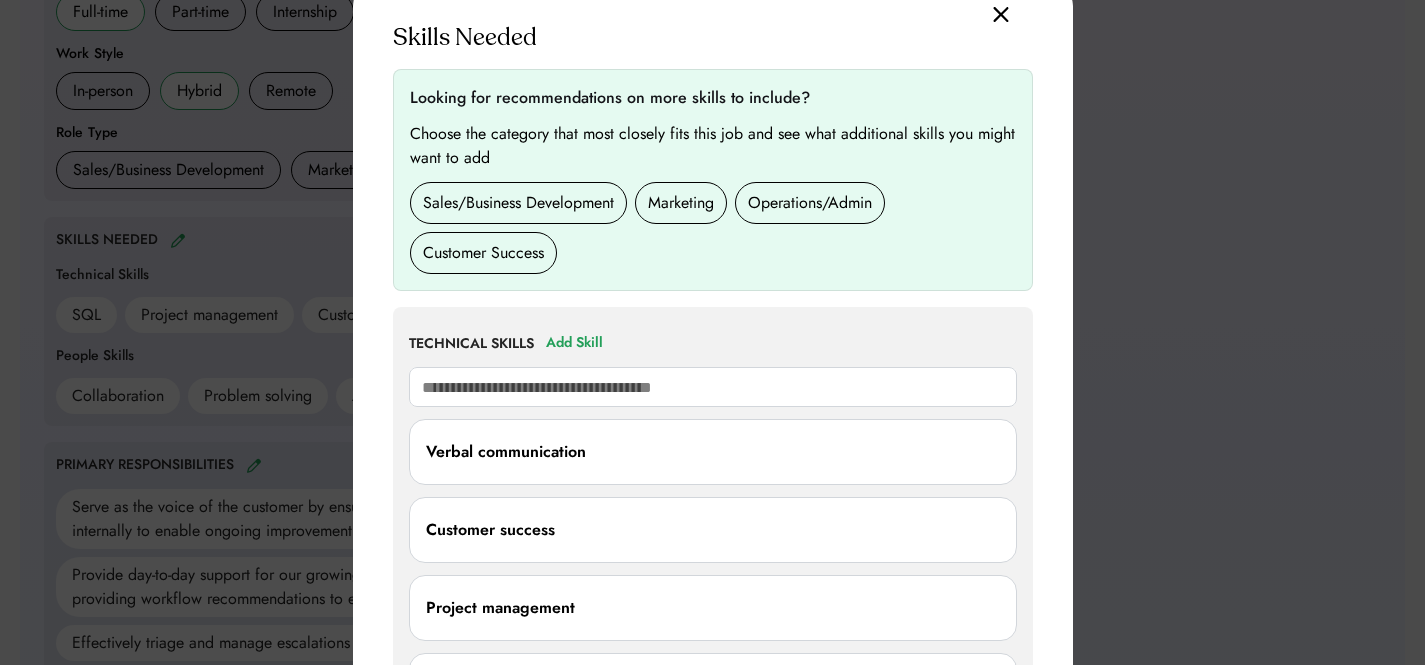 click on "TECHNICAL SKILLS Add Skill" at bounding box center [713, 343] 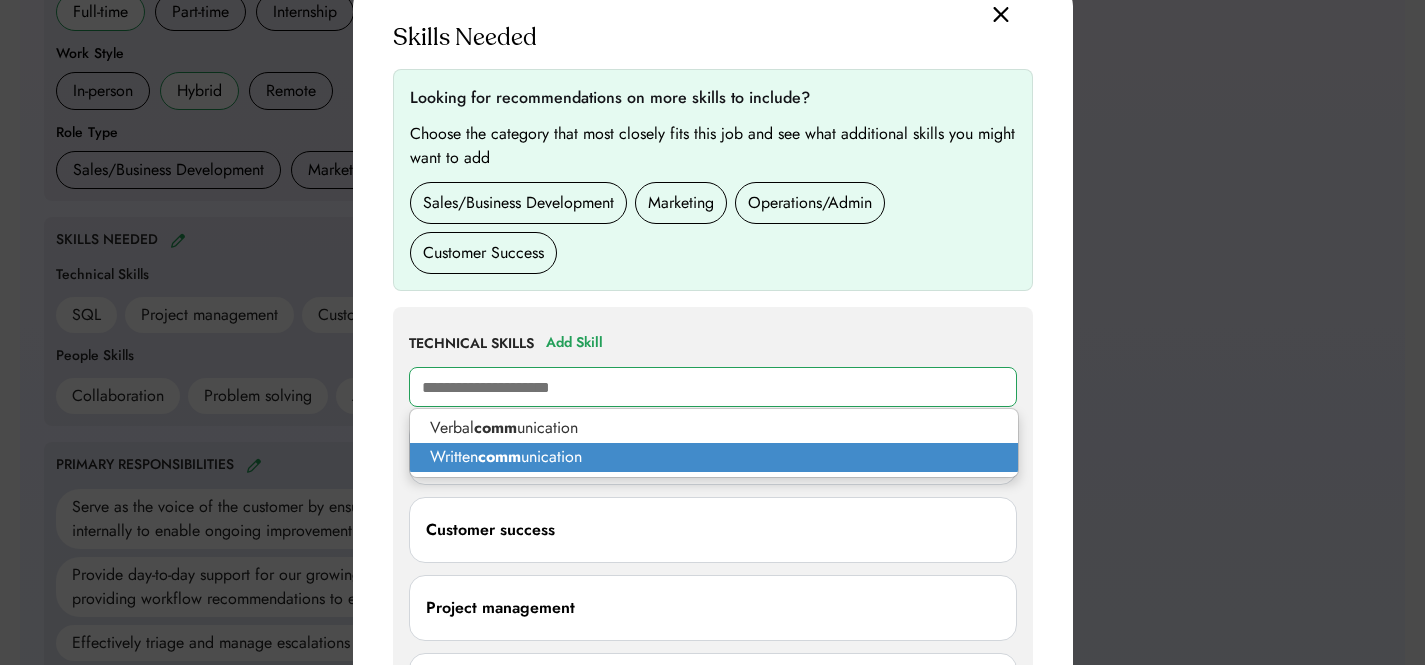 type on "**********" 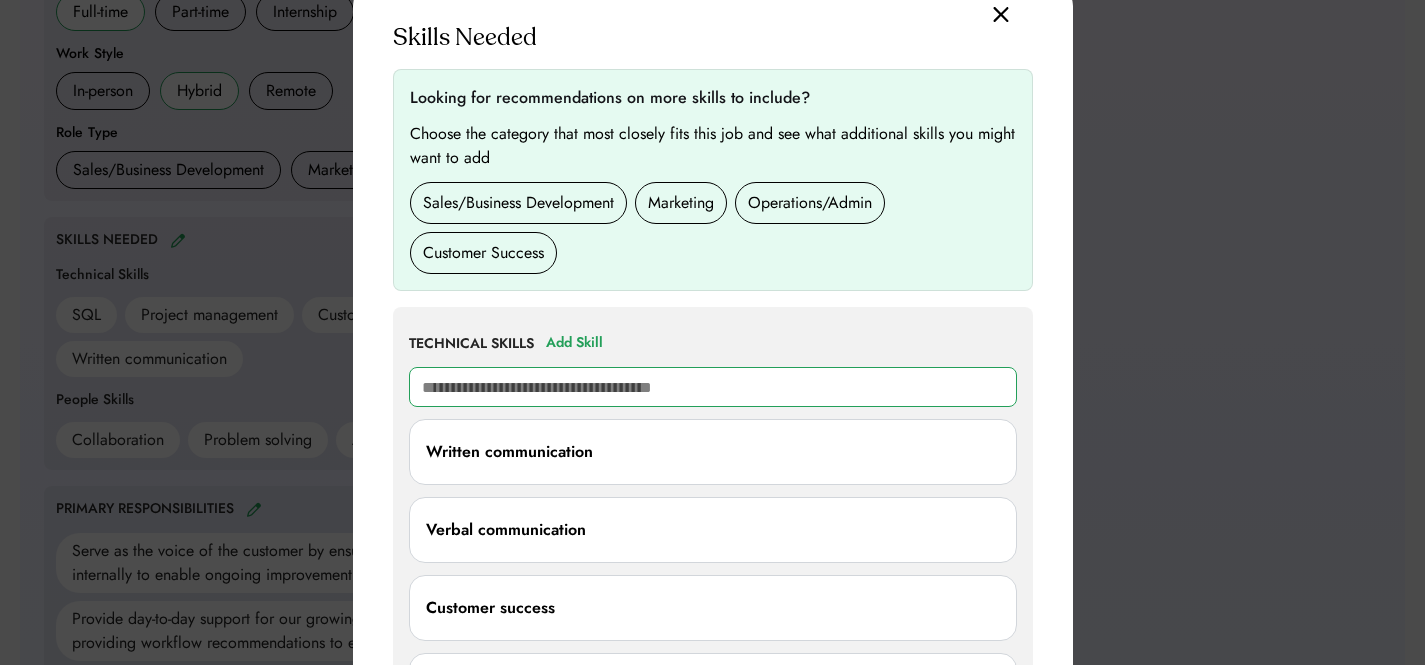 click at bounding box center (713, 387) 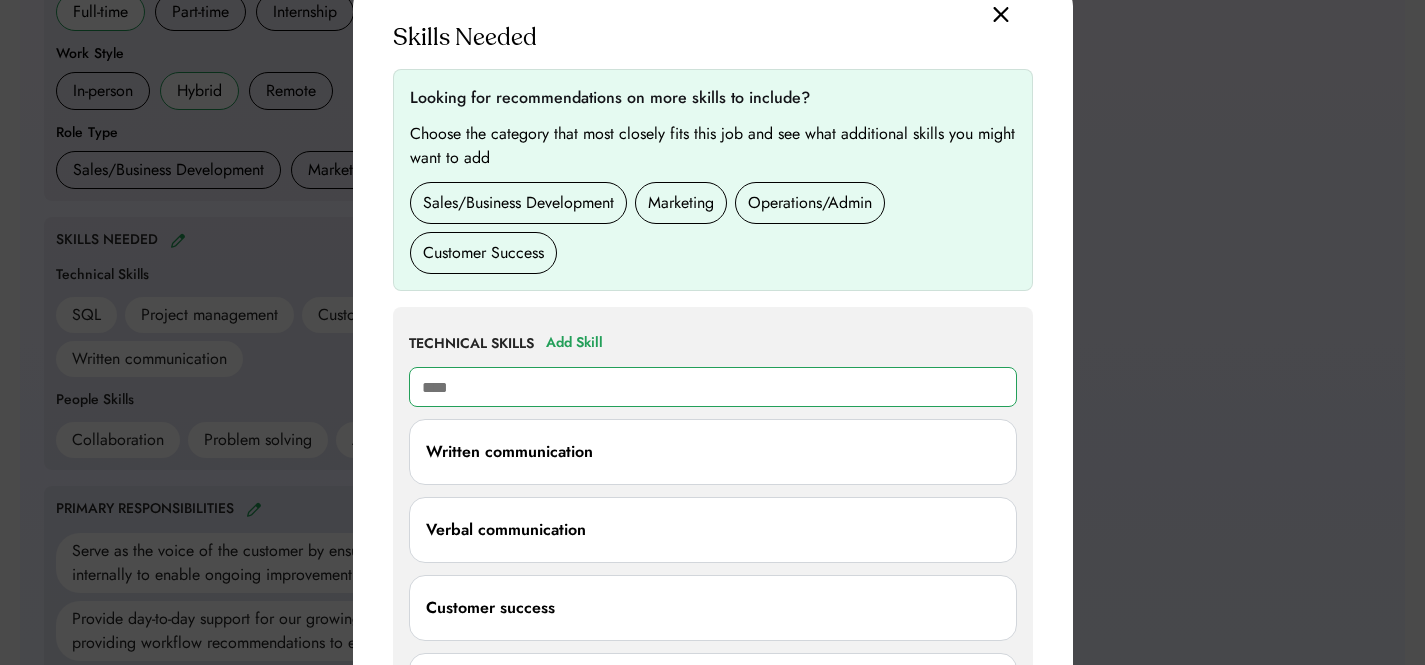 type on "*****" 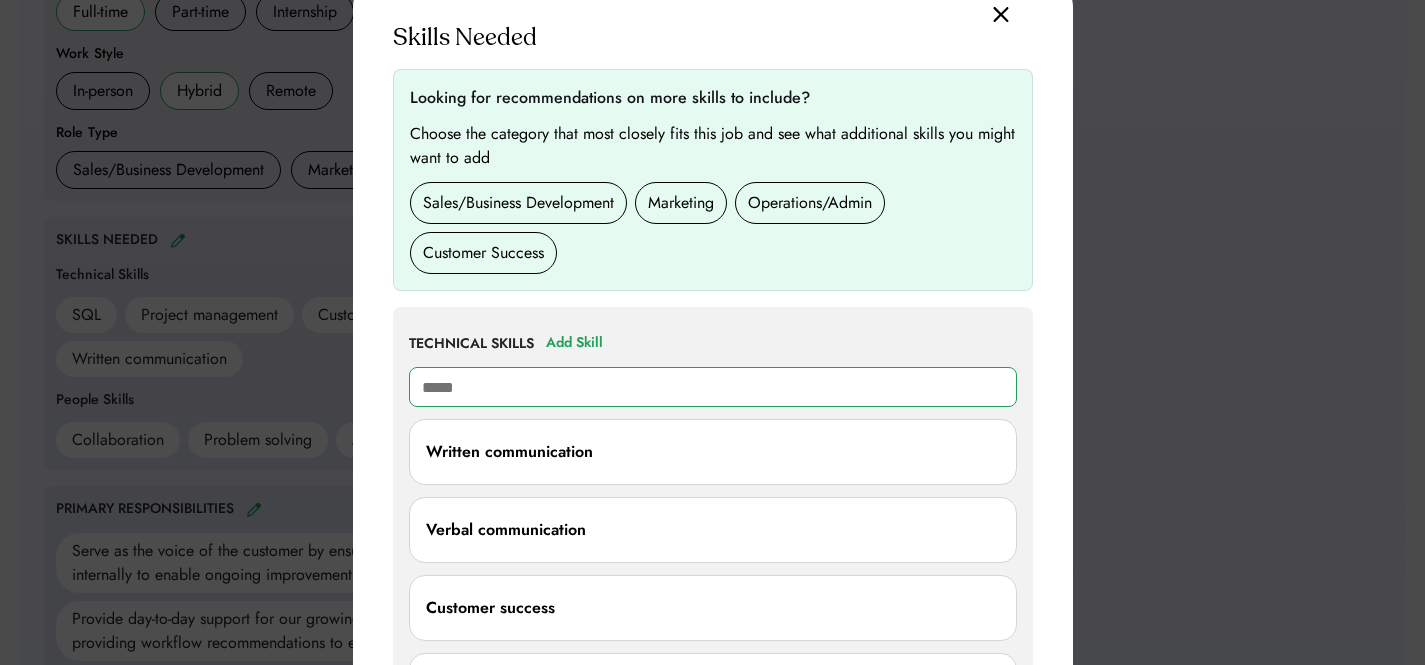 type on "**********" 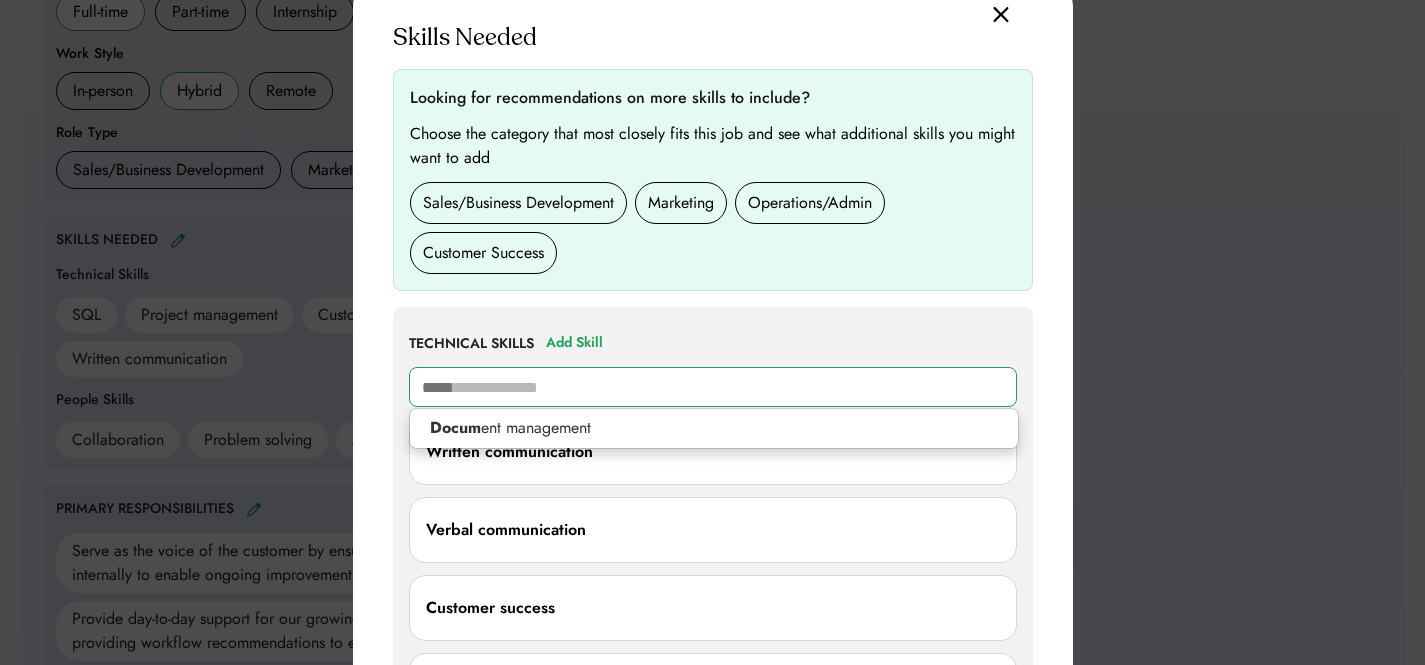 type 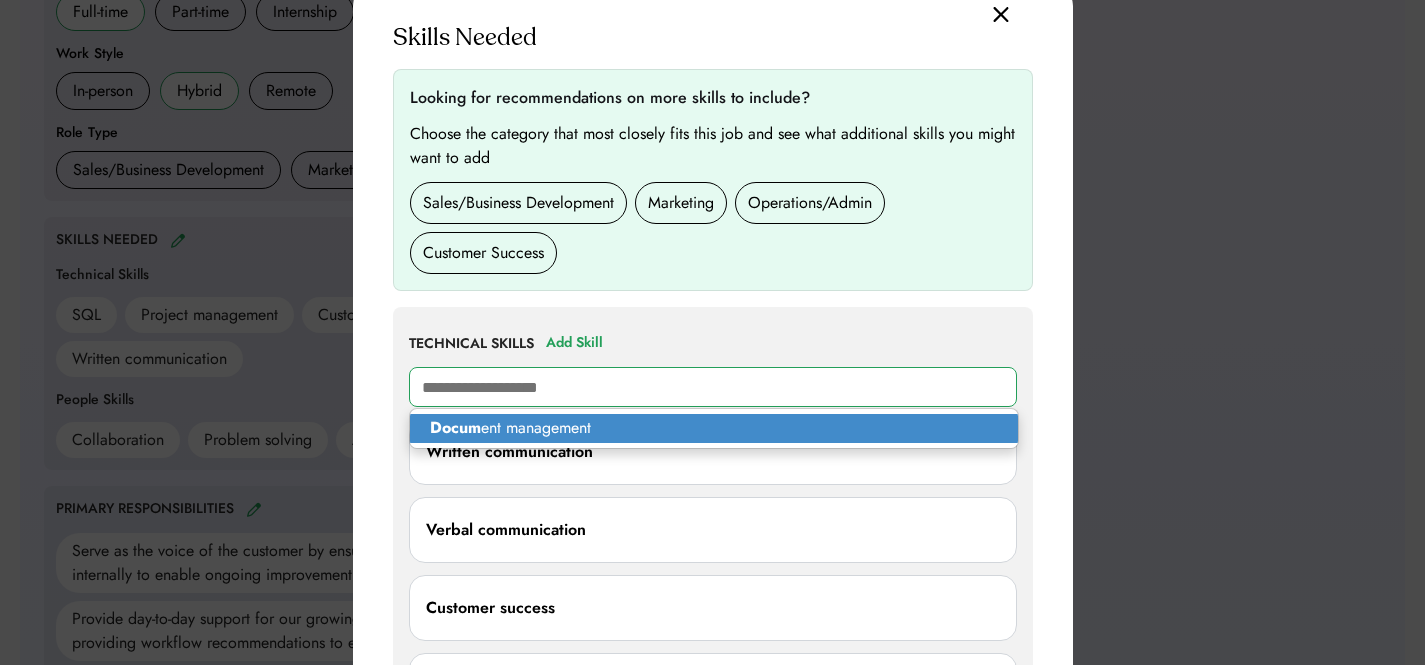 type on "**********" 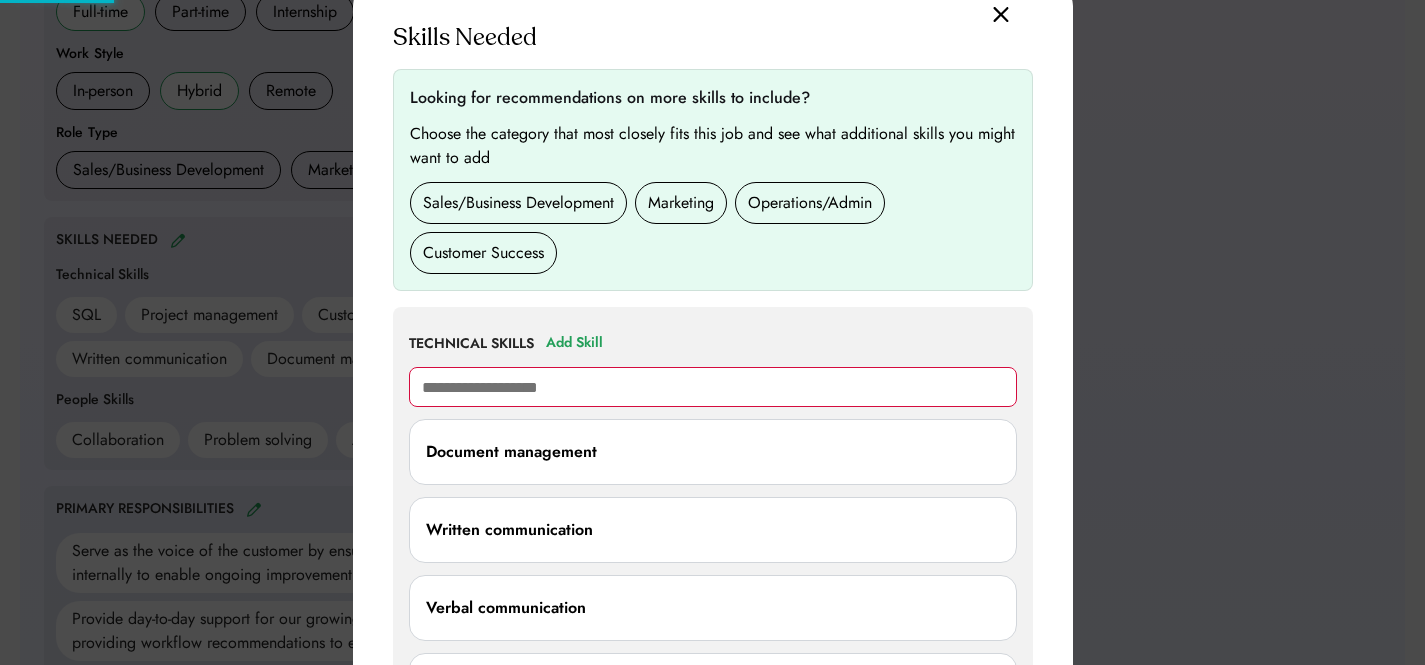 type 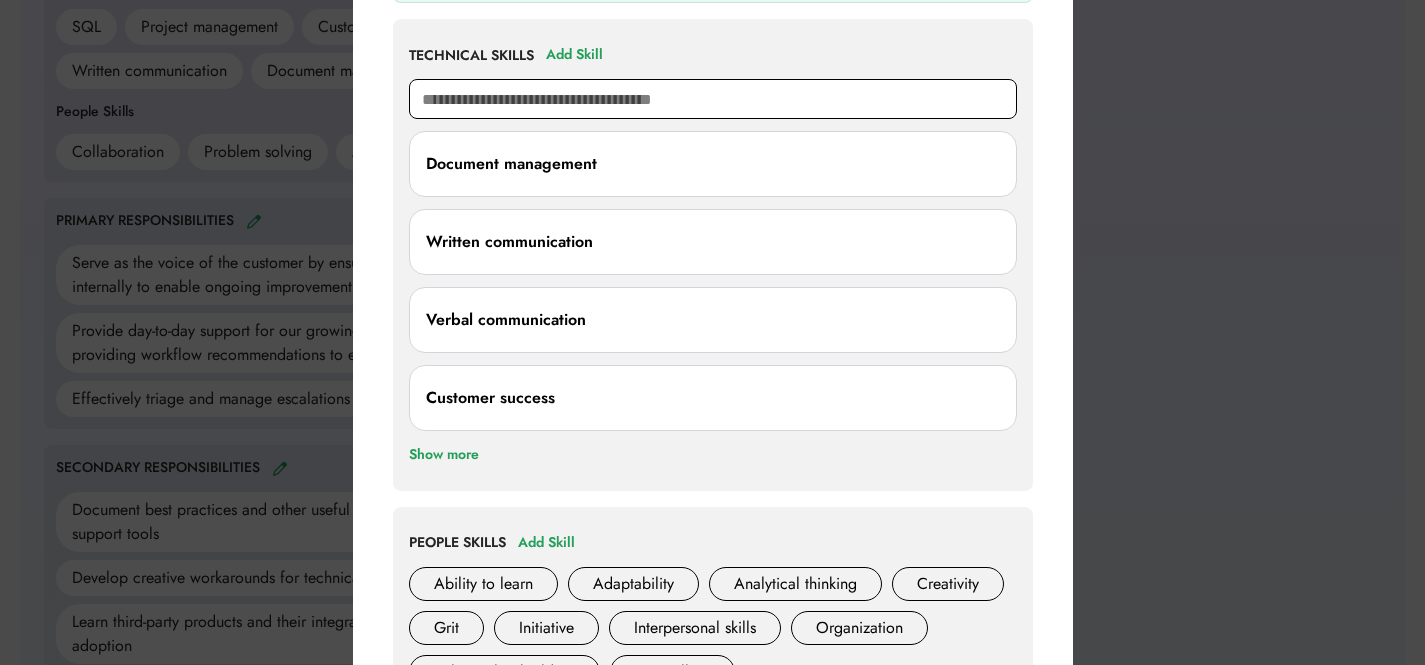 scroll, scrollTop: 1000, scrollLeft: 0, axis: vertical 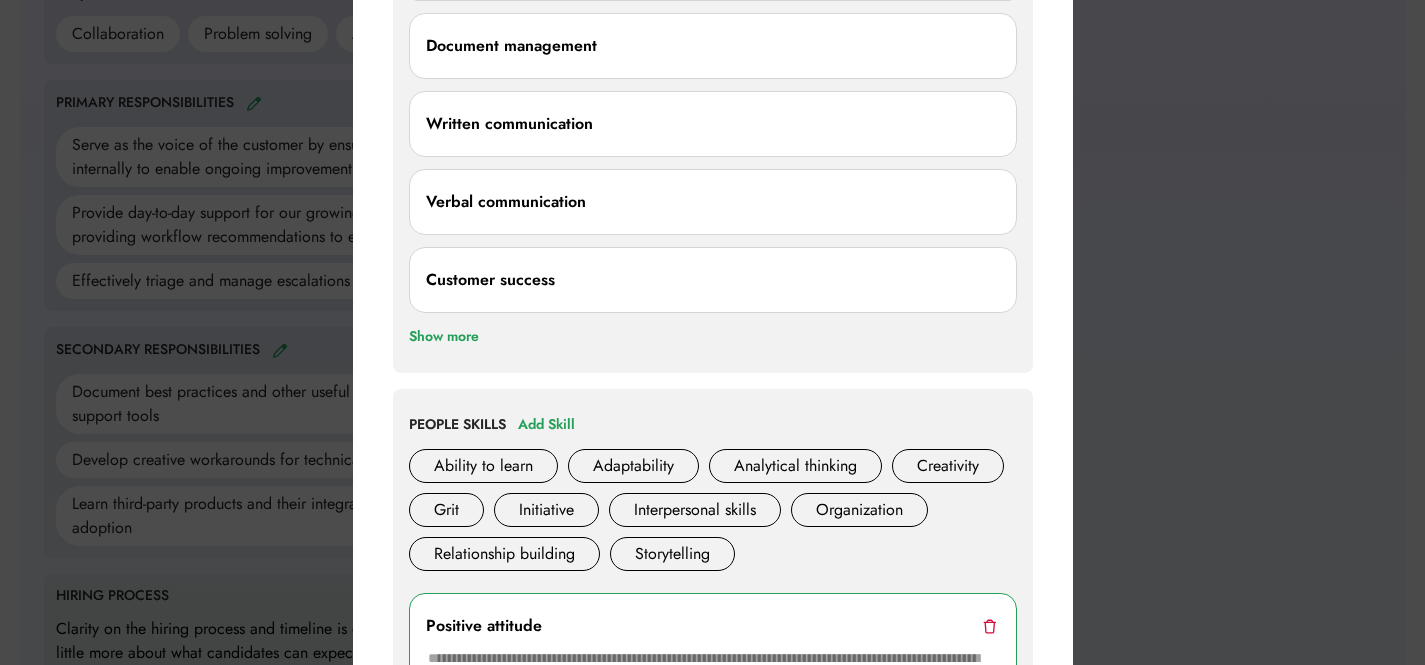 click on "Show more" at bounding box center (444, 337) 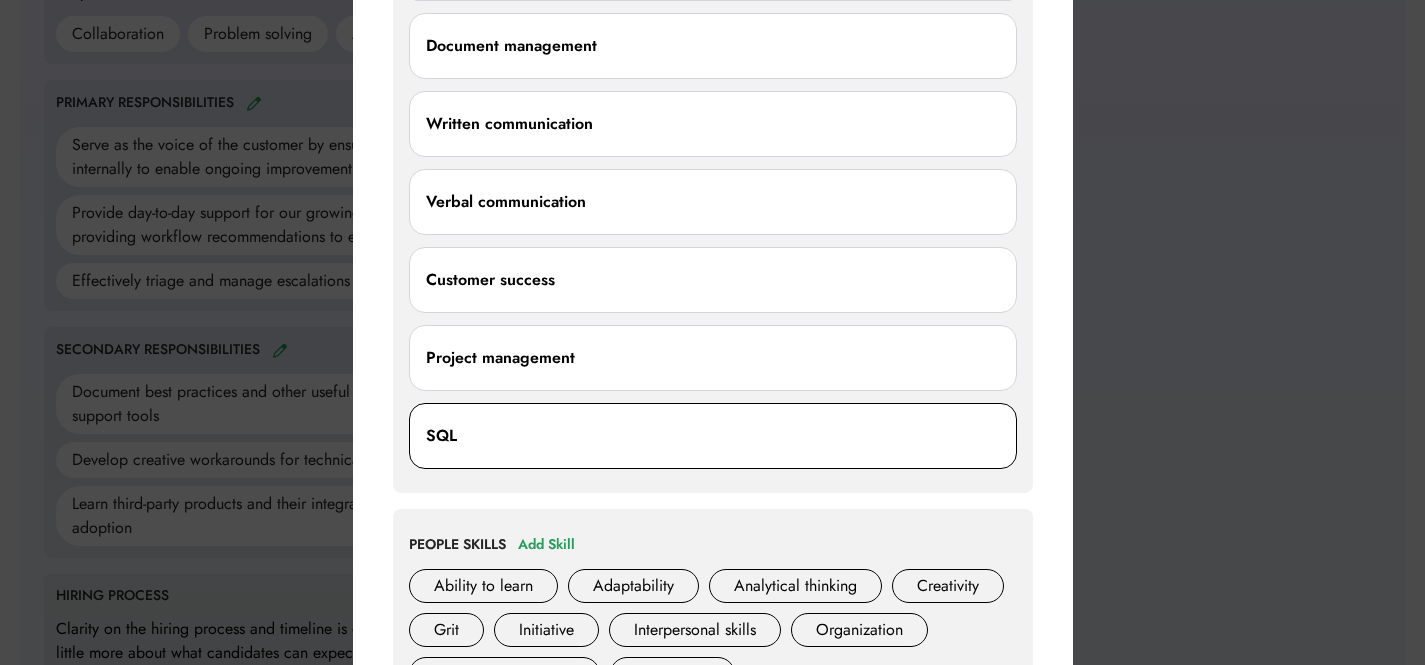 click on "SQL" at bounding box center (713, 436) 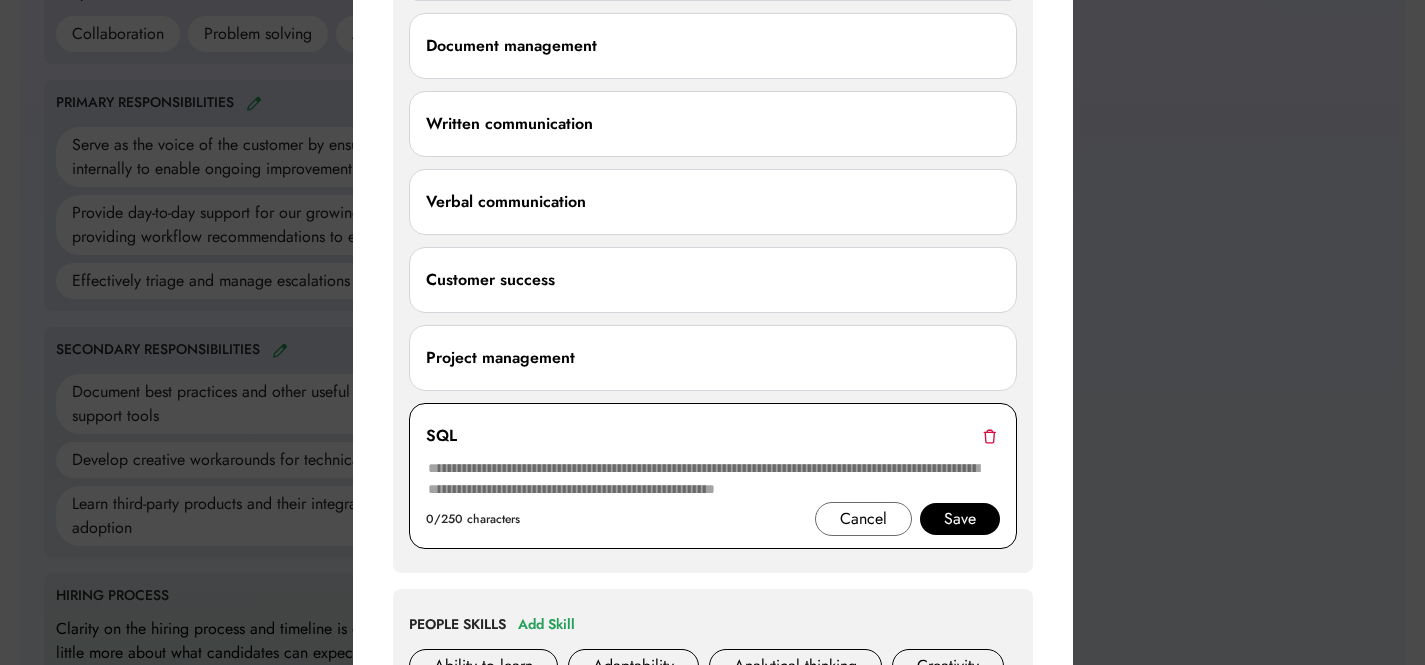 click at bounding box center [989, 436] 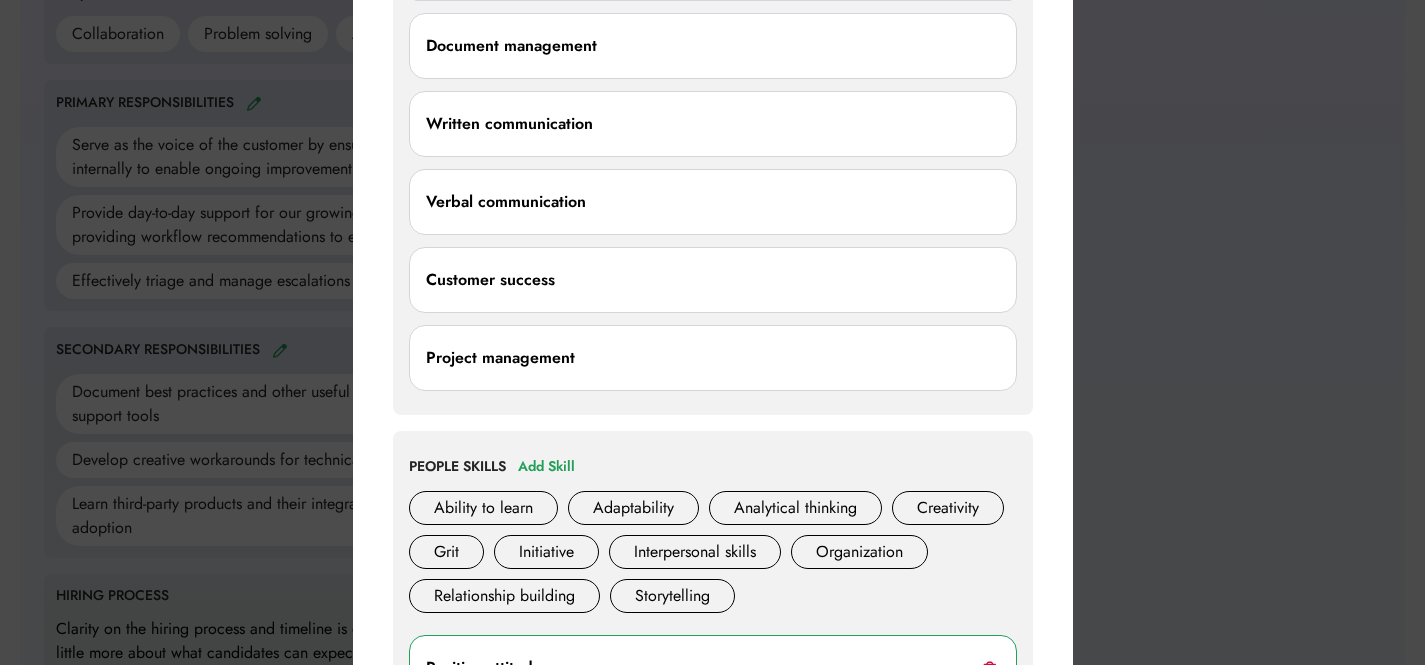 click at bounding box center (712, 332) 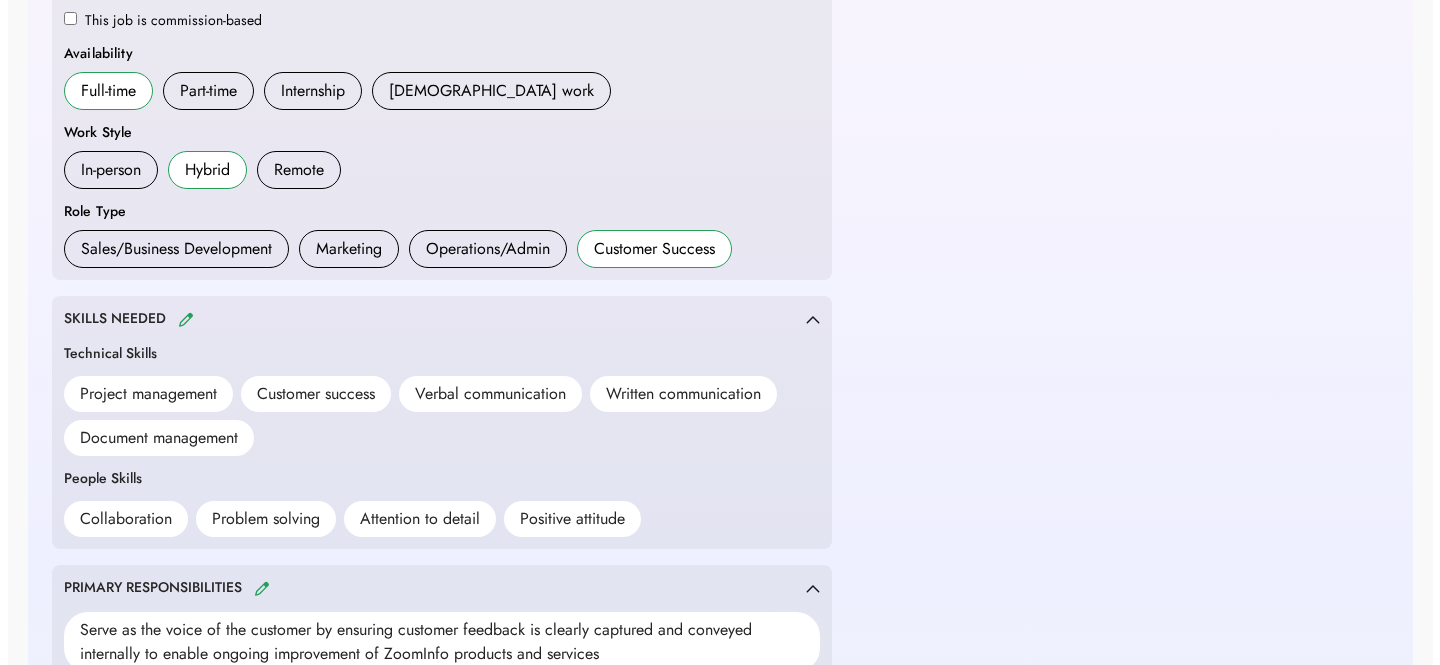 scroll, scrollTop: 0, scrollLeft: 0, axis: both 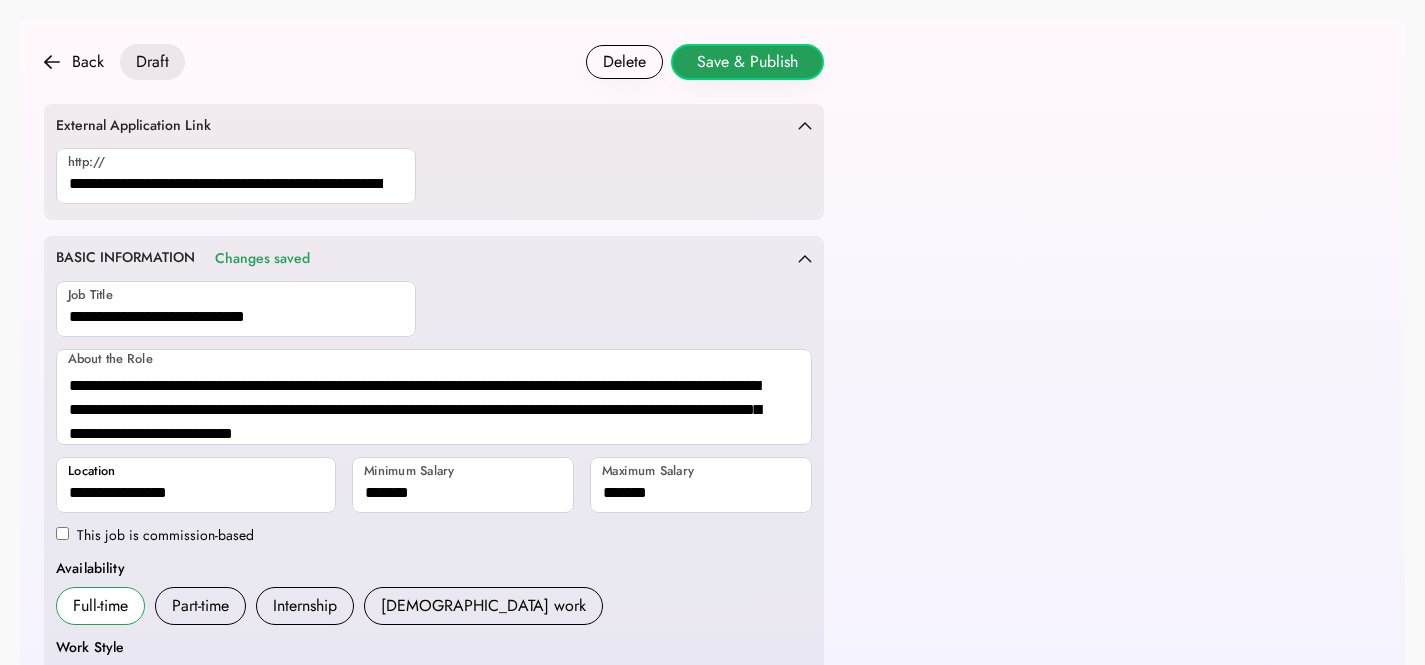 click on "Save & Publish" at bounding box center (747, 62) 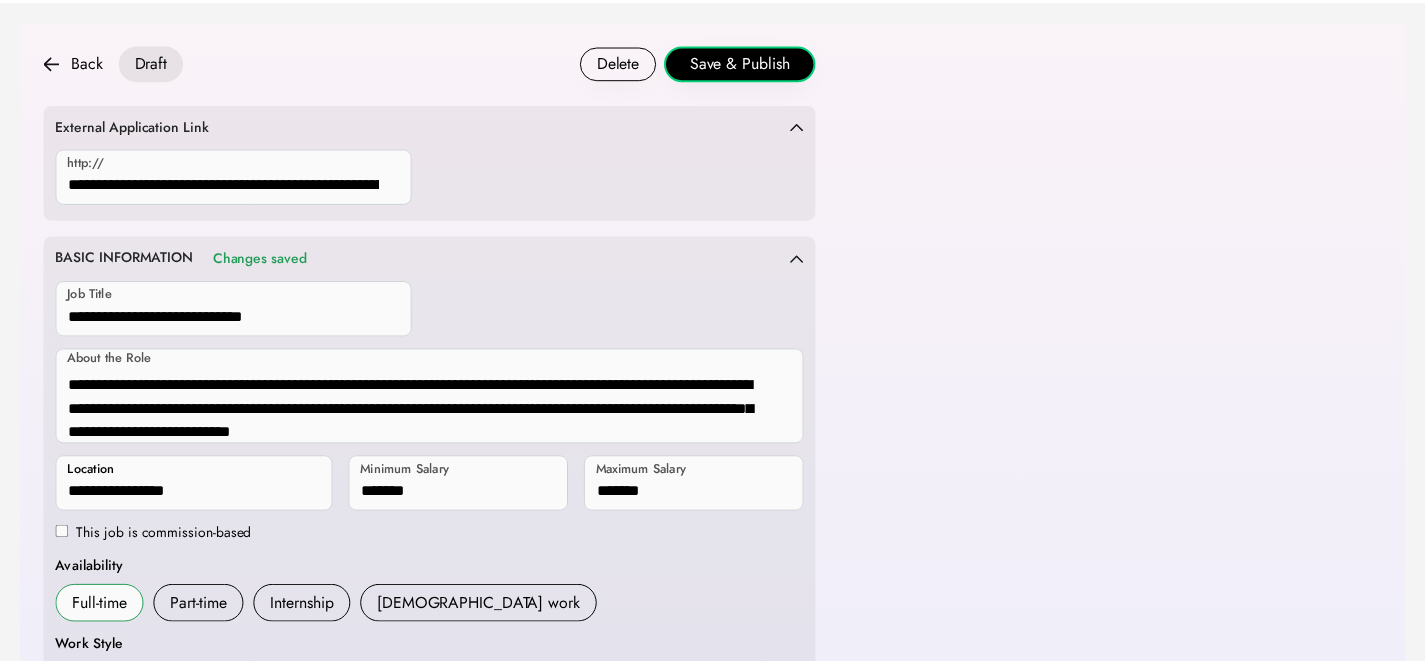 scroll, scrollTop: 826, scrollLeft: 0, axis: vertical 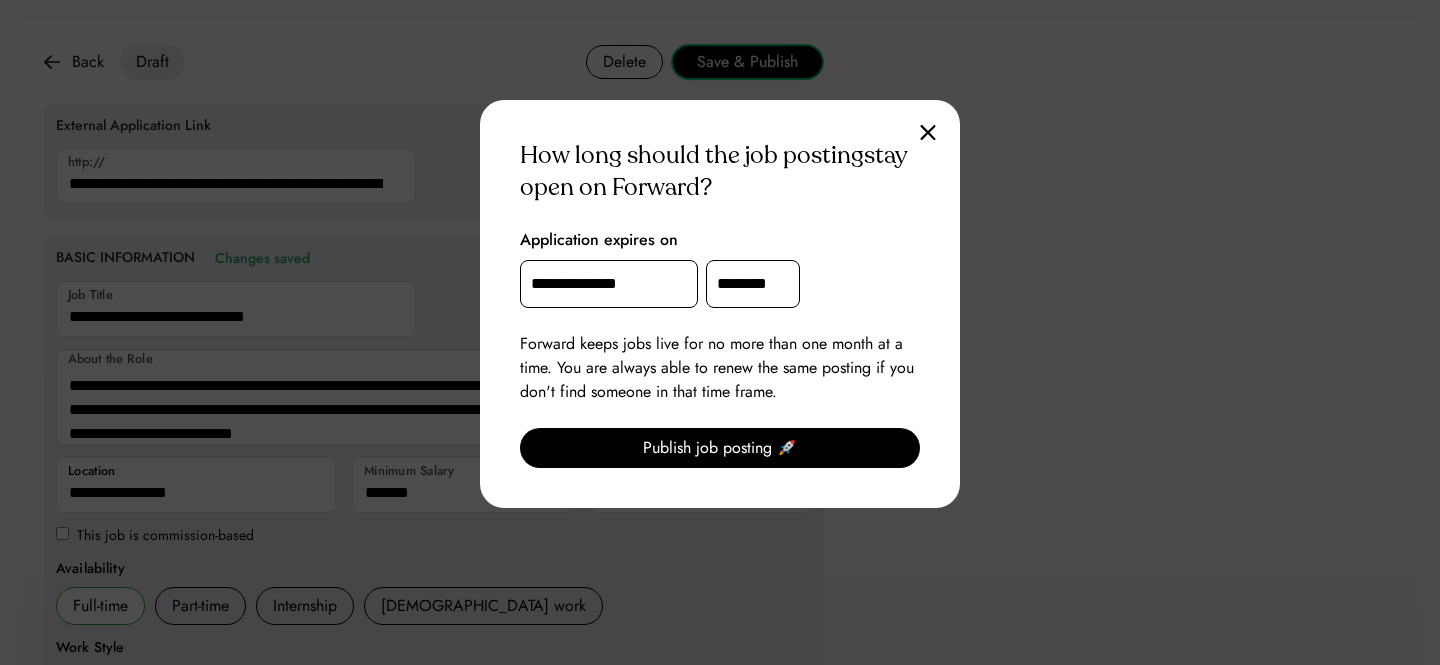 click on "**********" at bounding box center (609, 284) 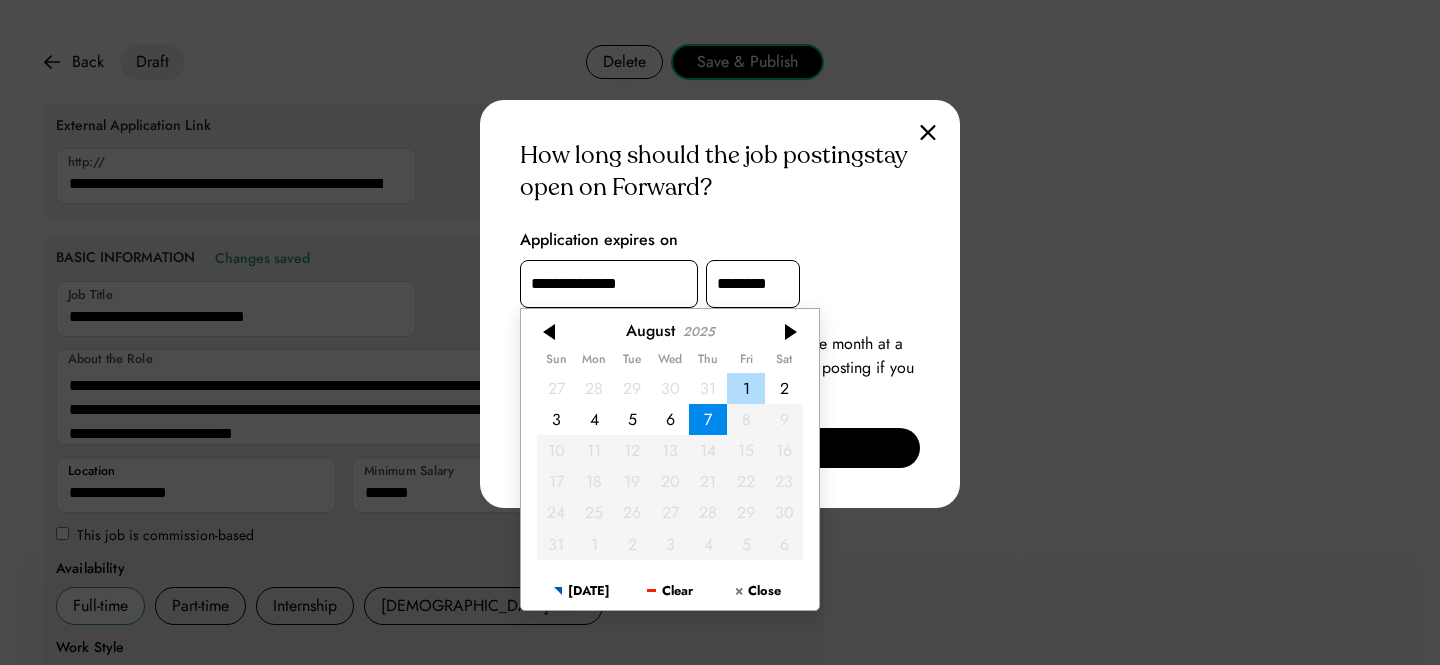 click on "1" at bounding box center (746, 387) 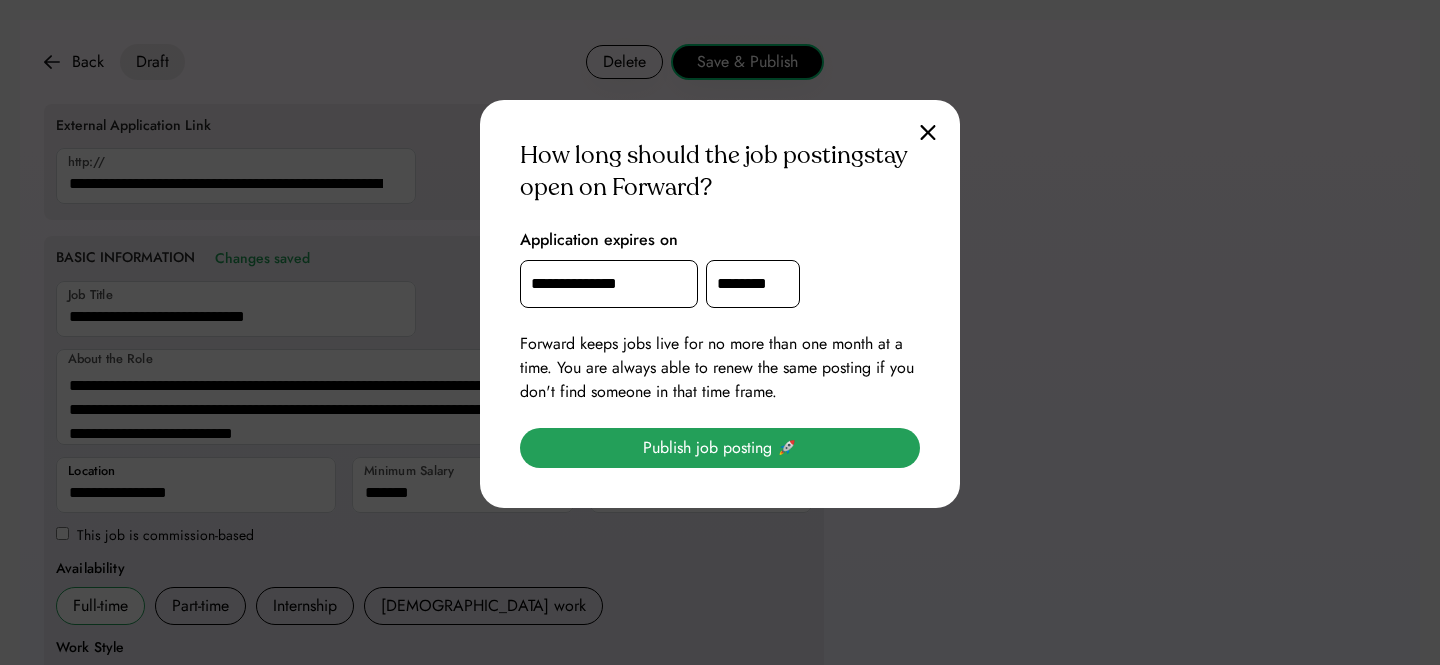 click on "Publish job posting 🚀" at bounding box center (720, 448) 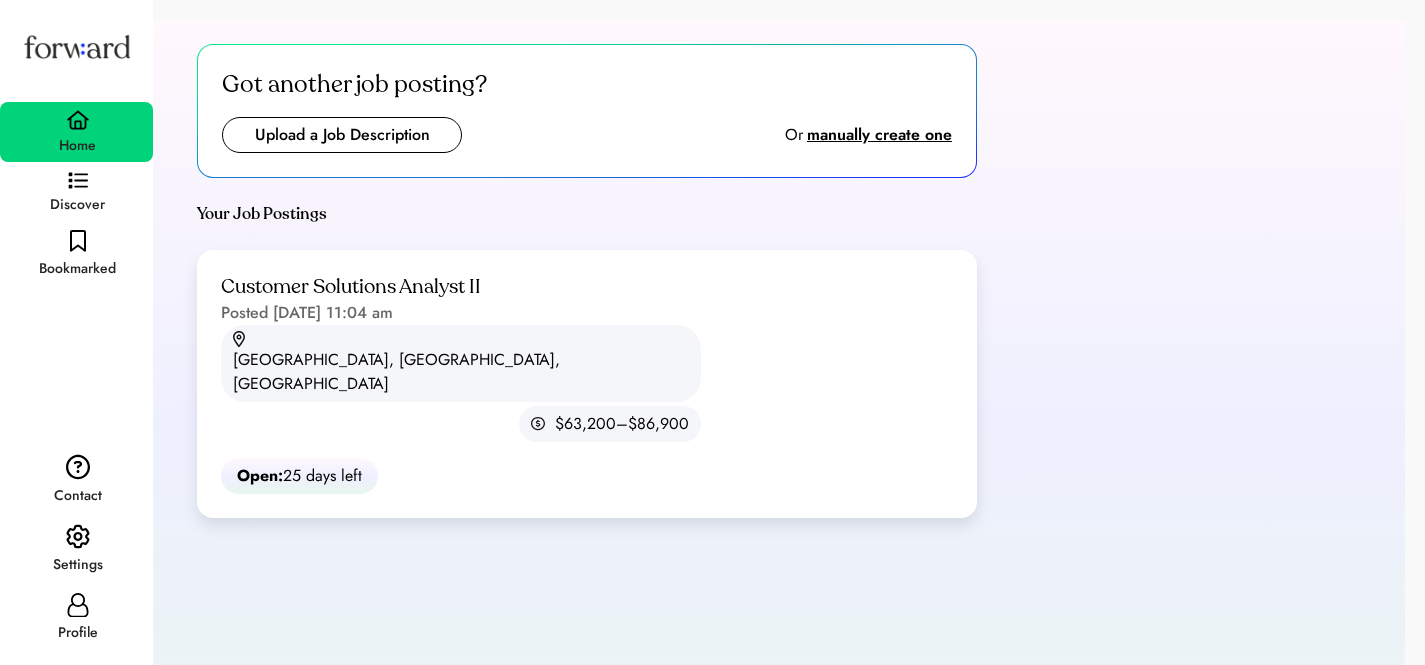 scroll, scrollTop: 0, scrollLeft: 0, axis: both 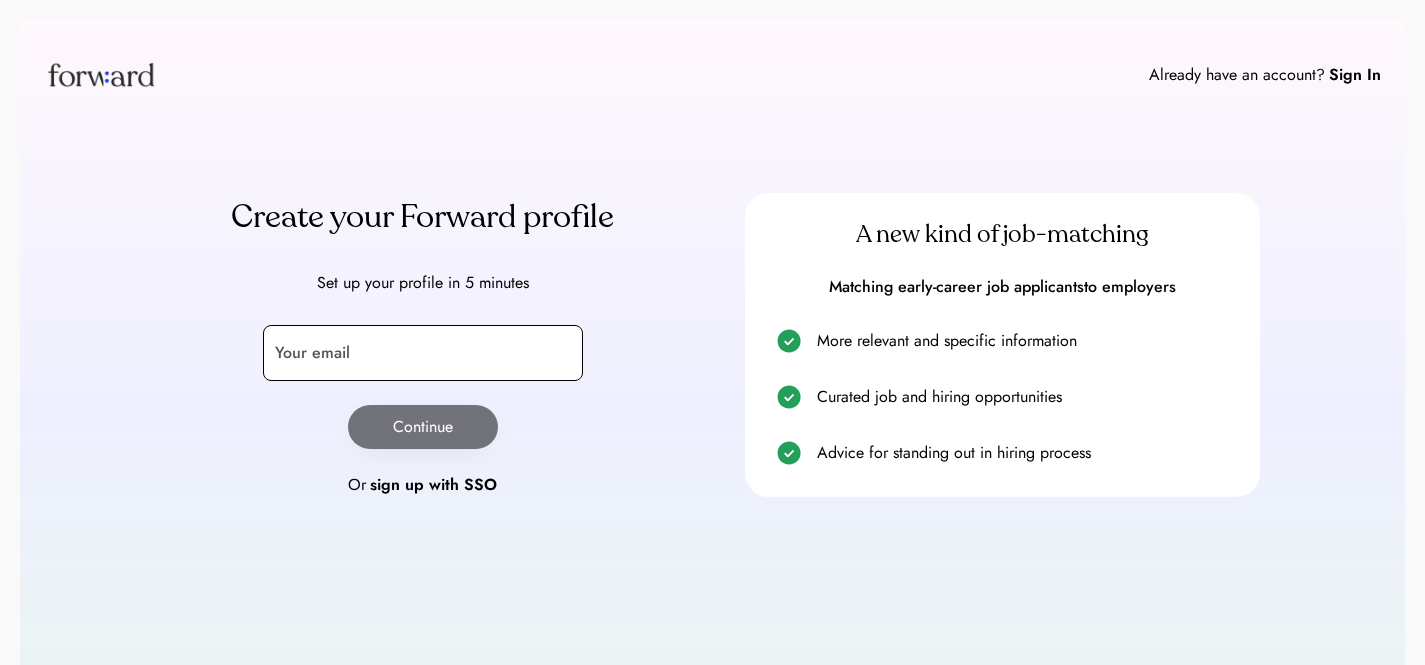 click on "Create your Forward profile Set up your profile in 5 minutes Your email Continue Or sign up with SSO" at bounding box center [422, 345] 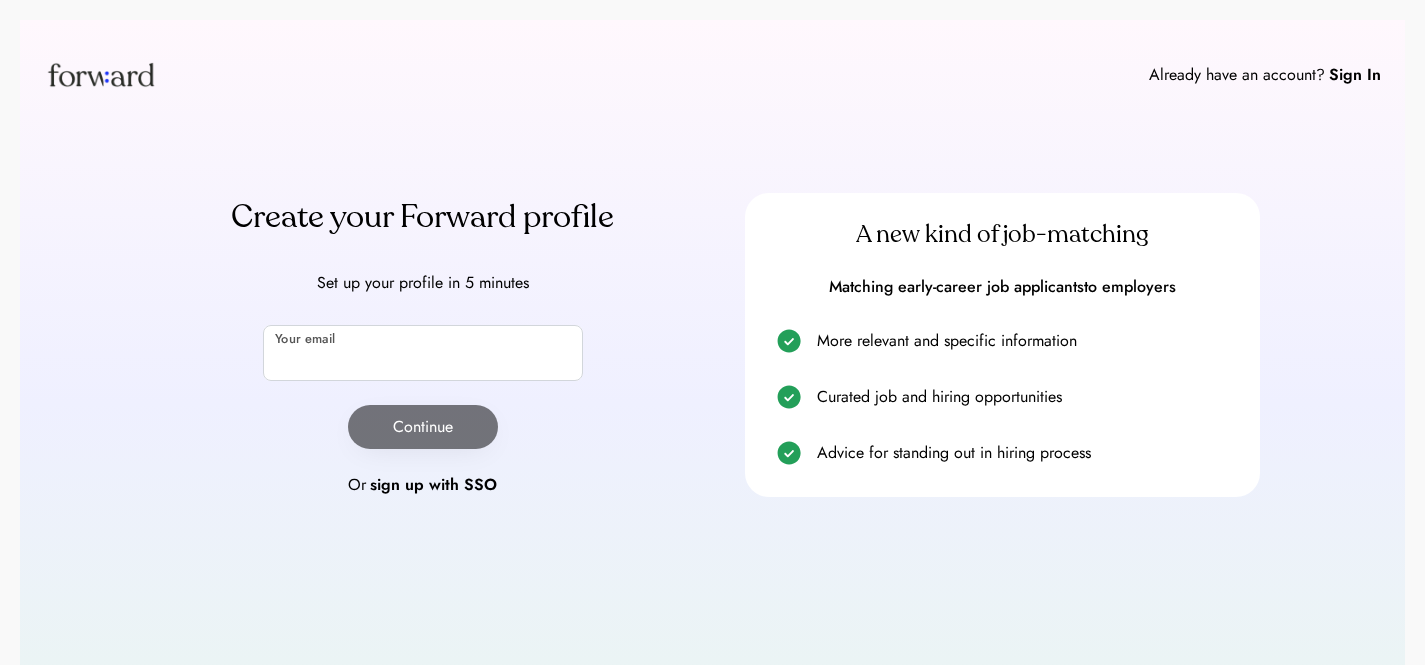 click at bounding box center (423, 353) 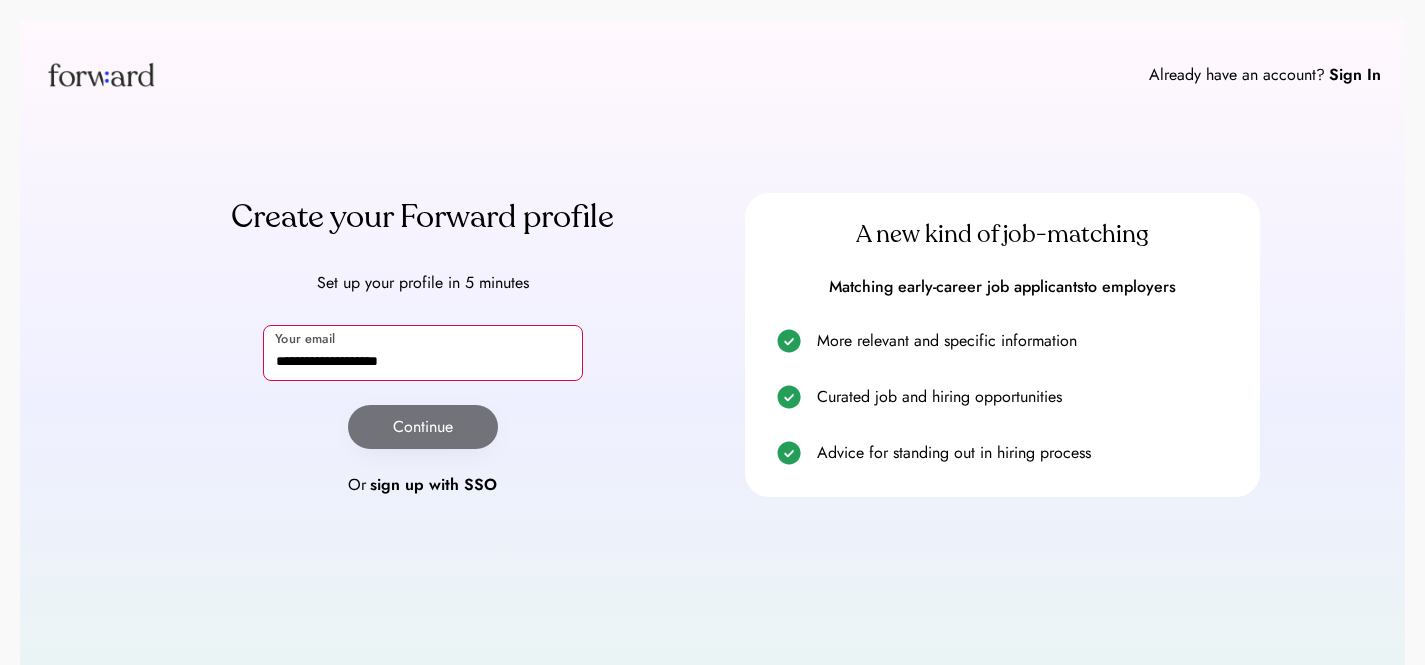 type on "**********" 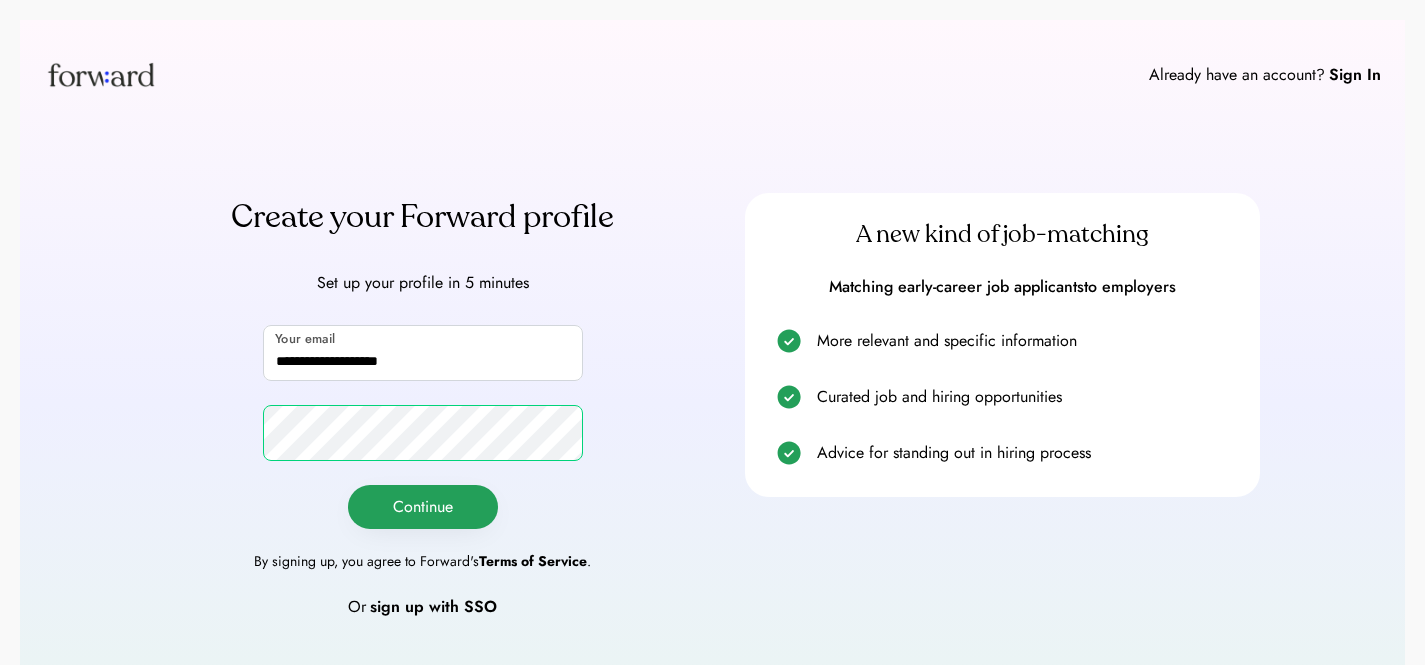 click on "Continue" at bounding box center (423, 507) 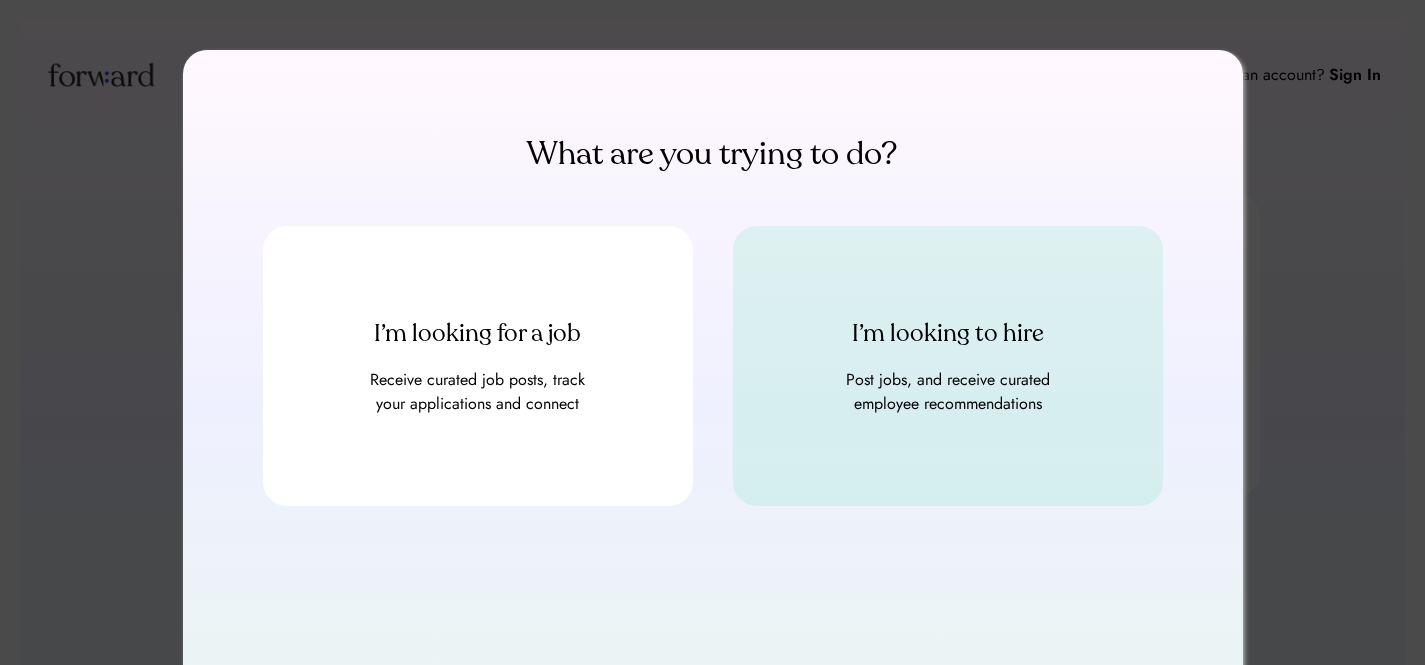 click on "I’m looking to hire" at bounding box center (948, 334) 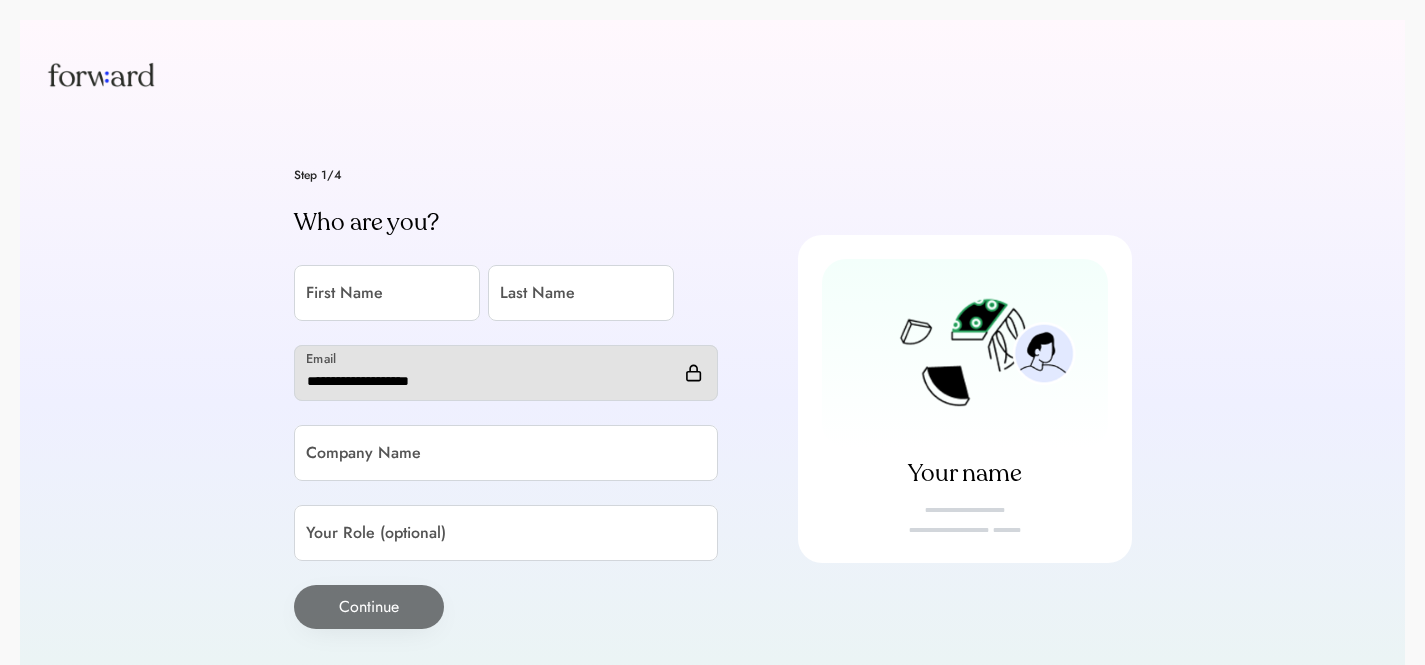 scroll, scrollTop: 0, scrollLeft: 0, axis: both 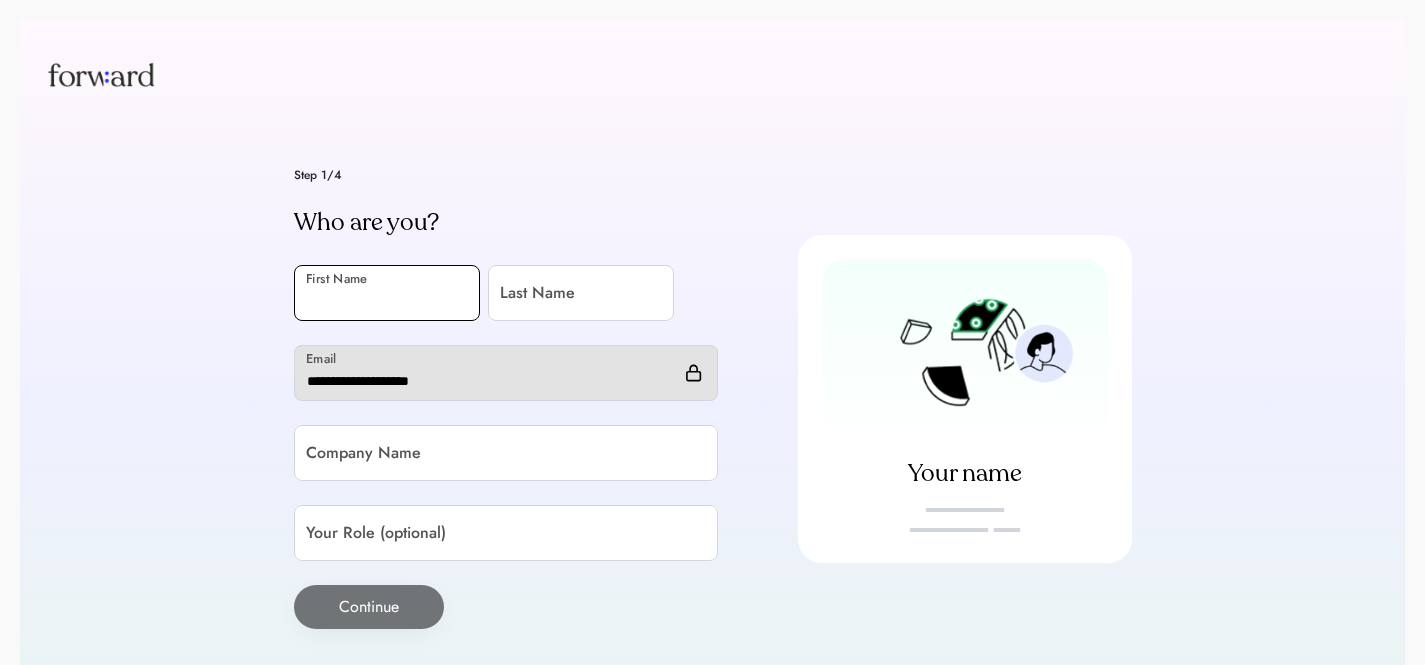 click at bounding box center (387, 293) 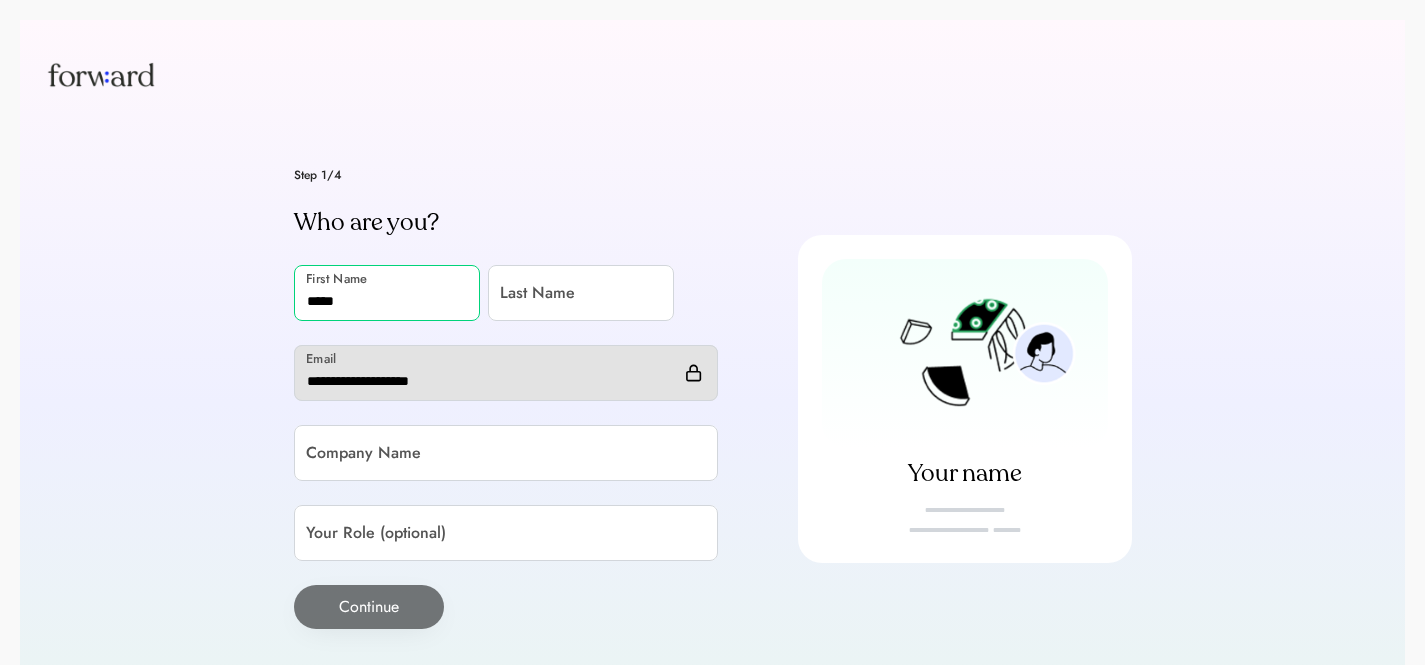 type on "*****" 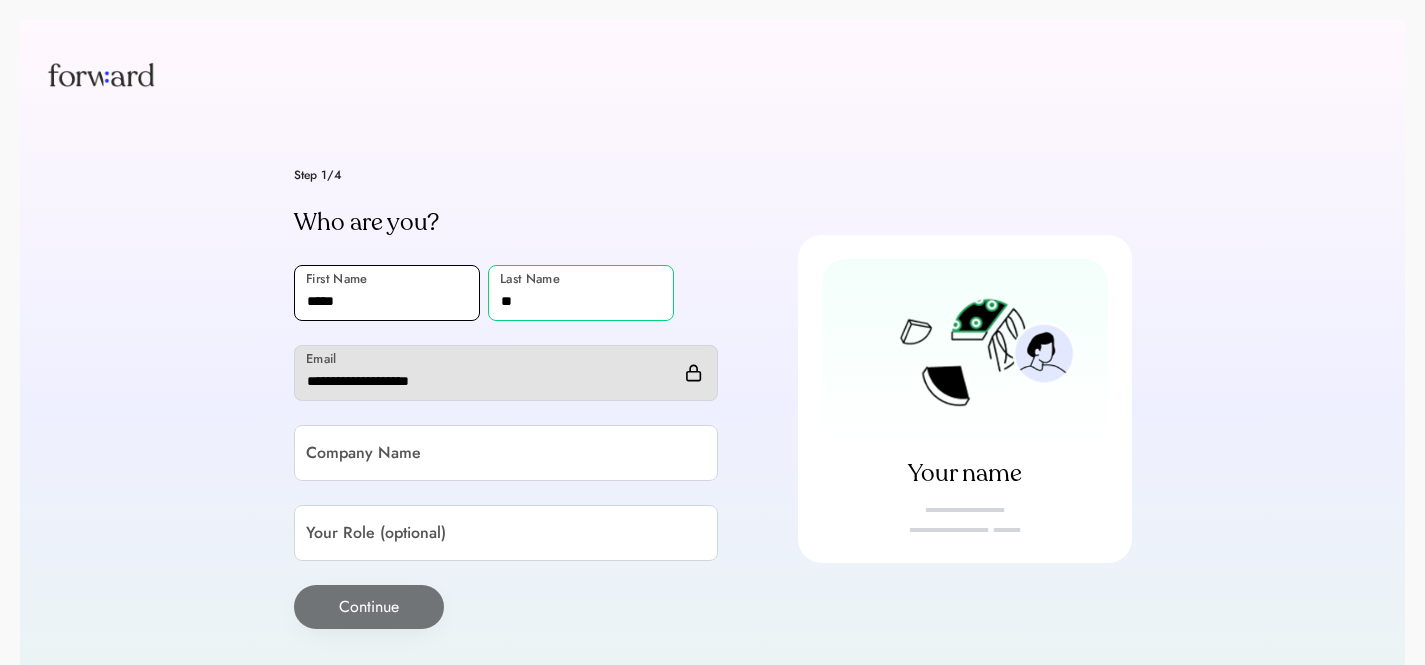 type on "**" 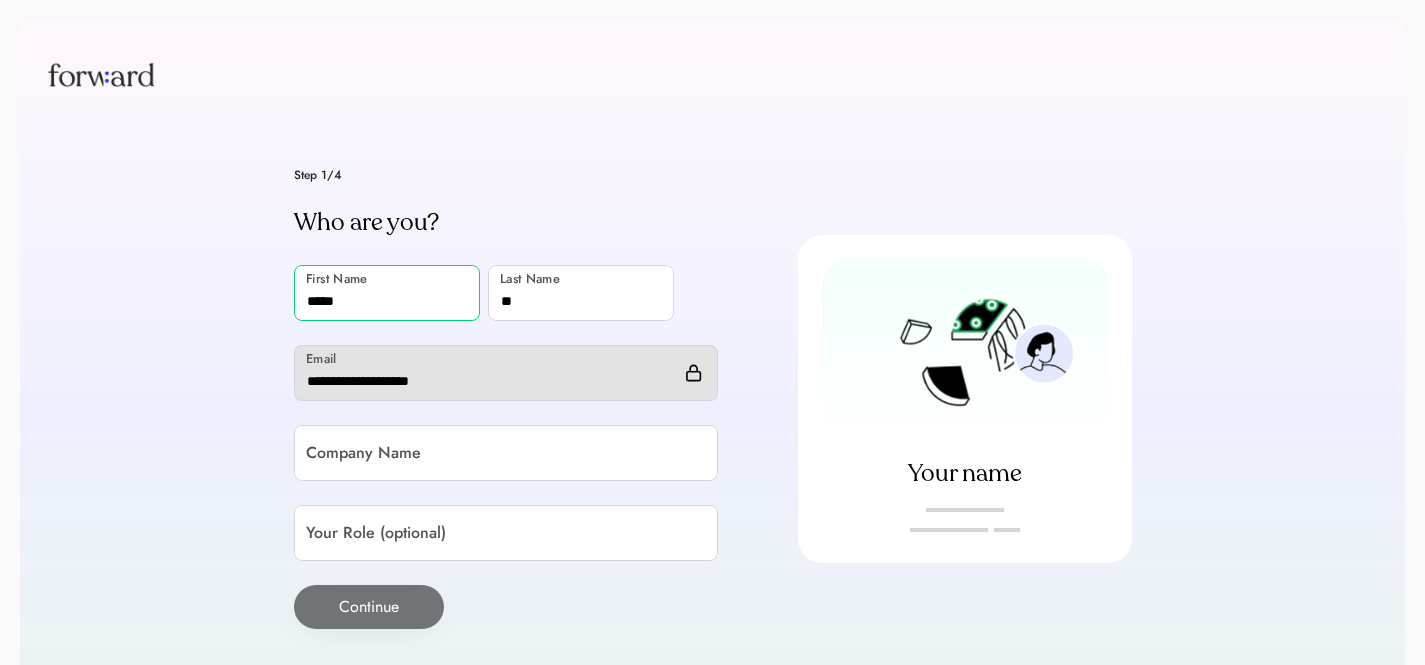 click at bounding box center (387, 293) 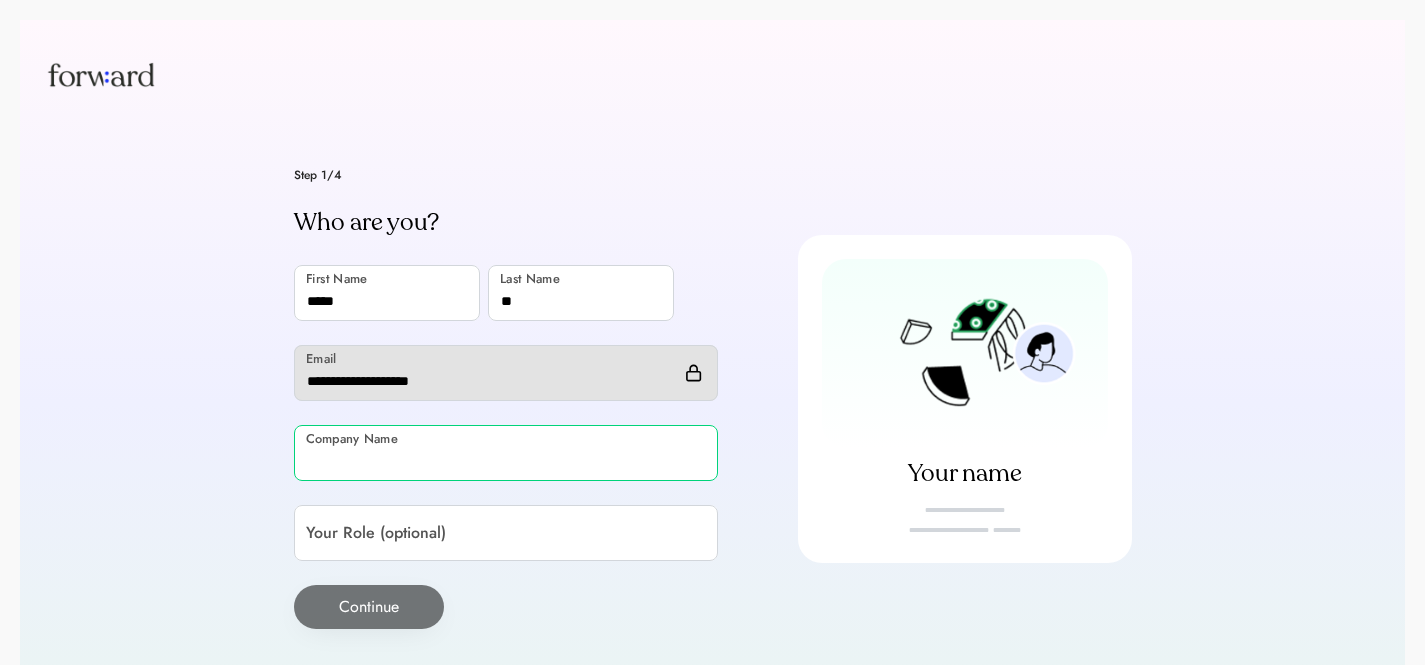 click at bounding box center (506, 453) 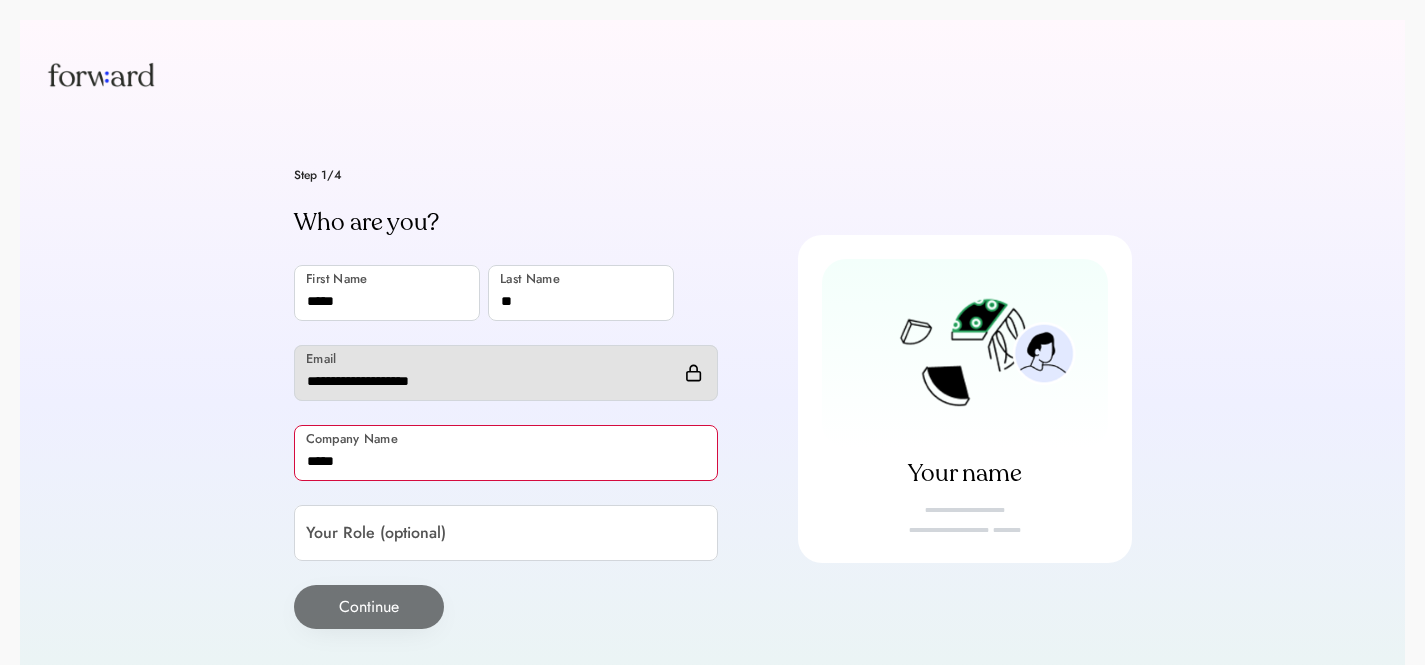 type on "*****" 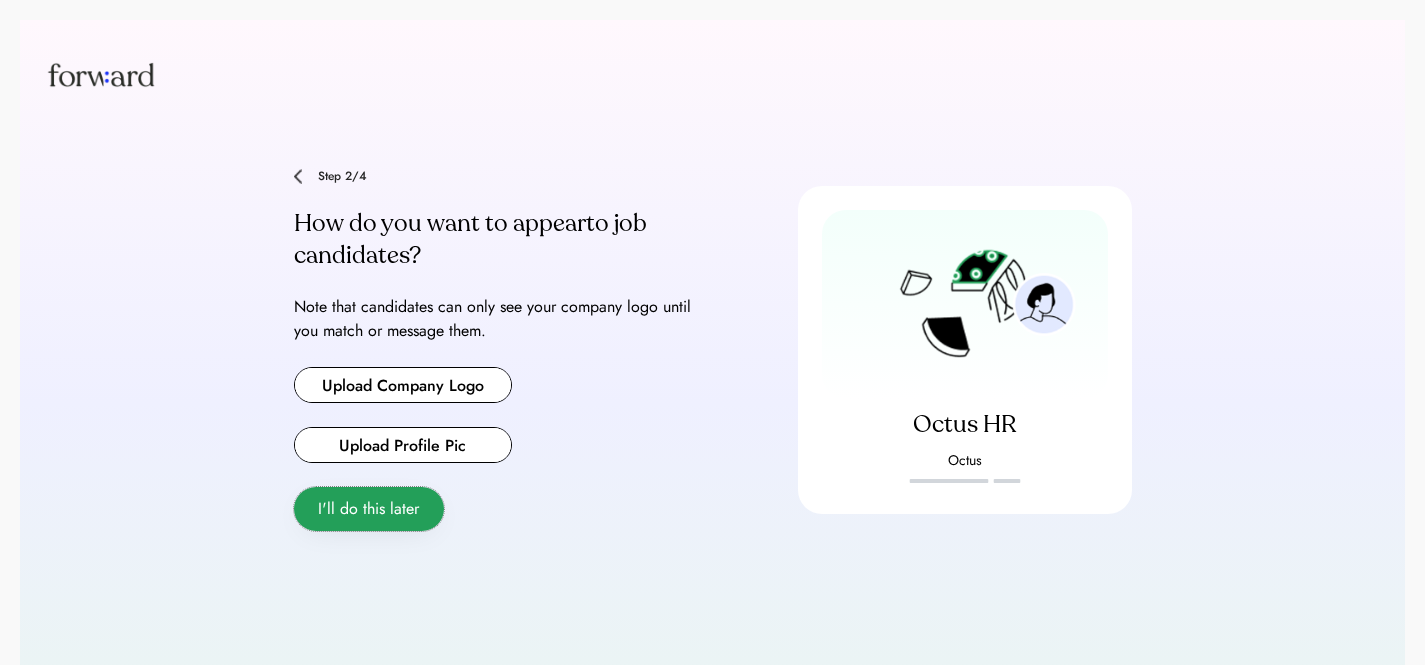 click on "I'll do this later" at bounding box center [369, 509] 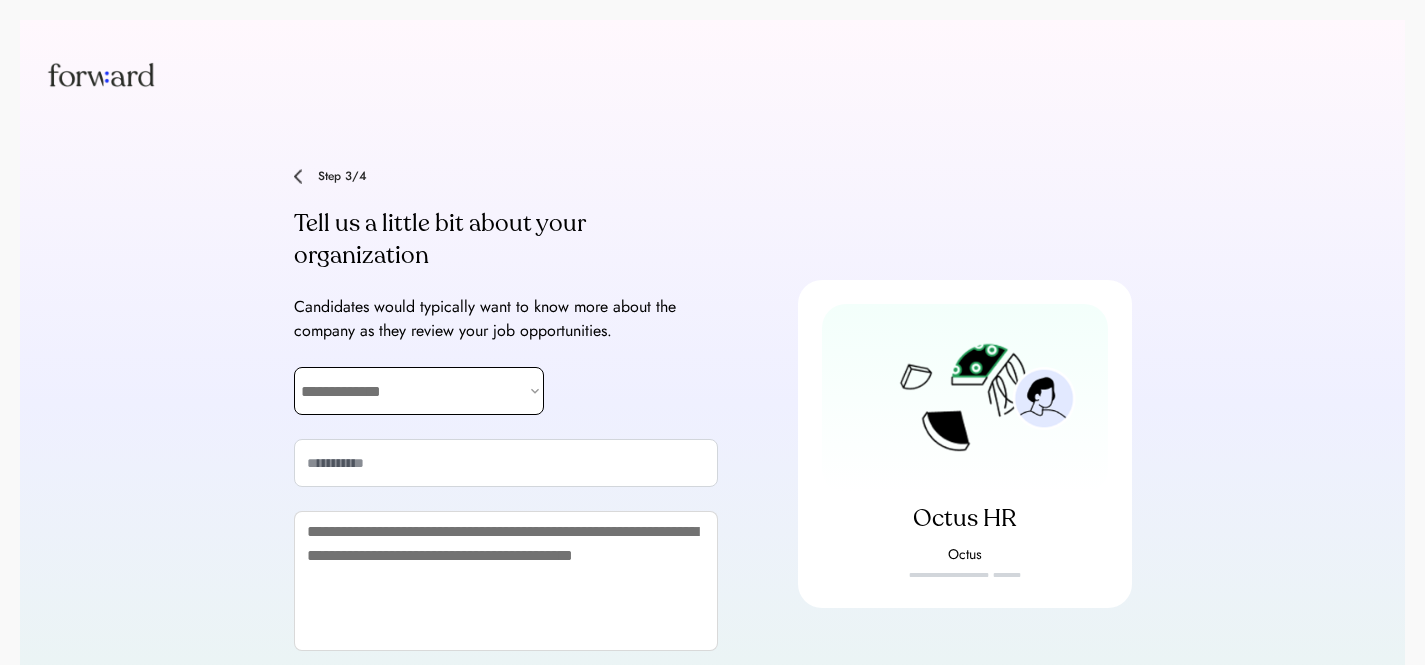 click on "**********" at bounding box center (419, 391) 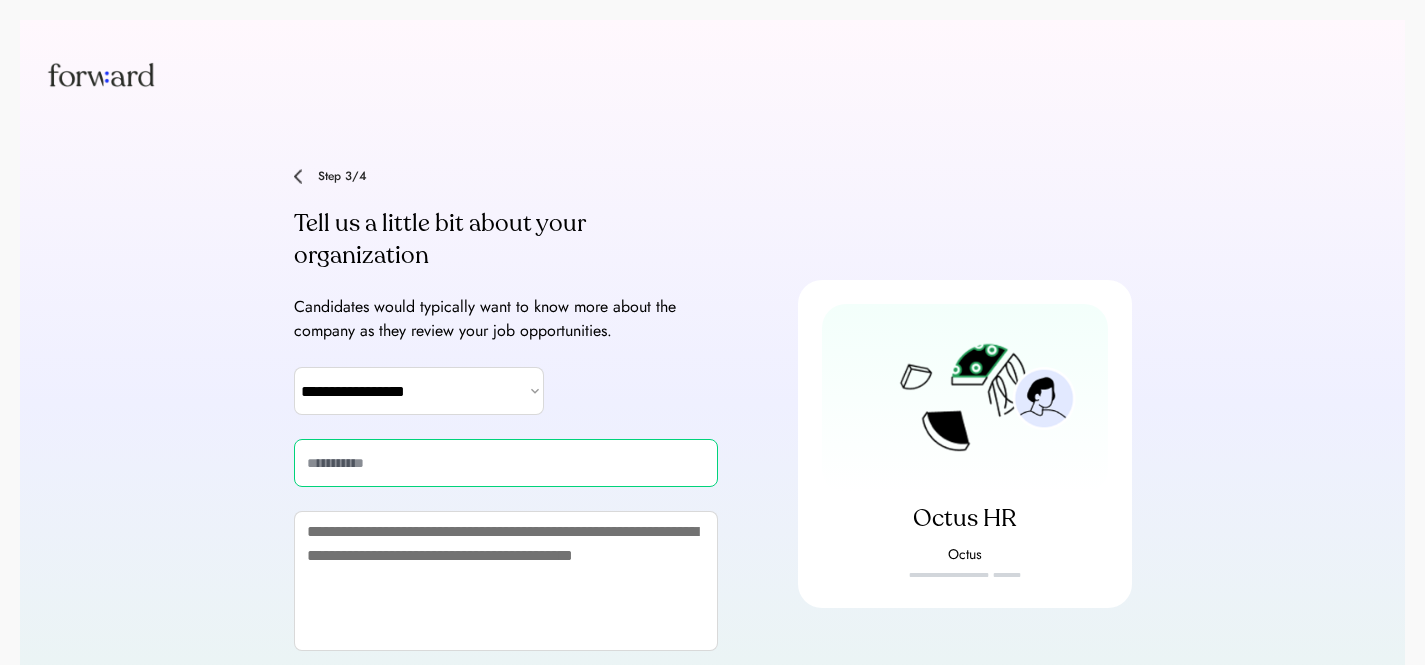click at bounding box center (506, 463) 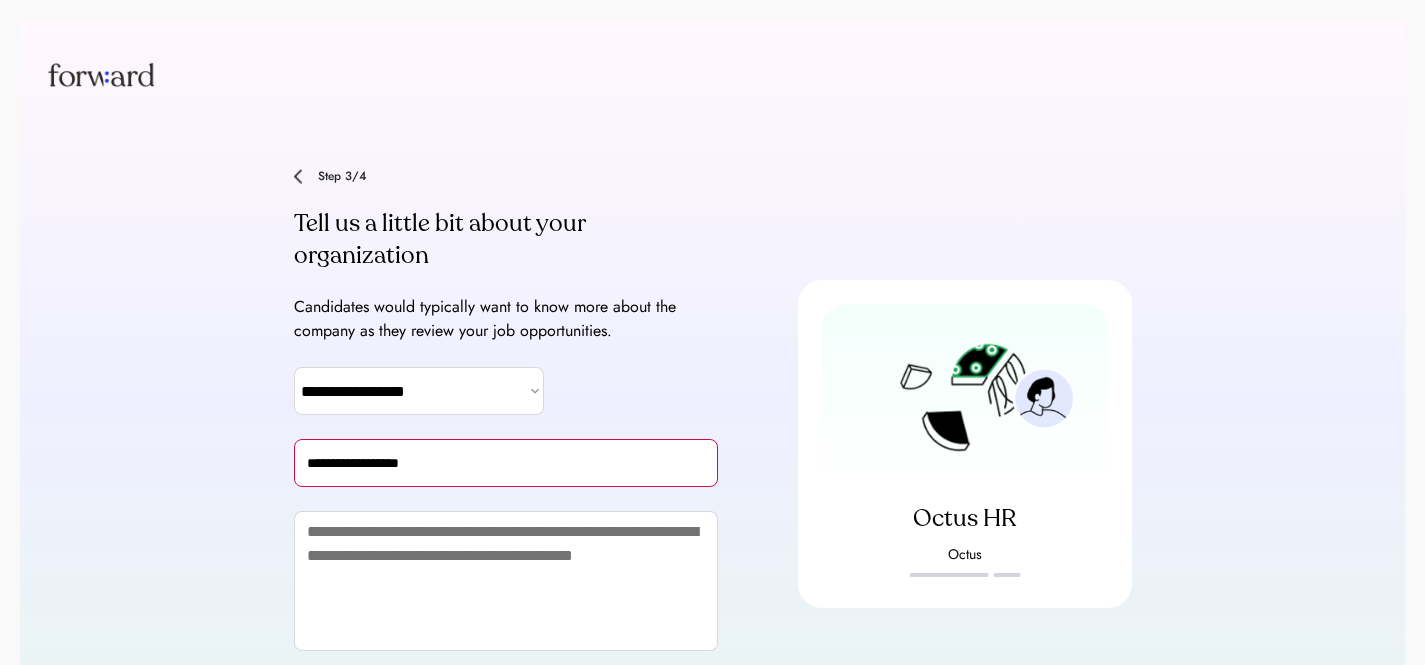 type on "**********" 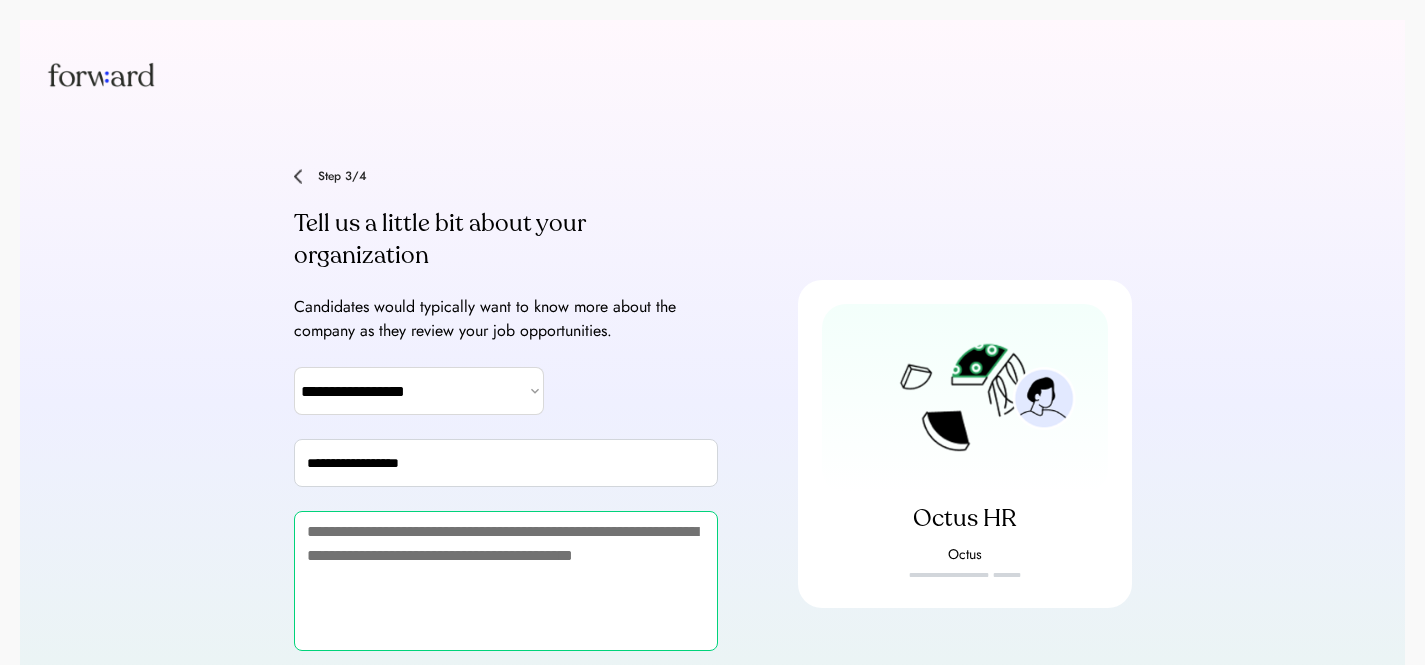 click at bounding box center (506, 581) 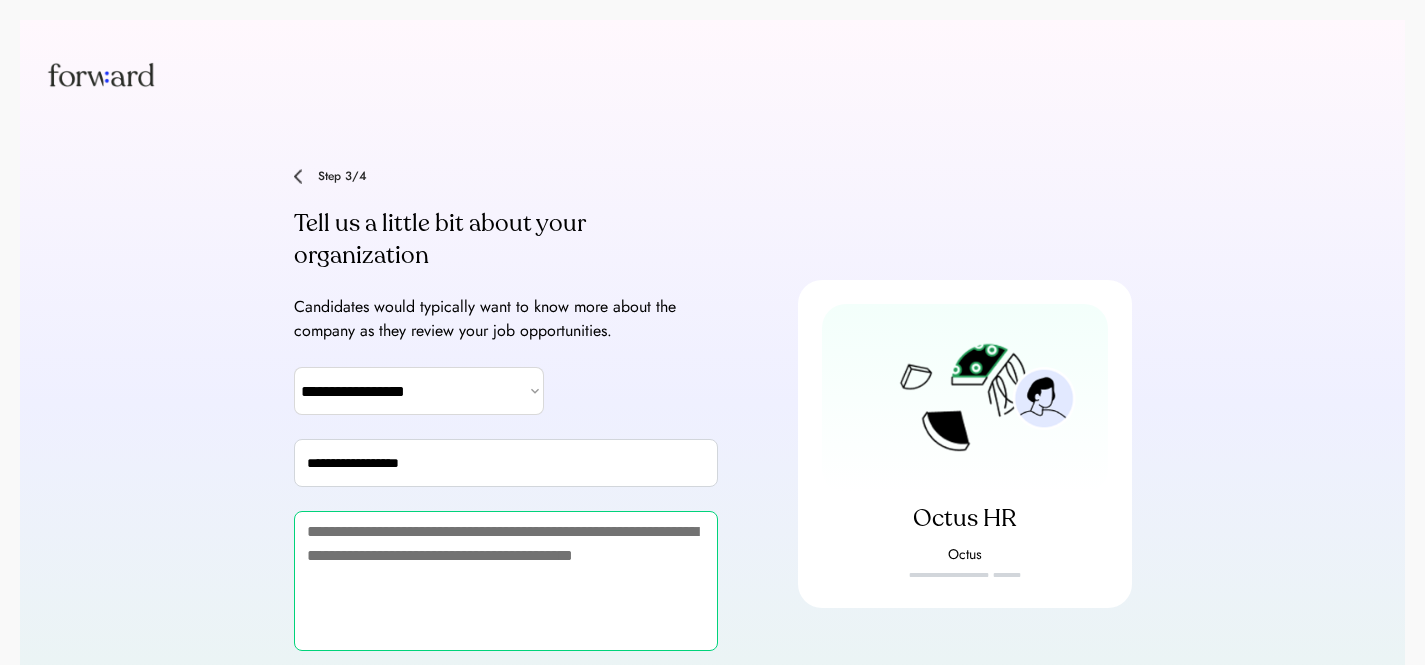 click at bounding box center [506, 581] 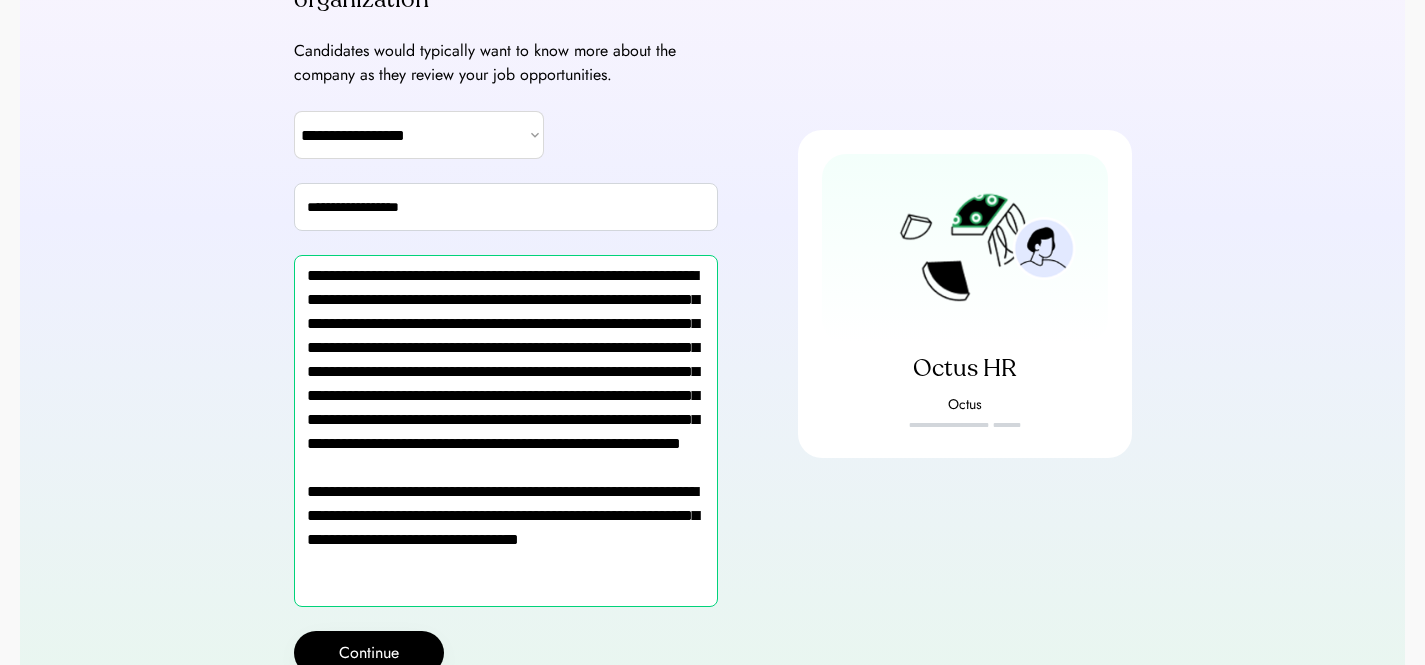 scroll, scrollTop: 266, scrollLeft: 0, axis: vertical 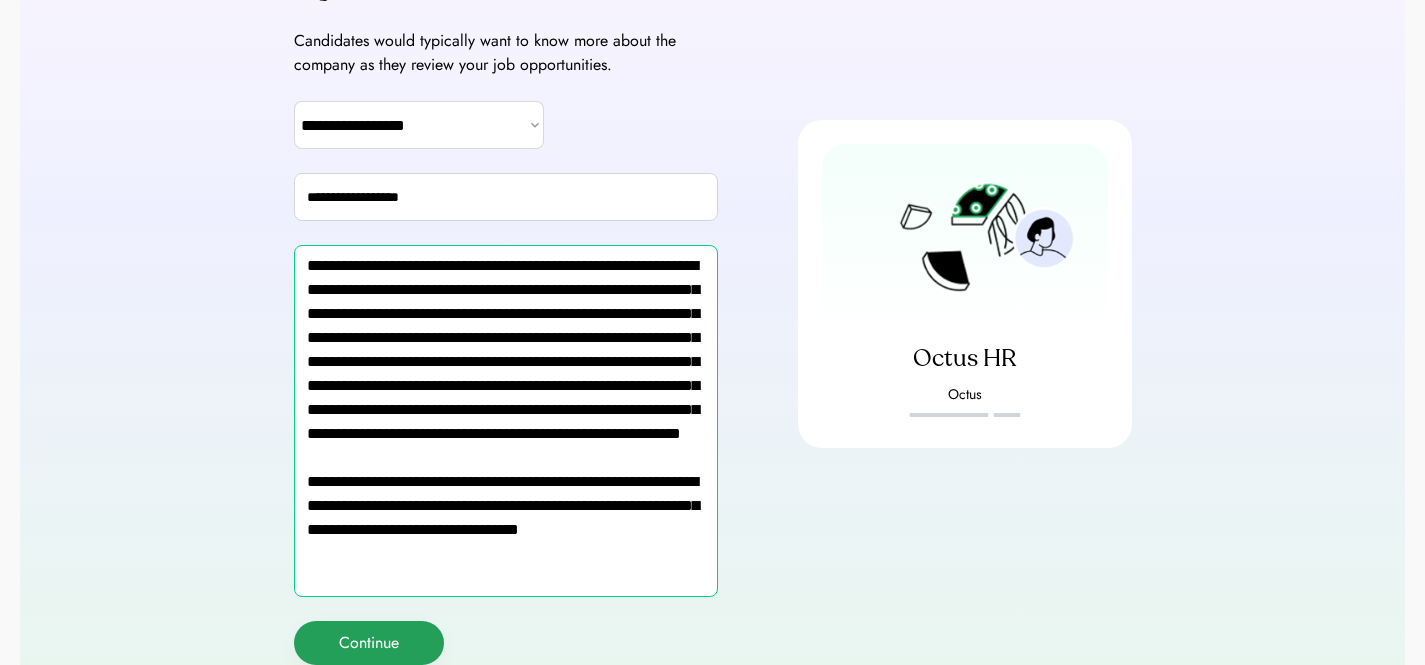 type on "**********" 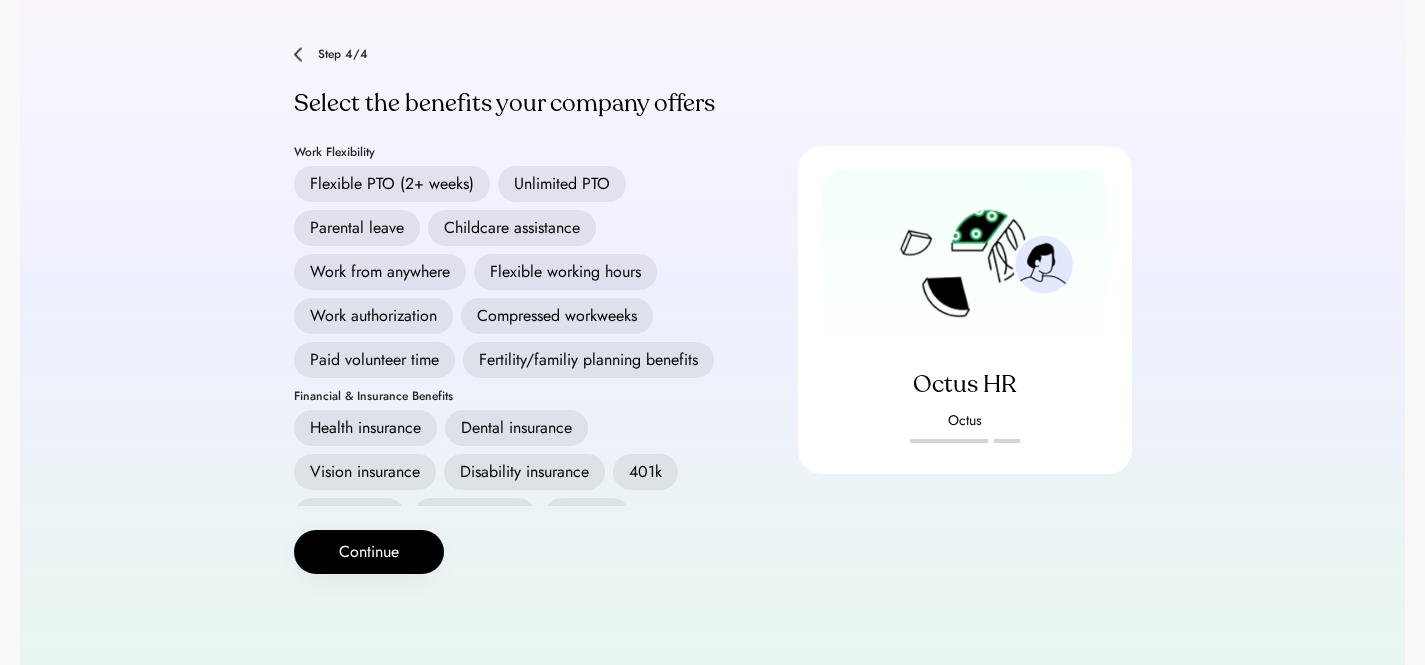 scroll, scrollTop: 122, scrollLeft: 0, axis: vertical 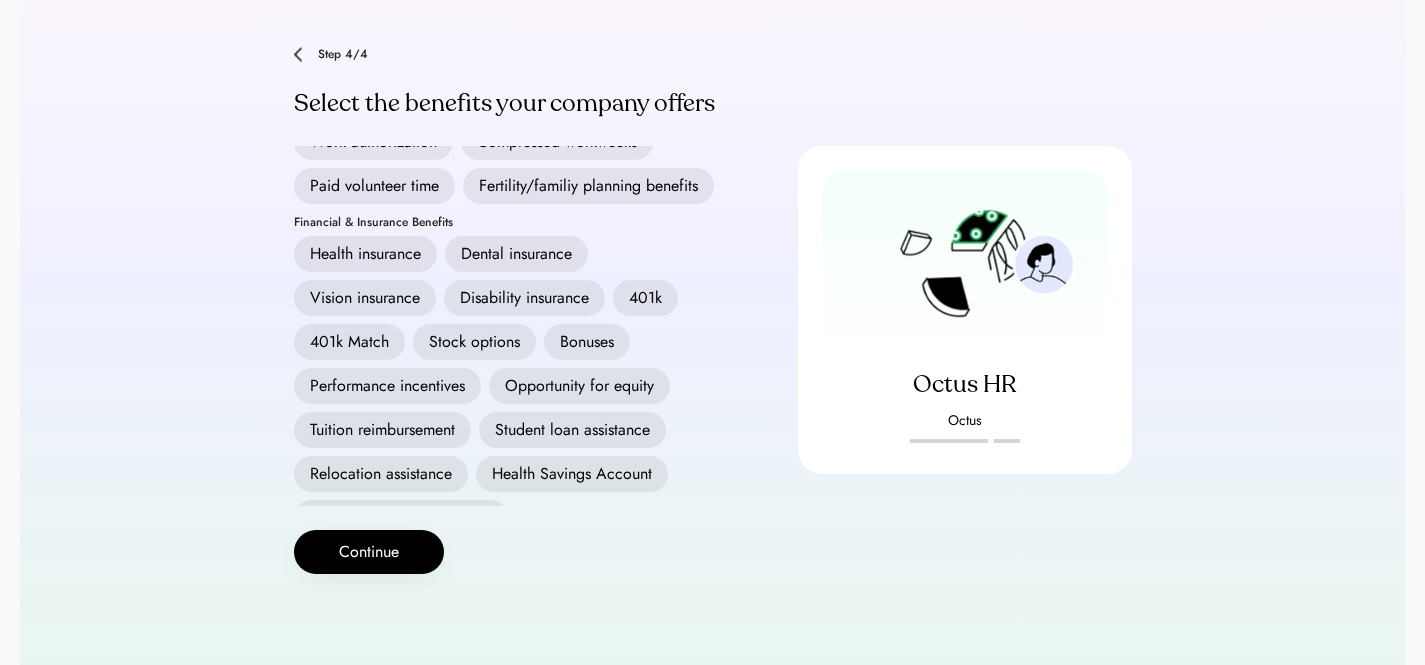 click on "401k" at bounding box center [645, 298] 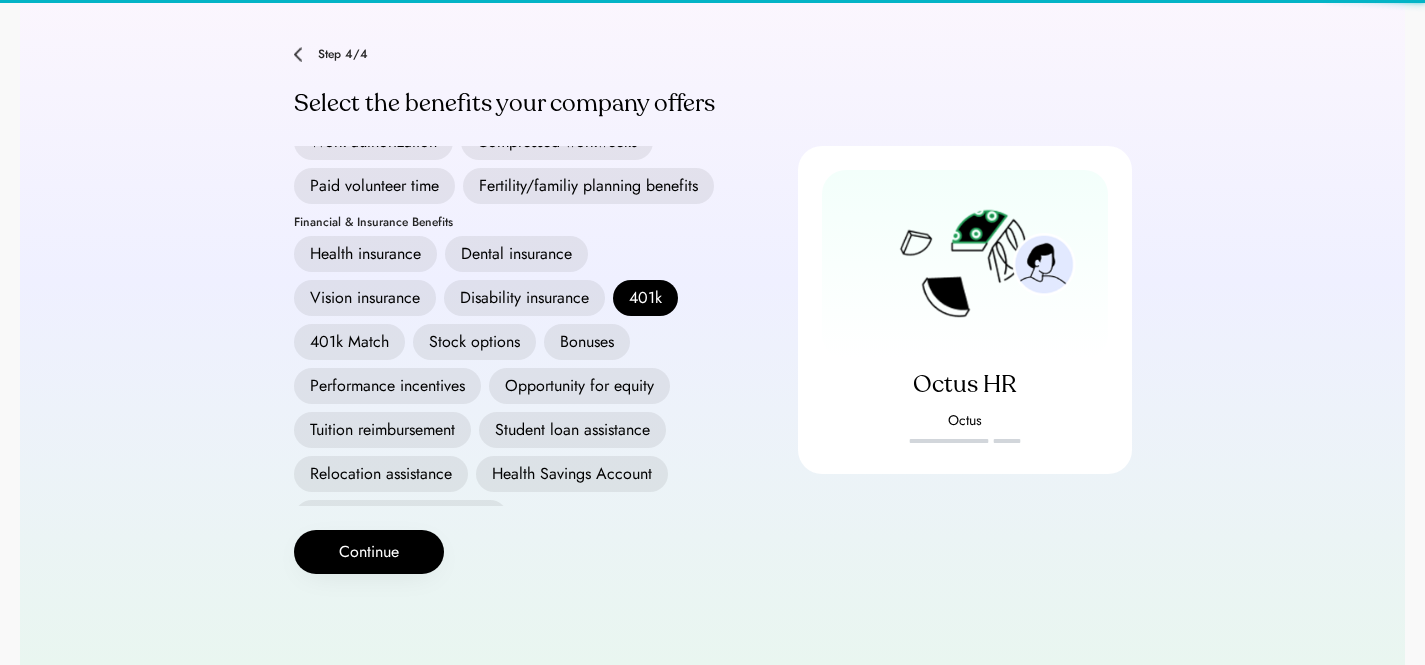 click on "401k Match" at bounding box center (349, 342) 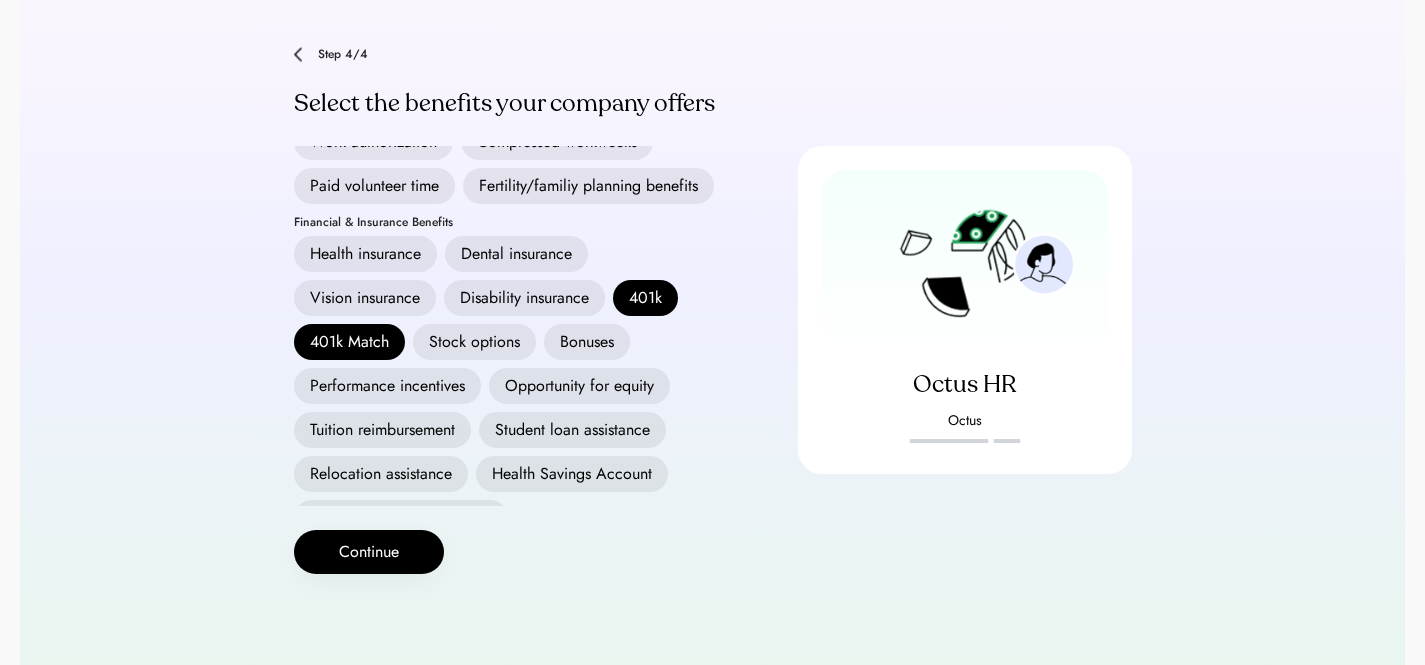 click on "Bonuses" at bounding box center [587, 342] 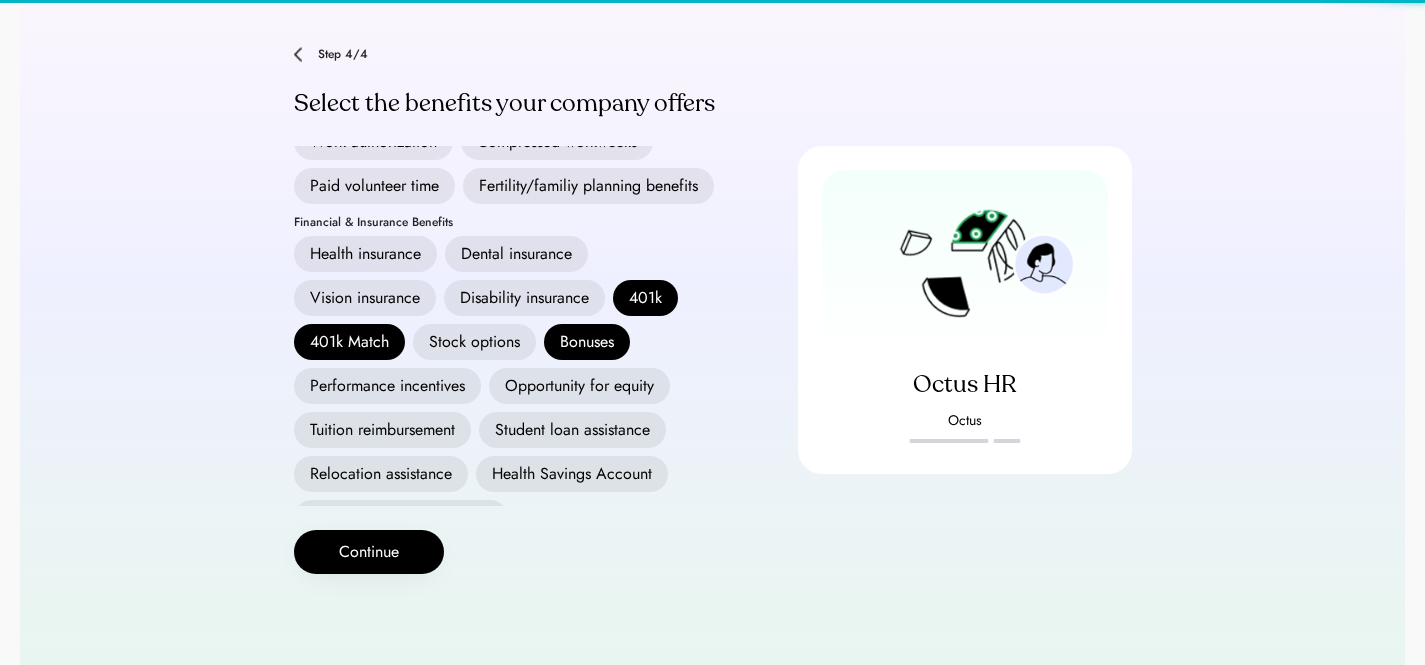 click on "Performance incentives" at bounding box center (387, 386) 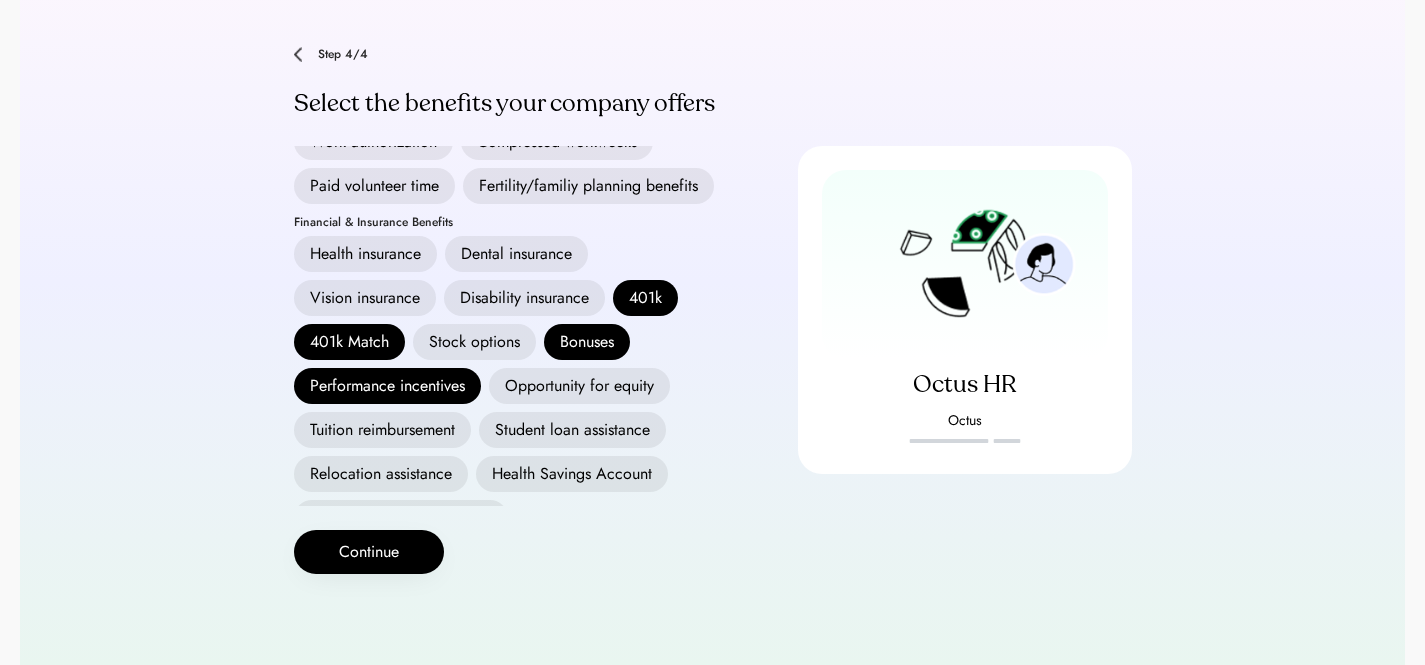 scroll, scrollTop: 324, scrollLeft: 0, axis: vertical 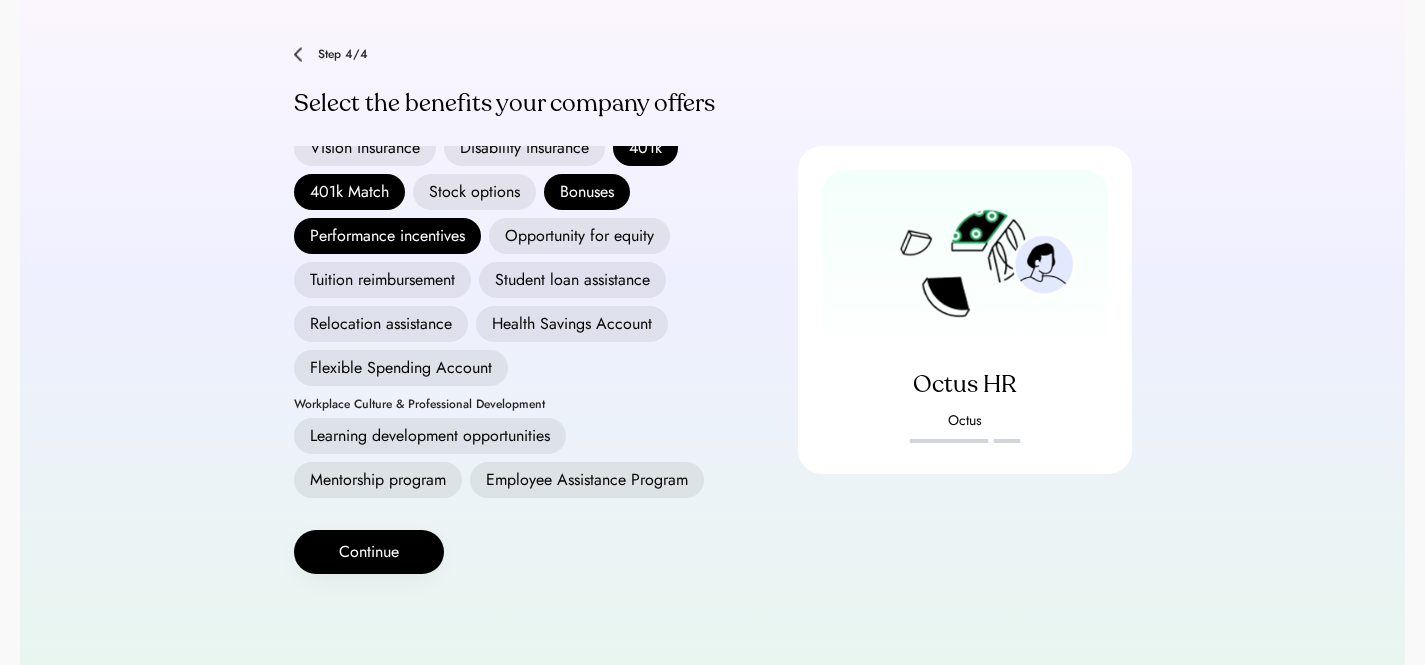 click on "Flexible Spending Account" at bounding box center (401, 368) 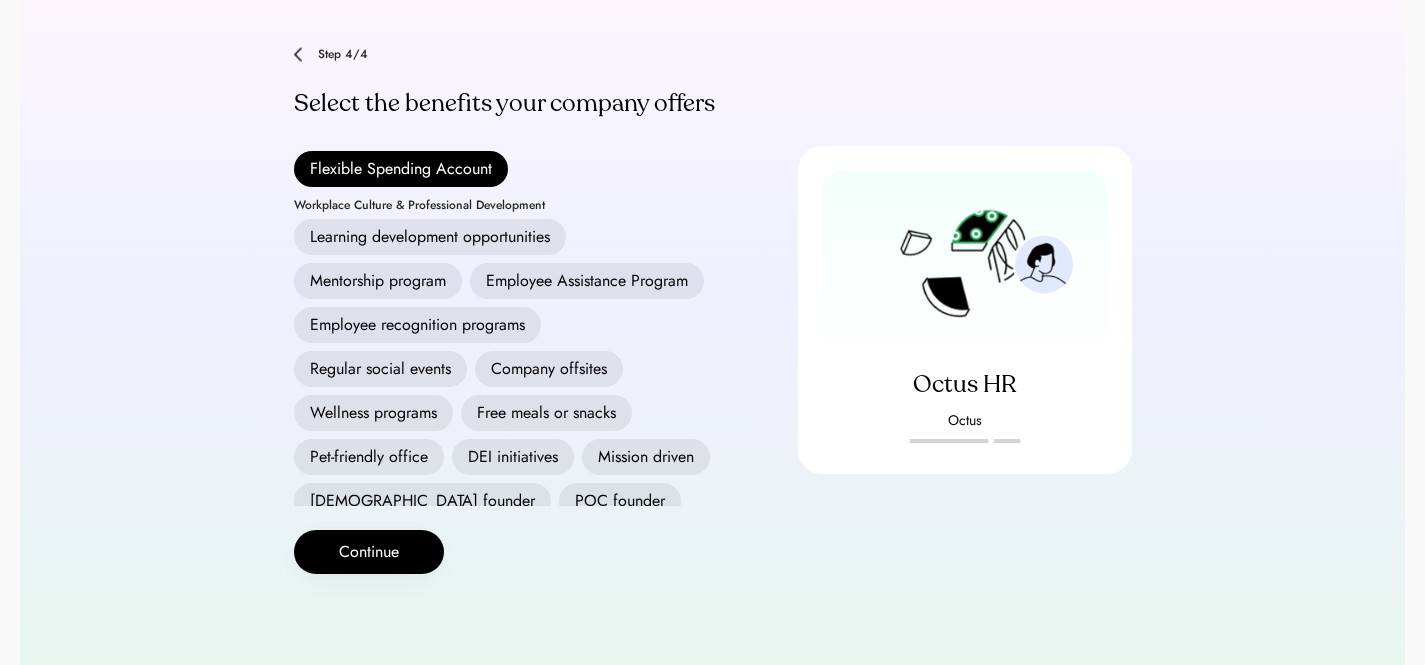 scroll, scrollTop: 524, scrollLeft: 0, axis: vertical 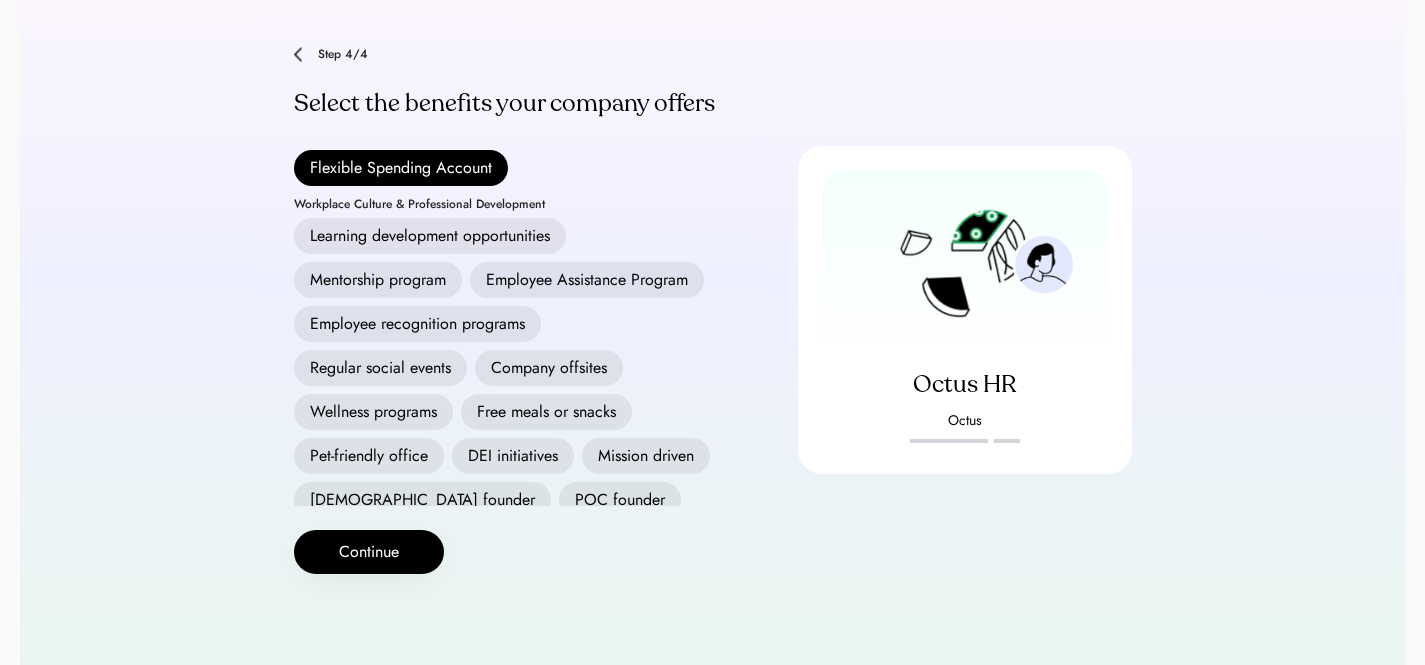 click on "Regular social events" at bounding box center [380, 368] 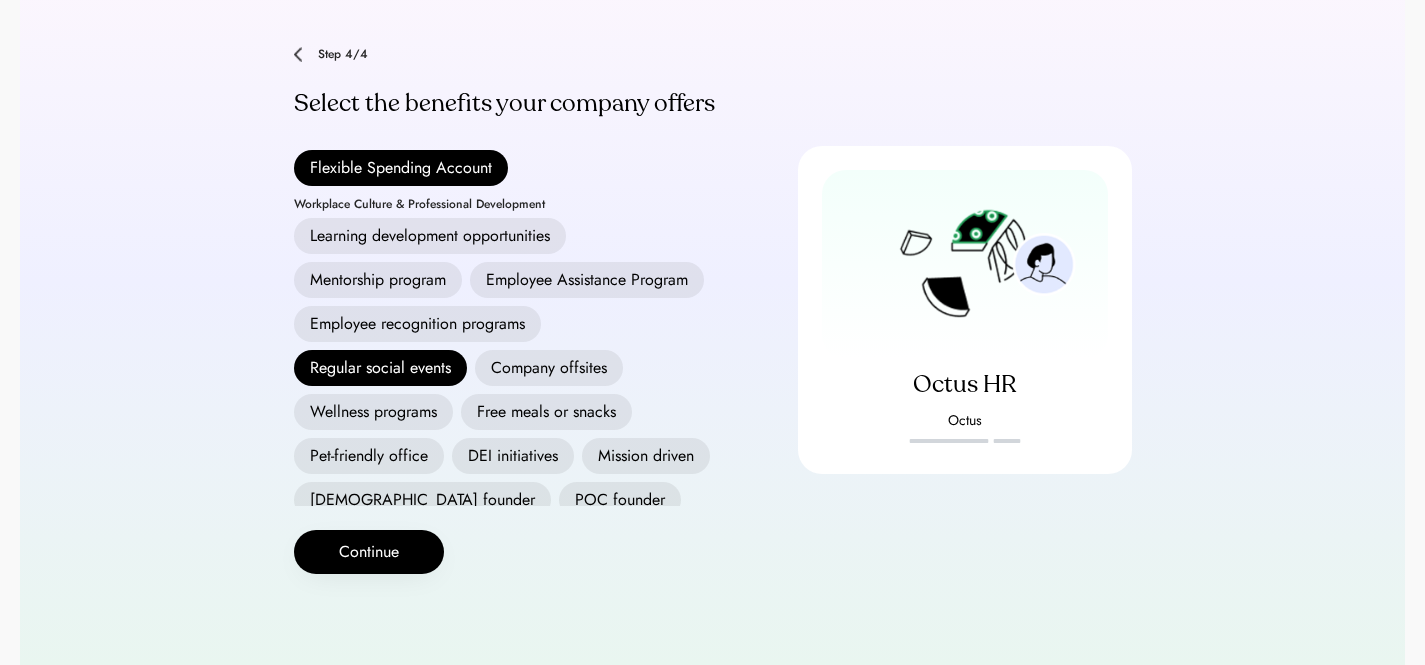 click on "Company offsites" at bounding box center [549, 368] 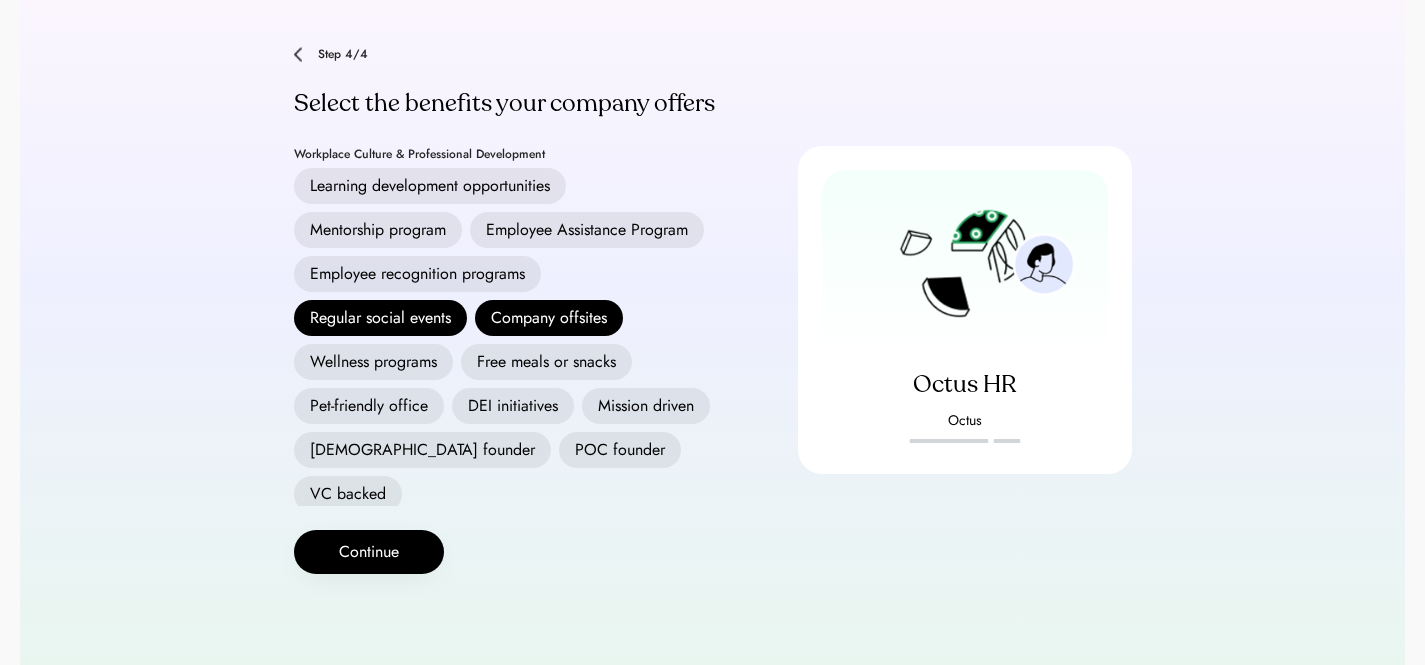 scroll, scrollTop: 667, scrollLeft: 0, axis: vertical 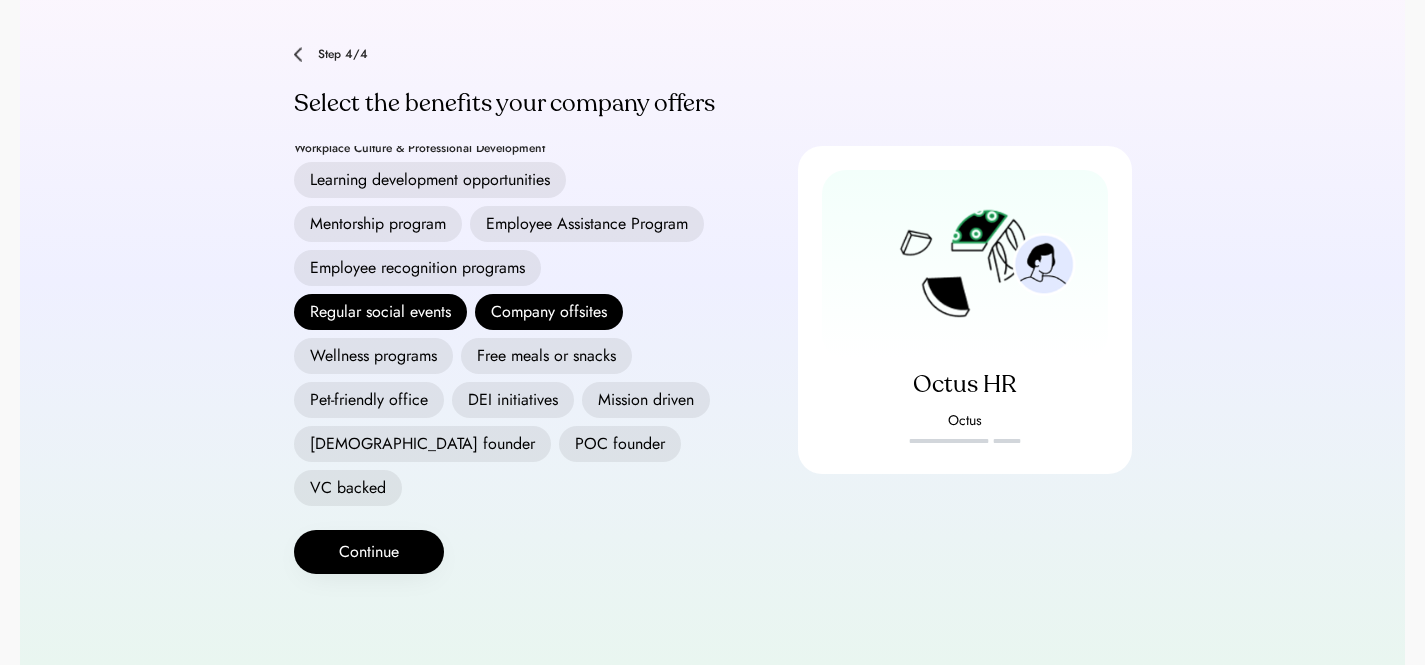 click on "Wellness programs" at bounding box center (373, 356) 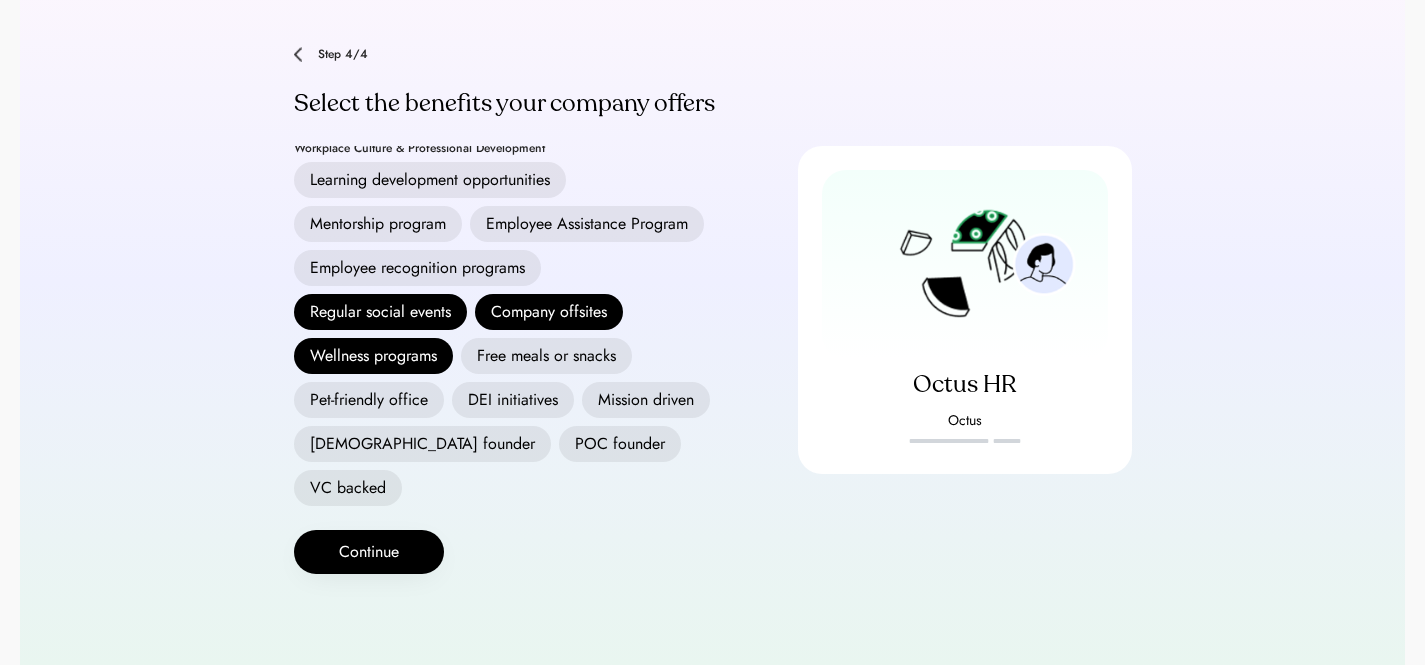 click on "Pet-friendly office" at bounding box center [369, 400] 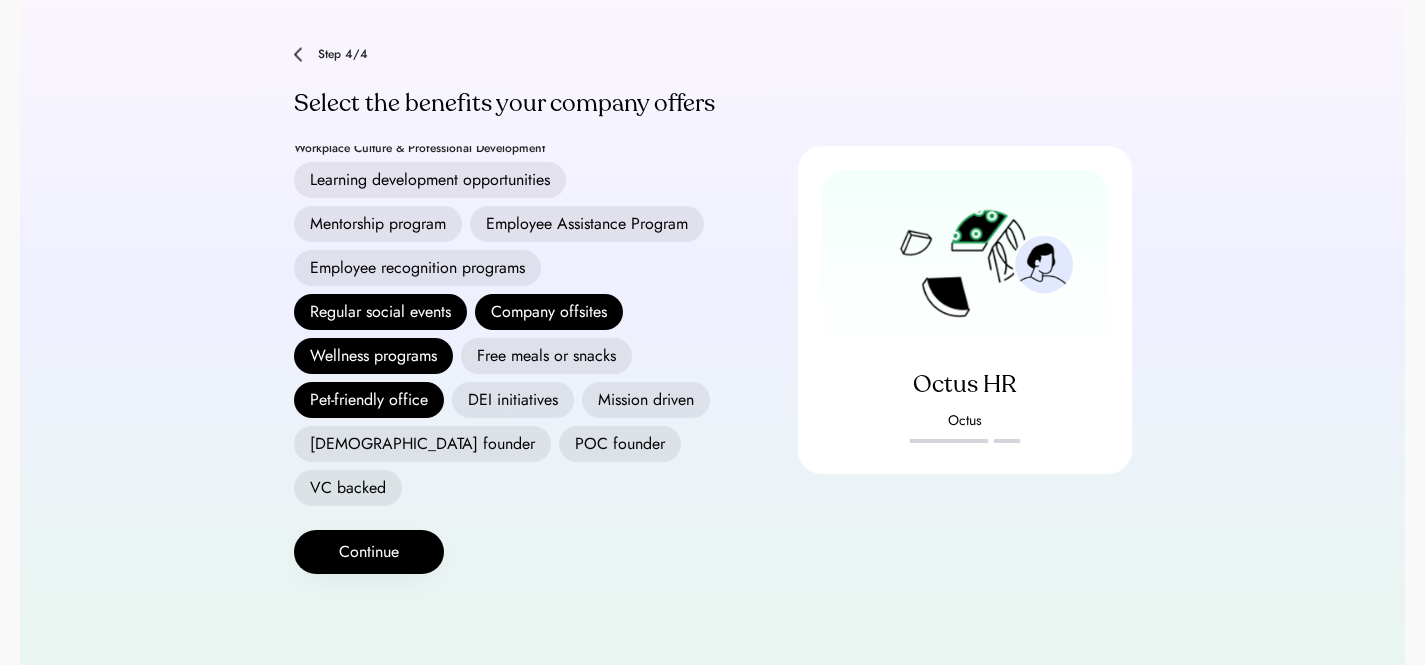 click on "Free meals or snacks" at bounding box center [546, 356] 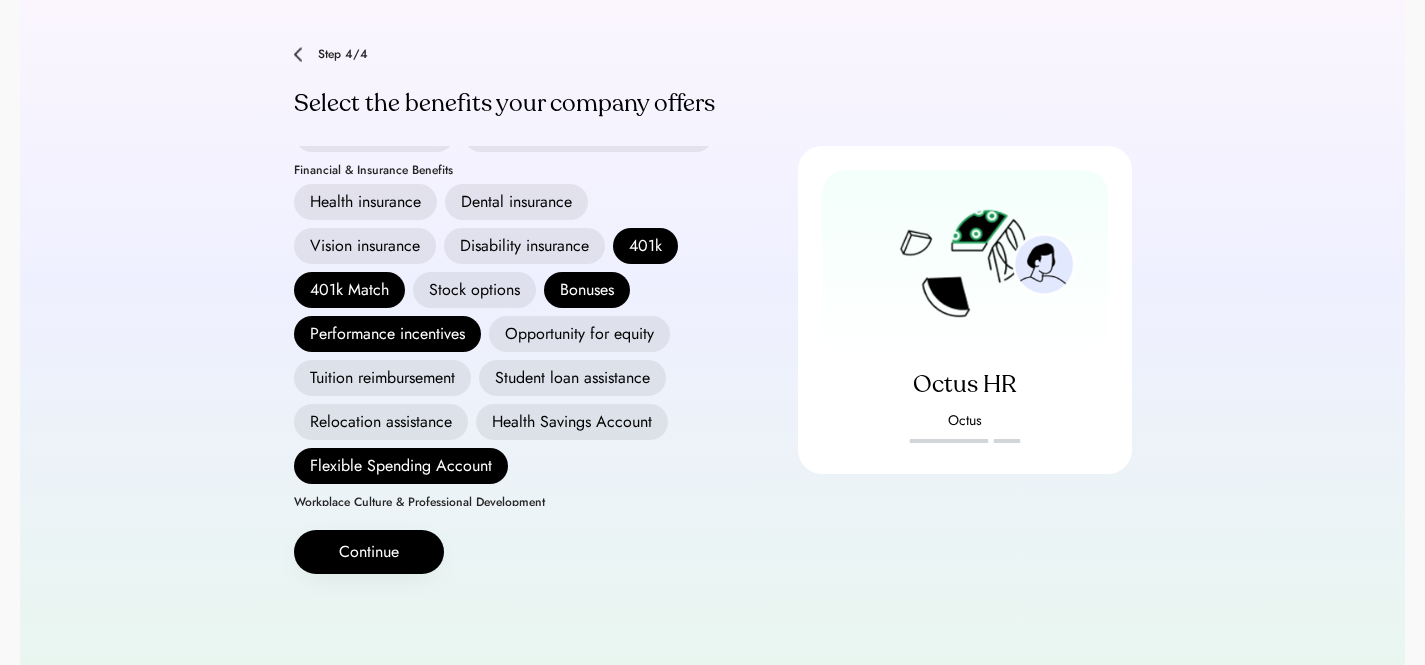 scroll, scrollTop: 0, scrollLeft: 0, axis: both 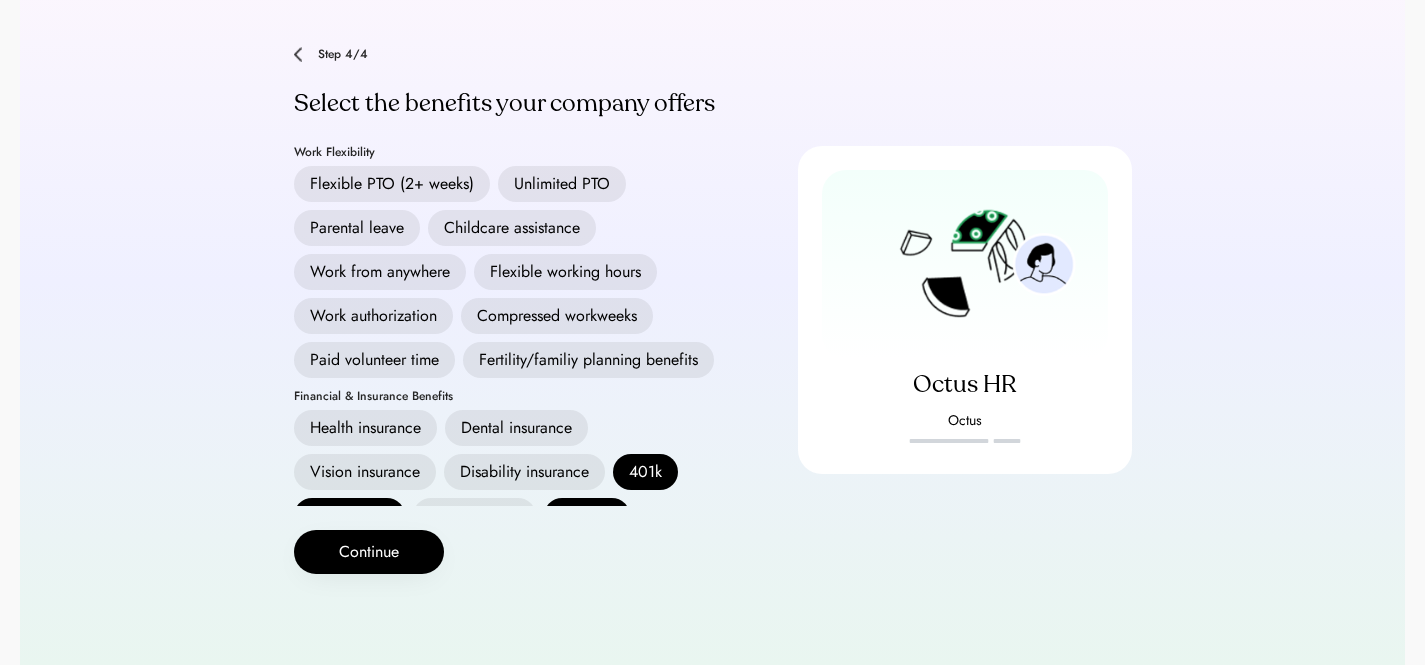 click on "Work from anywhere" at bounding box center [380, 272] 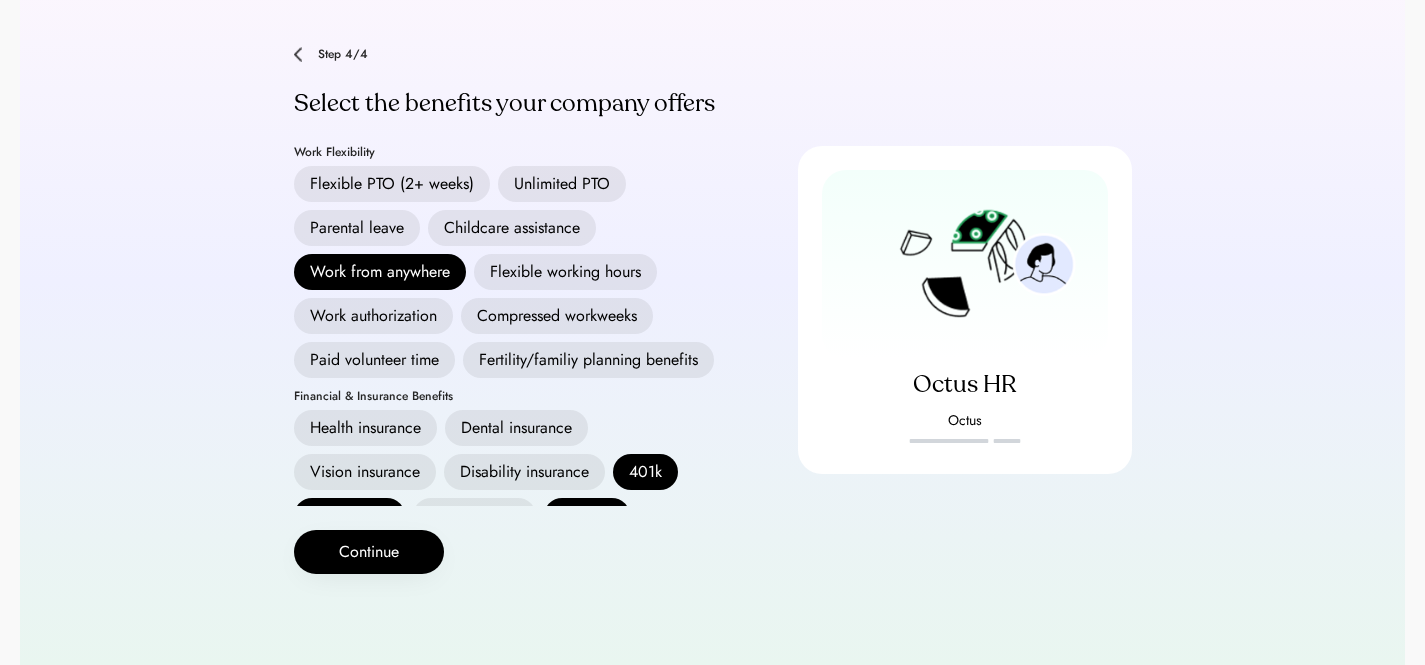 click on "Flexible working hours" at bounding box center (565, 272) 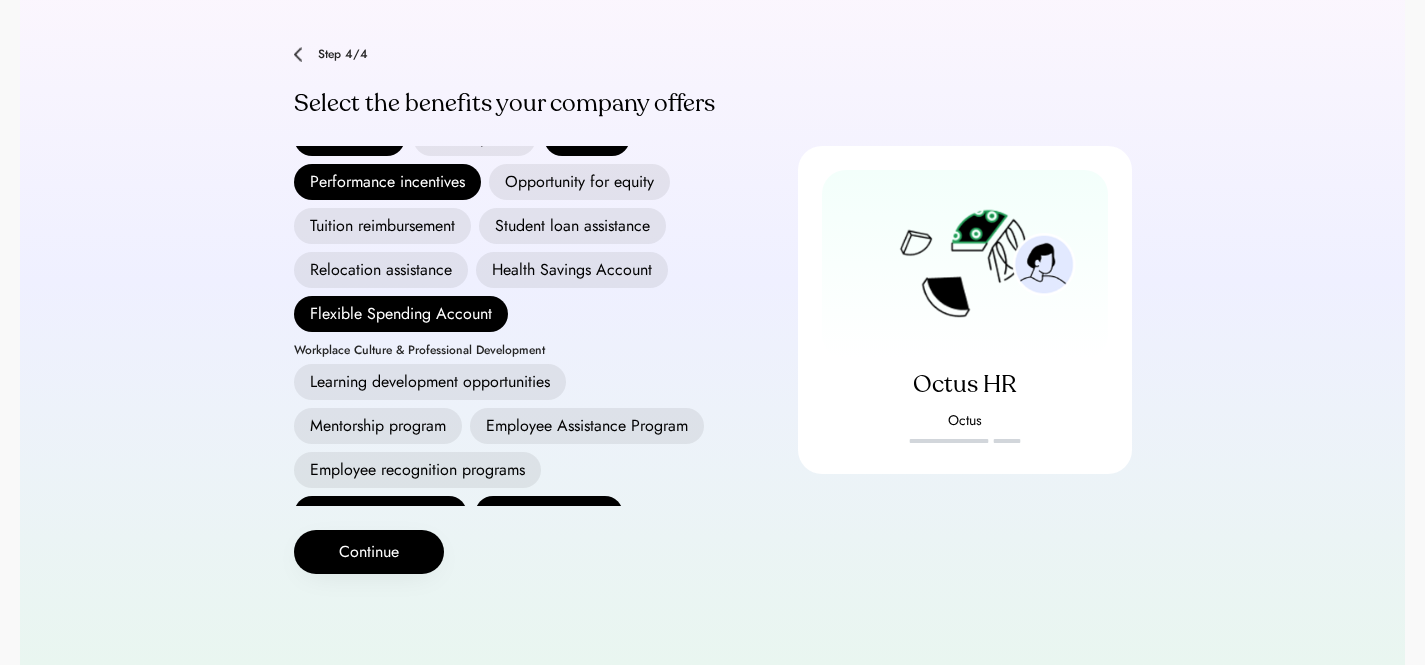 scroll, scrollTop: 379, scrollLeft: 0, axis: vertical 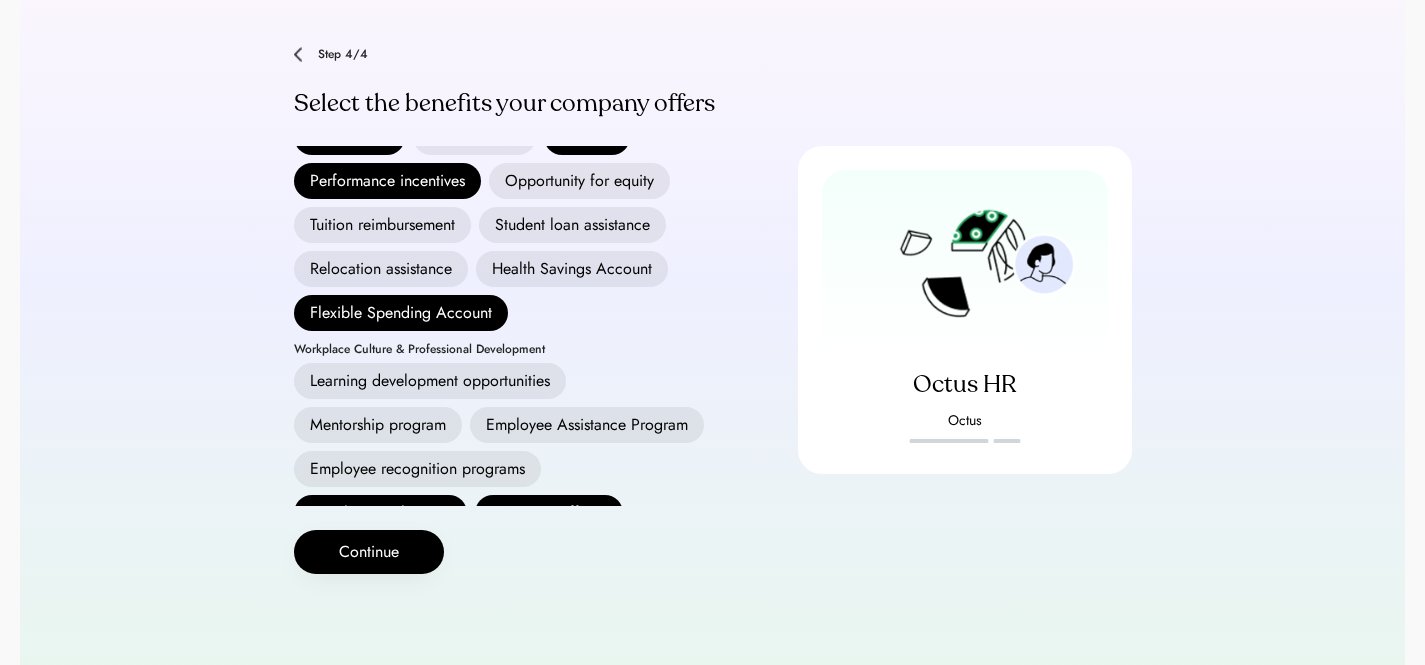 click on "Learning development opportunities" at bounding box center (430, 381) 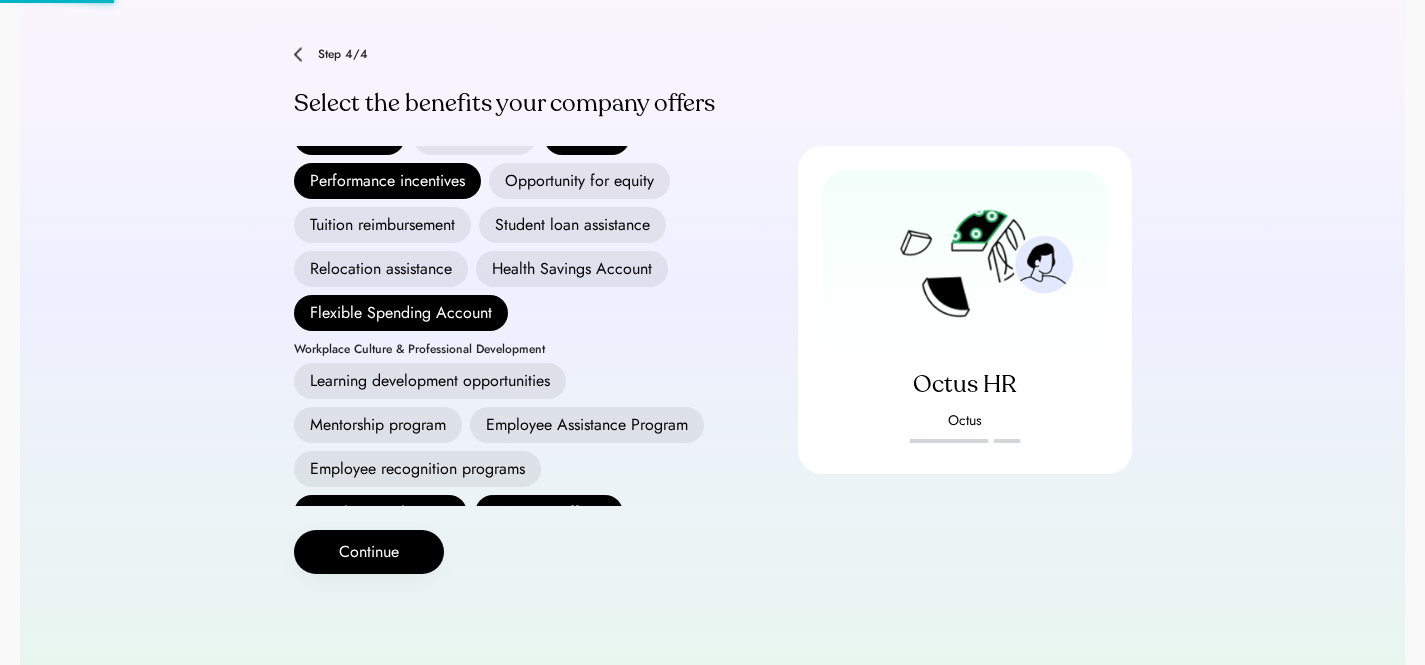 click on "Mentorship program" at bounding box center (378, 425) 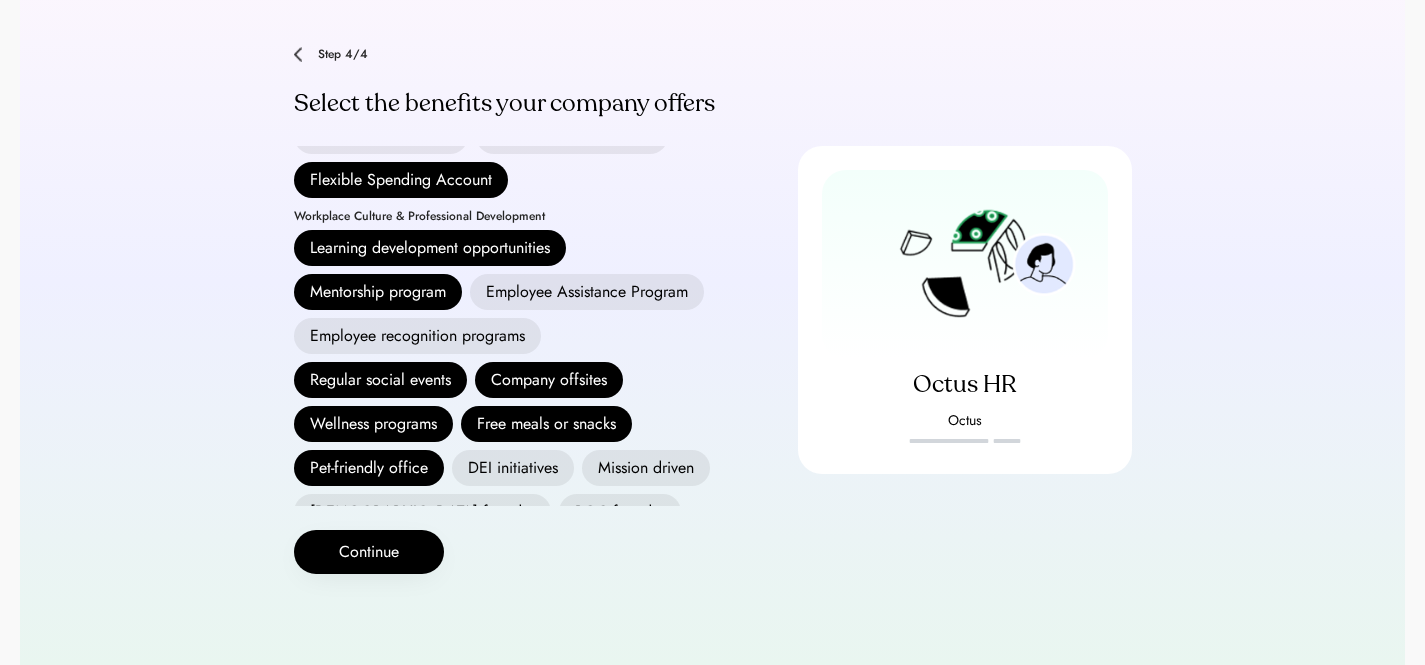 scroll, scrollTop: 592, scrollLeft: 0, axis: vertical 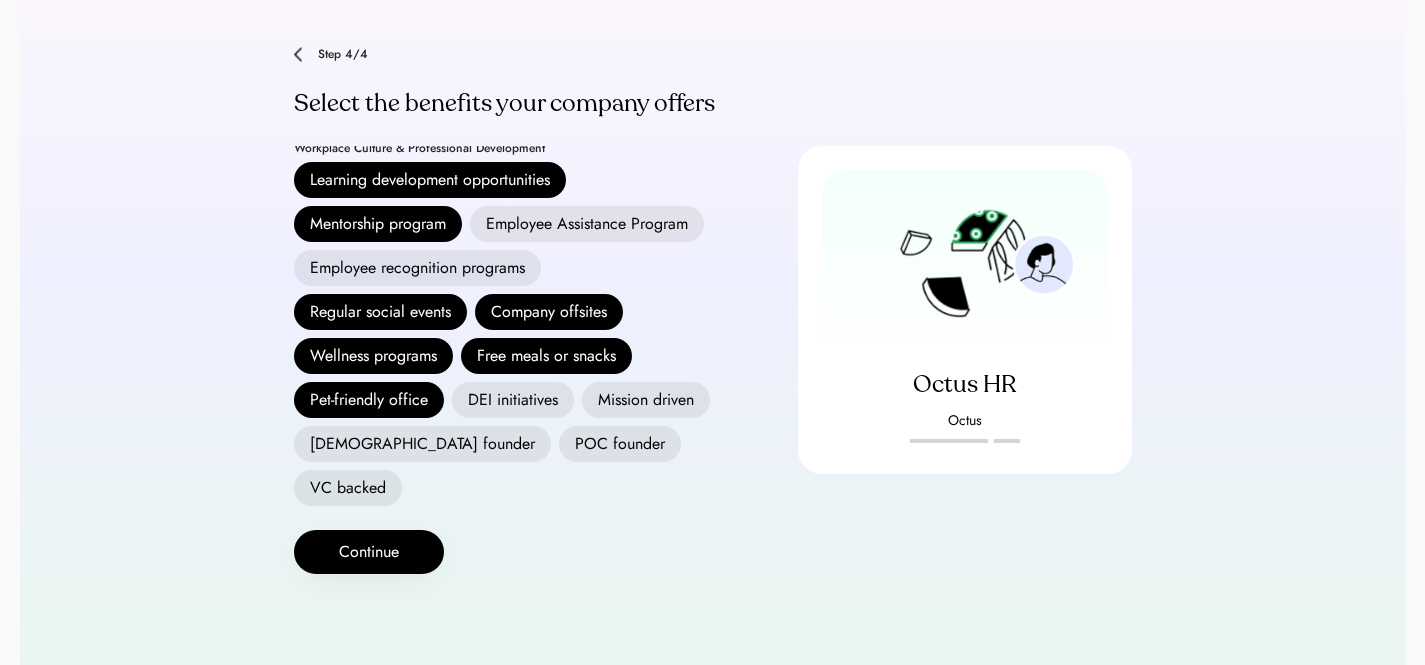click on "Employee Assistance Program" at bounding box center (587, 224) 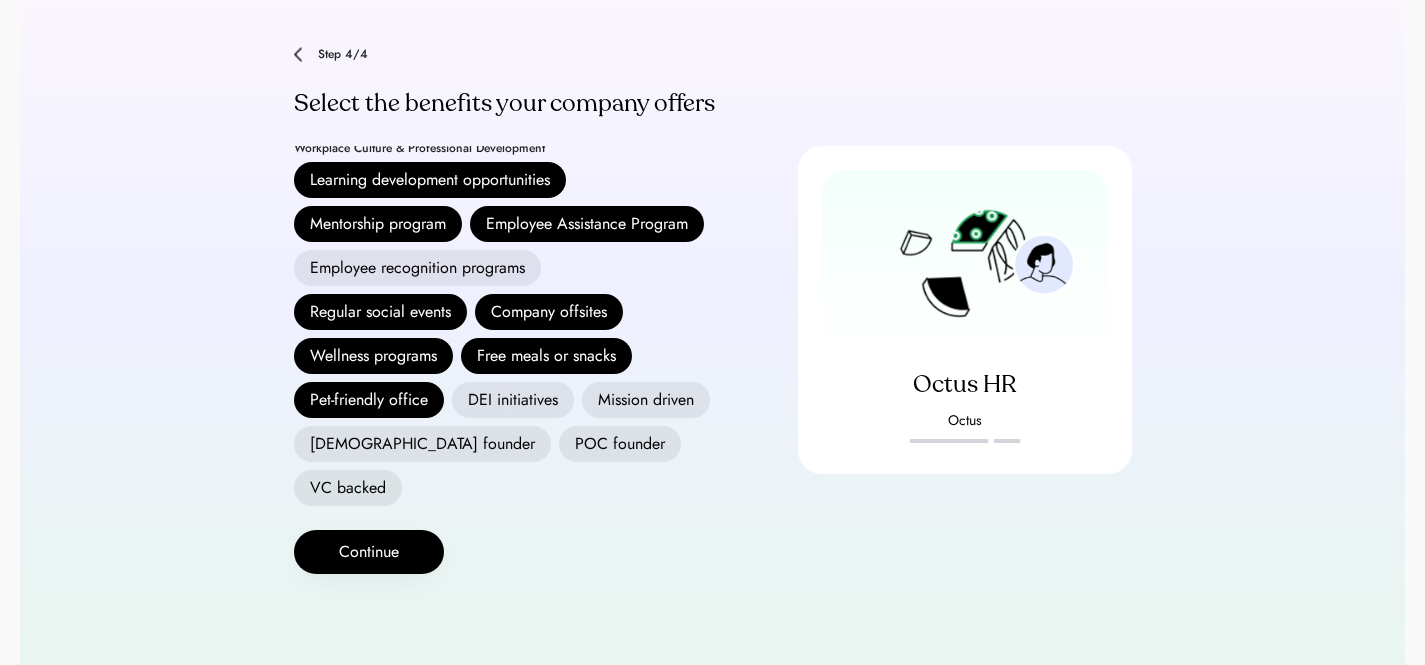 click on "Employee recognition programs" at bounding box center [417, 268] 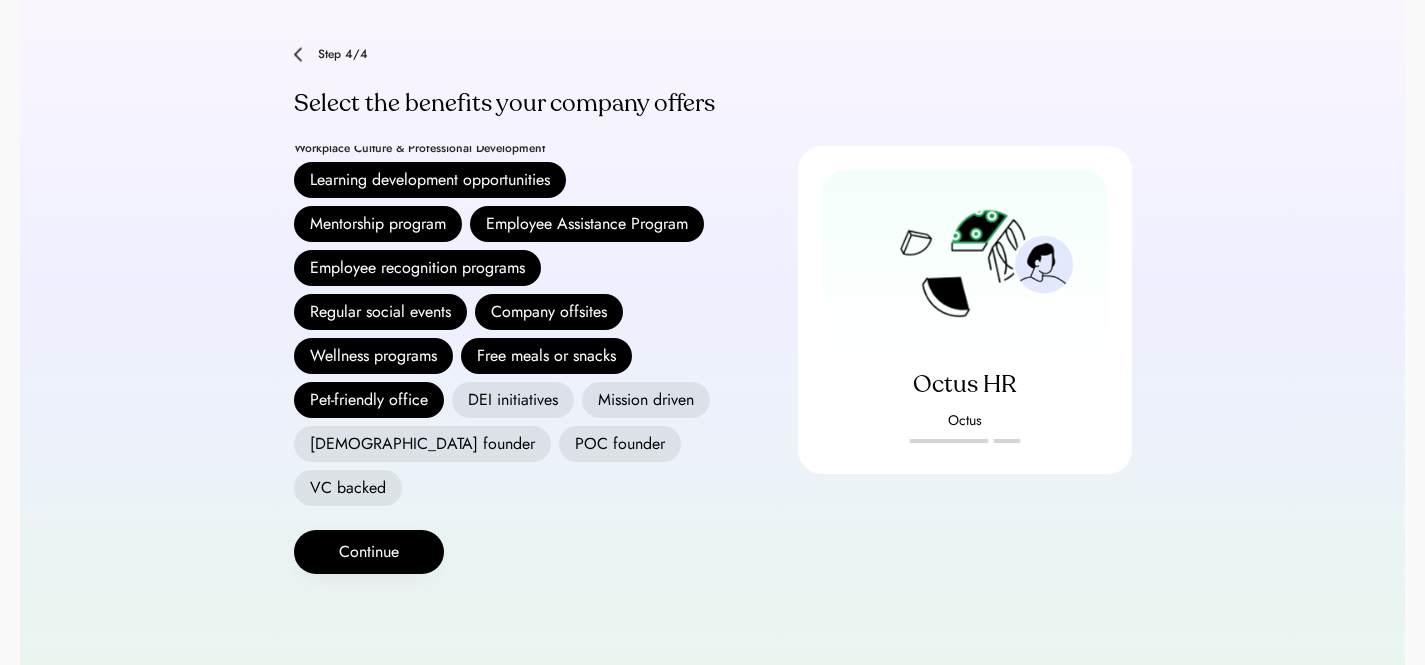 click on "Employee Assistance Program" at bounding box center [587, 224] 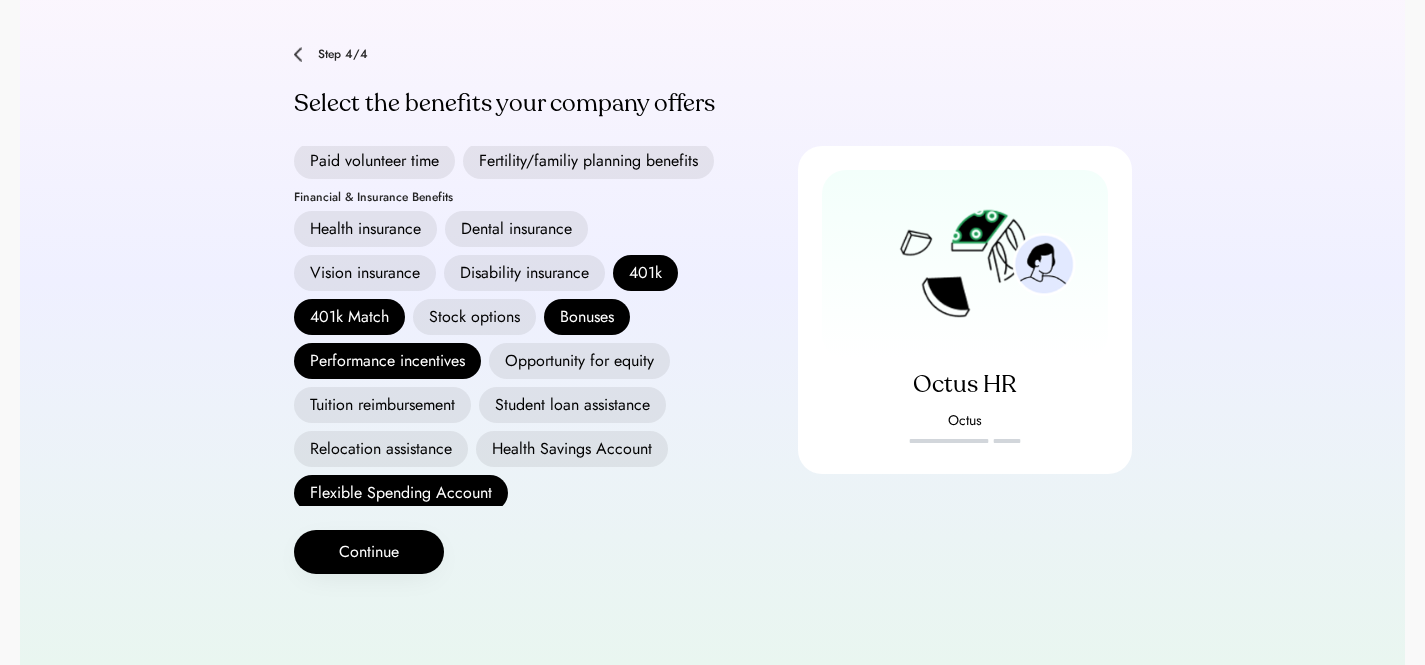 scroll, scrollTop: 152, scrollLeft: 0, axis: vertical 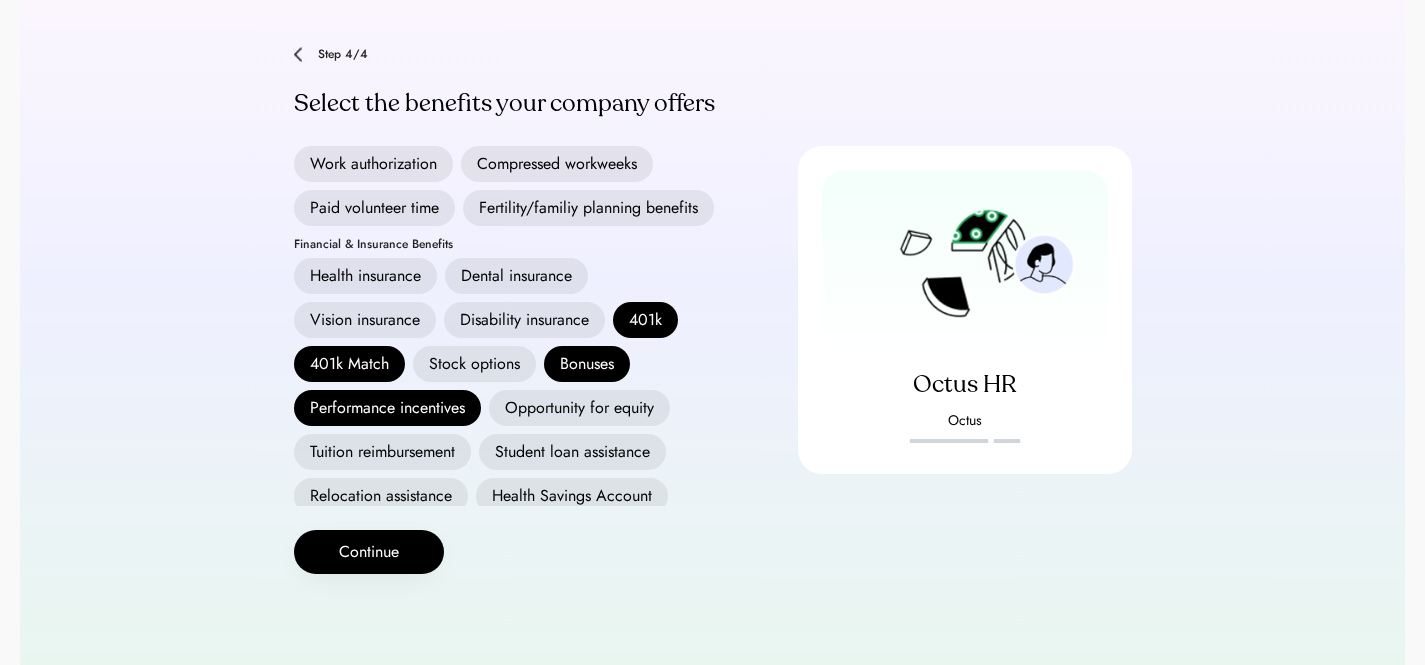 click on "Health insurance" at bounding box center (365, 276) 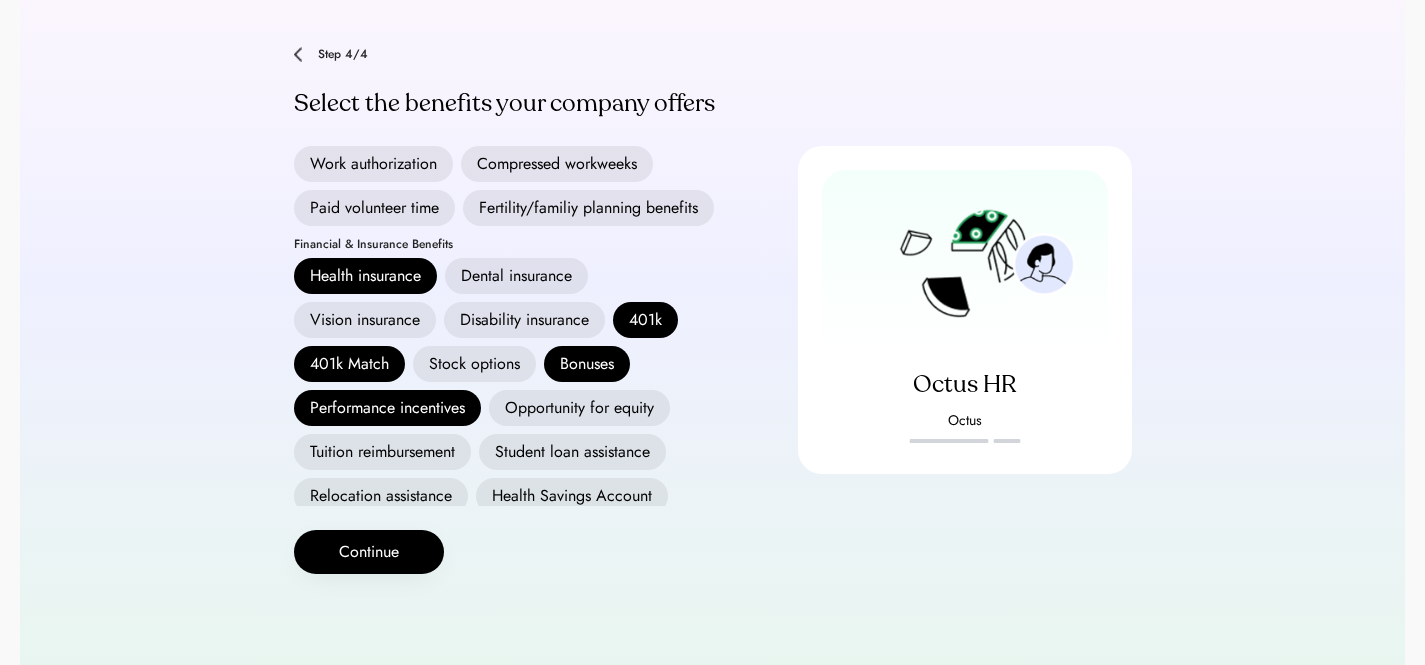 click on "Dental insurance" at bounding box center [516, 276] 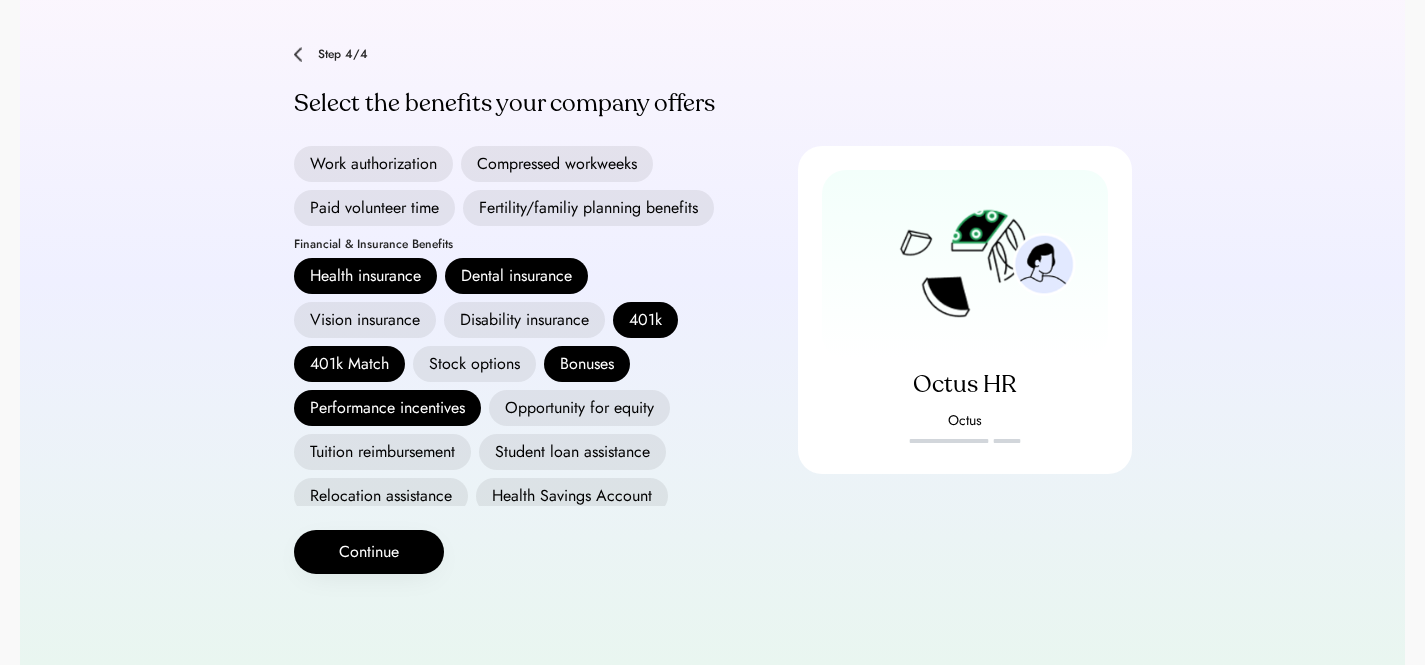 click on "Vision insurance" at bounding box center (365, 320) 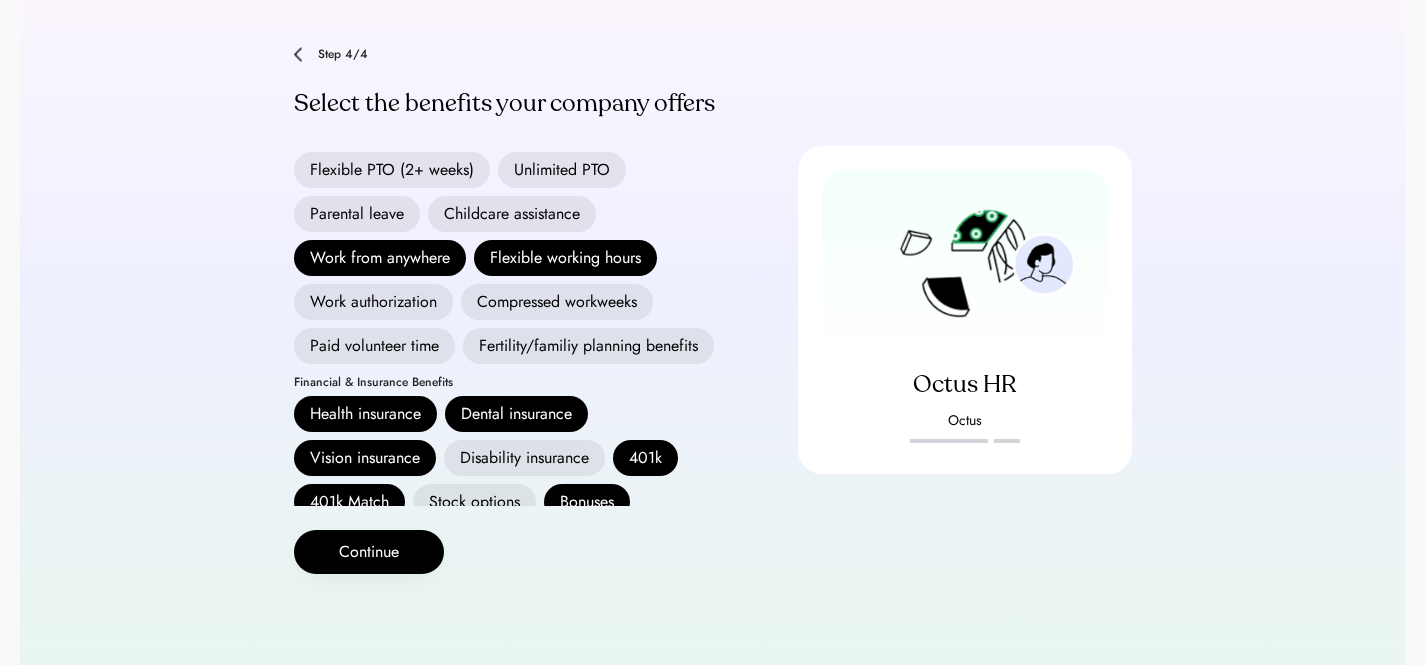 scroll, scrollTop: 0, scrollLeft: 0, axis: both 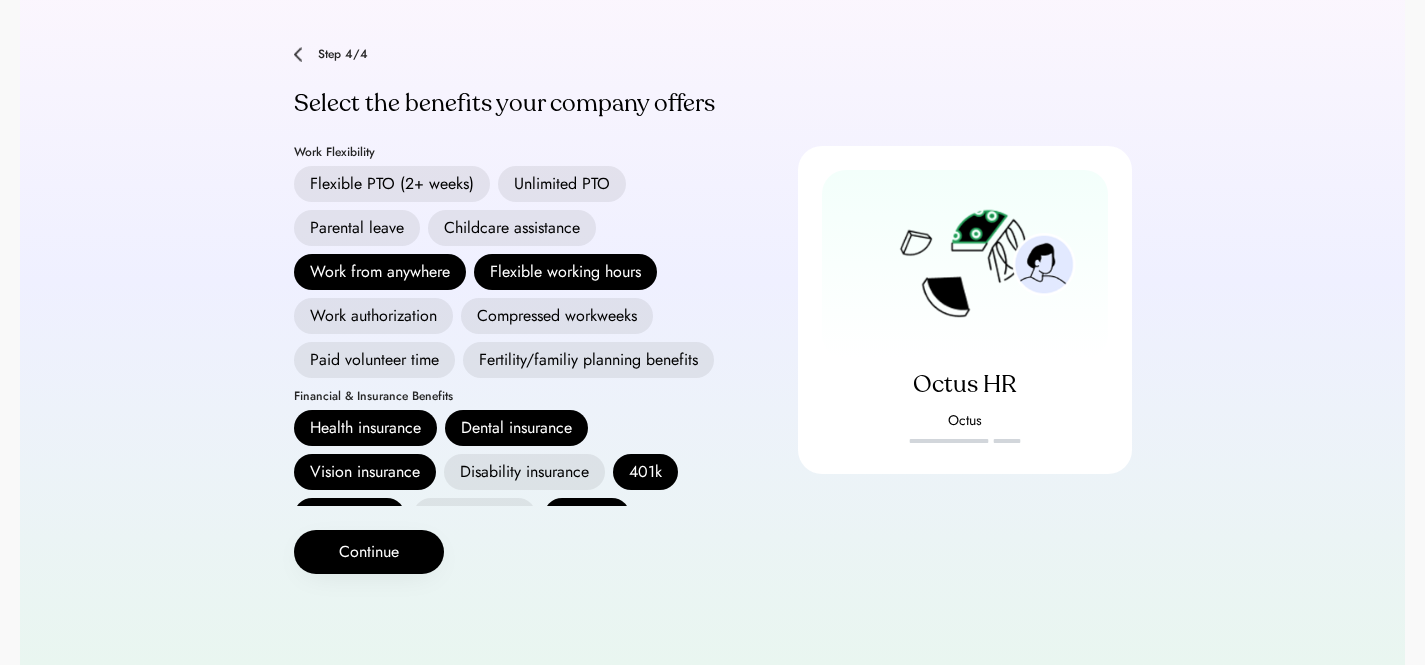 click on "Parental leave" at bounding box center [357, 228] 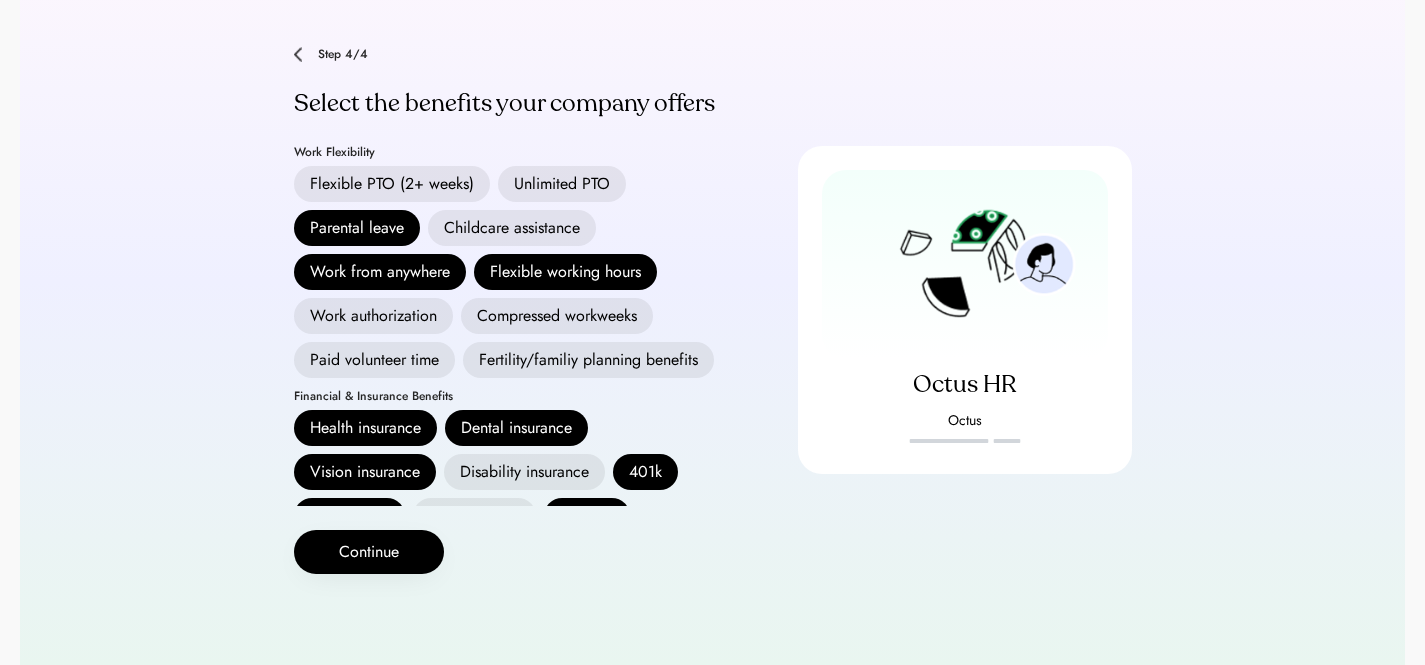 click on "Flexible PTO (2+ weeks)" at bounding box center (392, 184) 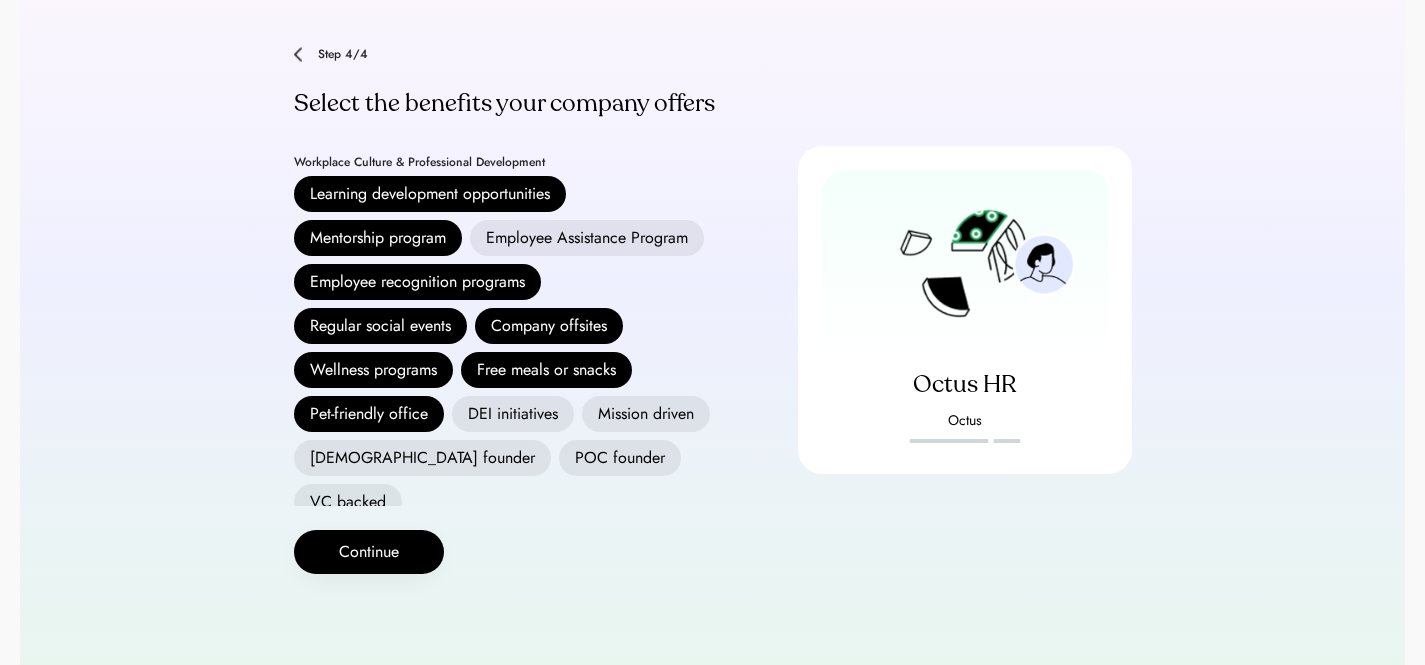 scroll, scrollTop: 668, scrollLeft: 0, axis: vertical 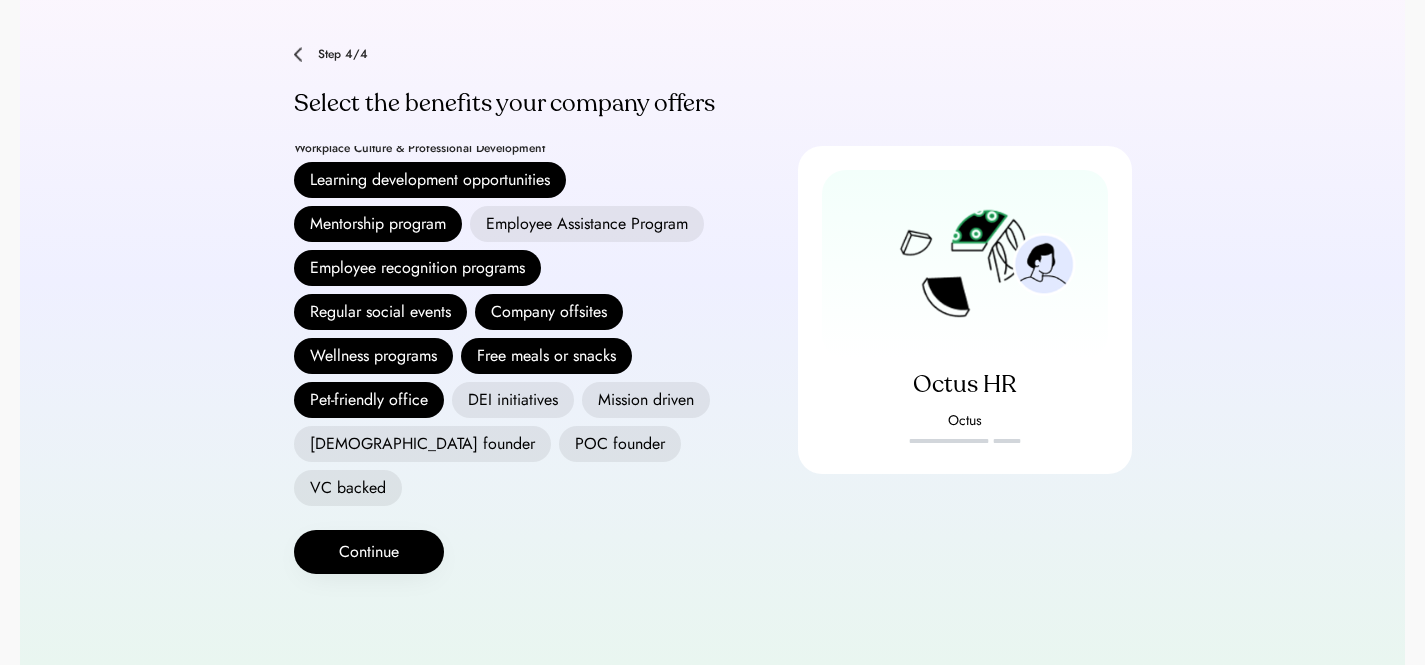 click on "DEI initiatives" at bounding box center [513, 400] 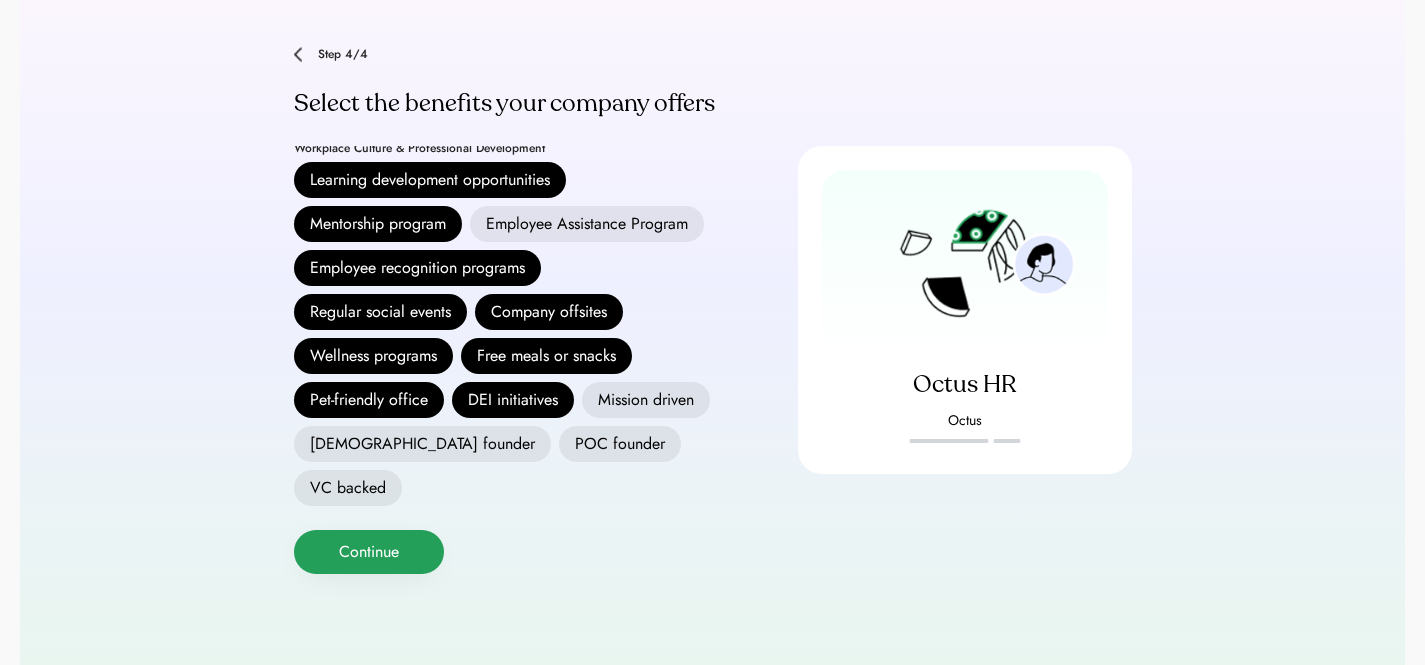 click on "Continue" at bounding box center (369, 552) 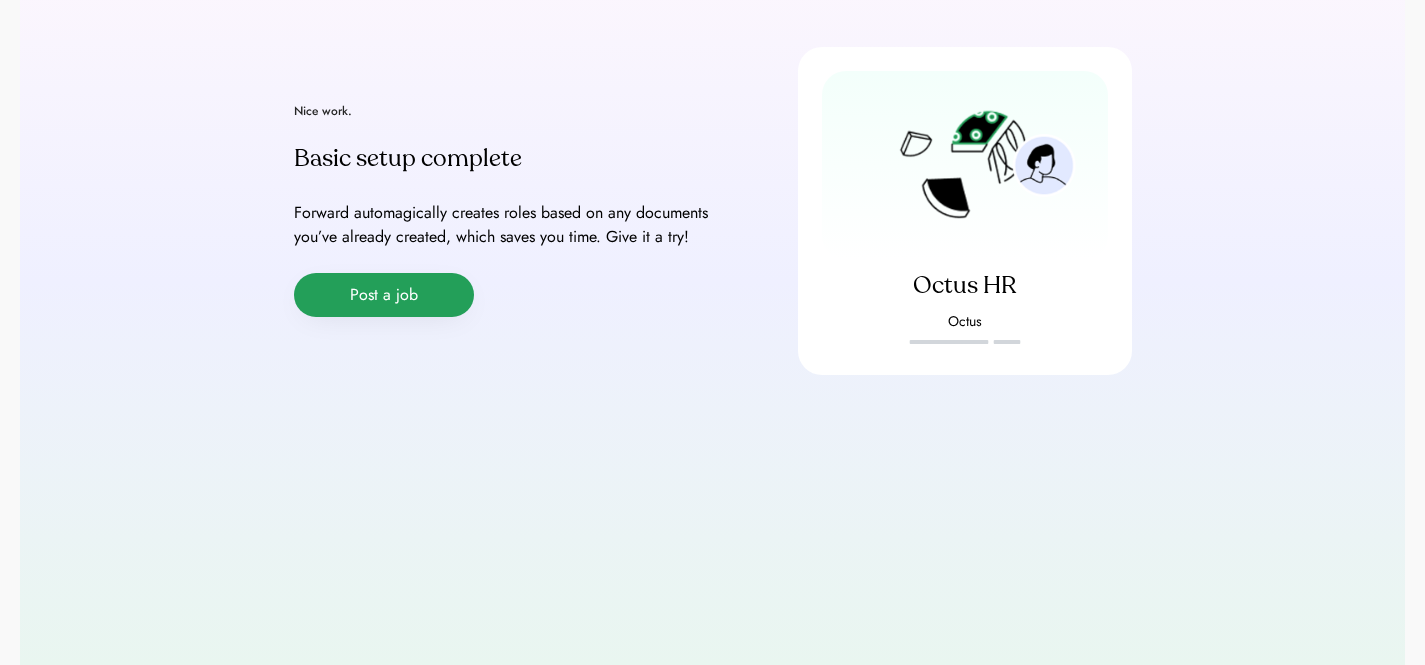 click on "Post a job" at bounding box center (384, 295) 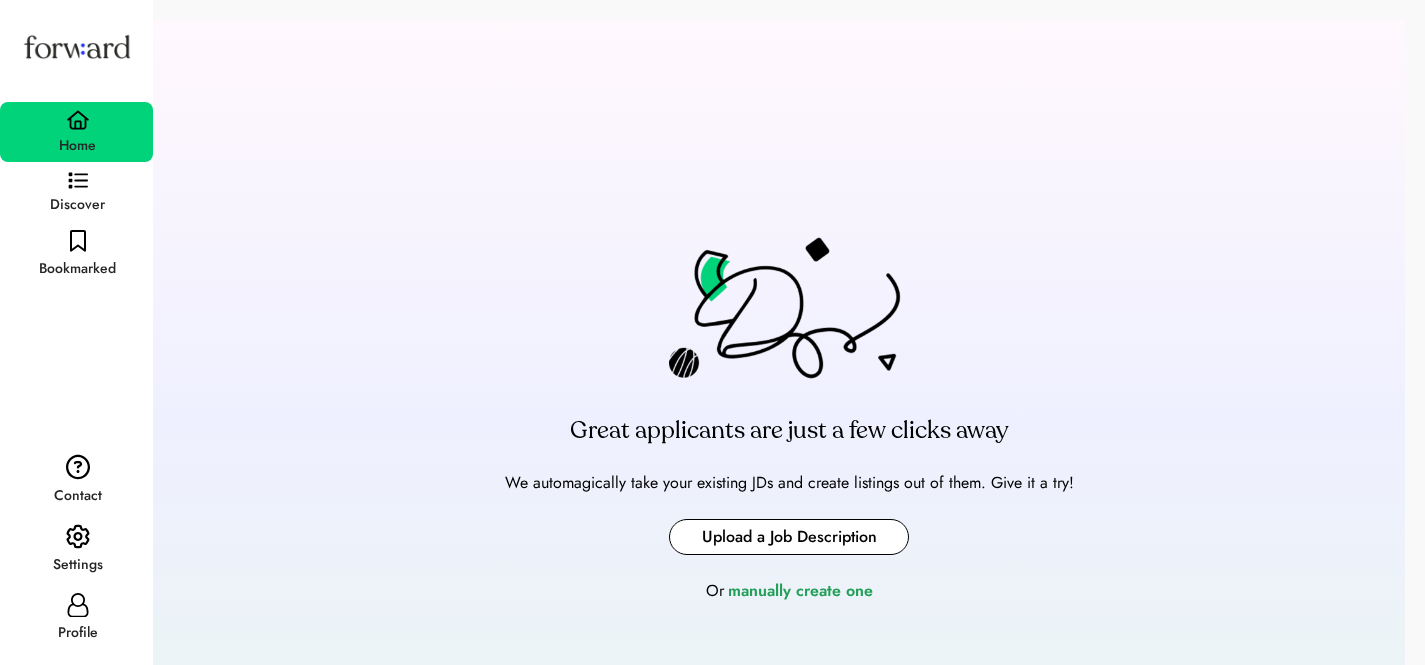 scroll, scrollTop: 0, scrollLeft: 0, axis: both 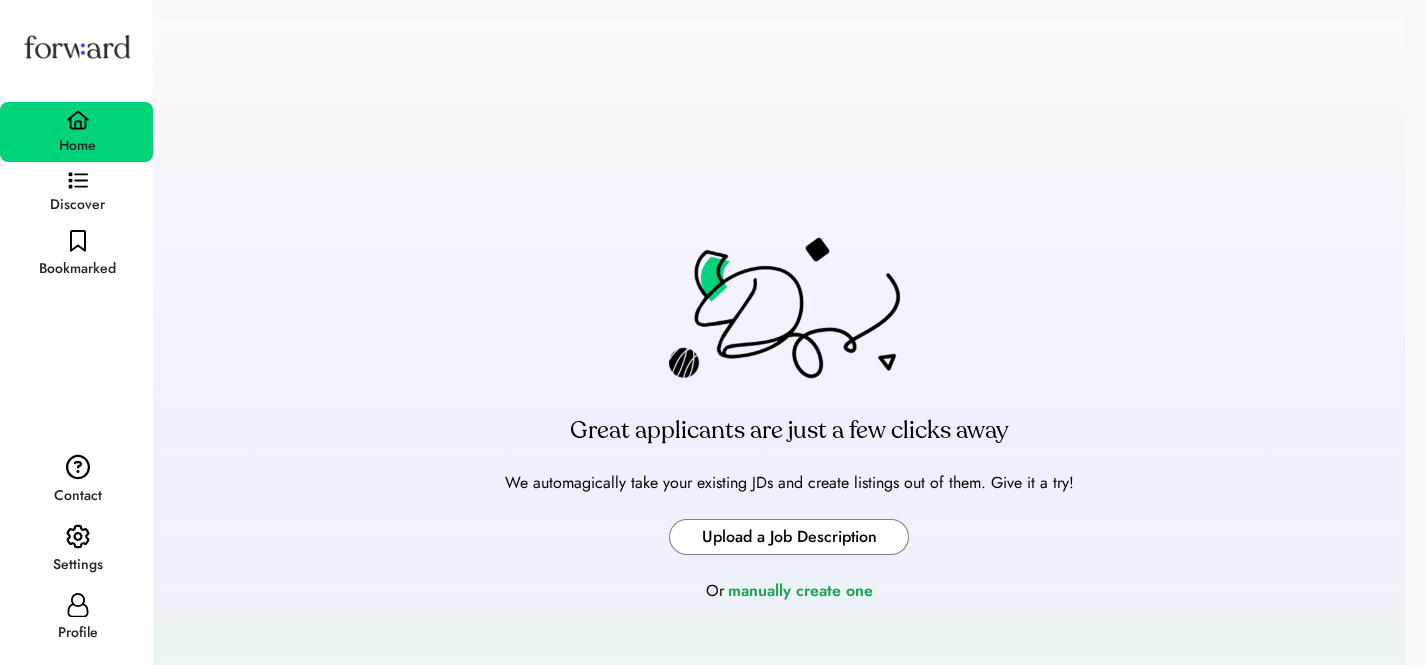 click at bounding box center (789, 537) 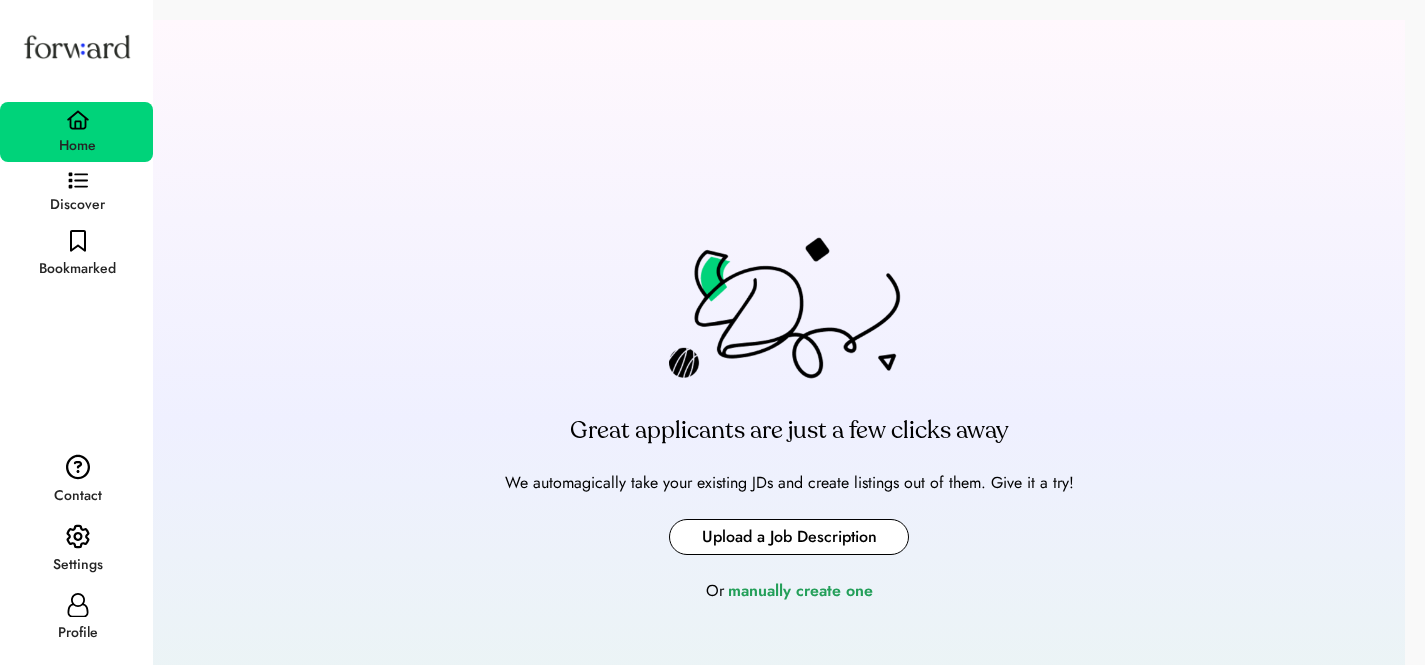 type on "**********" 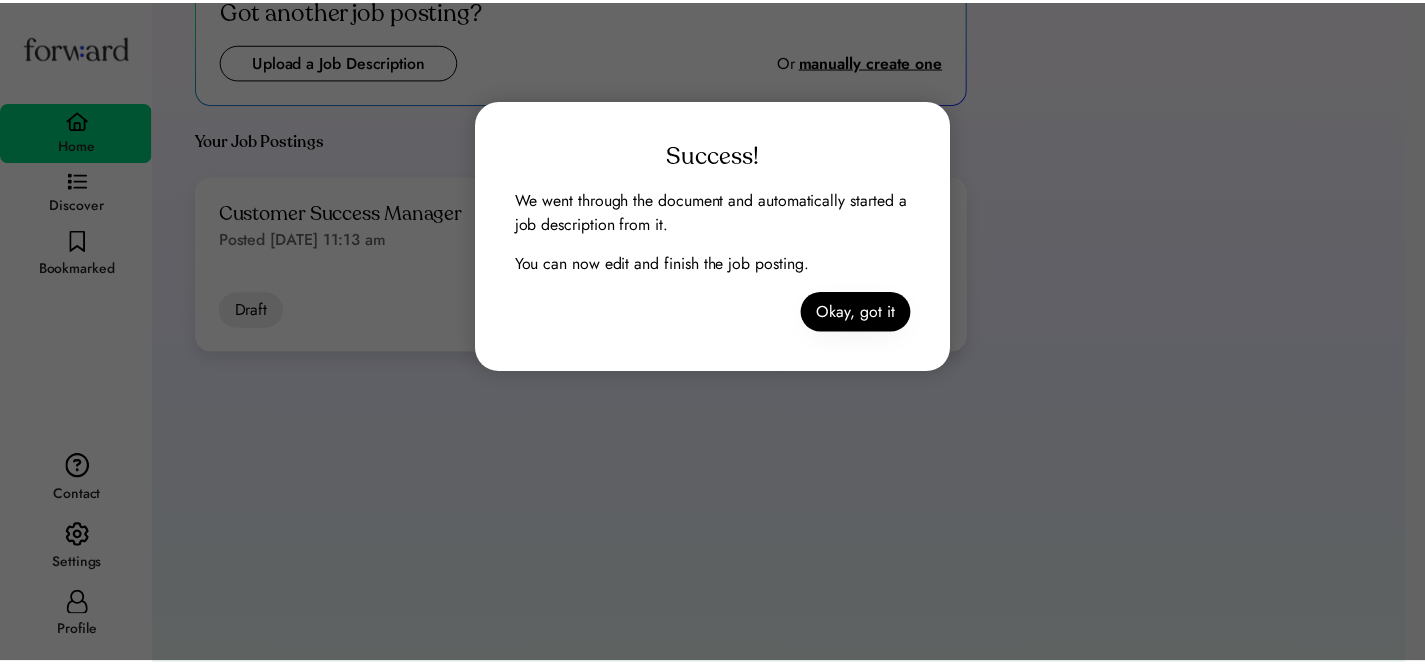 scroll, scrollTop: 30, scrollLeft: 0, axis: vertical 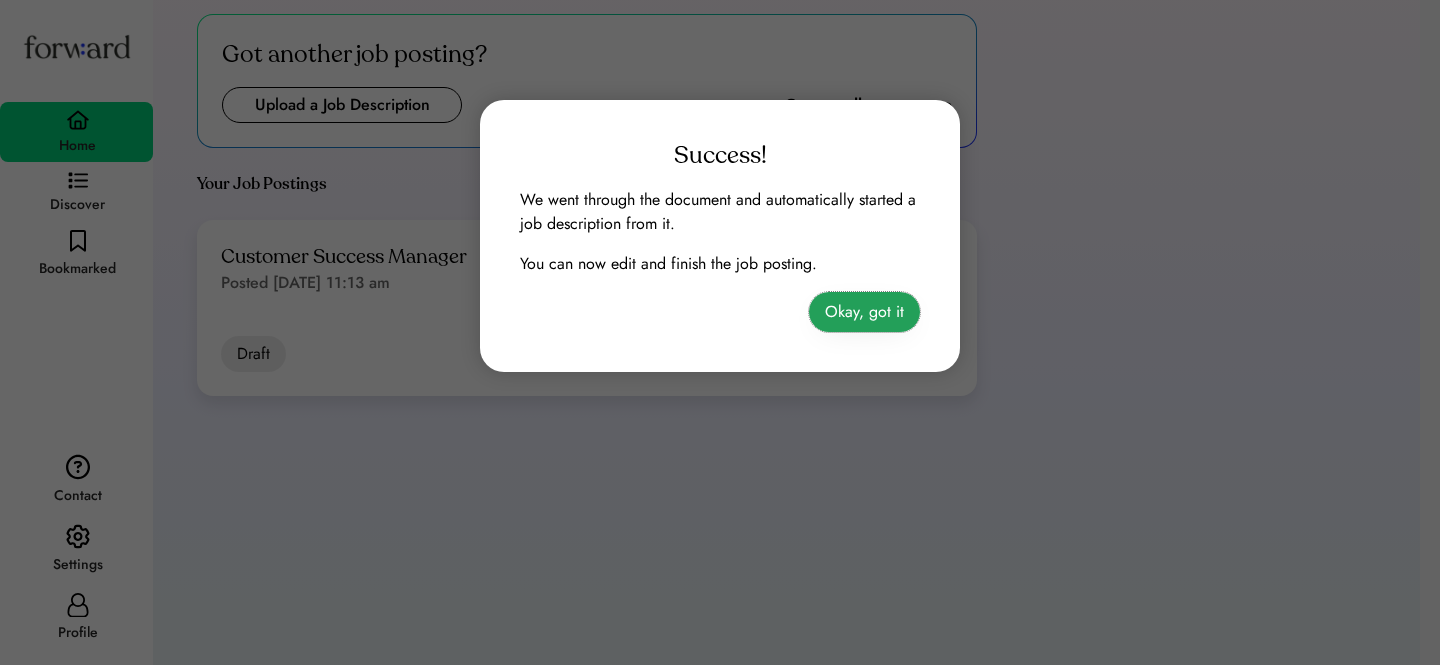 click on "Okay, got it" at bounding box center (864, 312) 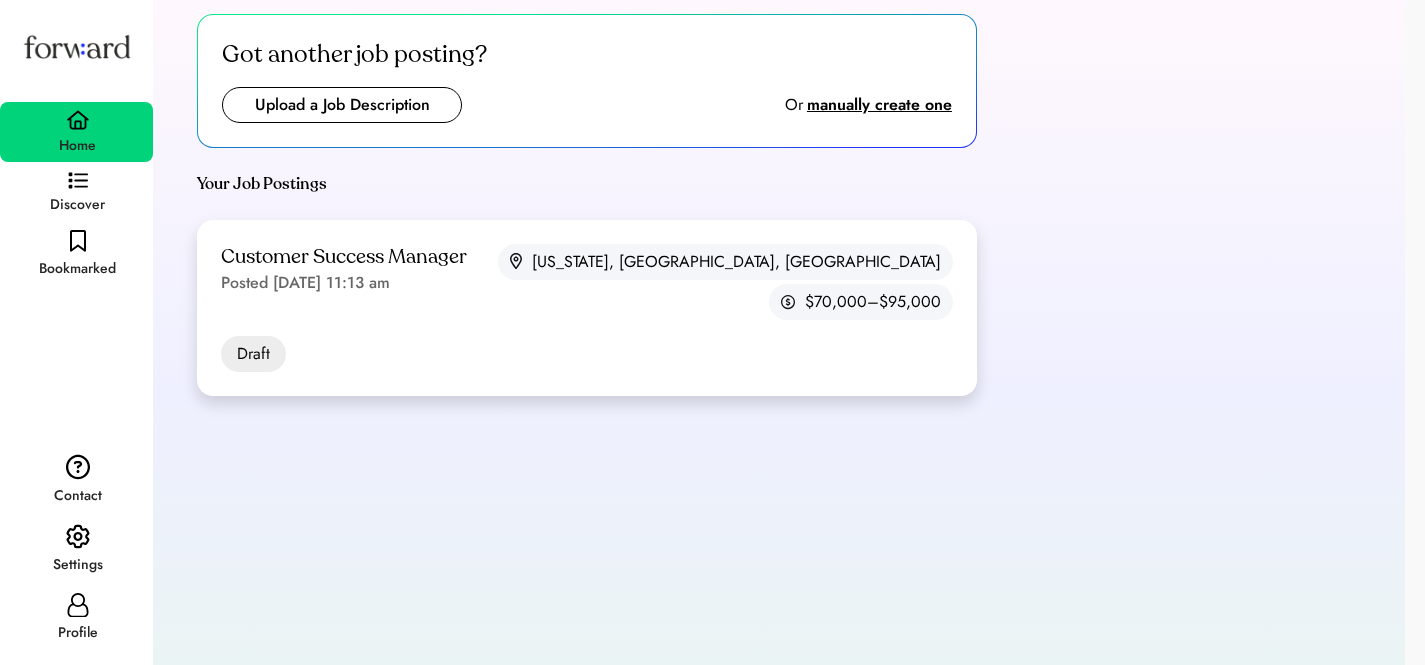 click on "Customer Success Manager Posted Jul 7, 2025 11:13 am New York, NY, USA $70,000–$95,000" at bounding box center (587, 282) 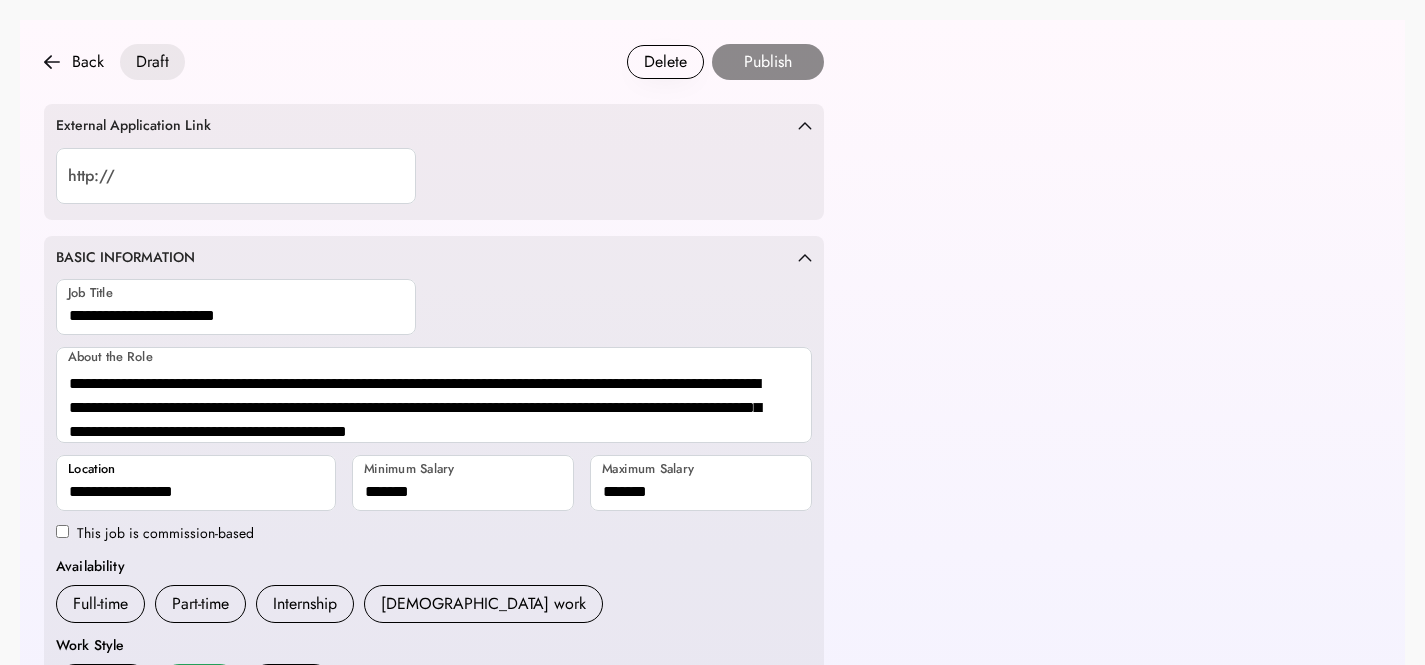 scroll, scrollTop: 0, scrollLeft: 0, axis: both 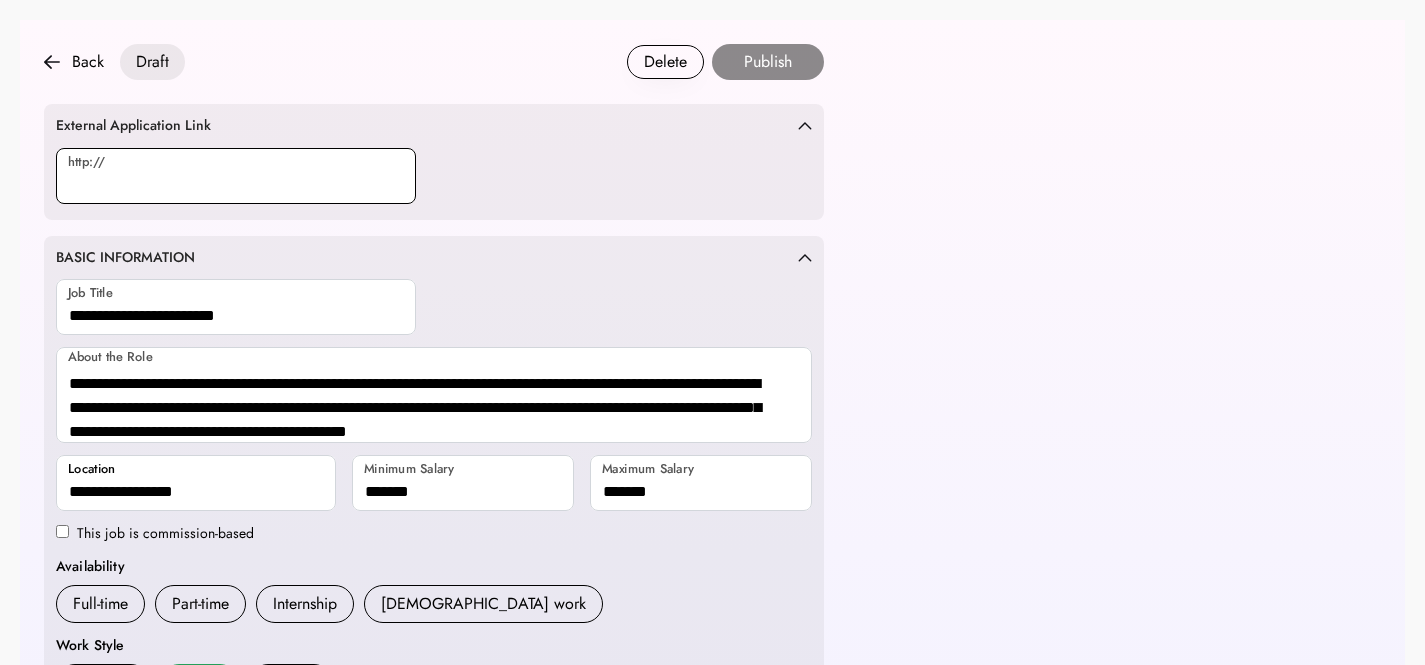 click at bounding box center [236, 176] 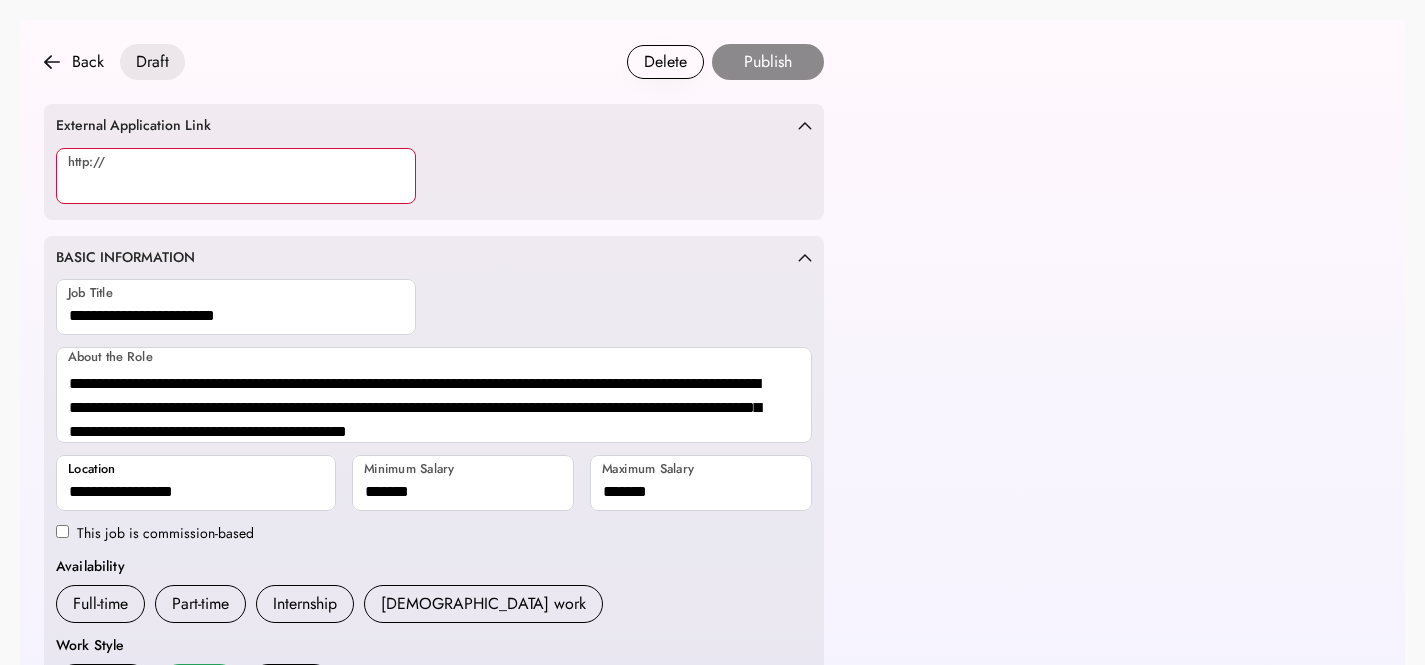 paste on "**********" 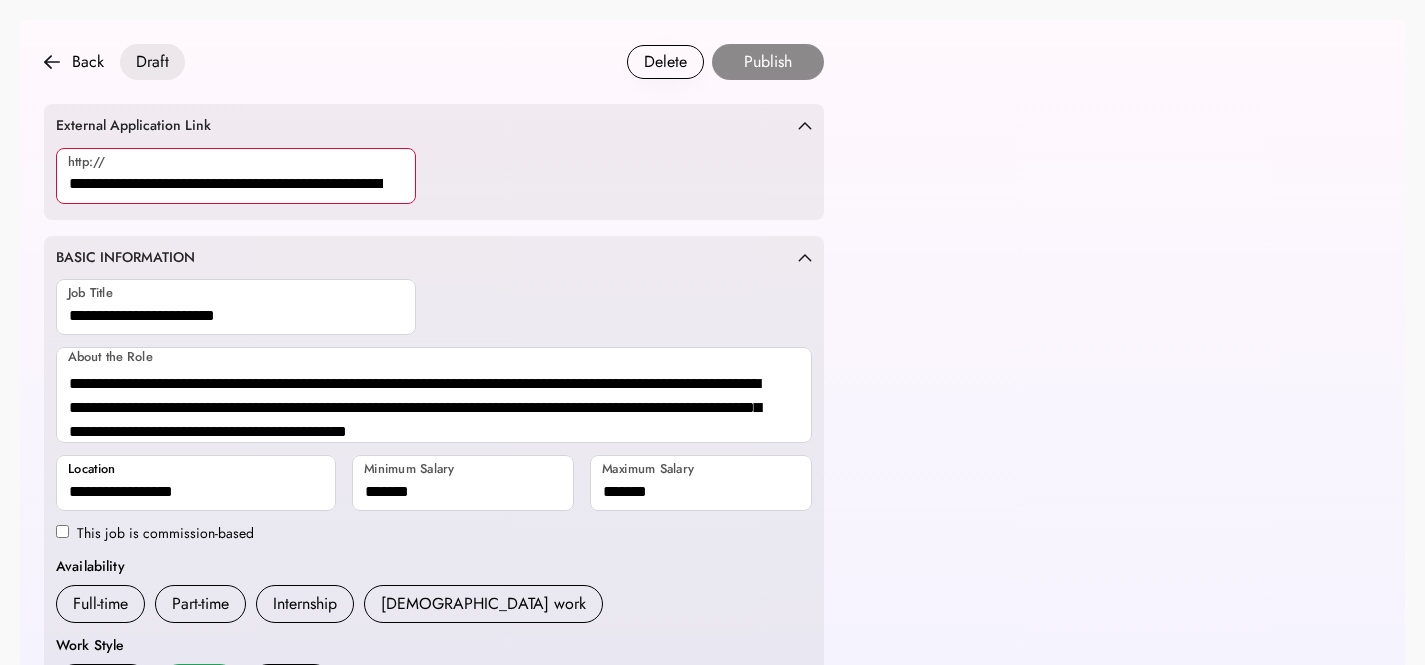 scroll, scrollTop: 0, scrollLeft: 86, axis: horizontal 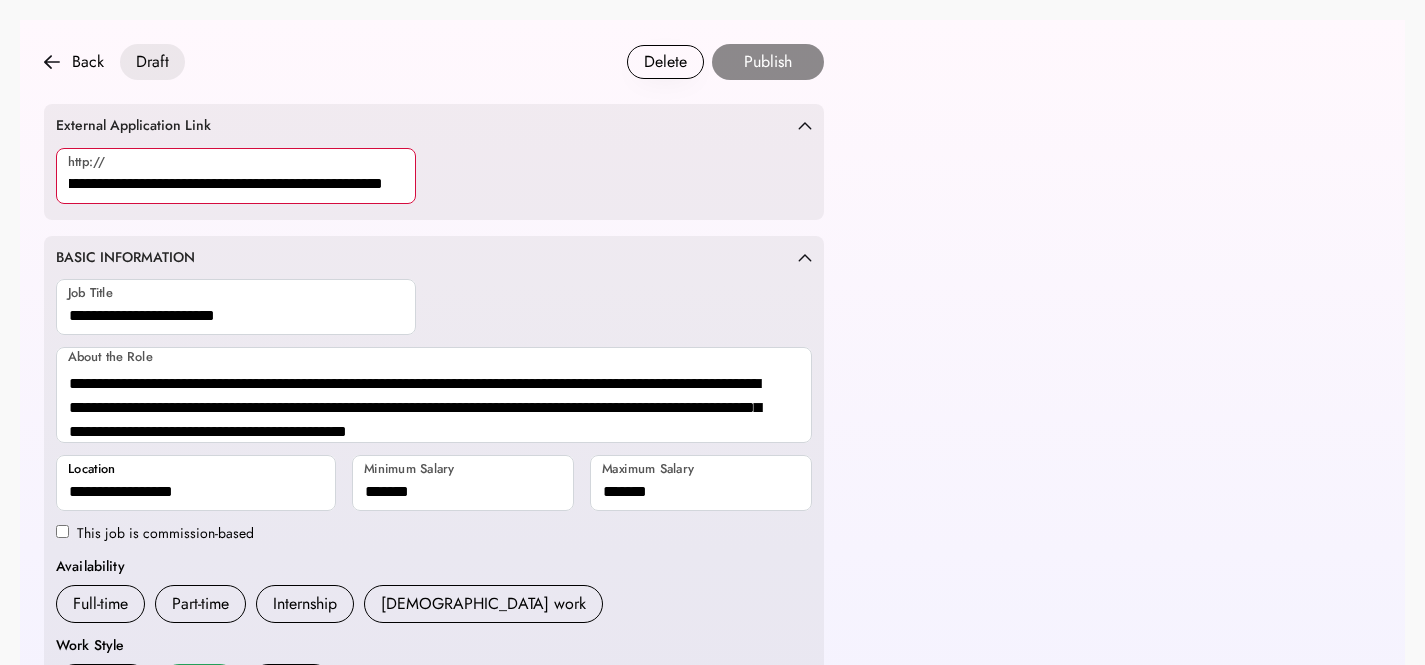 type on "**********" 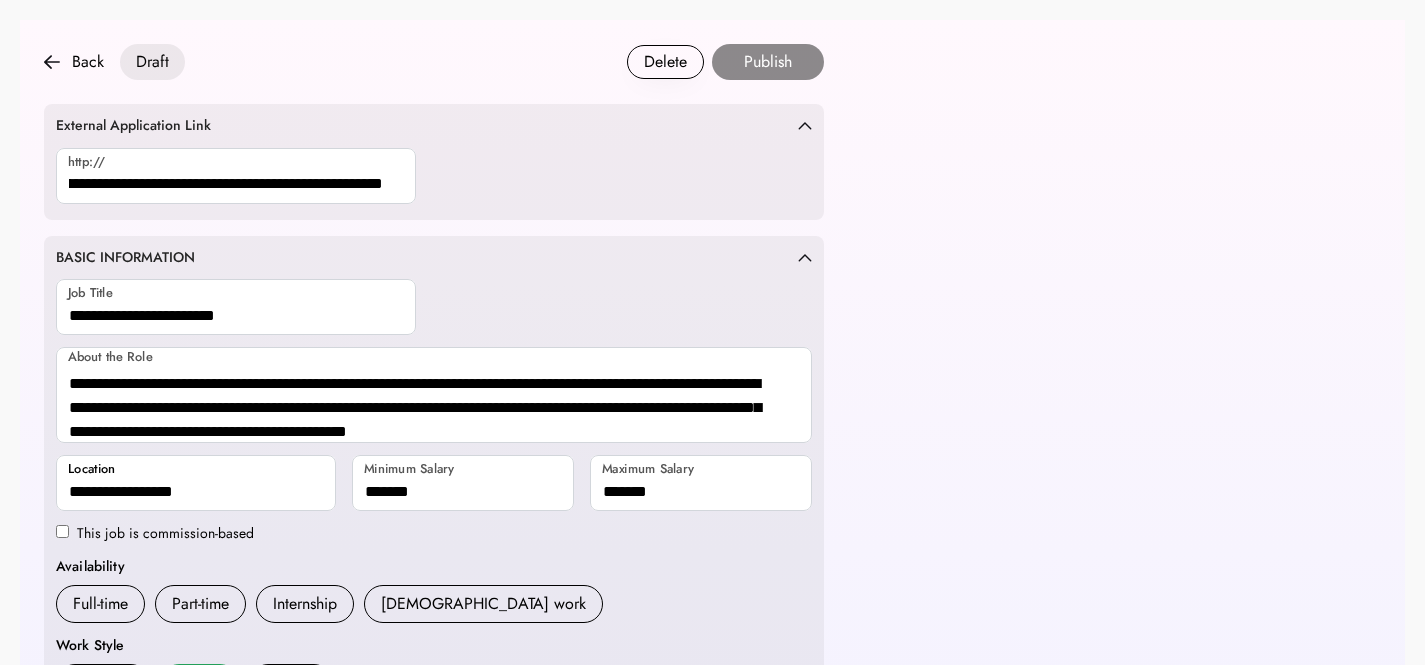 scroll, scrollTop: 0, scrollLeft: 0, axis: both 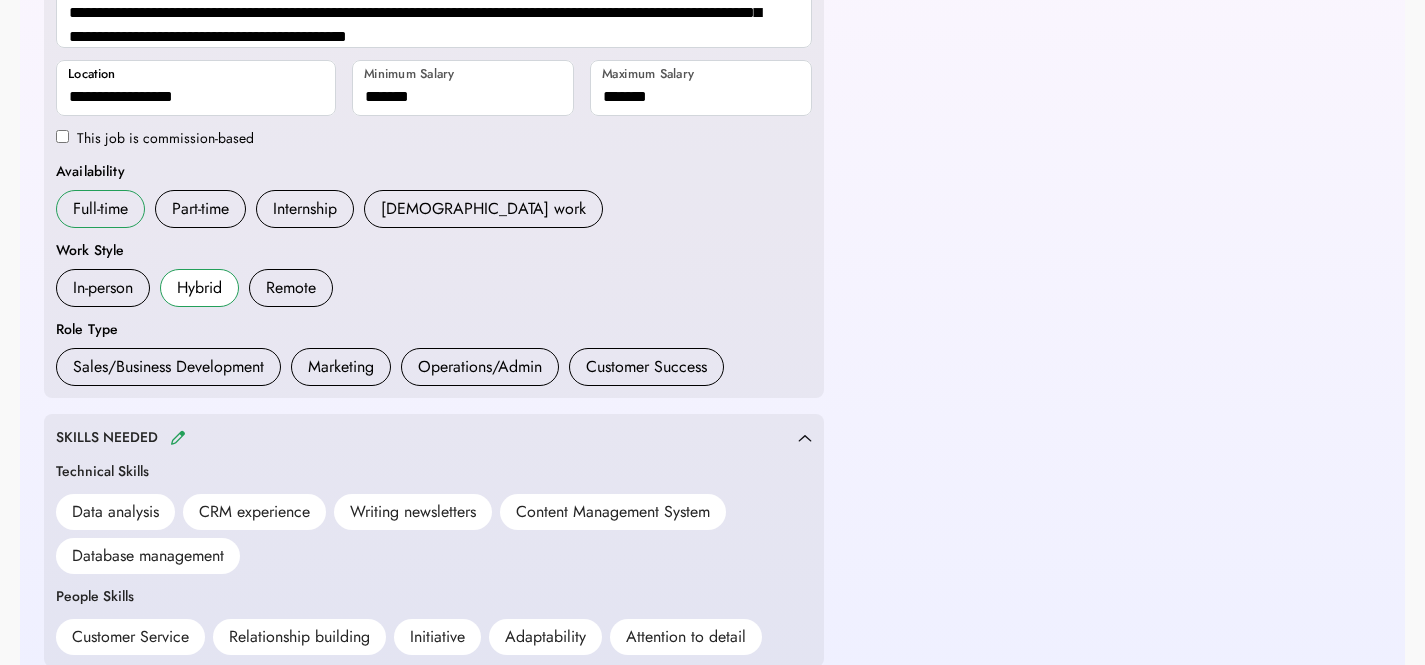 click on "Full-time" at bounding box center [100, 209] 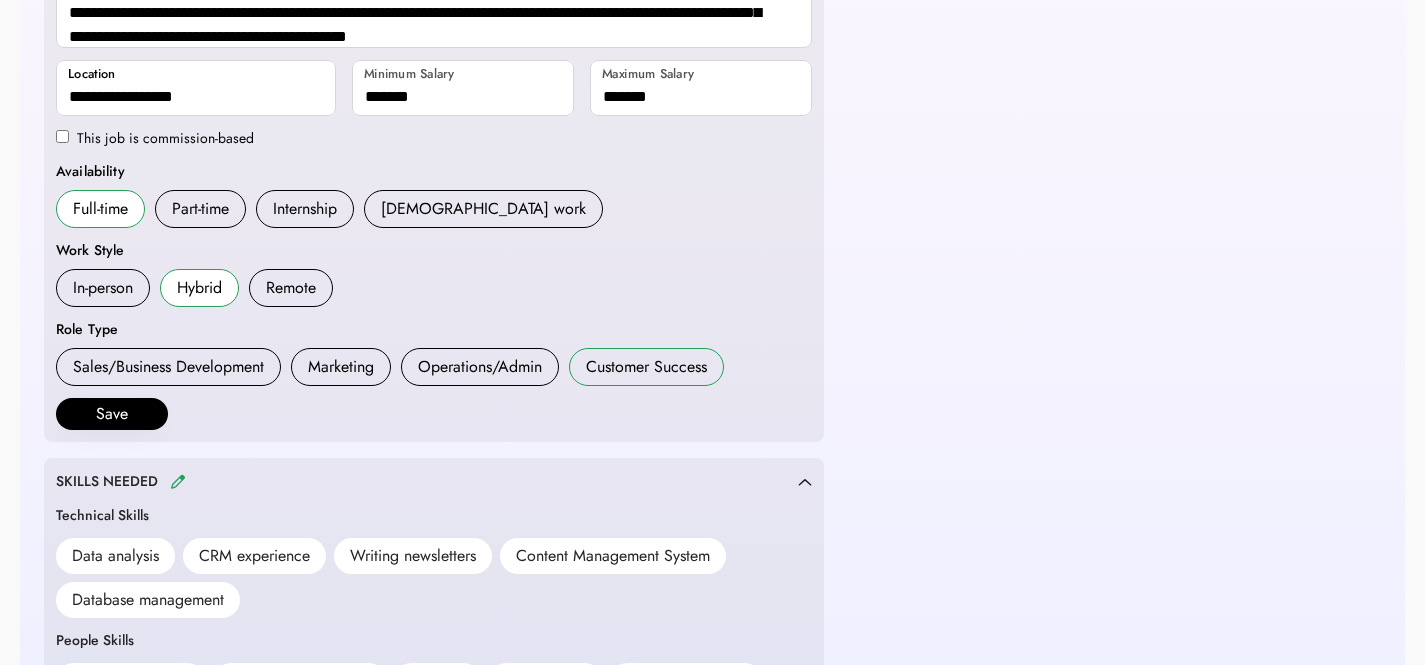 click on "Customer Success" at bounding box center (646, 367) 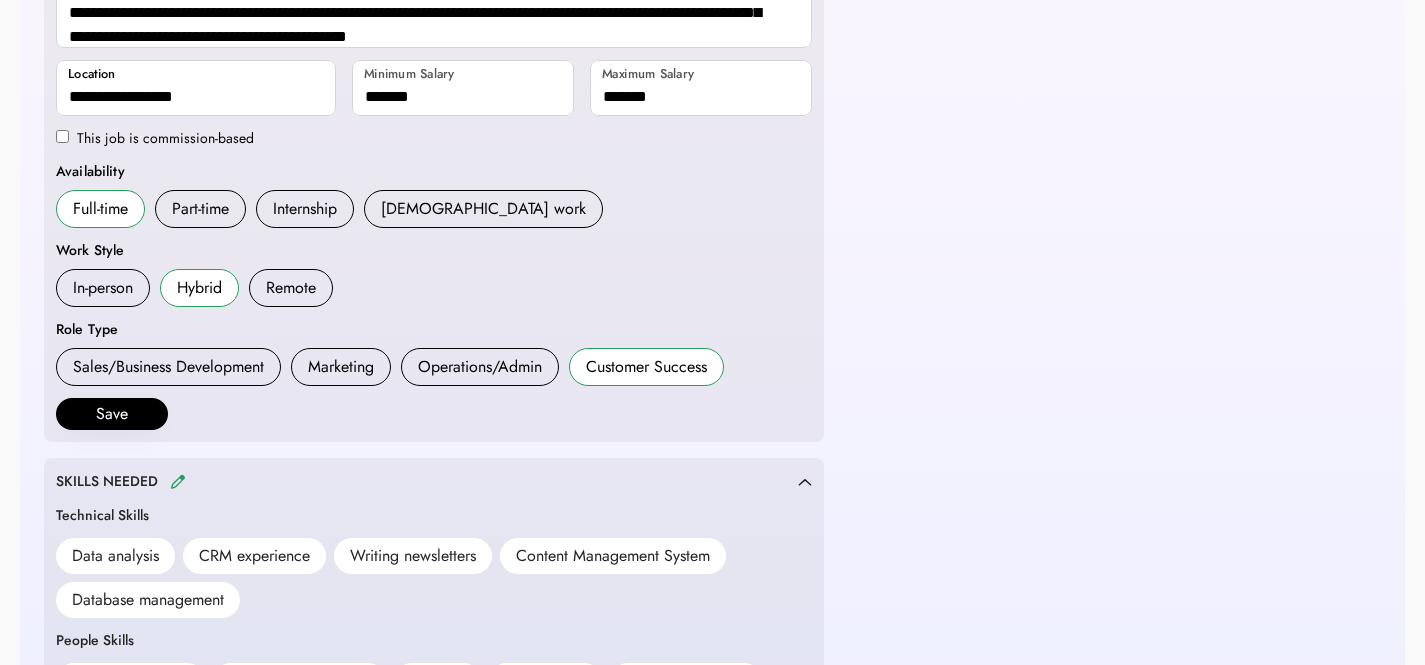 click on "Save" at bounding box center [112, 414] 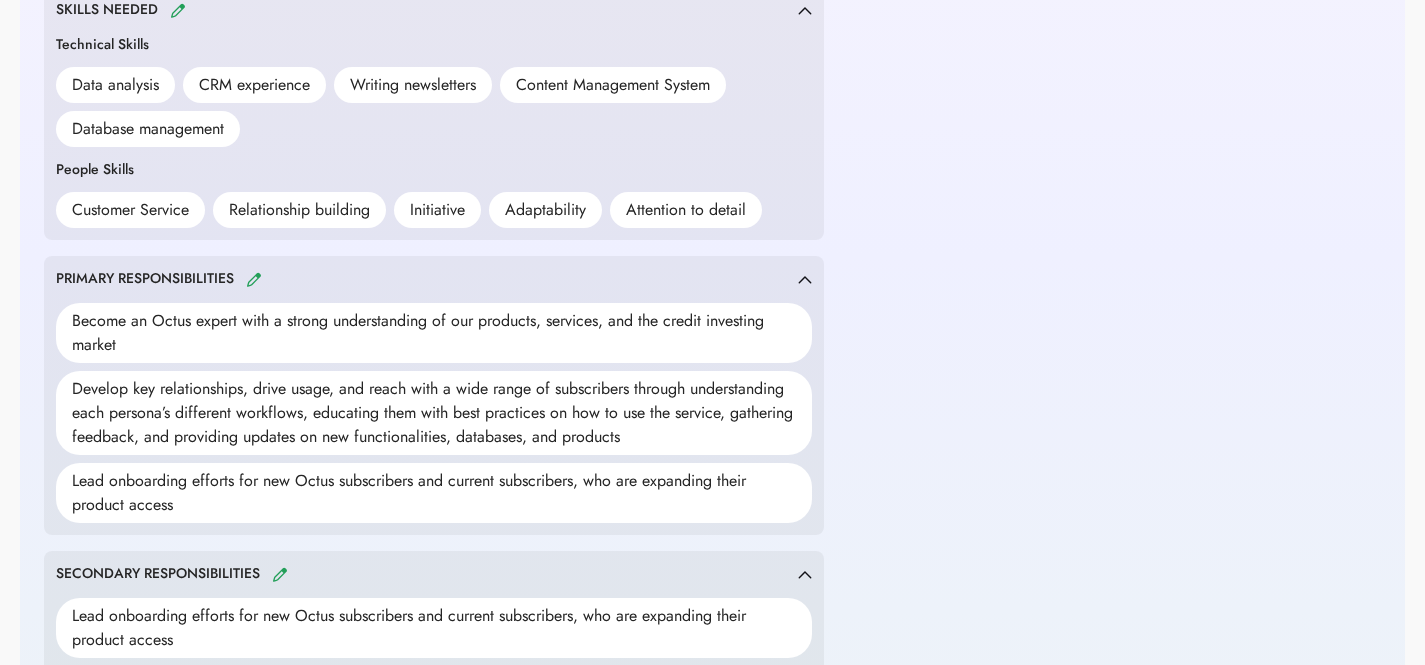 scroll, scrollTop: 804, scrollLeft: 0, axis: vertical 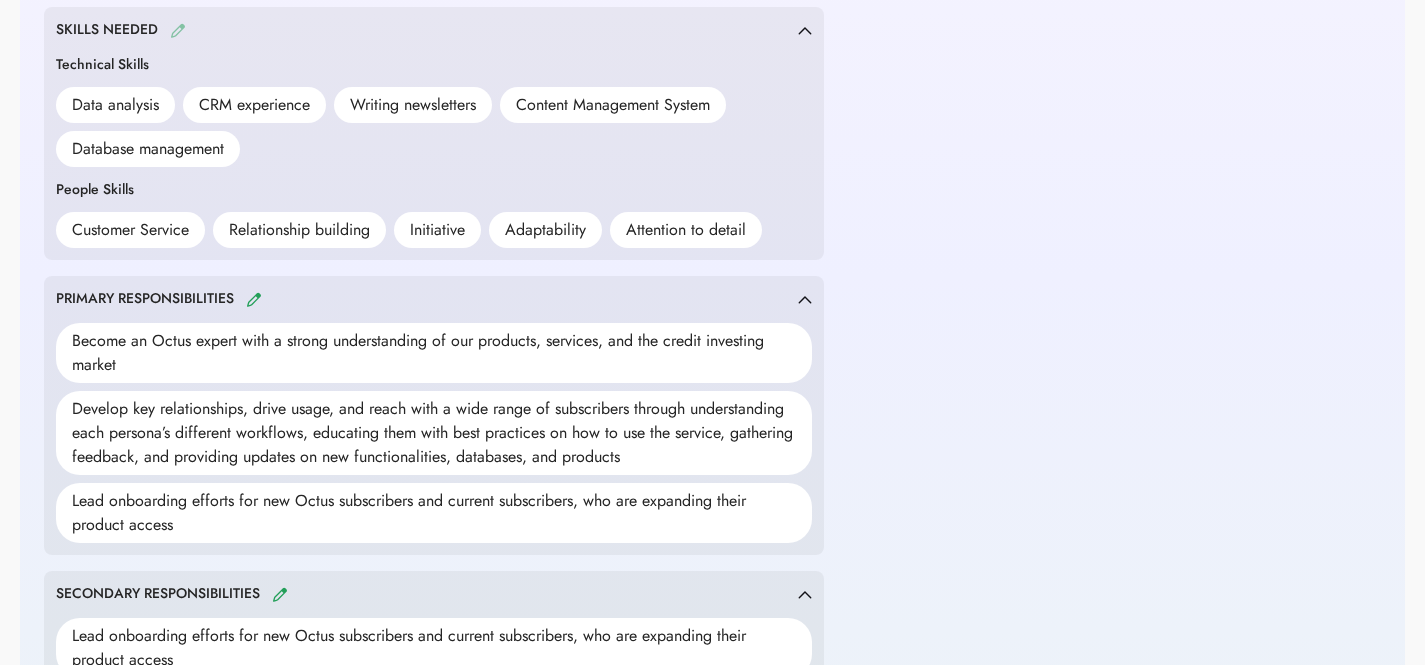 click at bounding box center [178, 30] 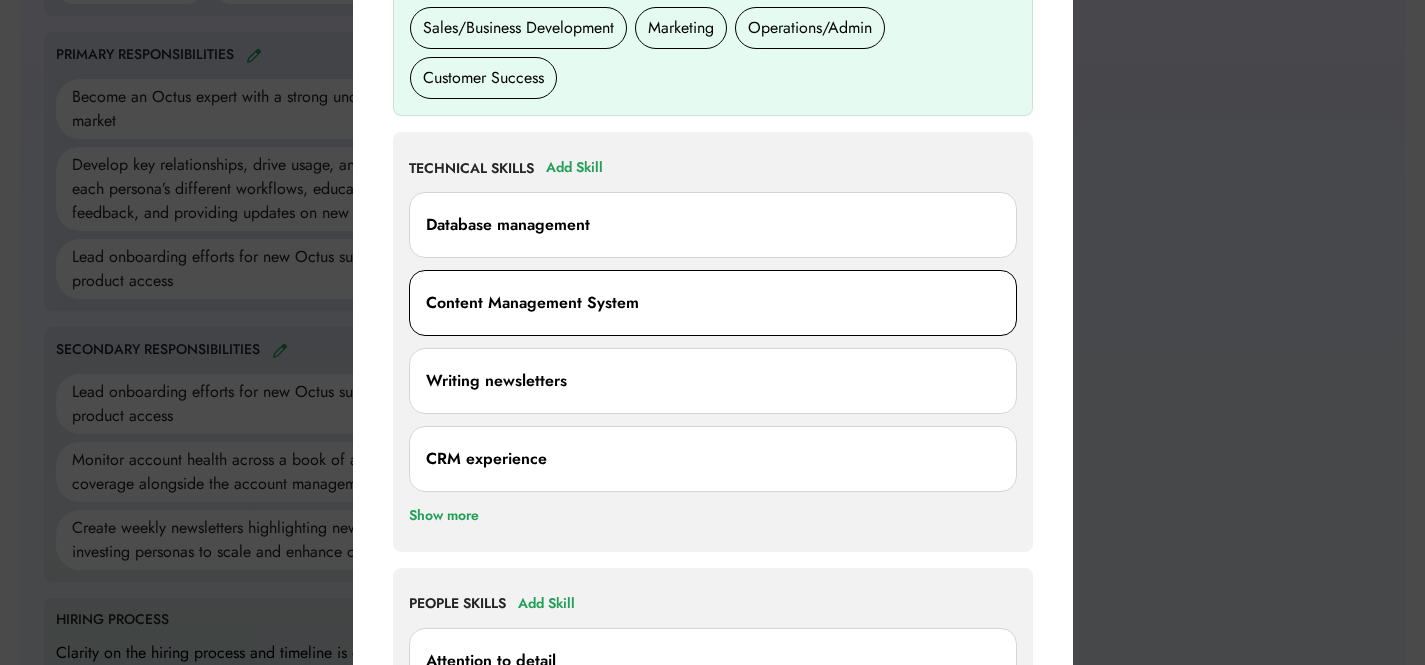 scroll, scrollTop: 1035, scrollLeft: 0, axis: vertical 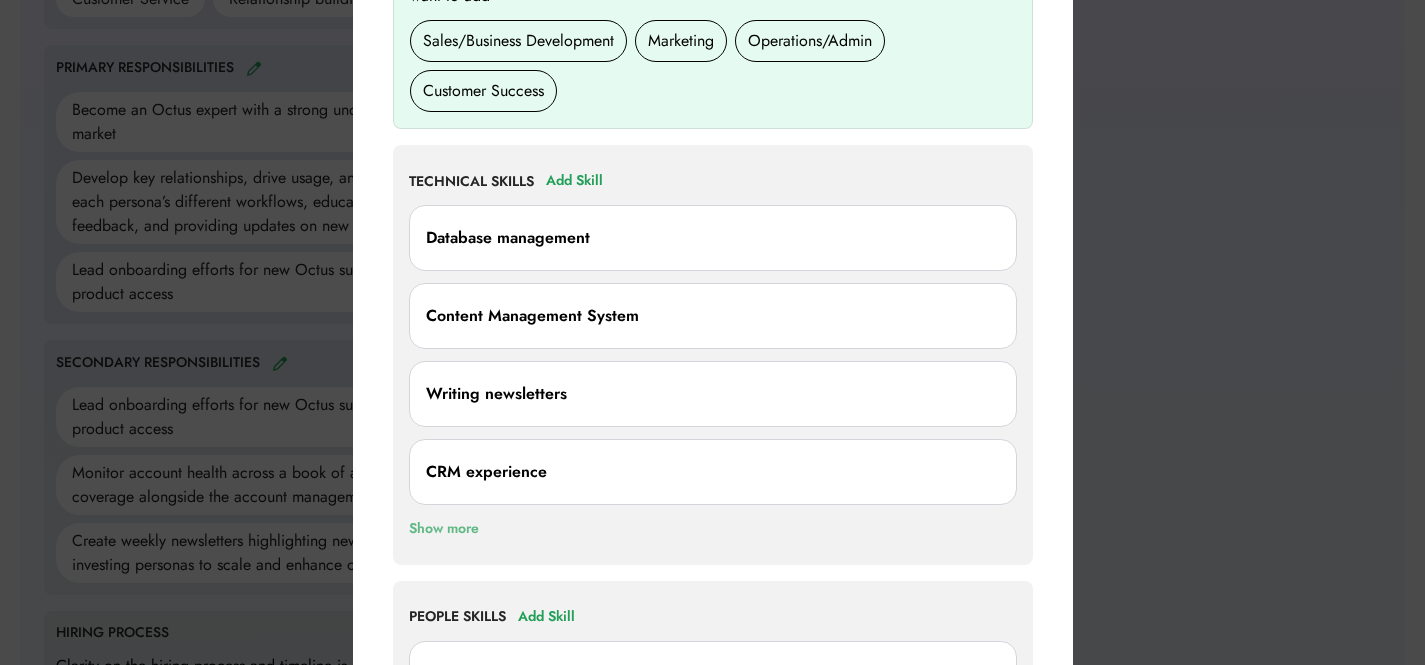 click on "Show more" at bounding box center (444, 529) 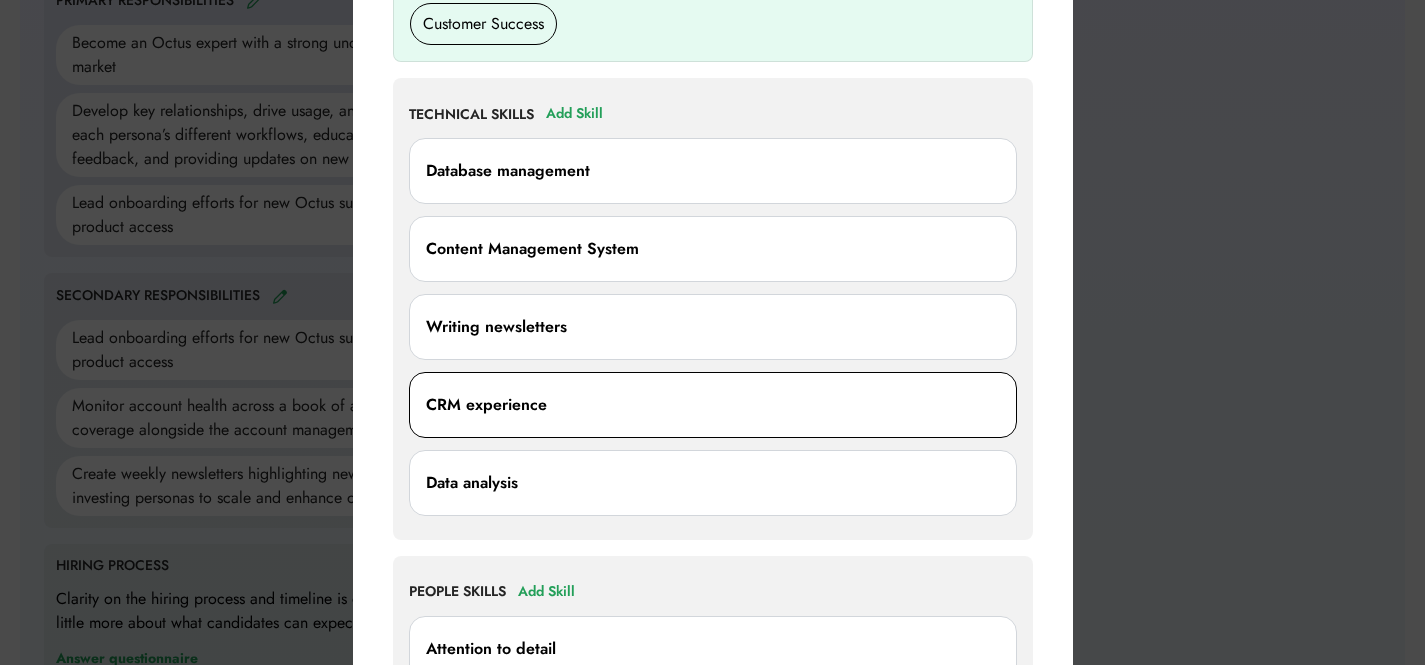 scroll, scrollTop: 1131, scrollLeft: 0, axis: vertical 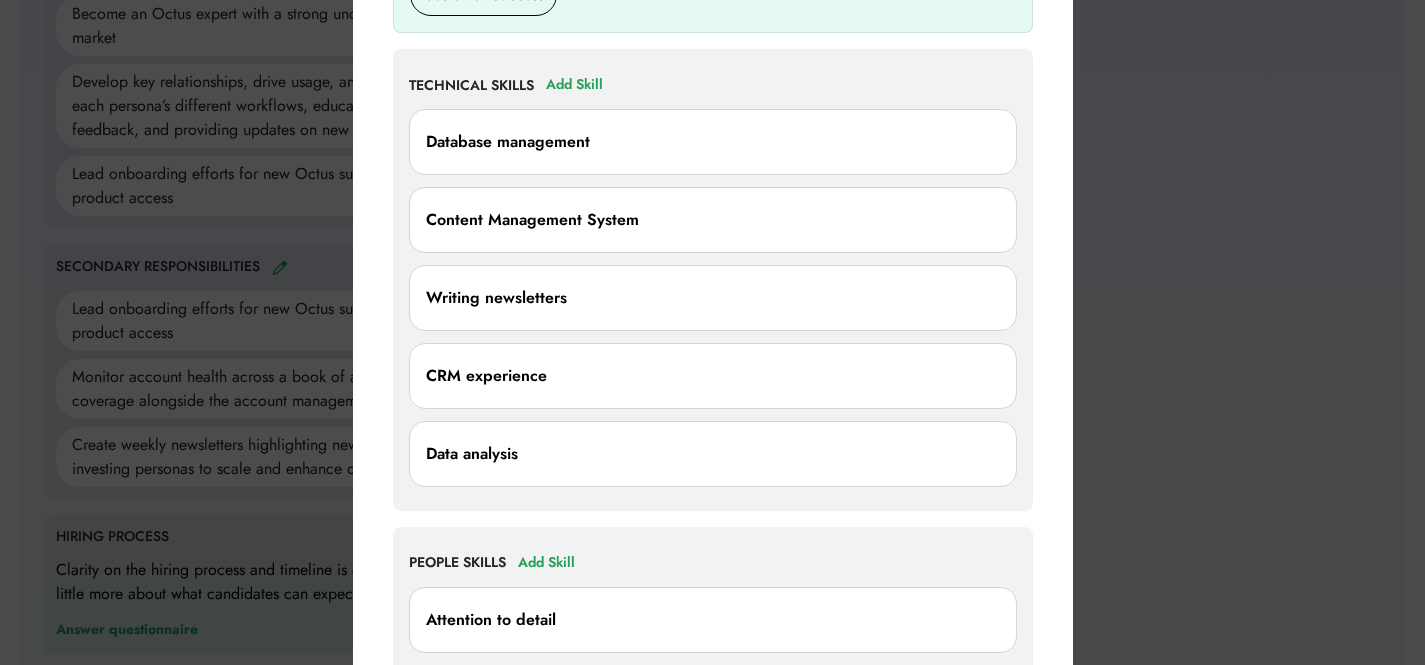 click at bounding box center [712, 332] 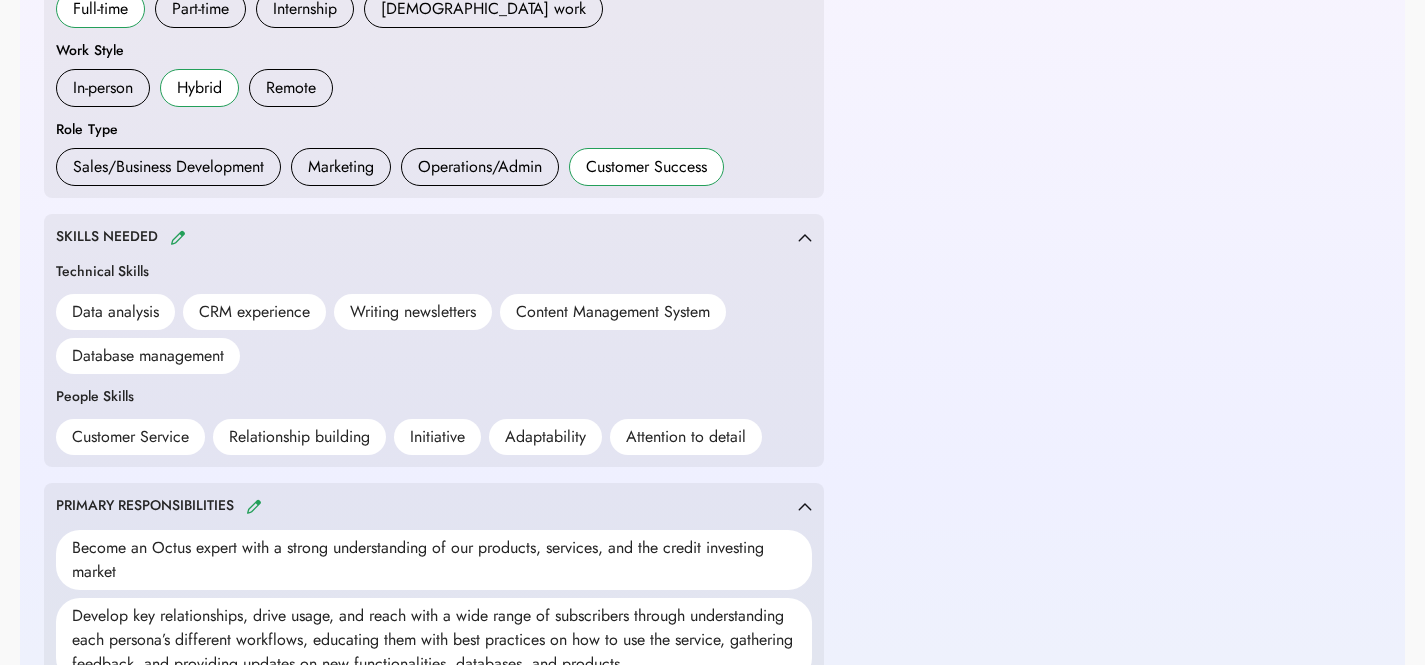 scroll, scrollTop: 600, scrollLeft: 0, axis: vertical 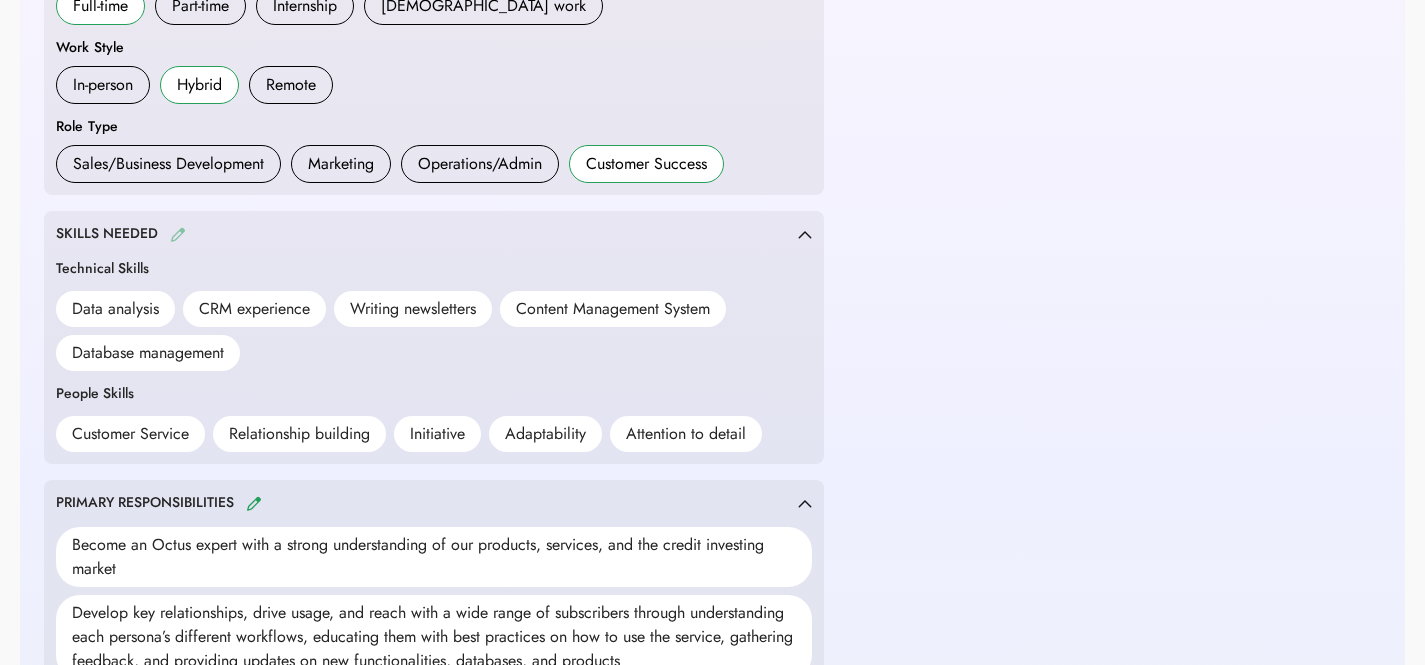 click at bounding box center (178, 234) 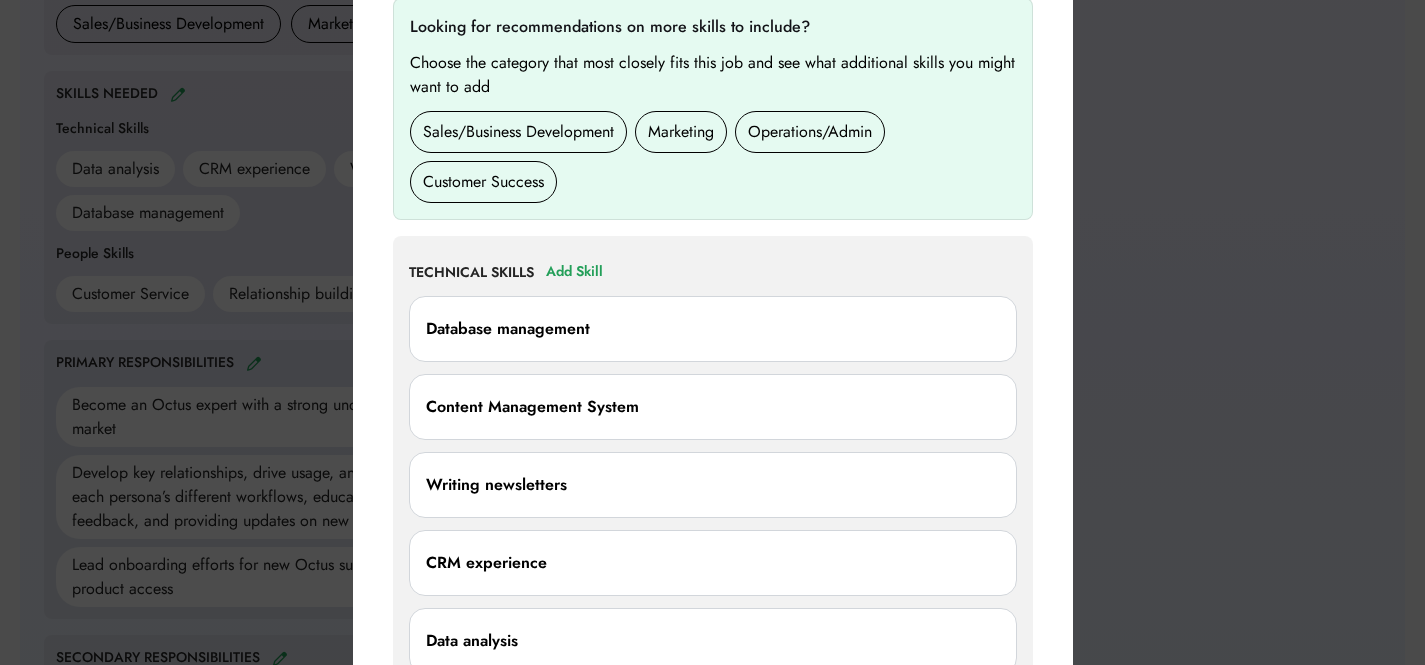 scroll, scrollTop: 966, scrollLeft: 0, axis: vertical 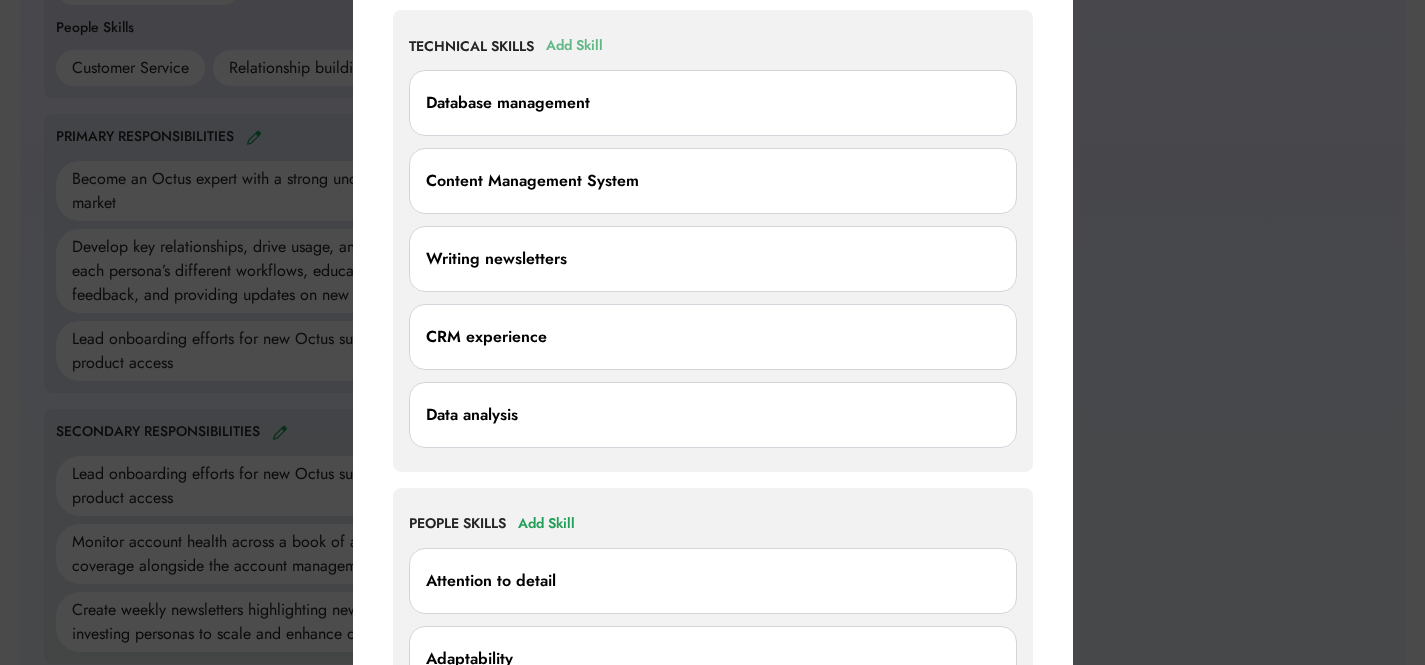 click on "Add Skill" at bounding box center (574, 46) 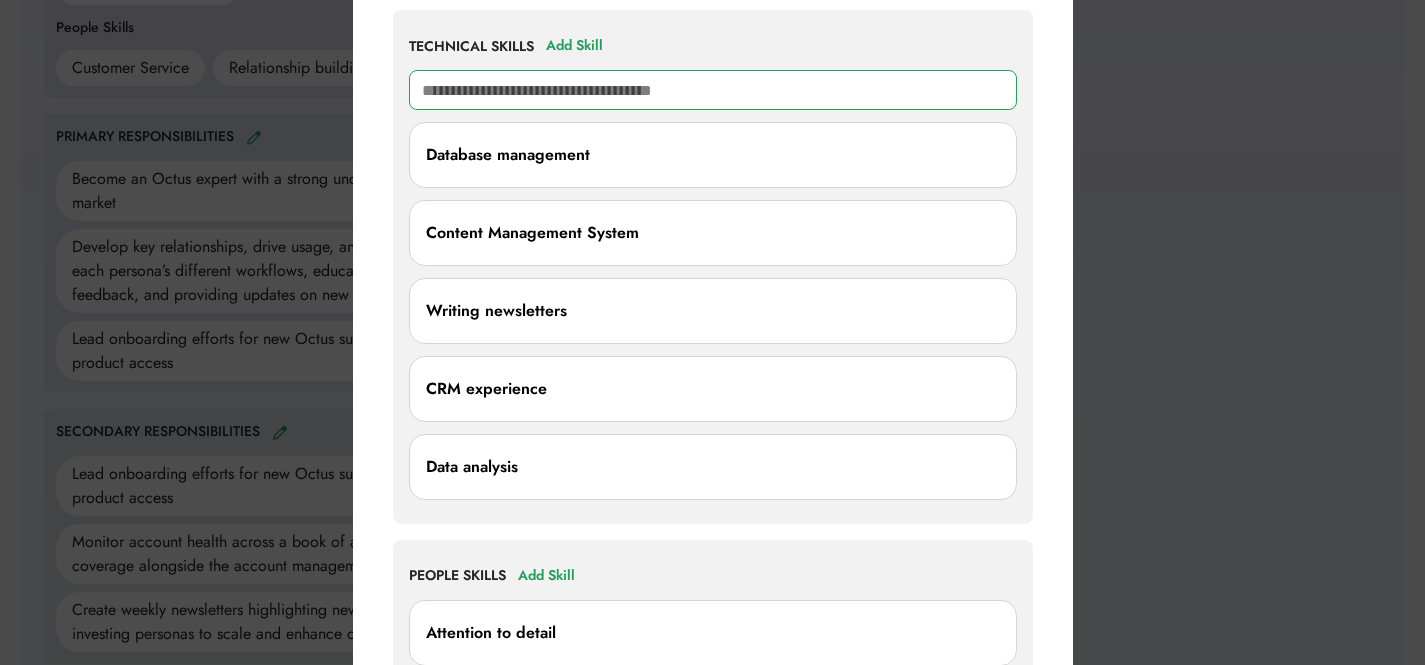 click at bounding box center (713, 90) 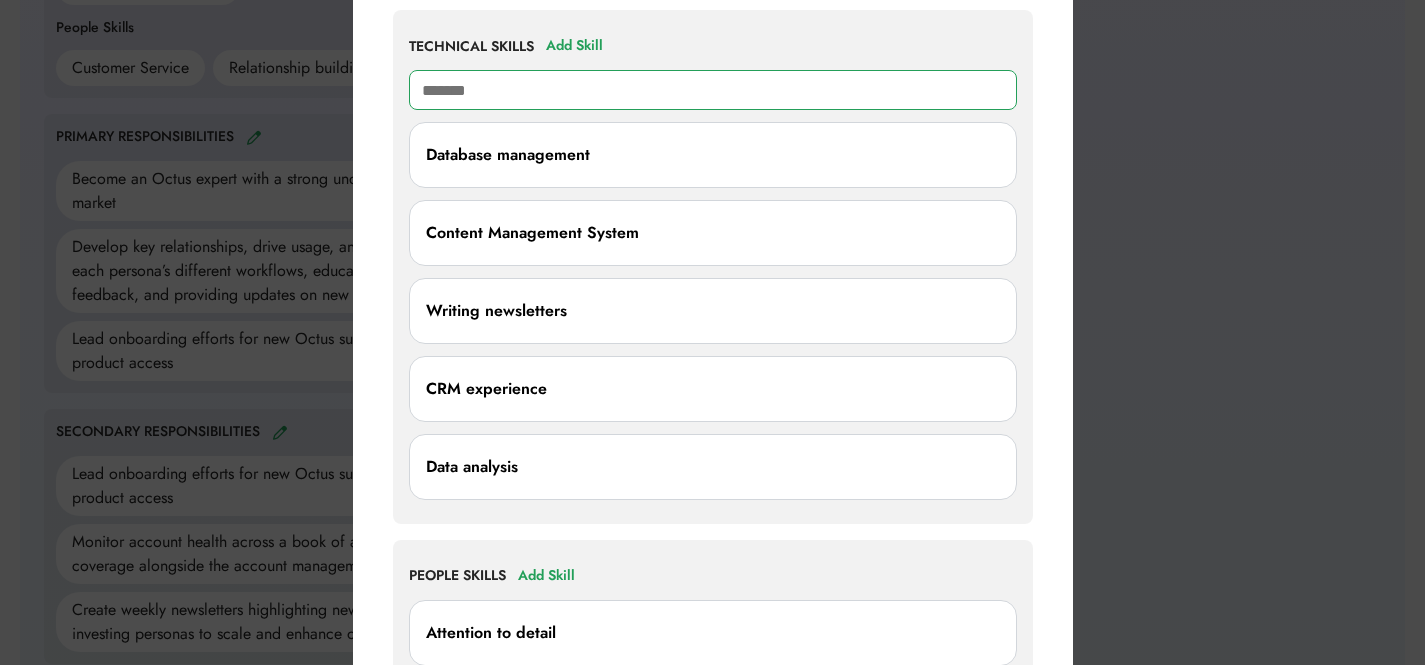 type on "********" 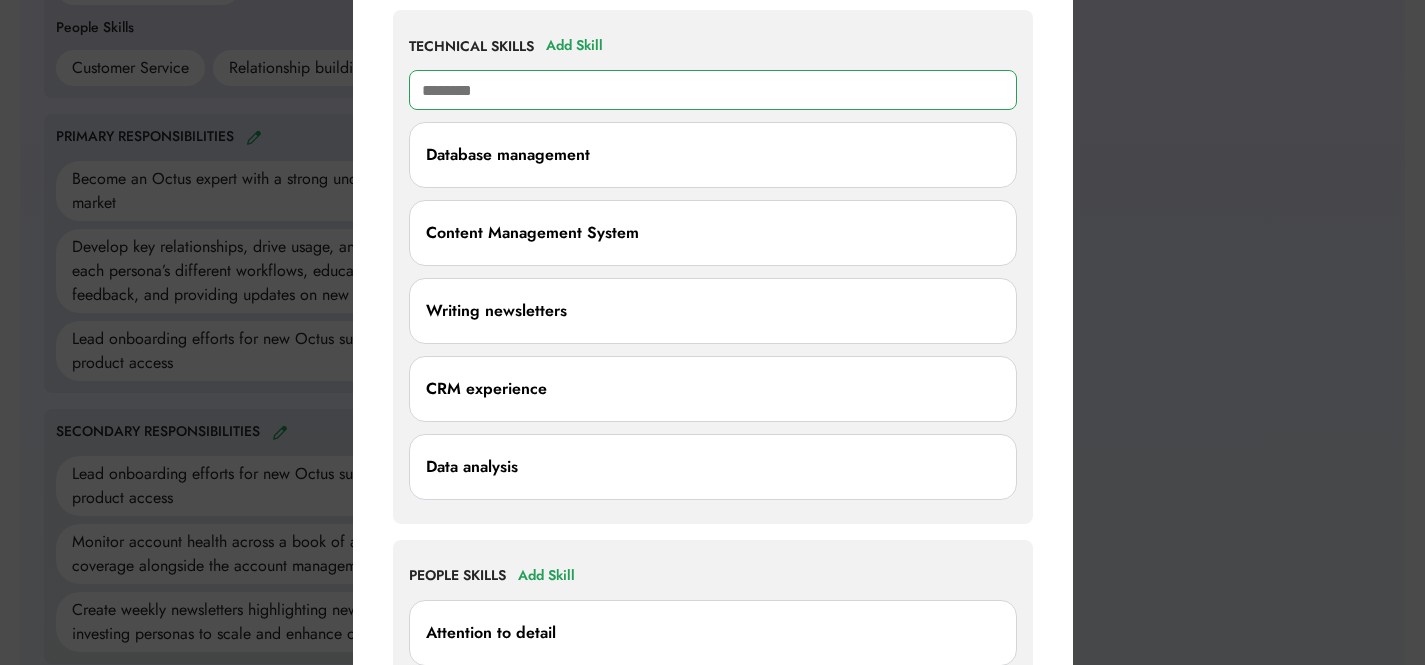 type on "**********" 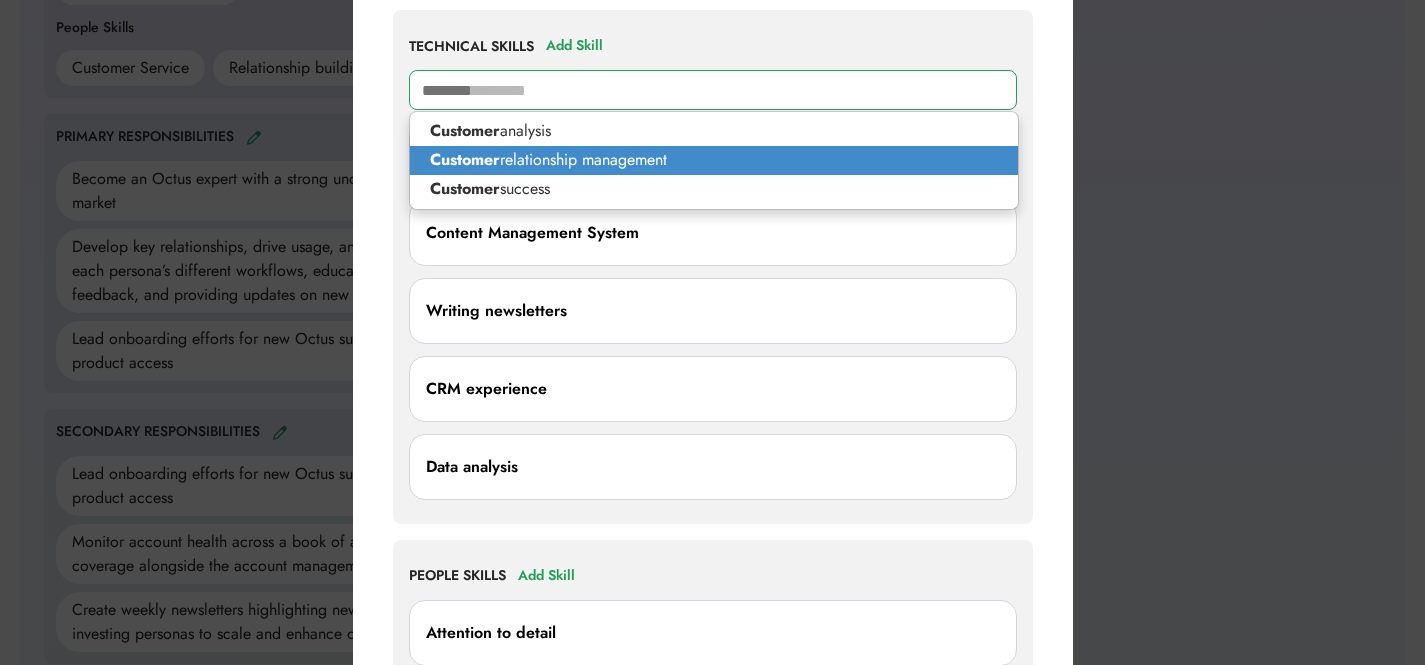 click on "Customer  relationship management" at bounding box center [714, 160] 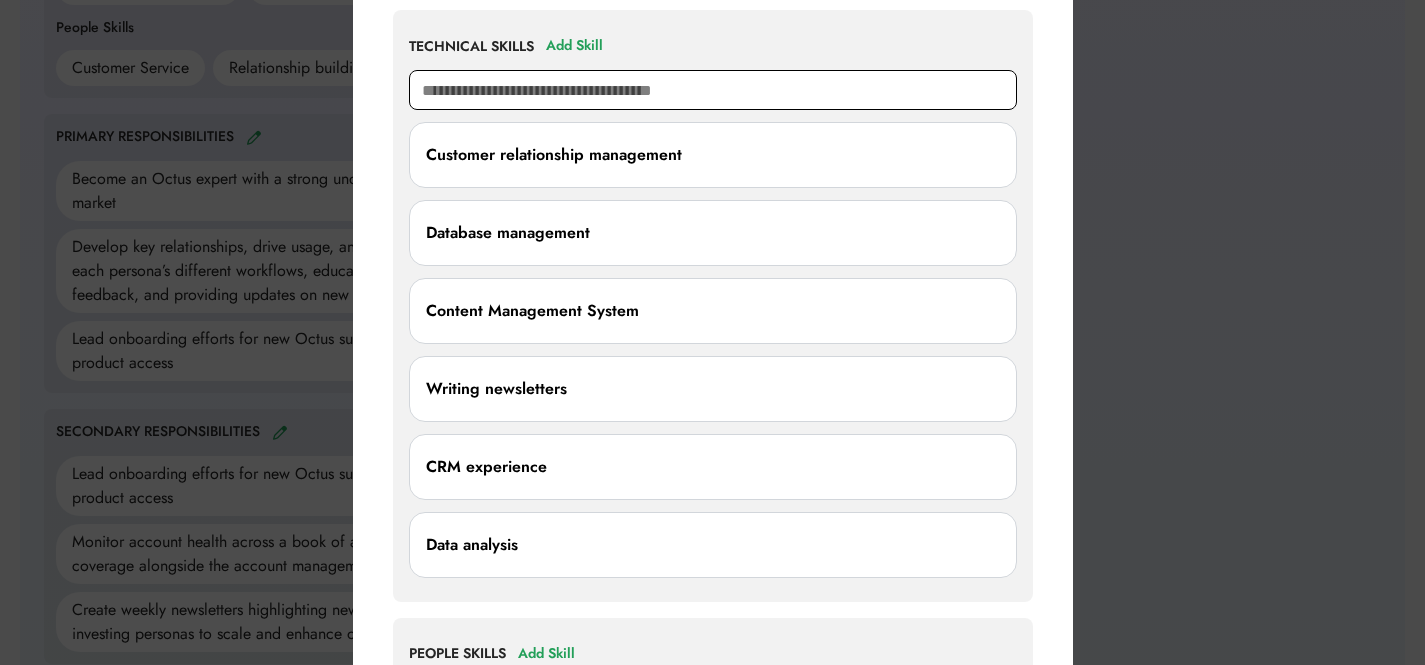click at bounding box center (713, 90) 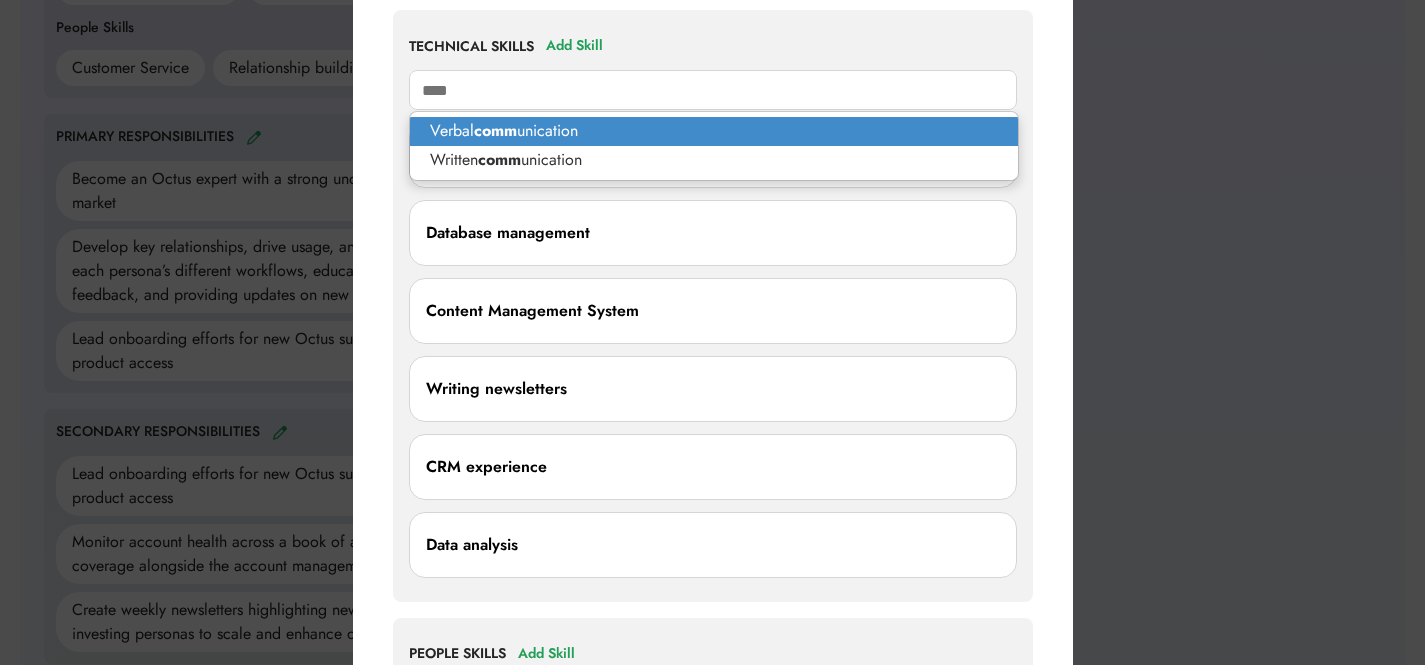 click on "Verbal  comm unication" at bounding box center [714, 131] 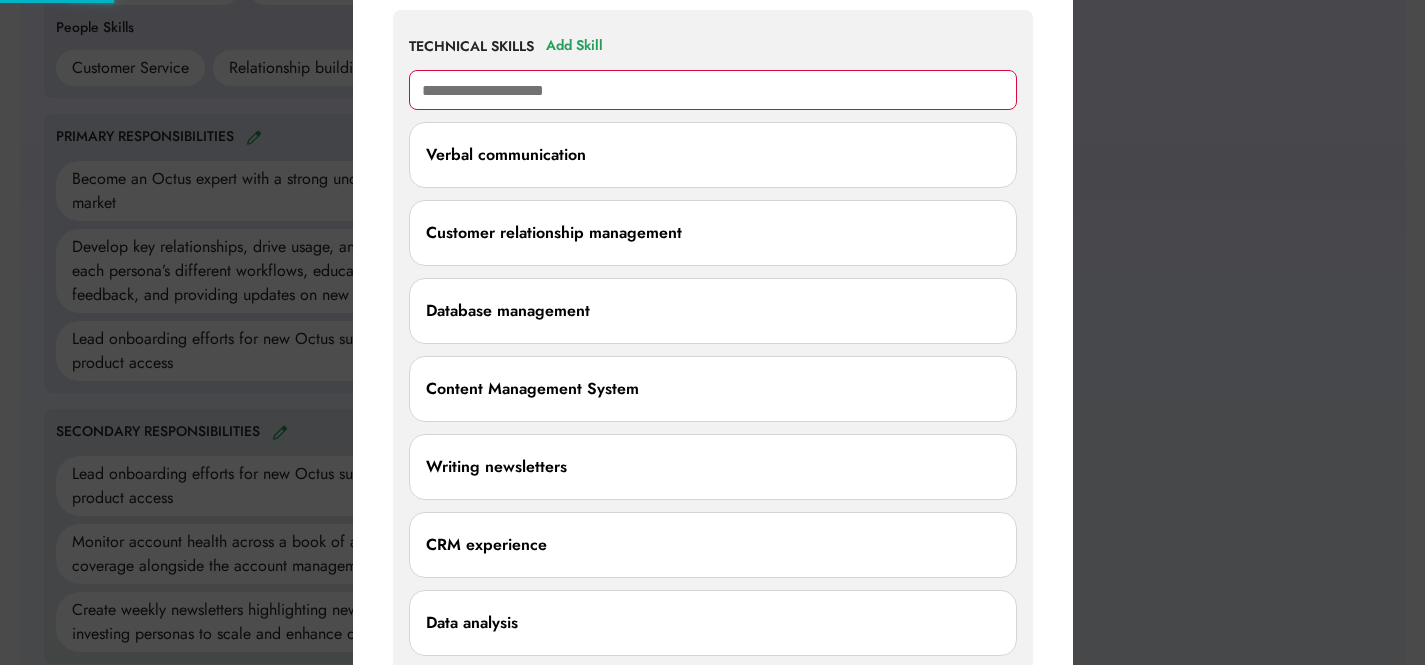 click on "**********" at bounding box center (713, 90) 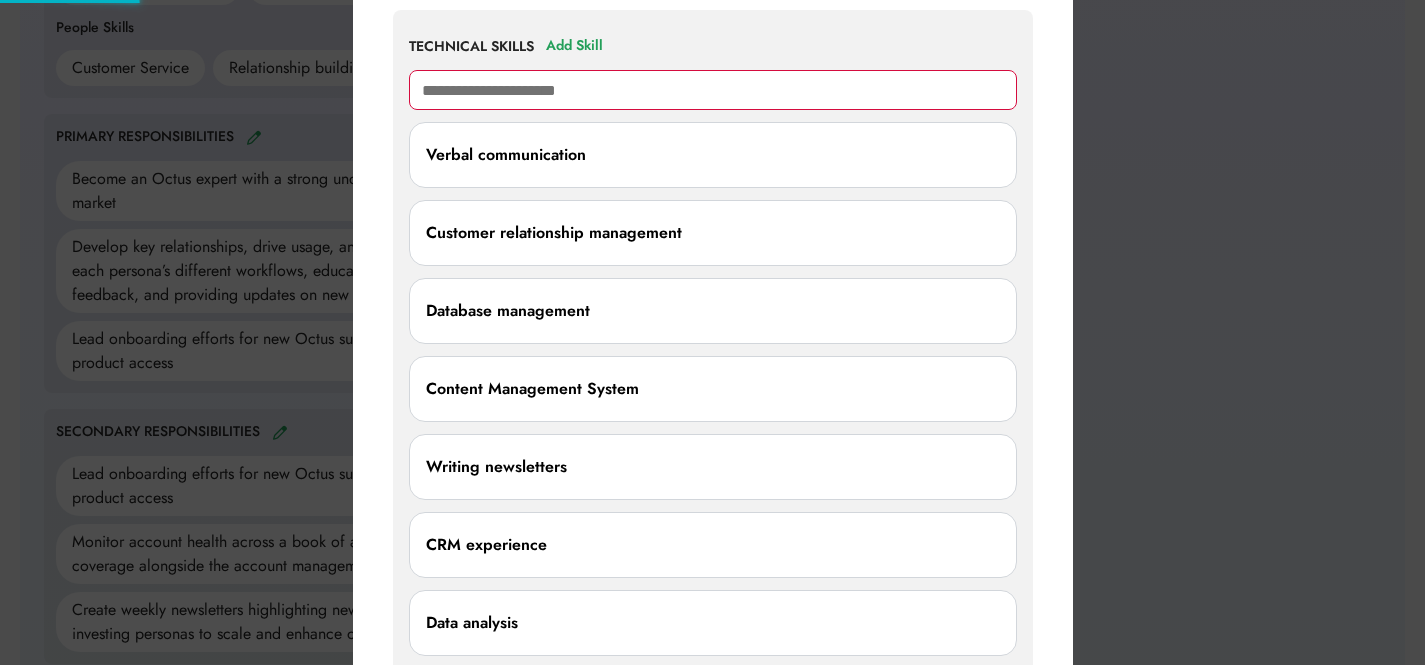 type on "**********" 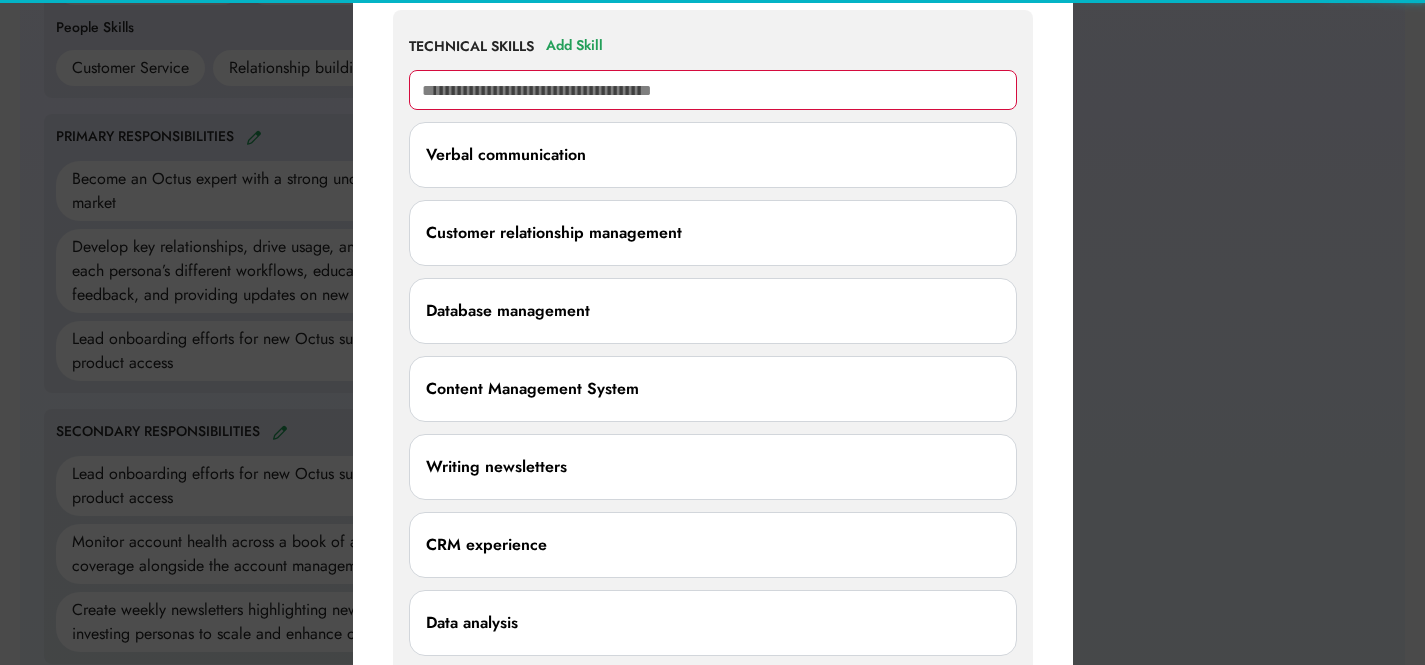 type on "*" 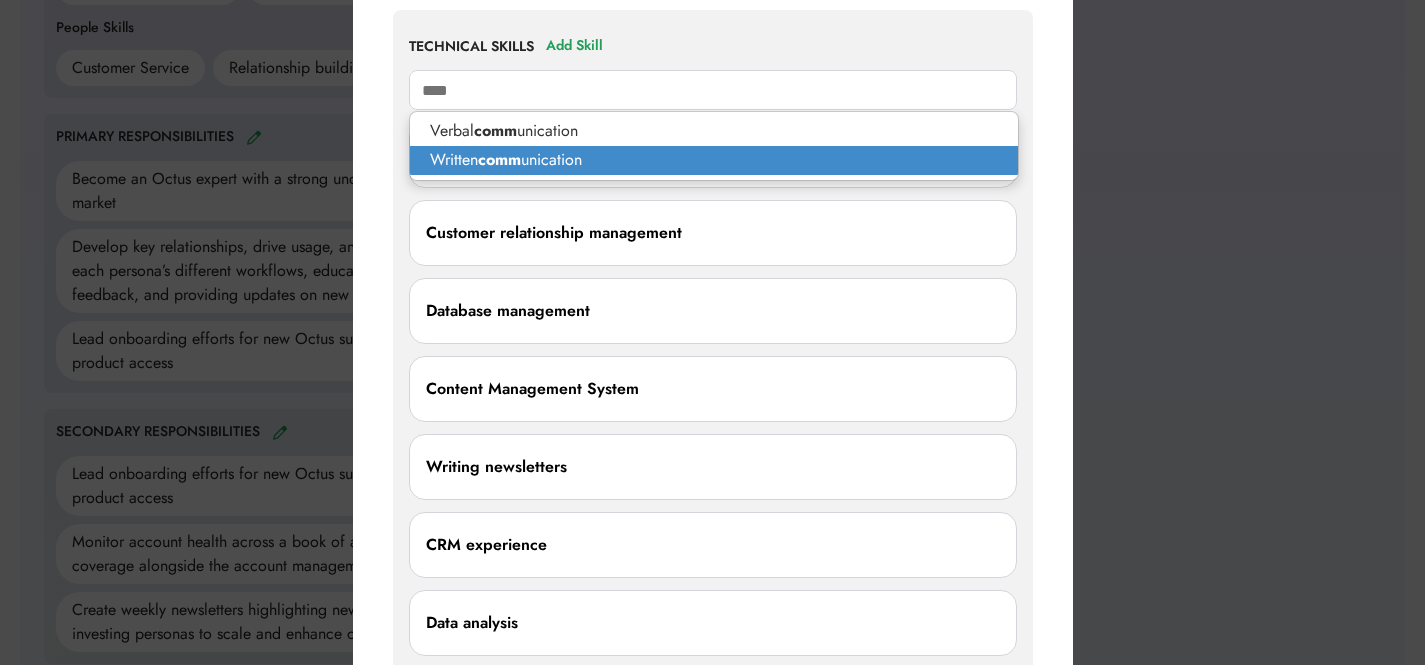 click on "Written  comm unication" at bounding box center [714, 160] 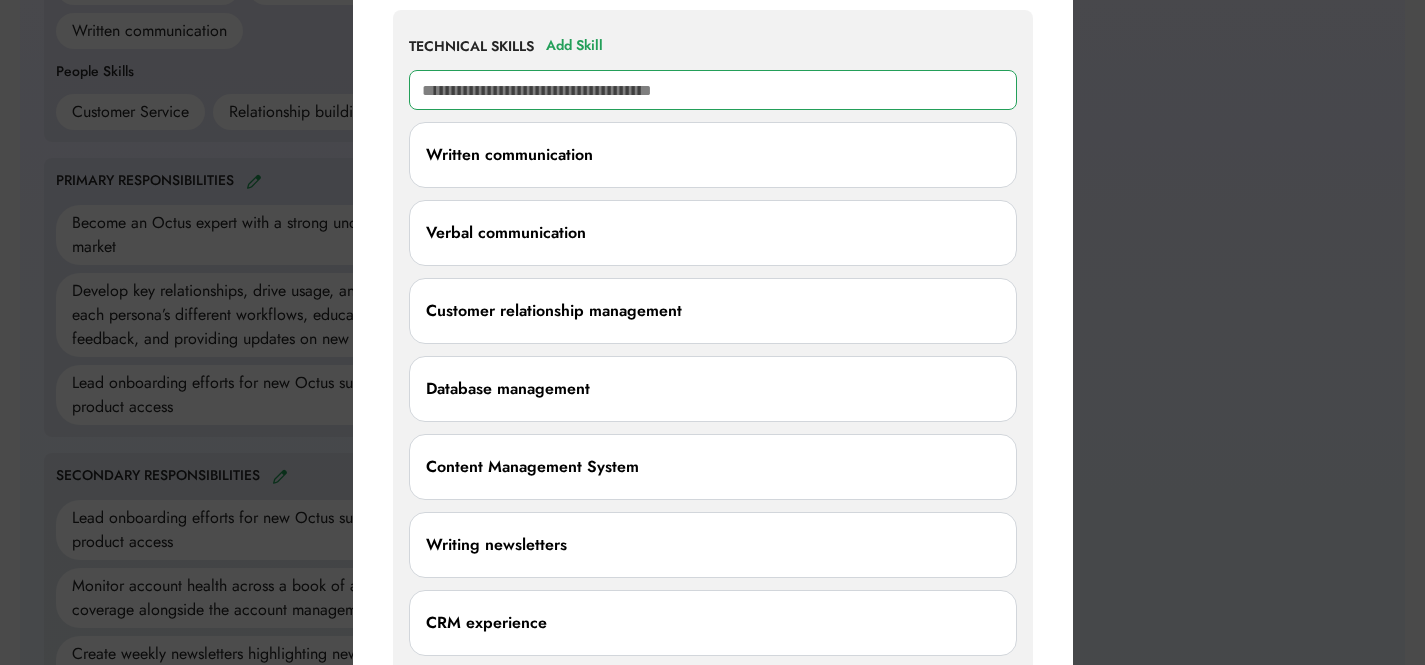 click at bounding box center (713, 90) 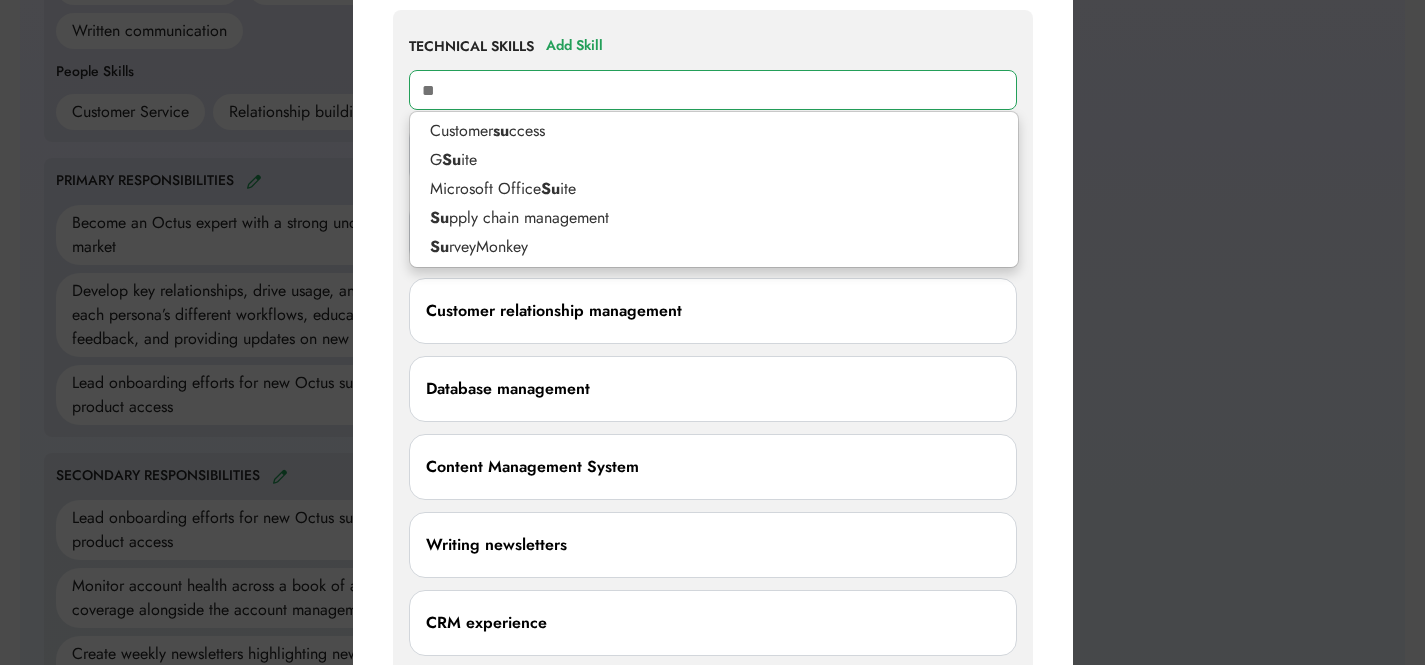 type on "*" 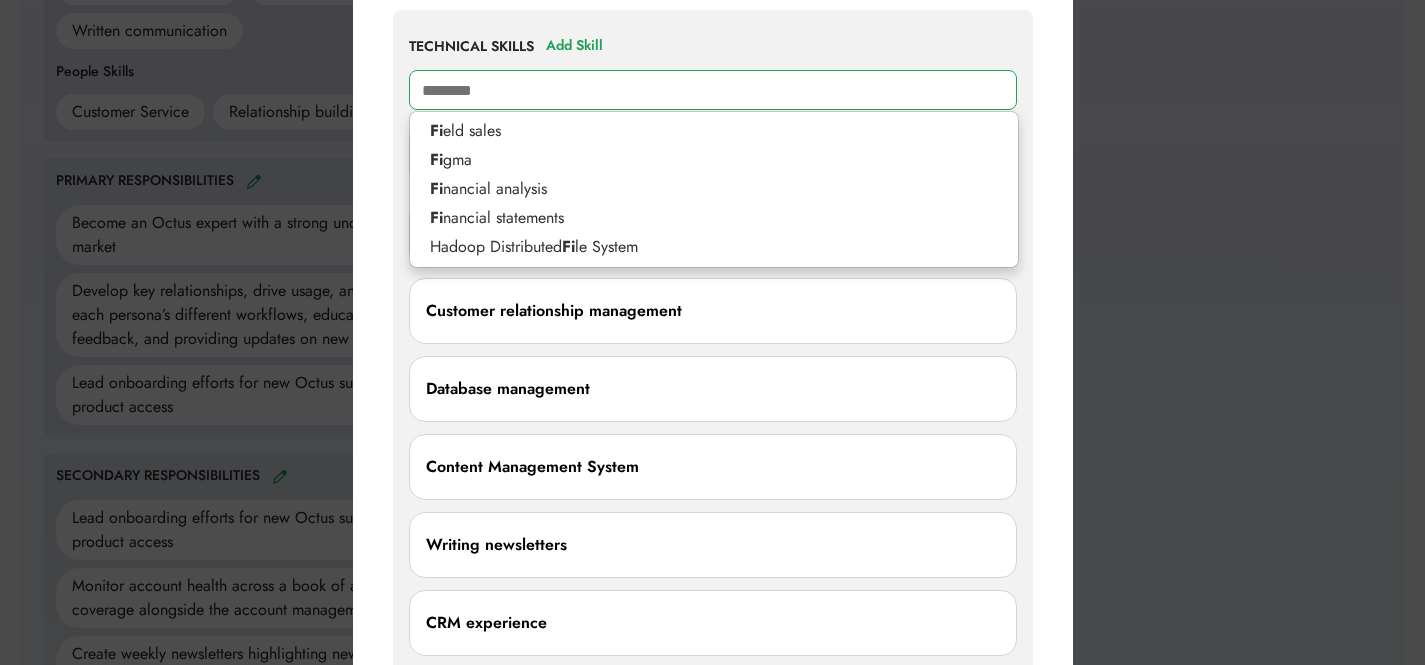 type on "*********" 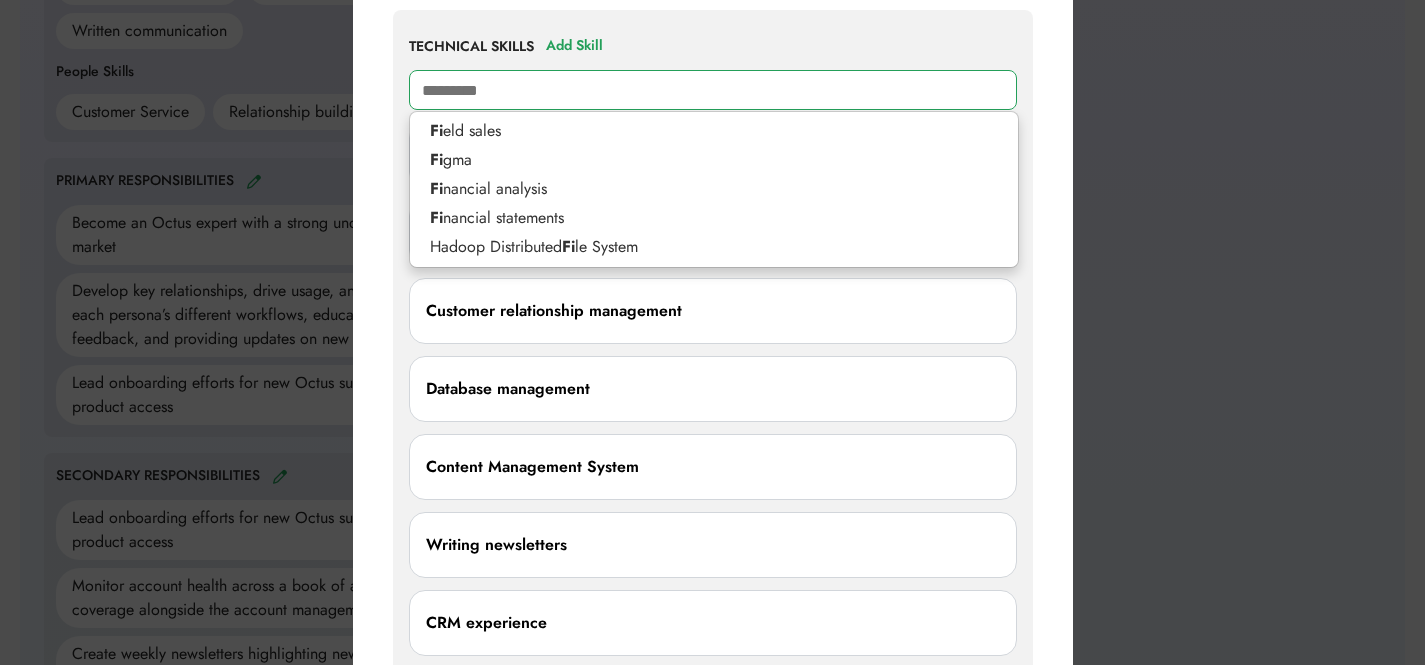 type on "**********" 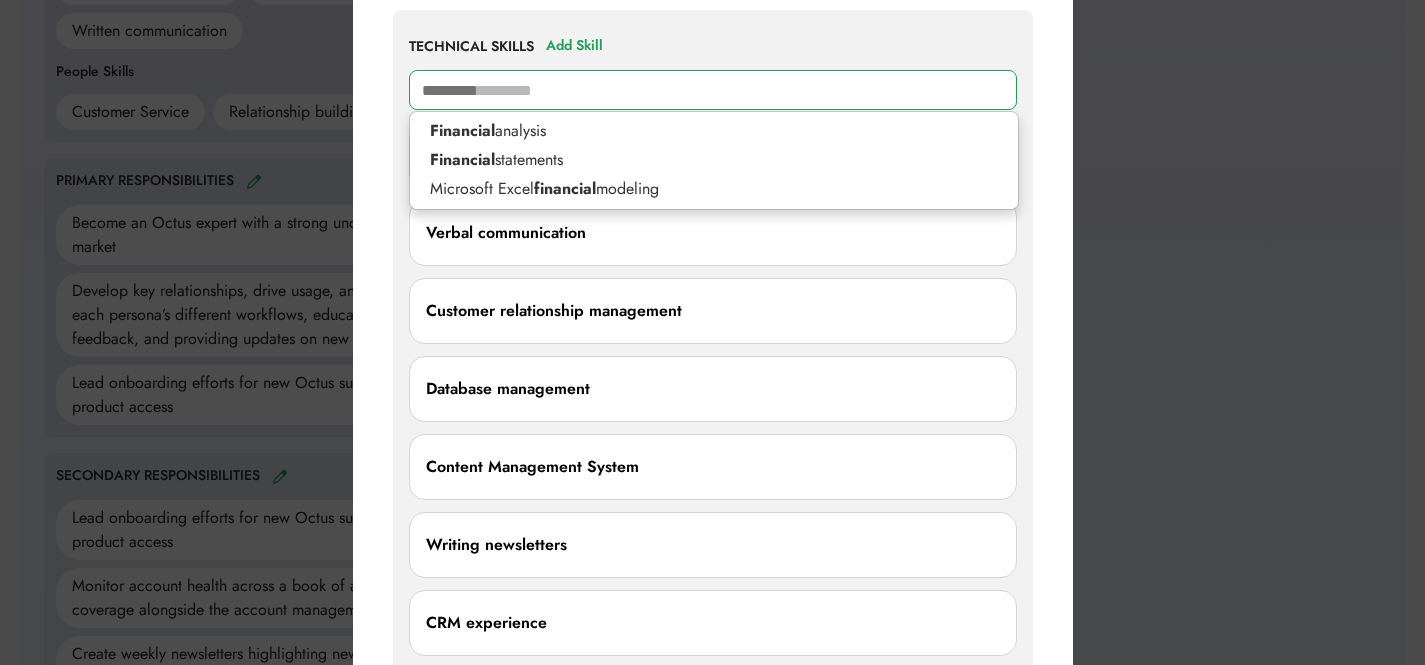 drag, startPoint x: 505, startPoint y: 93, endPoint x: 339, endPoint y: 102, distance: 166.24379 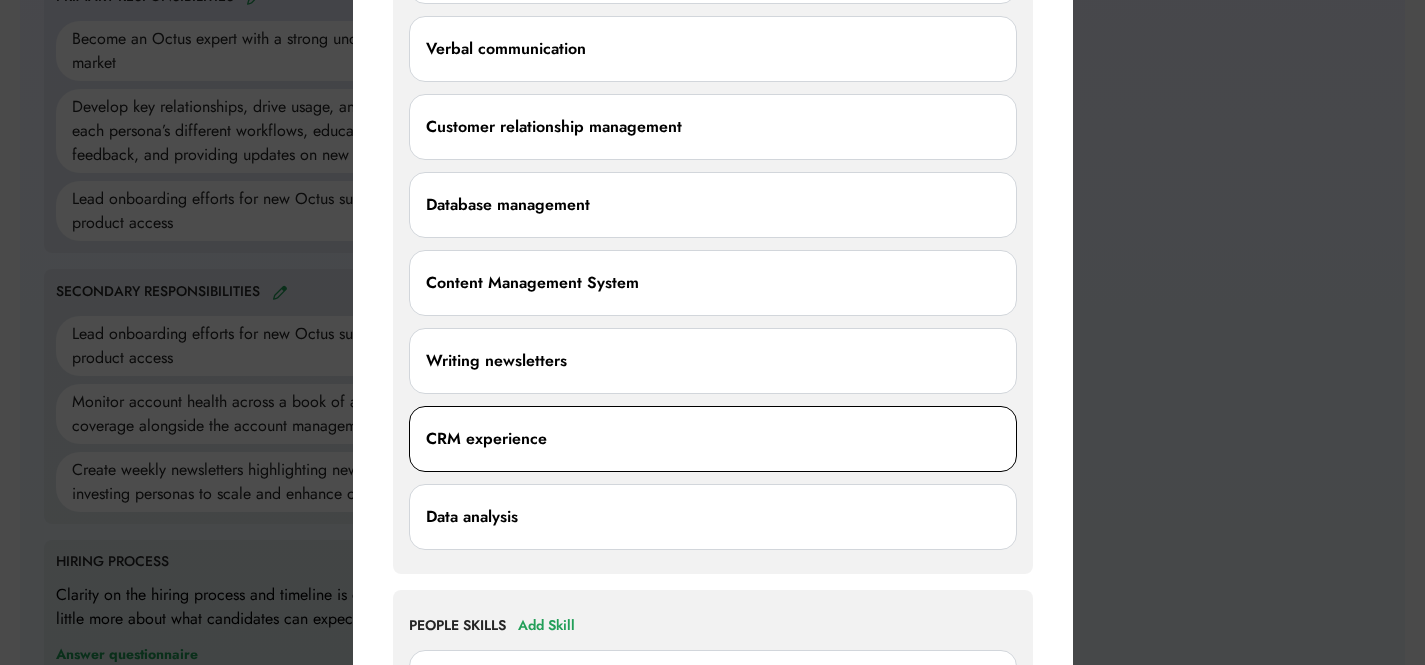 scroll, scrollTop: 1545, scrollLeft: 0, axis: vertical 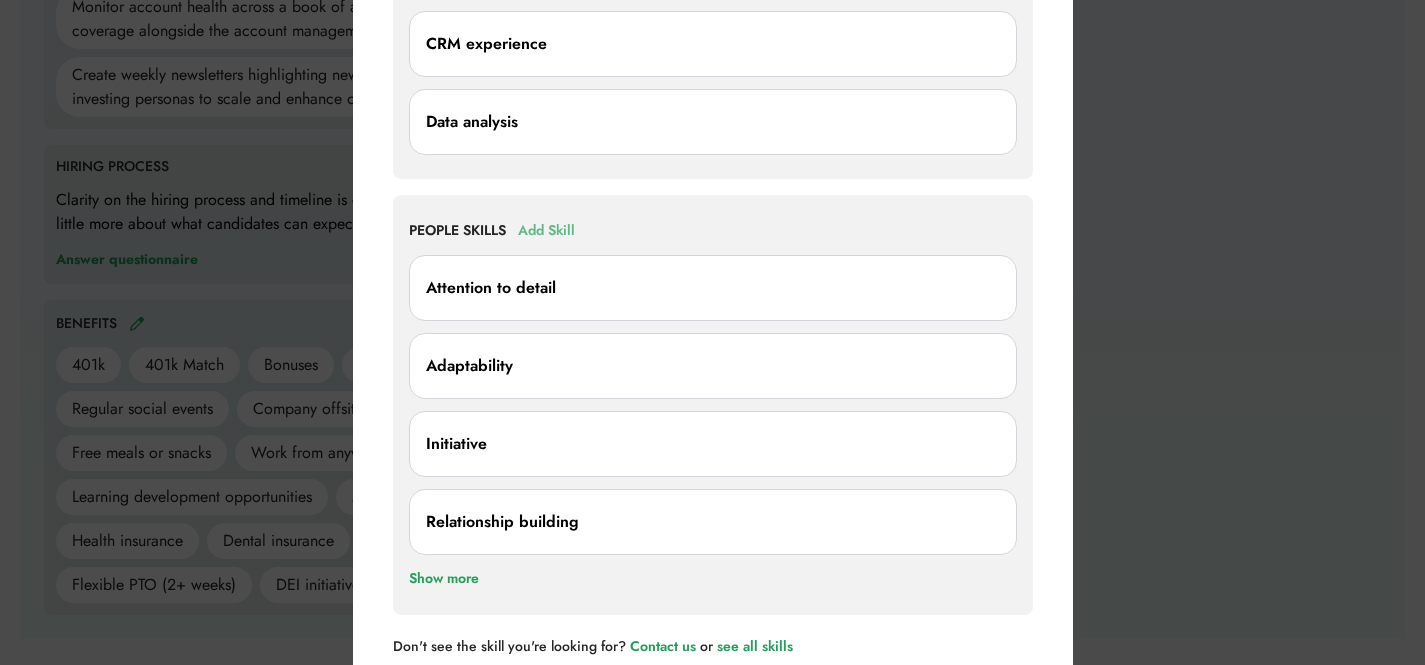 click on "Add Skill" at bounding box center (546, 231) 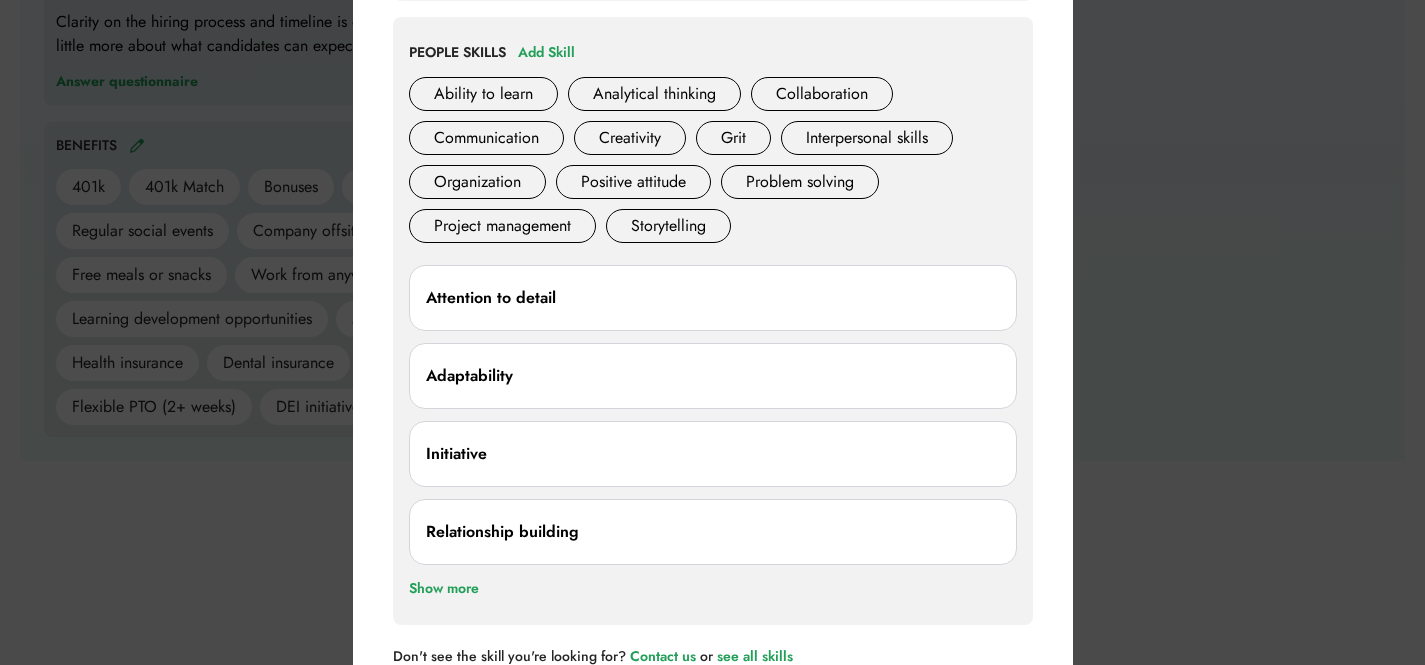 scroll, scrollTop: 1761, scrollLeft: 0, axis: vertical 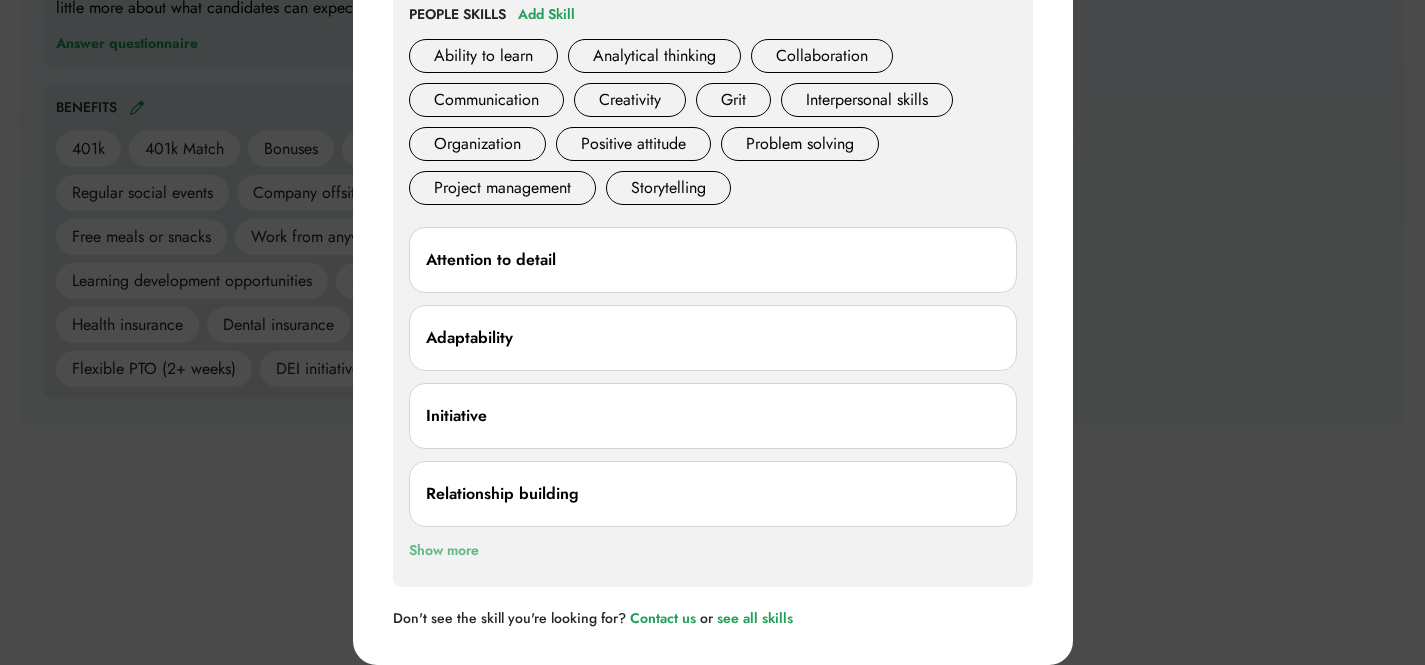 click on "Show more" at bounding box center [444, 551] 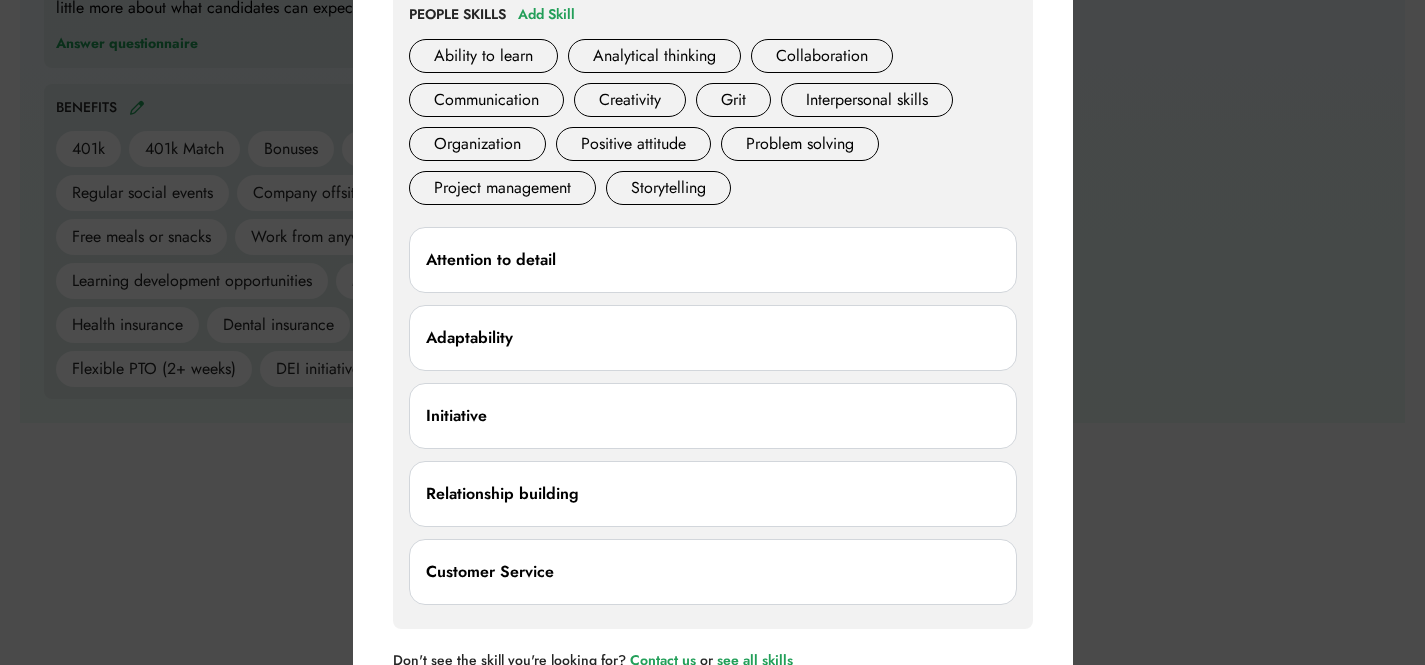 click on "Customer Service" at bounding box center (713, 572) 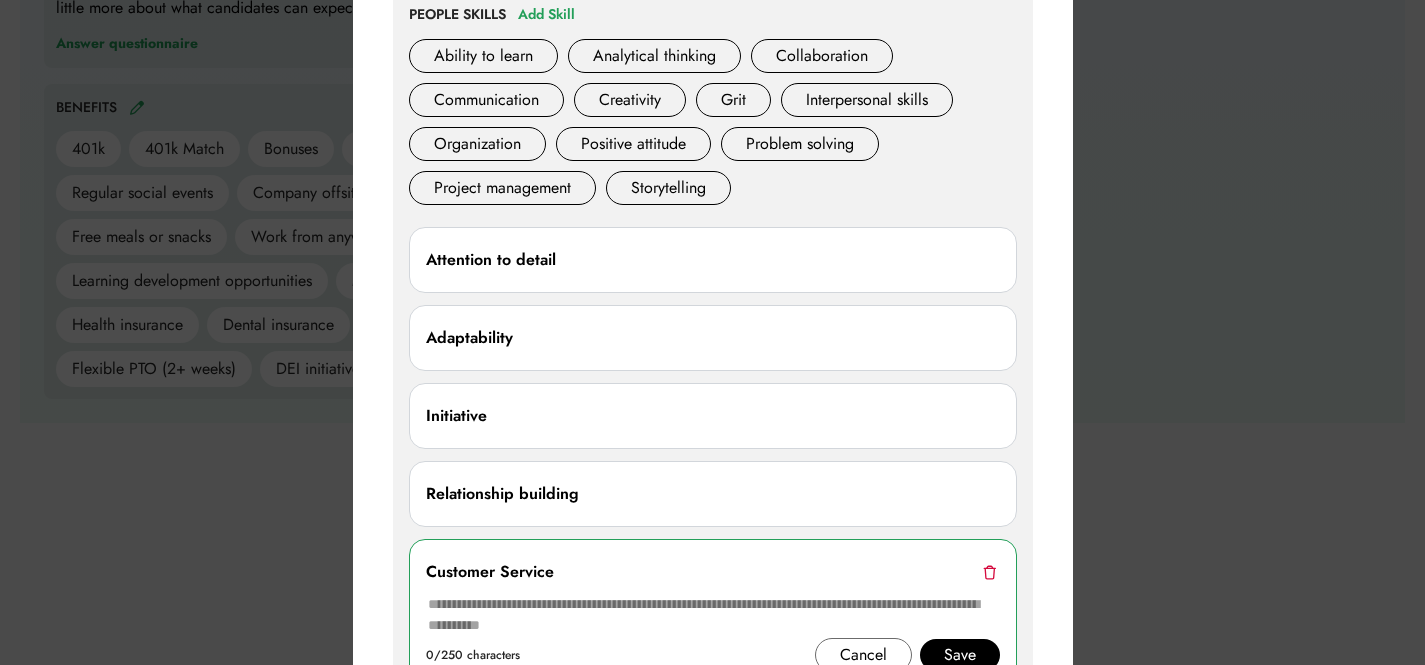 click at bounding box center (989, 572) 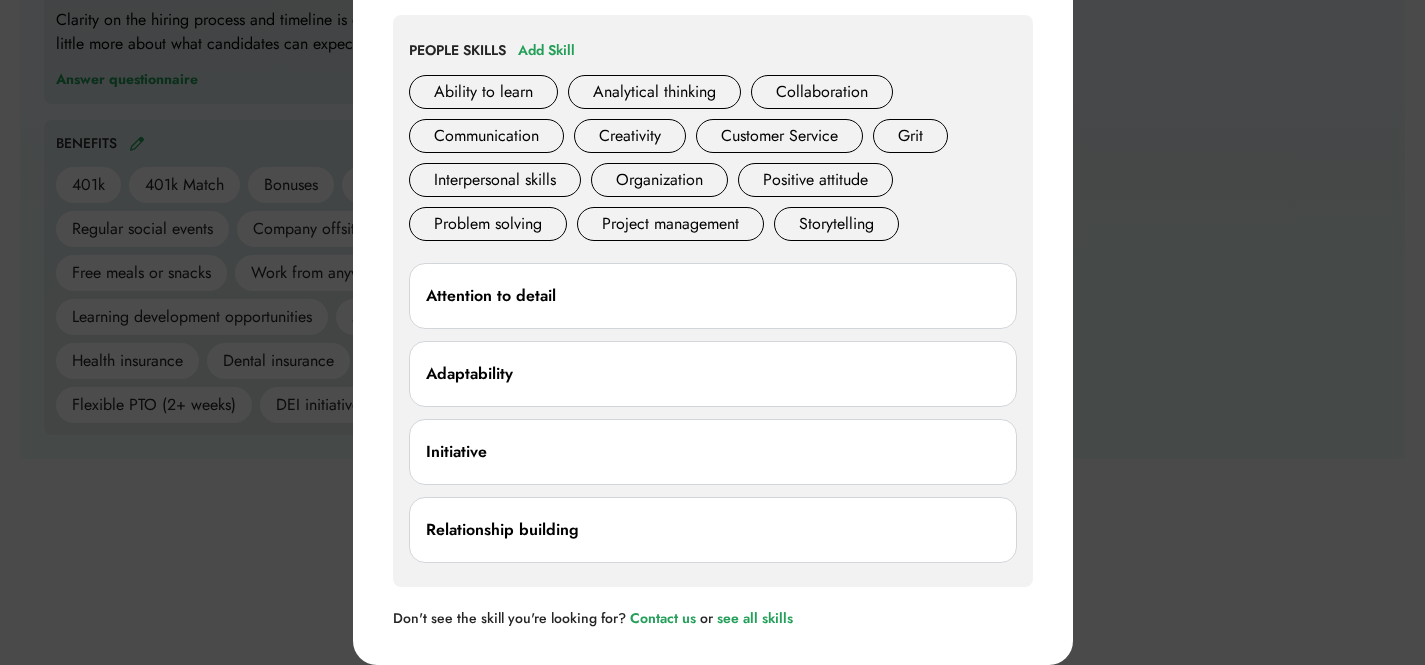 click on "Relationship building" at bounding box center (713, 530) 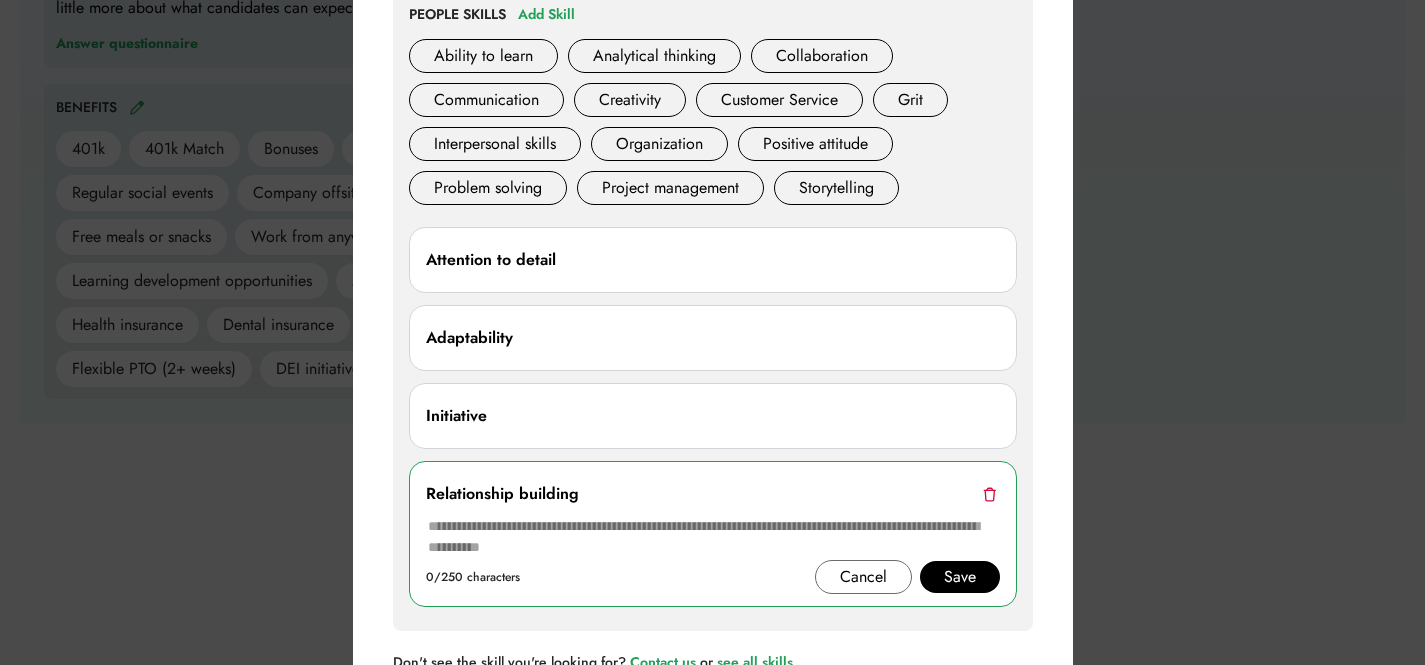 click at bounding box center (989, 494) 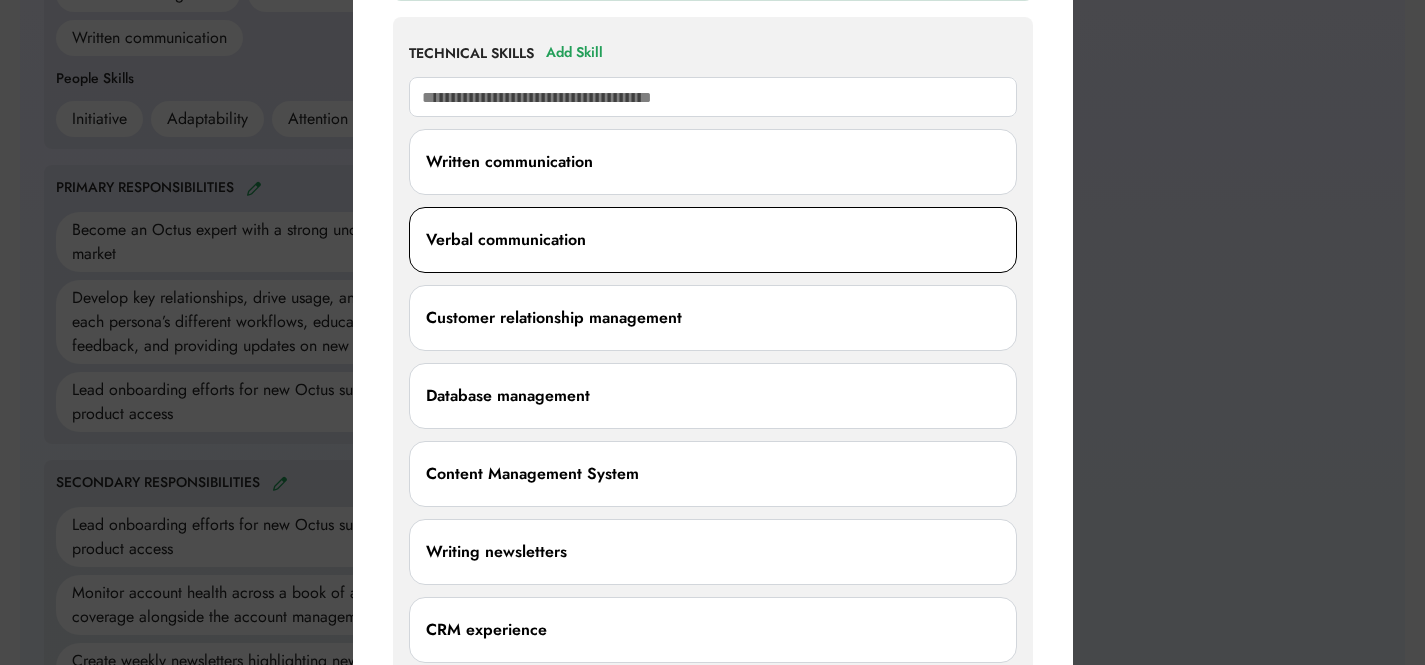 scroll, scrollTop: 960, scrollLeft: 0, axis: vertical 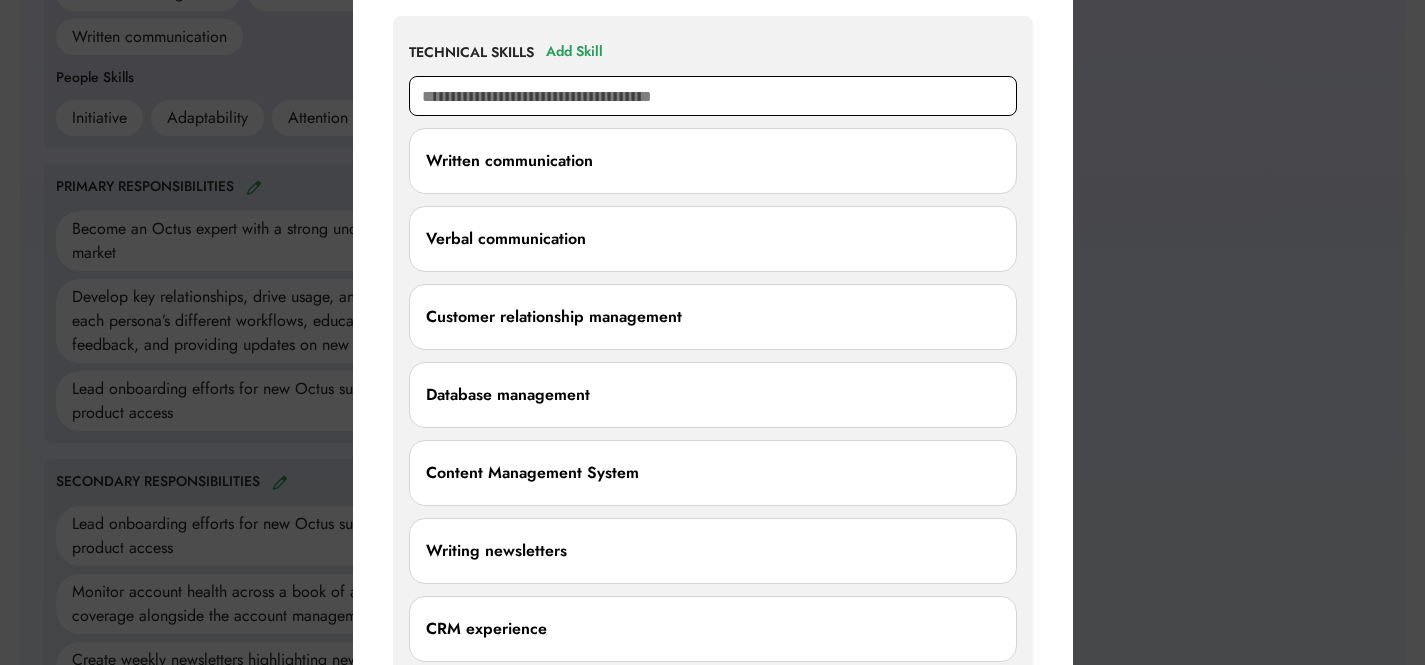 click at bounding box center [713, 96] 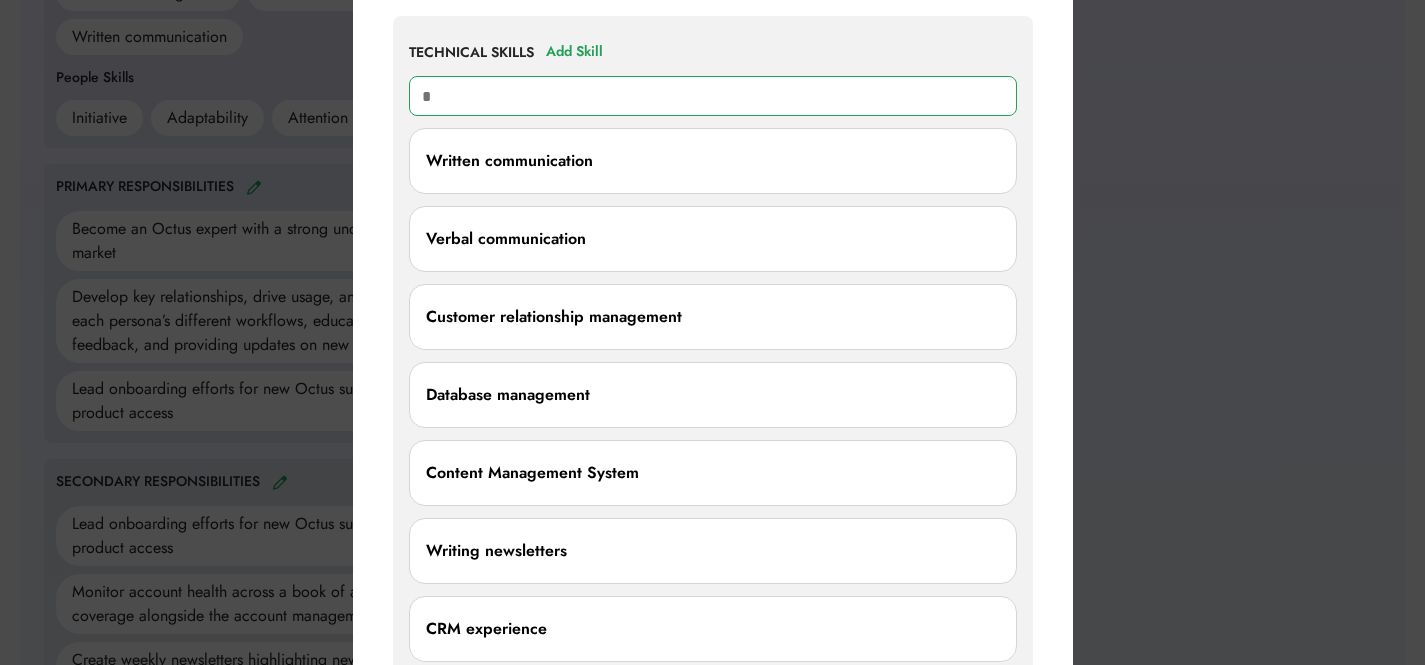 type on "**" 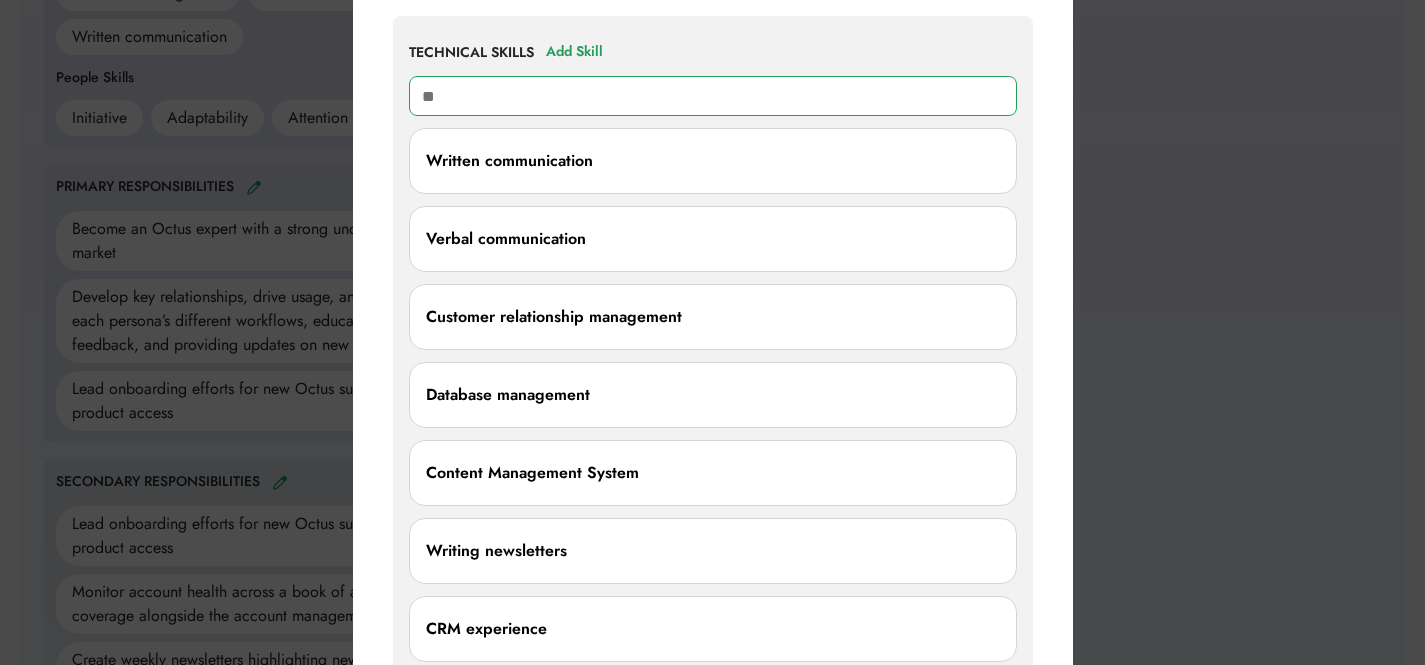 type on "**********" 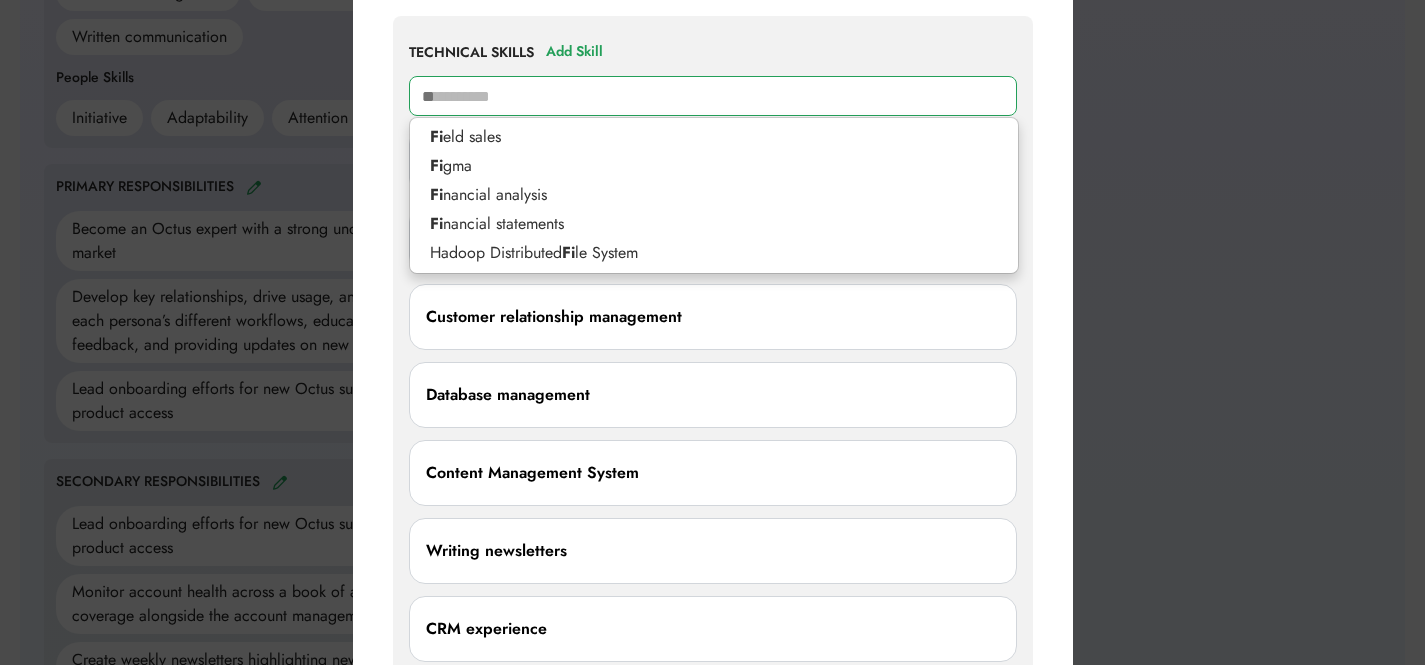 type 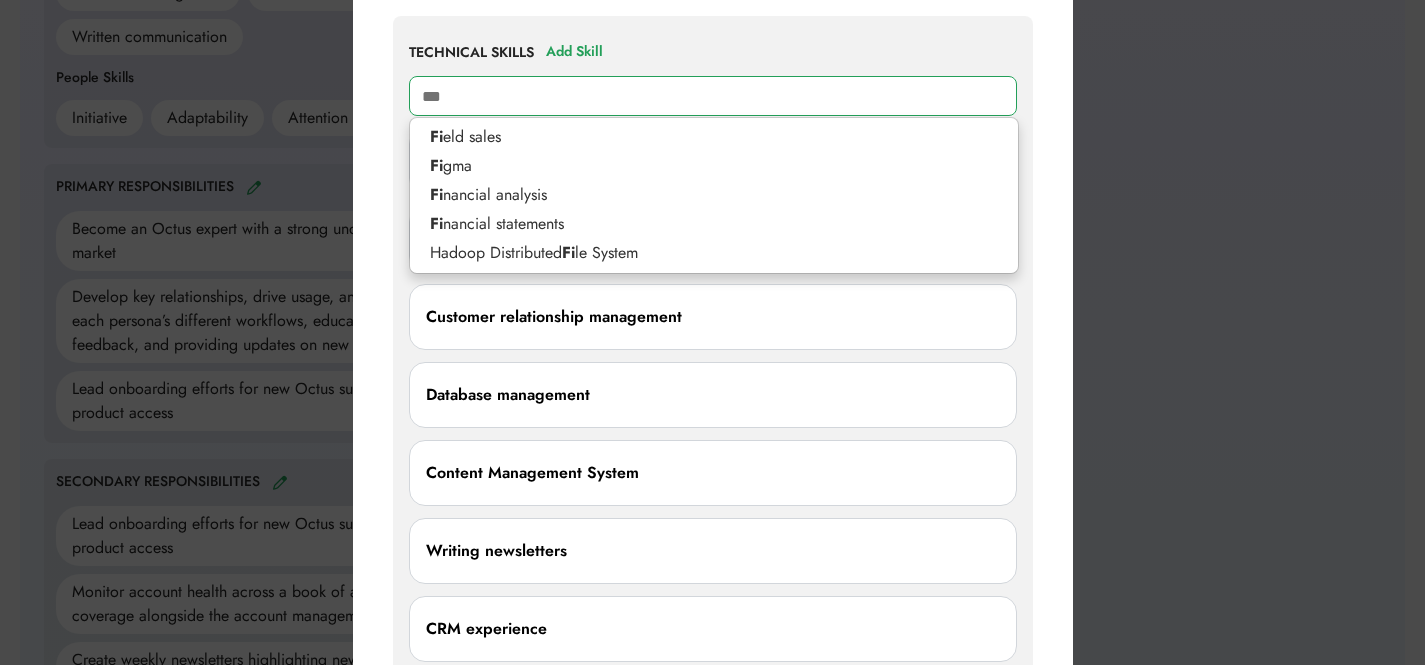 type on "**********" 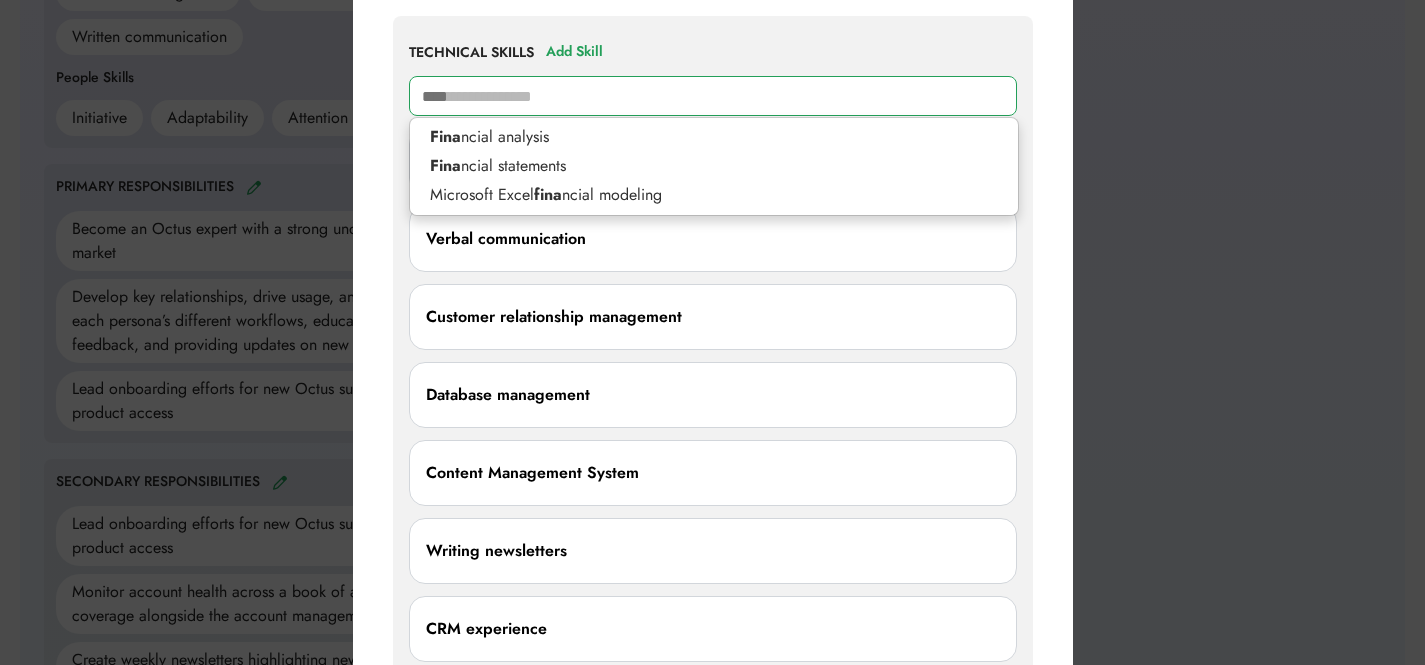 type on "*****" 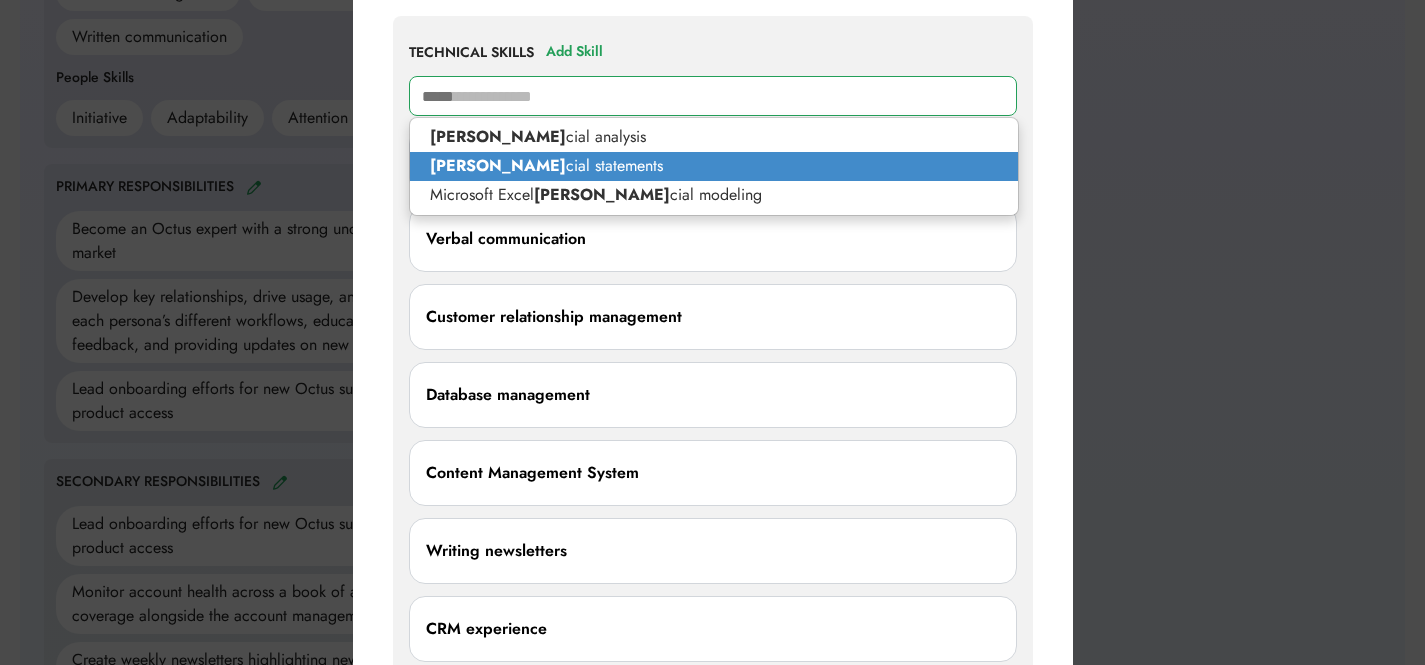 click on "[PERSON_NAME] cial statements" at bounding box center (714, 166) 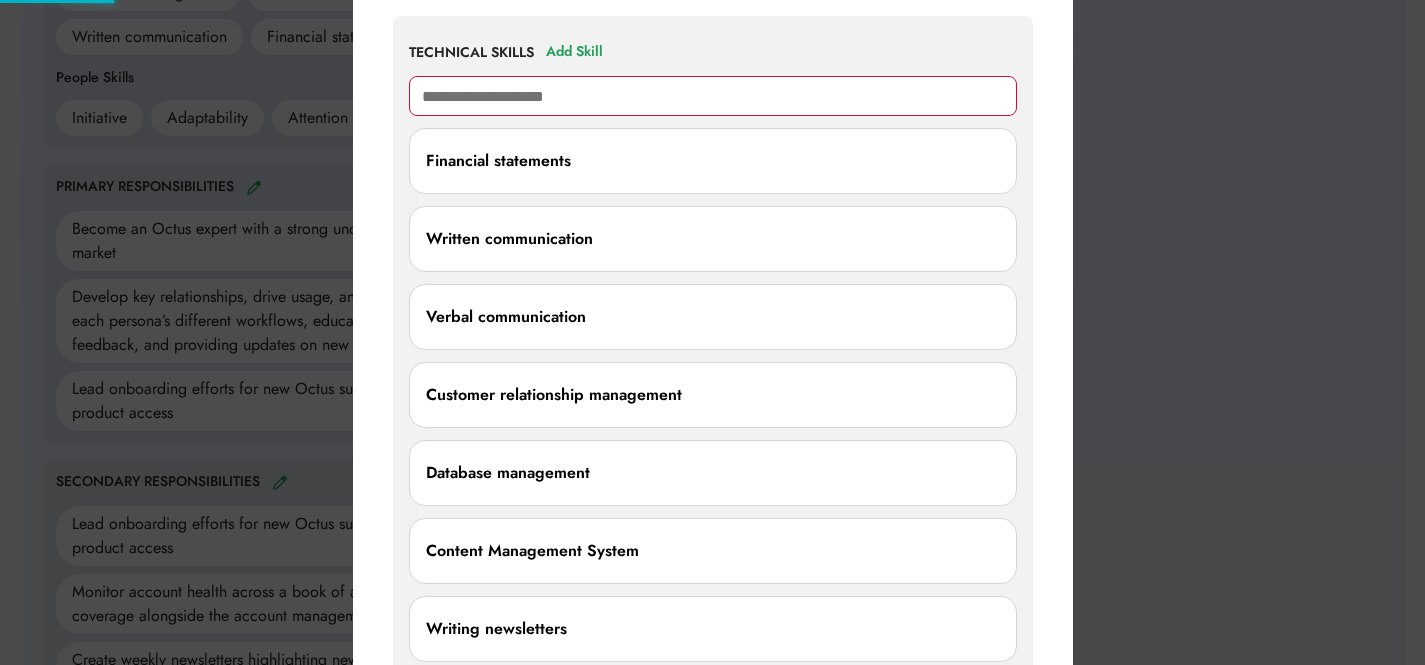type 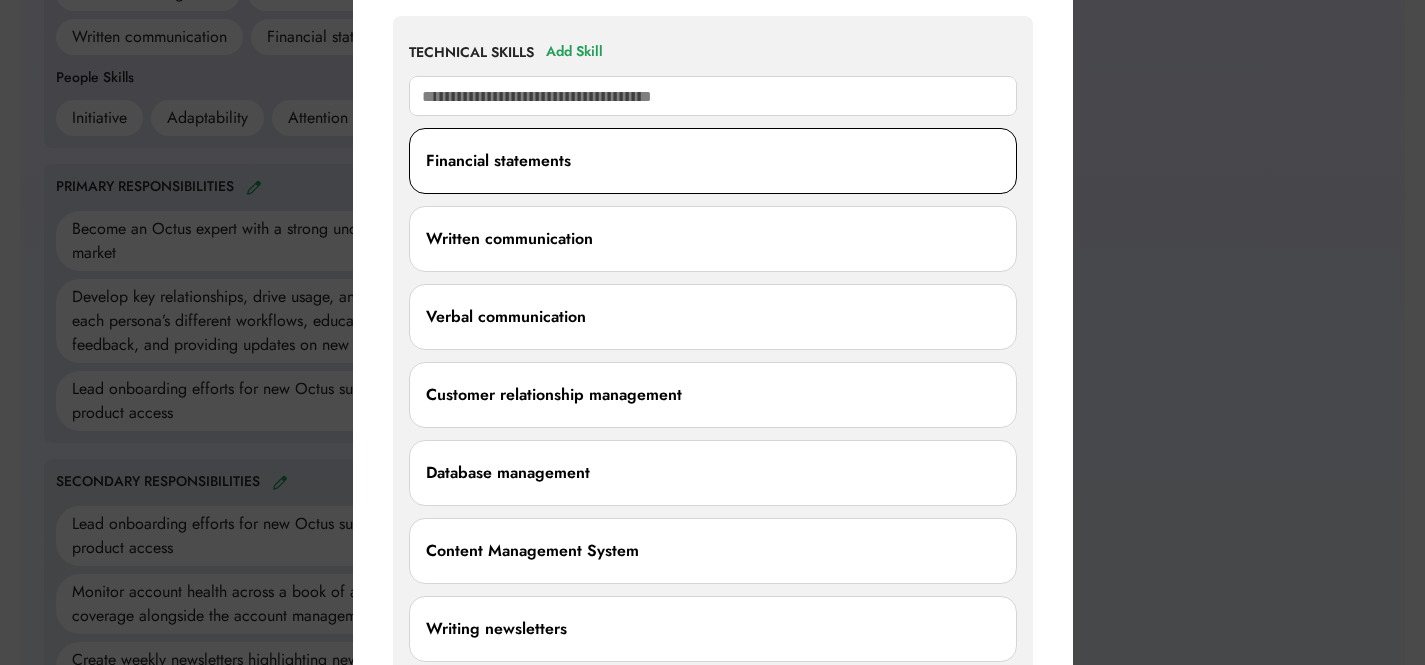 click on "Financial statements" at bounding box center [713, 161] 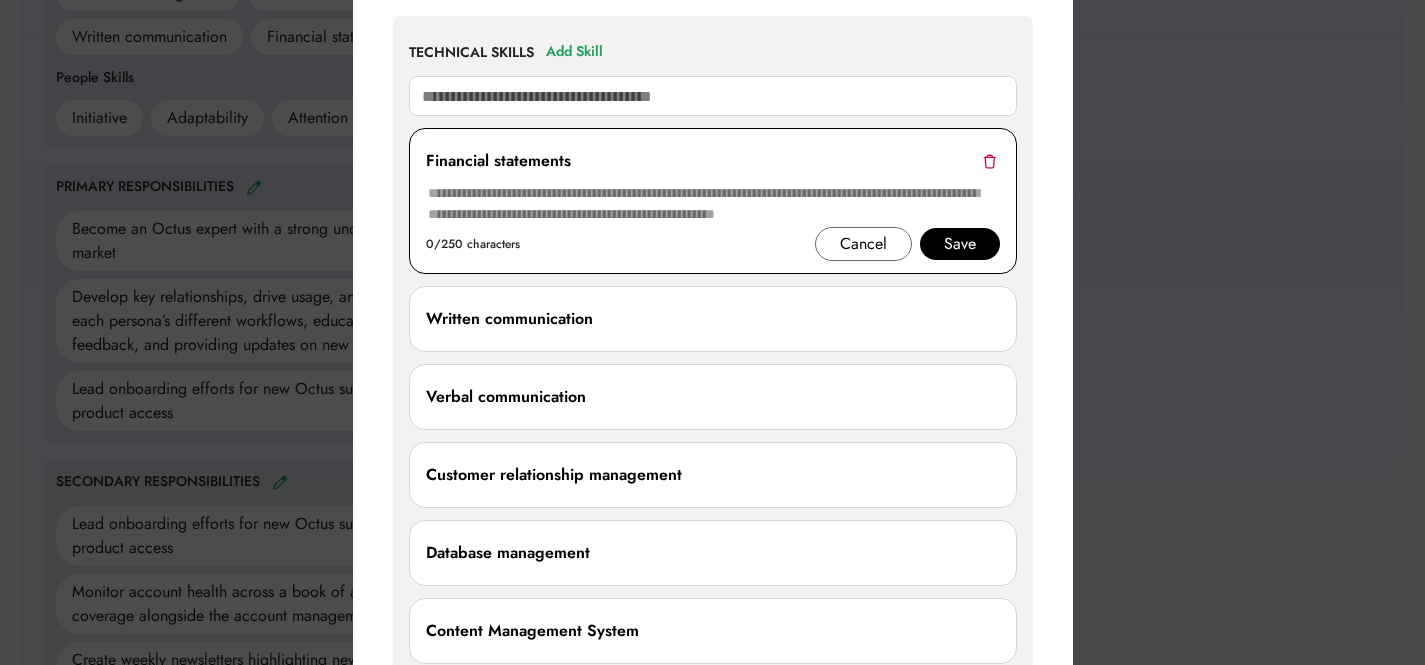 click at bounding box center (713, 204) 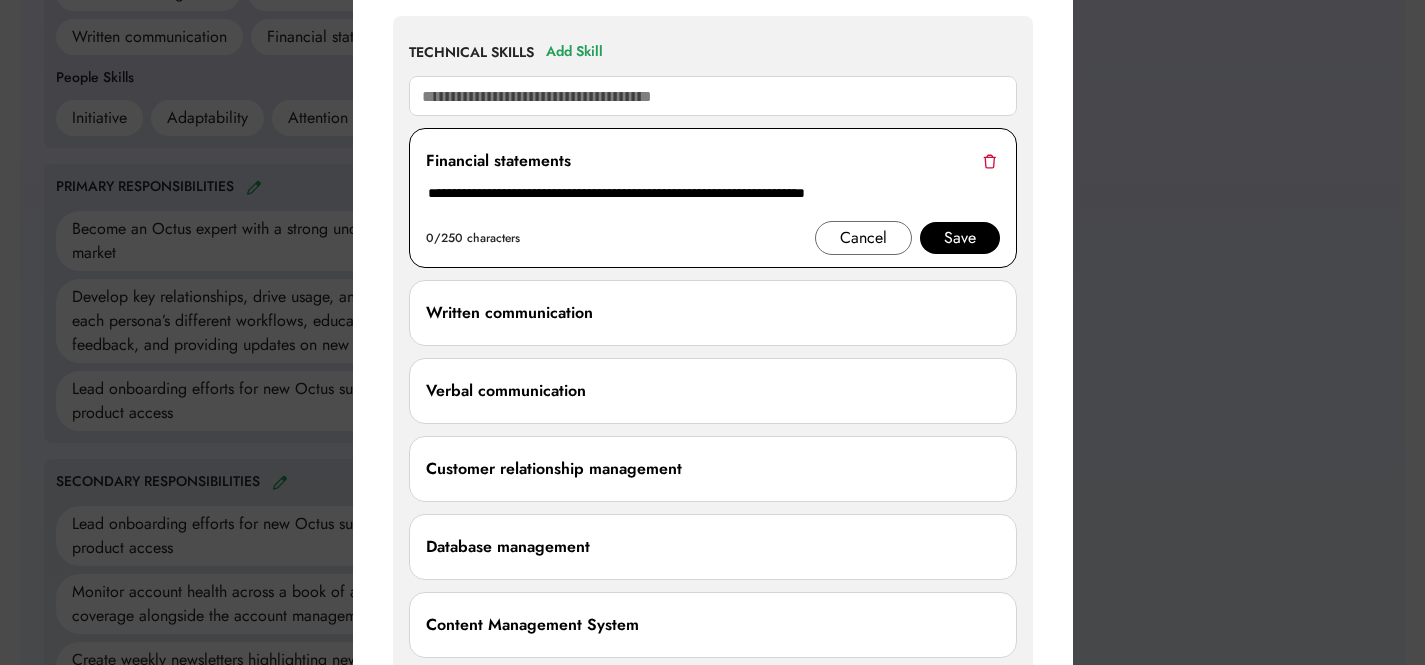 type on "**********" 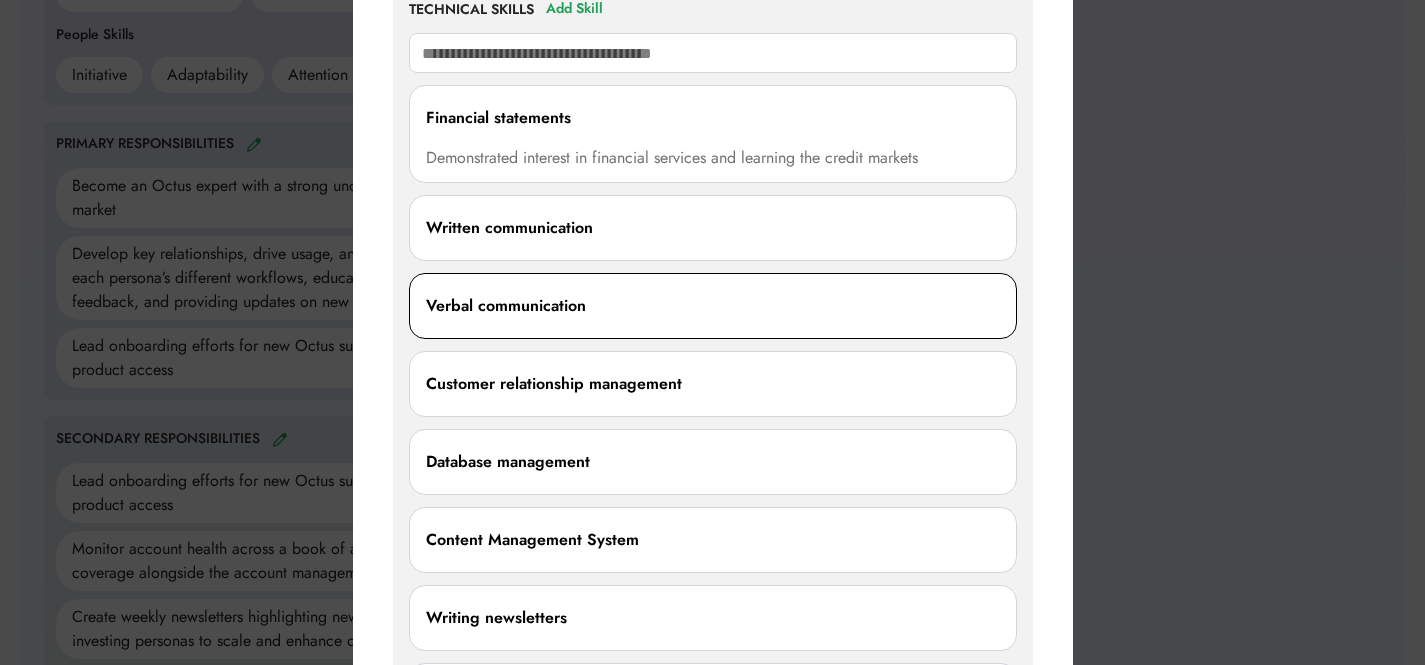 scroll, scrollTop: 1099, scrollLeft: 0, axis: vertical 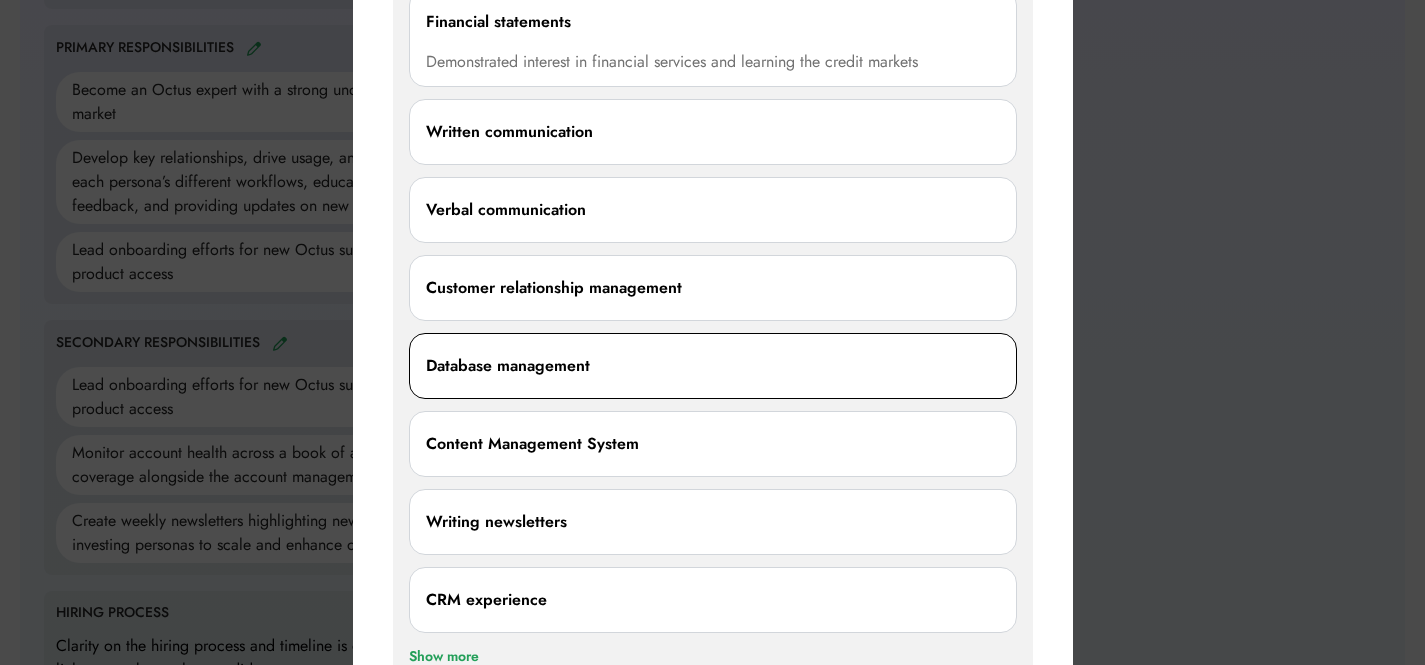 click on "Database management" at bounding box center [713, 366] 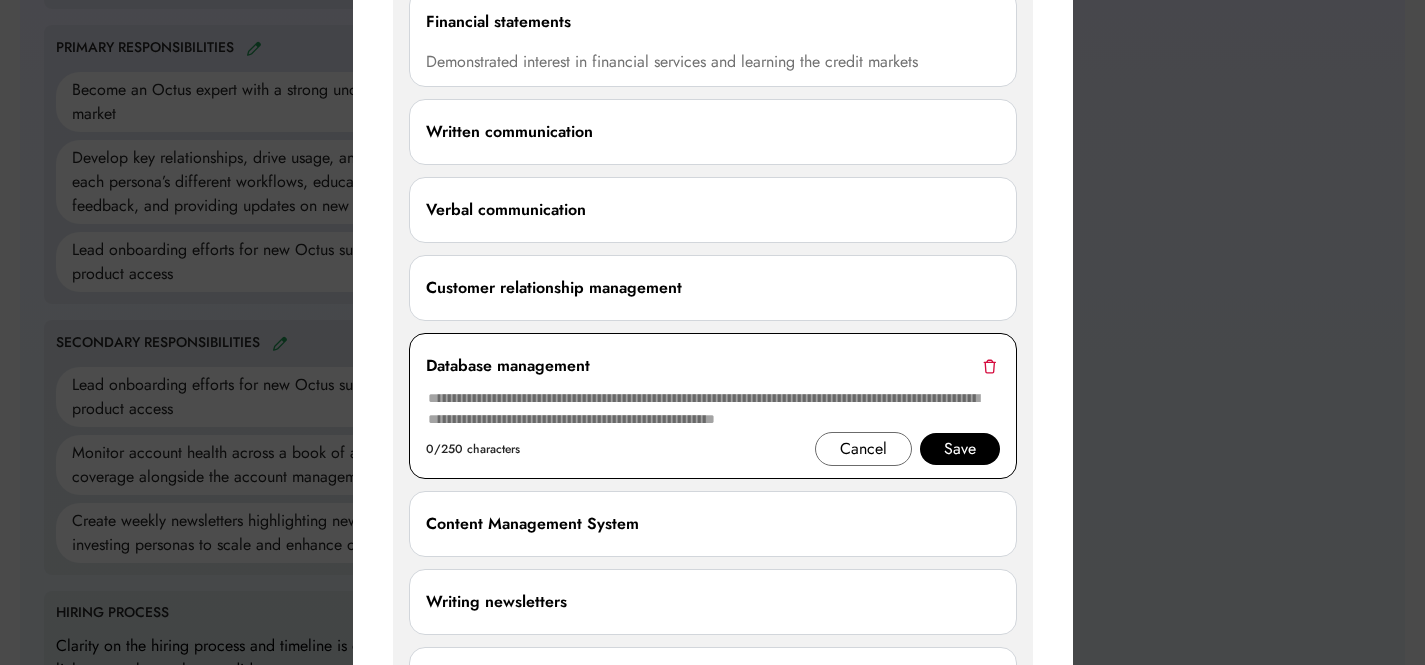 click at bounding box center [989, 366] 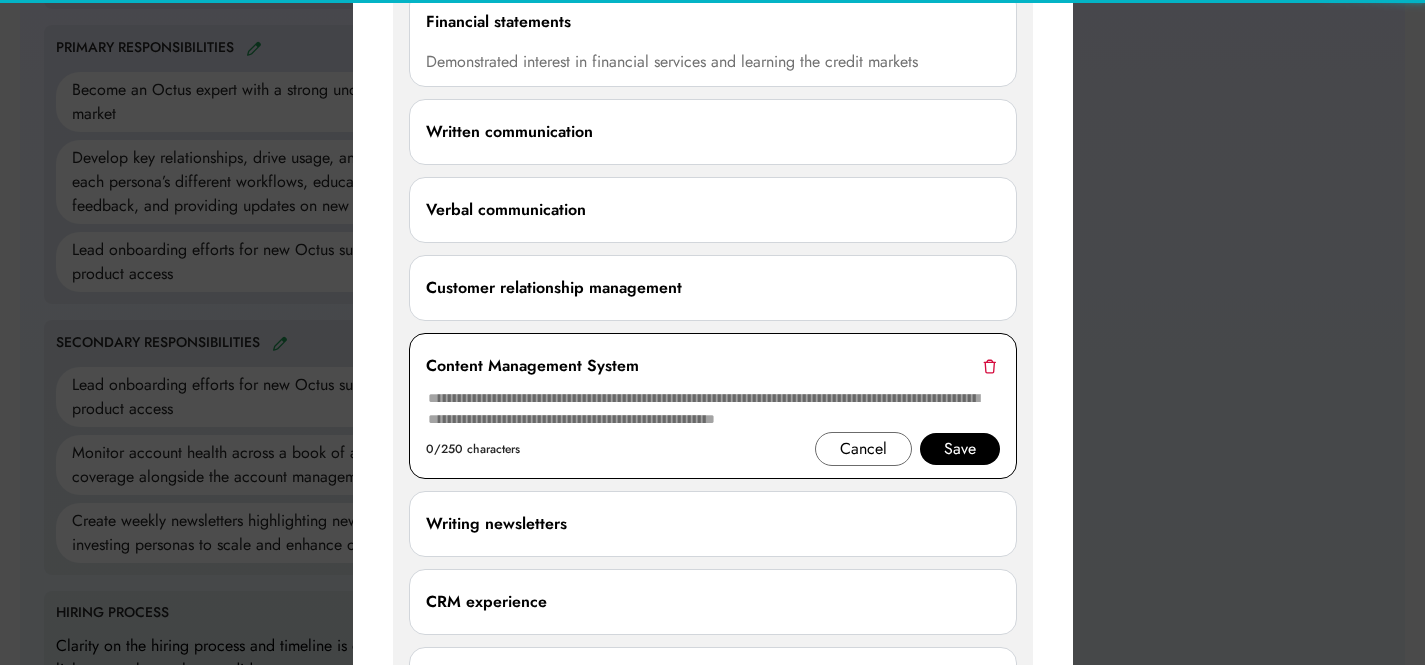 click at bounding box center (989, 366) 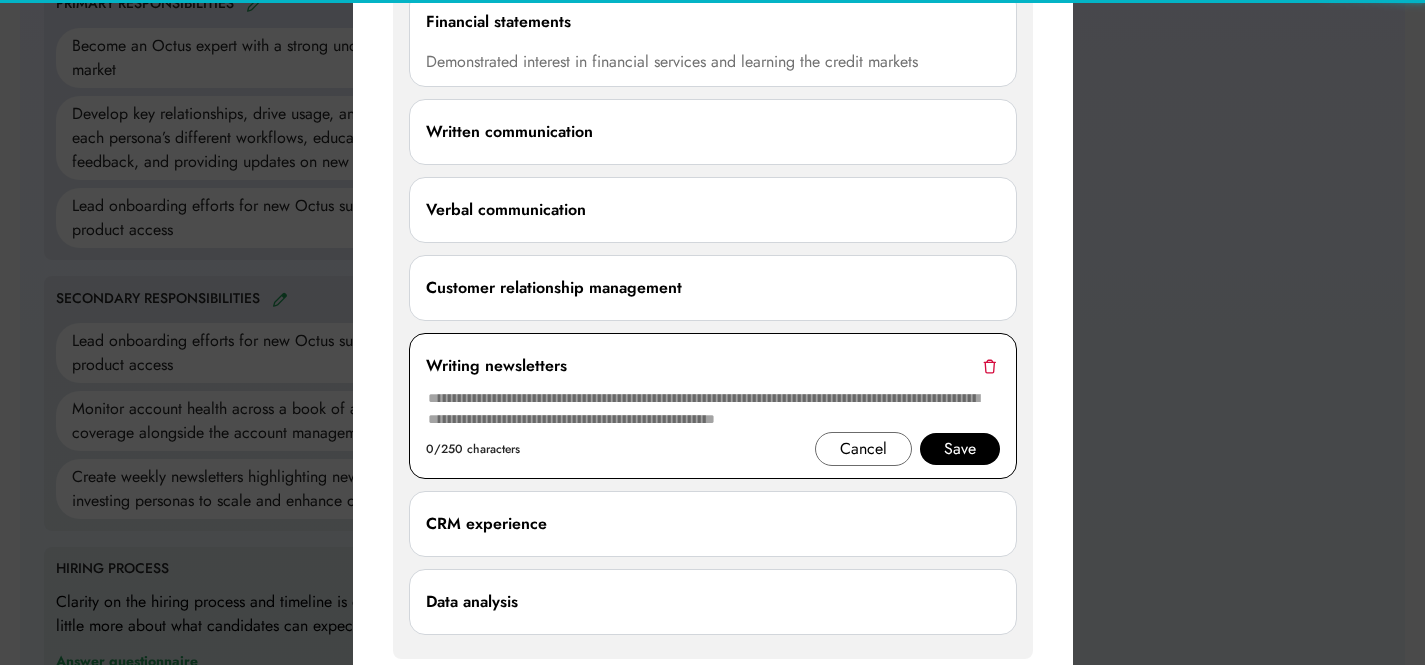 click at bounding box center [989, 366] 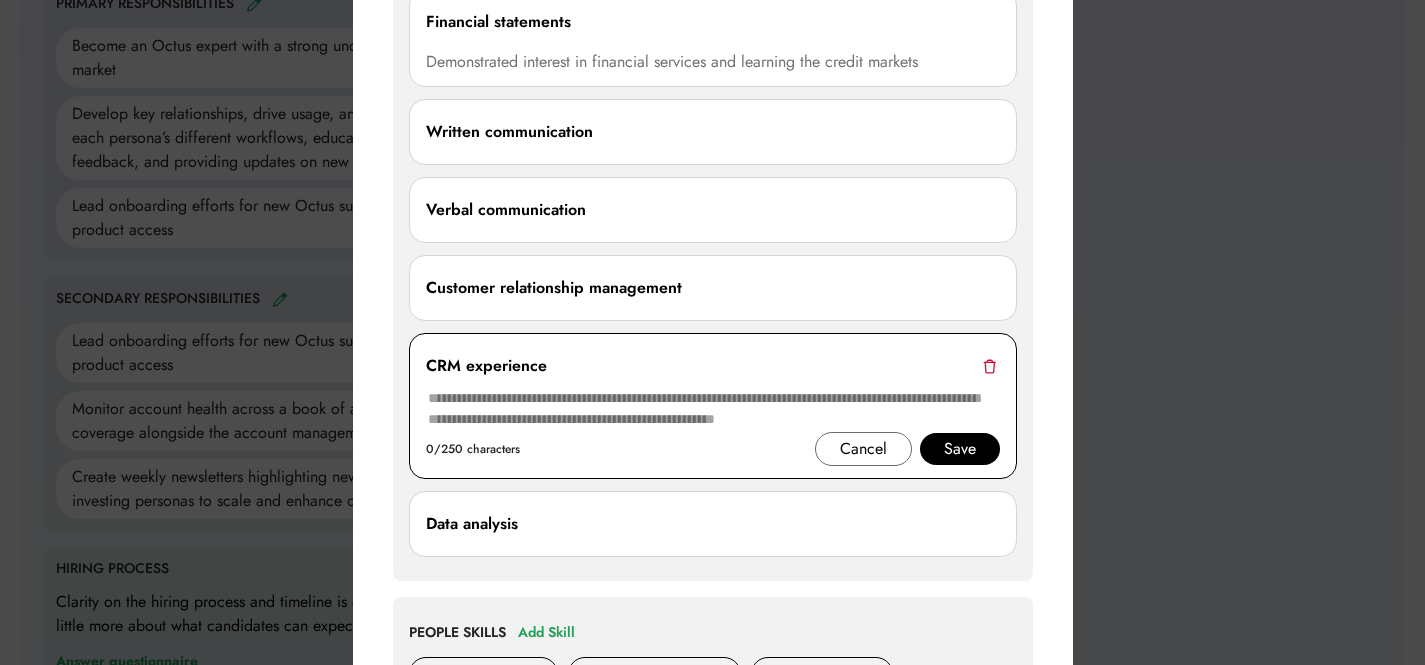 click at bounding box center [989, 366] 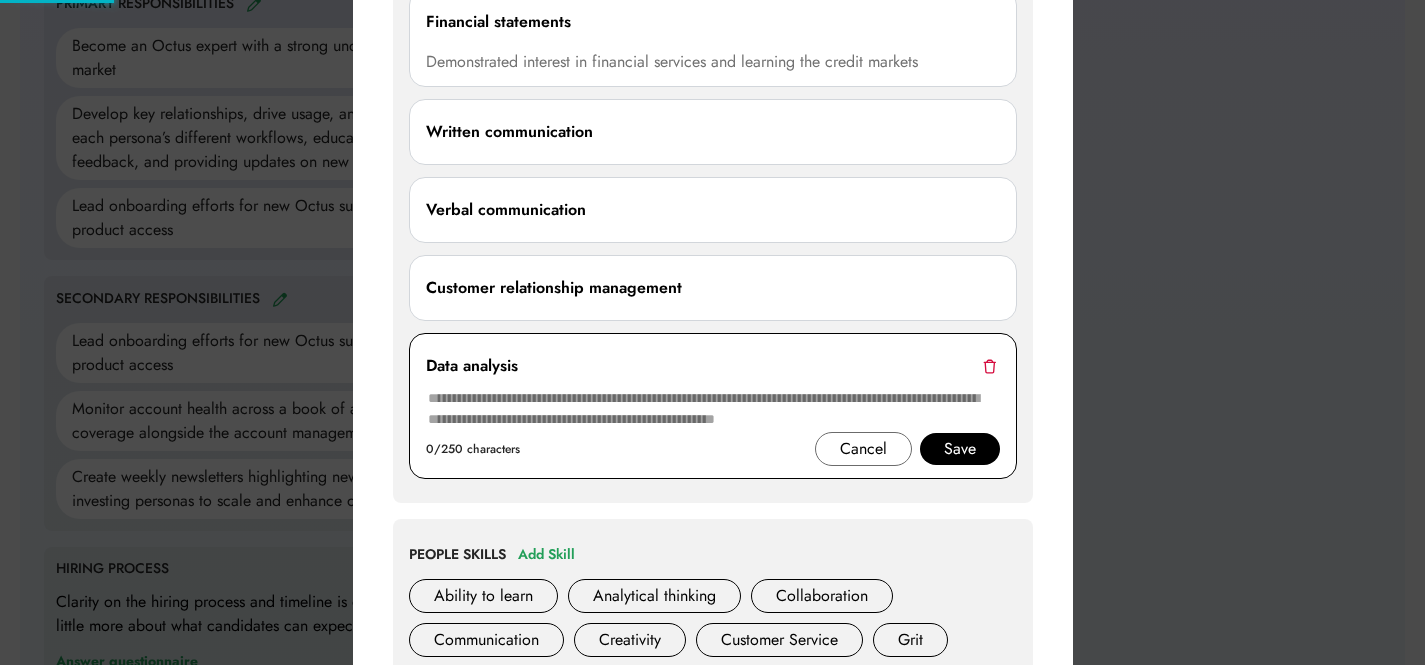 click at bounding box center [989, 366] 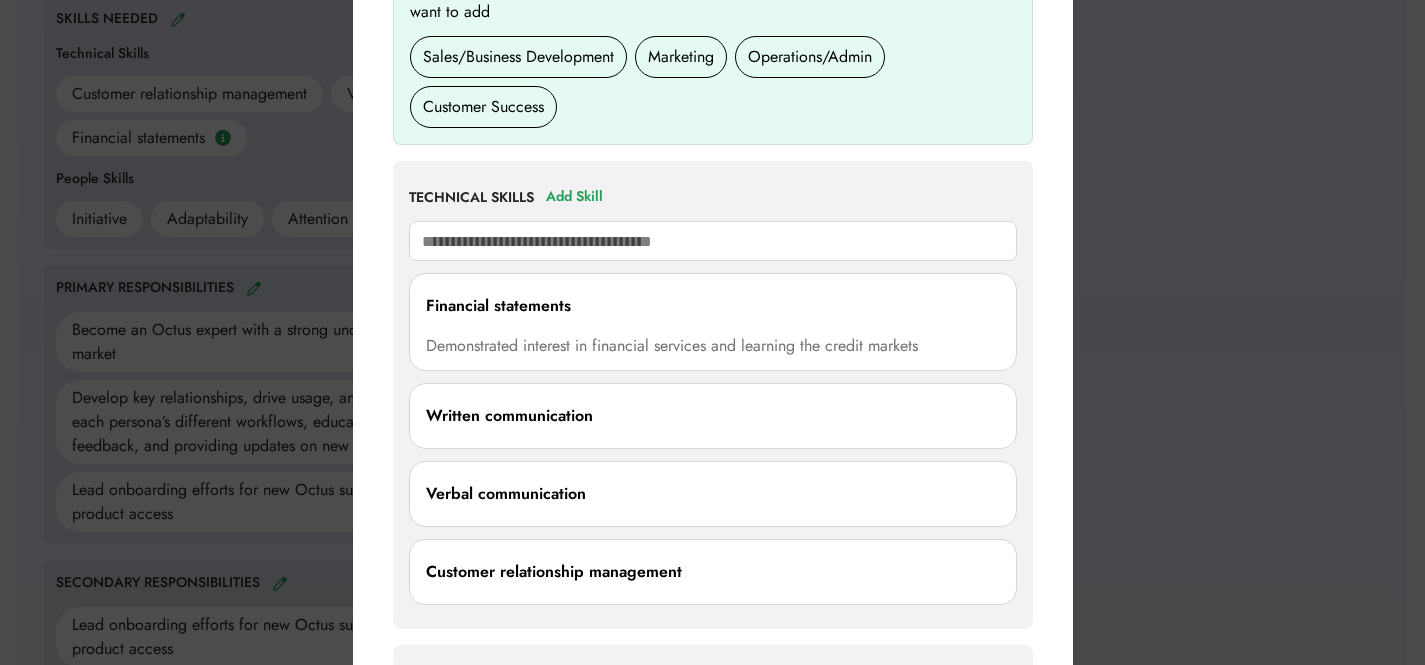 scroll, scrollTop: 888, scrollLeft: 0, axis: vertical 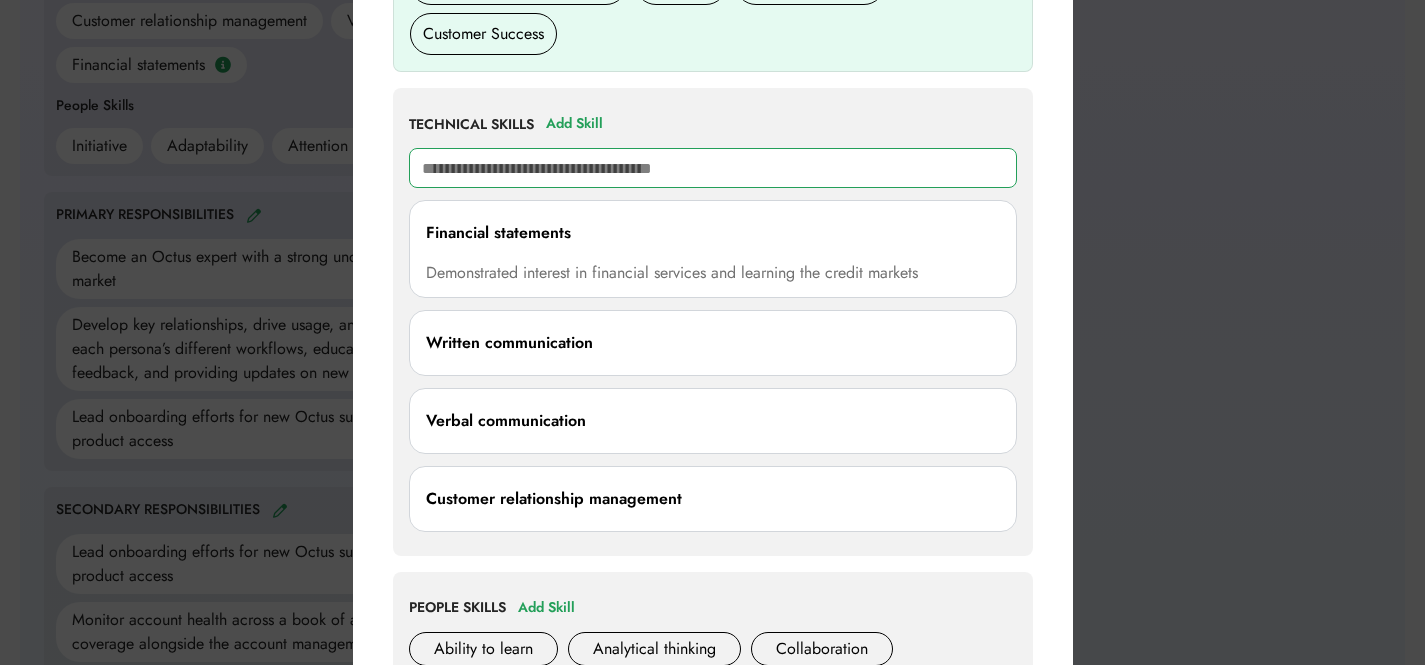 click at bounding box center [713, 168] 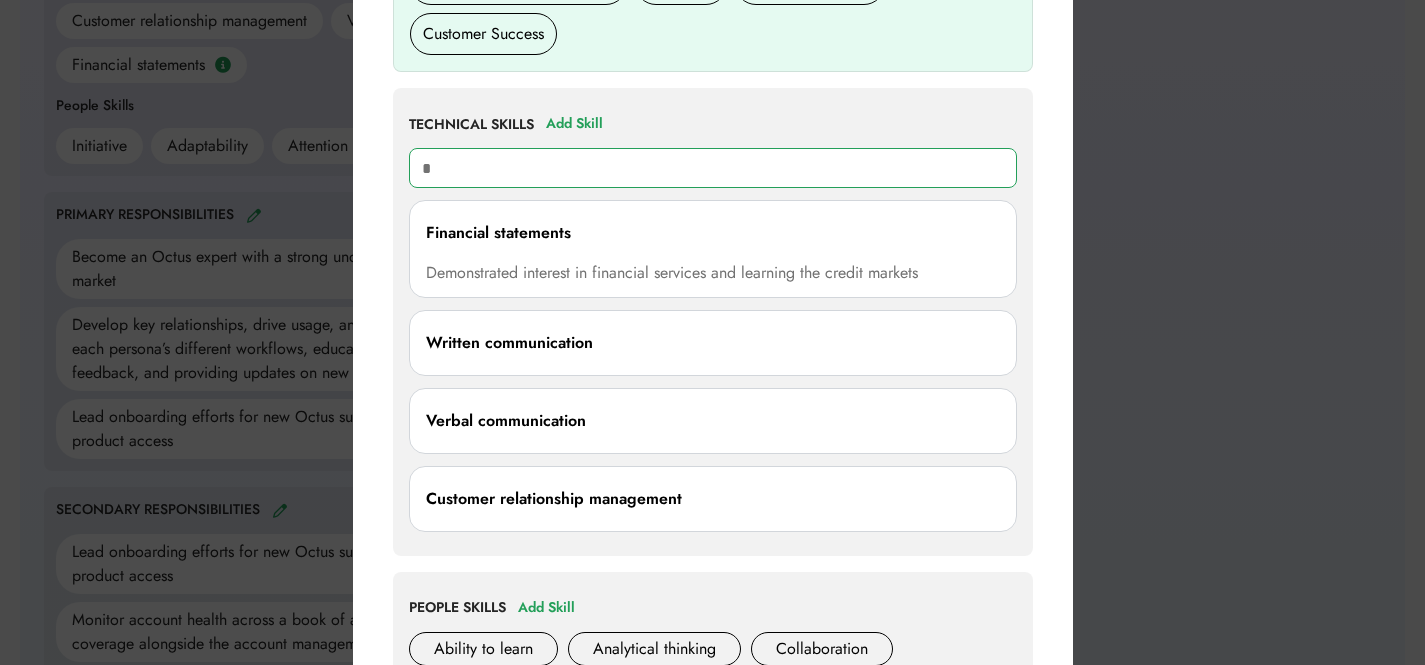 type on "**" 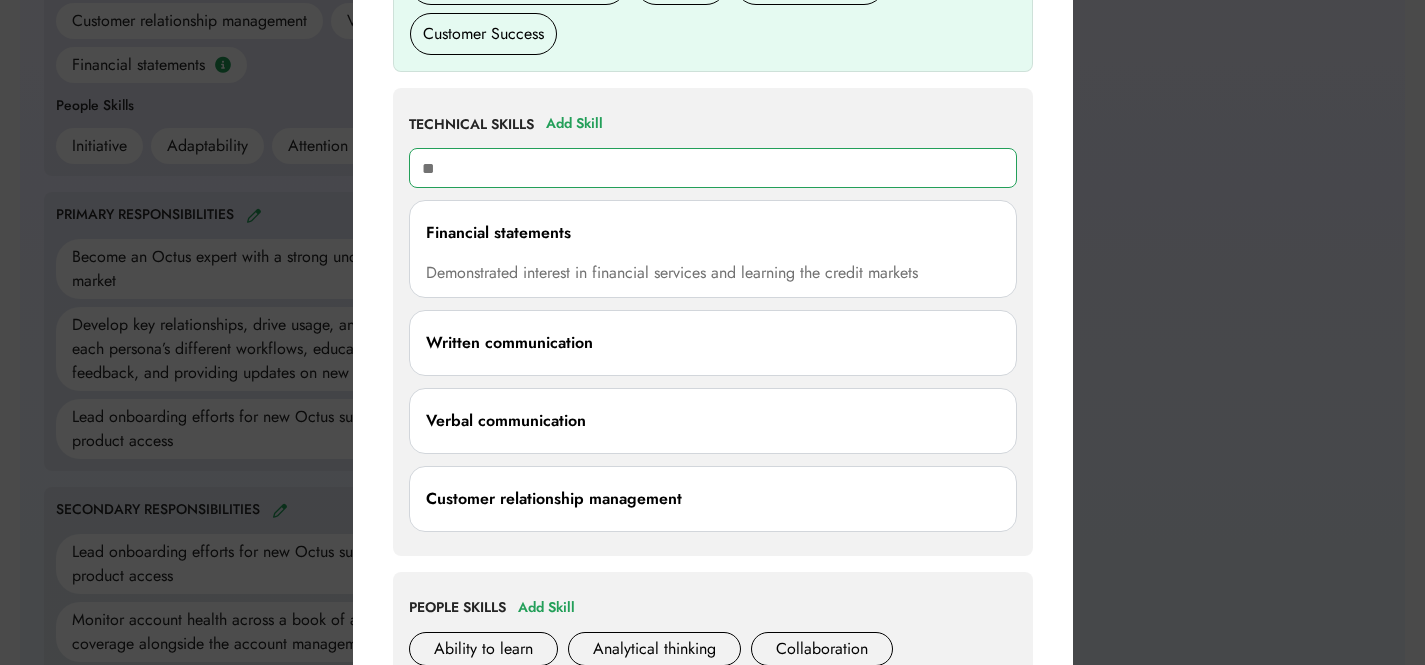 type on "**********" 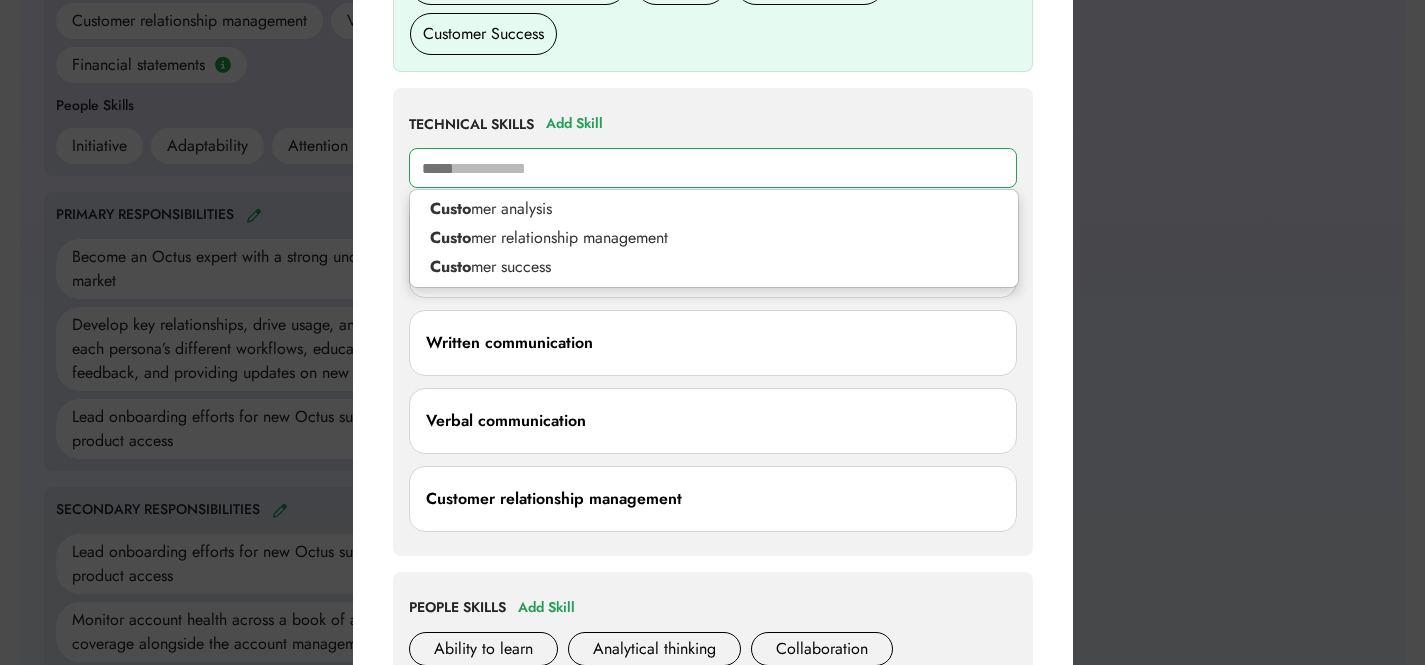 type on "******" 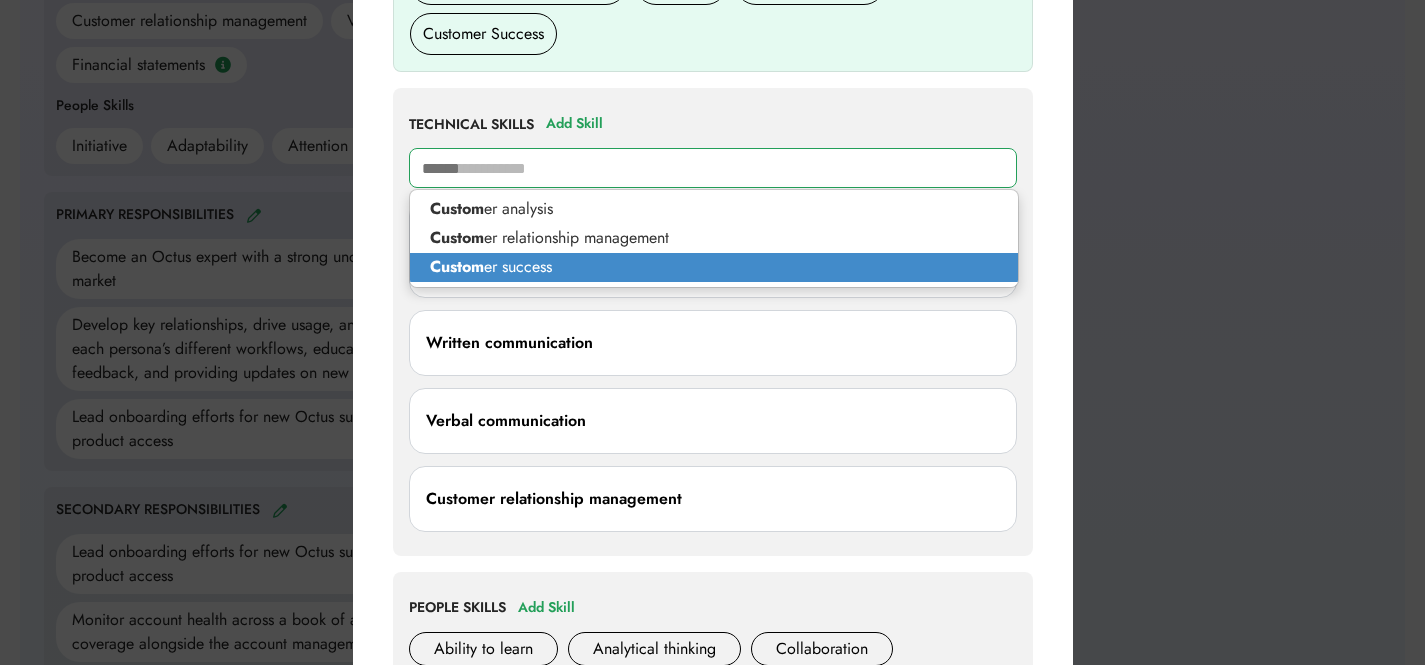 click on "Custom er success" at bounding box center (714, 267) 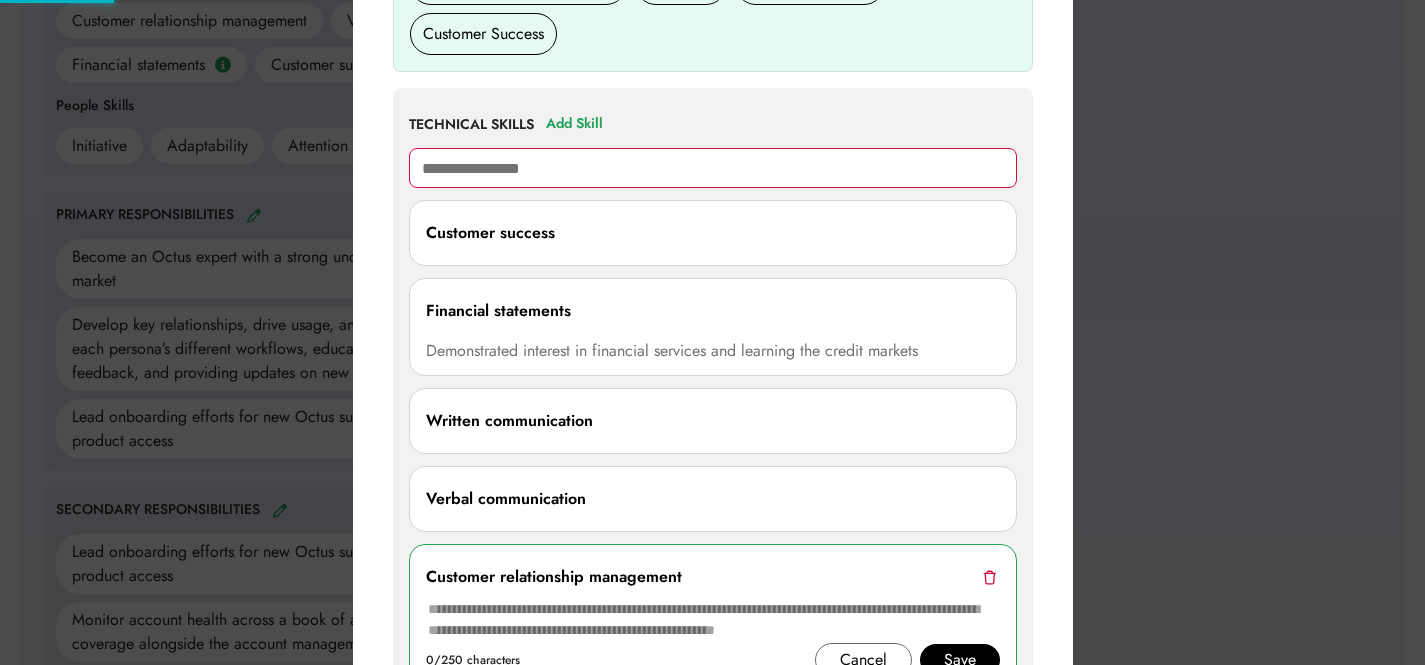 type 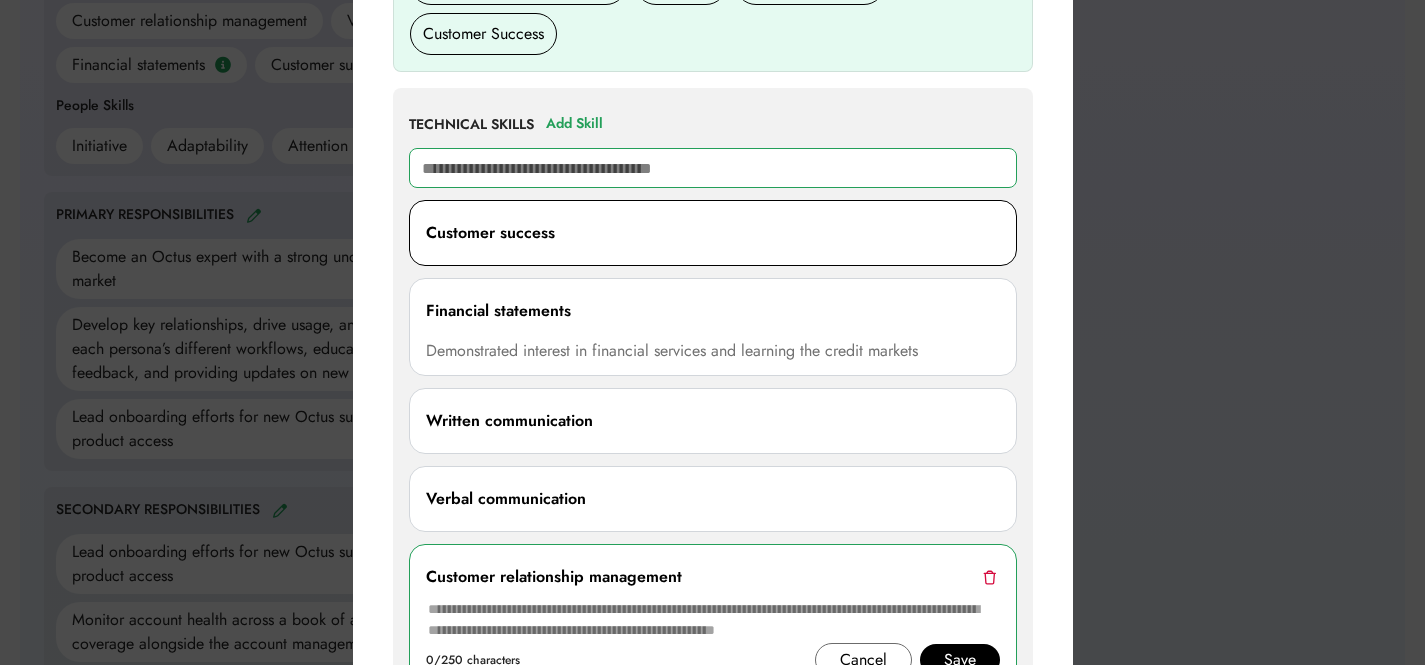 click on "Customer success" at bounding box center [713, 233] 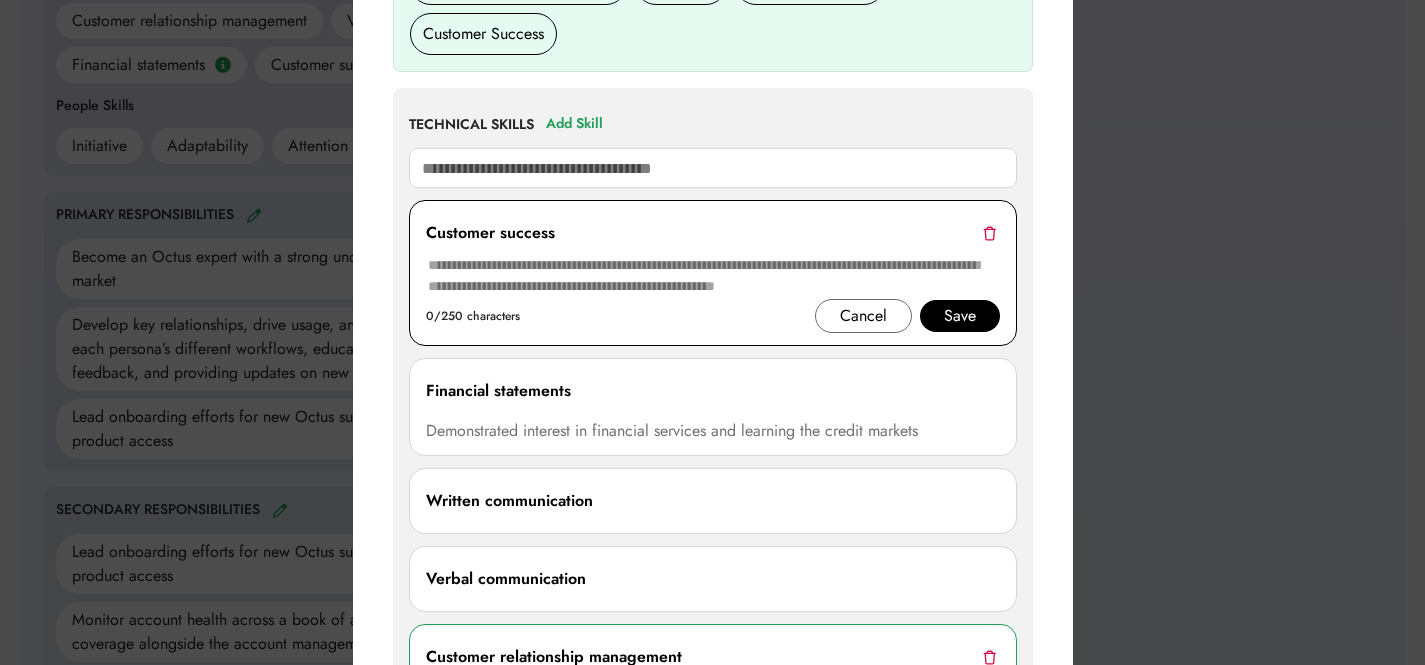 click at bounding box center [713, 276] 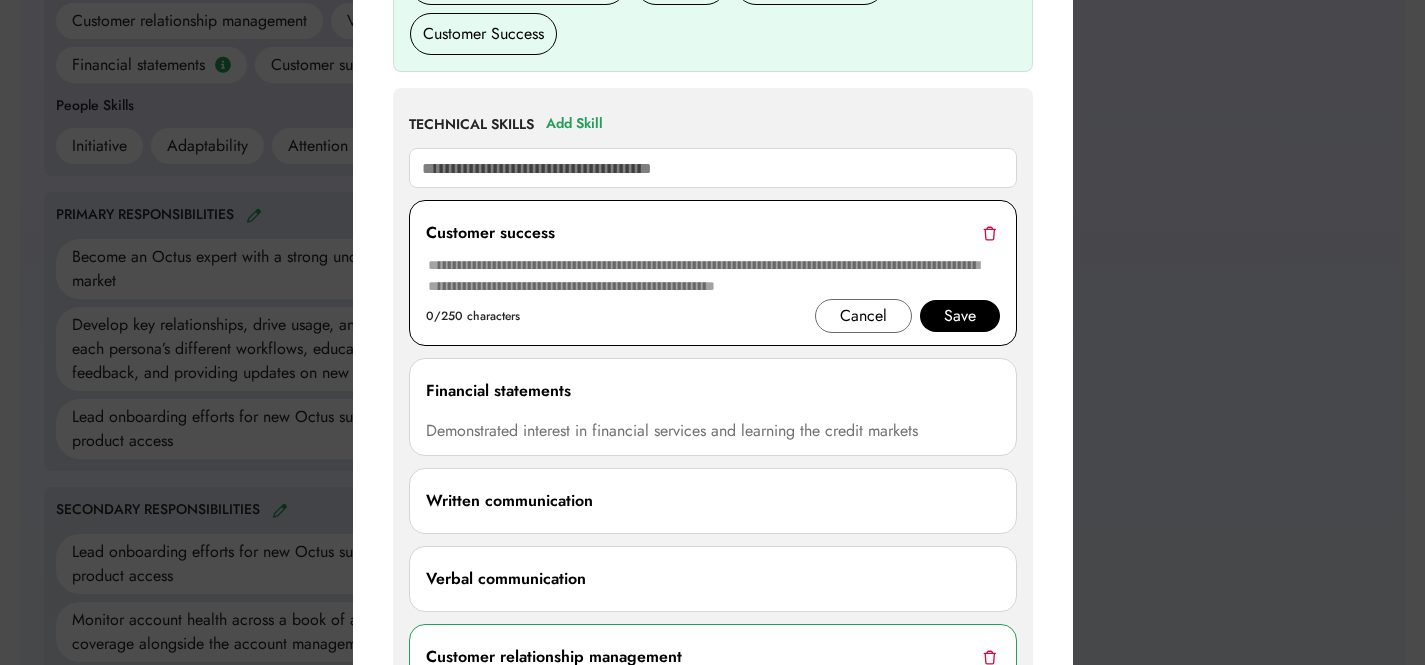 paste on "**********" 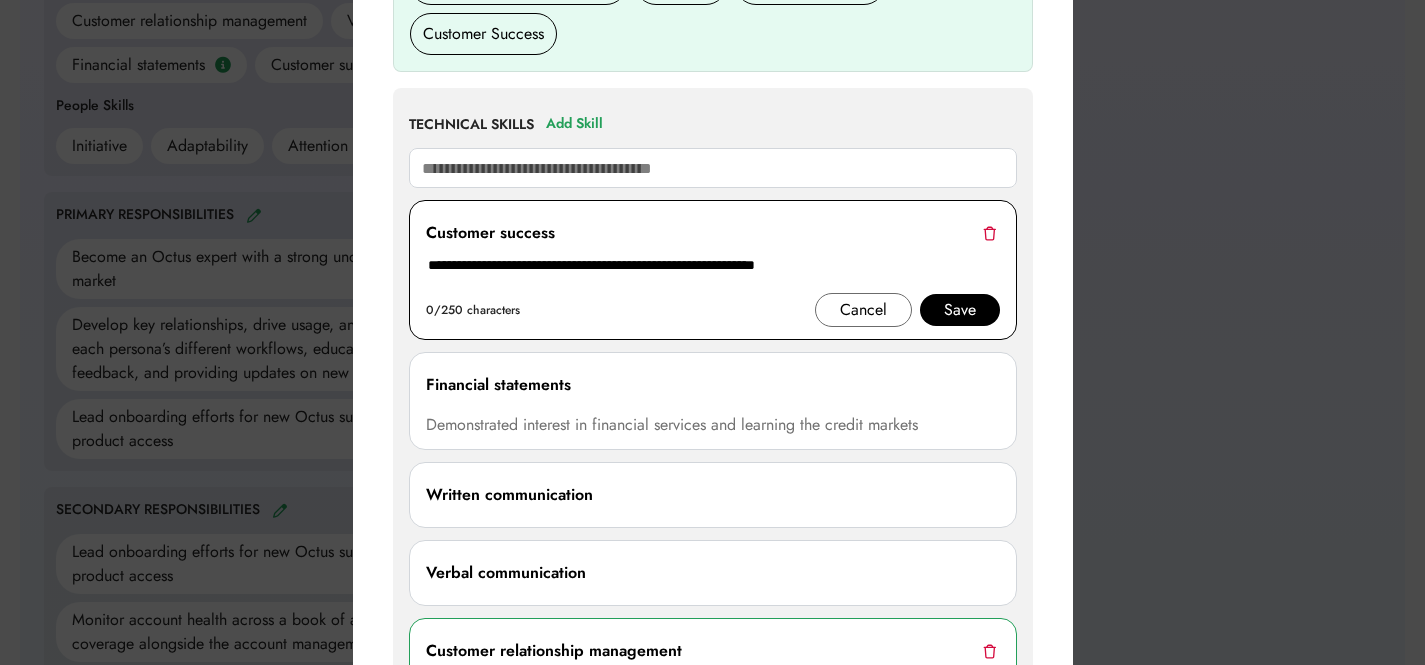 type on "**********" 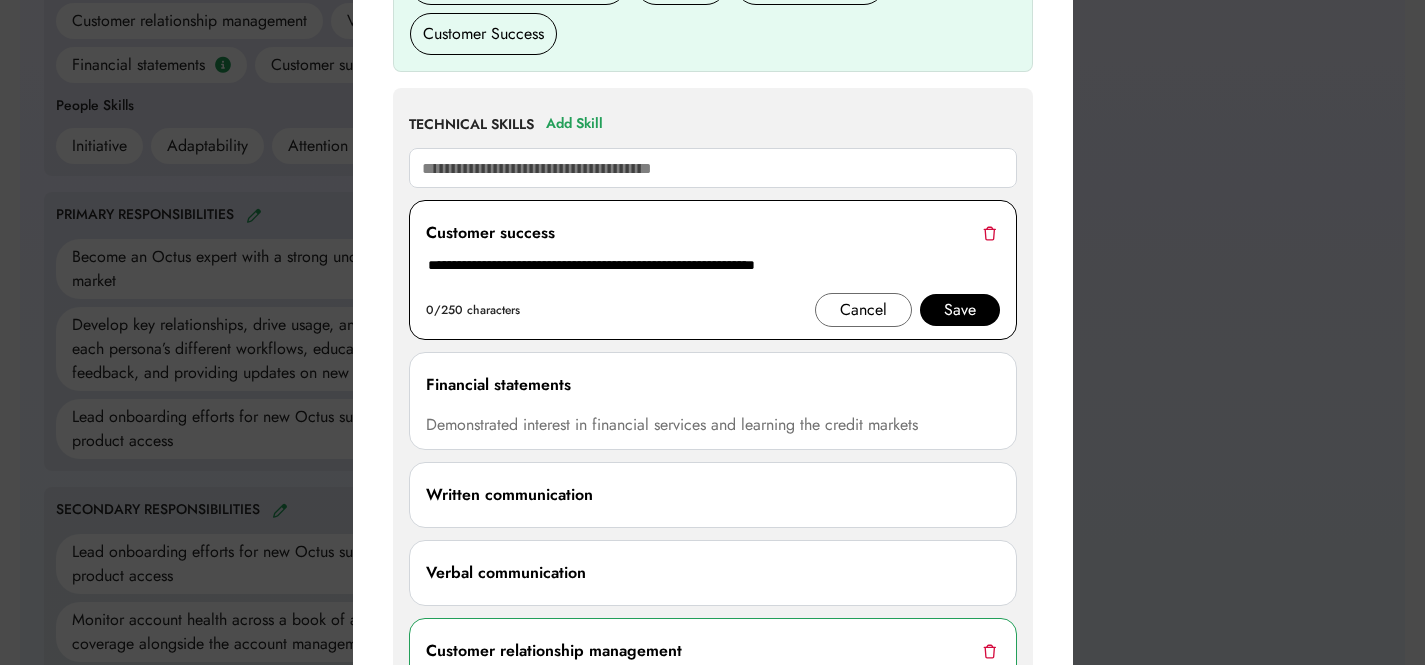 click on "Save" at bounding box center [960, 310] 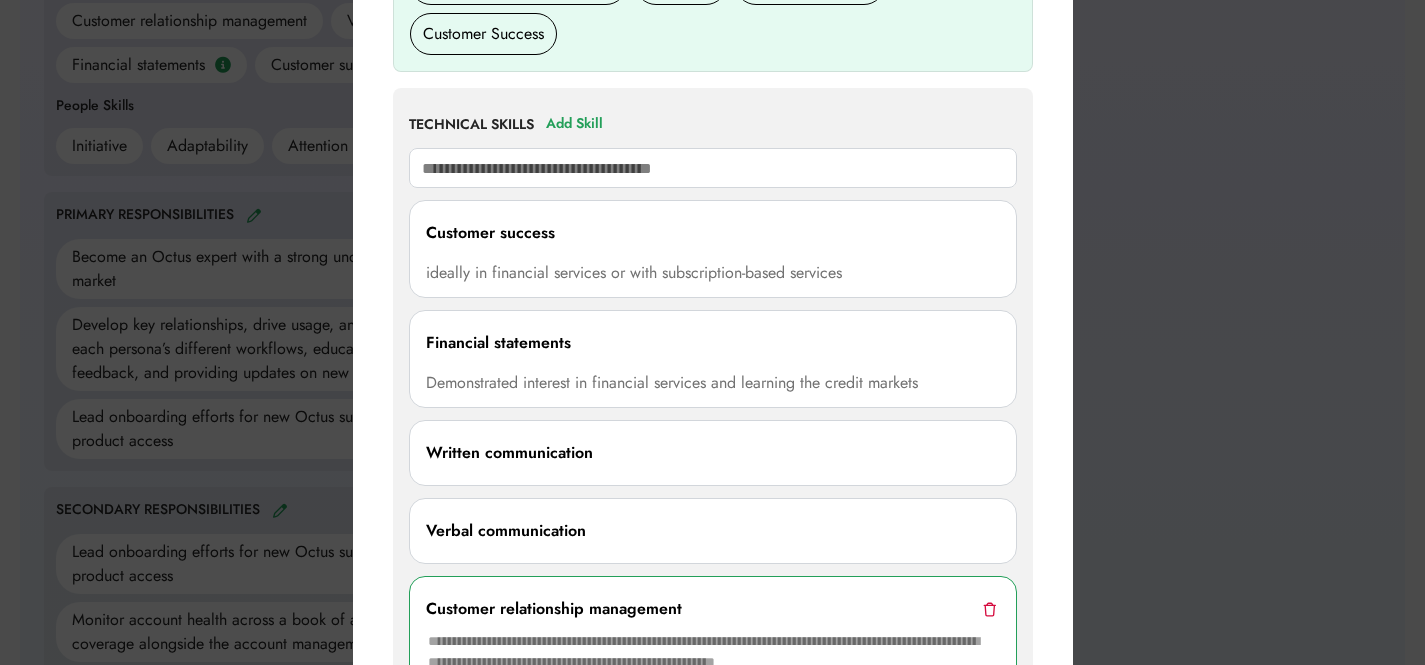 click at bounding box center [712, 332] 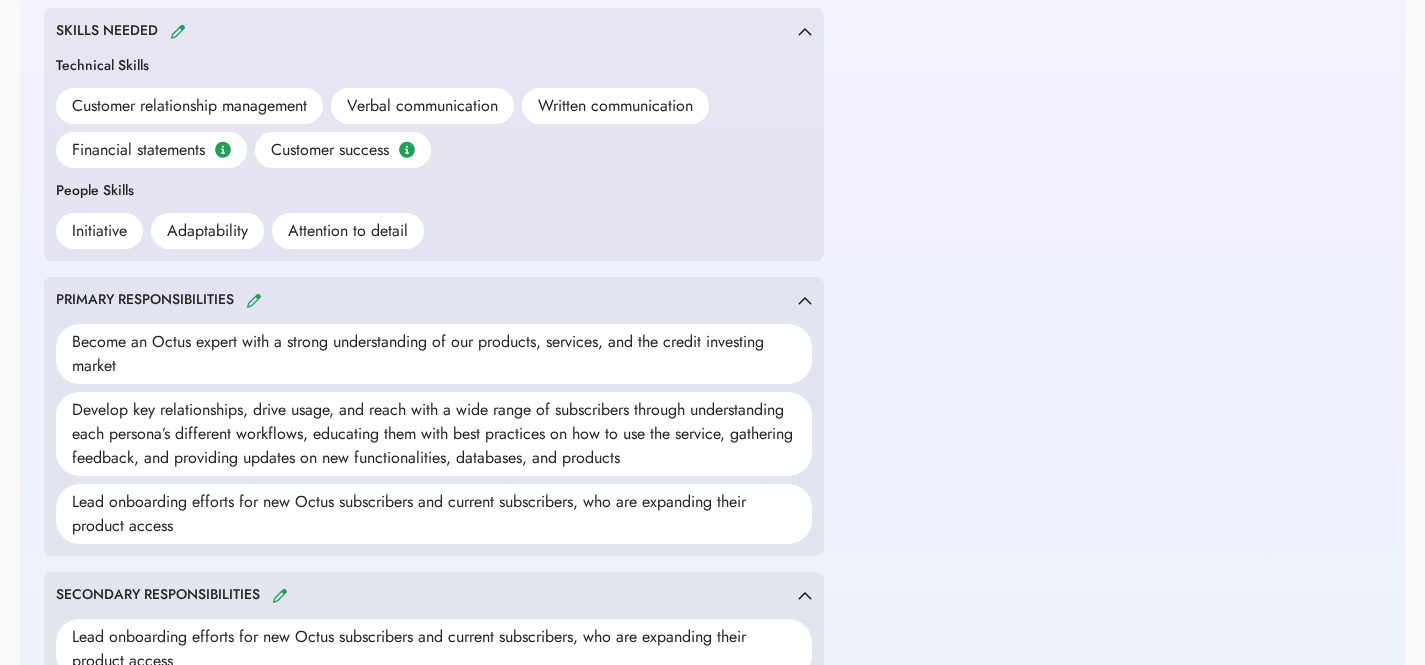 scroll, scrollTop: 884, scrollLeft: 0, axis: vertical 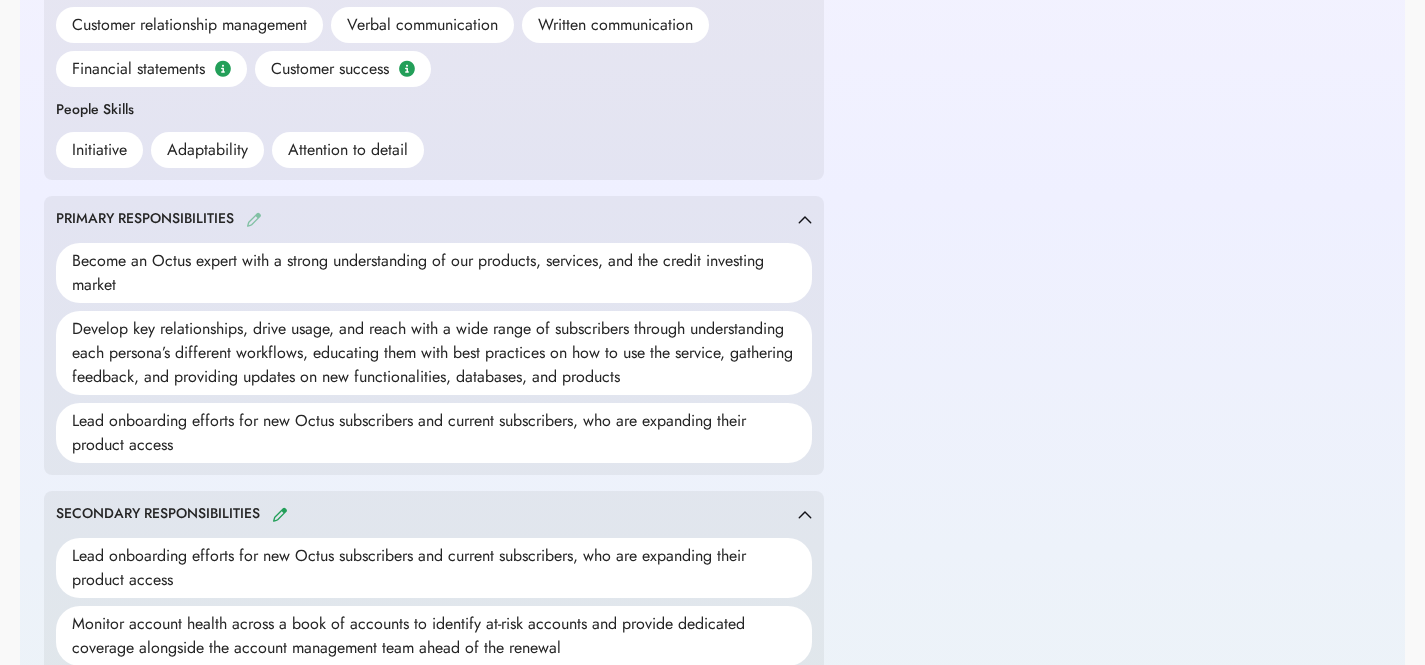 click at bounding box center (254, 219) 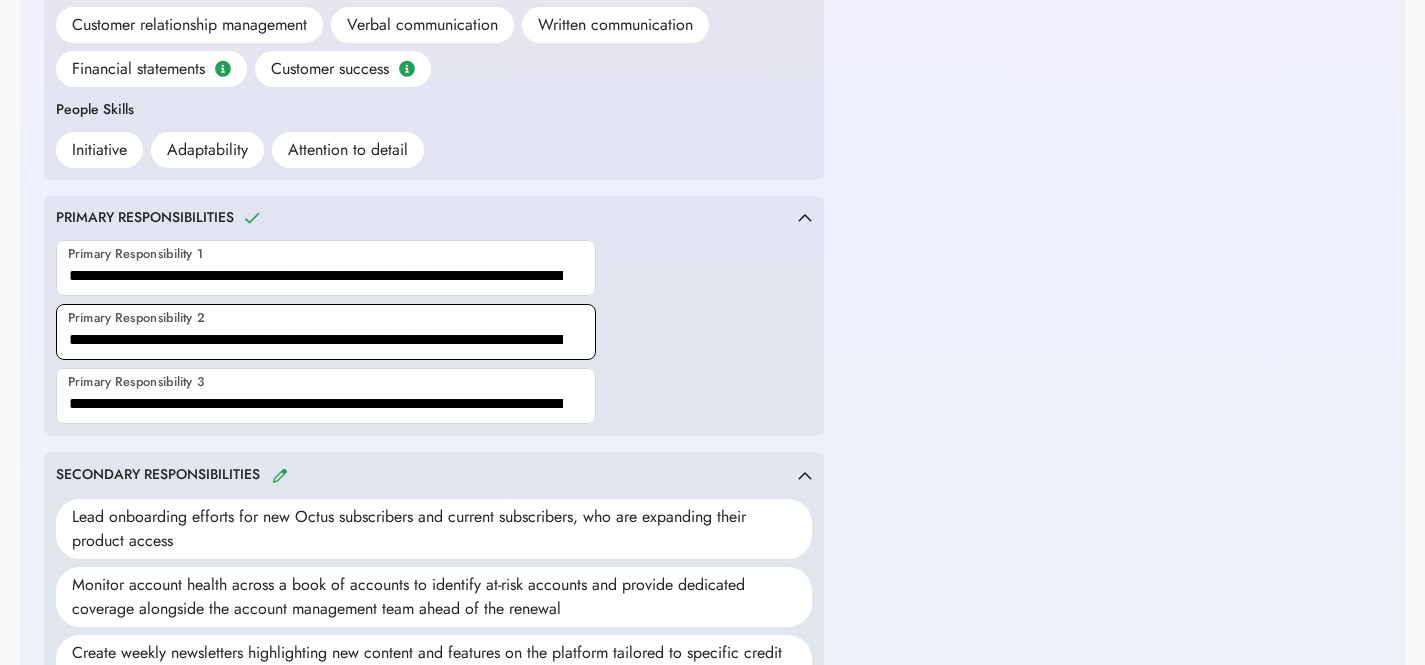 click at bounding box center [326, 332] 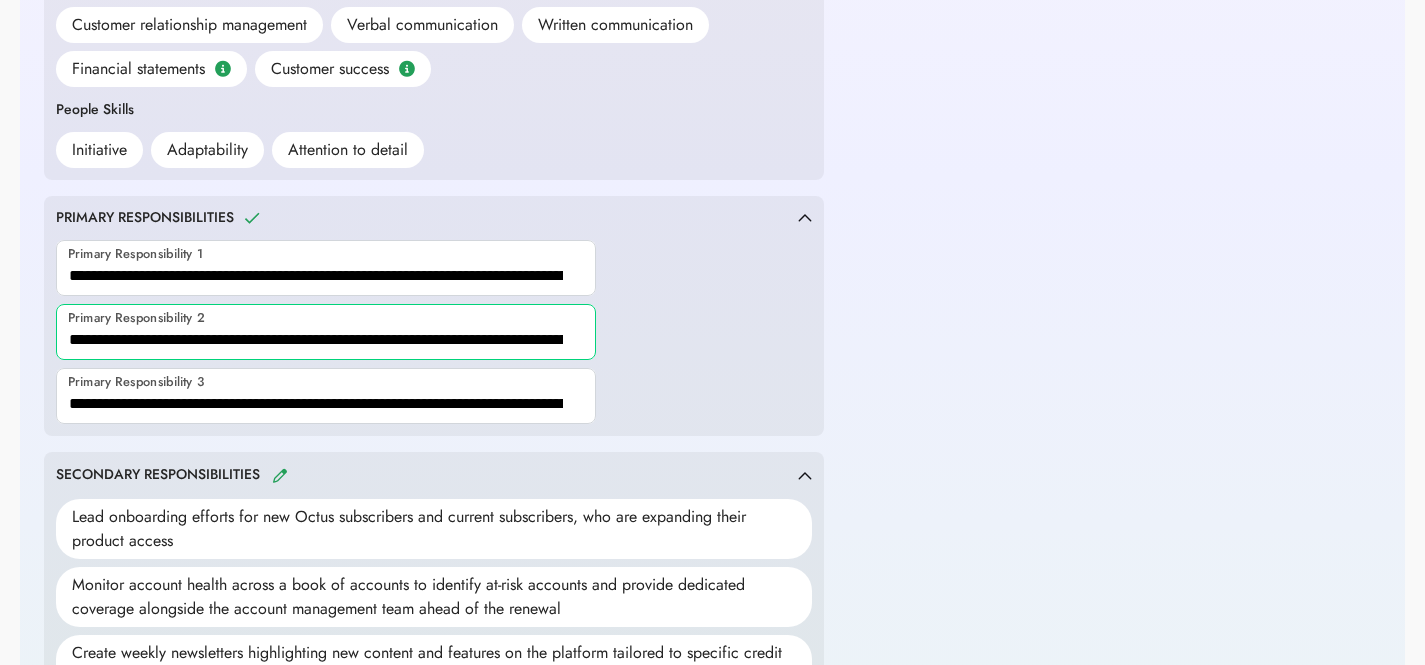 click at bounding box center (326, 332) 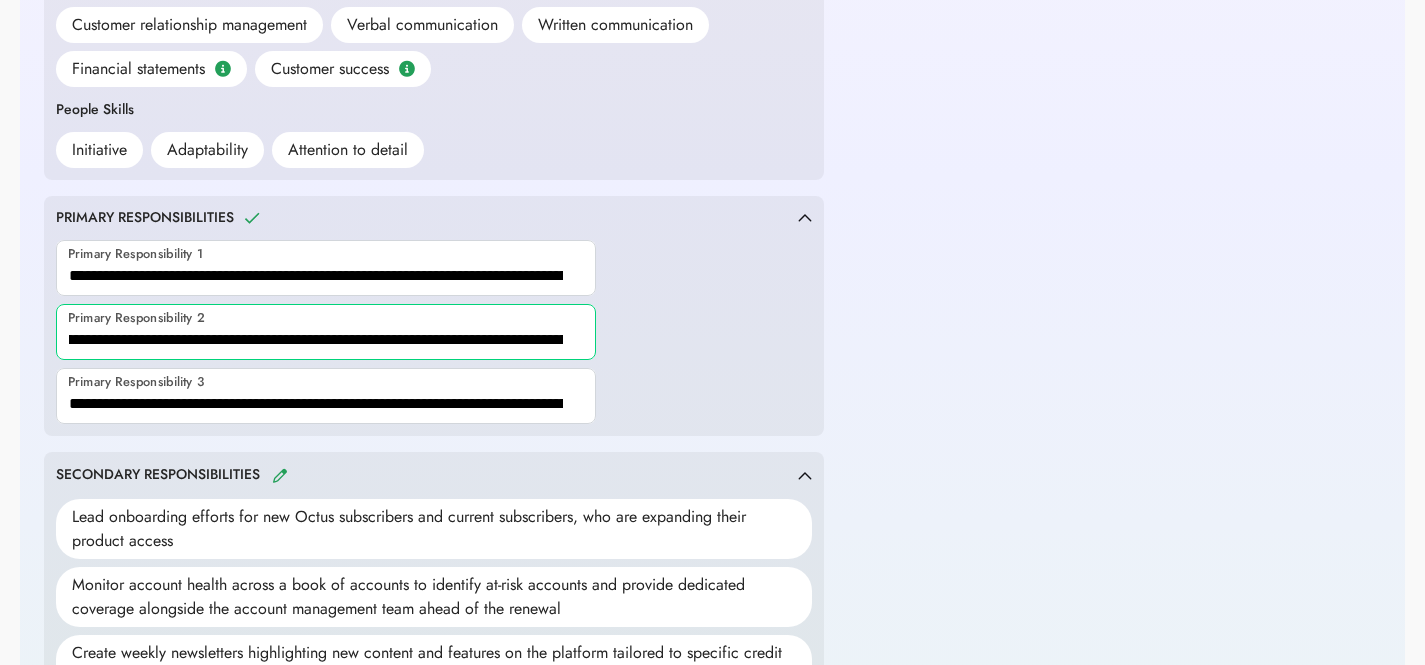 scroll, scrollTop: 0, scrollLeft: 501, axis: horizontal 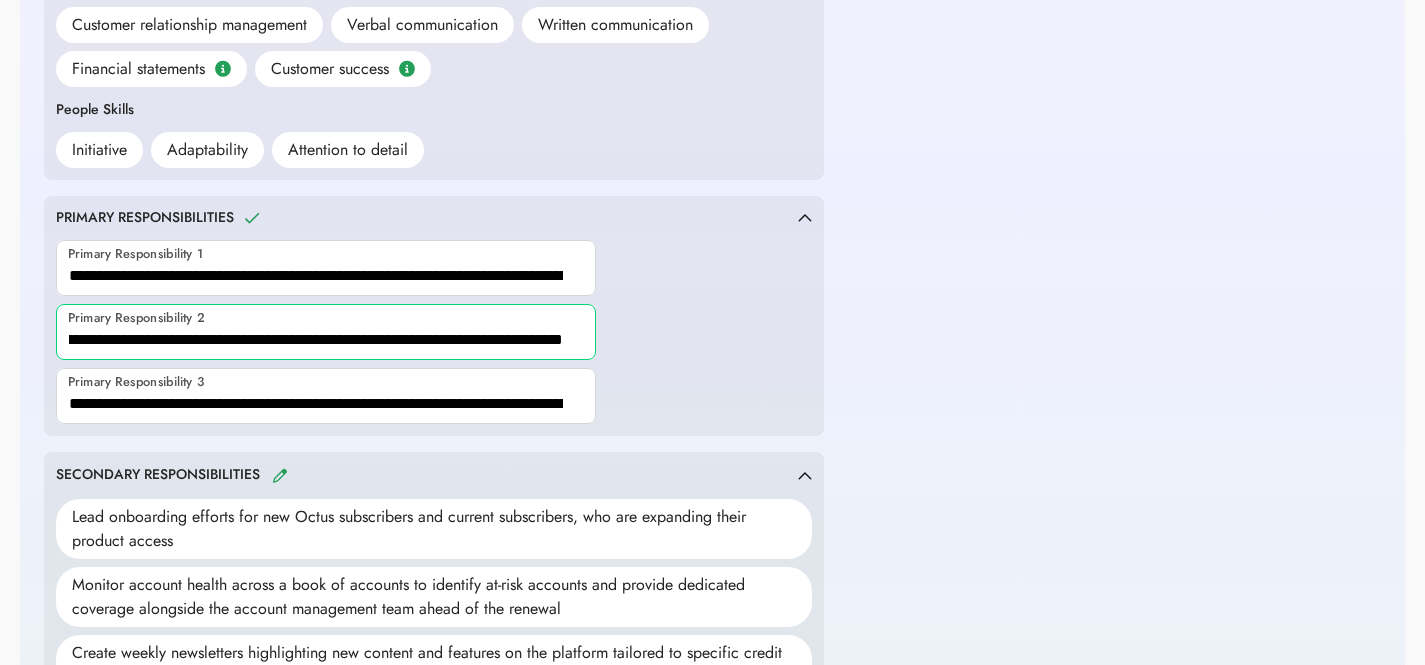 drag, startPoint x: 524, startPoint y: 343, endPoint x: 848, endPoint y: 346, distance: 324.0139 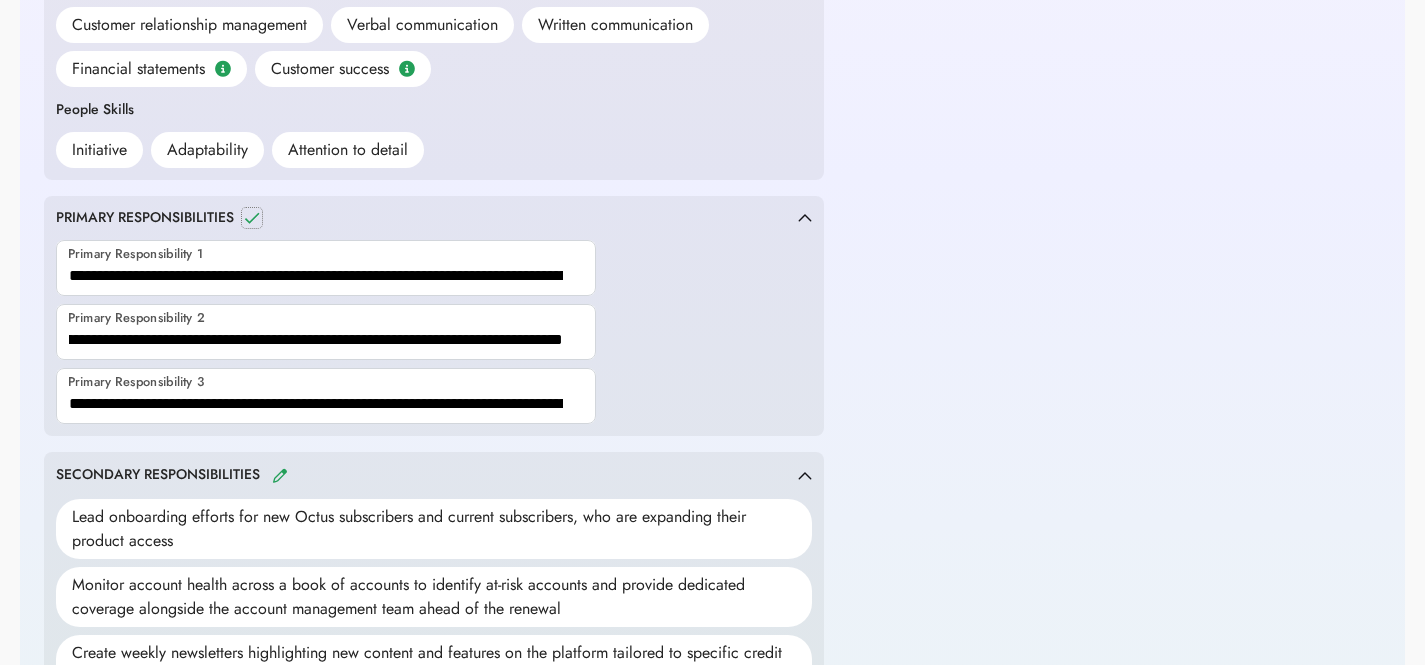 click 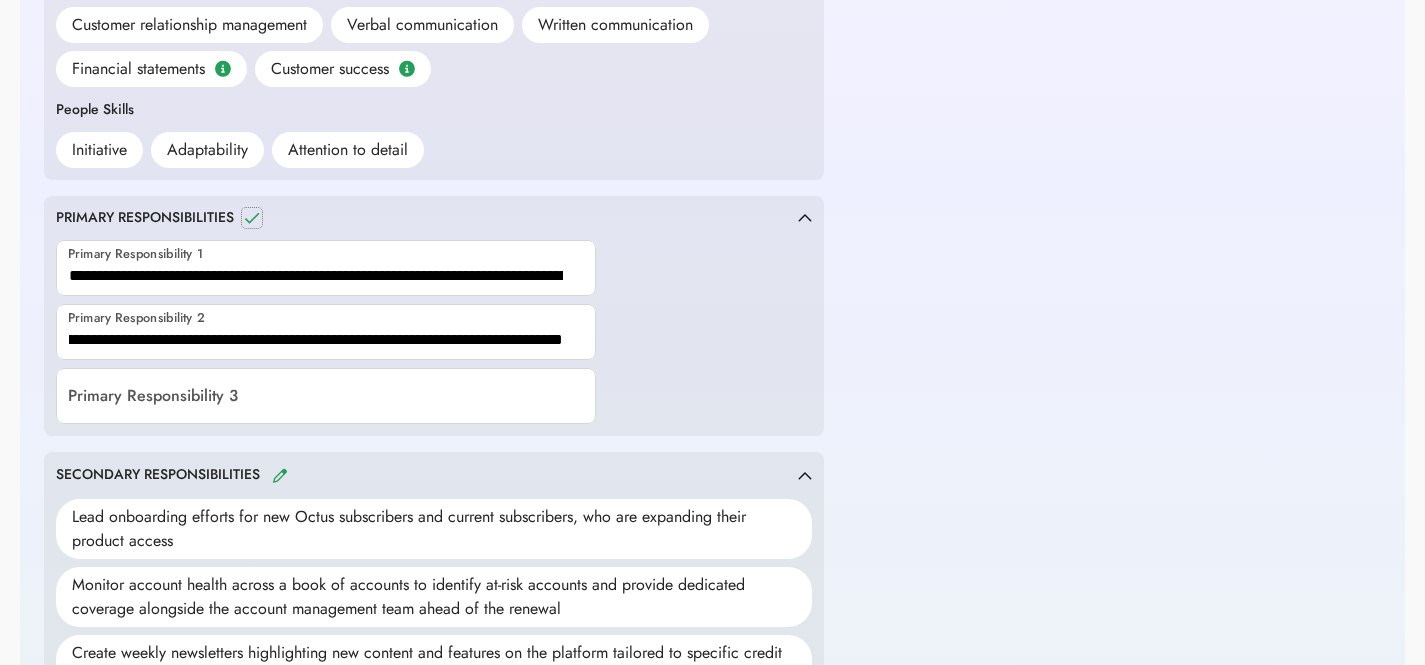 scroll, scrollTop: 0, scrollLeft: 0, axis: both 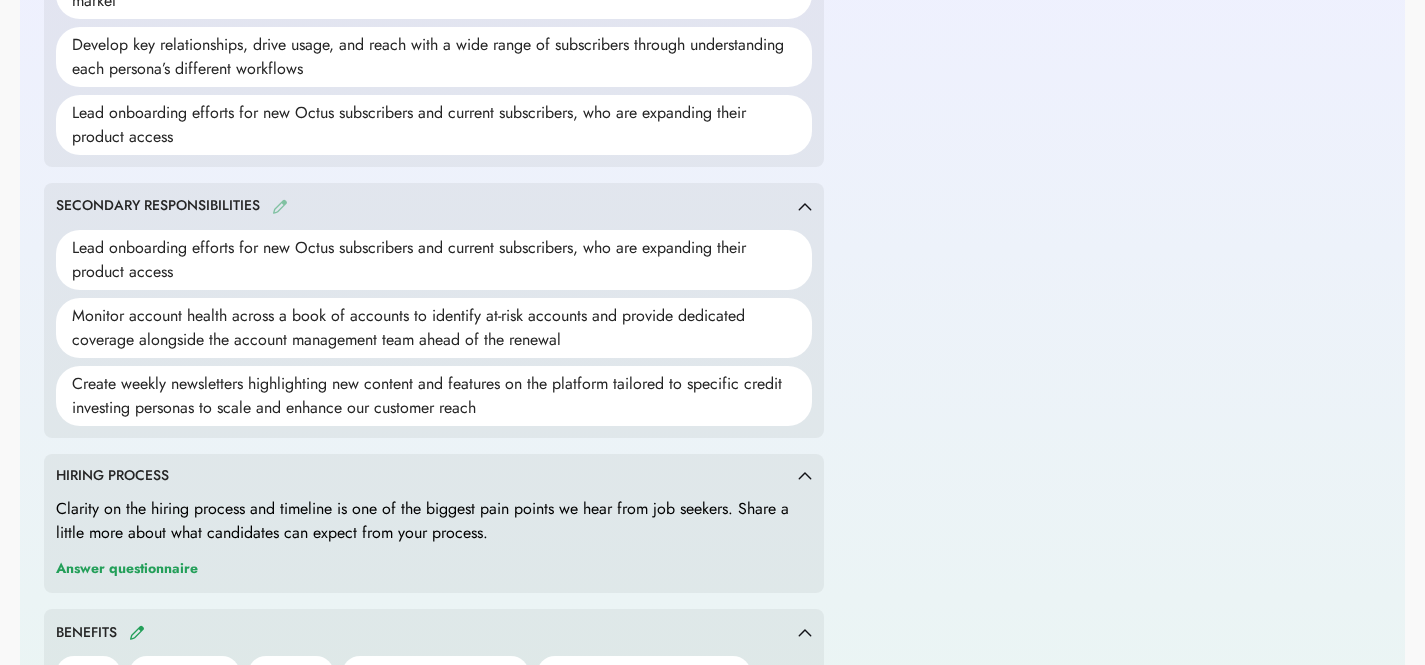click at bounding box center [280, 206] 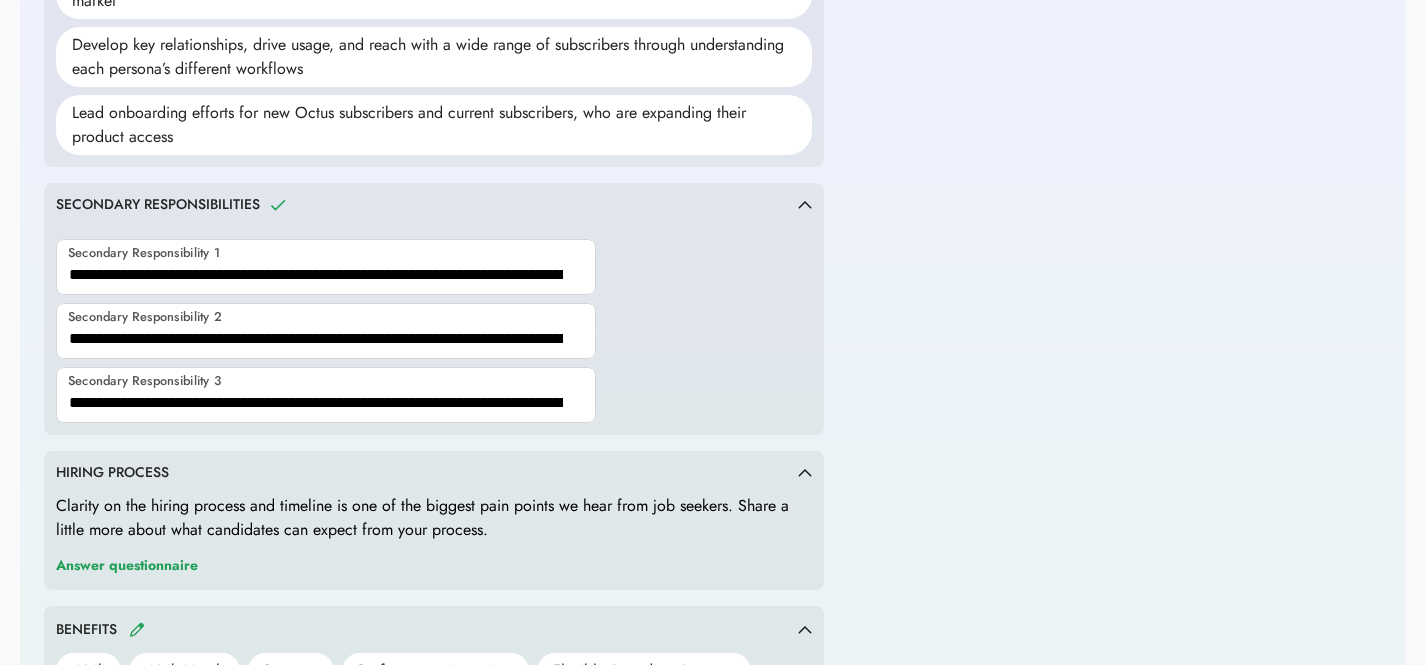 click at bounding box center (326, 267) 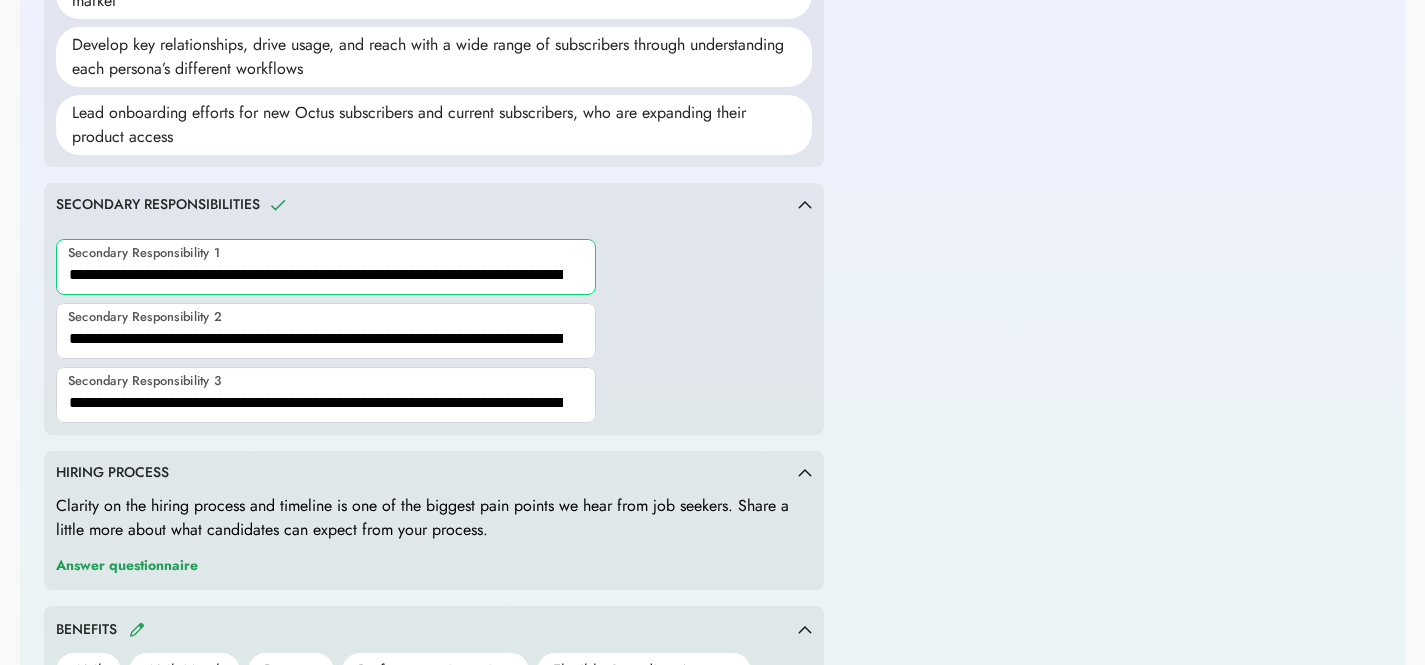 click at bounding box center (326, 267) 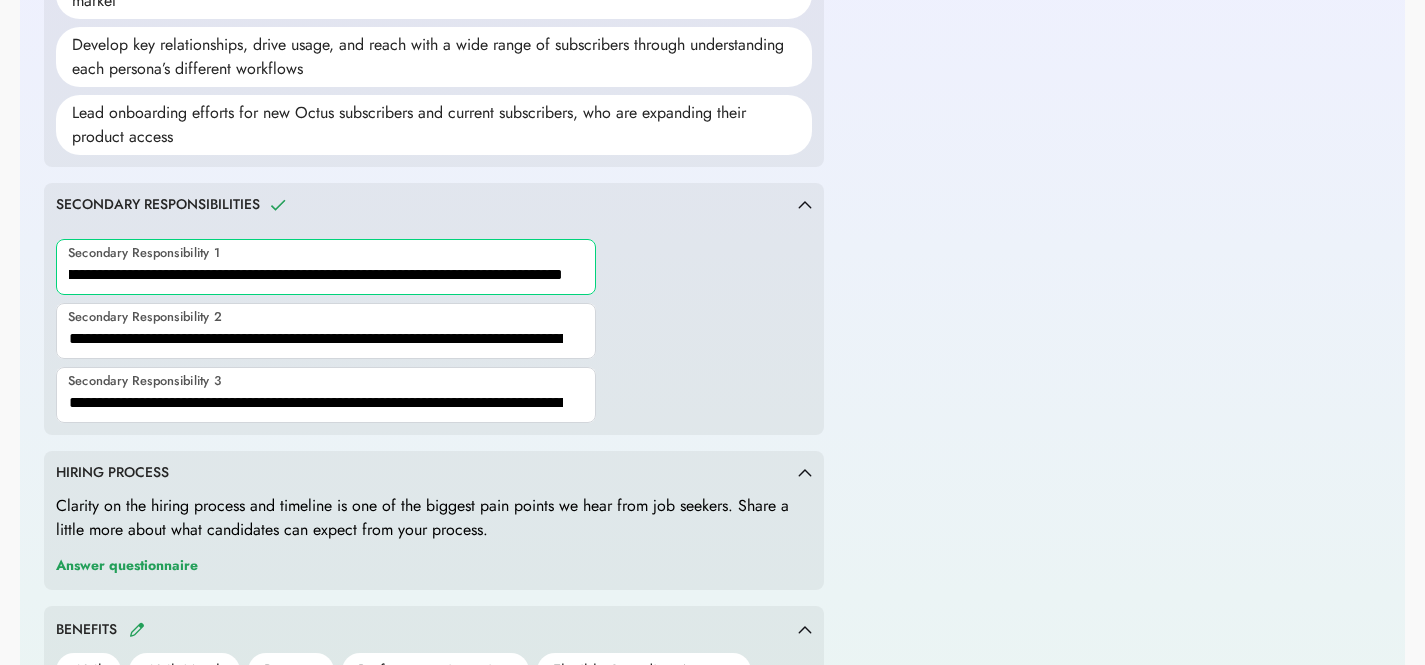 type on "**********" 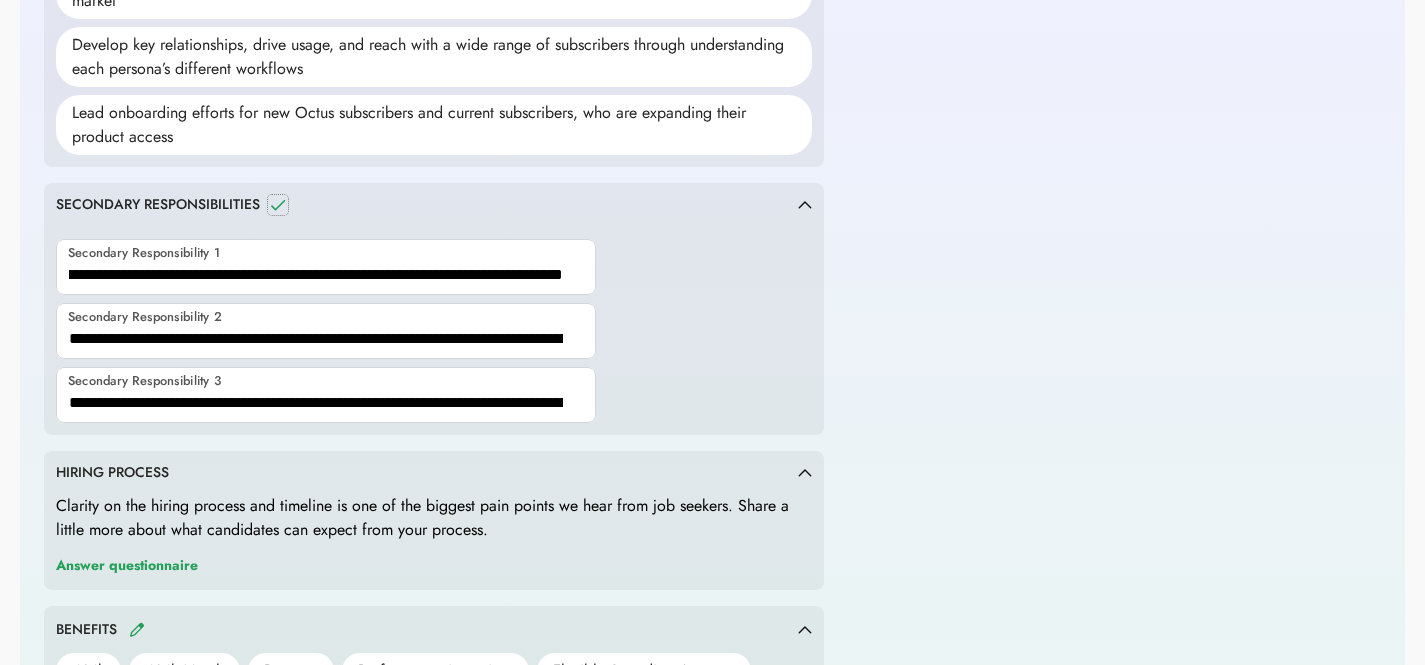 click 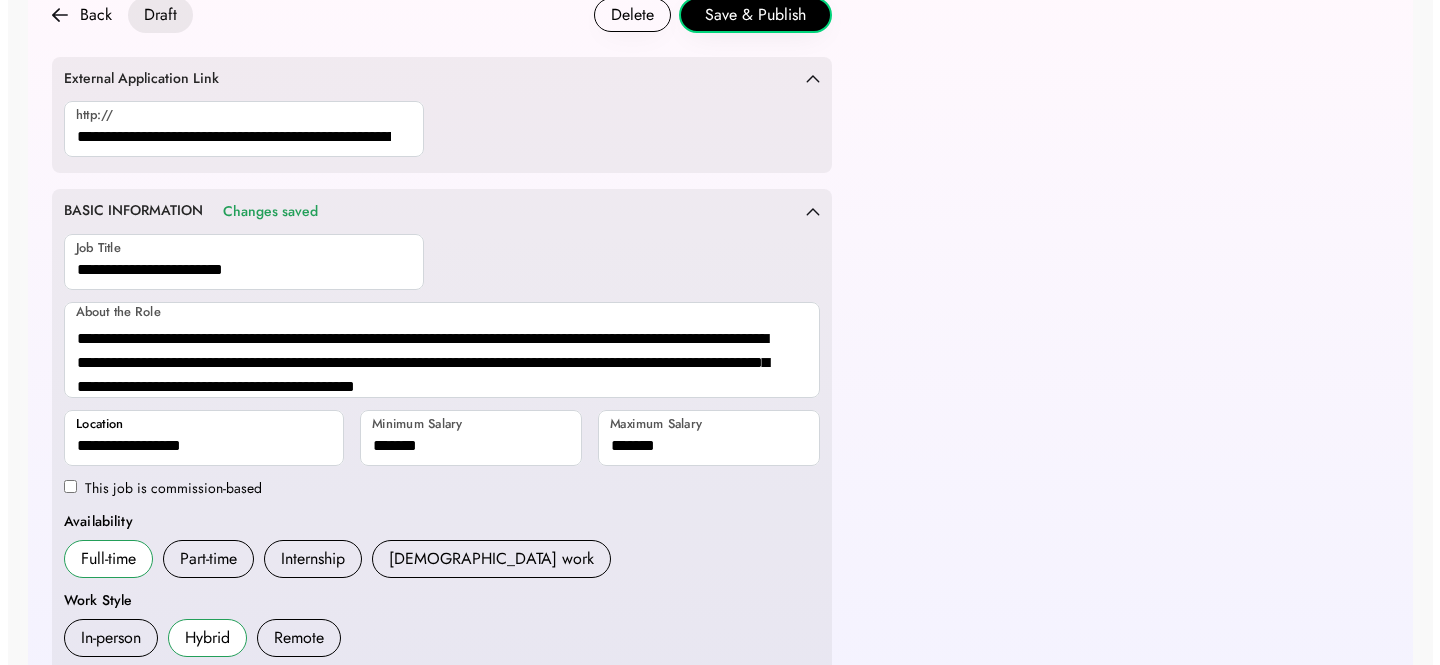 scroll, scrollTop: 0, scrollLeft: 0, axis: both 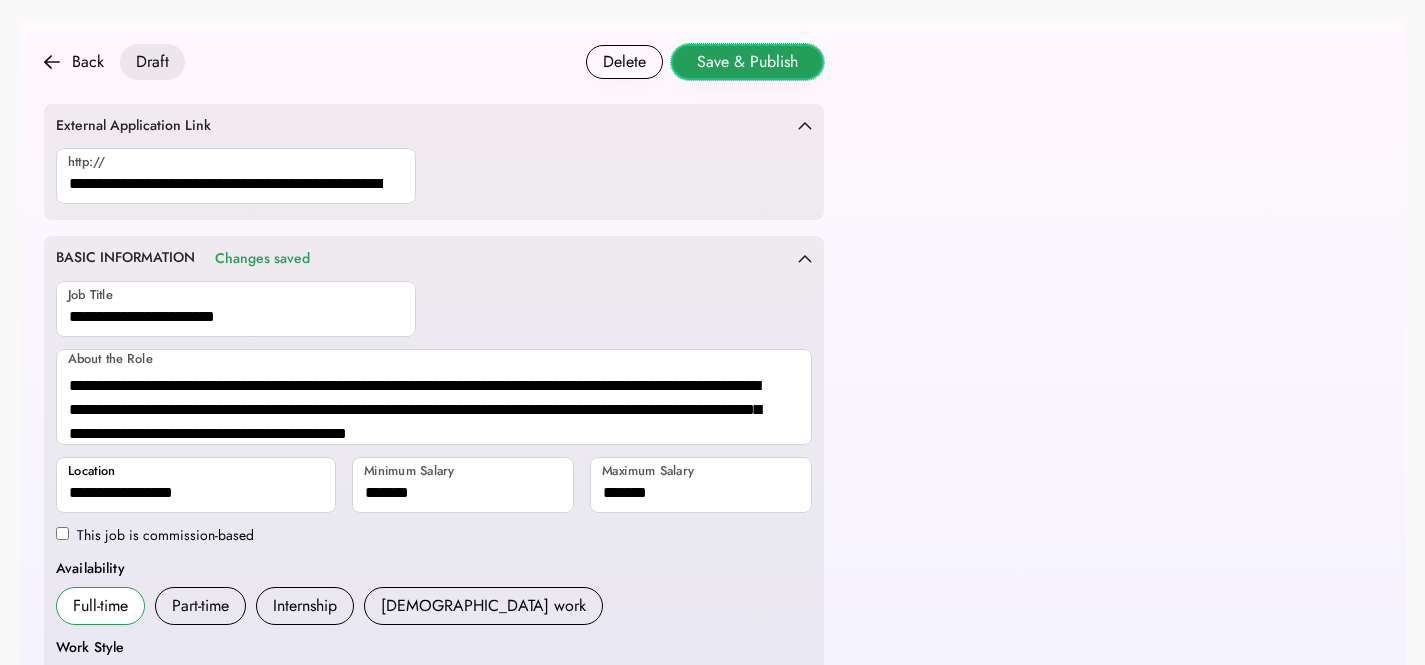 click on "Save & Publish" at bounding box center (747, 62) 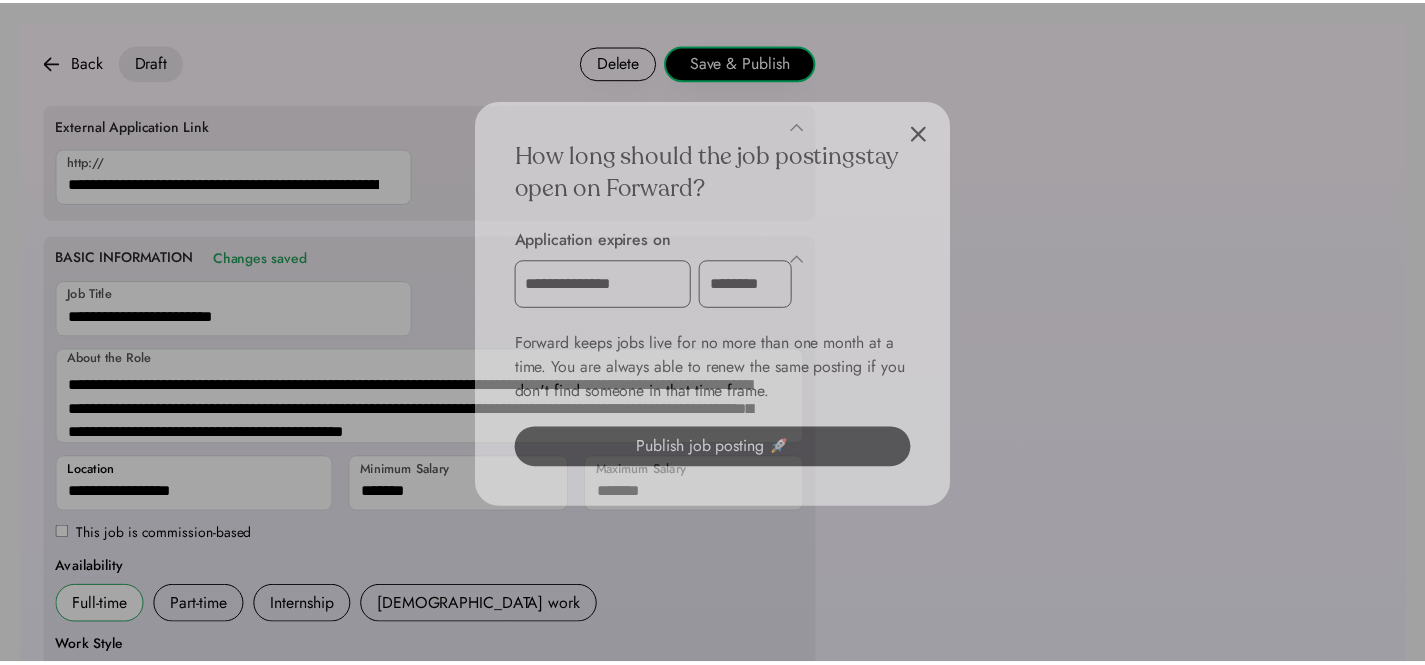 scroll, scrollTop: 826, scrollLeft: 0, axis: vertical 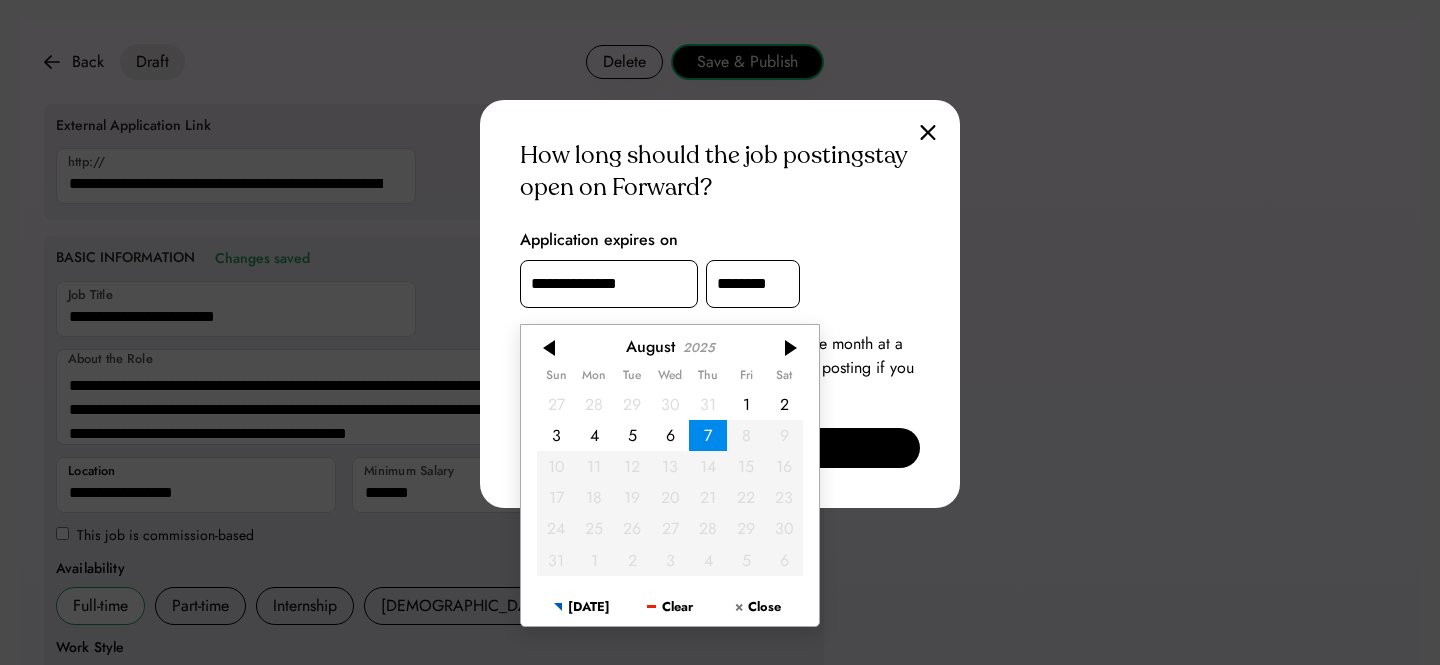 click on "**********" at bounding box center (609, 284) 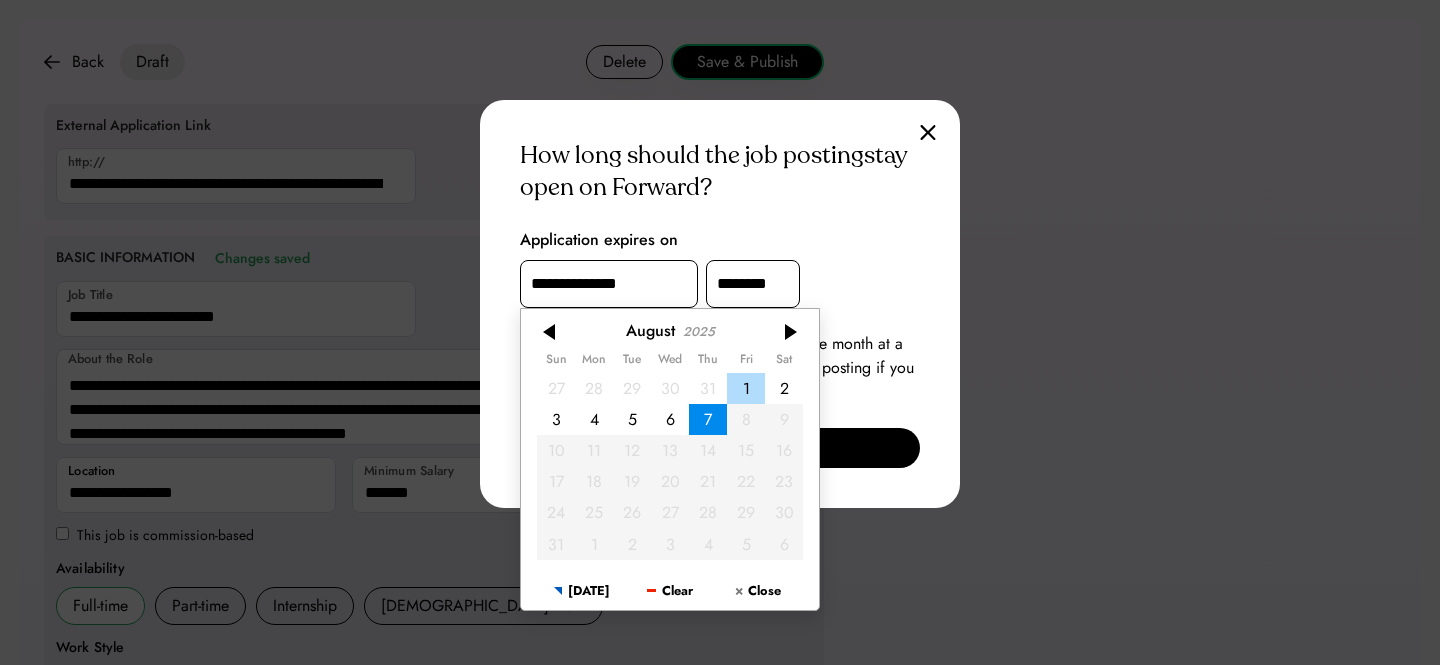 click on "1" at bounding box center [746, 387] 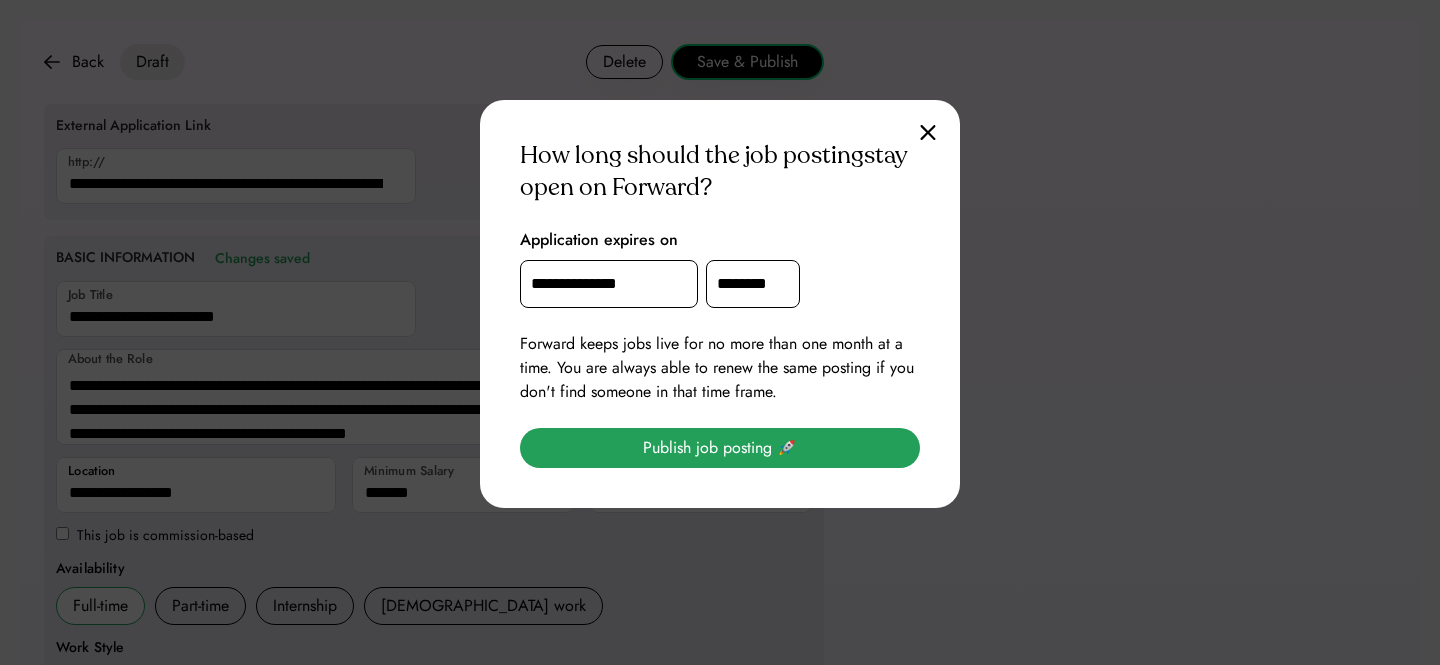 click on "Publish job posting 🚀" at bounding box center [720, 448] 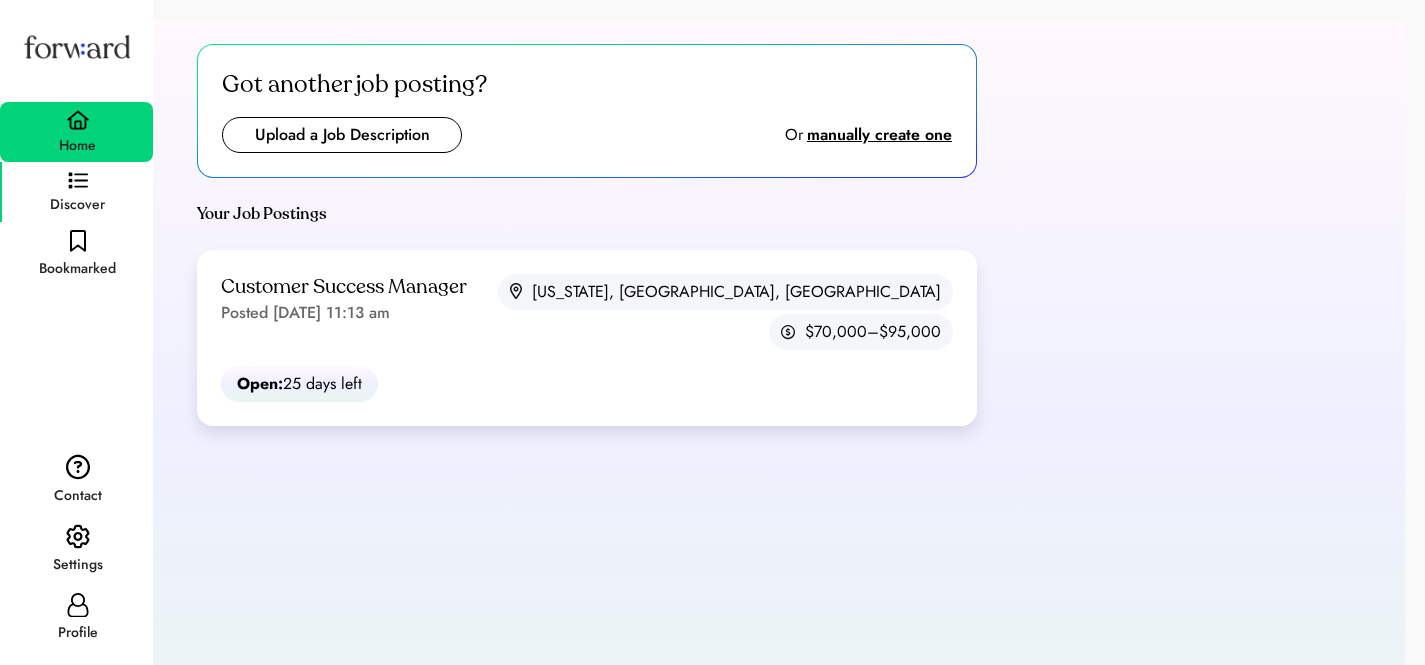 scroll, scrollTop: 0, scrollLeft: 0, axis: both 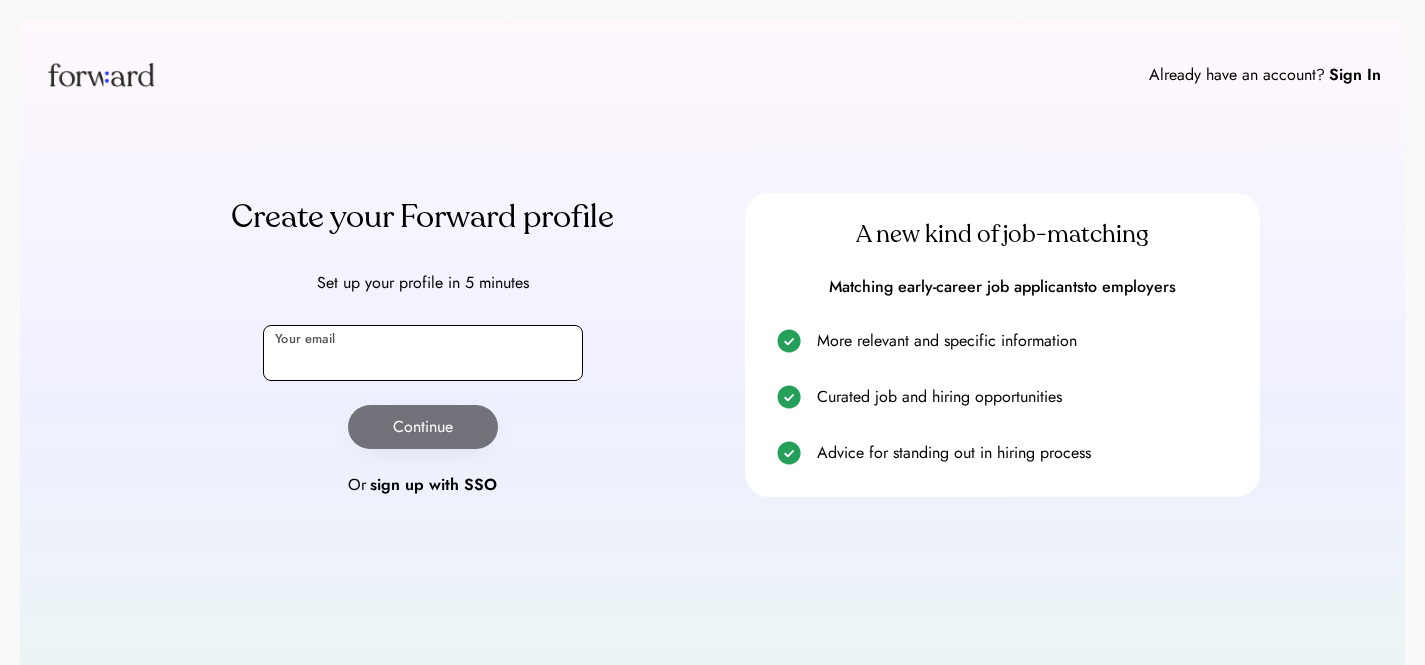 click at bounding box center [423, 353] 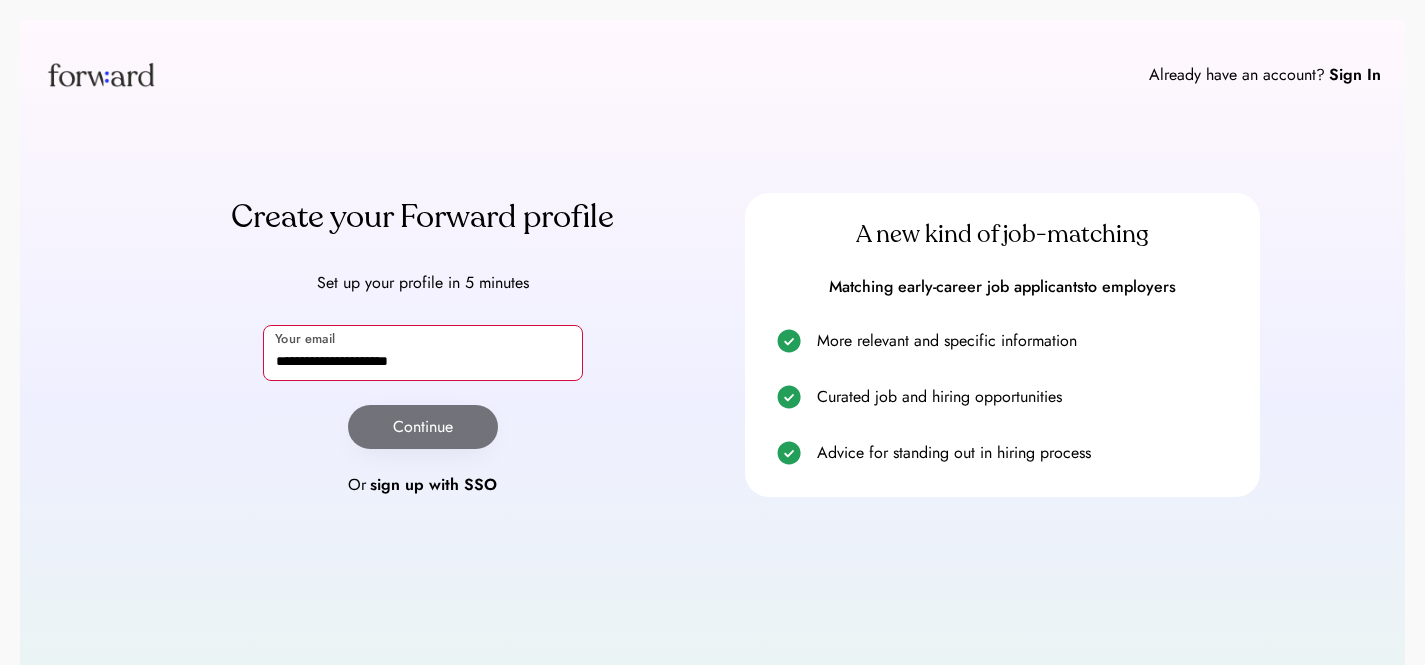 type on "**********" 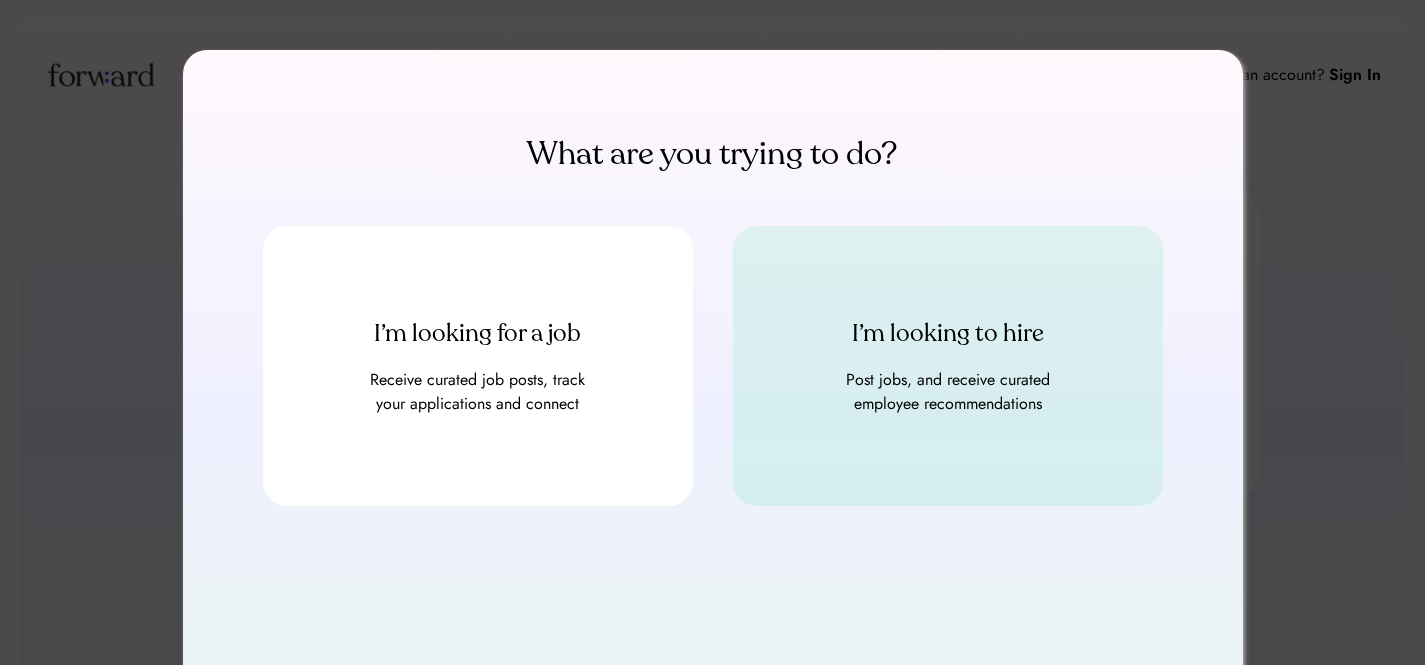 click on "Post jobs, and receive curated employee recommendations" at bounding box center [948, 392] 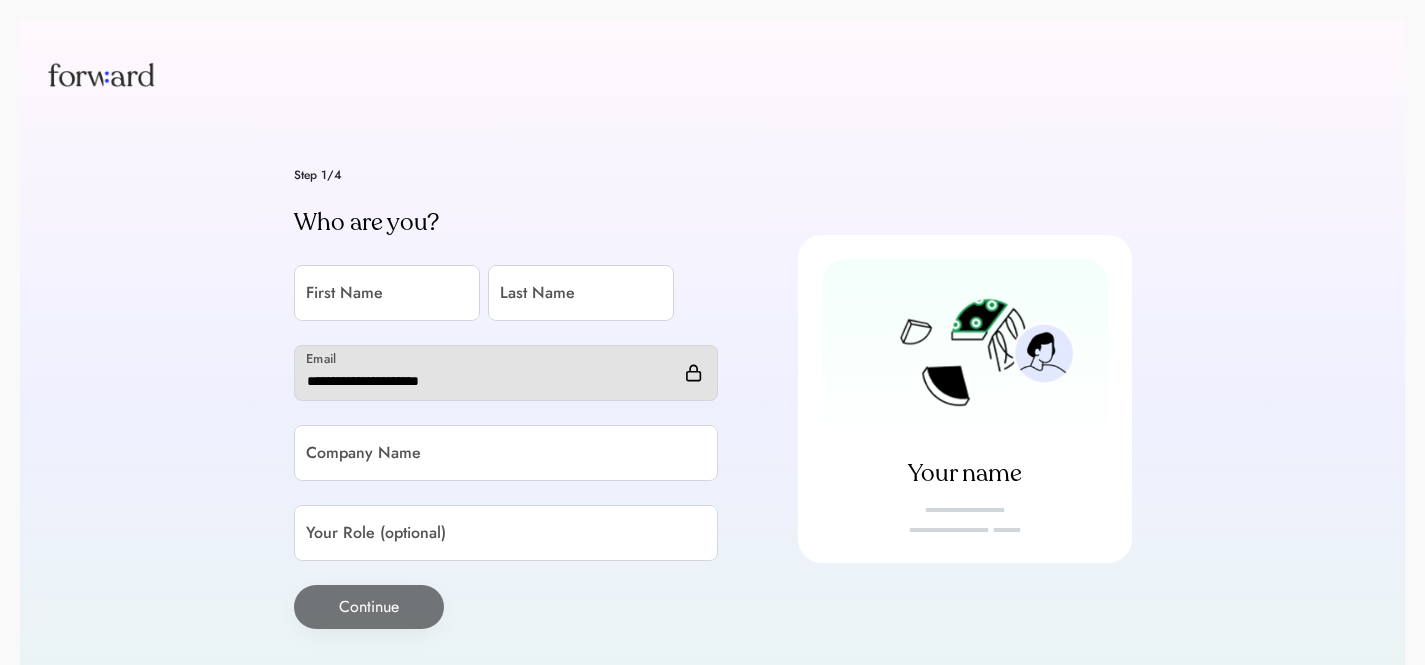 scroll, scrollTop: 0, scrollLeft: 0, axis: both 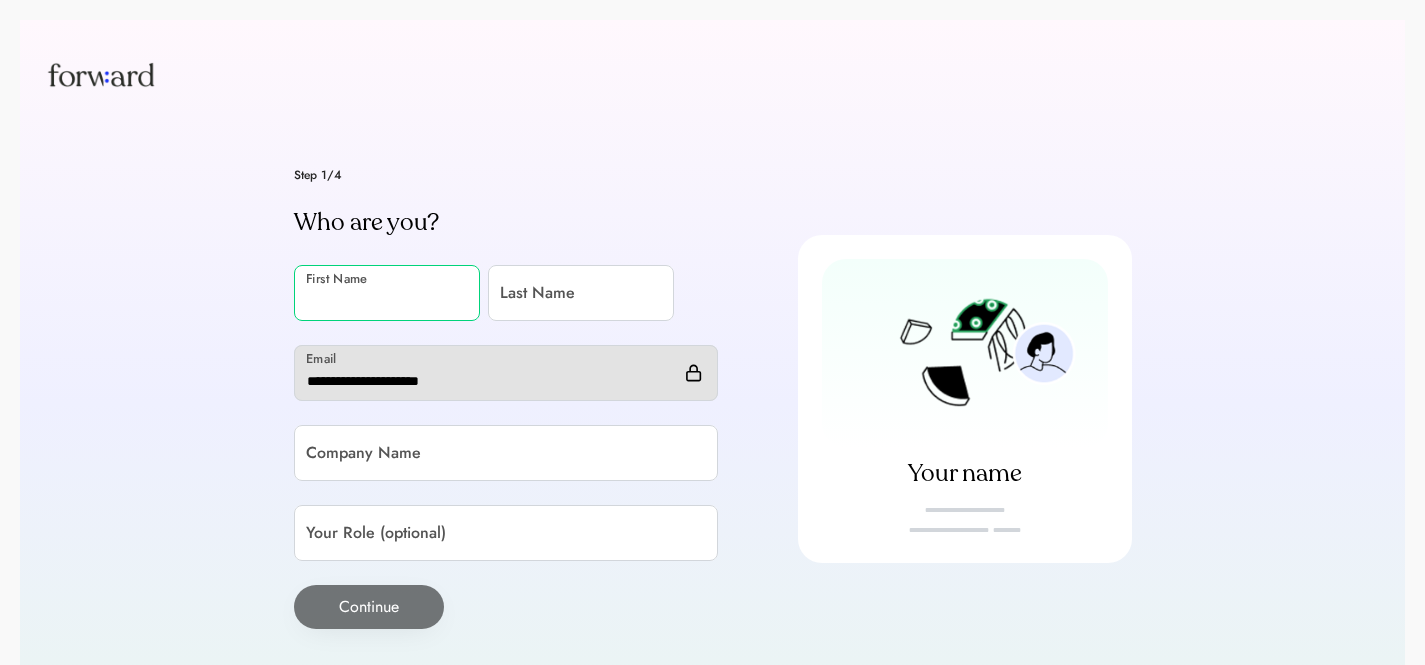 click at bounding box center [387, 293] 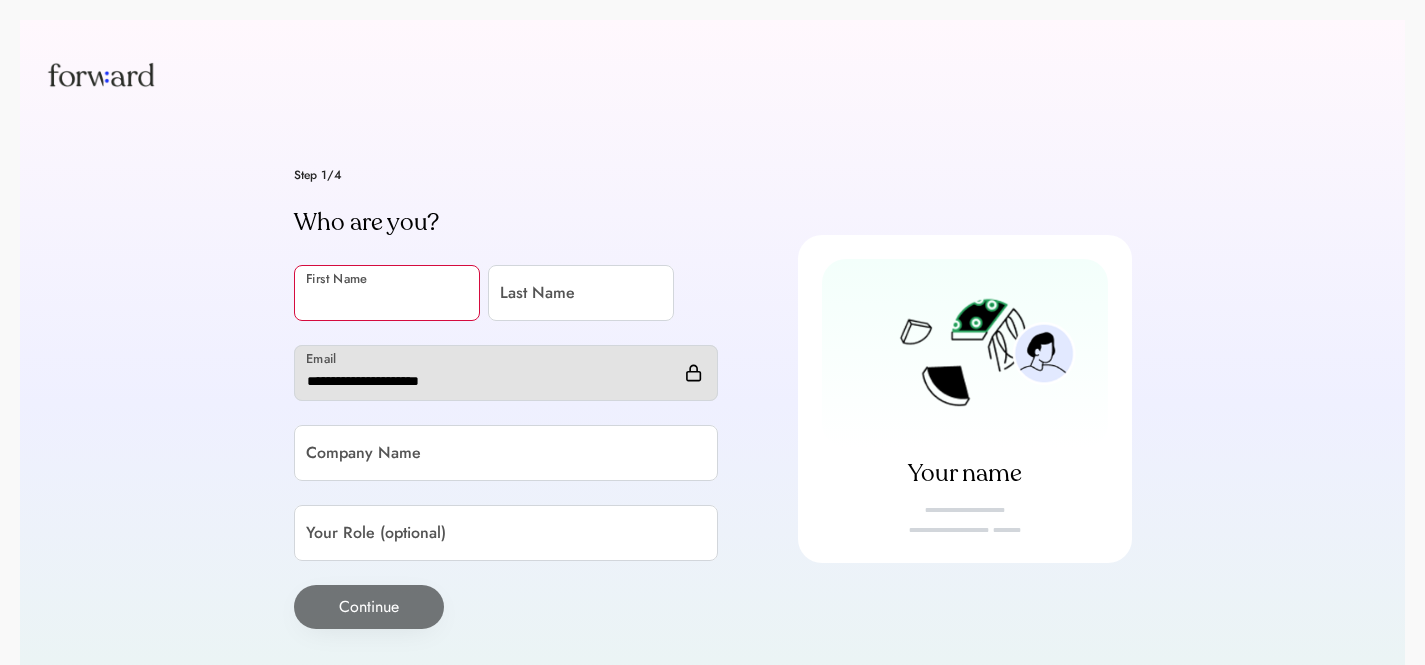 click at bounding box center (387, 293) 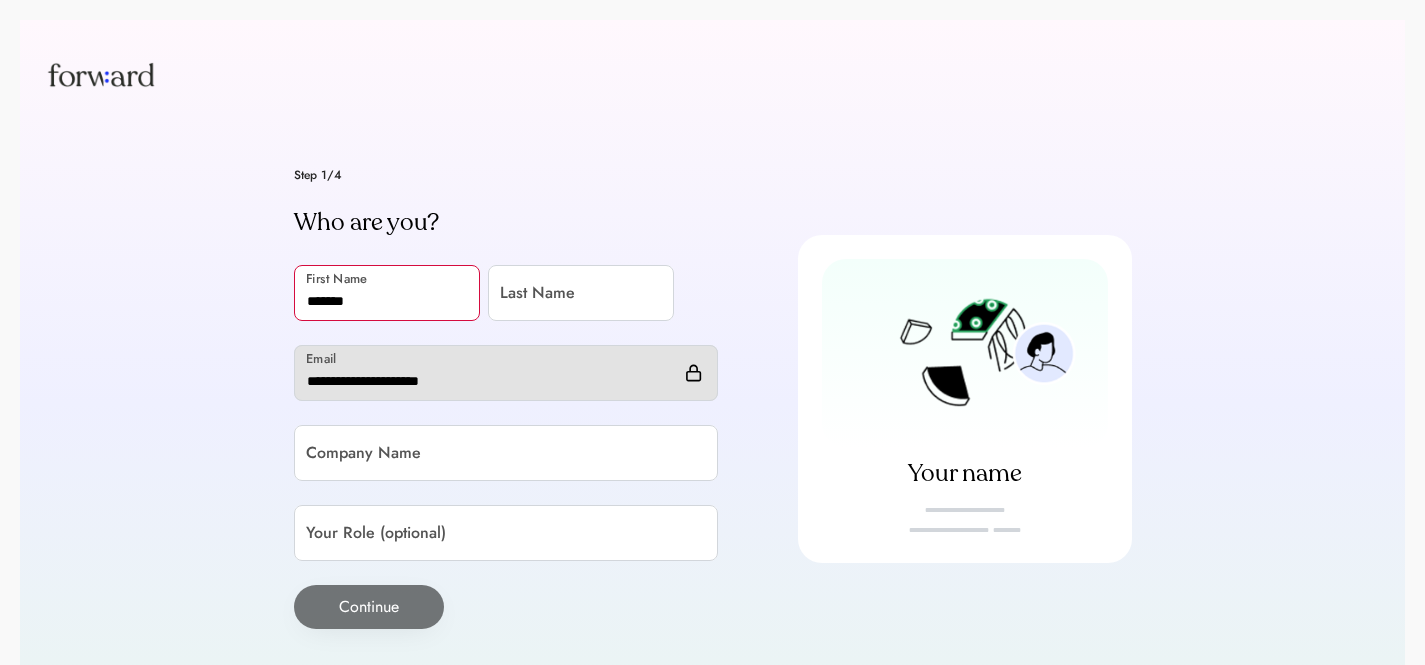type on "*******" 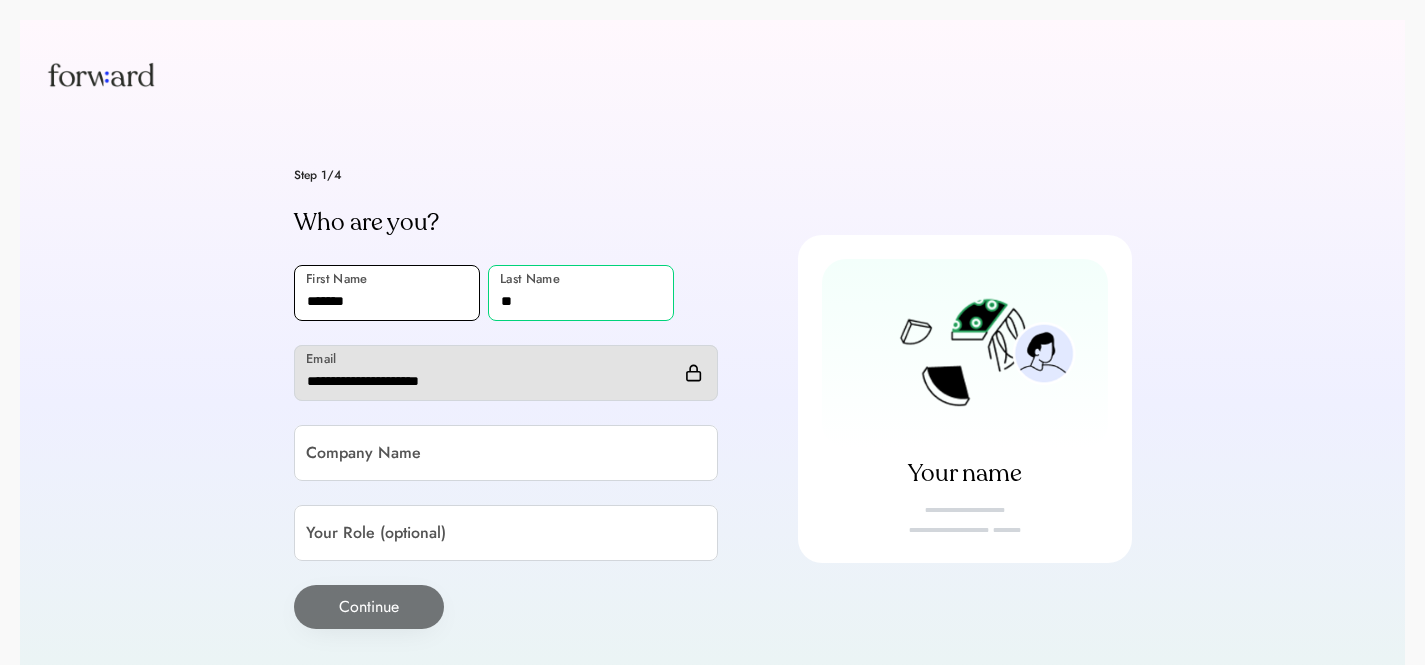type on "**" 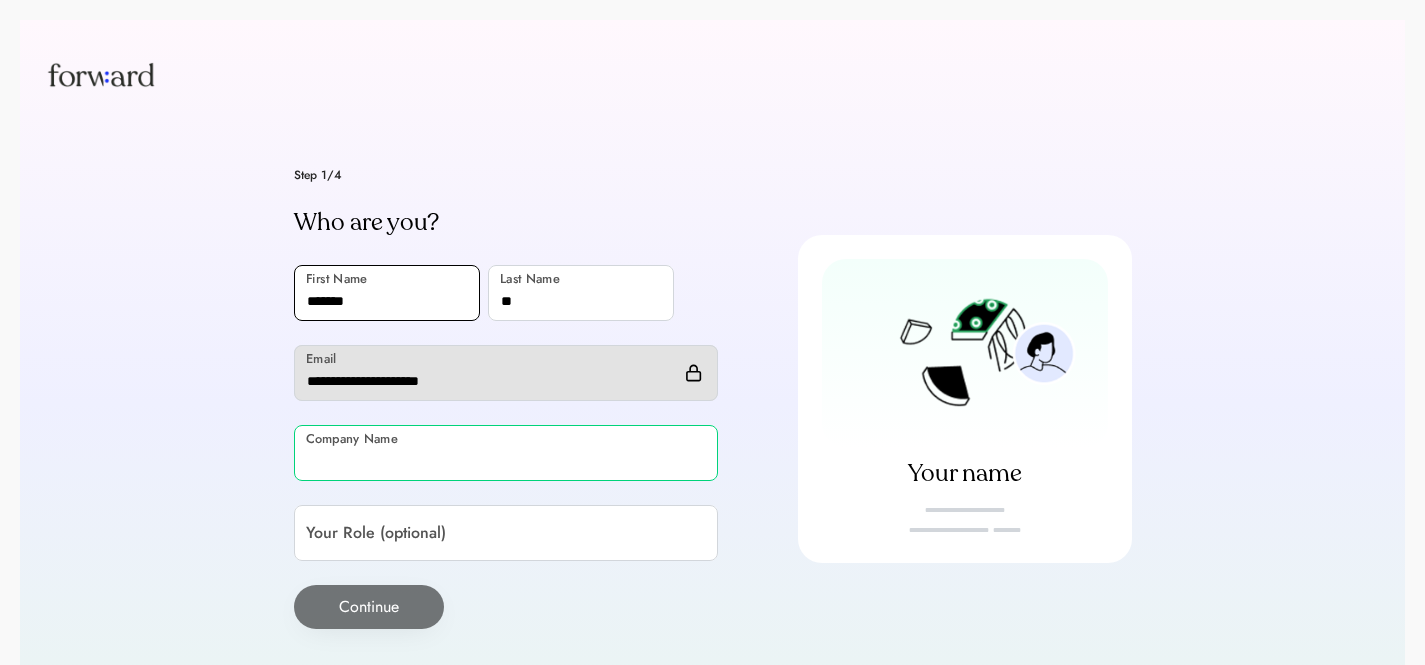paste on "*******" 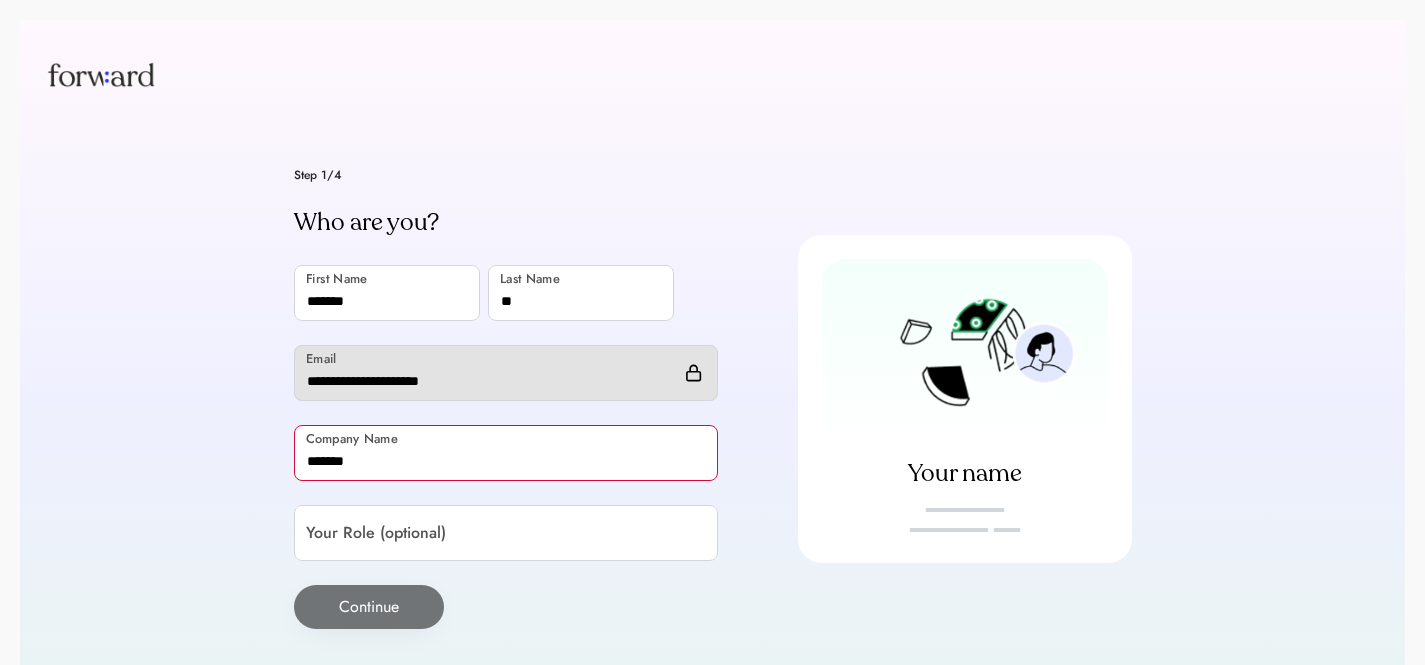 type on "*******" 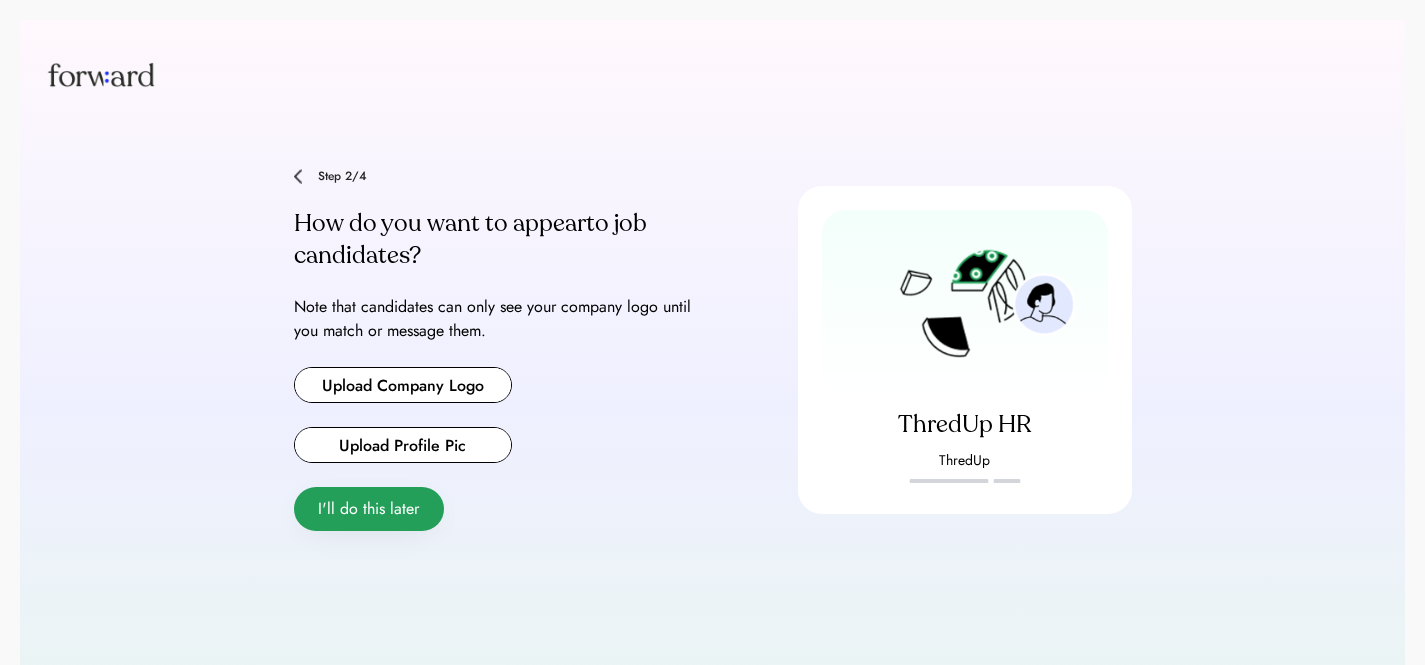 click on "I'll do this later" at bounding box center [369, 509] 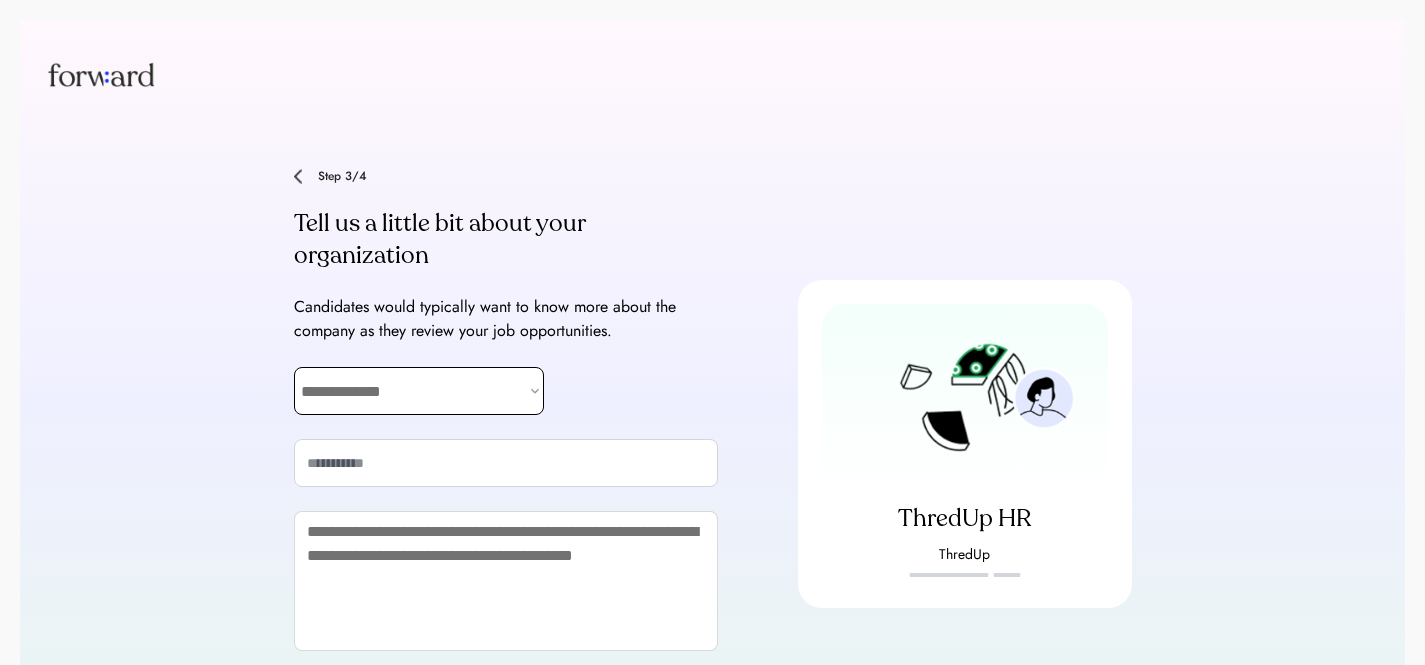 click on "**********" at bounding box center (419, 391) 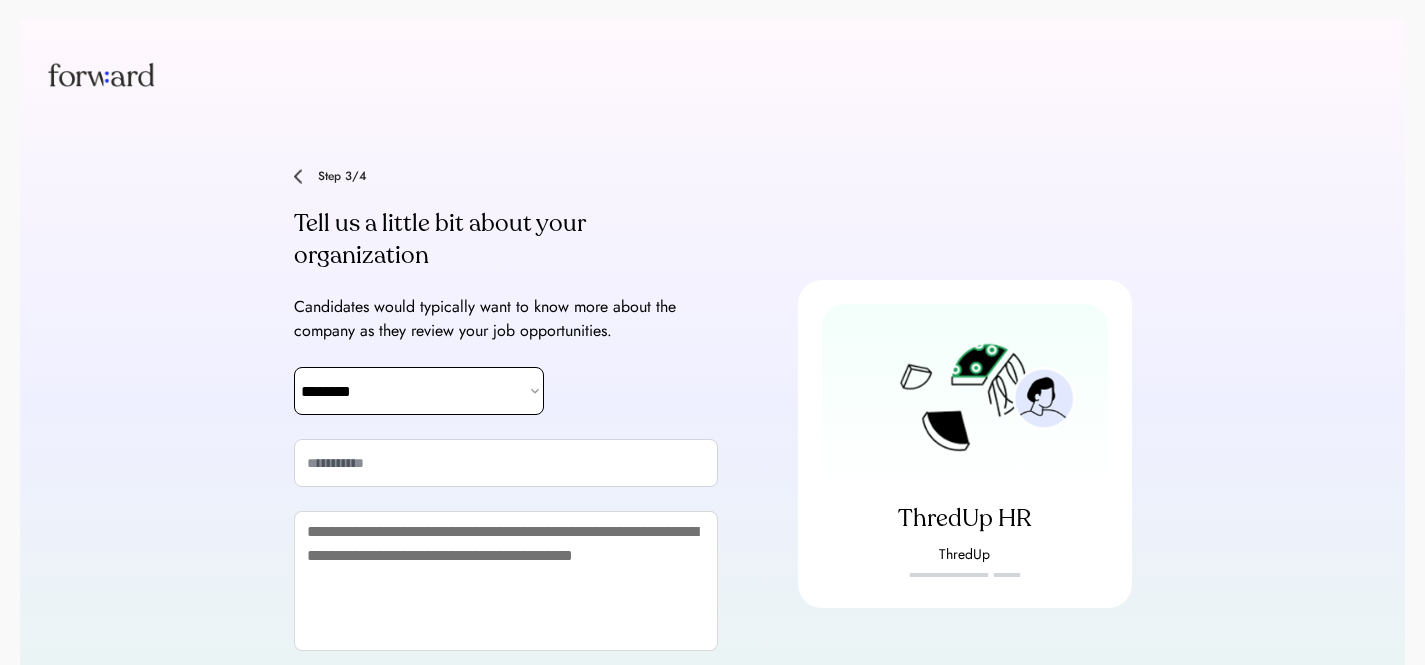click on "**********" at bounding box center [419, 391] 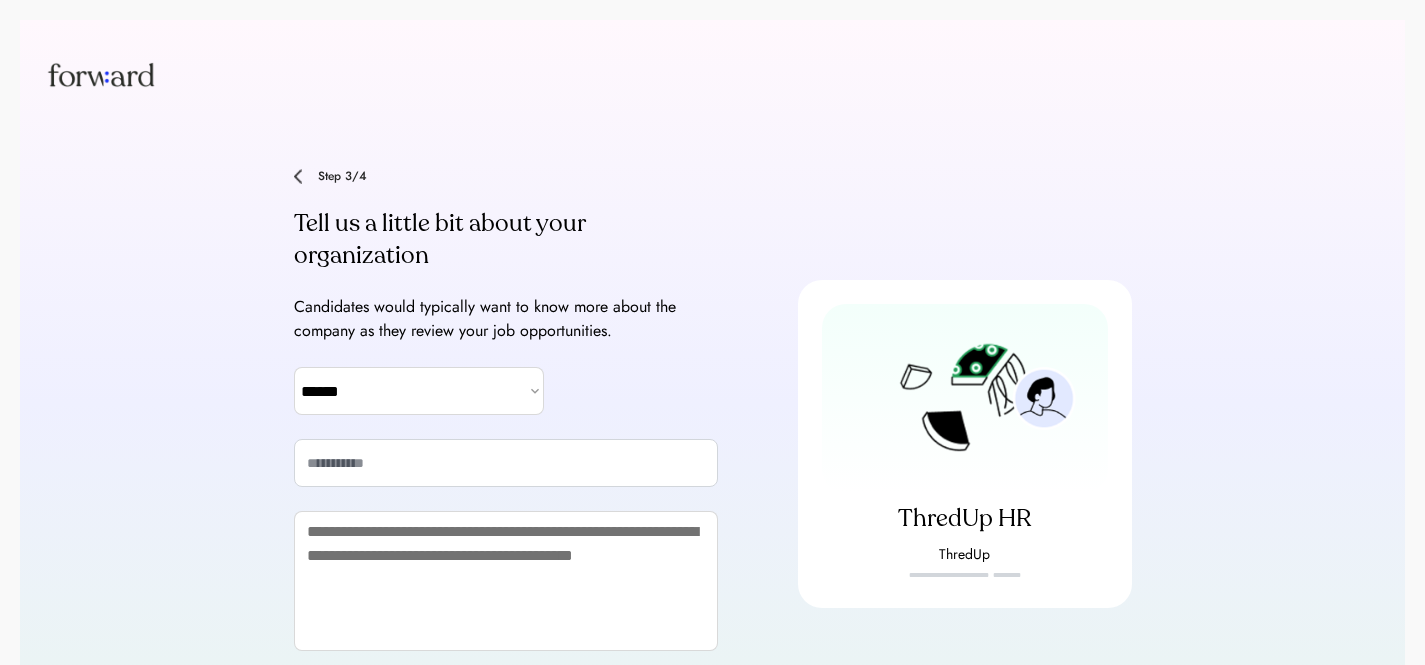 click at bounding box center [506, 463] 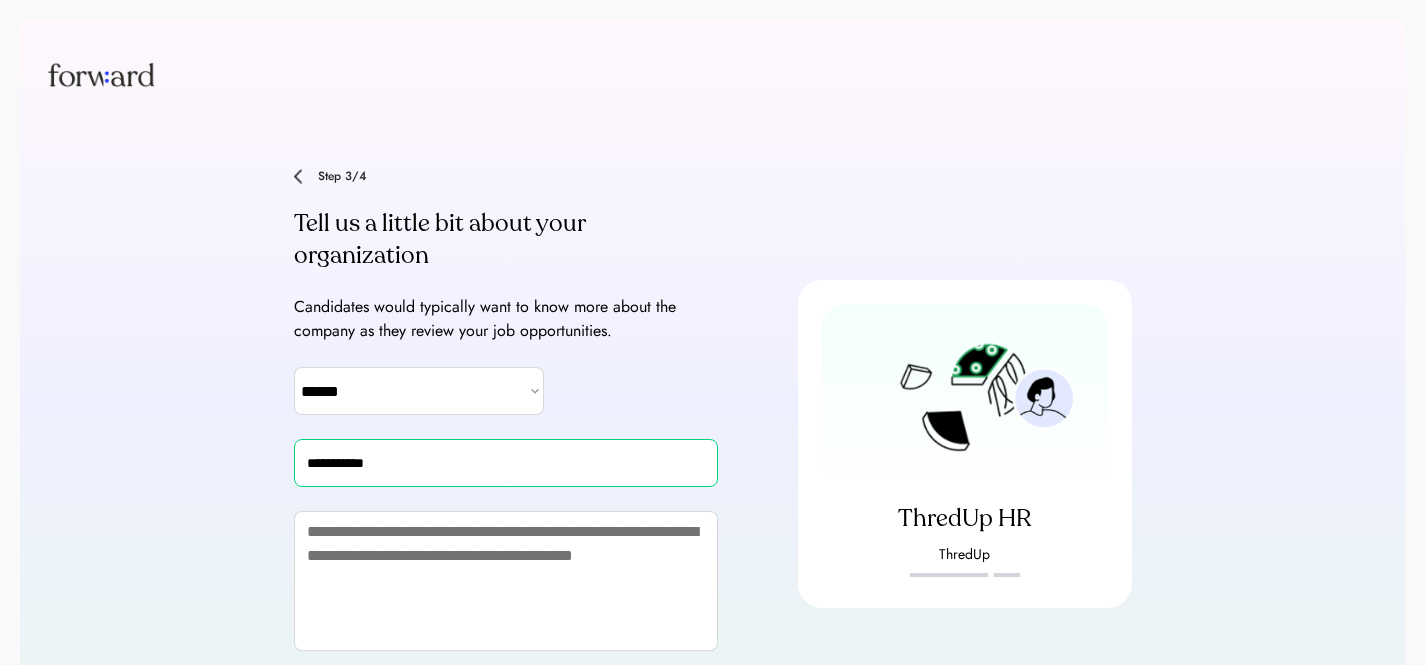type on "**********" 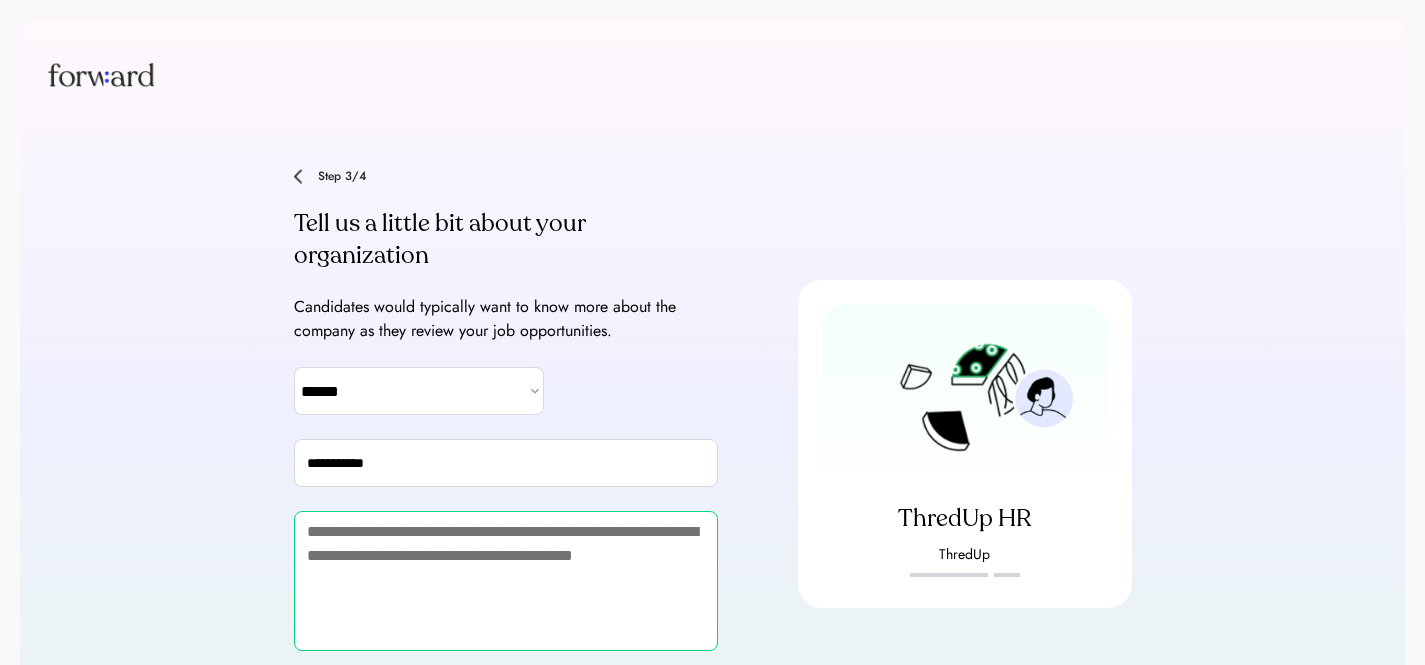 click at bounding box center [506, 581] 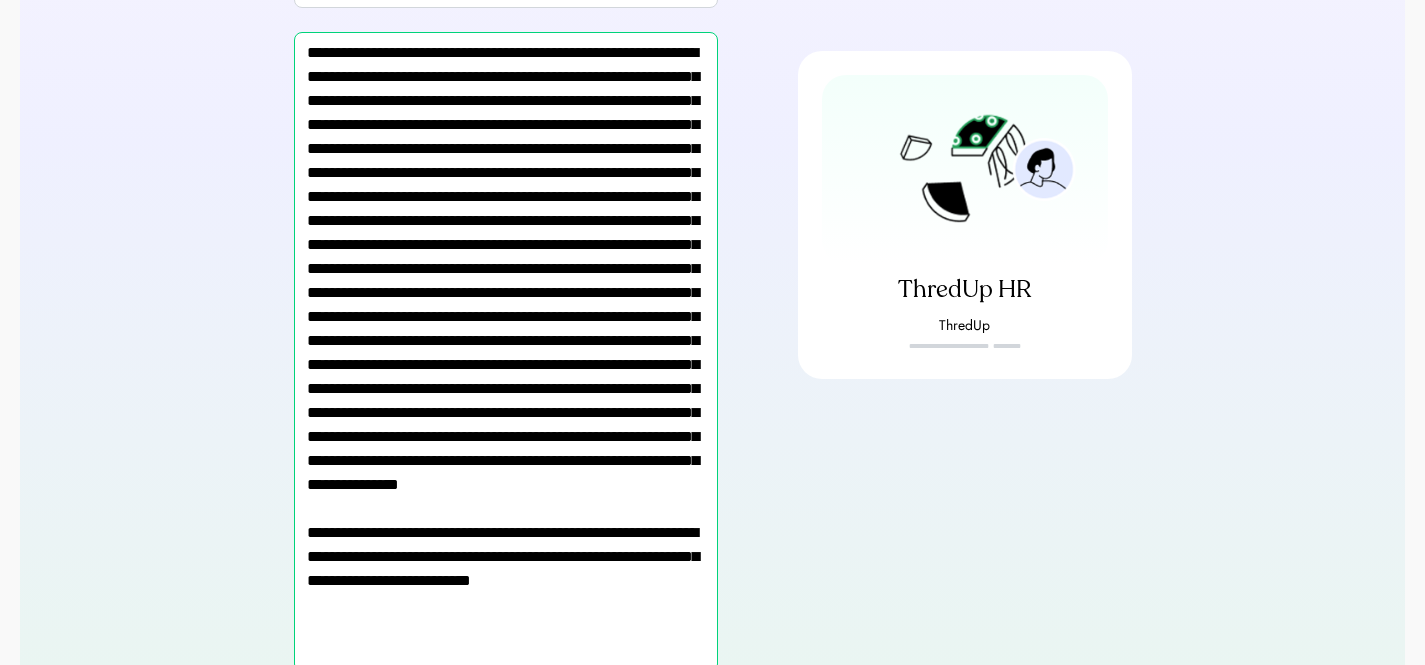 scroll, scrollTop: 554, scrollLeft: 0, axis: vertical 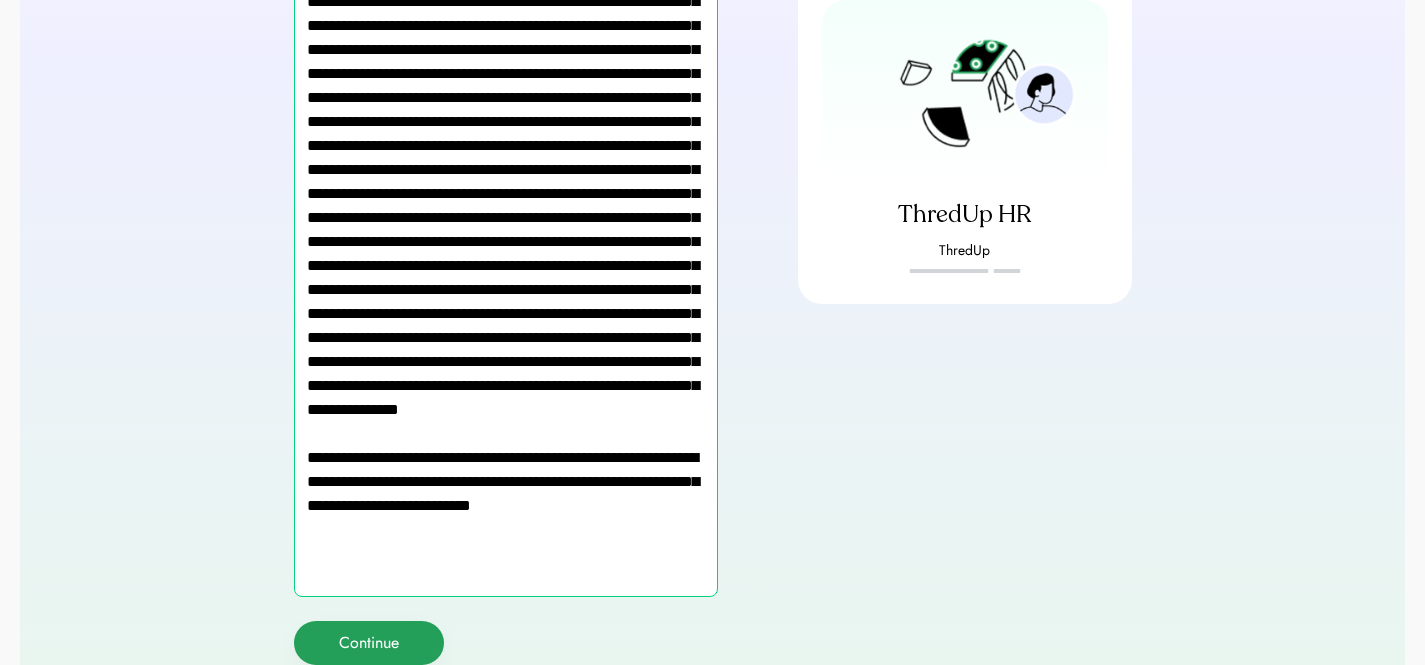 type on "**********" 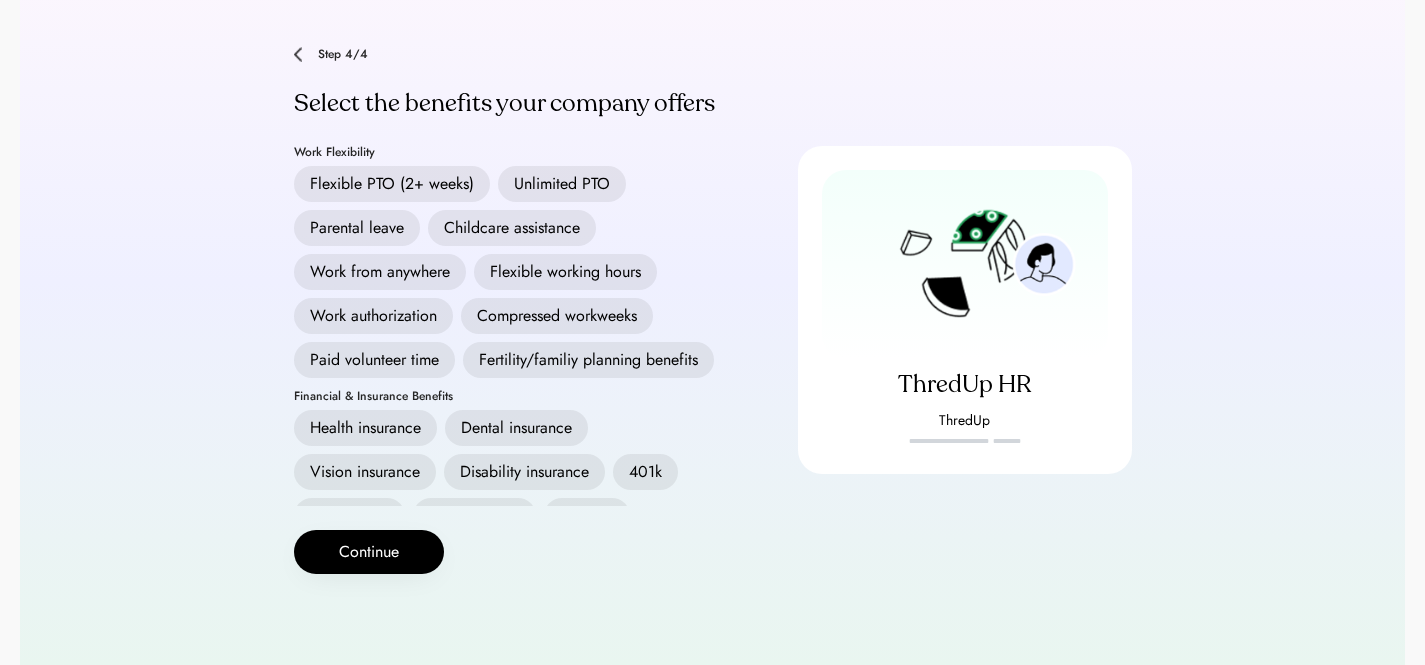 scroll, scrollTop: 122, scrollLeft: 0, axis: vertical 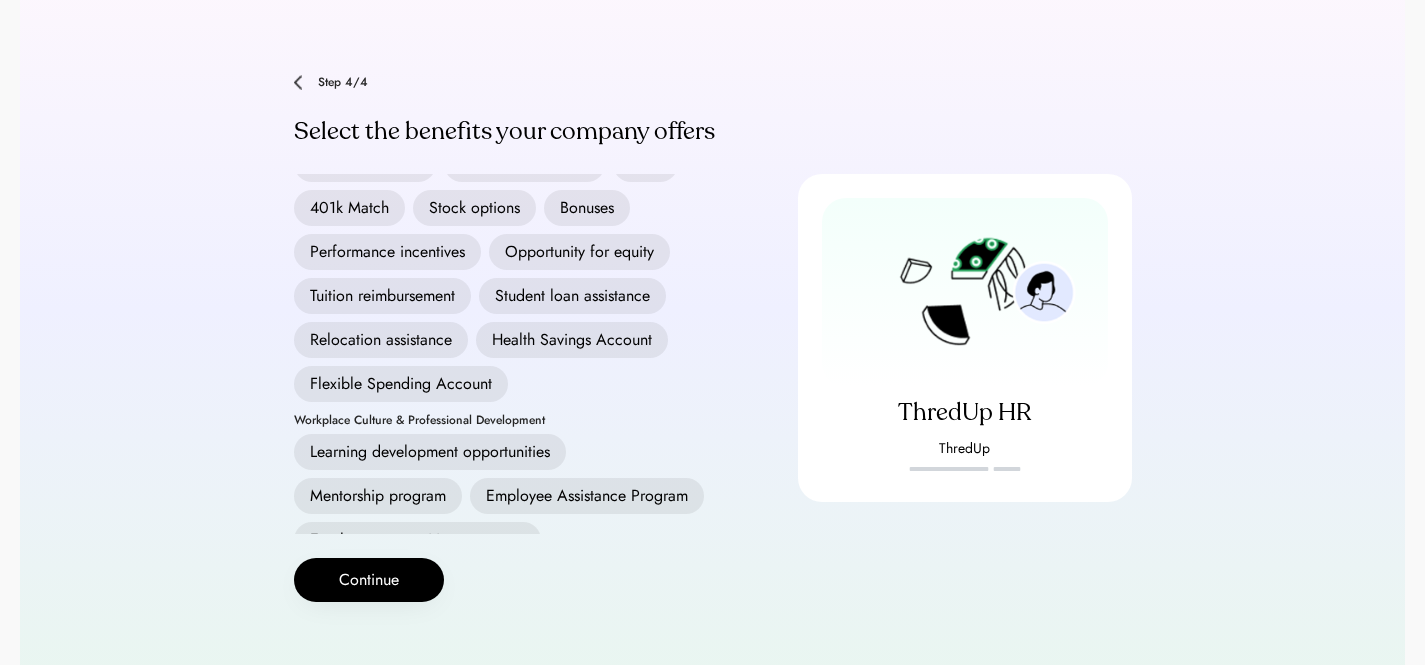 click on "401k" at bounding box center (645, 164) 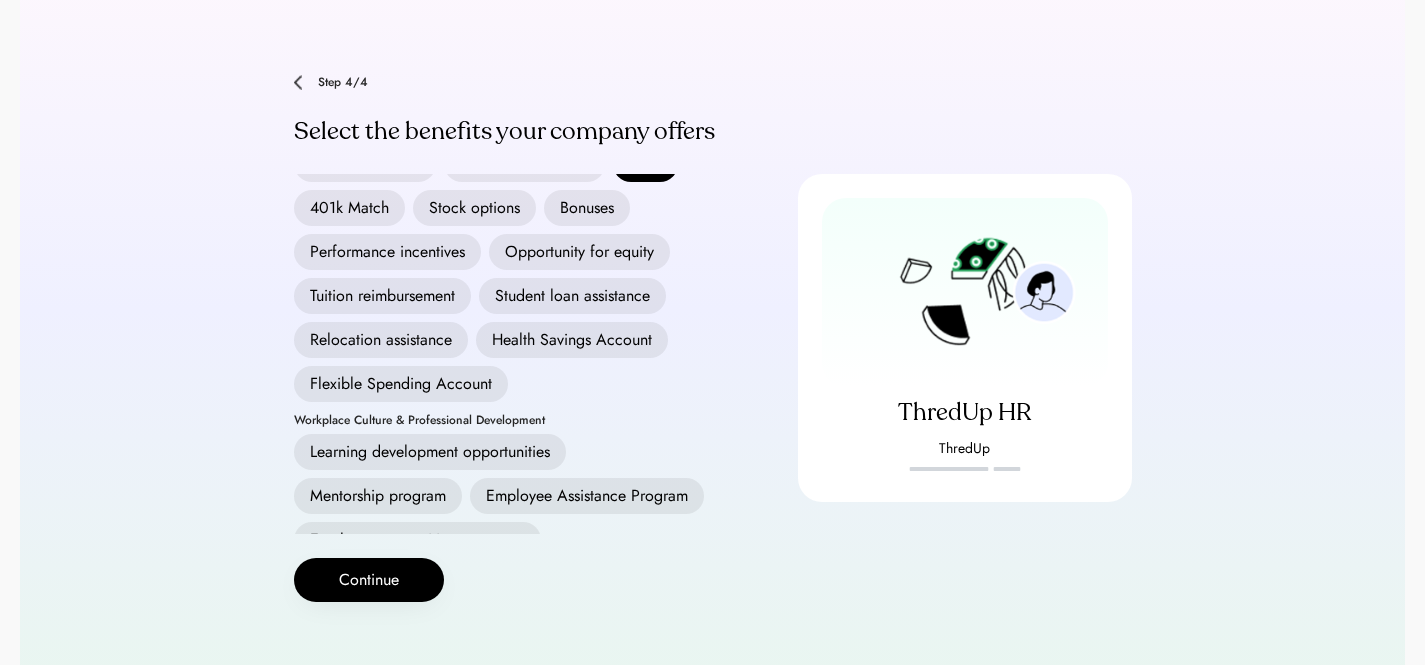 click on "Stock options" at bounding box center [474, 208] 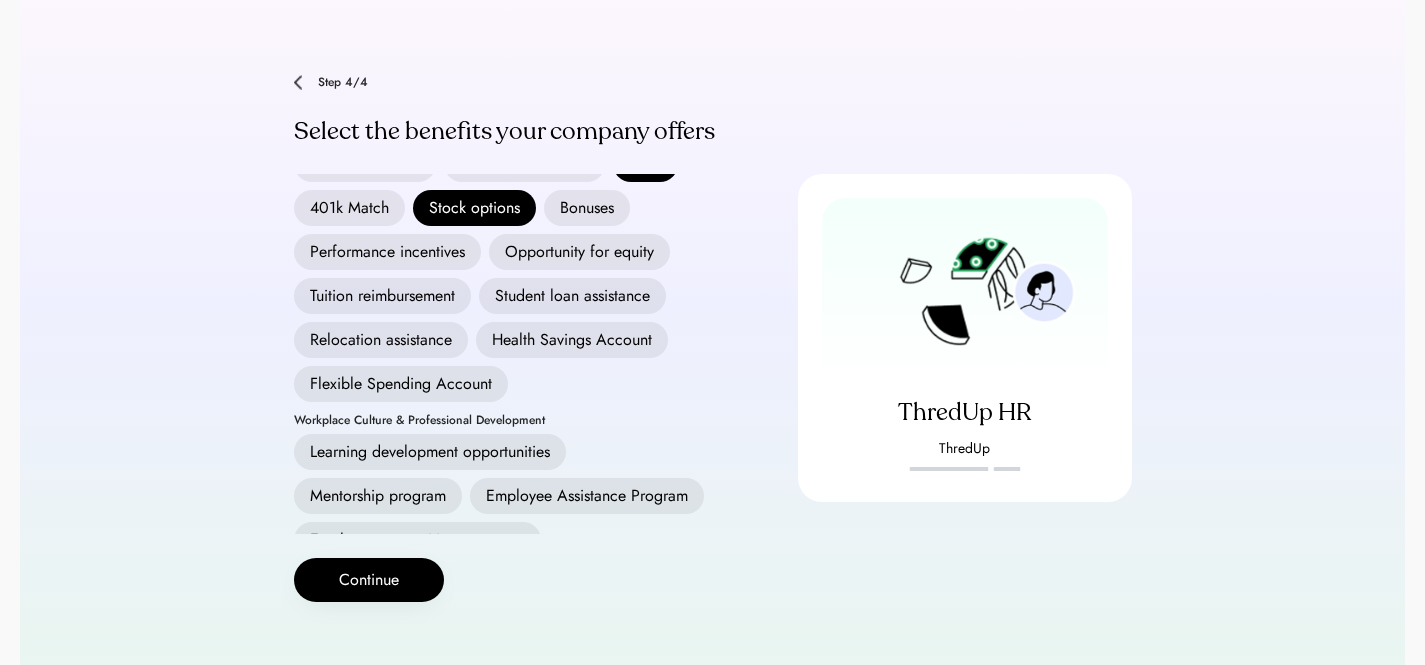 click on "Flexible Spending Account" at bounding box center (401, 384) 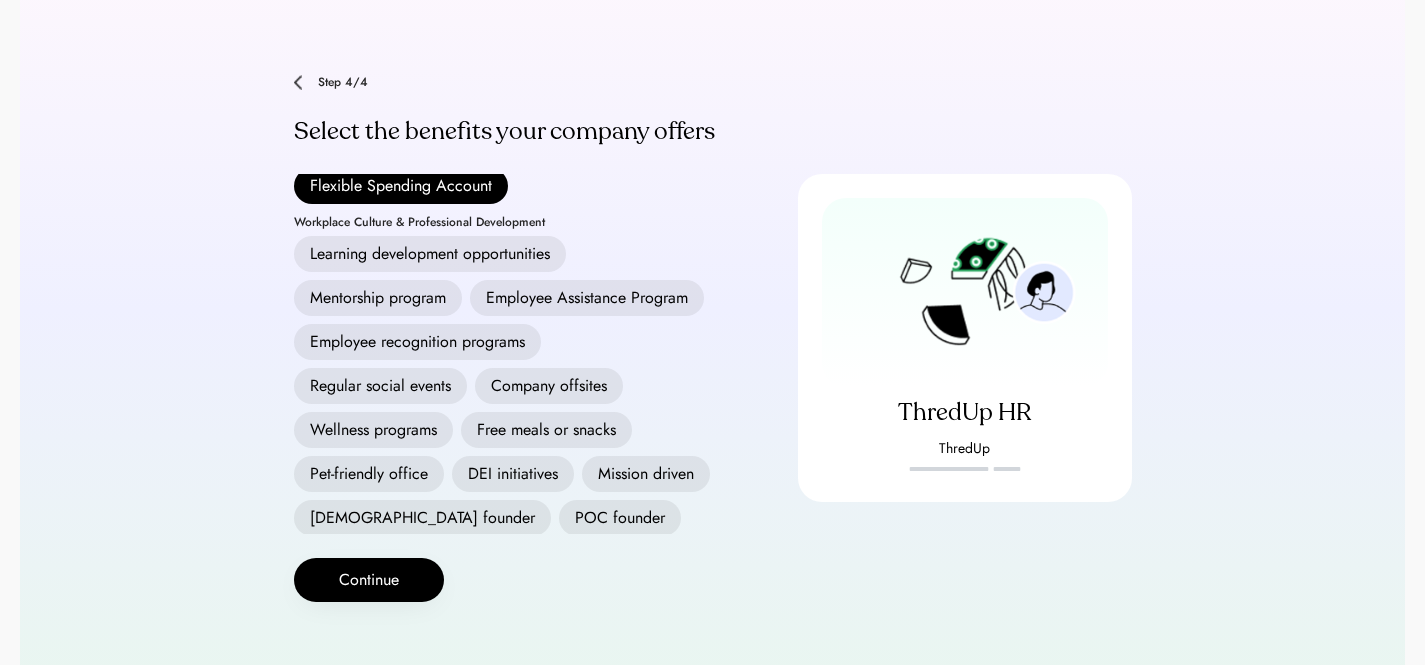 scroll, scrollTop: 586, scrollLeft: 0, axis: vertical 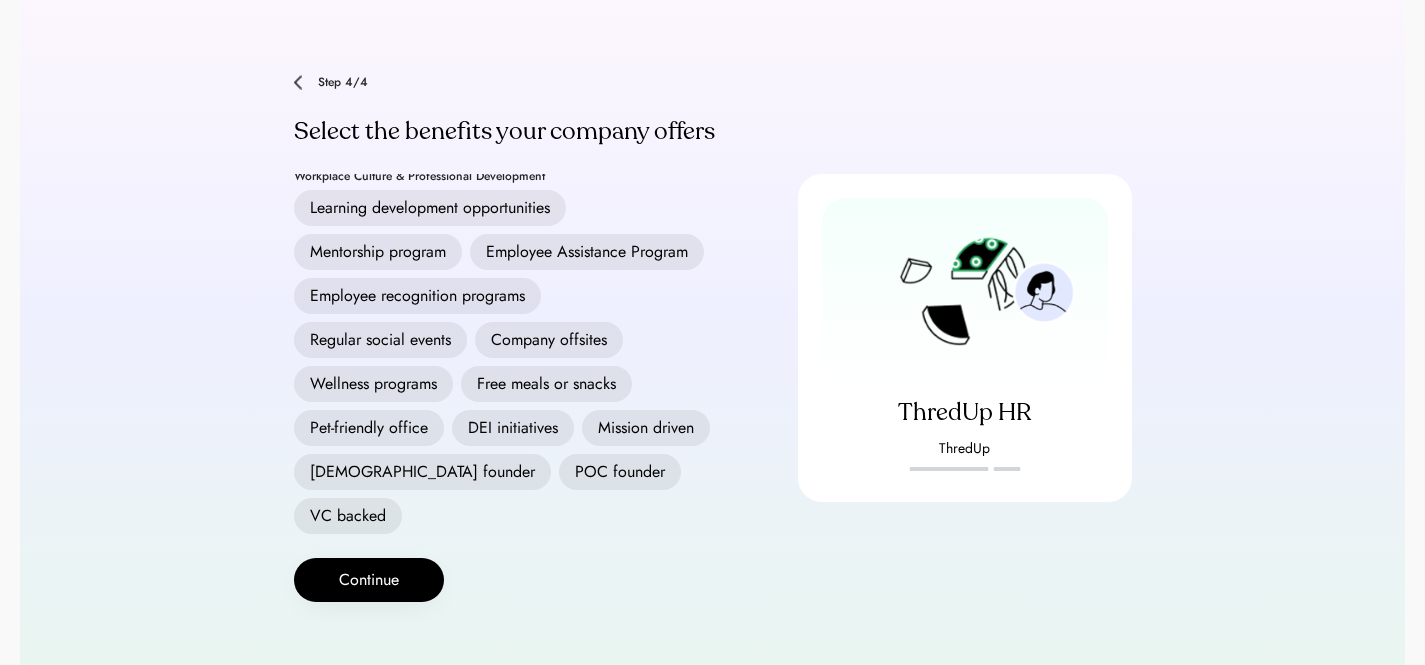 click on "Company offsites" at bounding box center (549, 340) 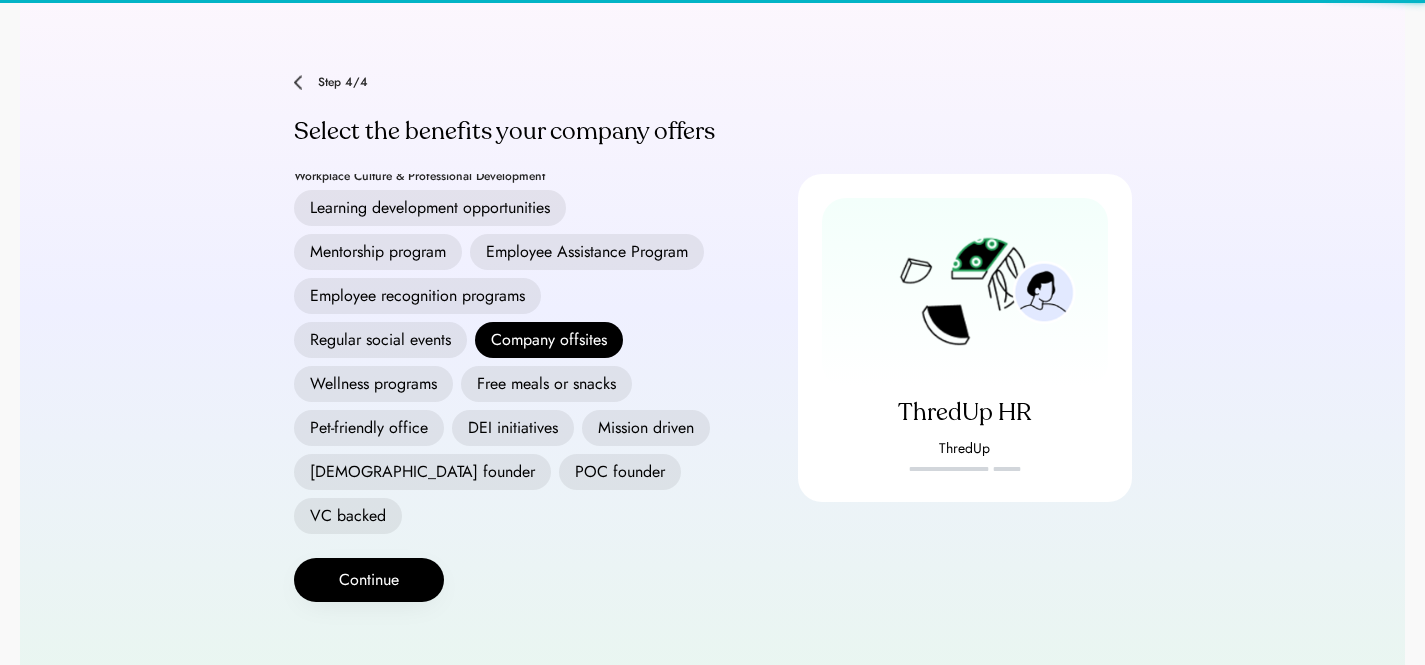 click on "Regular social events" at bounding box center (380, 340) 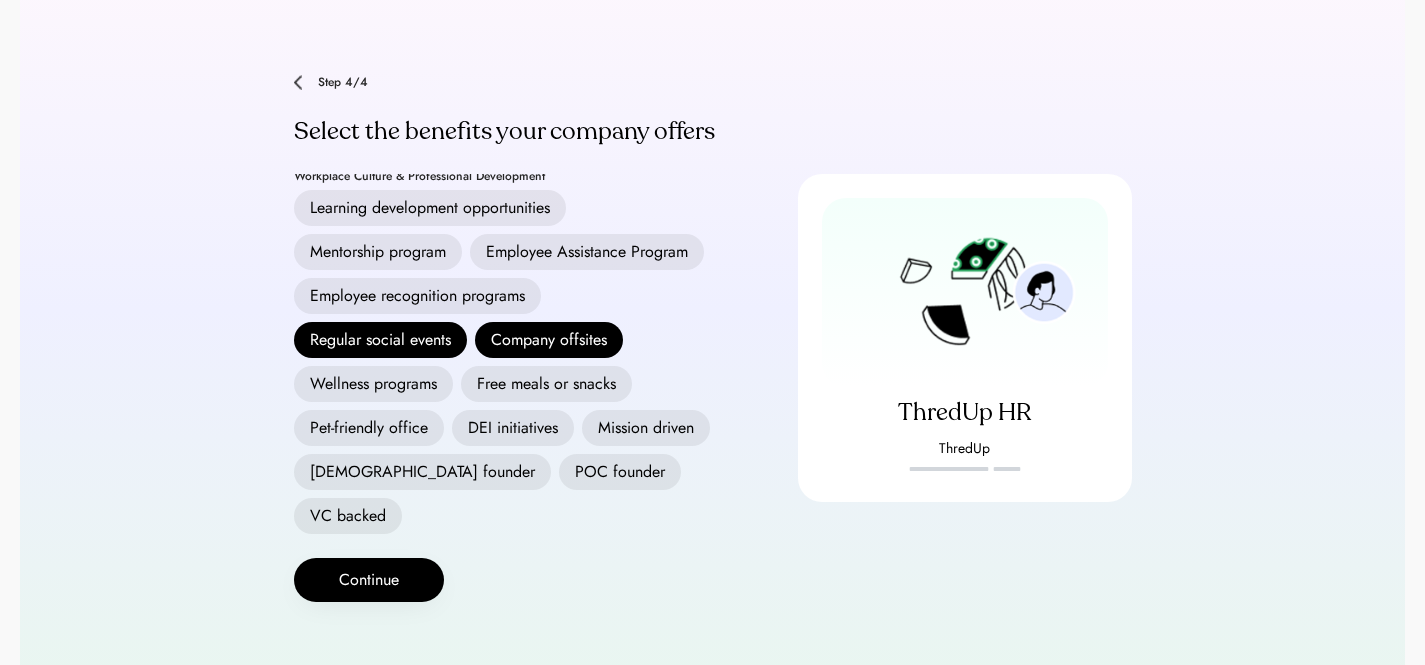 click on "Free meals or snacks" at bounding box center (546, 384) 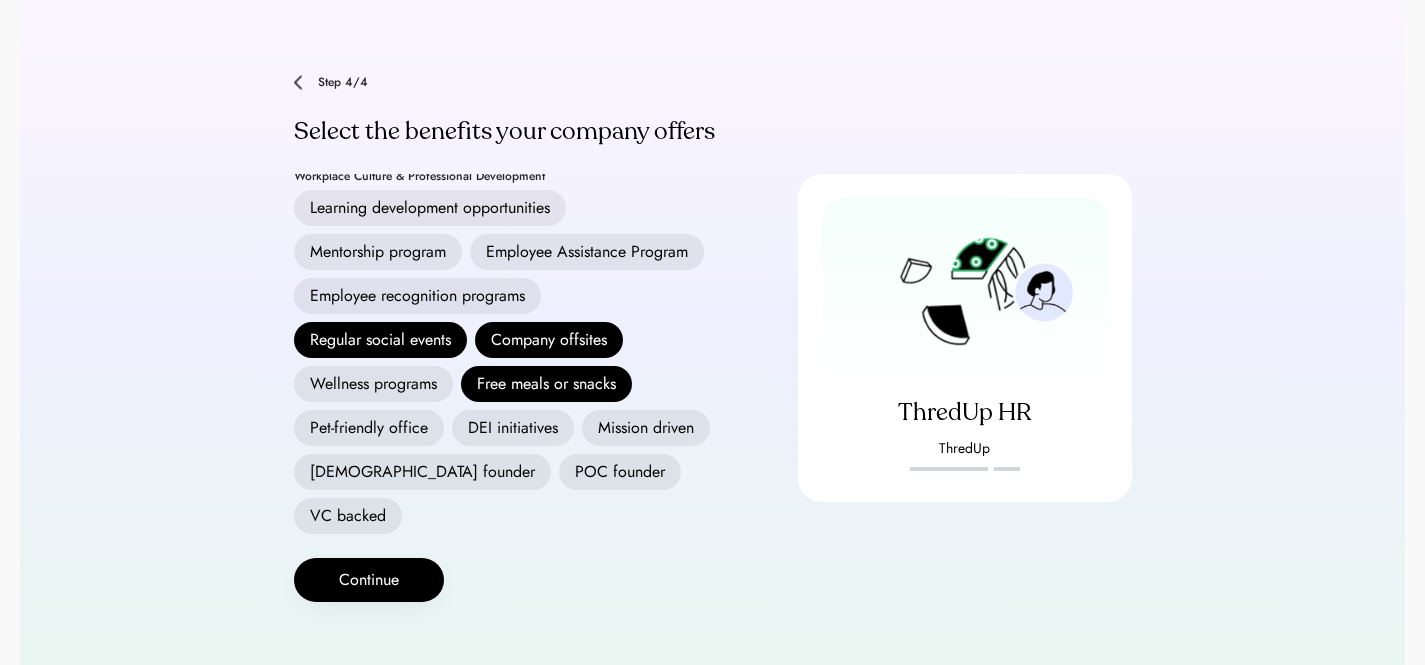 scroll, scrollTop: 668, scrollLeft: 0, axis: vertical 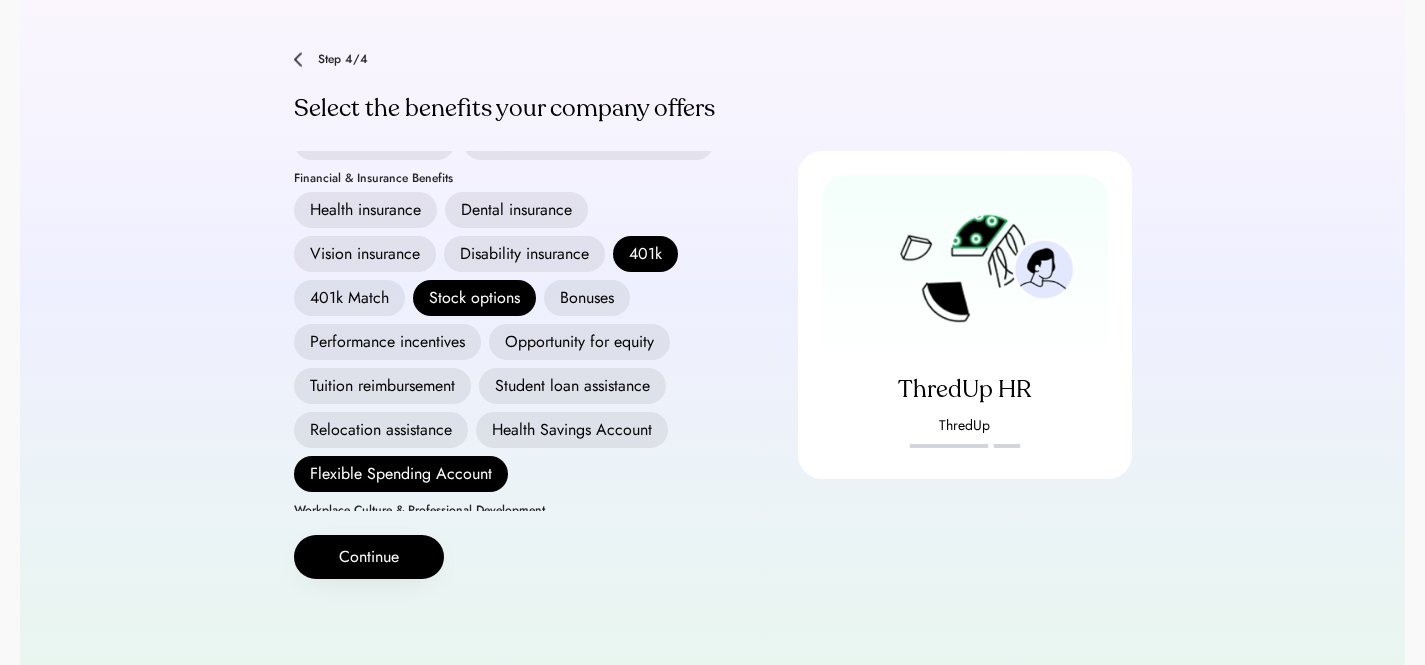 click on "Health insurance" at bounding box center [365, 210] 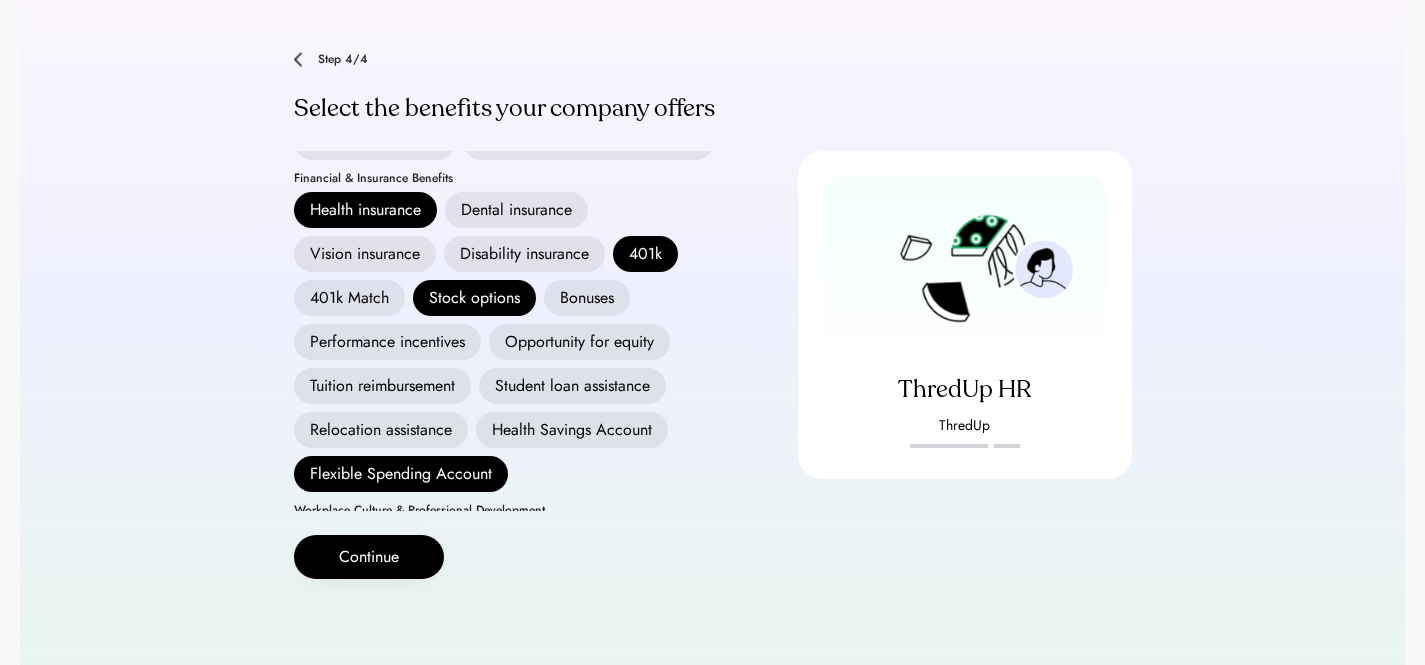 click on "Dental insurance" at bounding box center (516, 210) 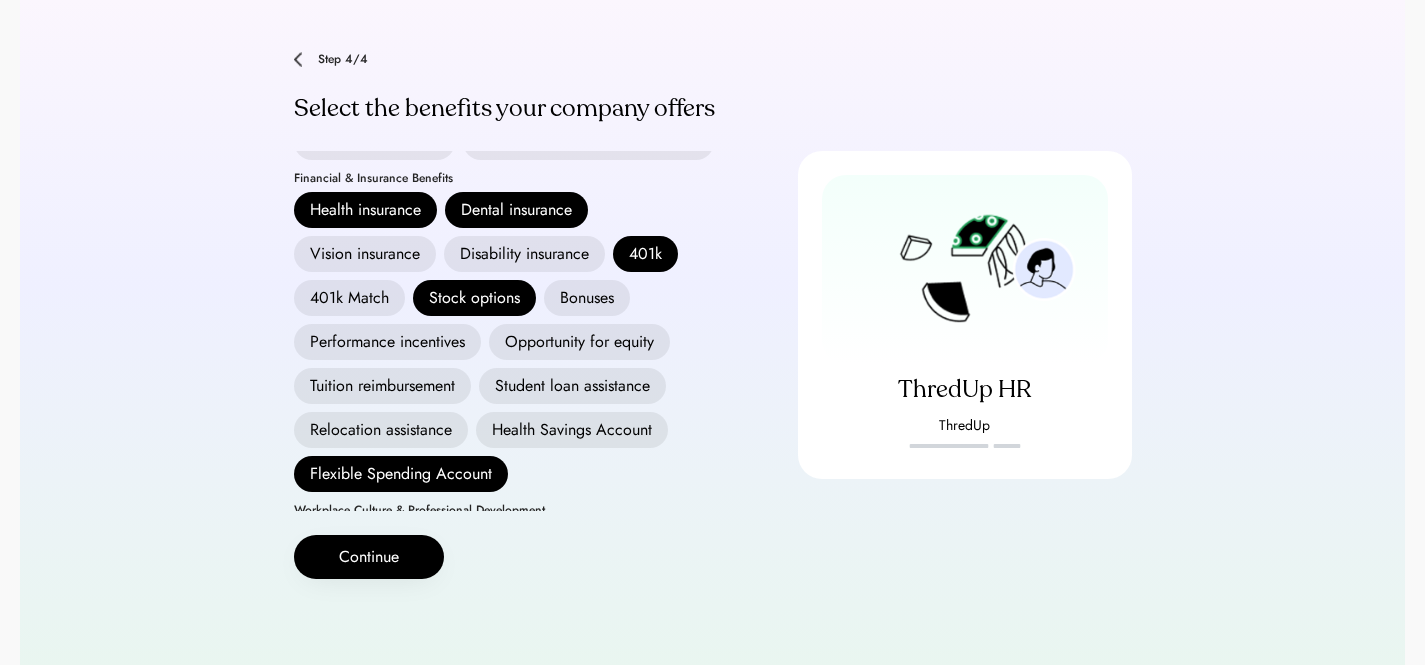 click on "Vision insurance" at bounding box center [365, 254] 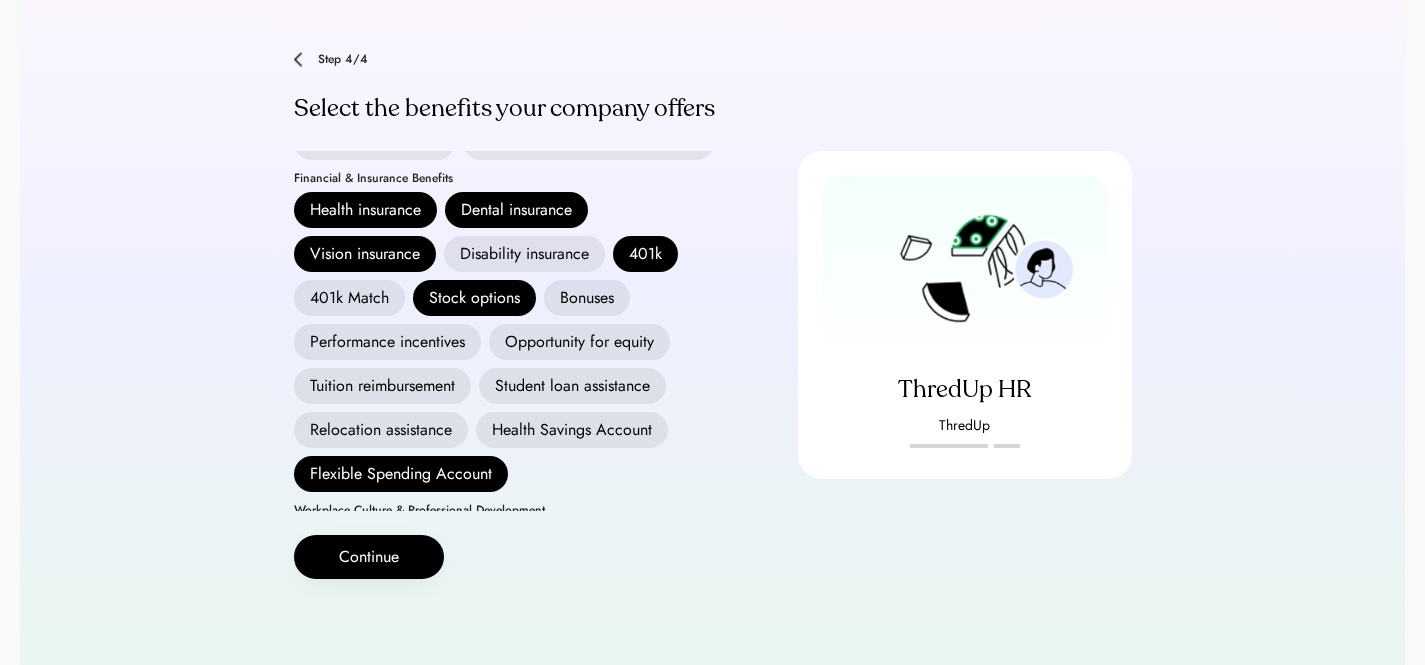 click on "Disability insurance" at bounding box center [524, 254] 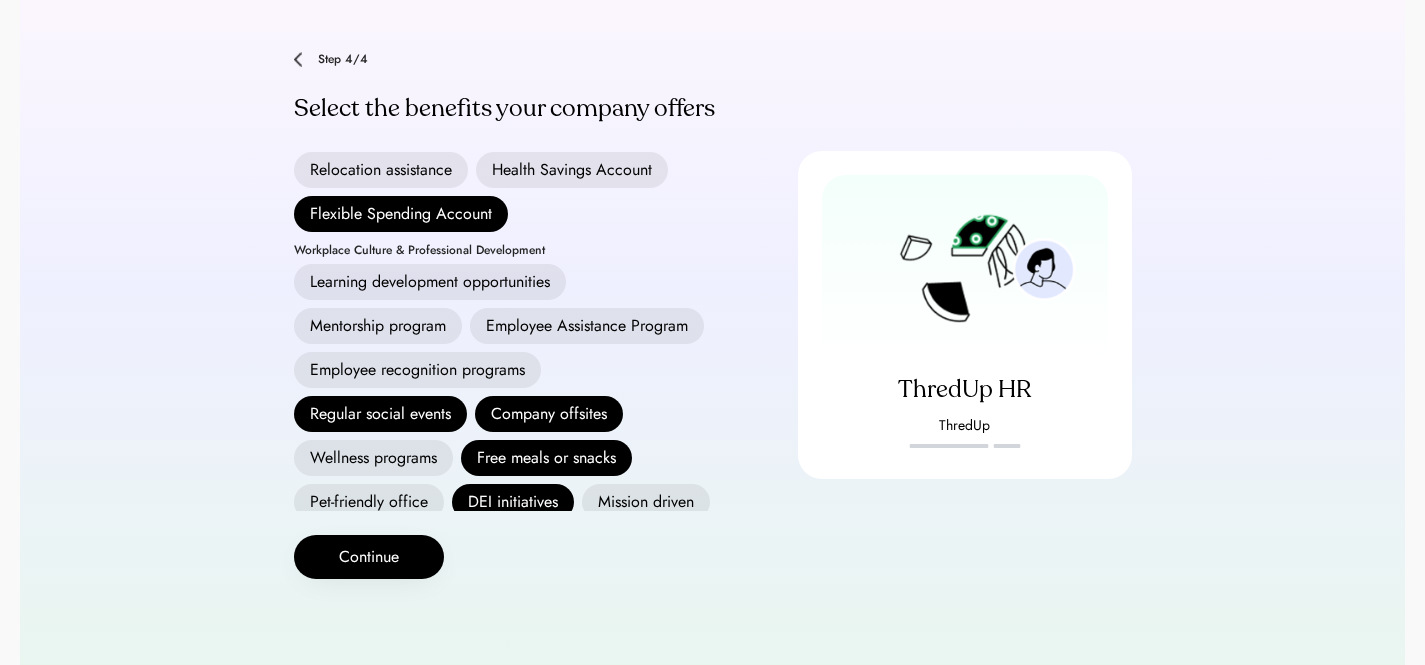 scroll, scrollTop: 492, scrollLeft: 0, axis: vertical 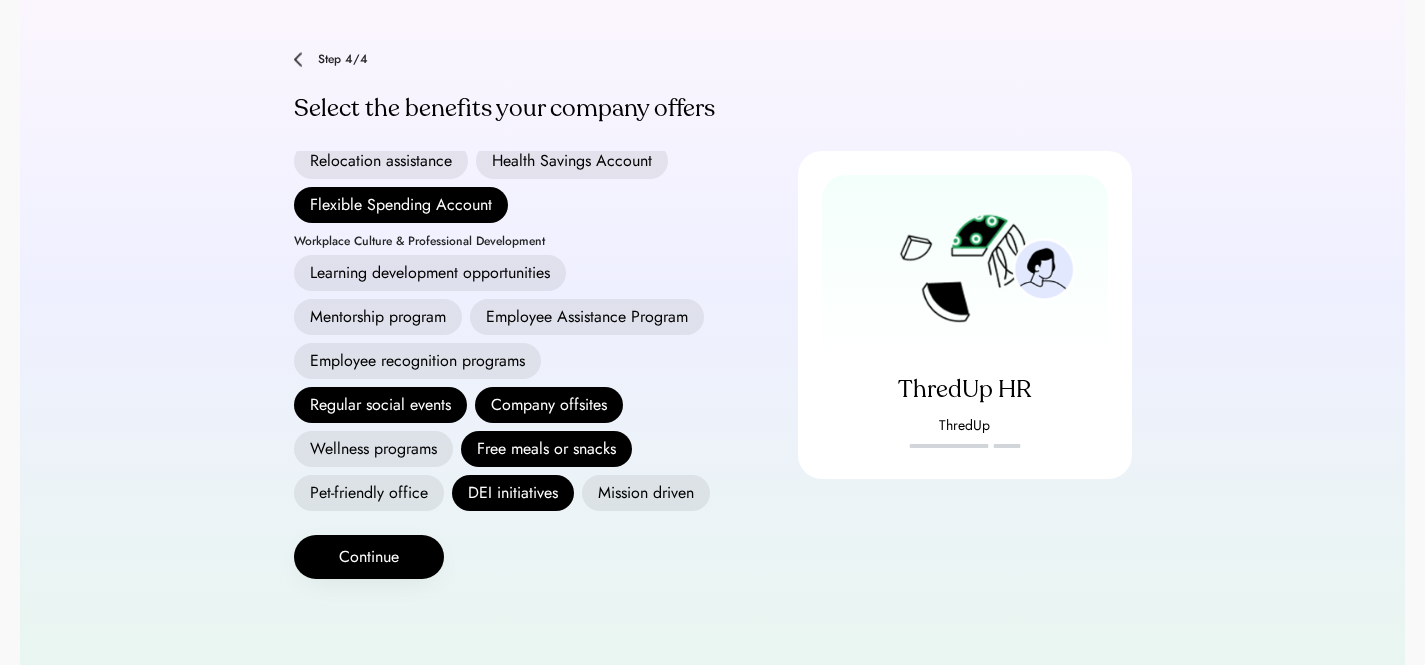 click on "Employee Assistance Program" at bounding box center [587, 317] 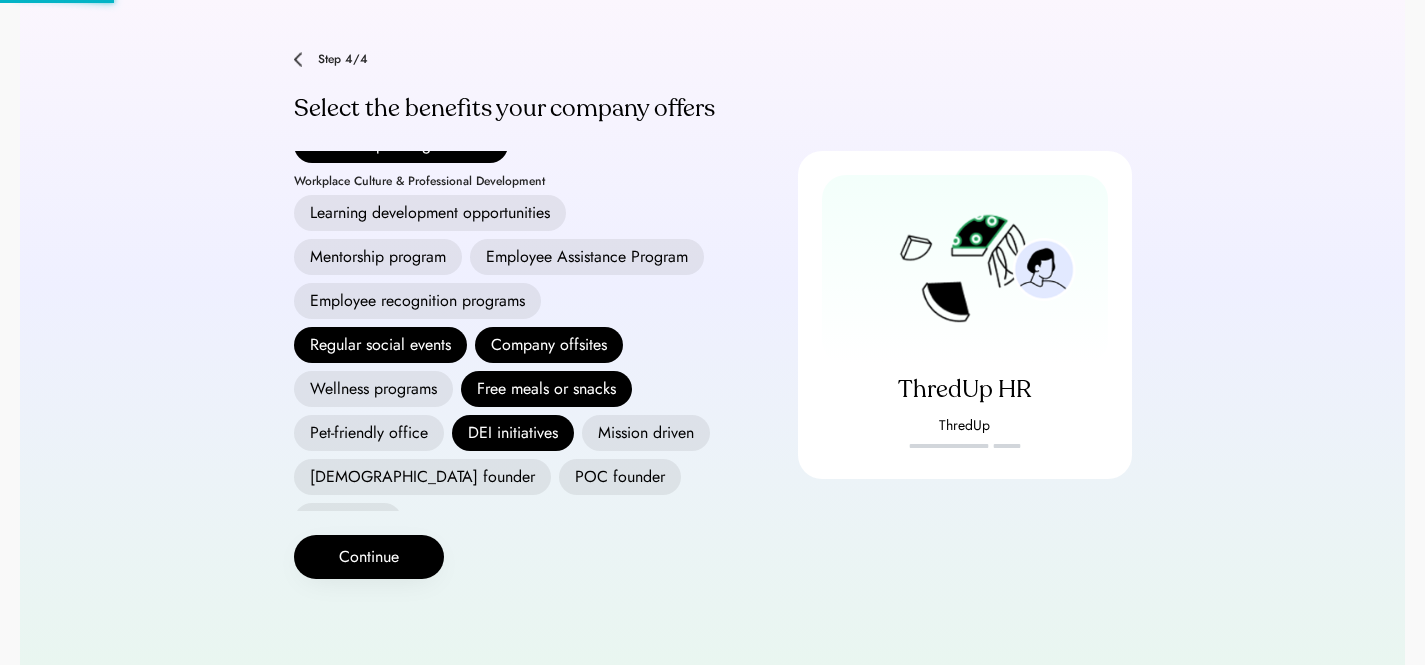 scroll, scrollTop: 588, scrollLeft: 0, axis: vertical 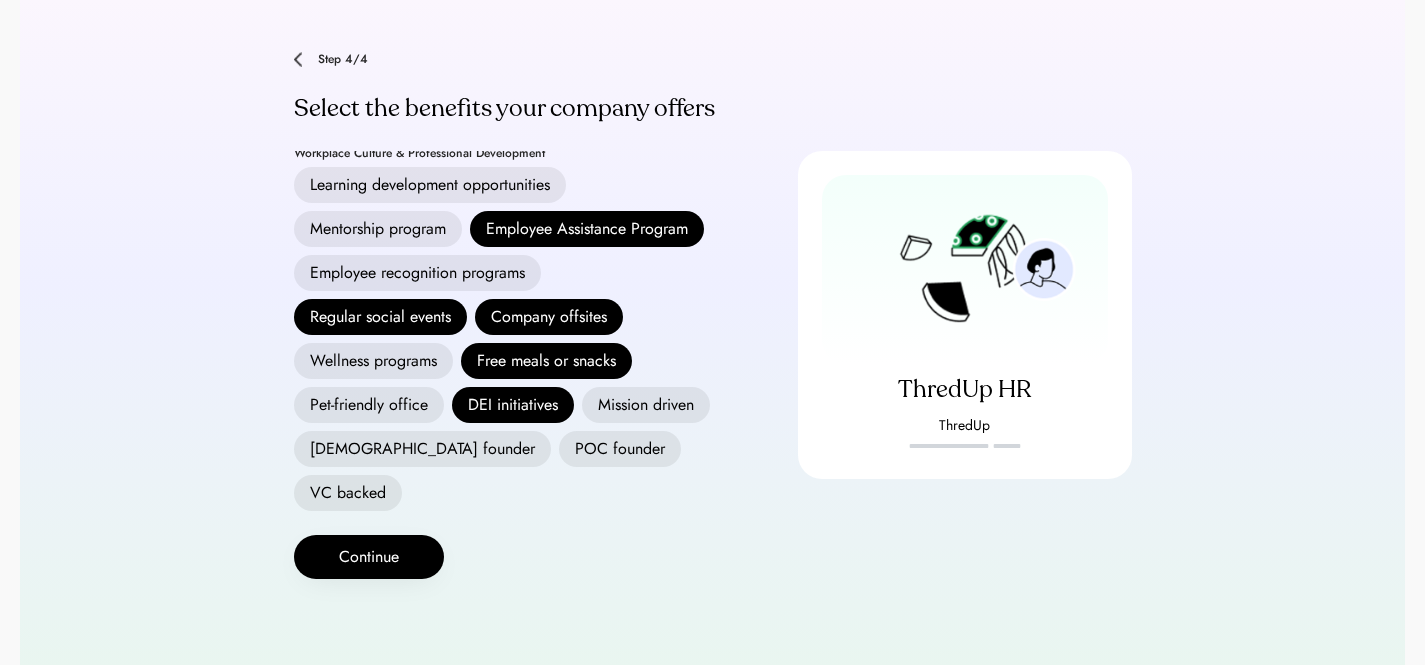 click on "Wellness programs" at bounding box center (373, 361) 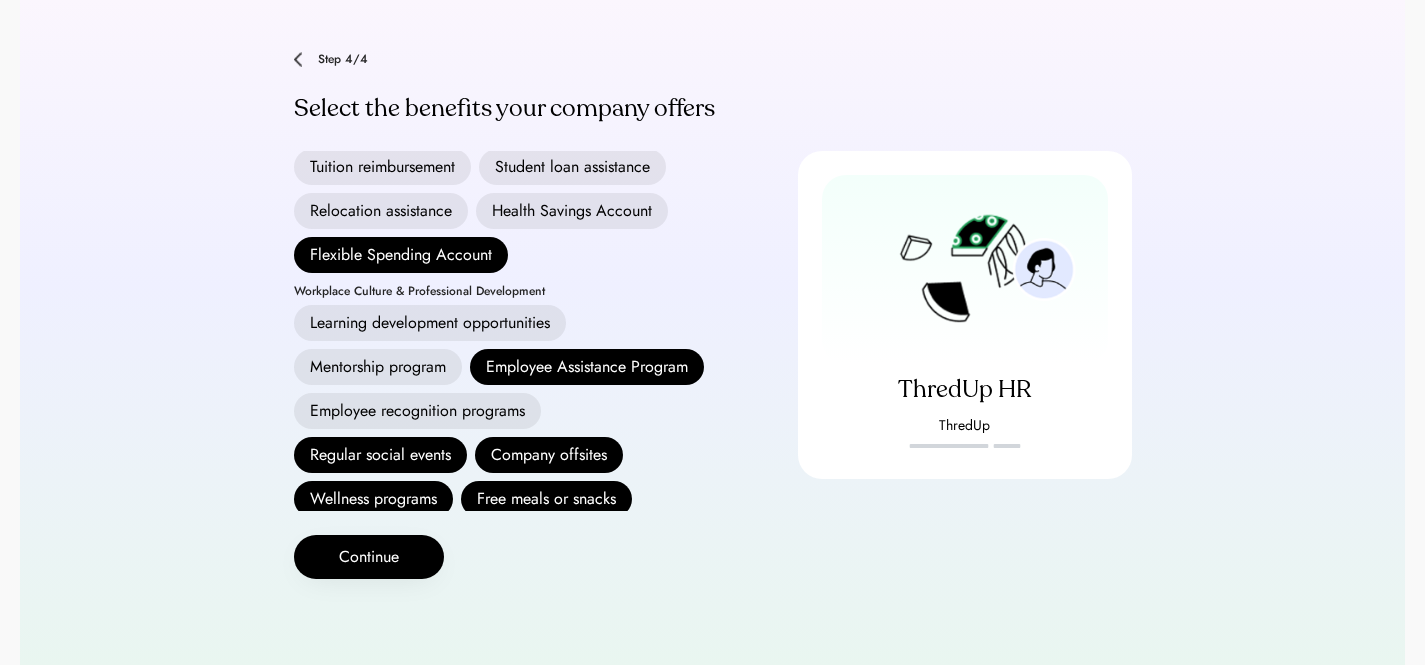 scroll, scrollTop: 0, scrollLeft: 0, axis: both 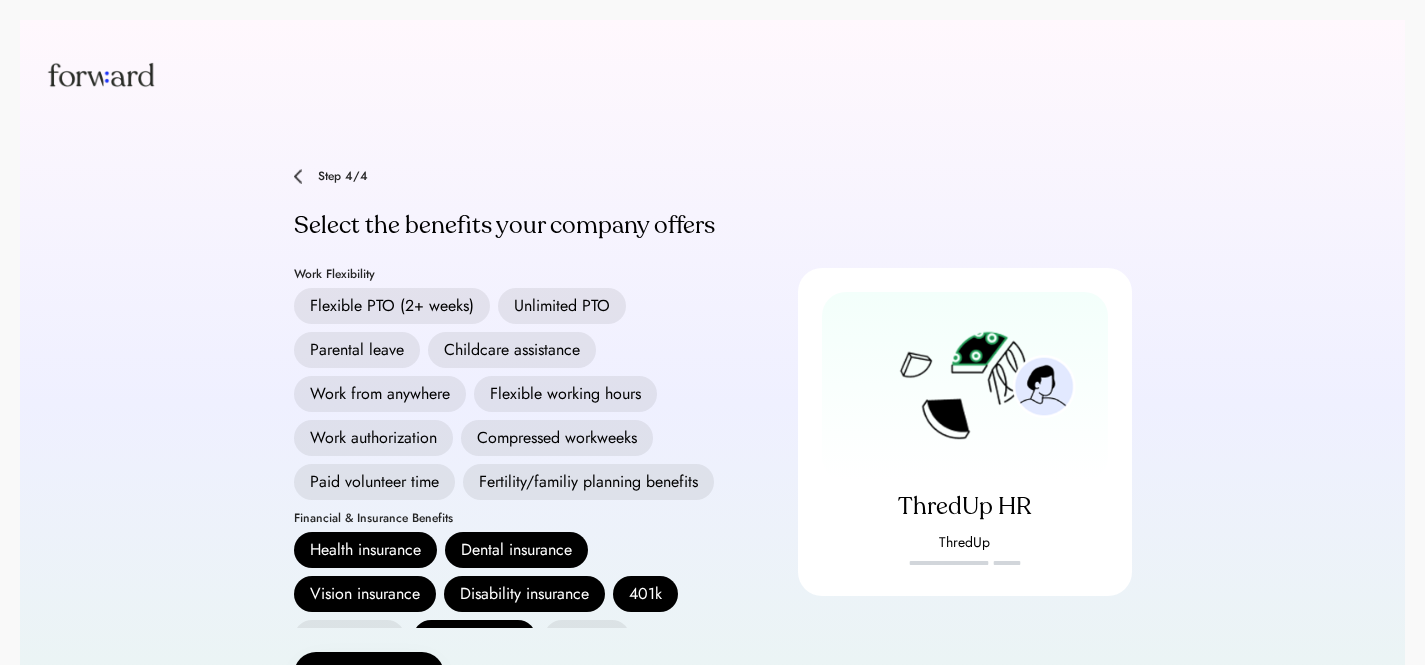 click on "Parental leave" at bounding box center [357, 350] 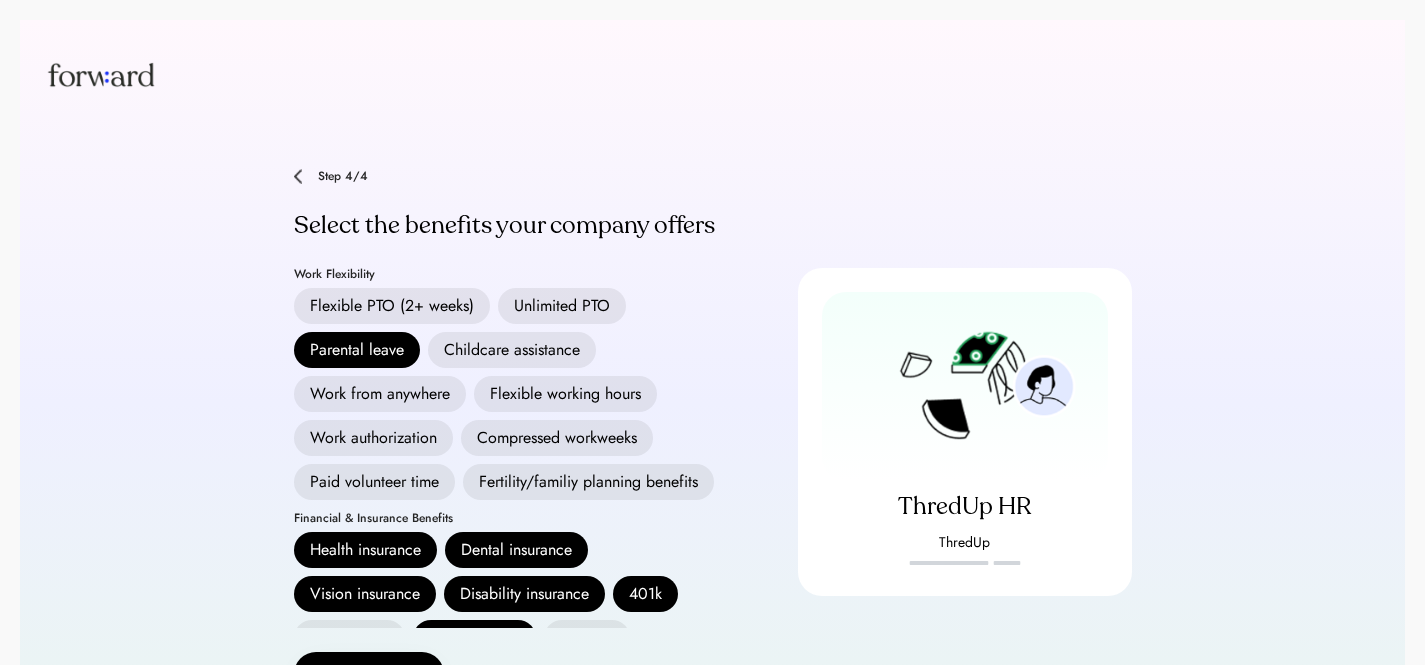 click on "Parental leave" at bounding box center (357, 350) 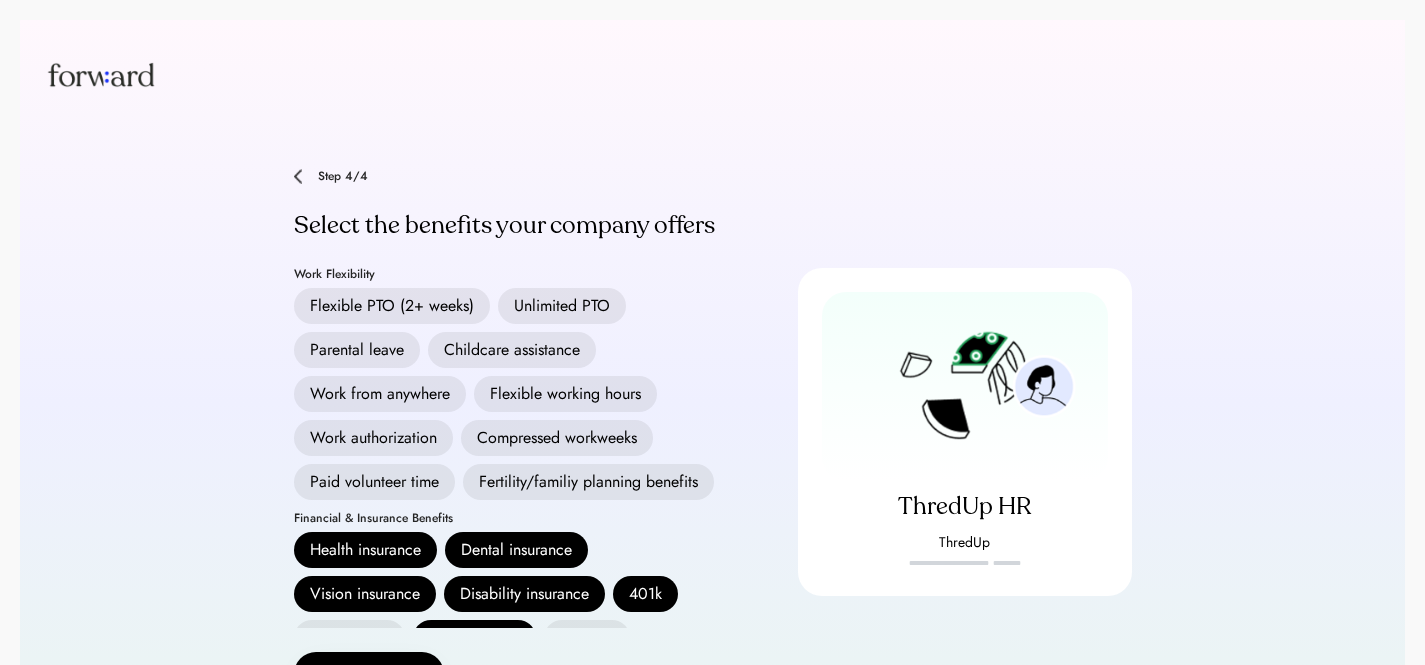 click on "Fertility/familiy planning benefits" at bounding box center (588, 482) 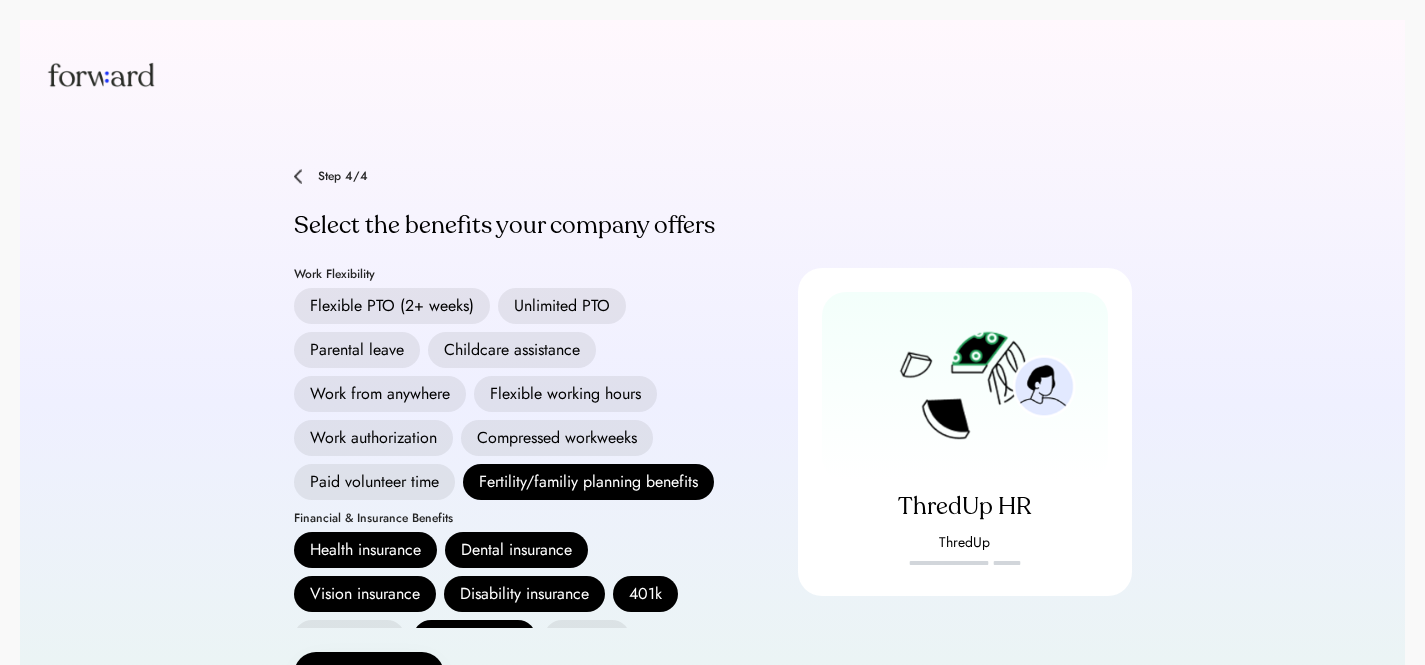 click on "Flexible PTO (2+ weeks)" at bounding box center [392, 306] 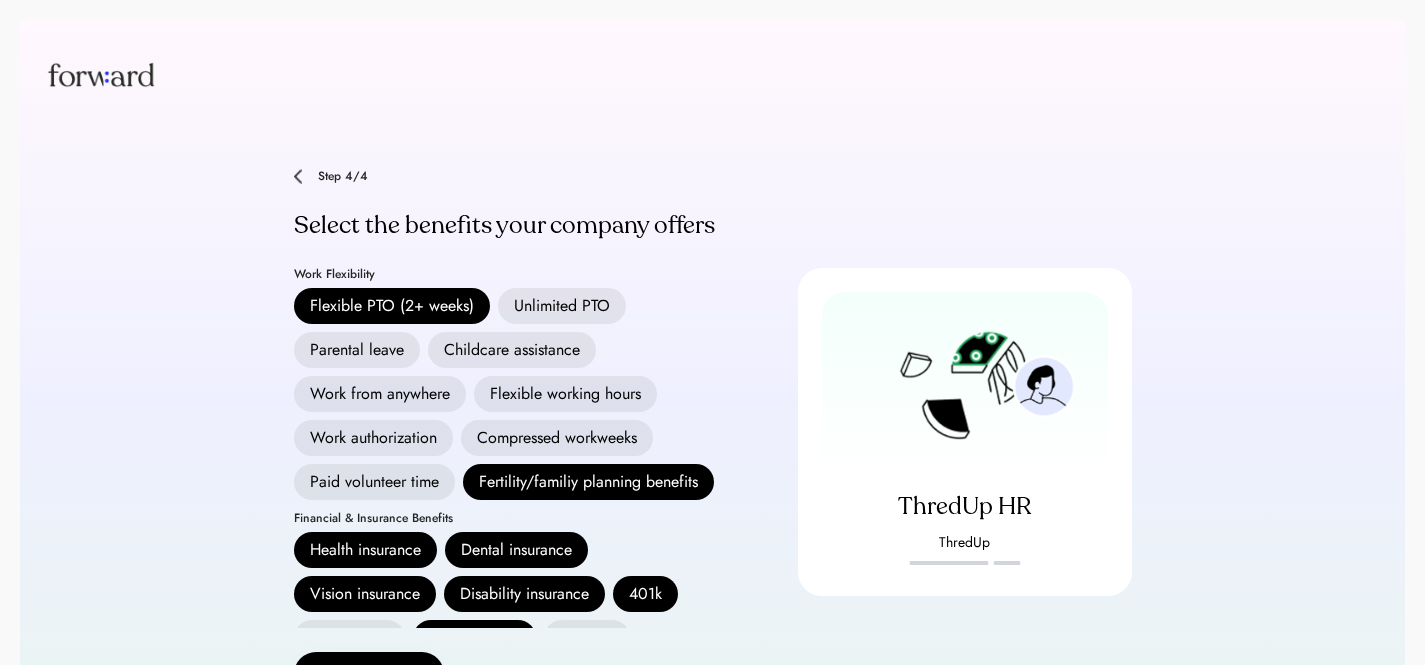 click on "Flexible working hours" at bounding box center (565, 394) 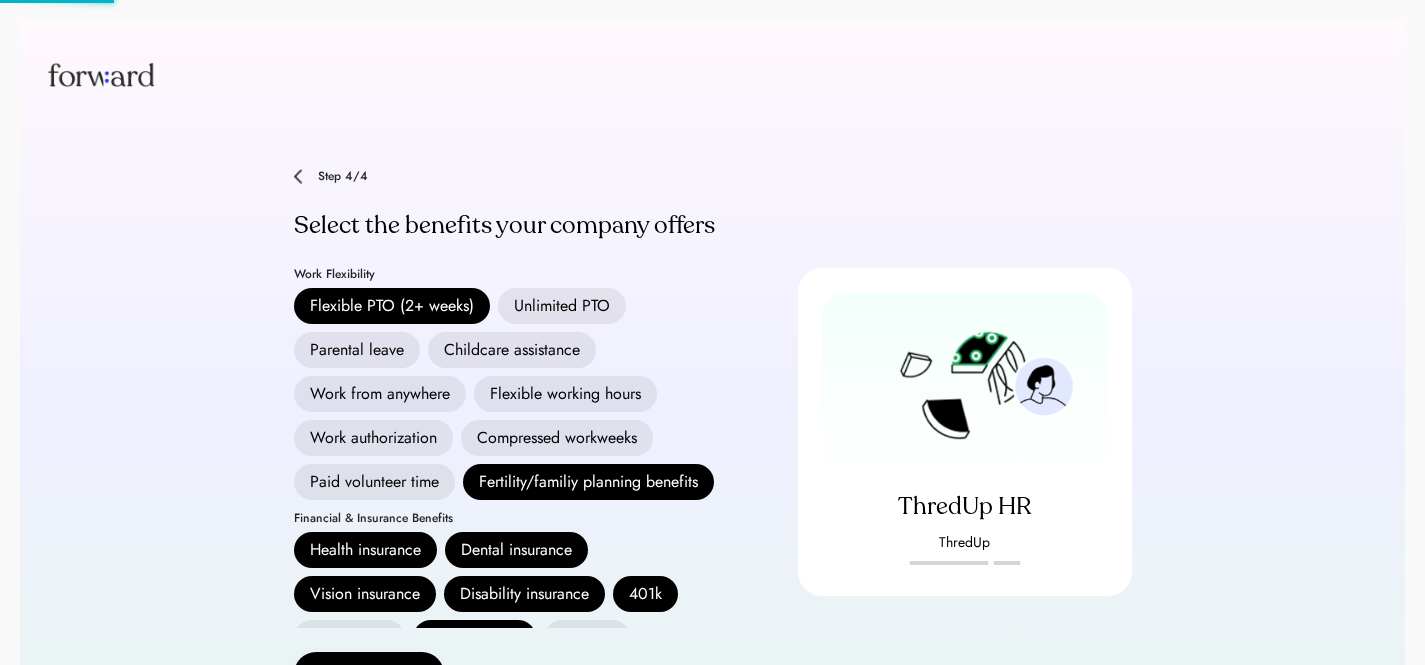 click on "Compressed workweeks" at bounding box center (557, 438) 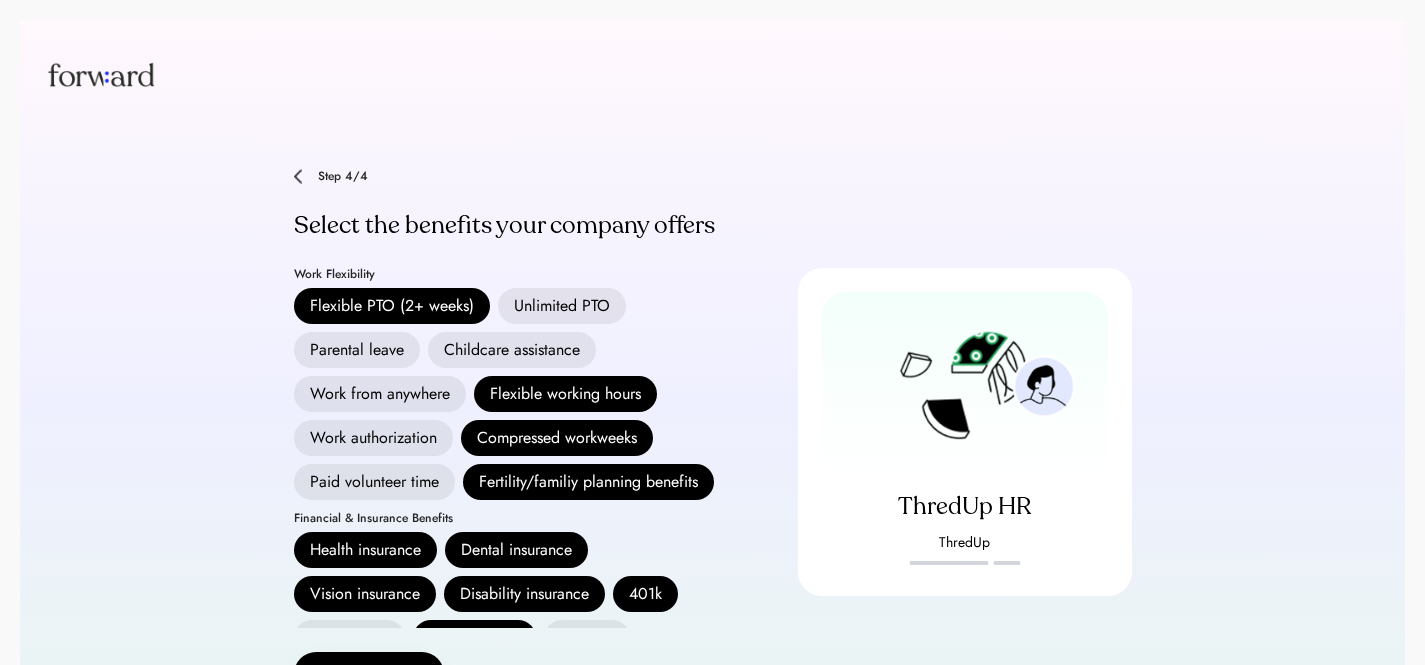 click on "Work from anywhere" at bounding box center [380, 394] 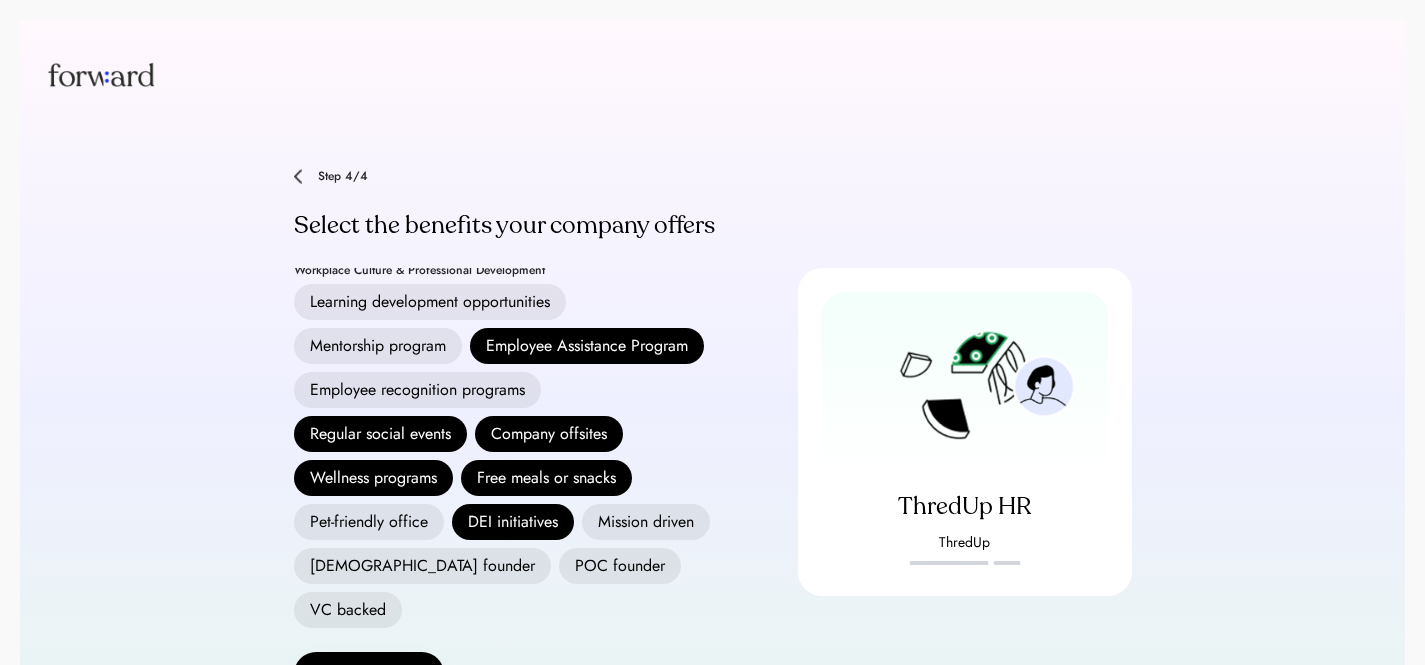 scroll, scrollTop: 566, scrollLeft: 0, axis: vertical 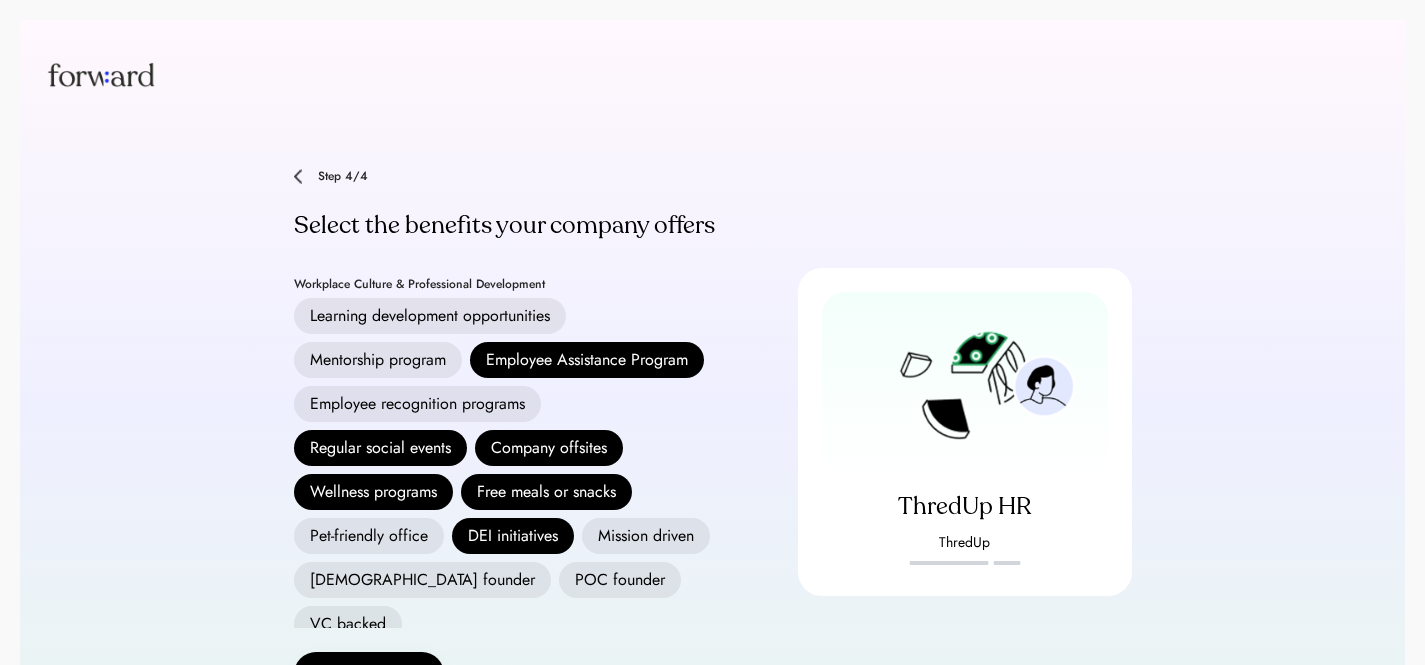 click on "Learning development opportunities" at bounding box center (430, 316) 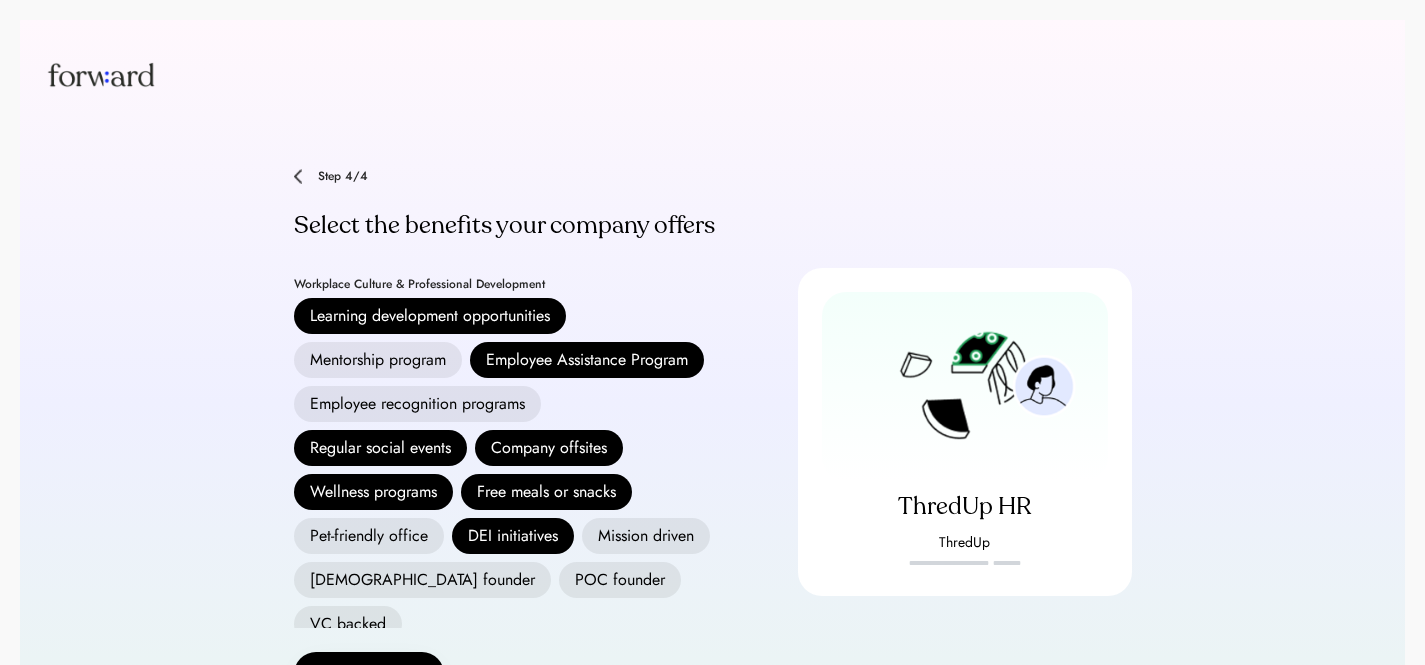 click on "Mentorship program" at bounding box center (378, 360) 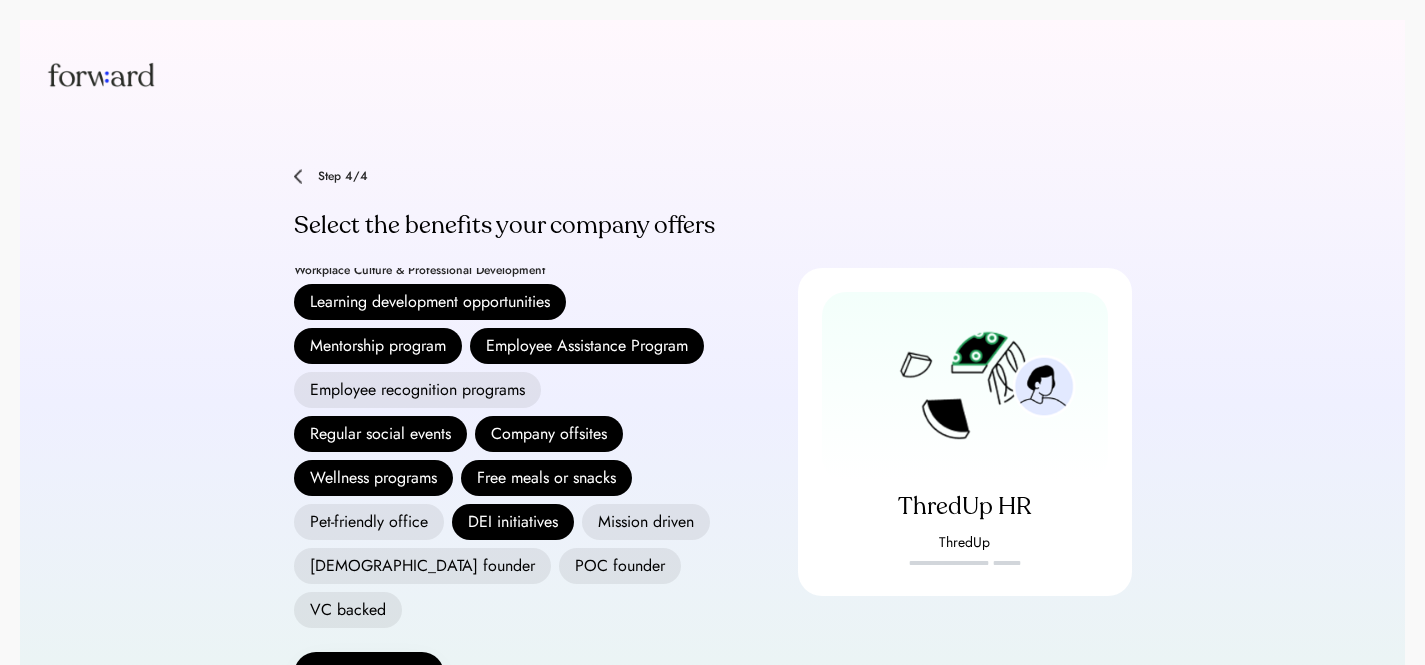 scroll, scrollTop: 668, scrollLeft: 0, axis: vertical 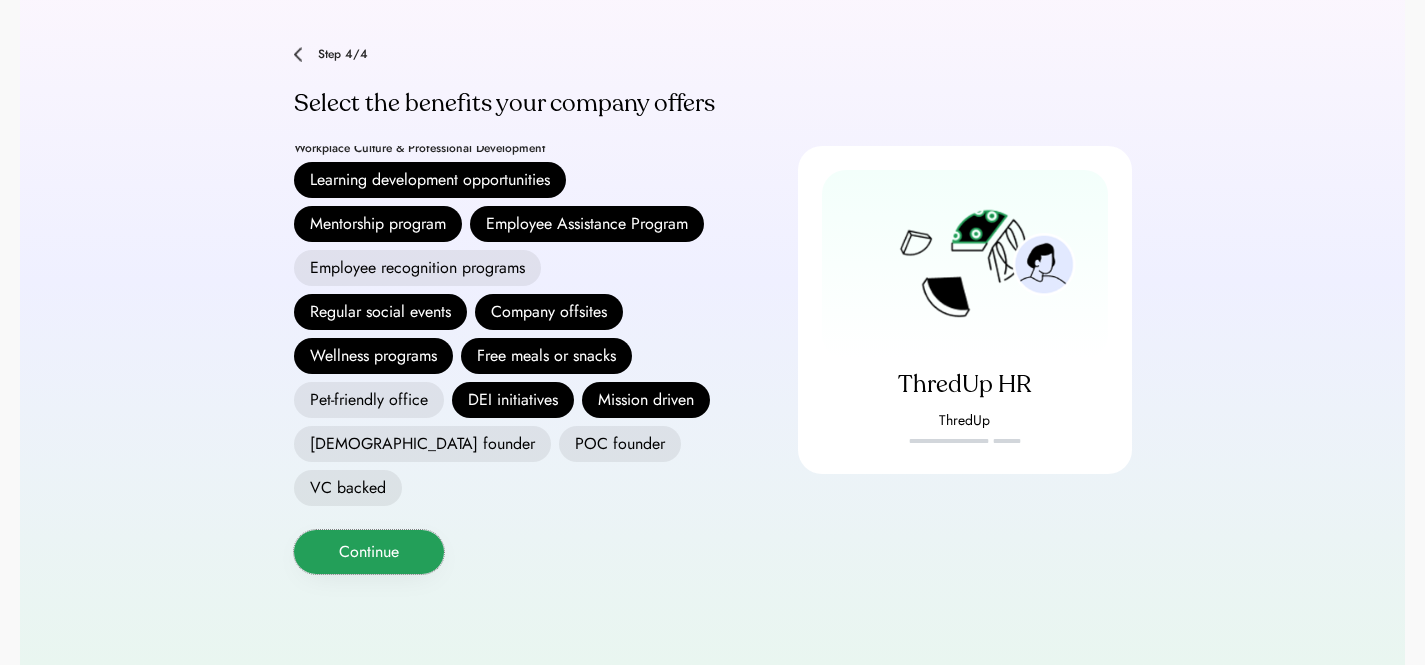 click on "Continue" at bounding box center [369, 552] 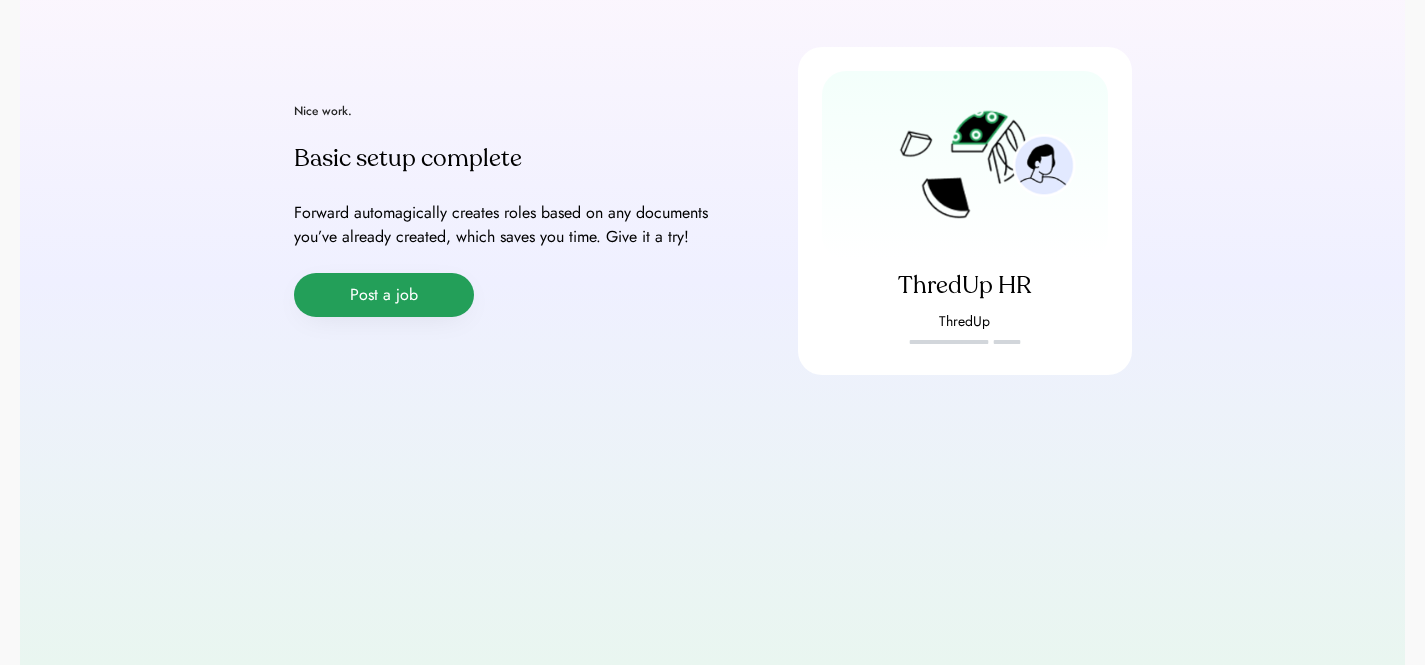 click on "Post a job" at bounding box center [384, 295] 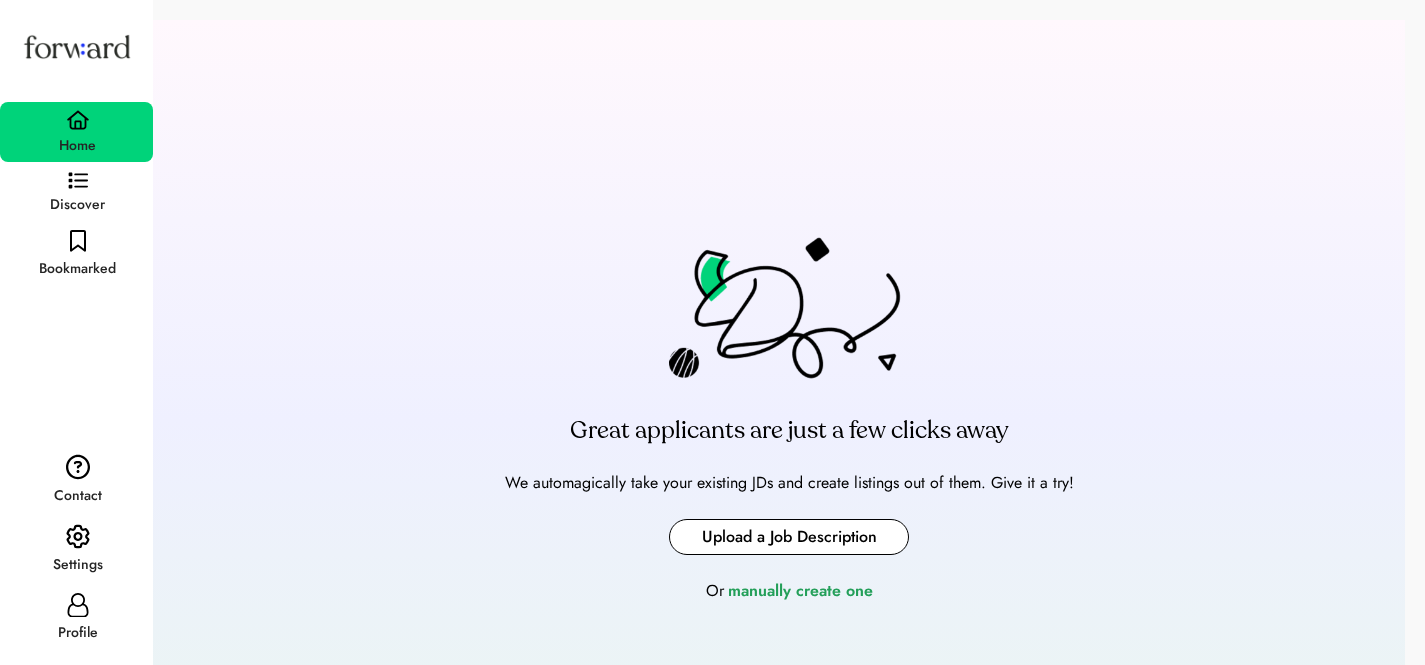 scroll, scrollTop: 0, scrollLeft: 0, axis: both 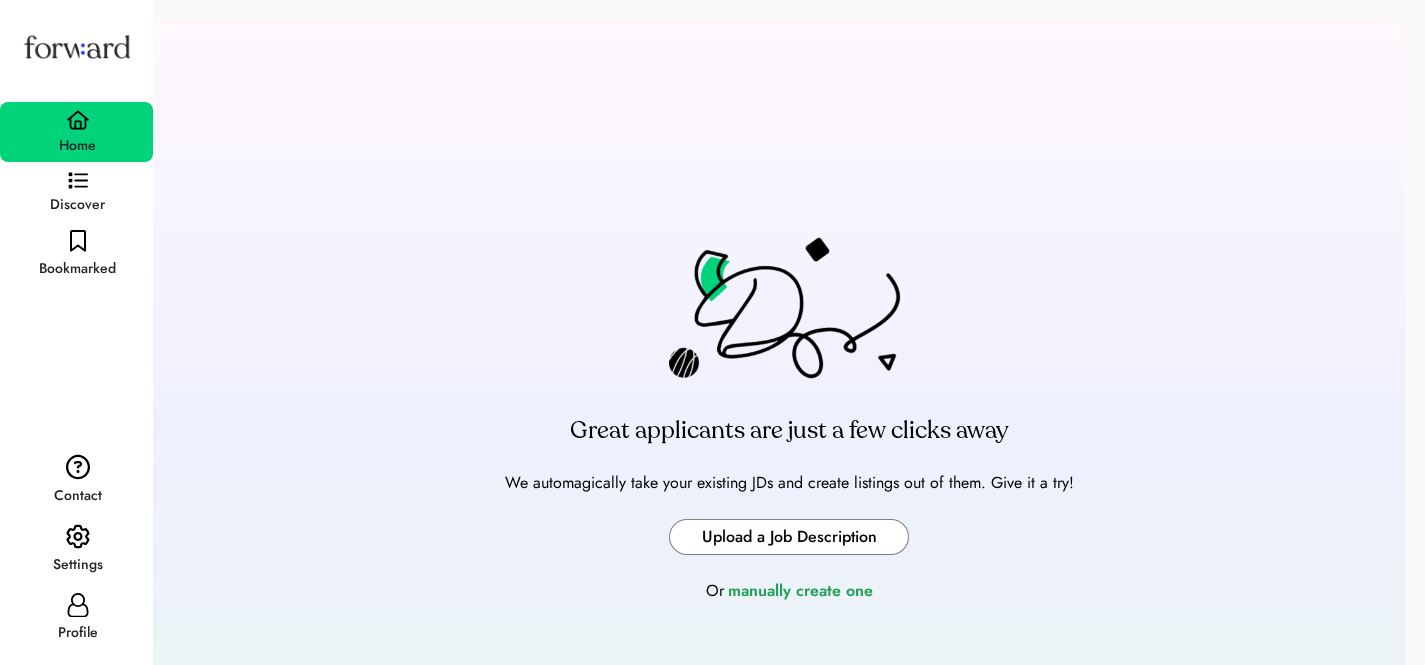 click at bounding box center [789, 537] 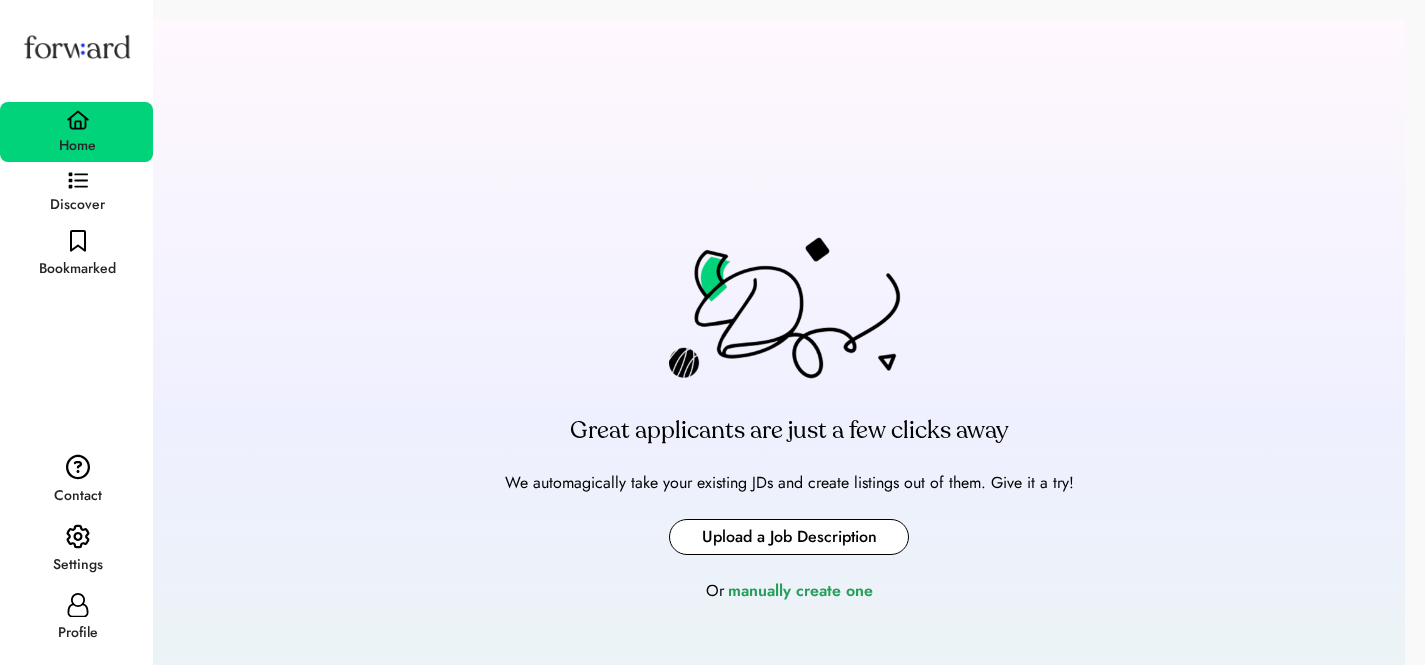 type on "**********" 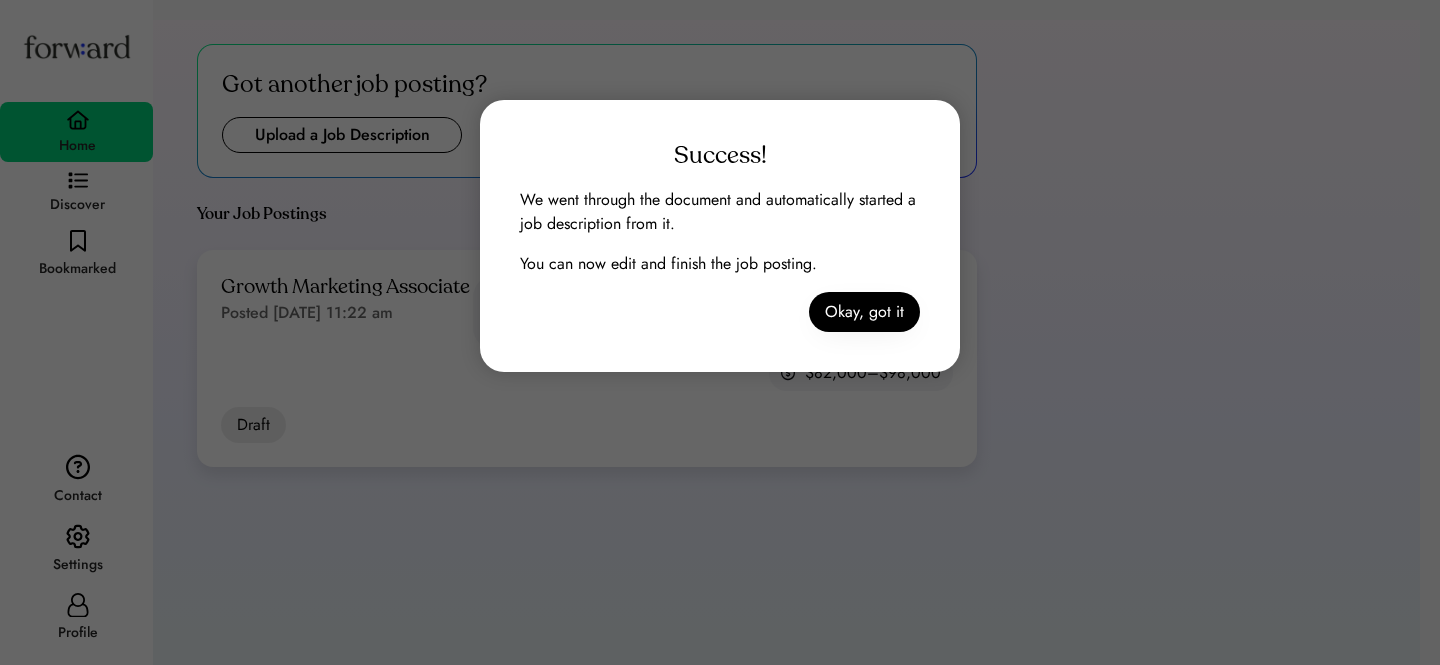 click on "Okay, got it" at bounding box center [864, 312] 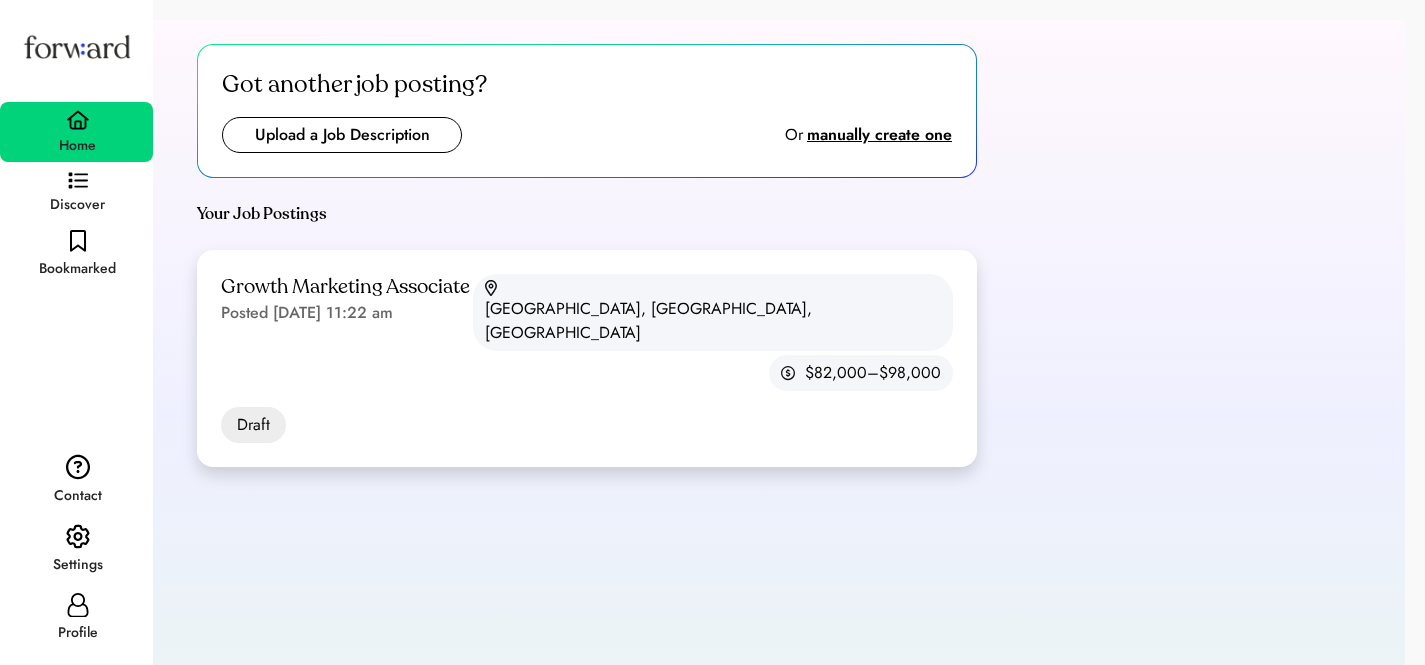 click on "Growth Marketing Associate Posted Jul 7, 2025 11:22 am Oakland, CA, USA $82,000–$98,000" at bounding box center (587, 332) 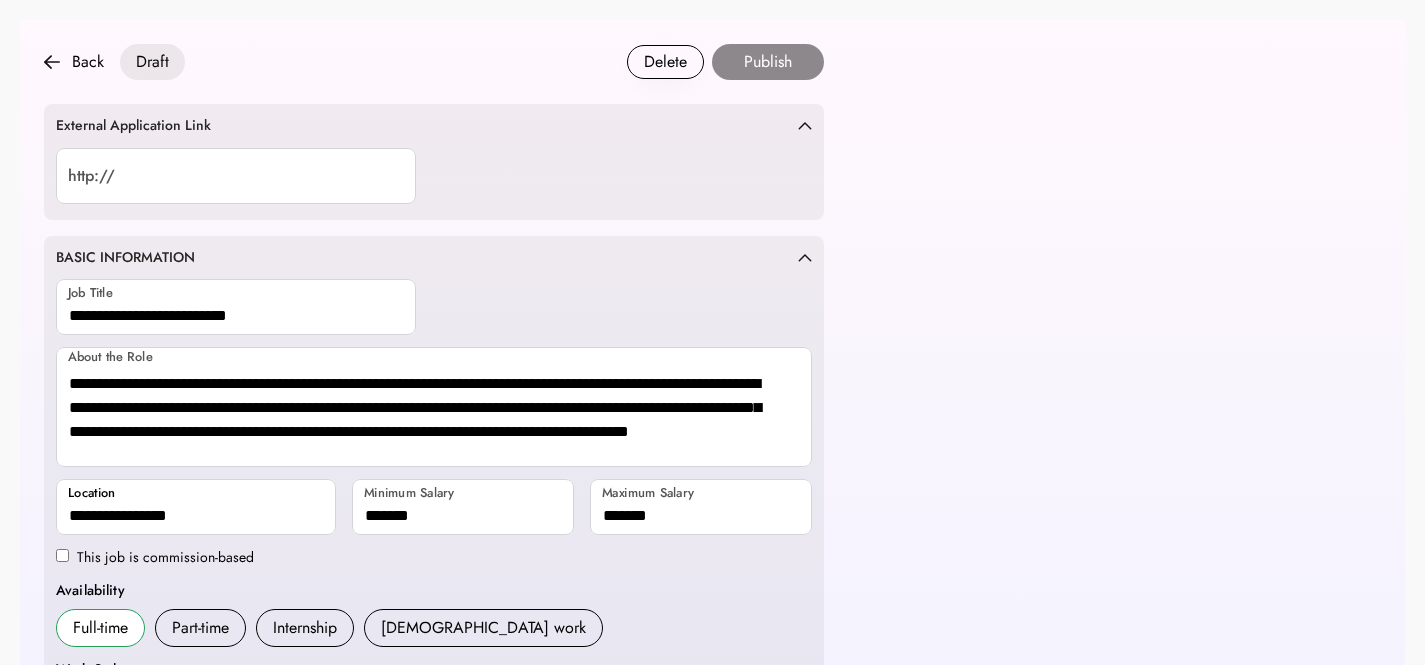 scroll, scrollTop: 0, scrollLeft: 0, axis: both 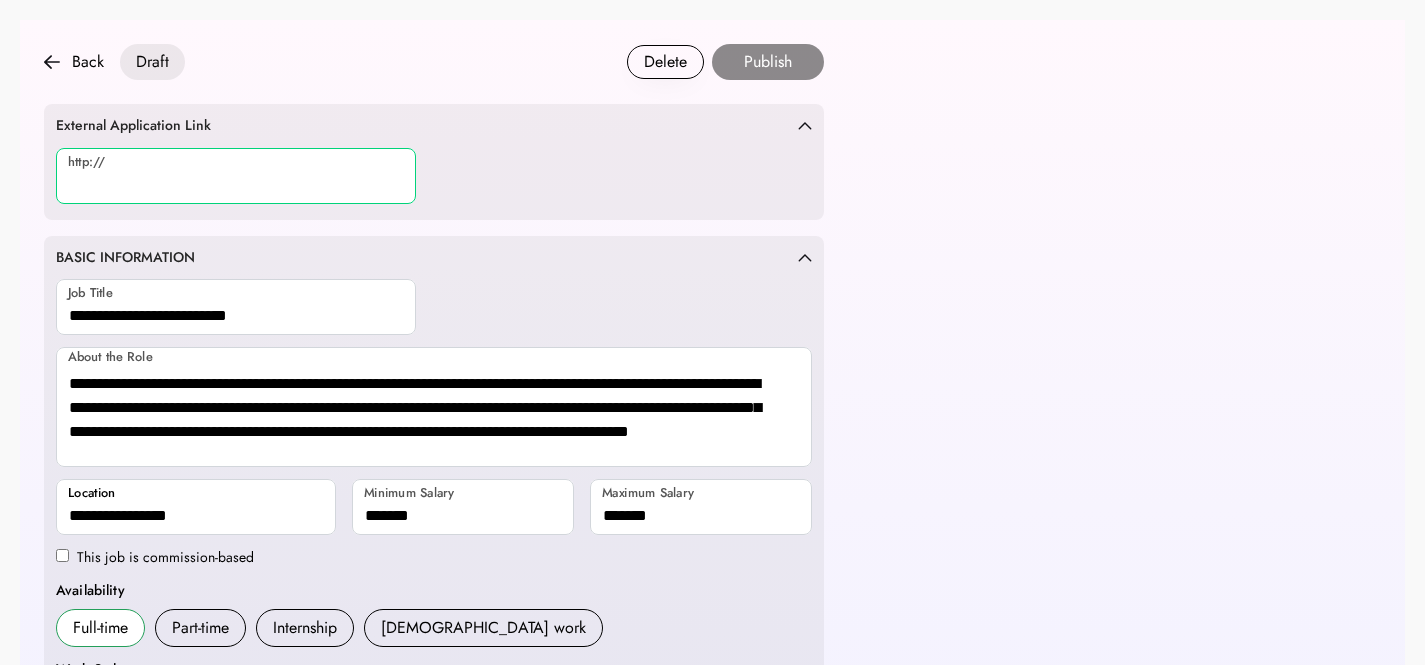 click at bounding box center [236, 176] 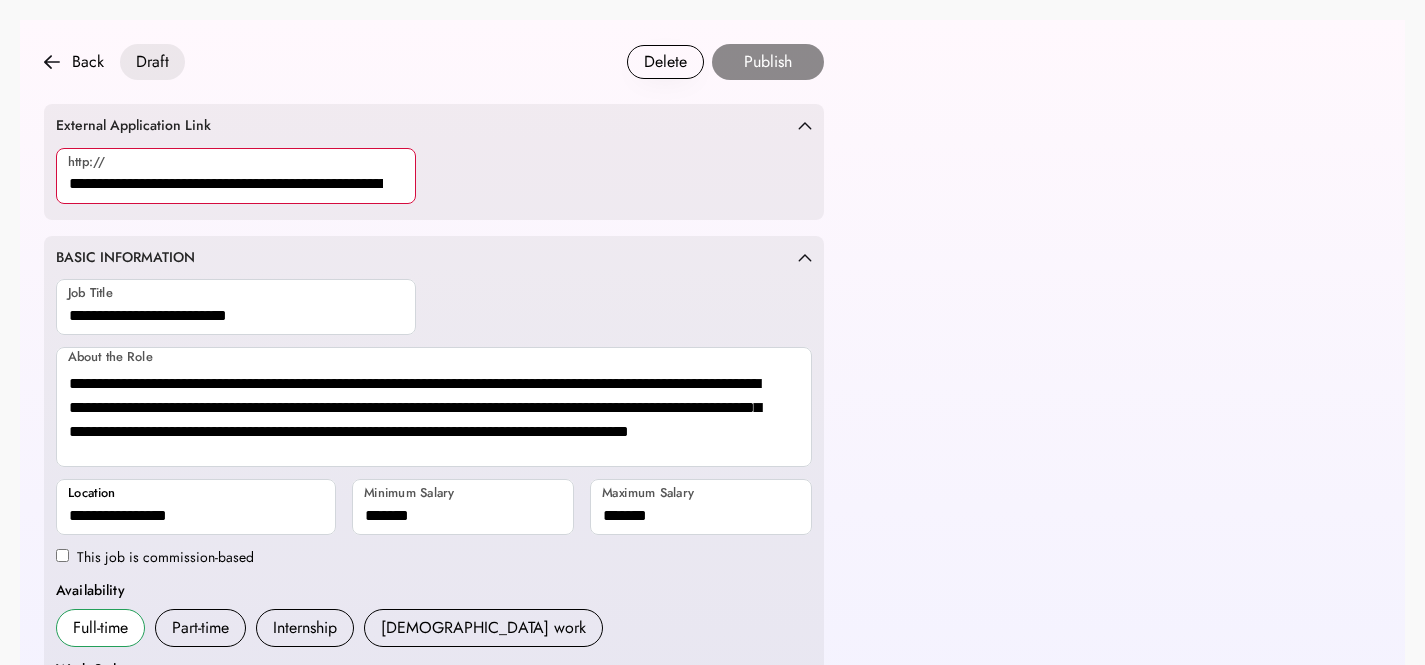 scroll, scrollTop: 0, scrollLeft: 187, axis: horizontal 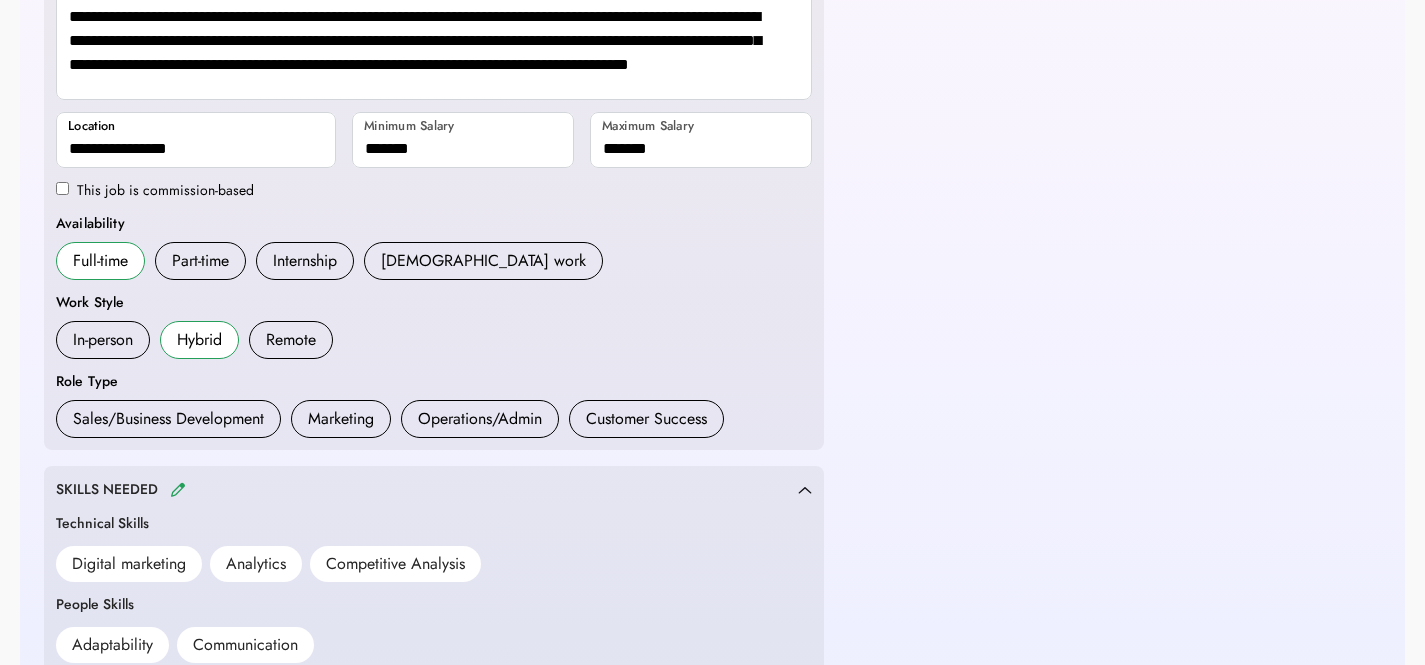 type on "**********" 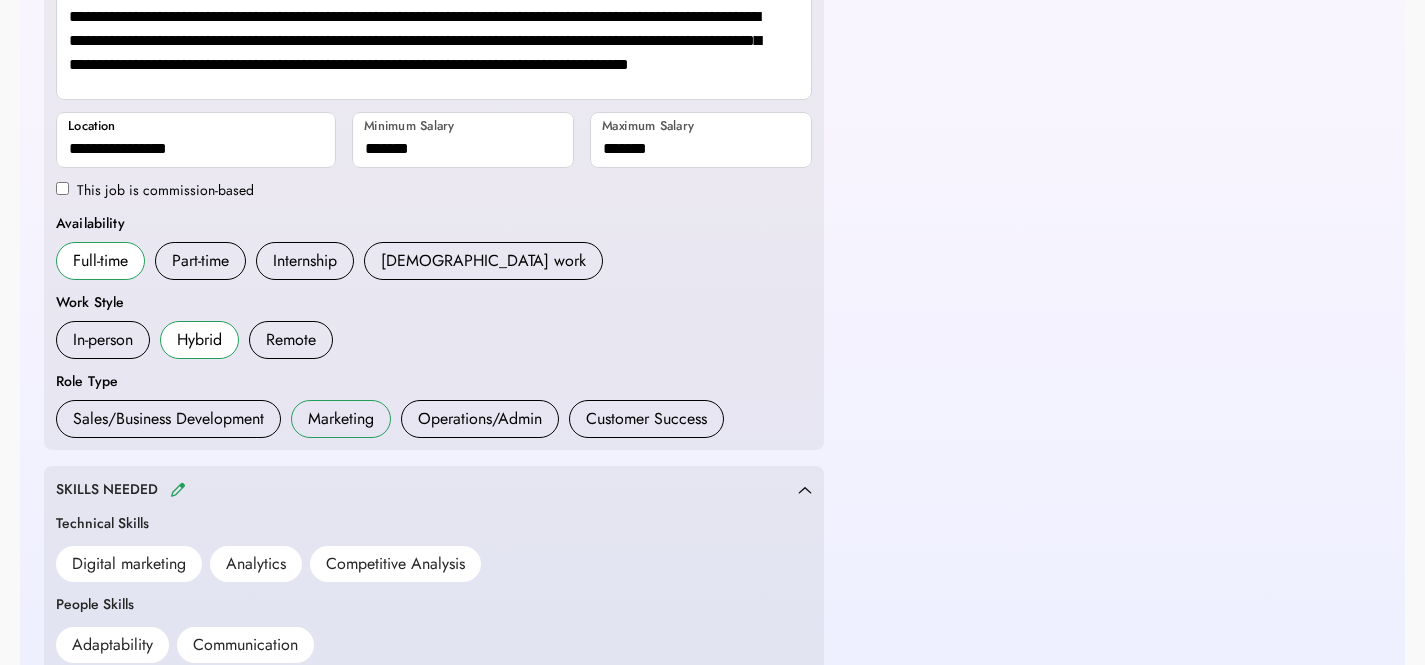 click on "Marketing" at bounding box center (341, 419) 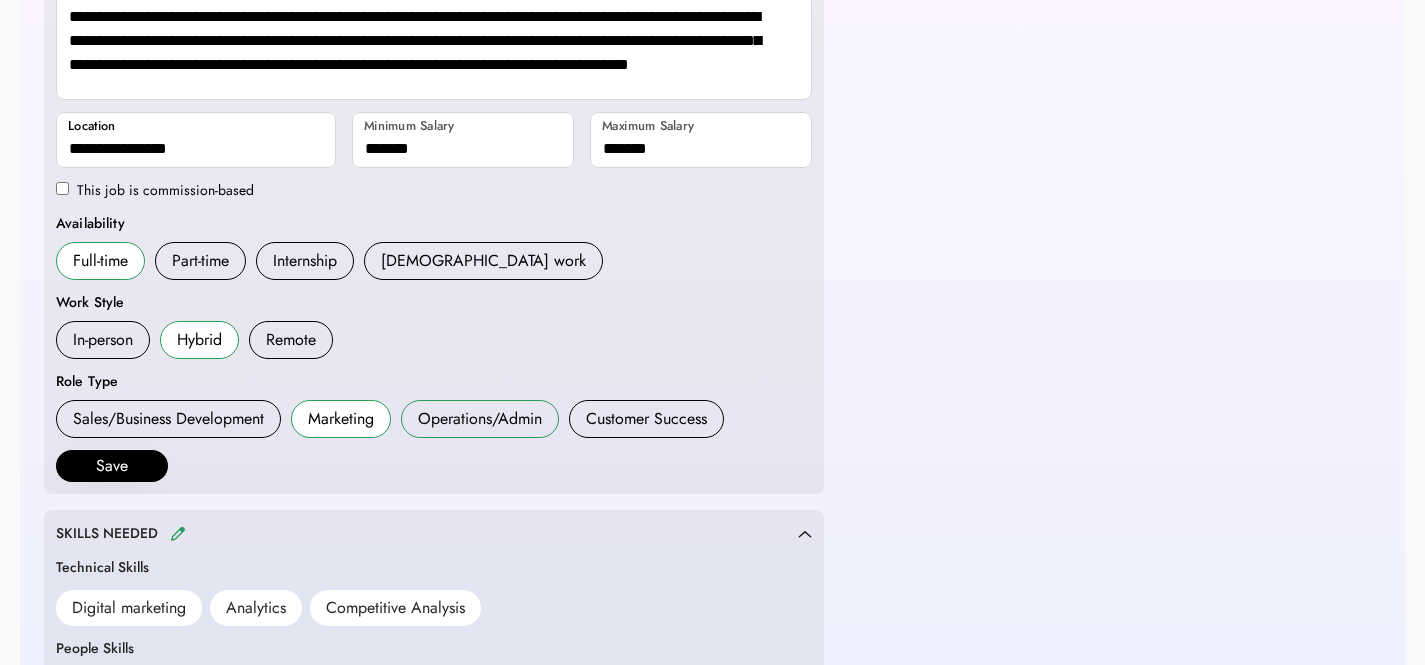 click on "Operations/Admin" at bounding box center [480, 419] 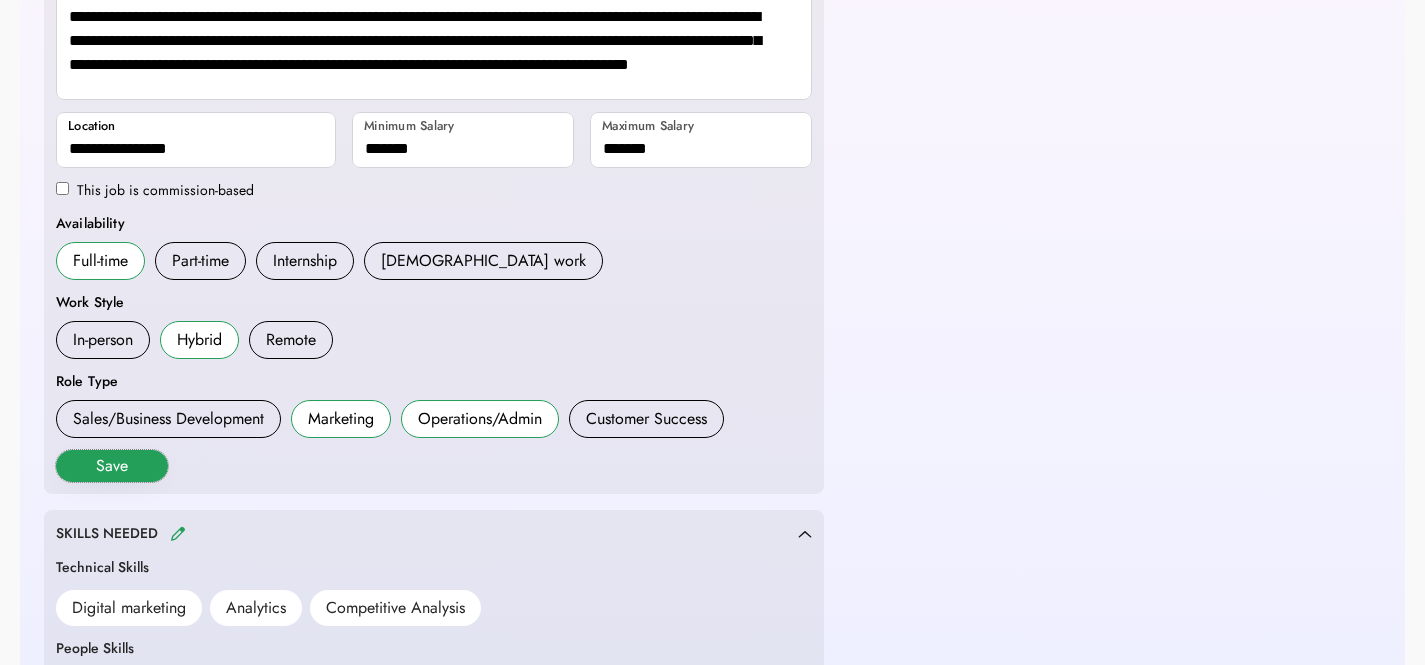 click on "Save" at bounding box center (112, 466) 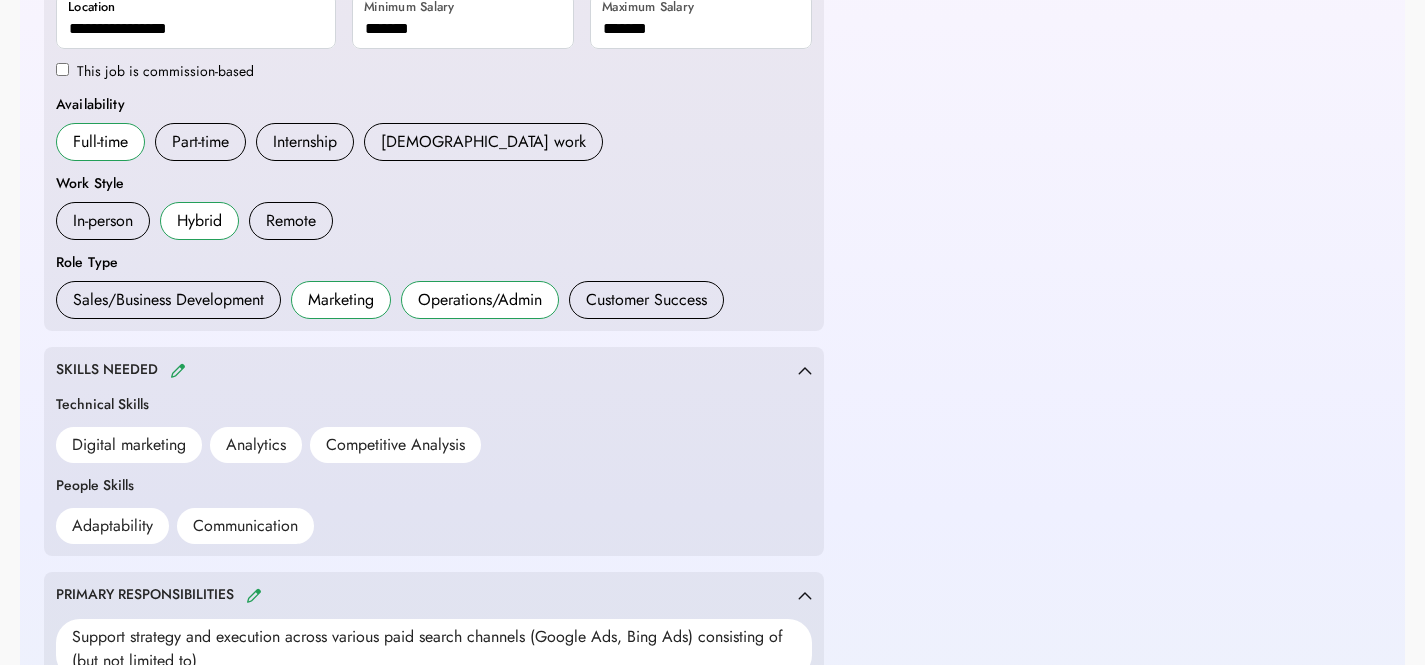 scroll, scrollTop: 722, scrollLeft: 0, axis: vertical 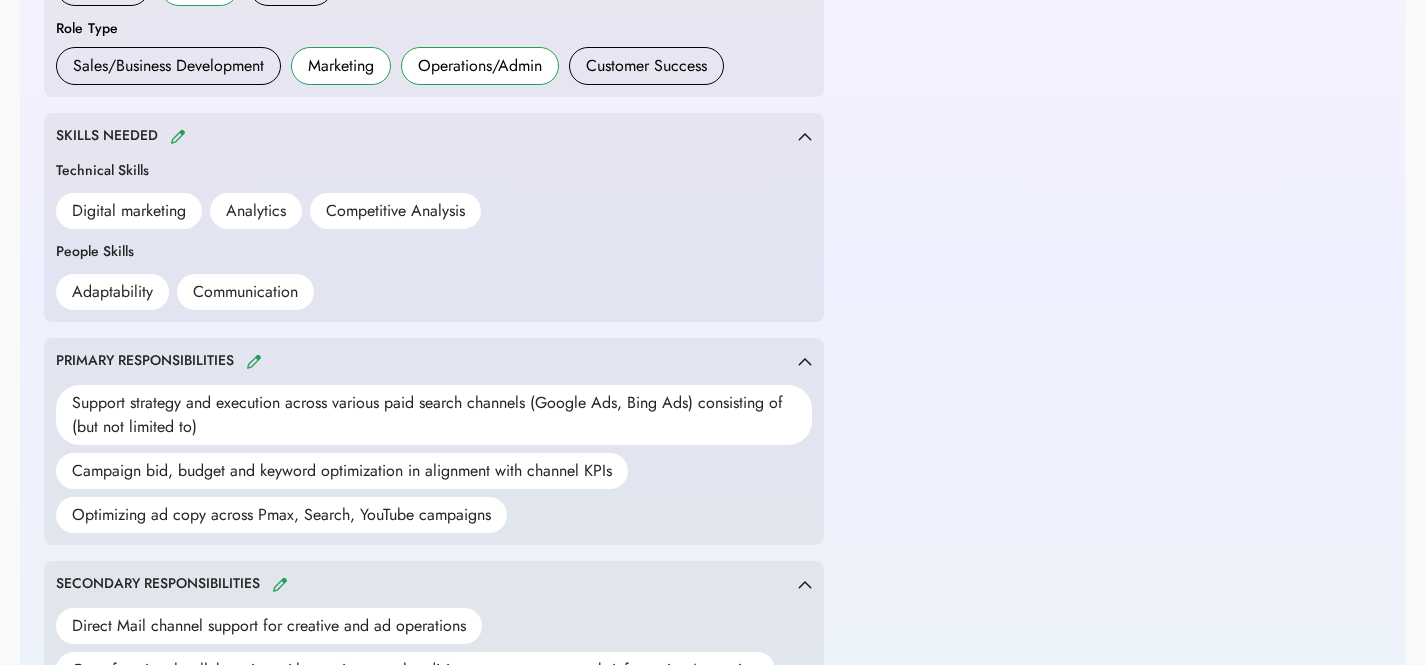 click on "SKILLS NEEDED Technical Skills Digital marketing Analytics Competitive Analysis People Skills Adaptability Communication" at bounding box center [434, 217] 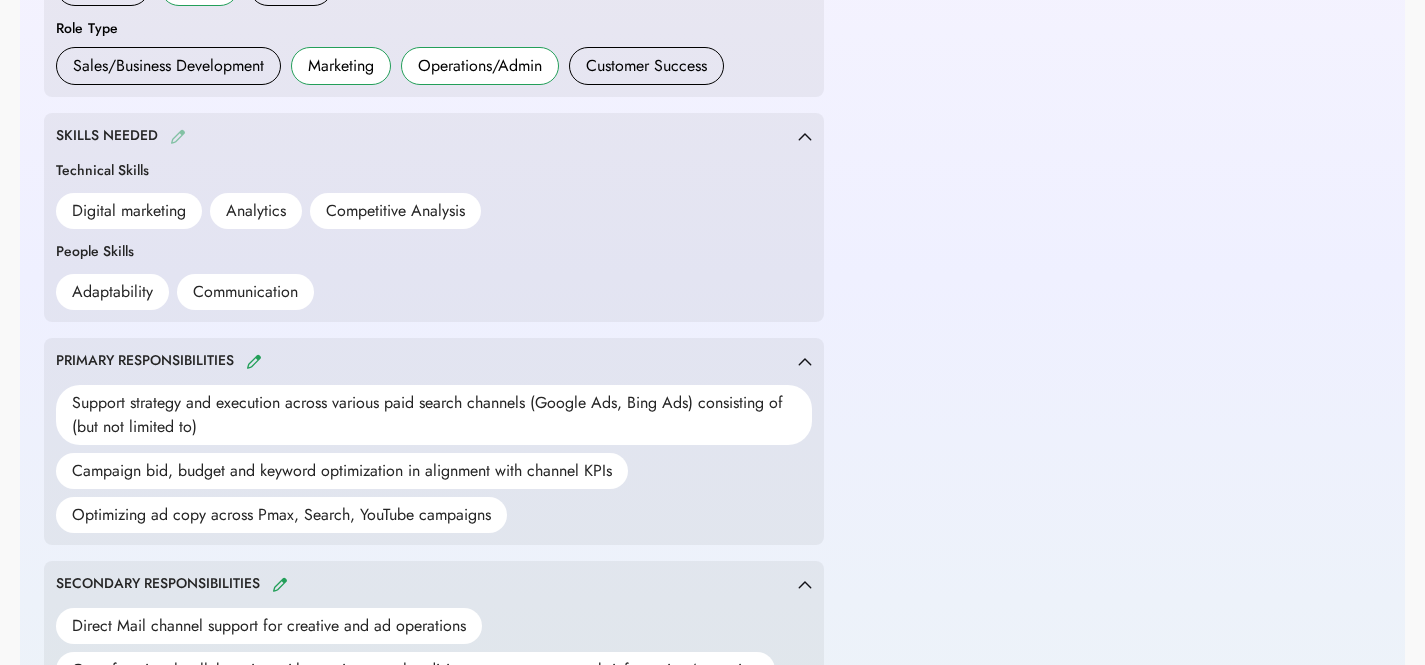 click at bounding box center [178, 136] 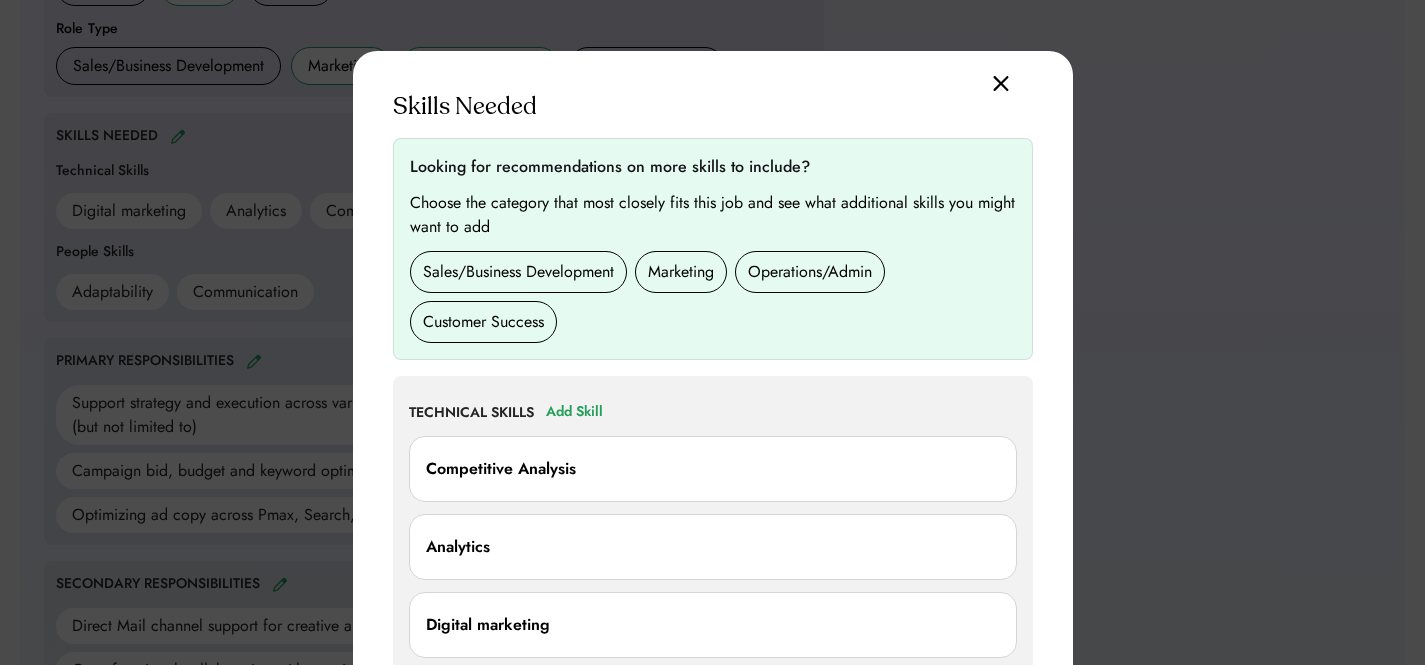 scroll, scrollTop: 899, scrollLeft: 0, axis: vertical 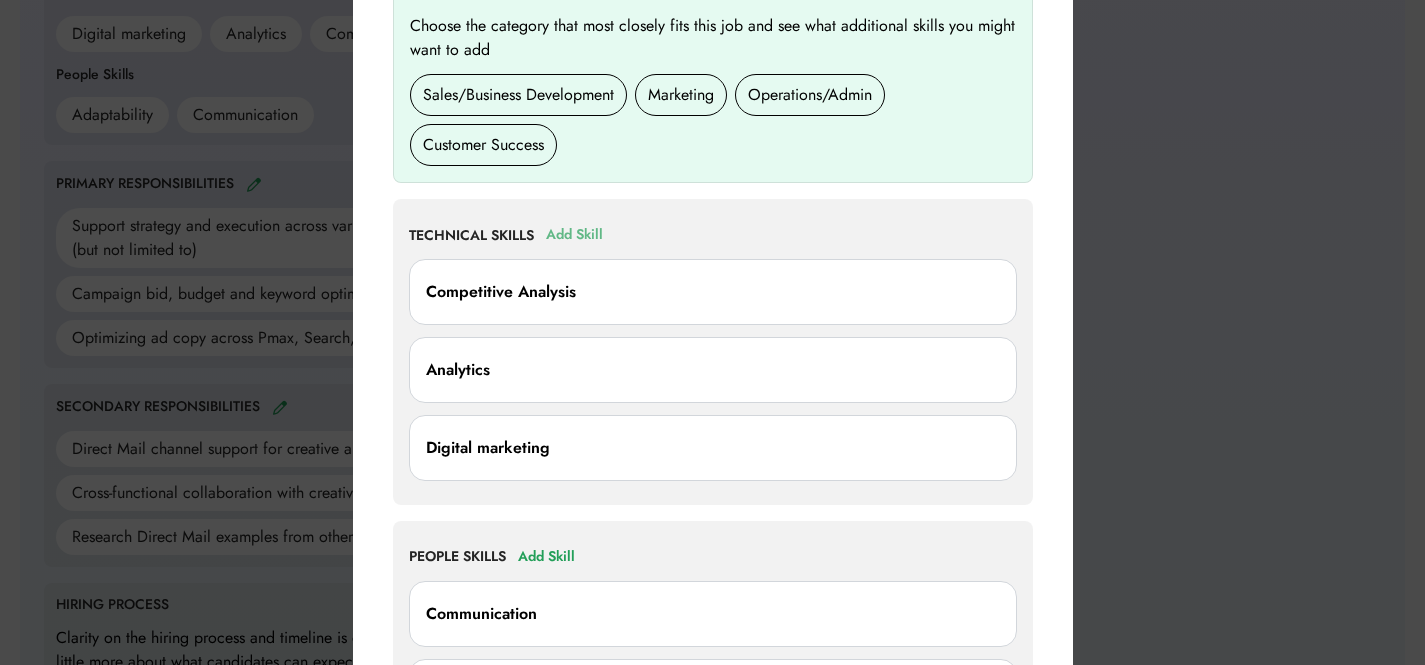 click on "Add Skill" at bounding box center (574, 235) 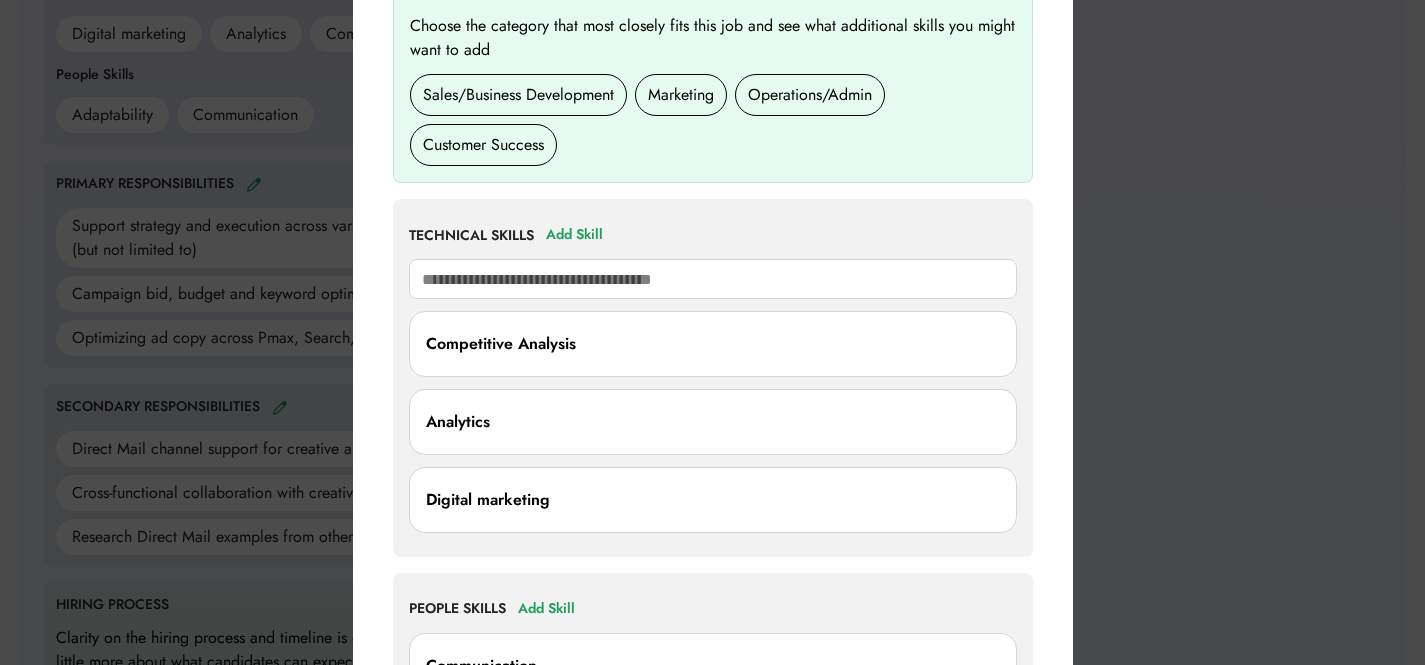 click at bounding box center (713, 279) 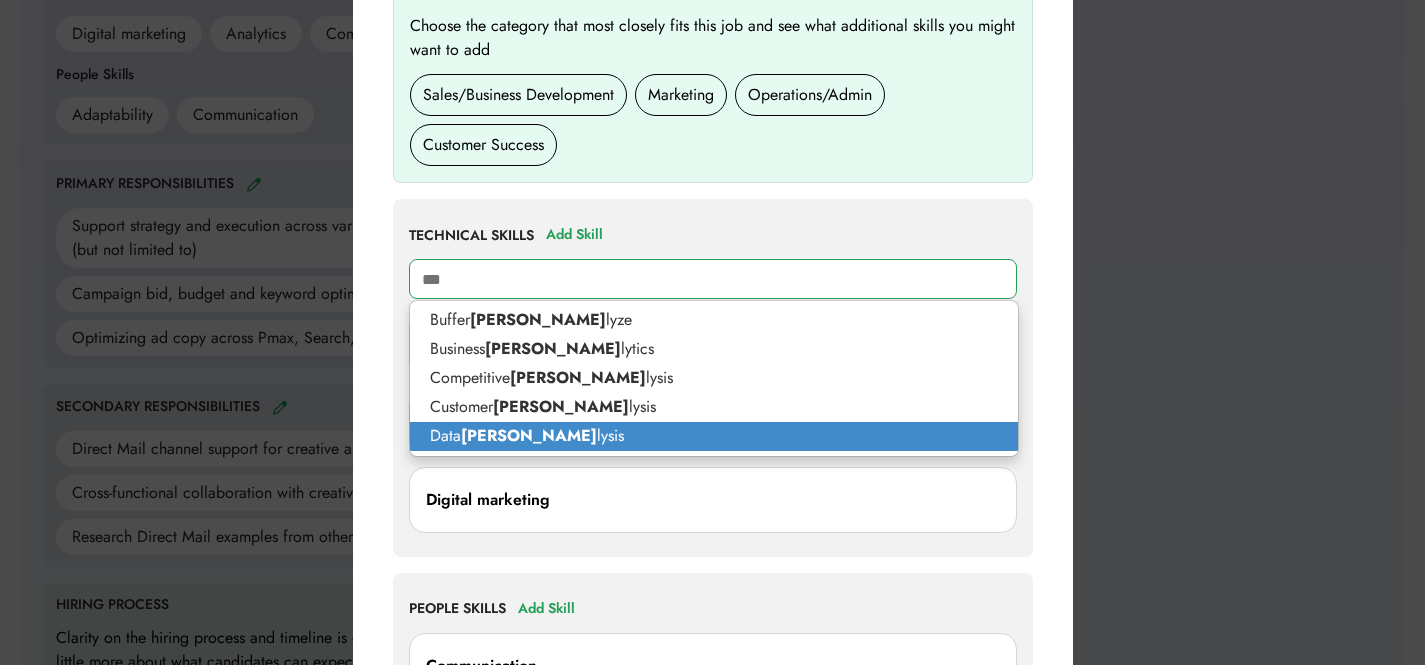 click on "Data  ana lysis" at bounding box center [714, 436] 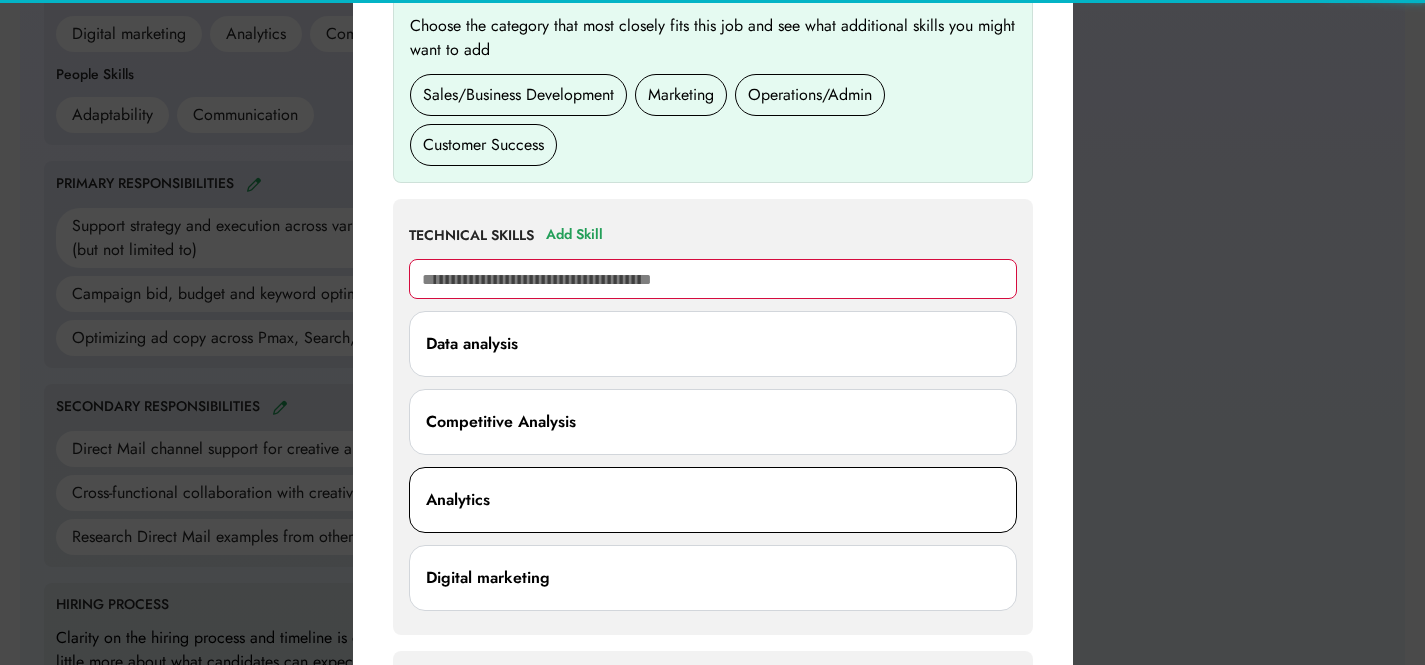 click on "Analytics" at bounding box center [713, 500] 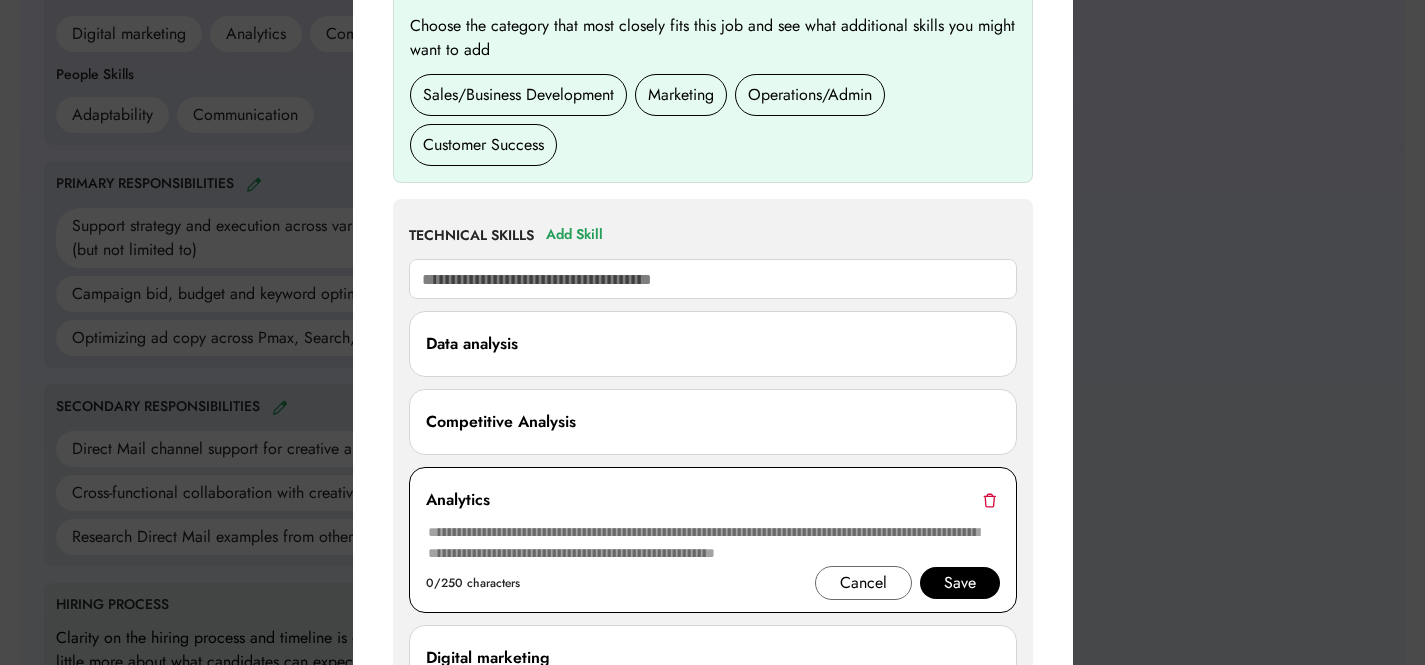 click at bounding box center (989, 500) 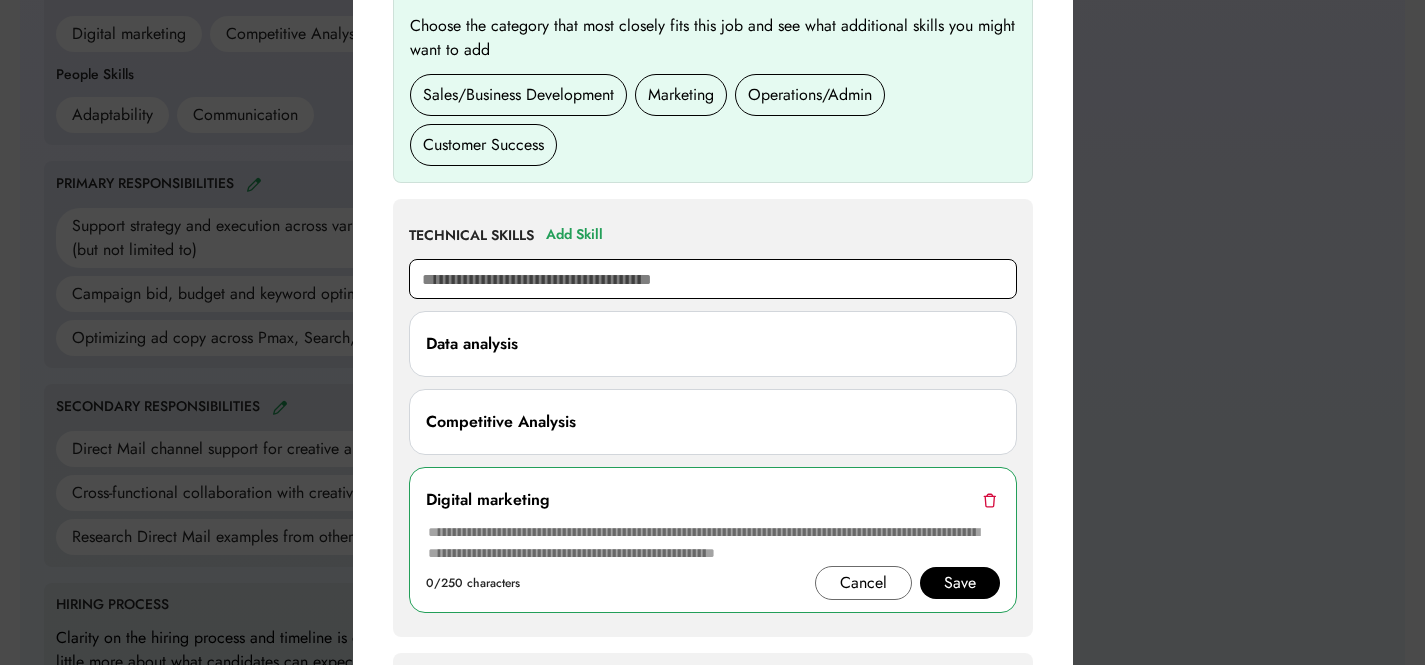click at bounding box center [713, 279] 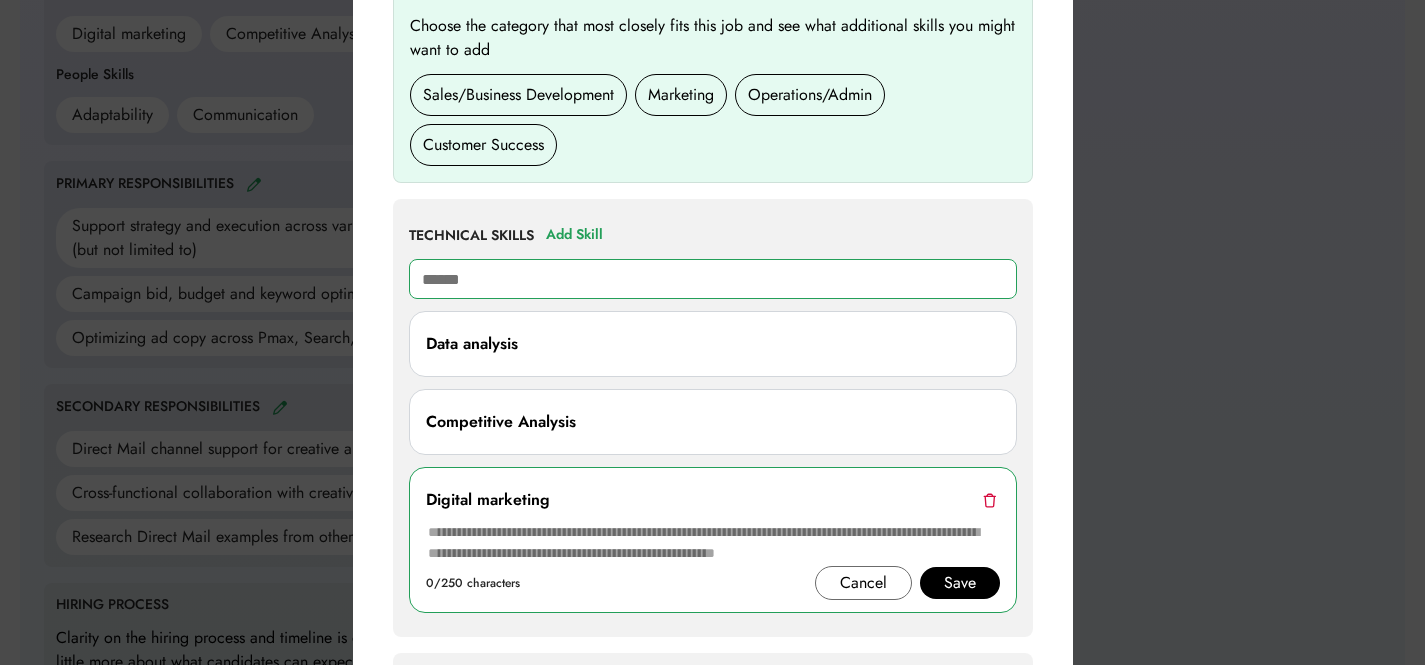 type on "*******" 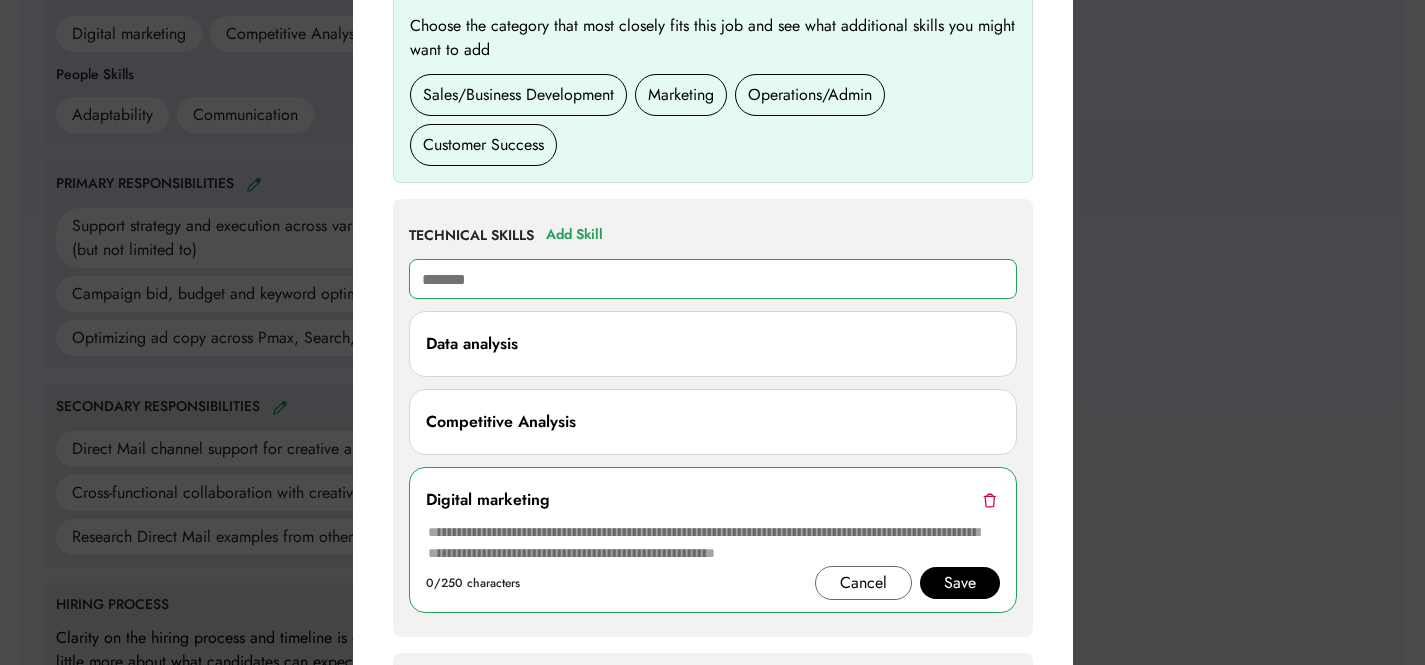 type on "**********" 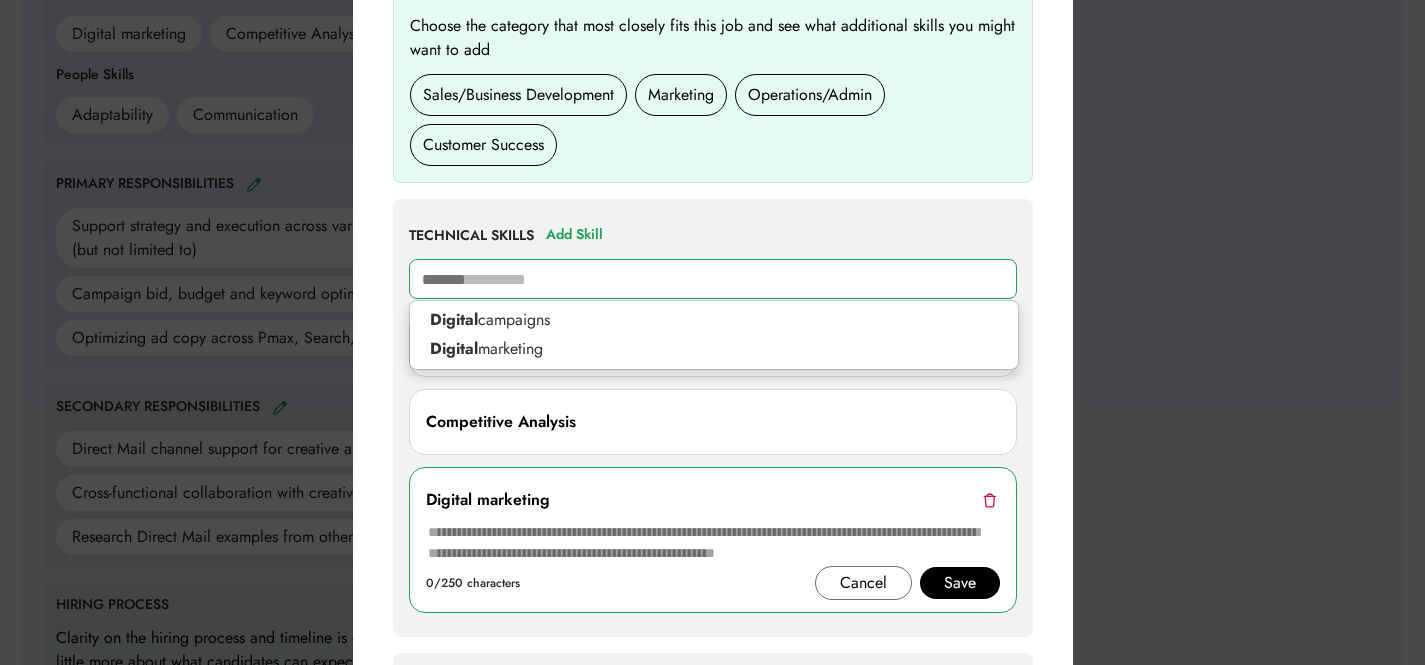 type on "*******" 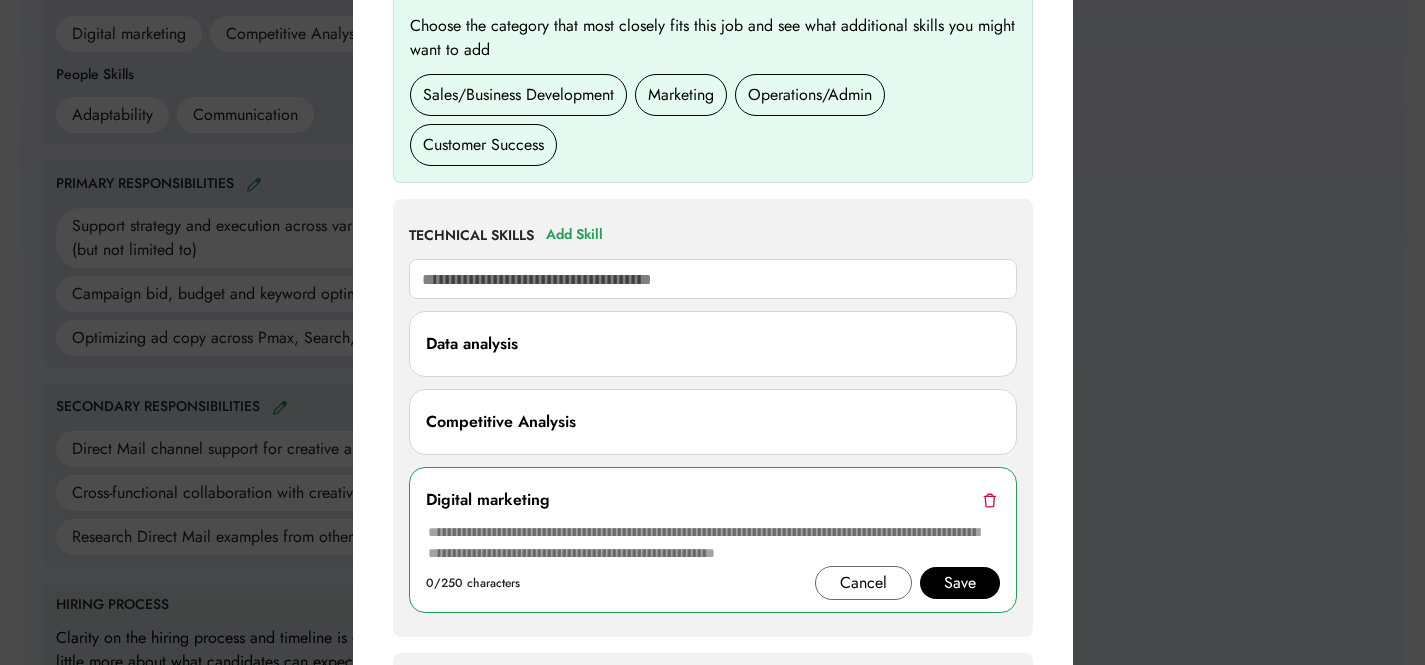 click on "TECHNICAL SKILLS Add Skill" at bounding box center [713, 235] 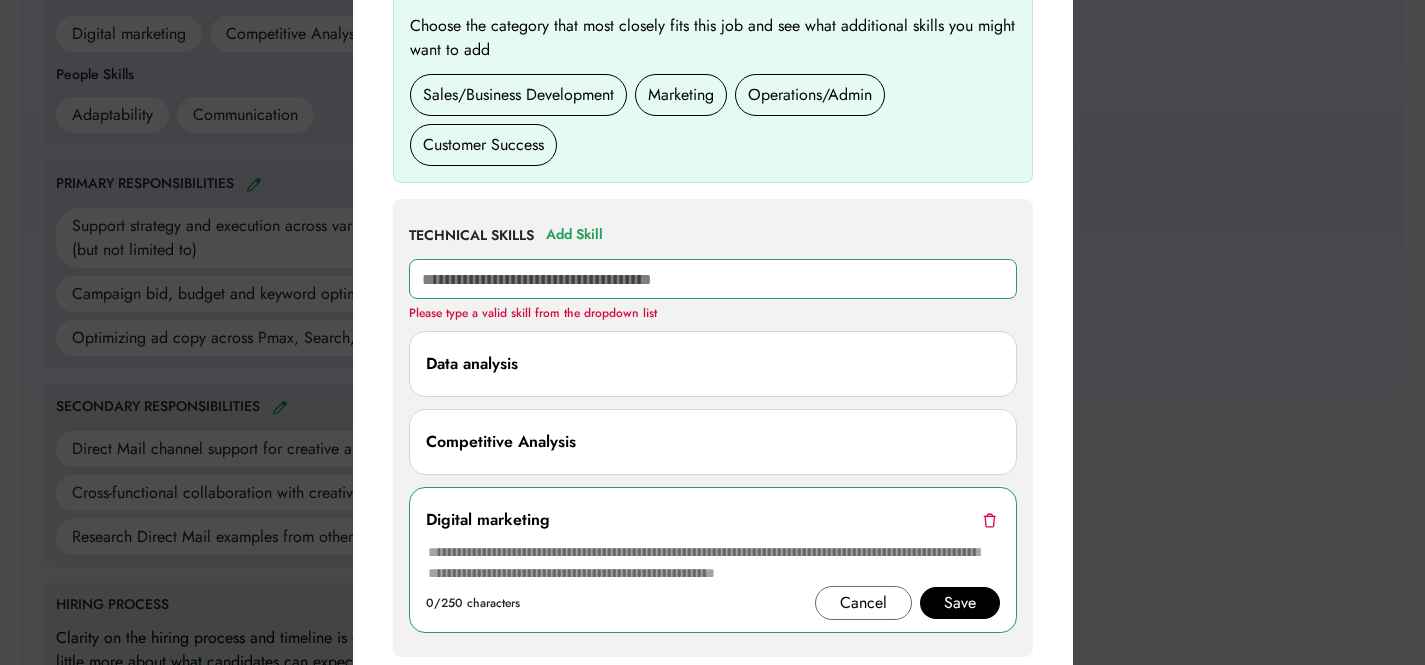 click at bounding box center (713, 279) 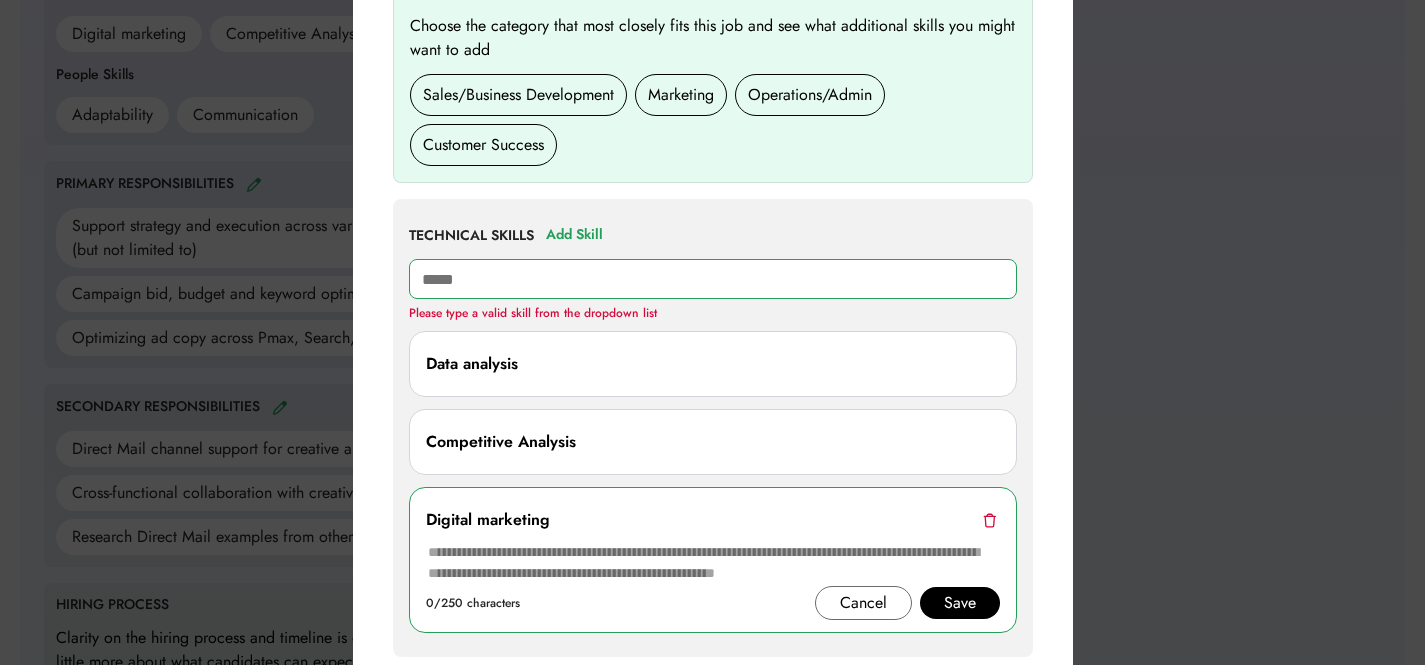 type on "******" 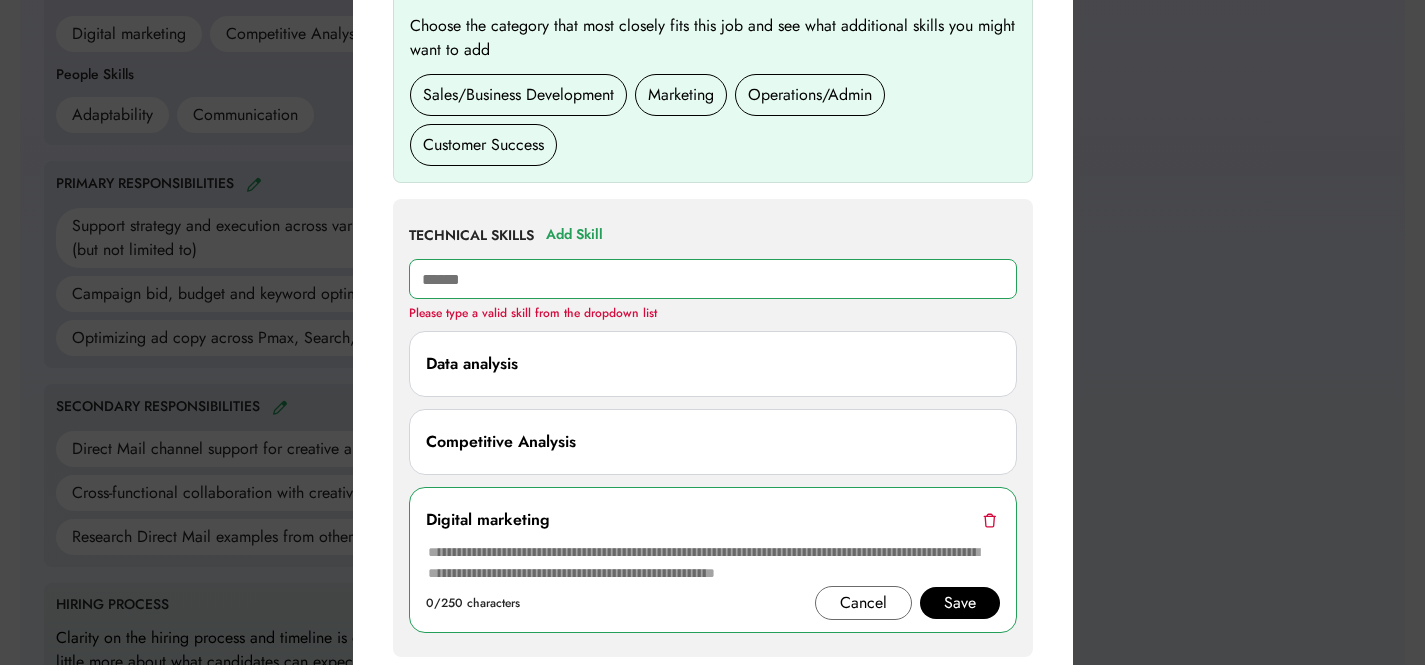 type on "**********" 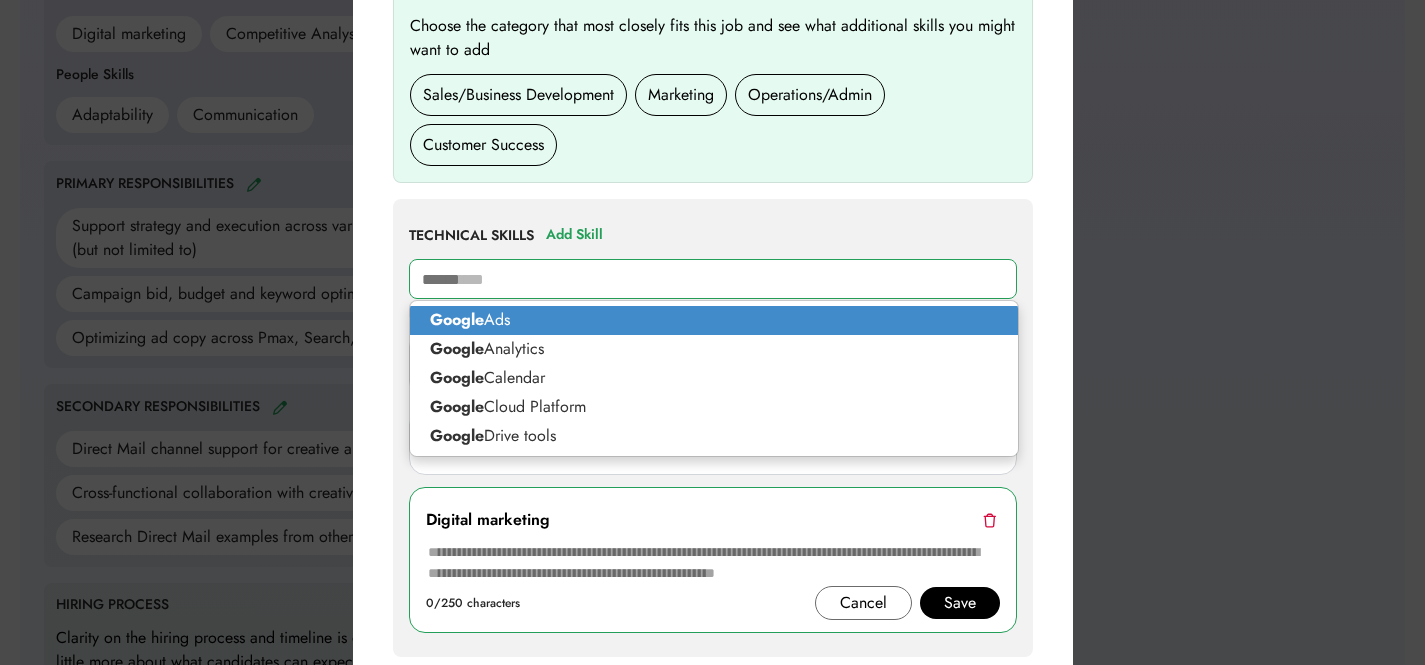 click on "Google  Ads" at bounding box center [714, 320] 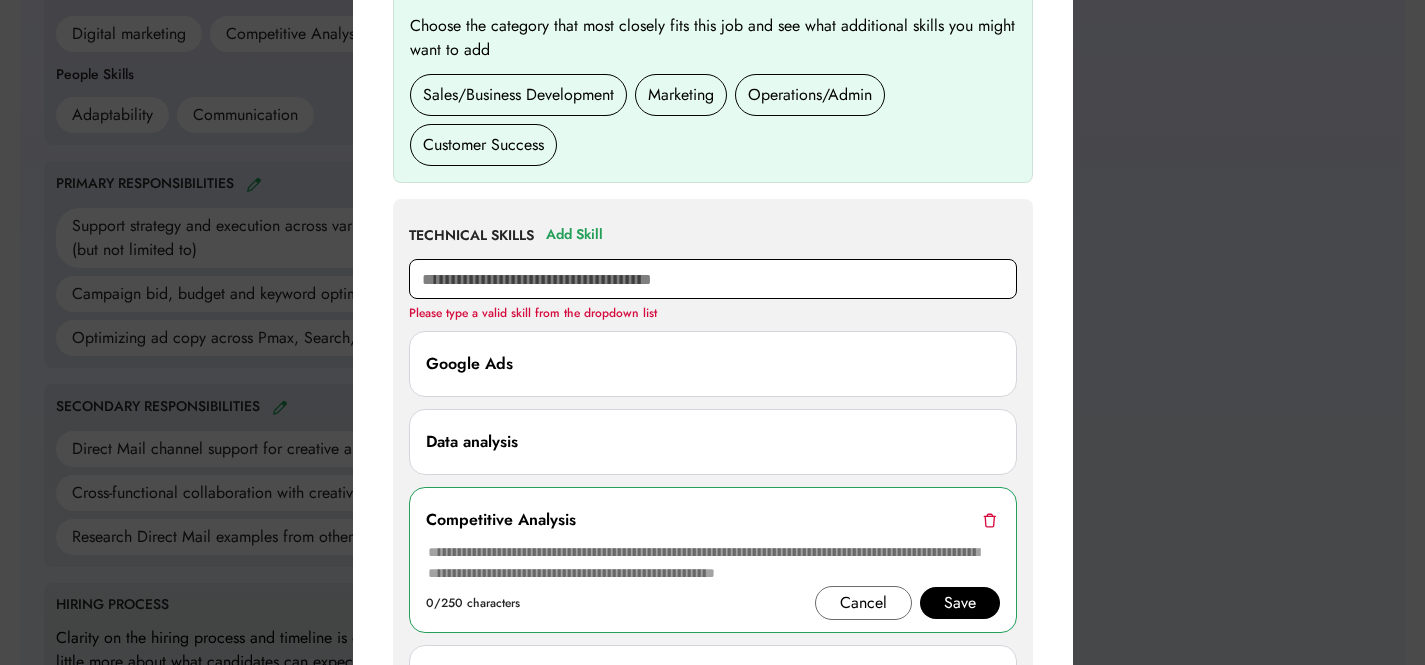 click at bounding box center [713, 279] 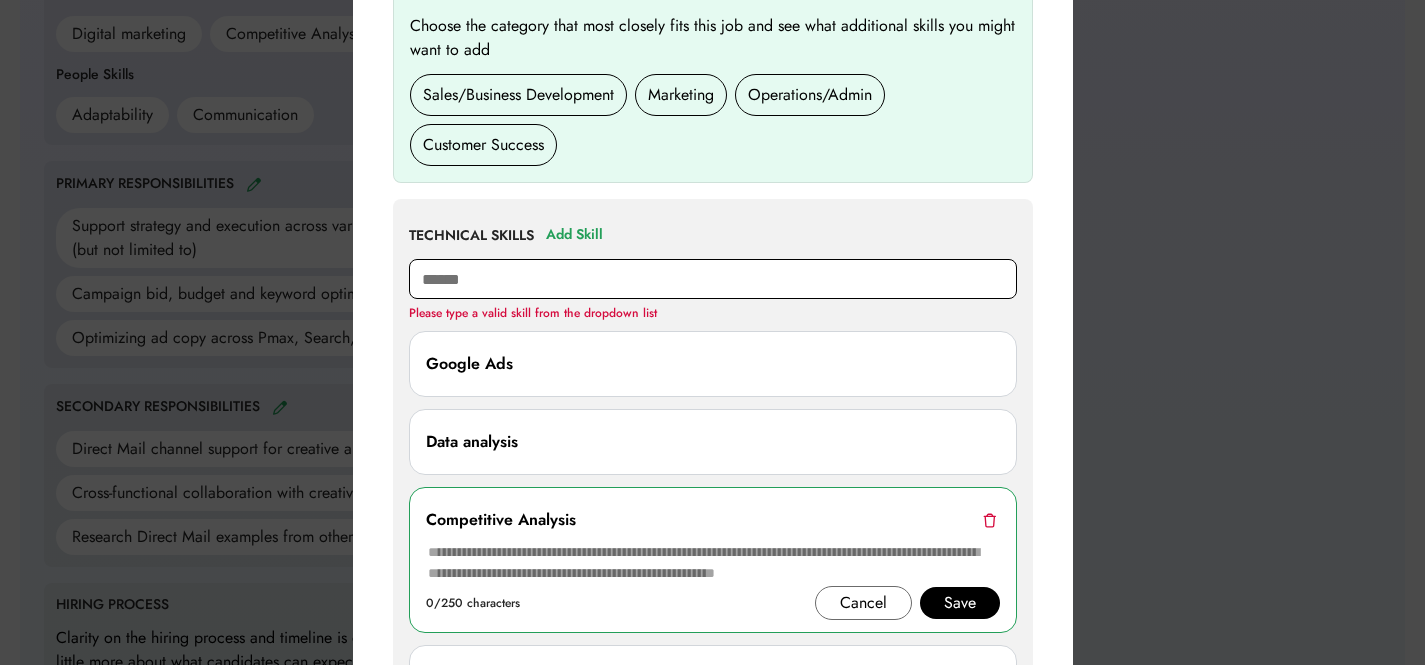 type on "*******" 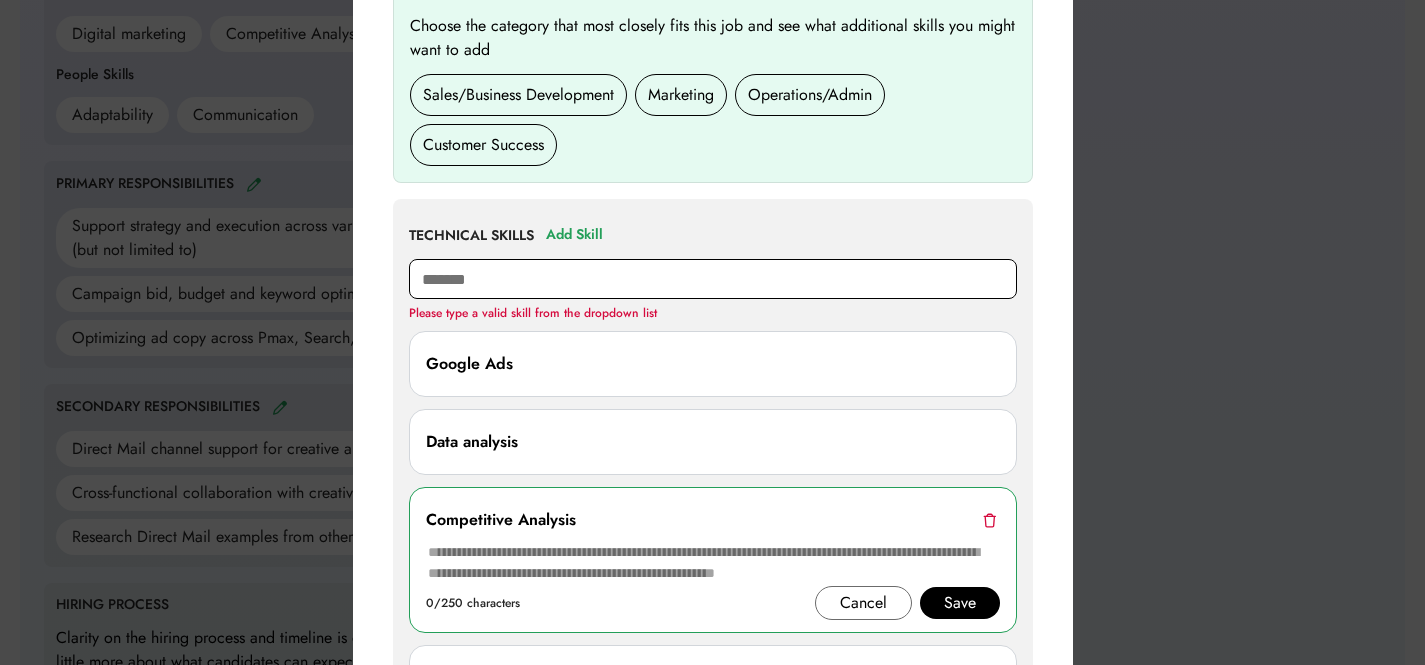 type on "**********" 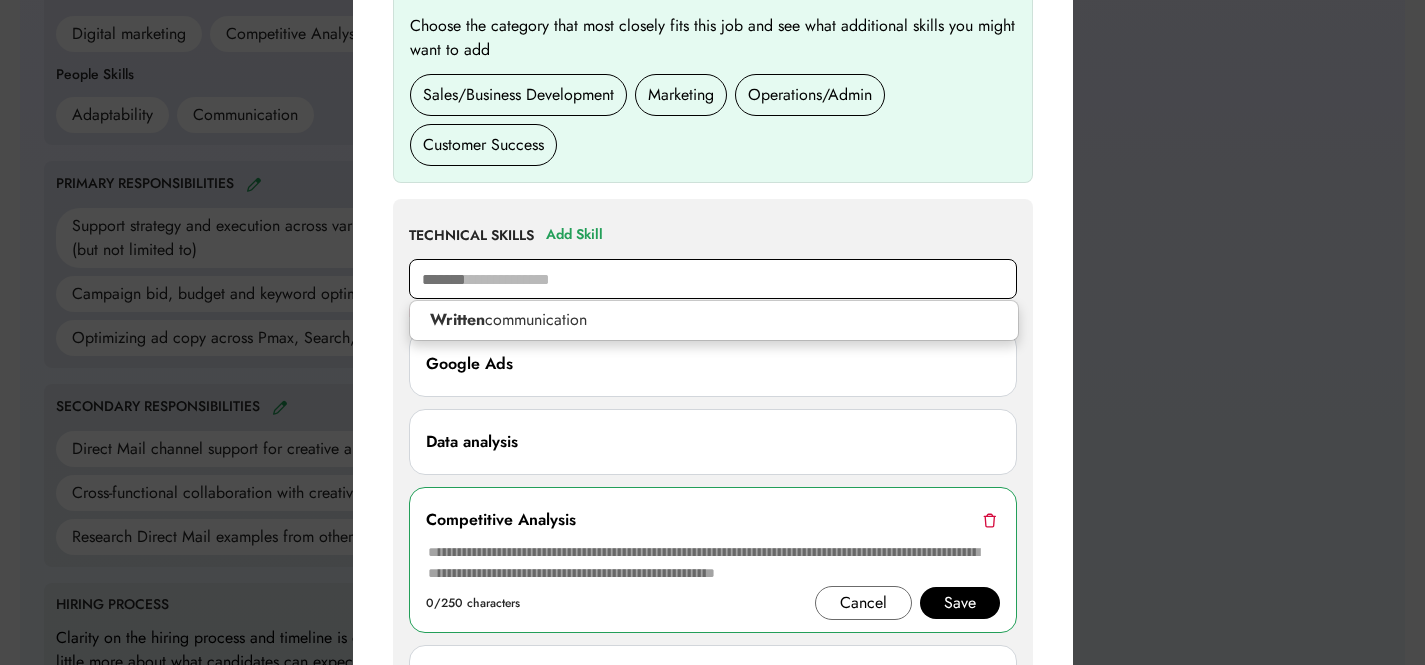 click on "*******" at bounding box center (713, 279) 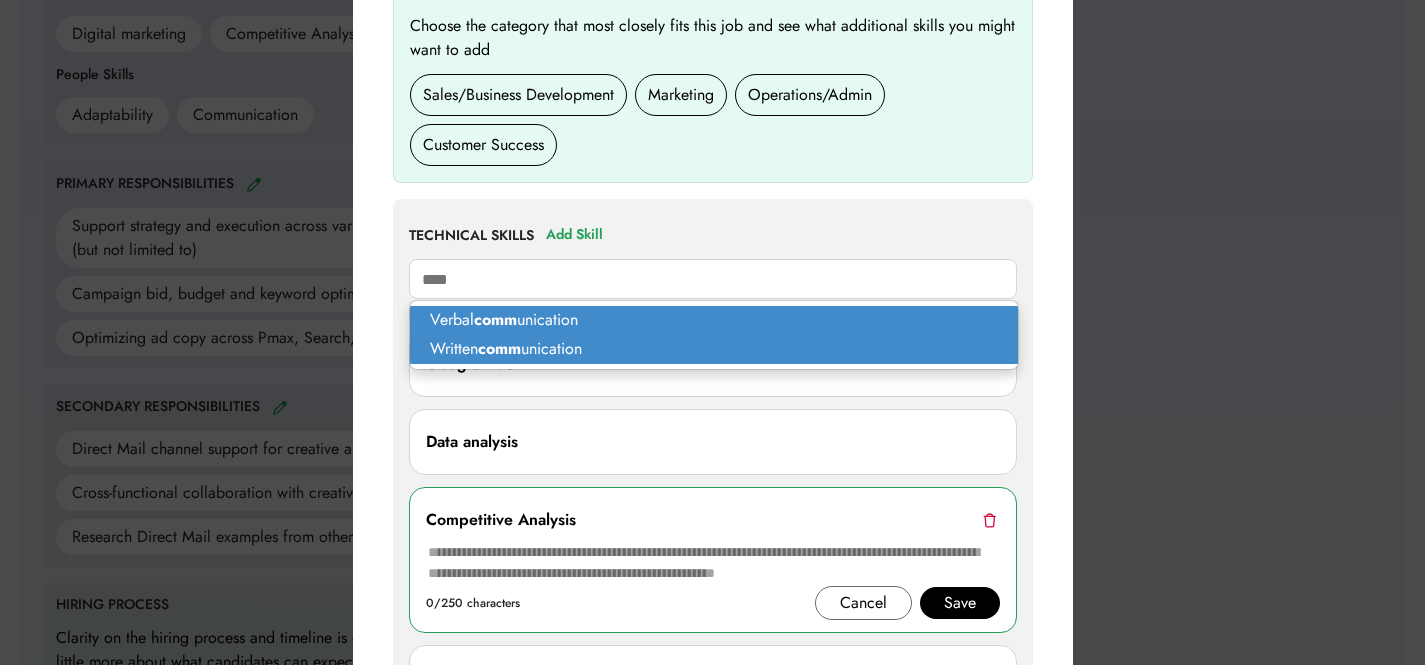 click on "Written  comm unication" at bounding box center (714, 349) 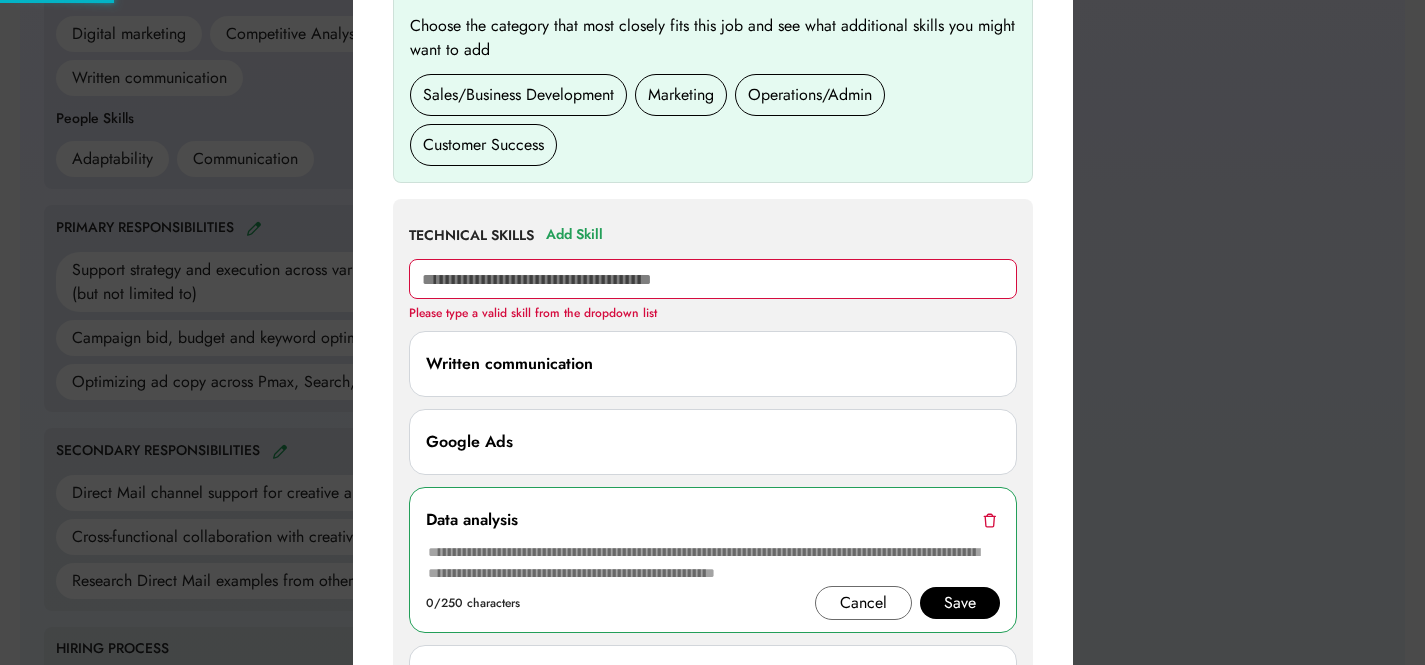 click at bounding box center [713, 279] 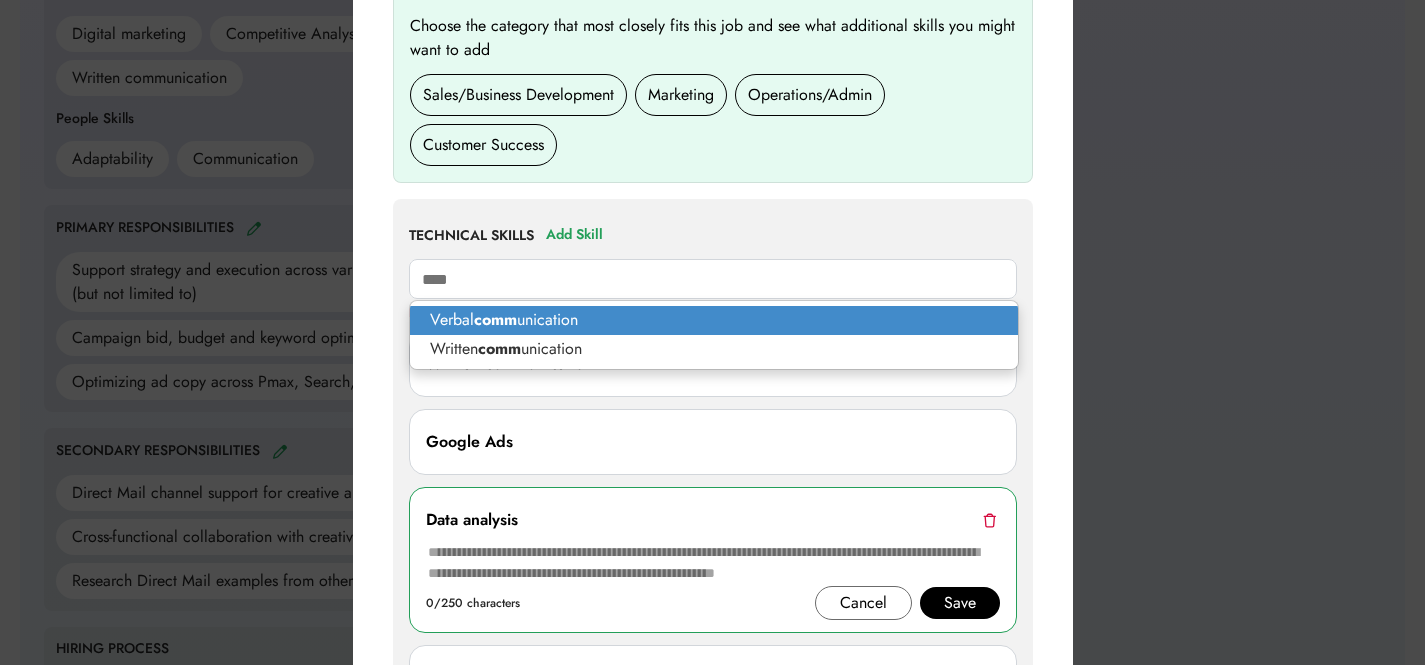 click on "Verbal  comm unication" at bounding box center (714, 320) 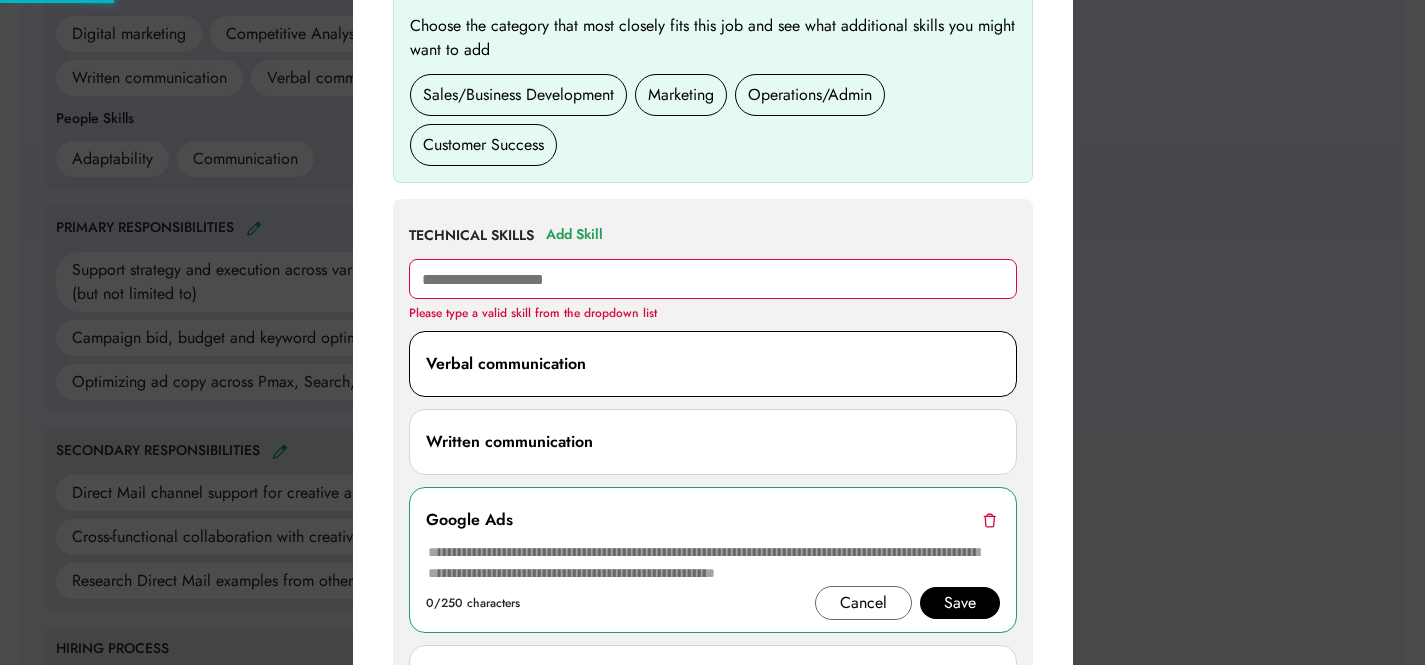 type 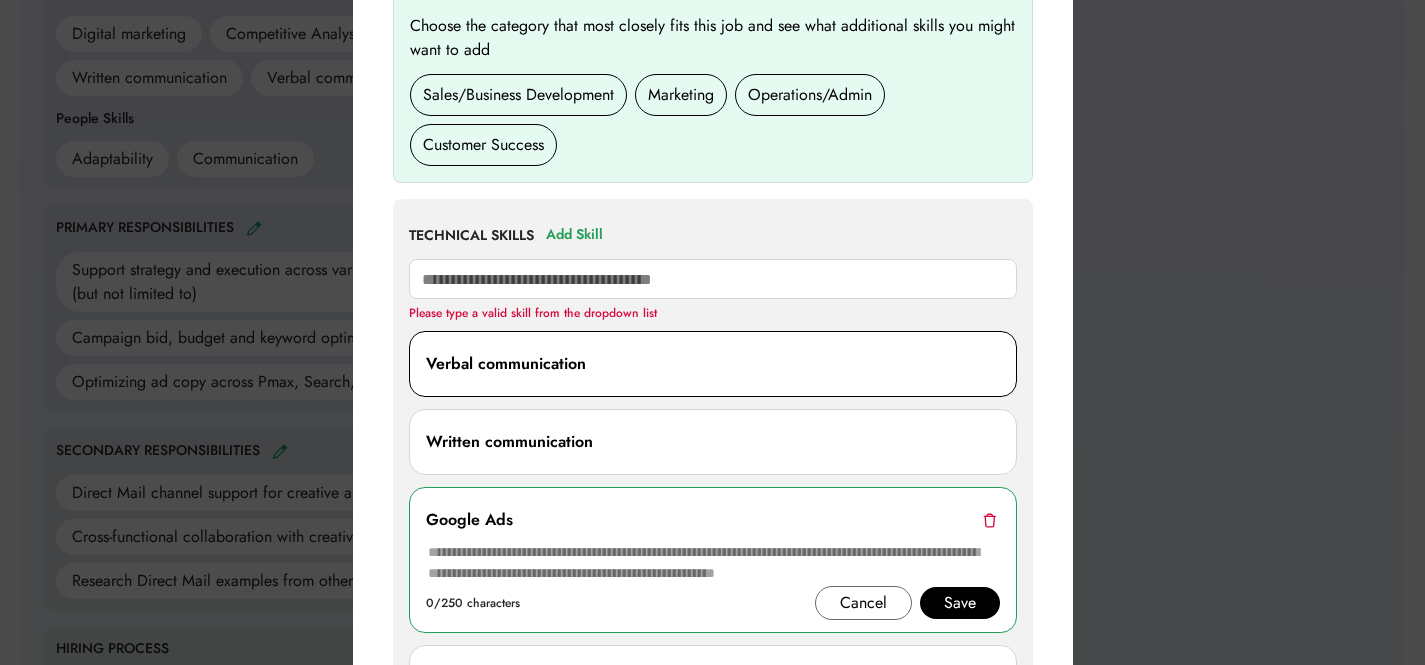 scroll, scrollTop: 1355, scrollLeft: 0, axis: vertical 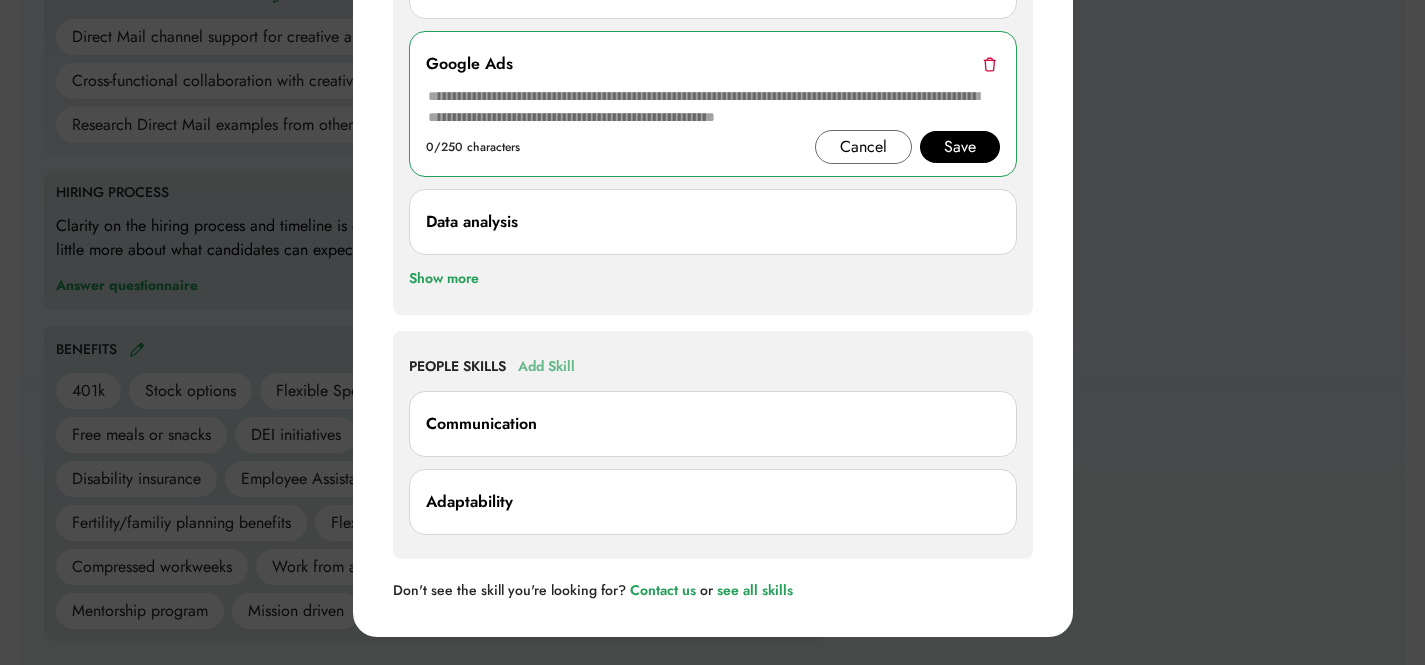 click on "Add Skill" at bounding box center (546, 367) 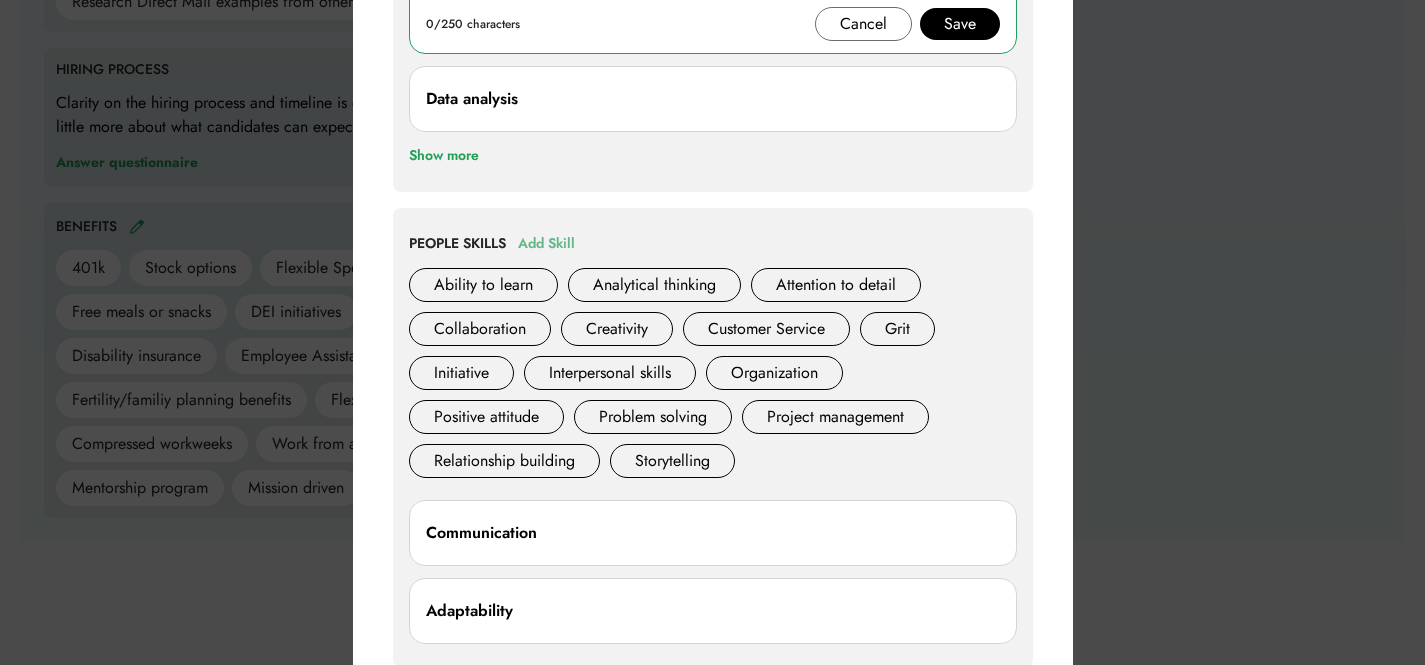 scroll, scrollTop: 1559, scrollLeft: 0, axis: vertical 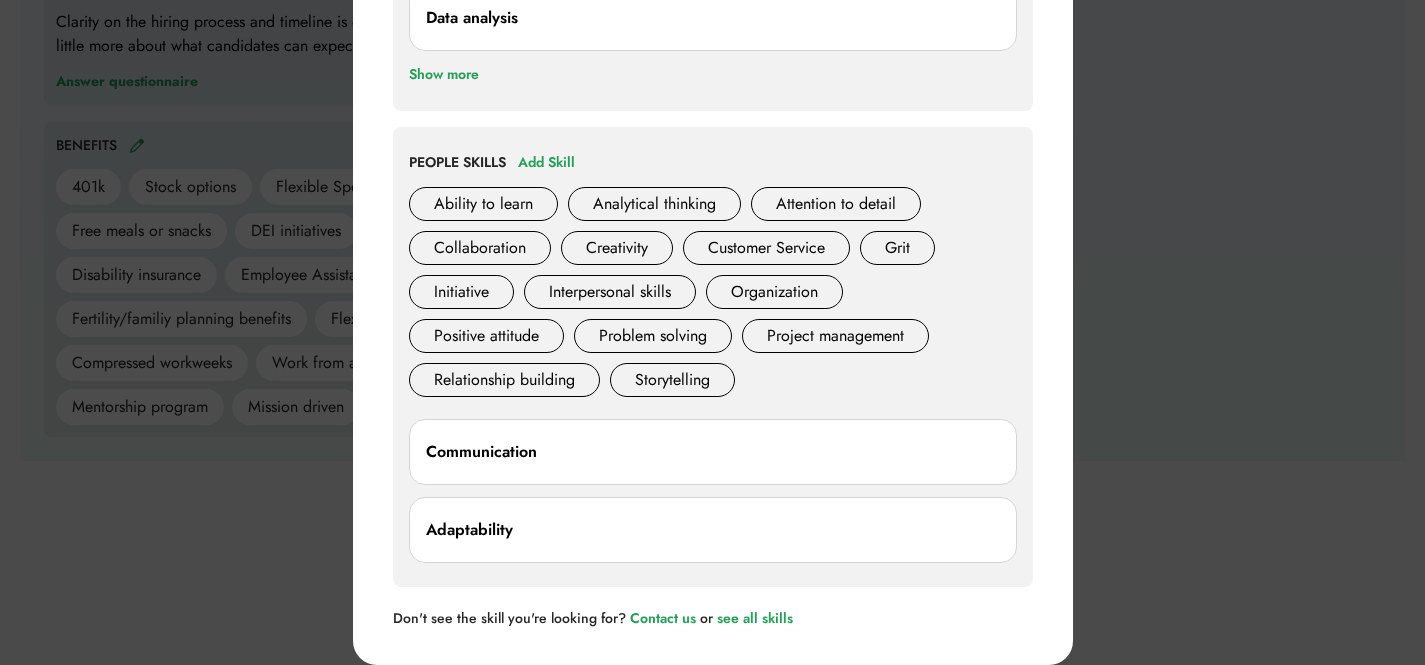click on "Communication" at bounding box center [713, 452] 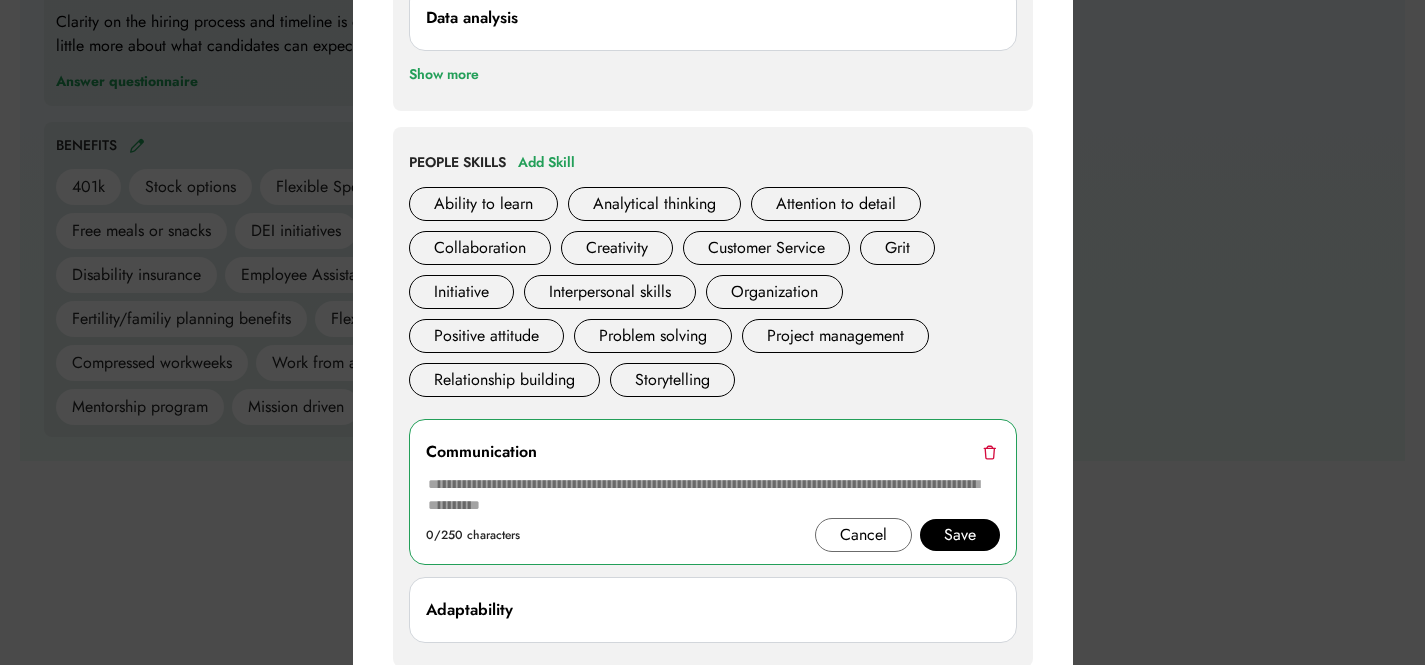 click at bounding box center (989, 452) 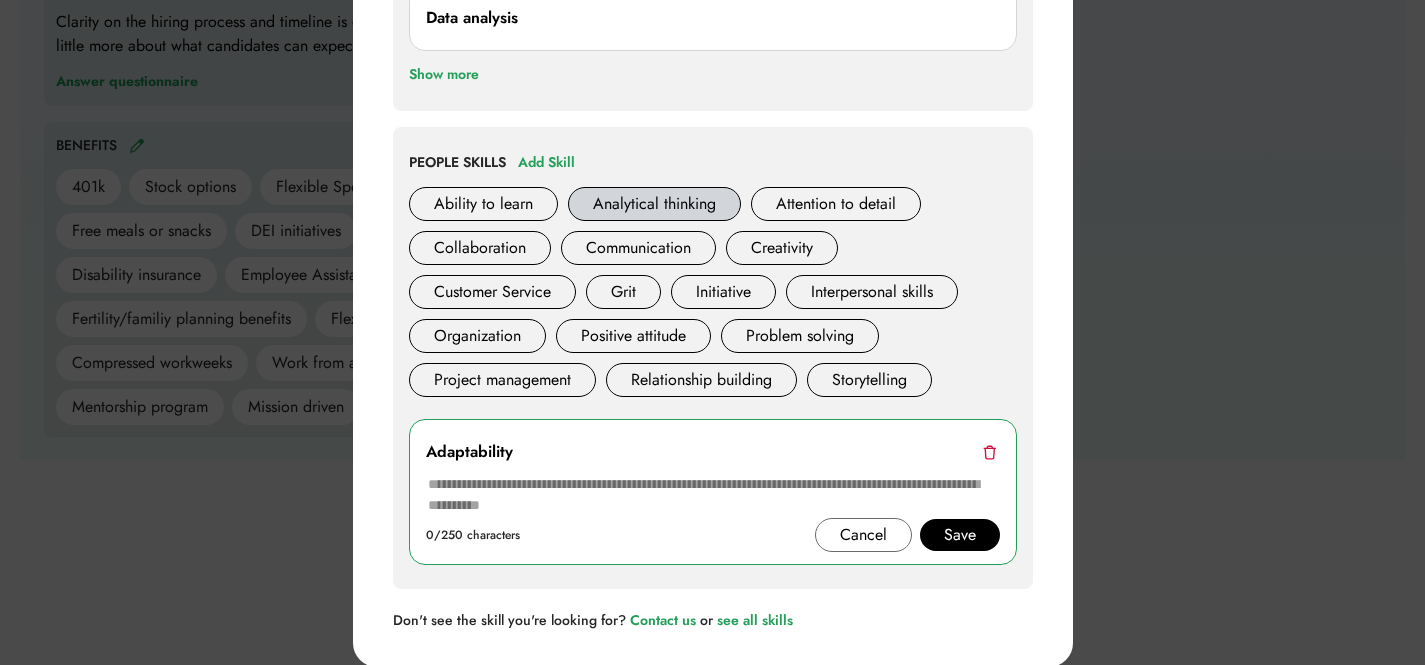 click on "Analytical thinking" at bounding box center [654, 204] 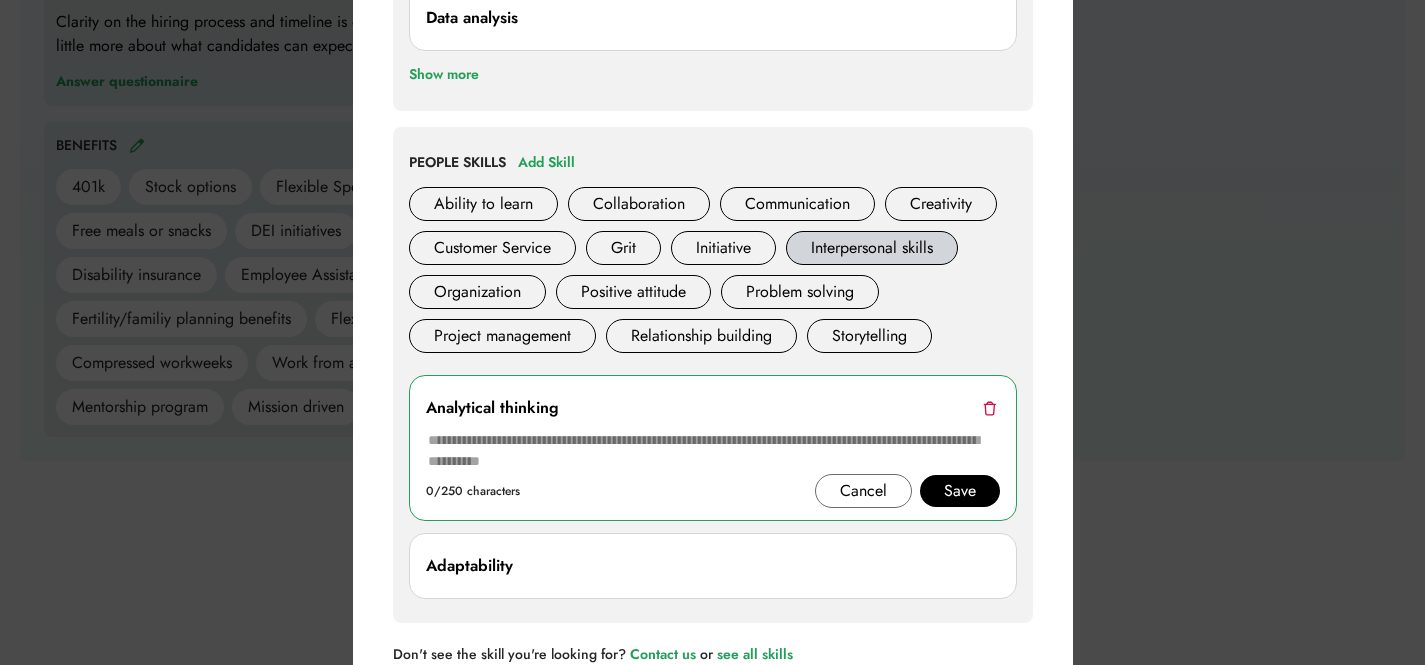 click on "Interpersonal skills" at bounding box center [872, 248] 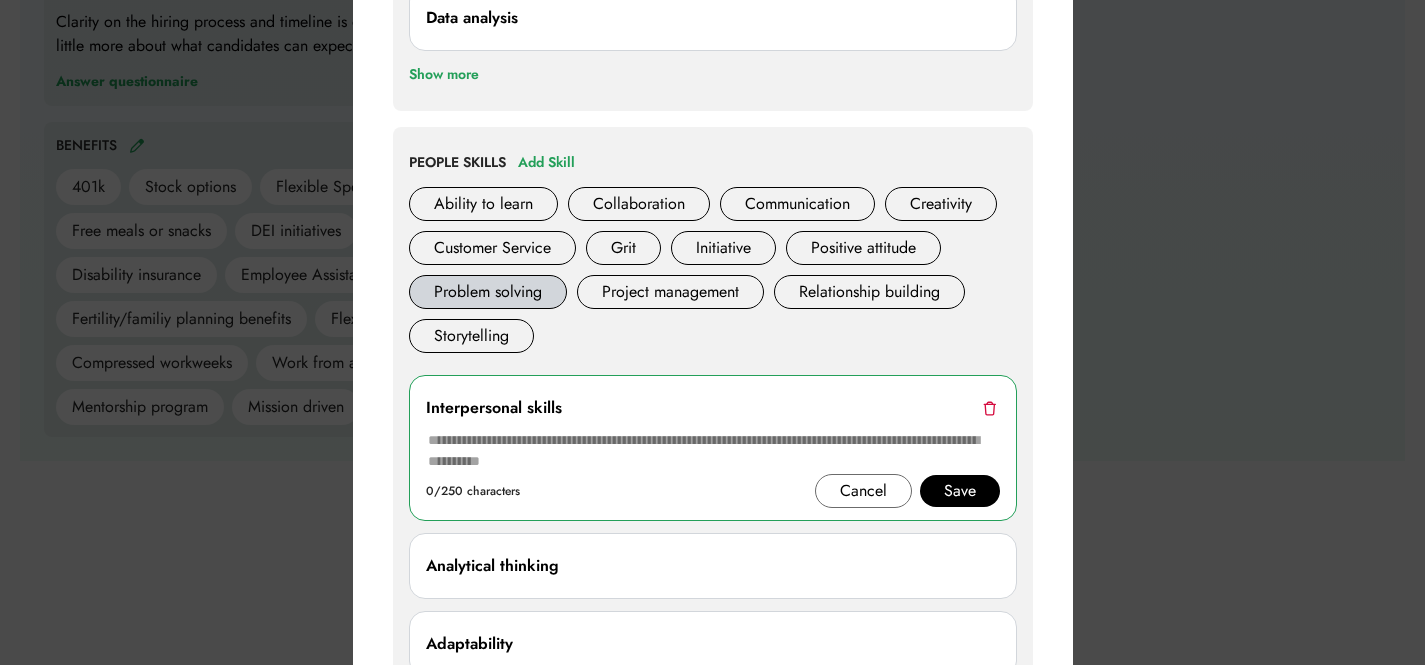 click on "Problem solving" at bounding box center (488, 292) 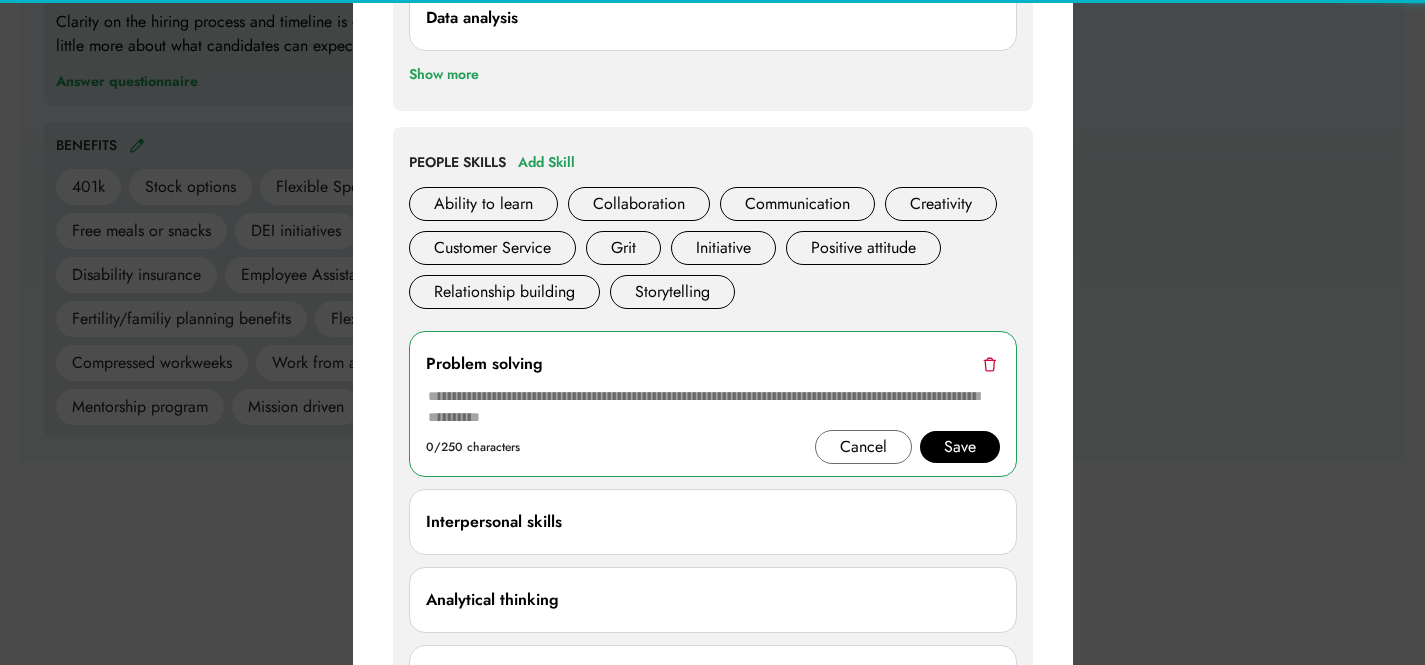 click at bounding box center [712, 332] 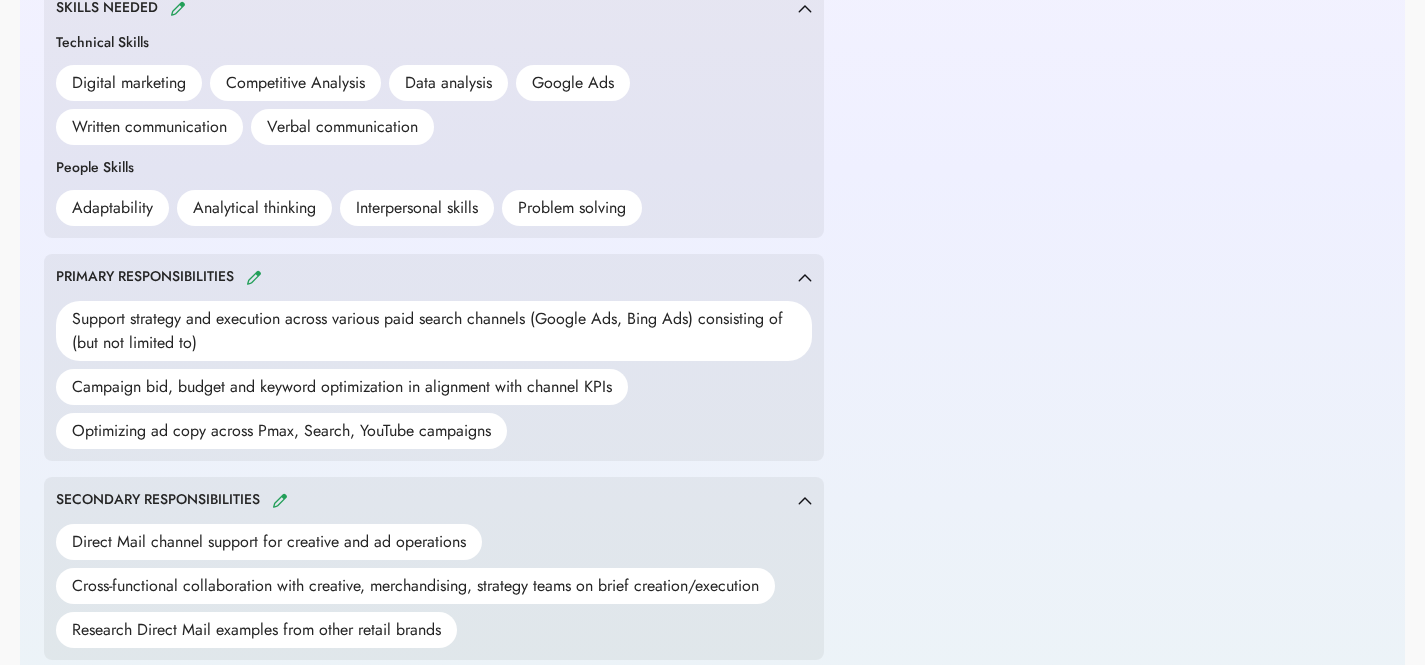 scroll, scrollTop: 858, scrollLeft: 0, axis: vertical 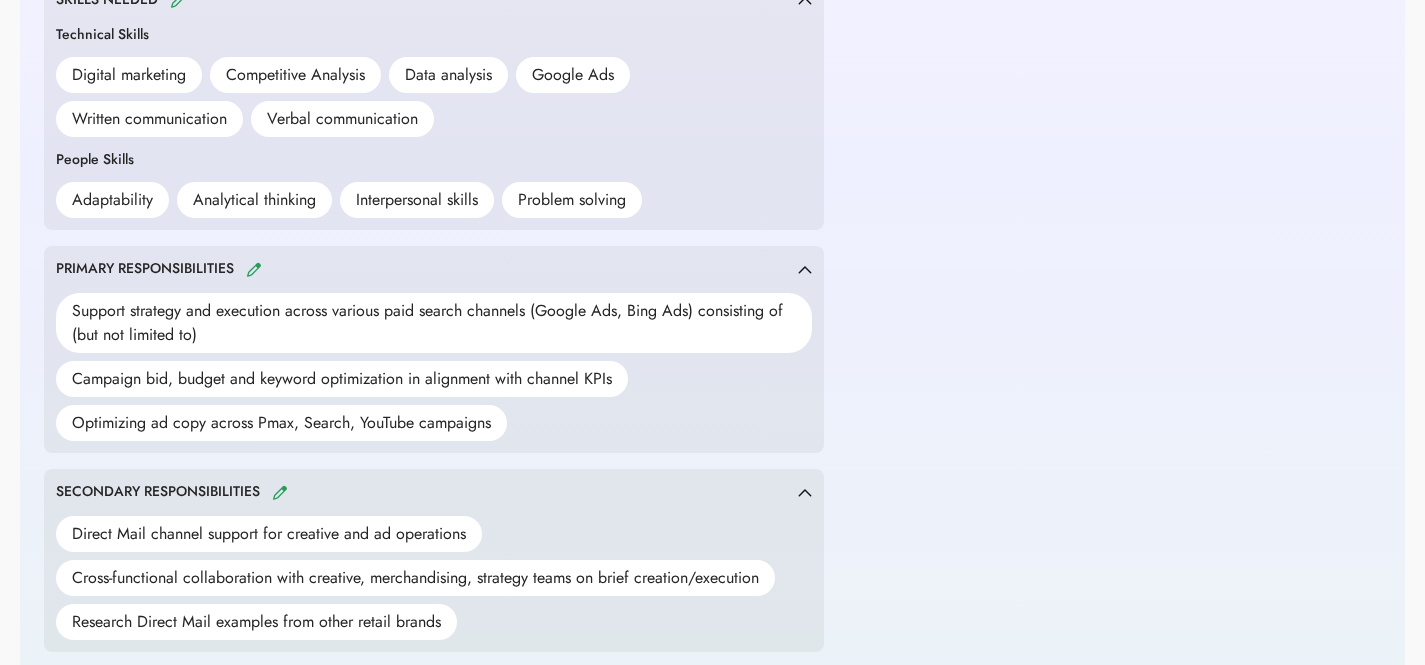 click on "Support strategy and execution across various paid search channels (Google Ads, Bing Ads) consisting of (but not limited to)" at bounding box center (434, 323) 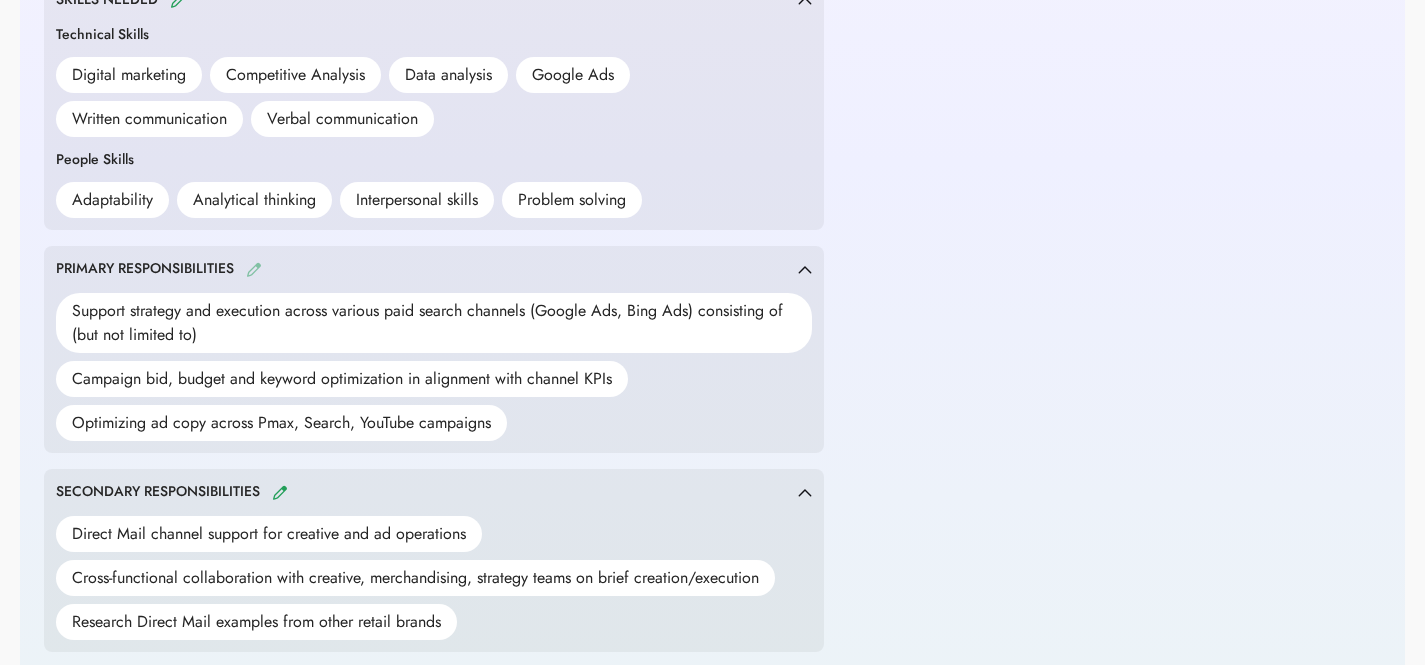 click at bounding box center [254, 269] 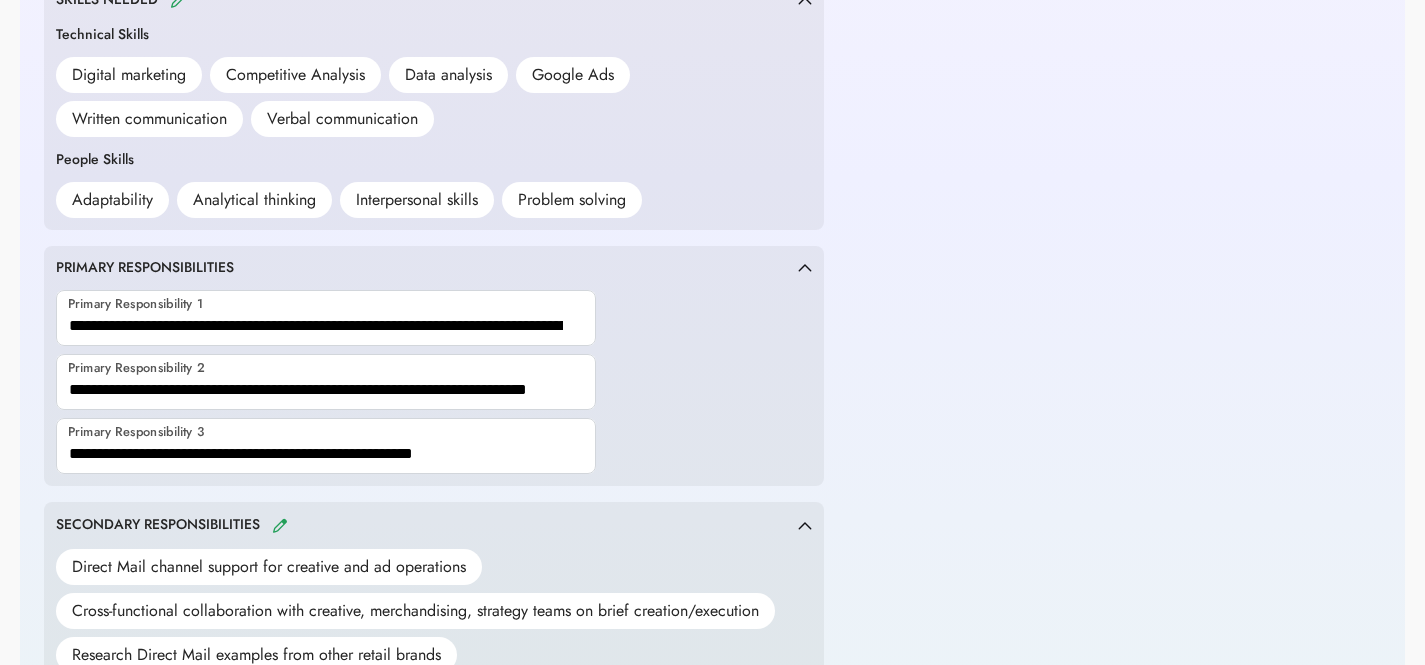 click on "Primary Responsibility 1 Primary Responsibility 2 Primary Responsibility 3" at bounding box center (434, 376) 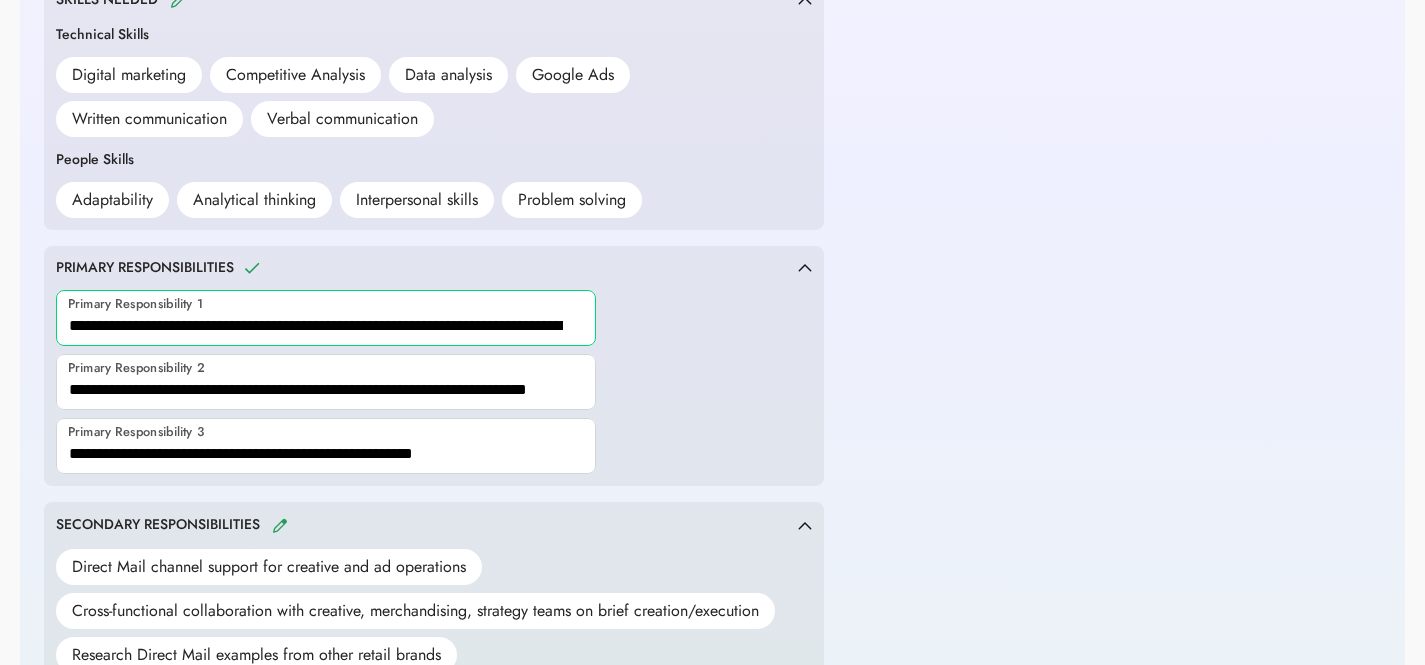 click at bounding box center [326, 318] 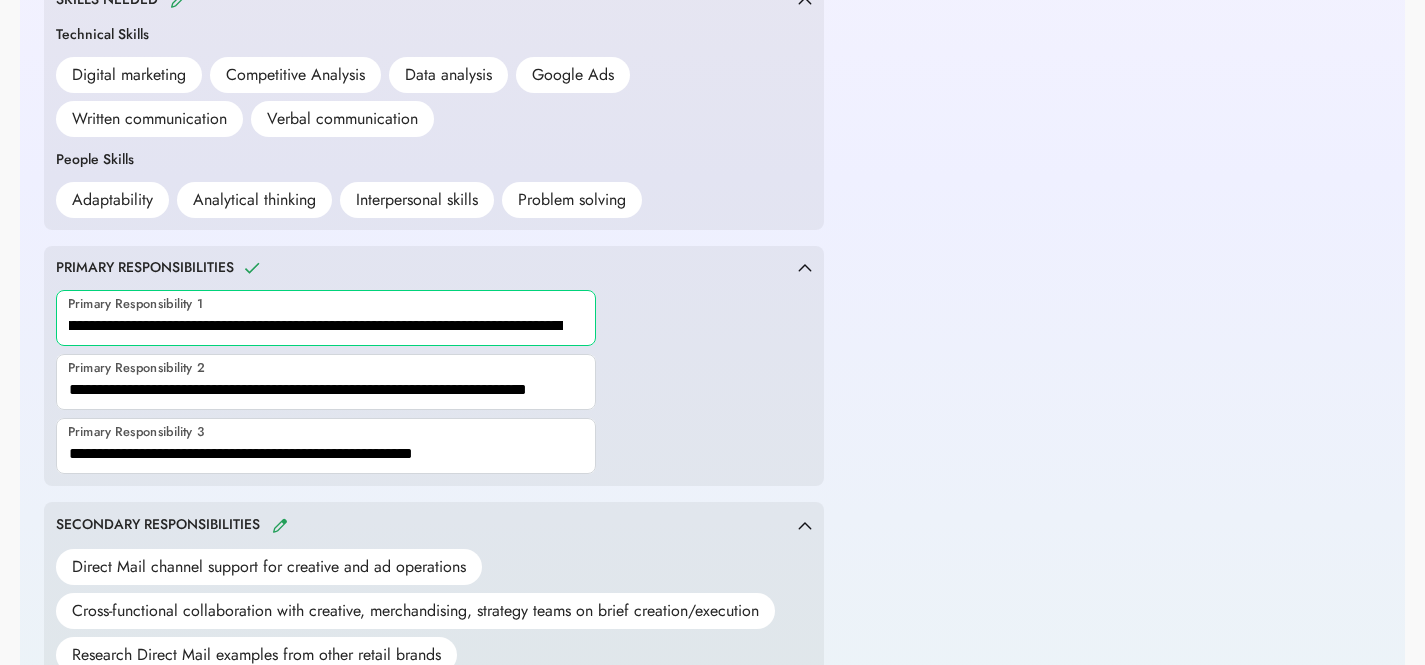 scroll, scrollTop: 0, scrollLeft: 349, axis: horizontal 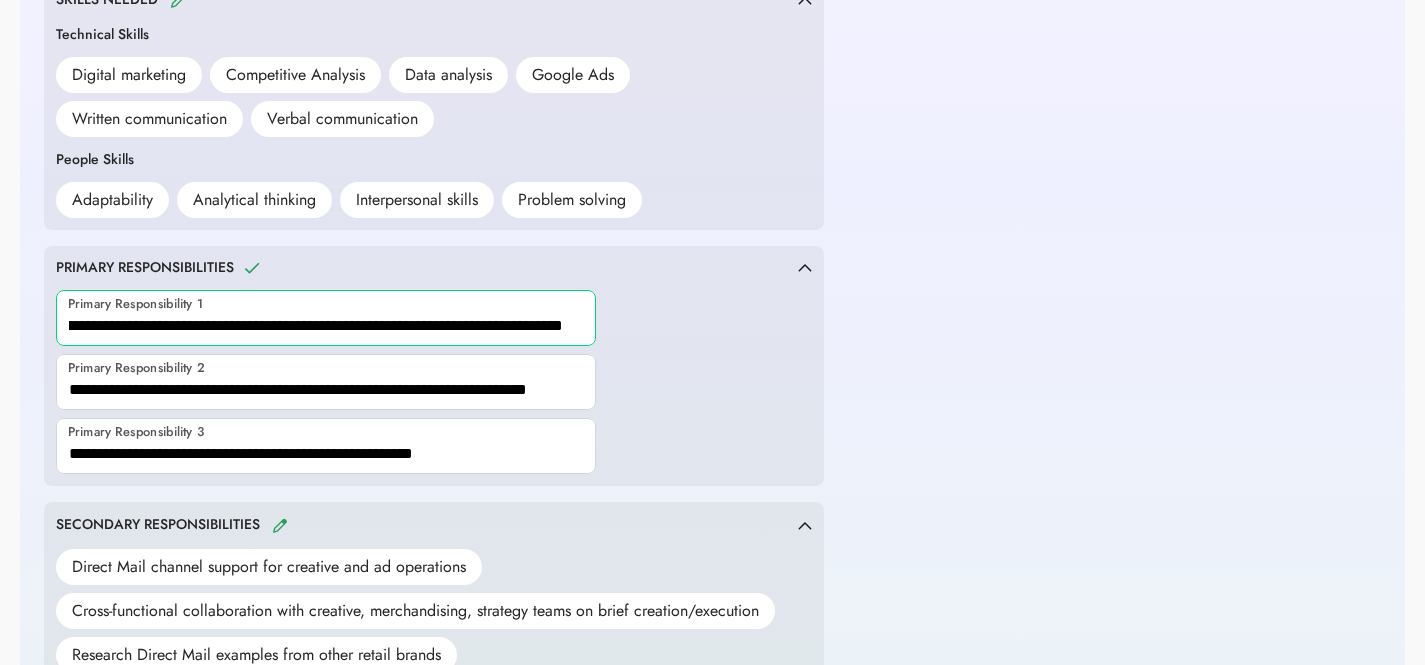 drag, startPoint x: 453, startPoint y: 327, endPoint x: 751, endPoint y: 333, distance: 298.0604 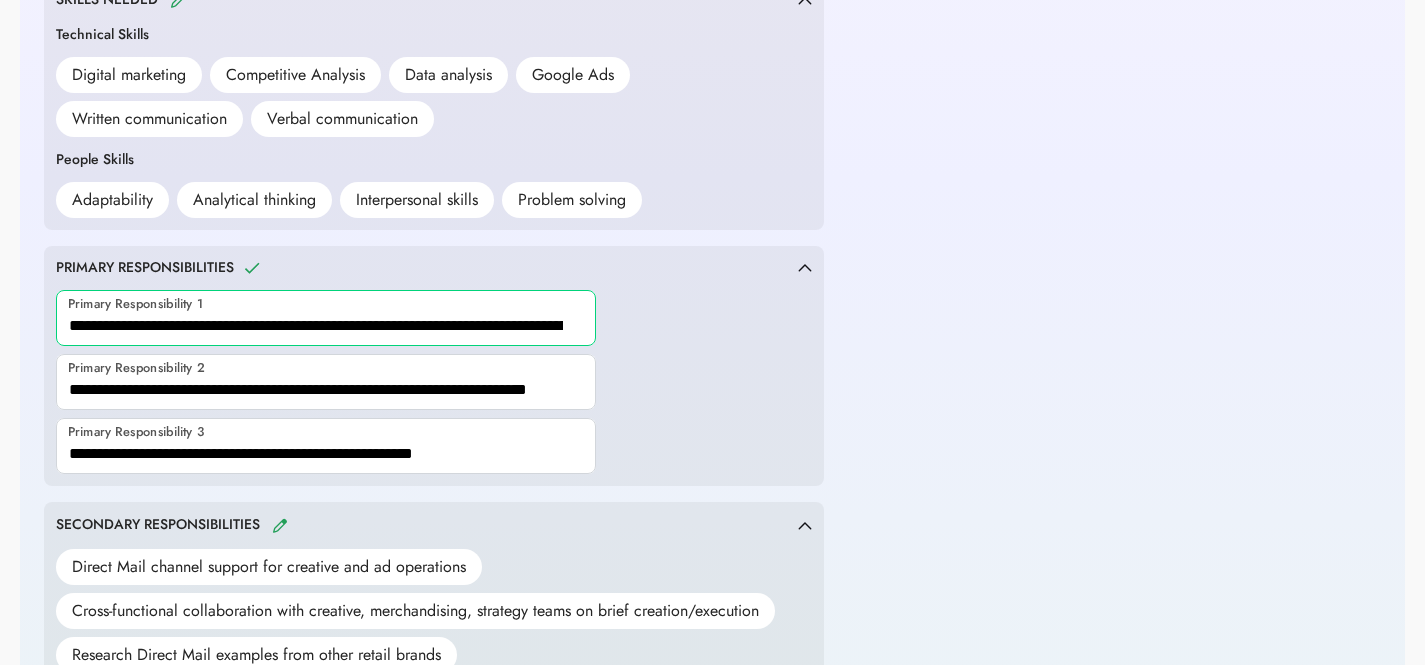 click 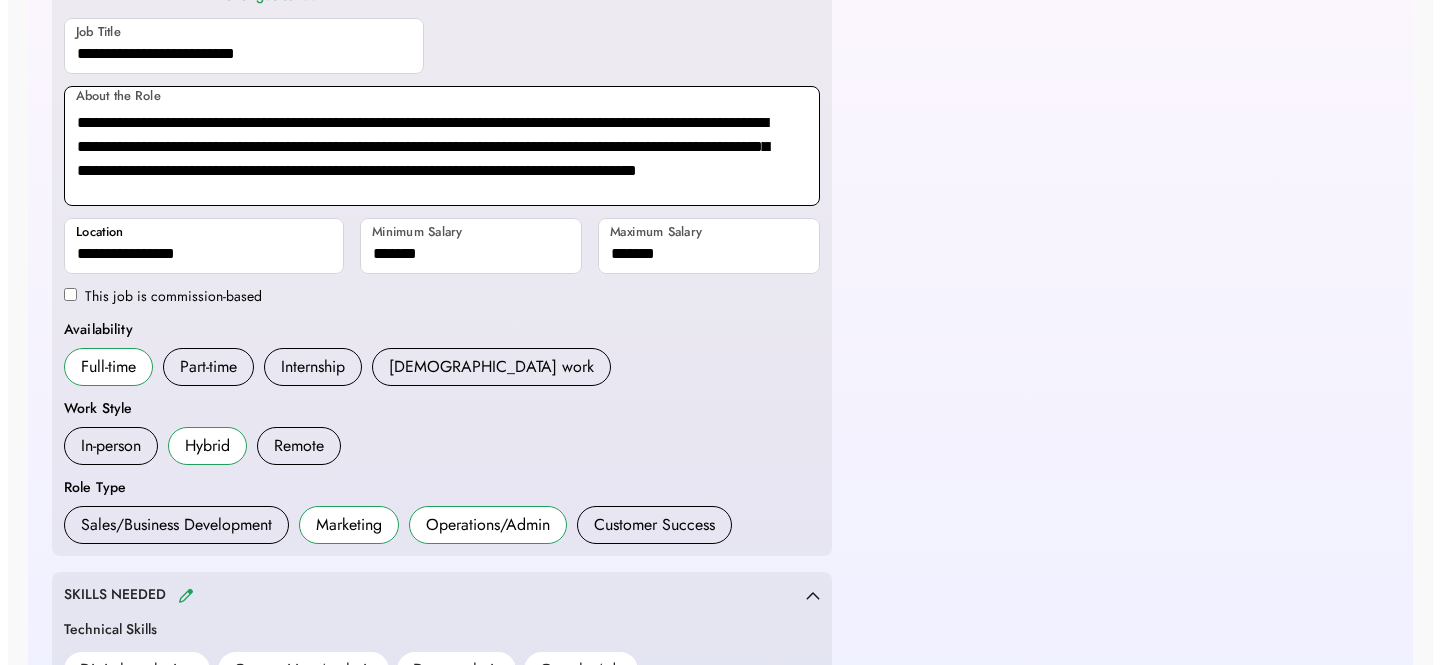 scroll, scrollTop: 0, scrollLeft: 0, axis: both 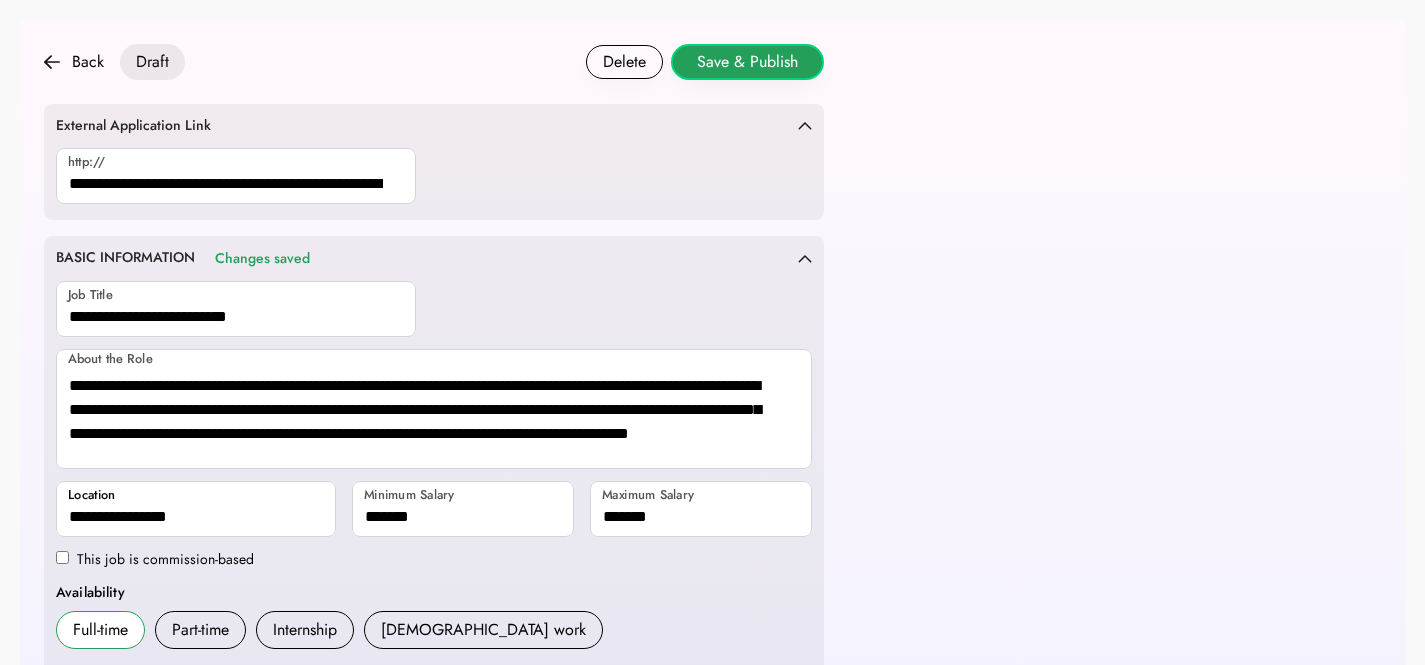 click on "Save & Publish" at bounding box center (747, 62) 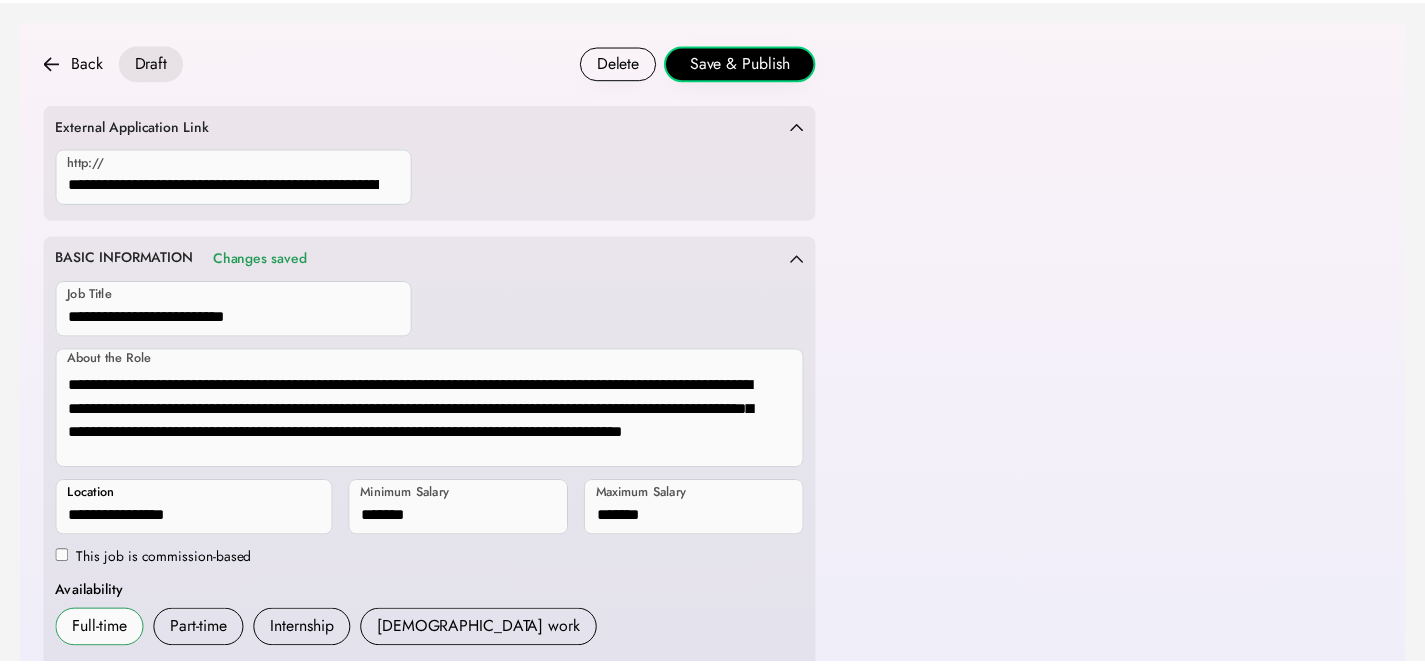 scroll, scrollTop: 826, scrollLeft: 0, axis: vertical 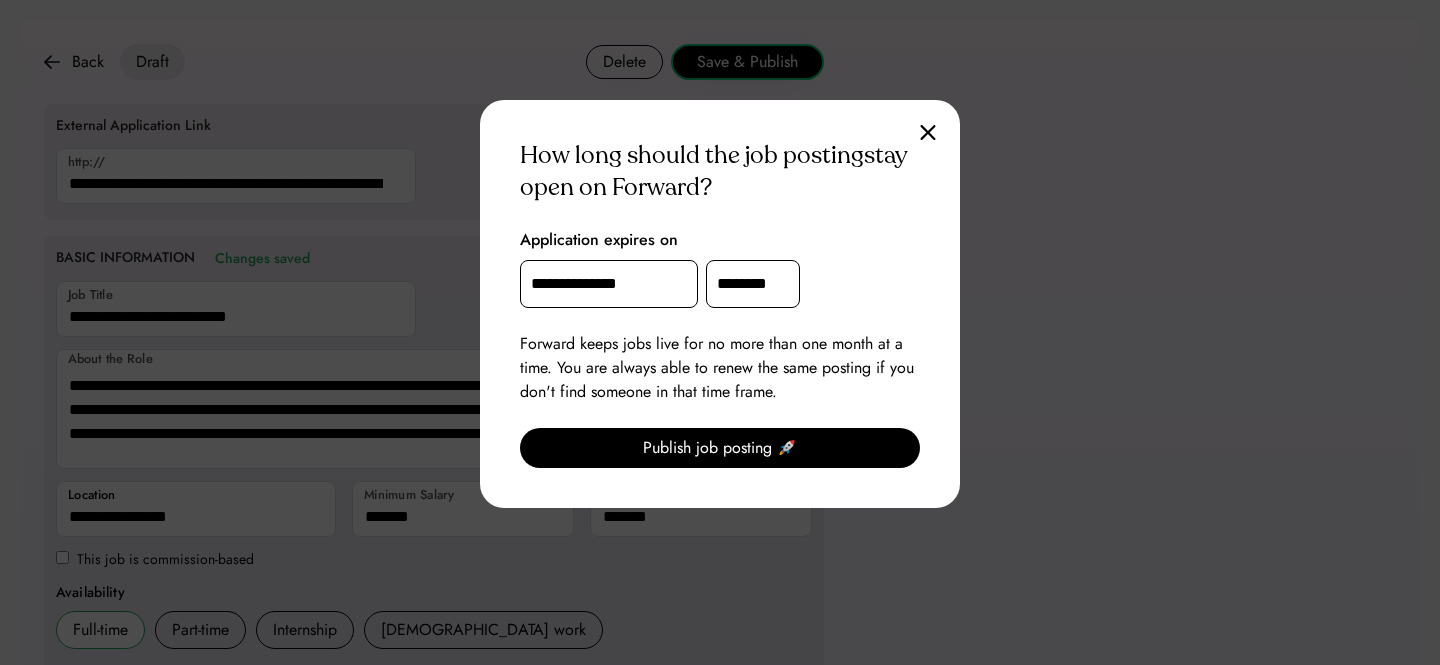 click on "**********" at bounding box center [609, 284] 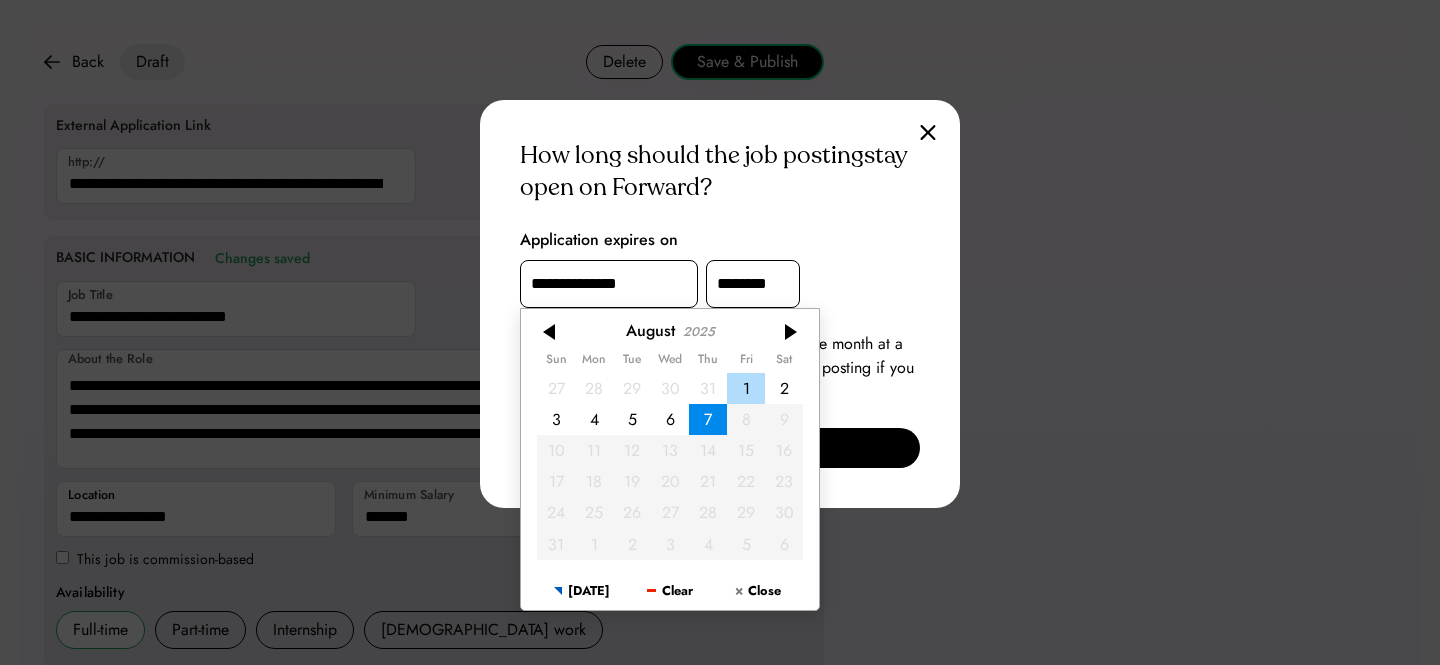 click on "1" at bounding box center (746, 387) 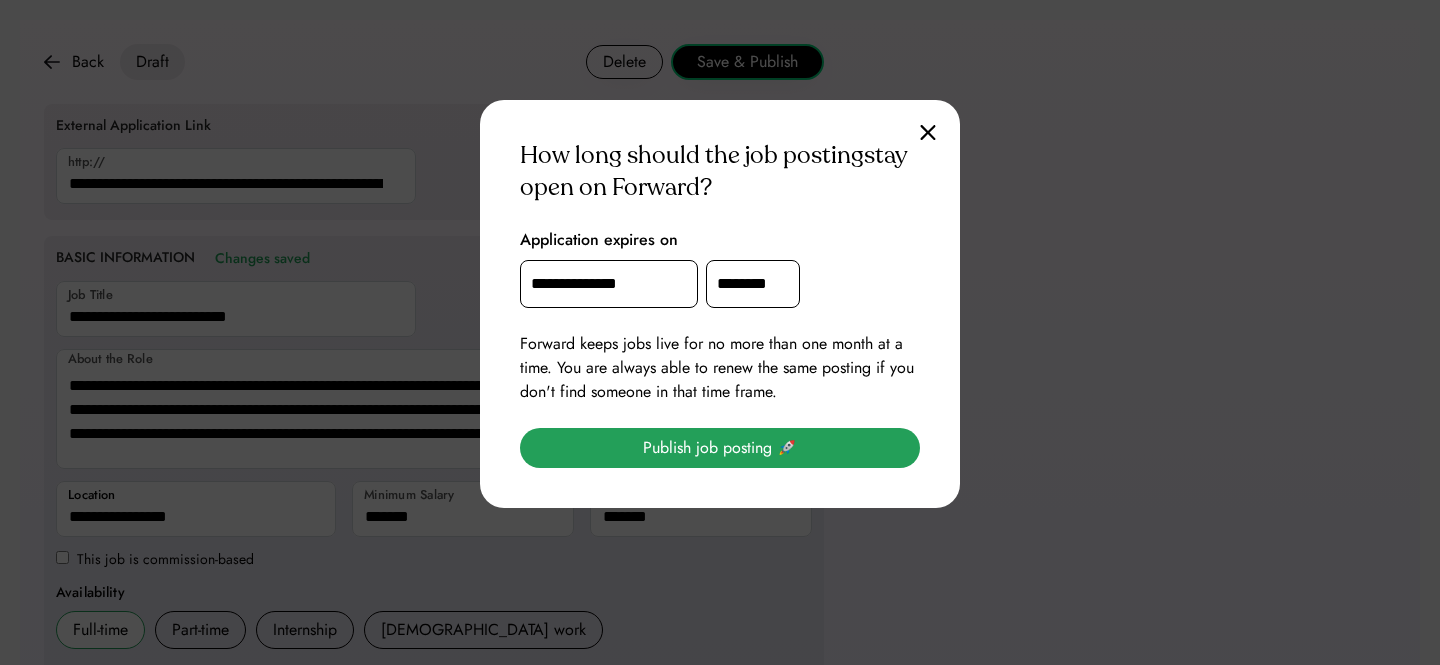 click on "Publish job posting 🚀" at bounding box center (720, 448) 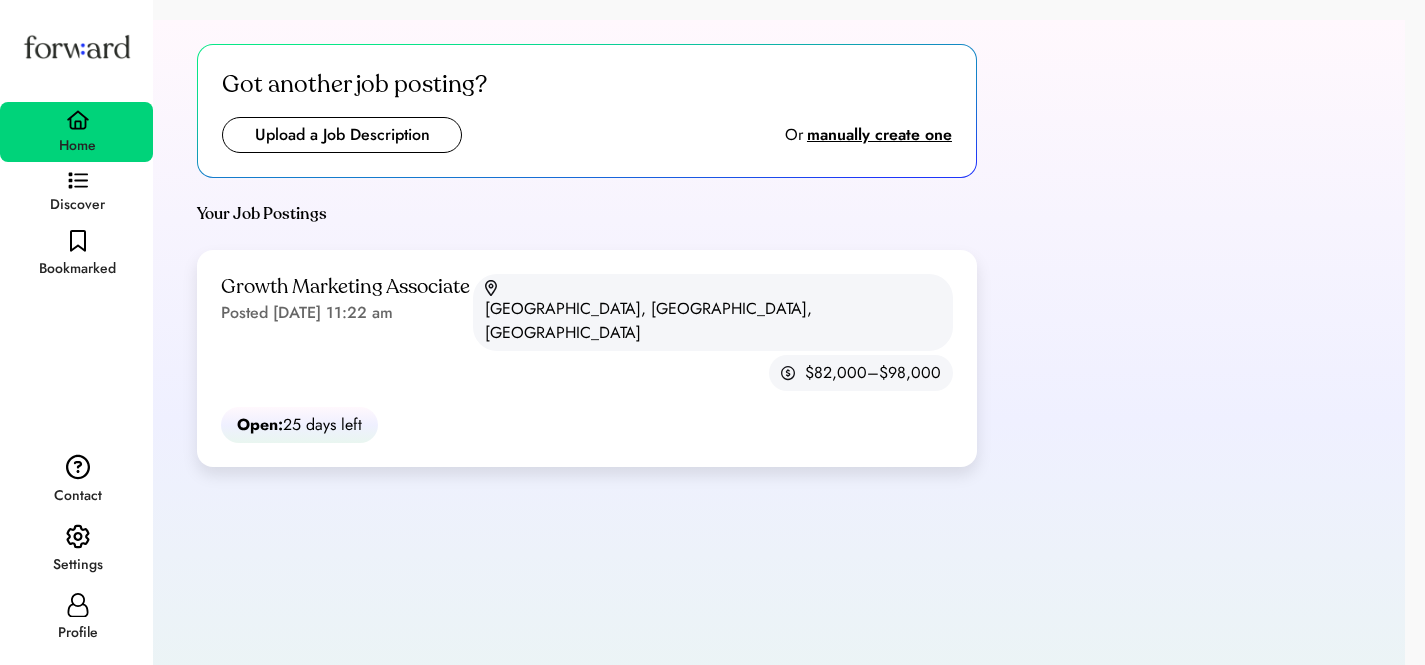 scroll, scrollTop: 0, scrollLeft: 0, axis: both 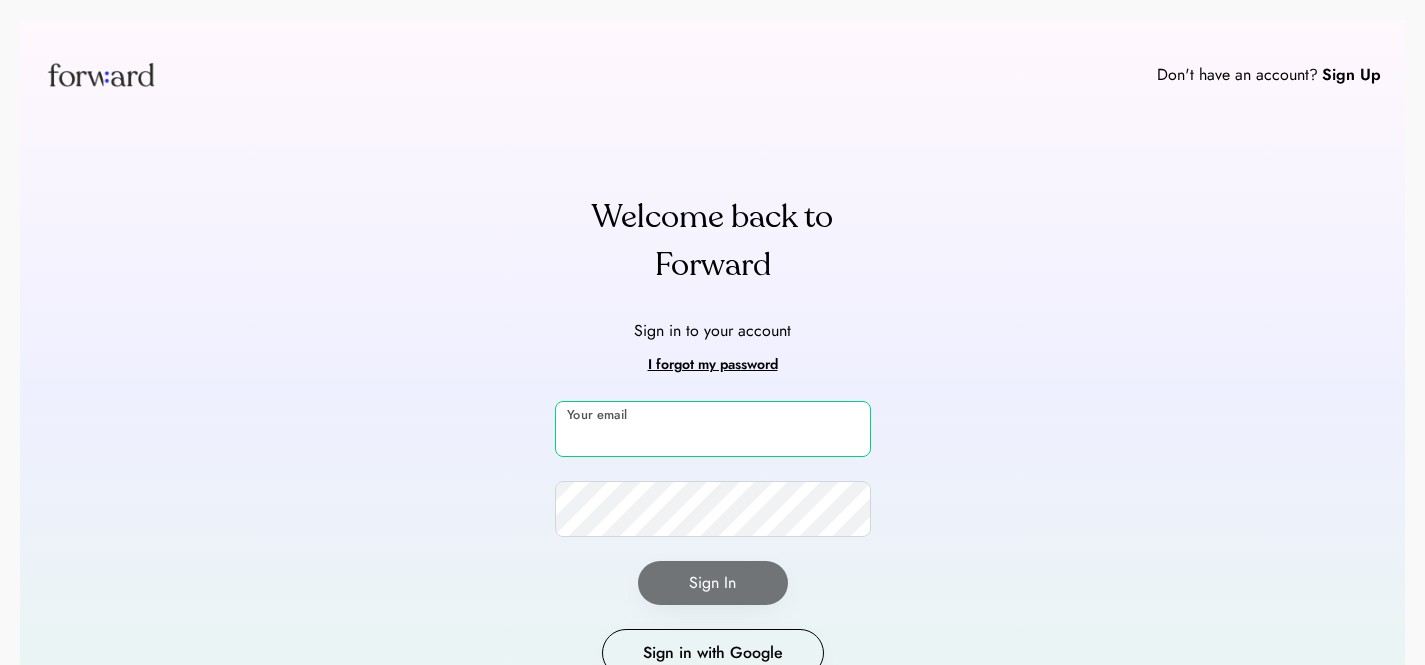 click at bounding box center [713, 429] 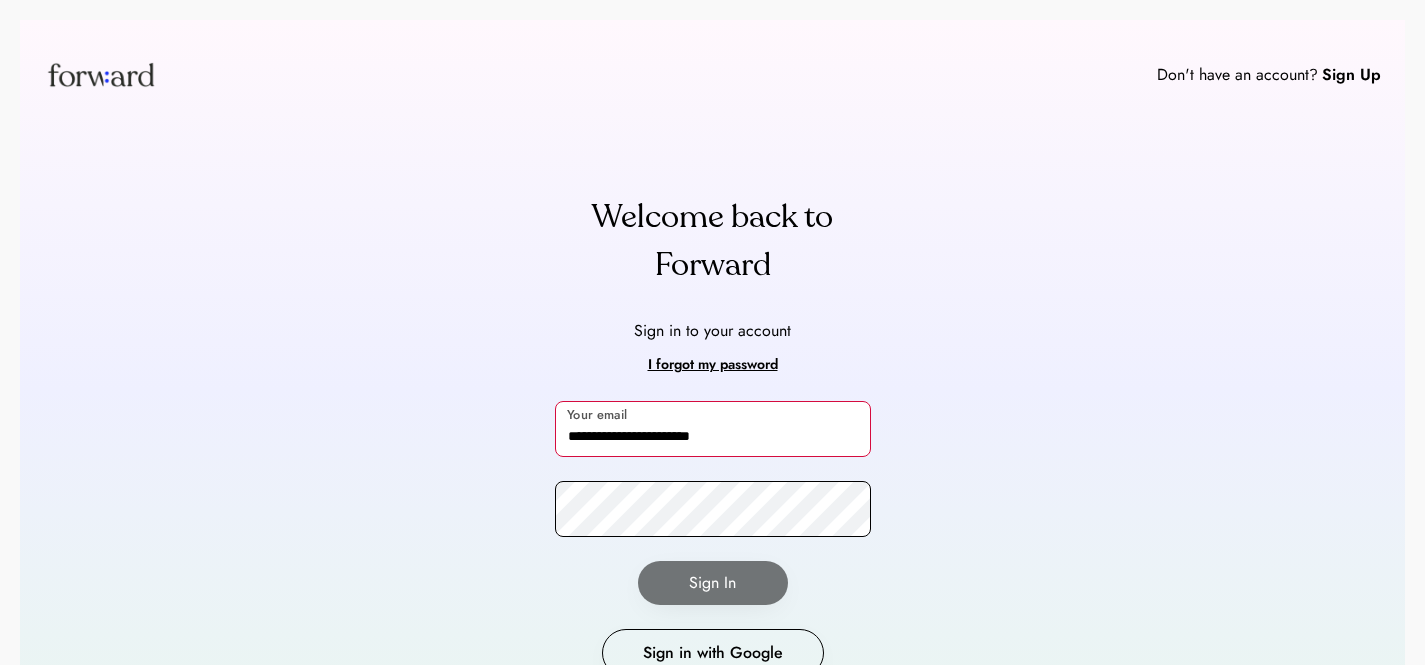 type on "**********" 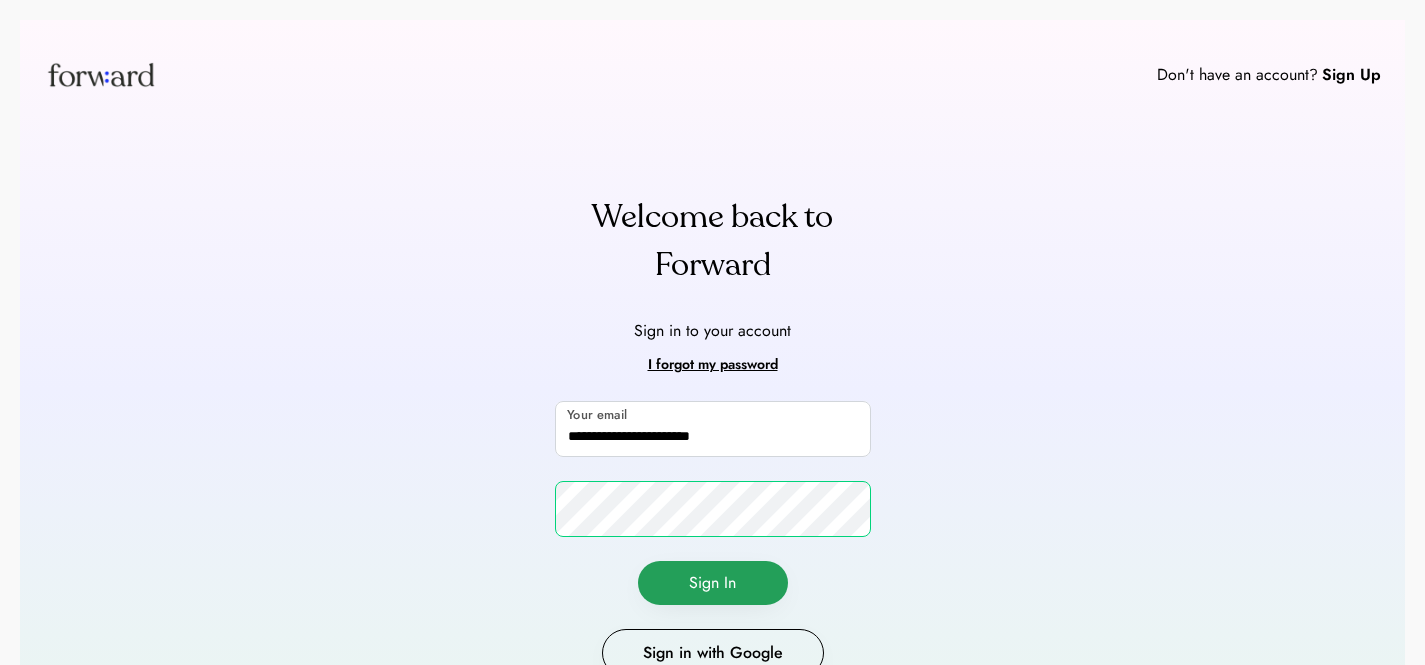 click on "Sign In" at bounding box center [713, 583] 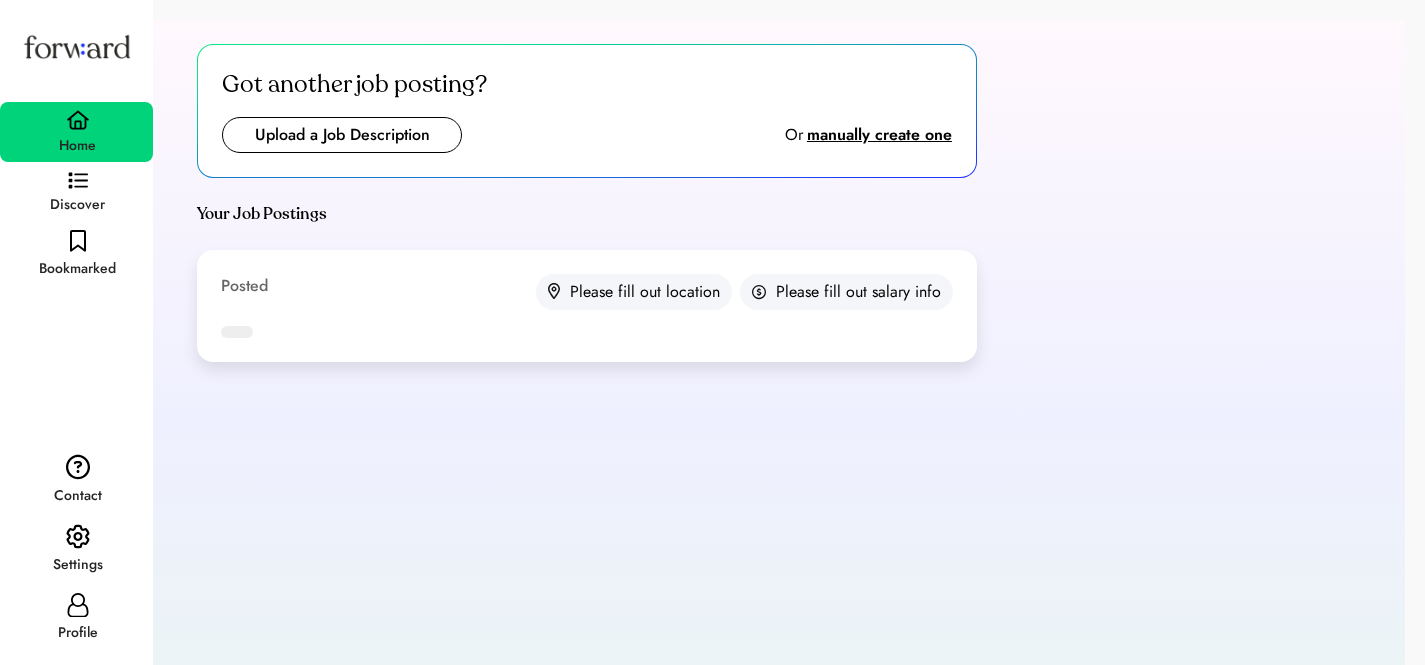 scroll, scrollTop: 0, scrollLeft: 0, axis: both 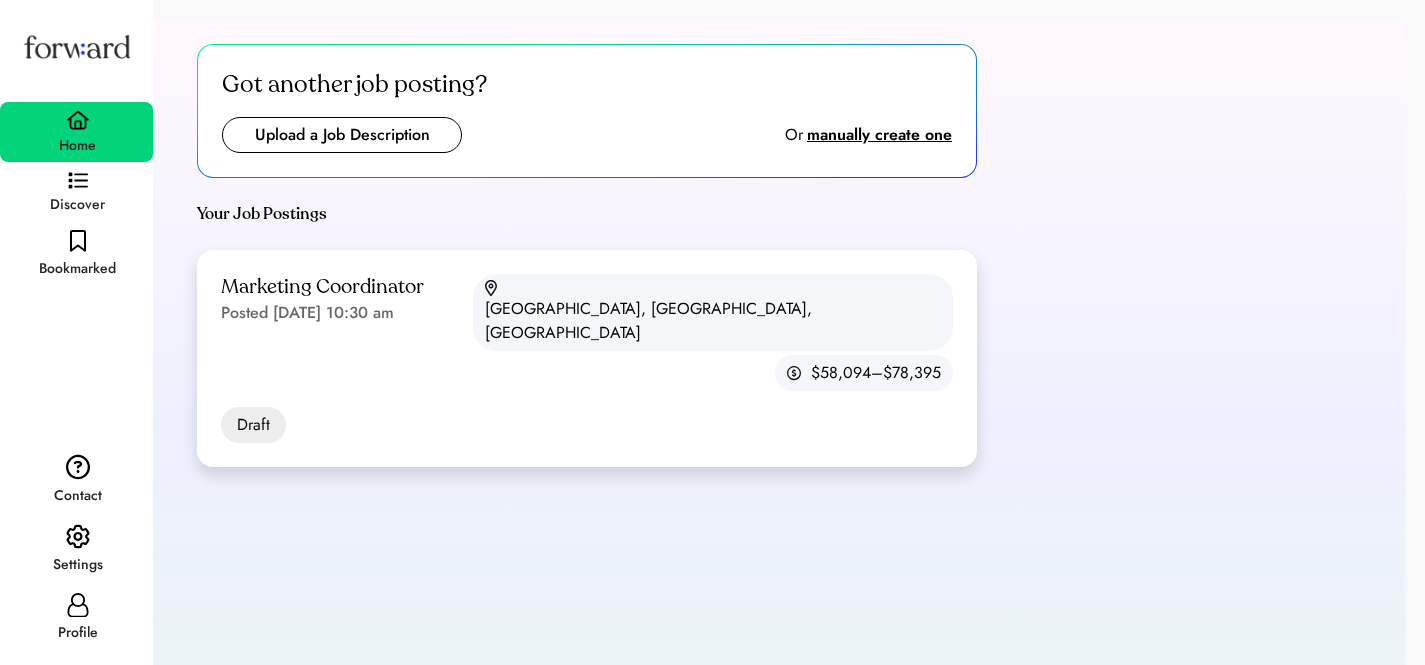 click on "Marketing Coordinator Posted Jul 7, 2025 10:30 am Portland, OR, USA $58,094–$78,395" at bounding box center [587, 332] 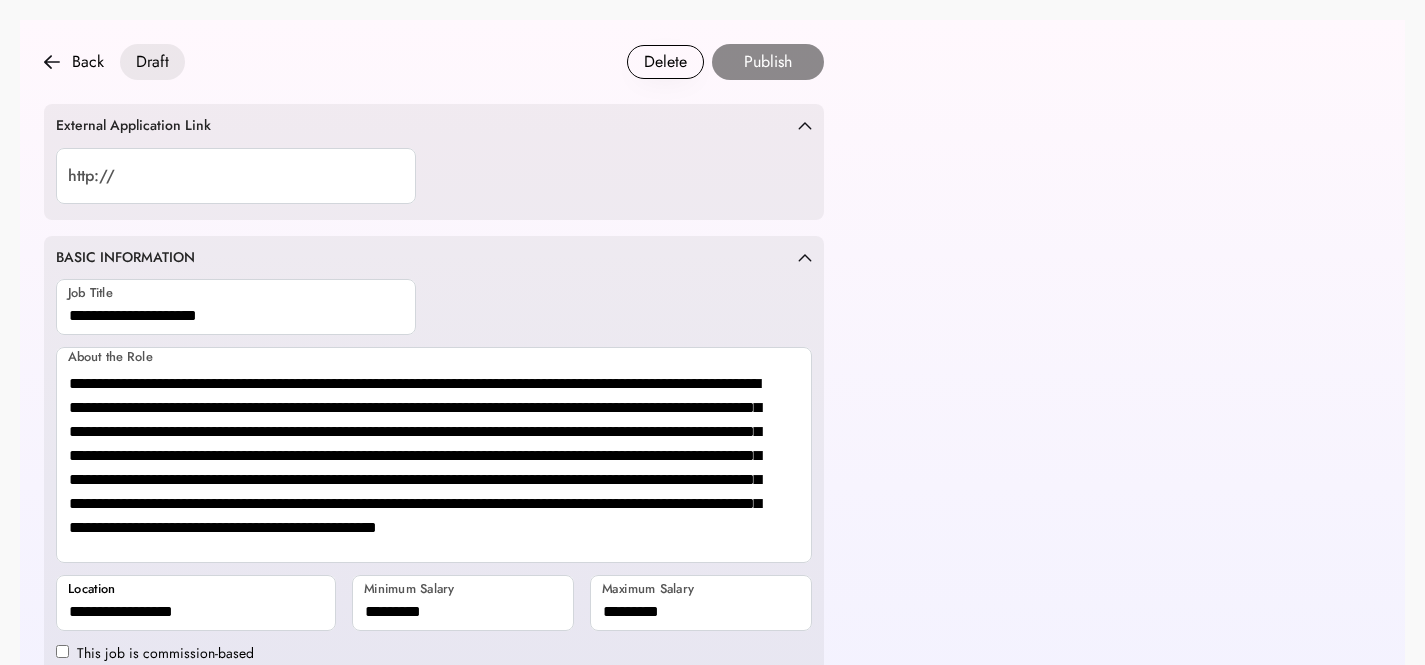 scroll, scrollTop: 0, scrollLeft: 0, axis: both 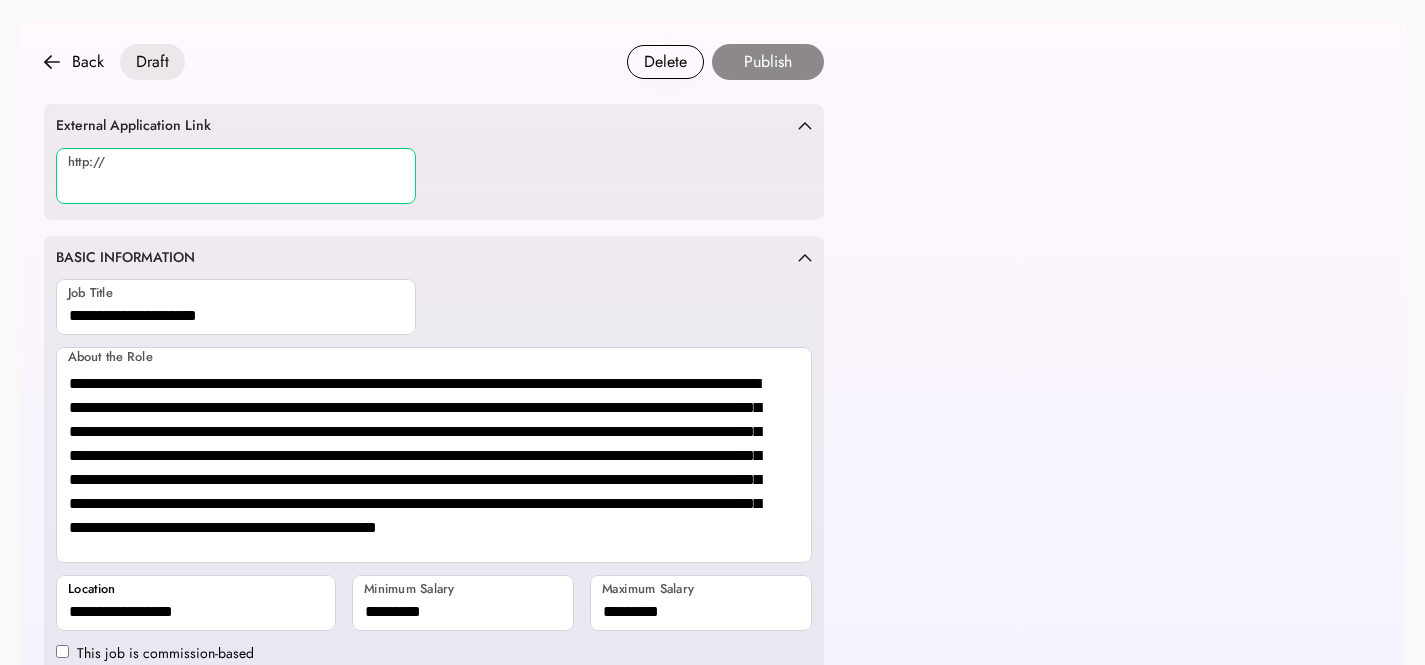 click at bounding box center (236, 176) 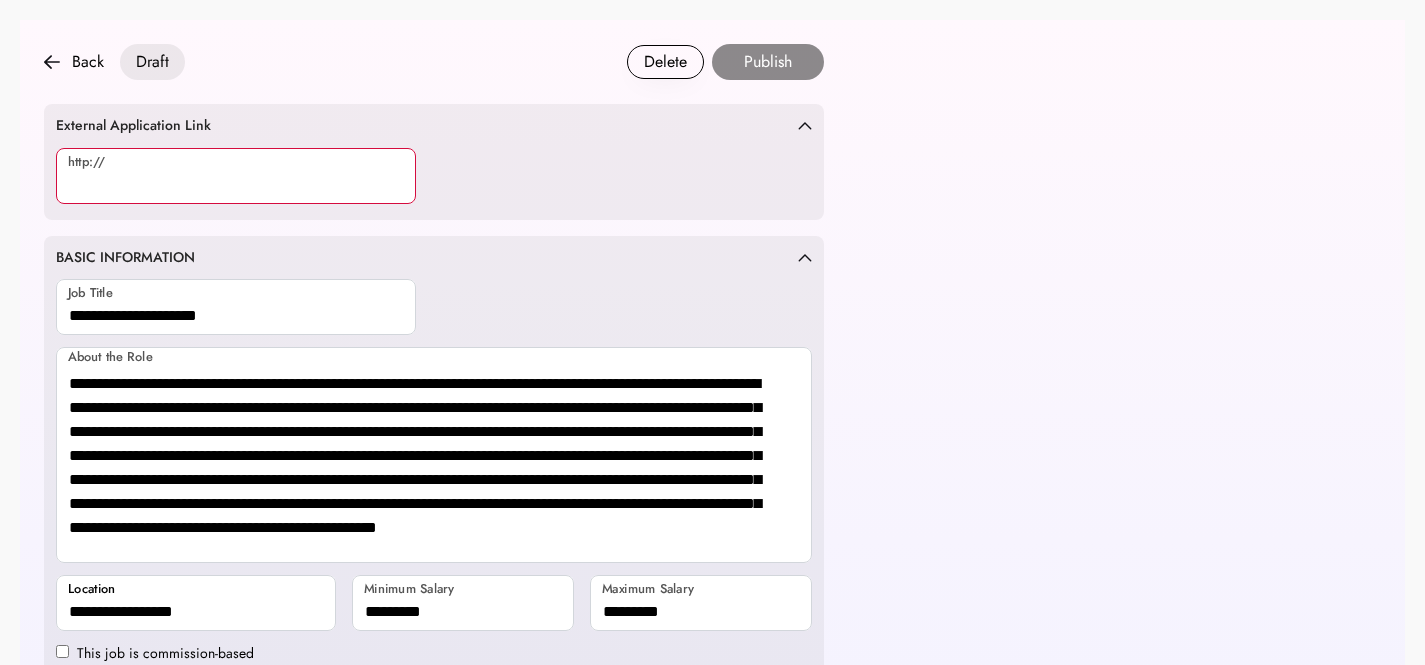 paste on "**********" 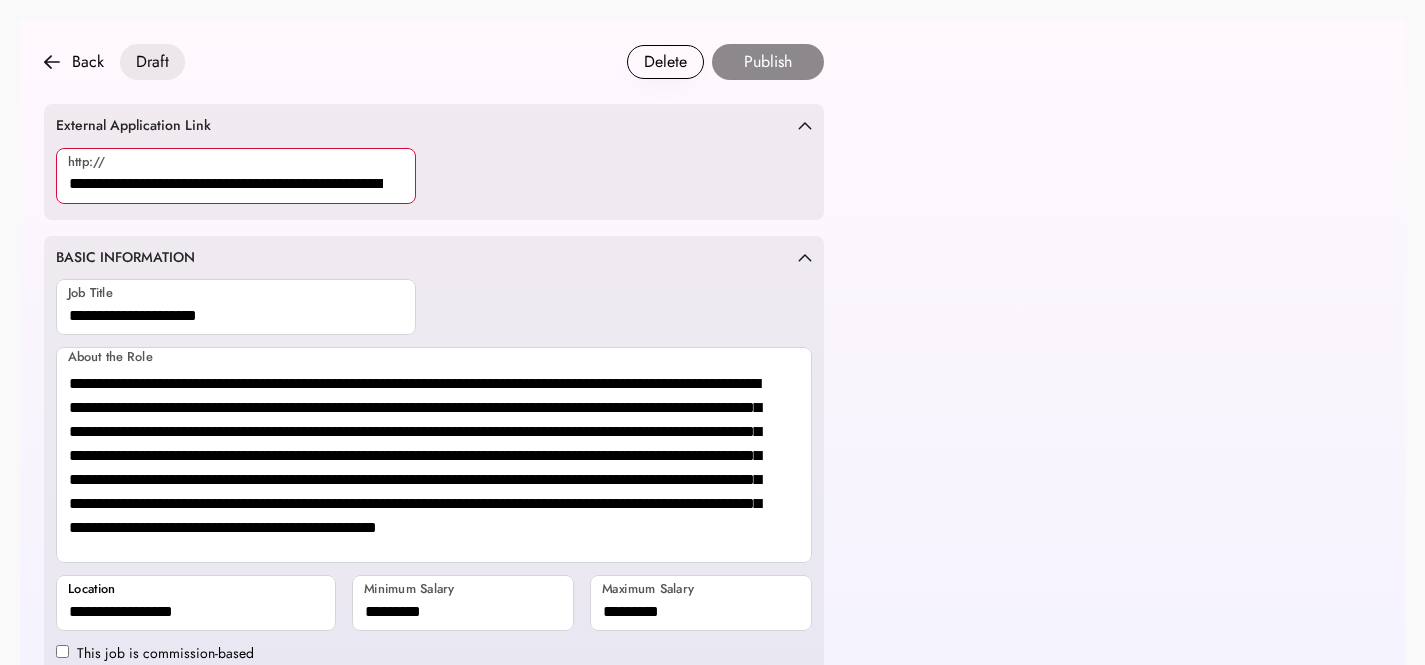scroll, scrollTop: 0, scrollLeft: 240, axis: horizontal 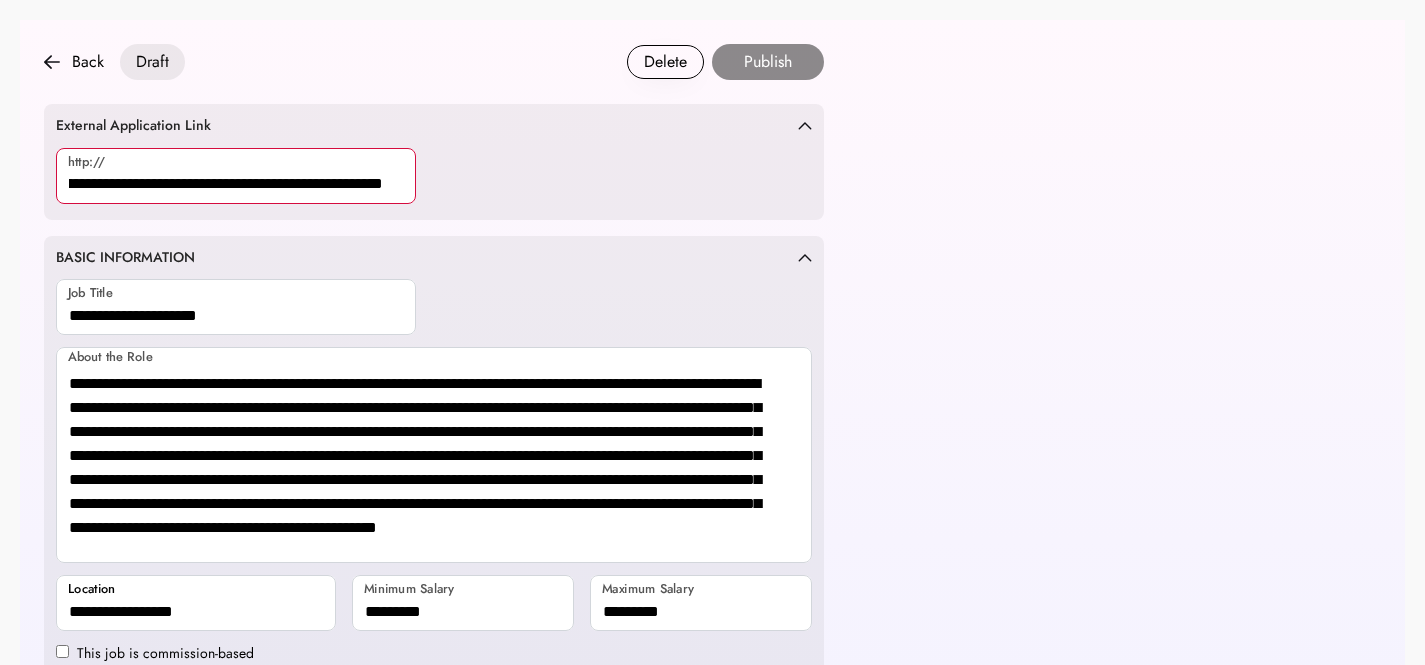 type on "**********" 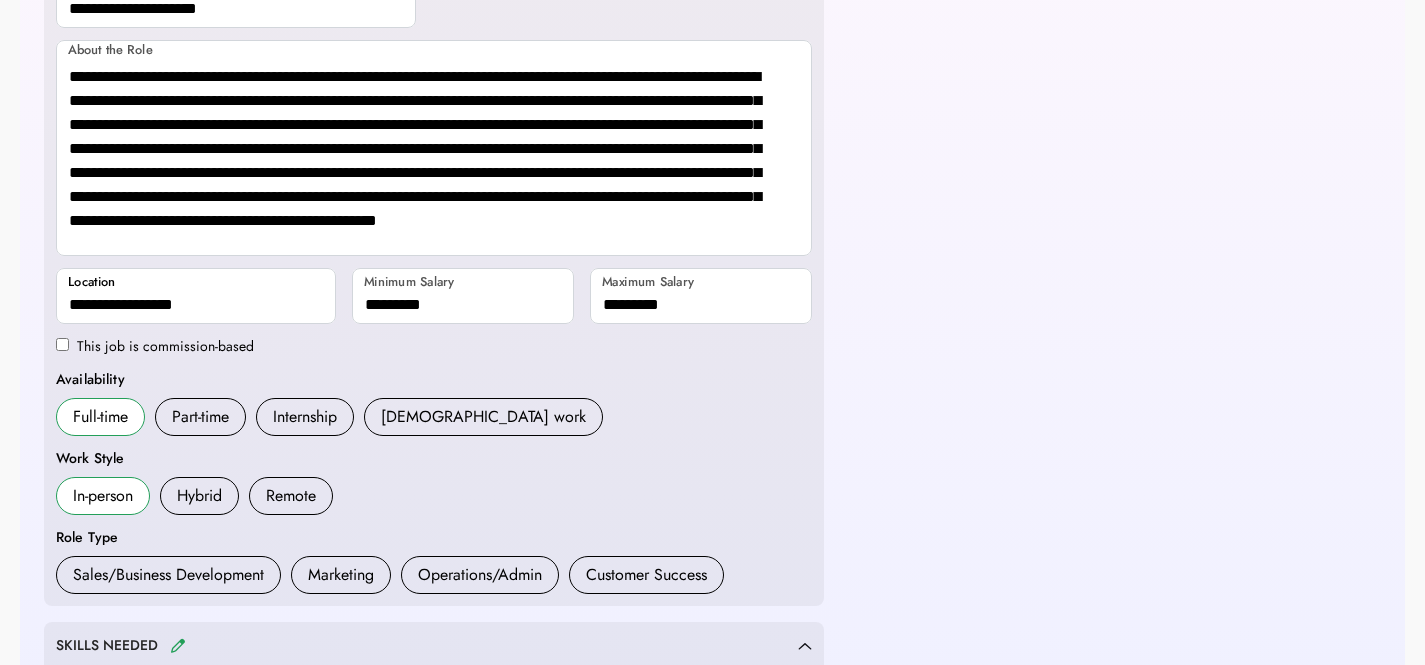 scroll, scrollTop: 123, scrollLeft: 0, axis: vertical 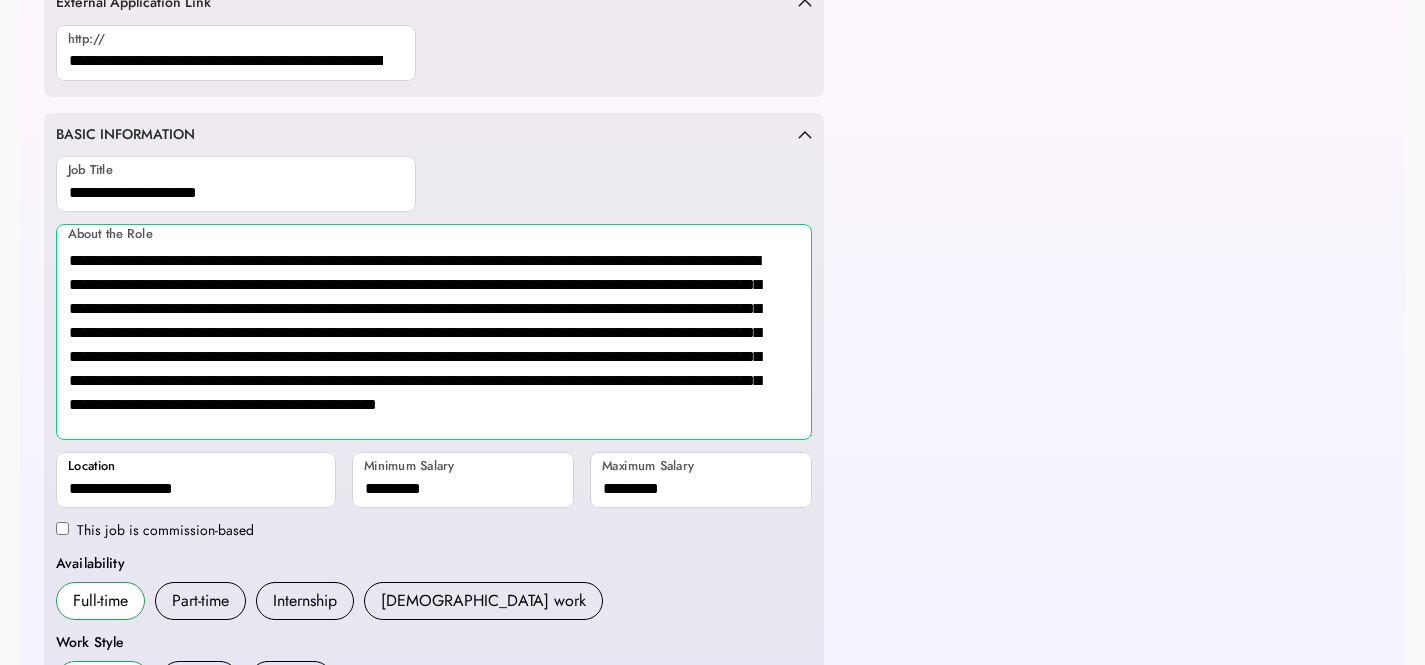 drag, startPoint x: 264, startPoint y: 424, endPoint x: 437, endPoint y: 382, distance: 178.02528 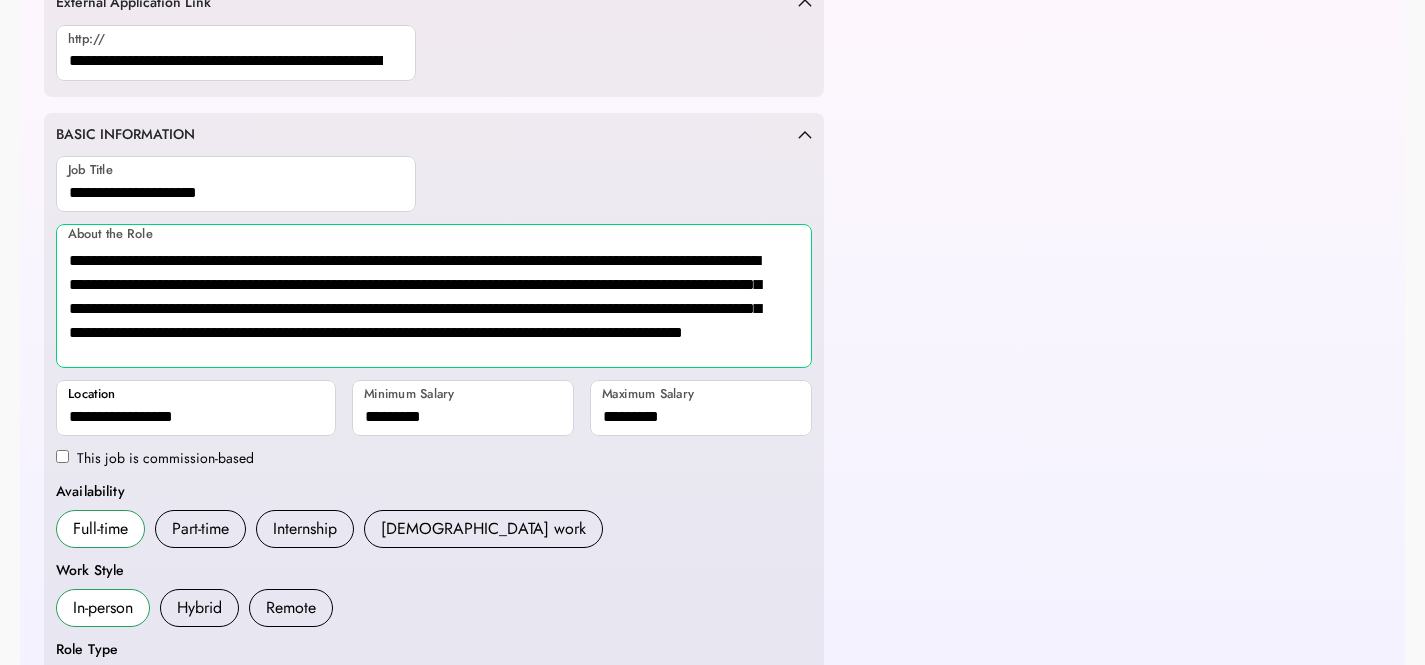 type on "**********" 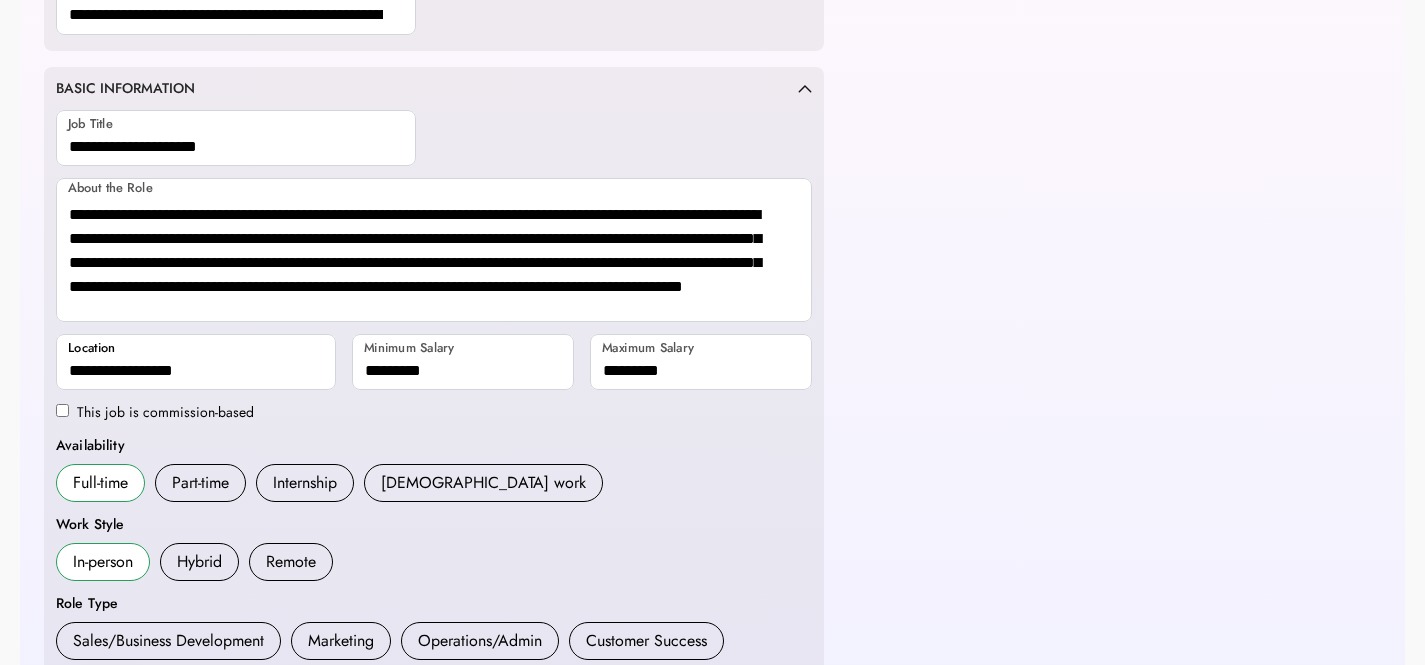 scroll, scrollTop: 273, scrollLeft: 0, axis: vertical 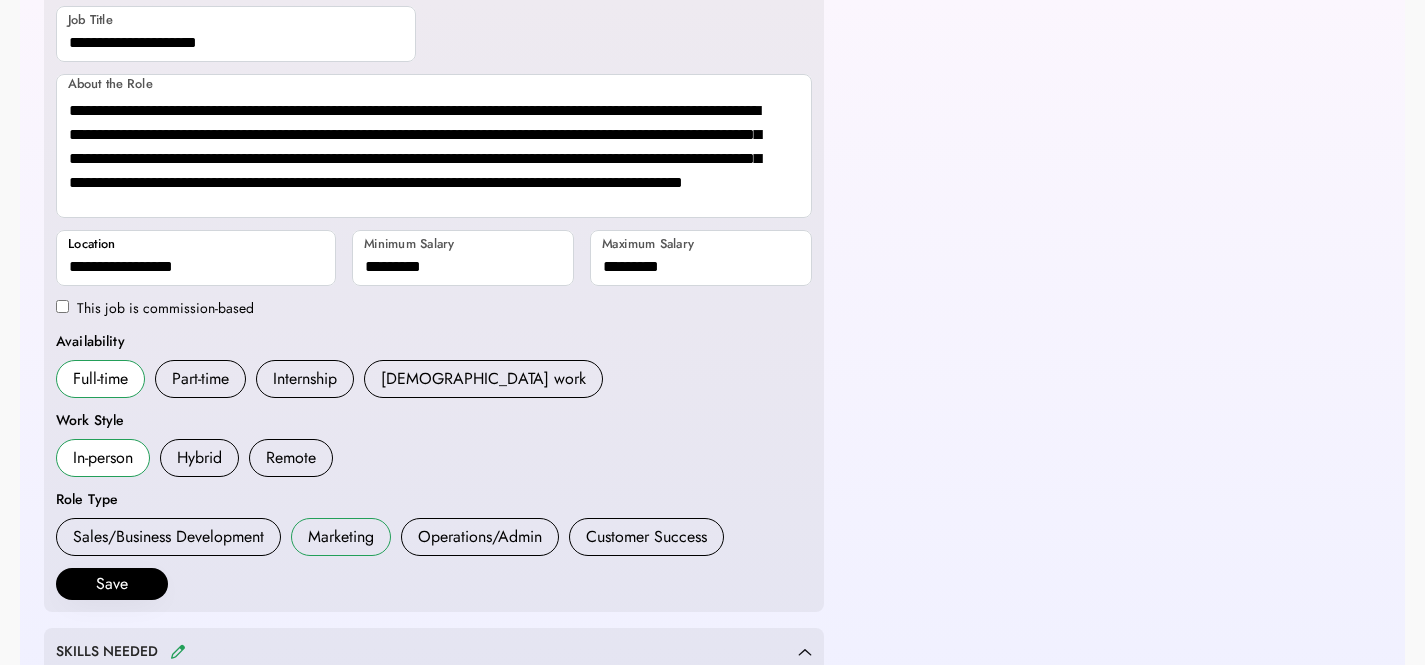 click on "Marketing" at bounding box center (341, 537) 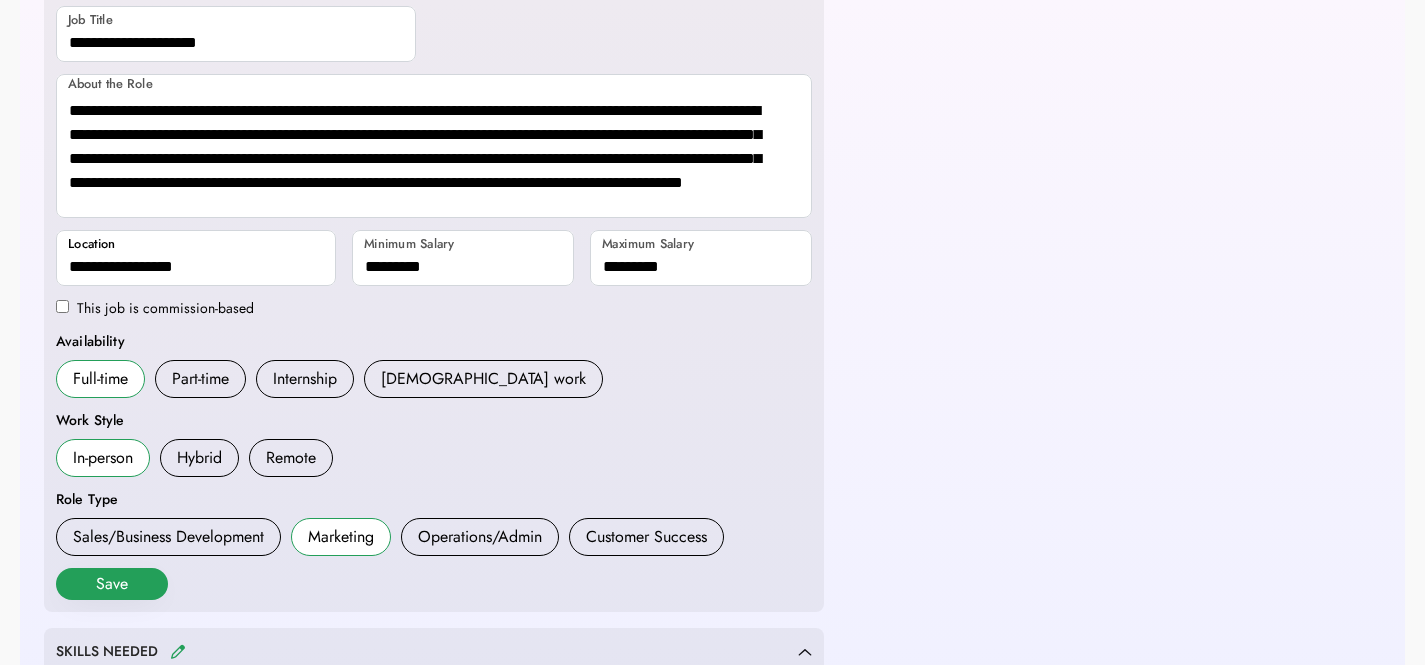 click on "Save" at bounding box center [112, 584] 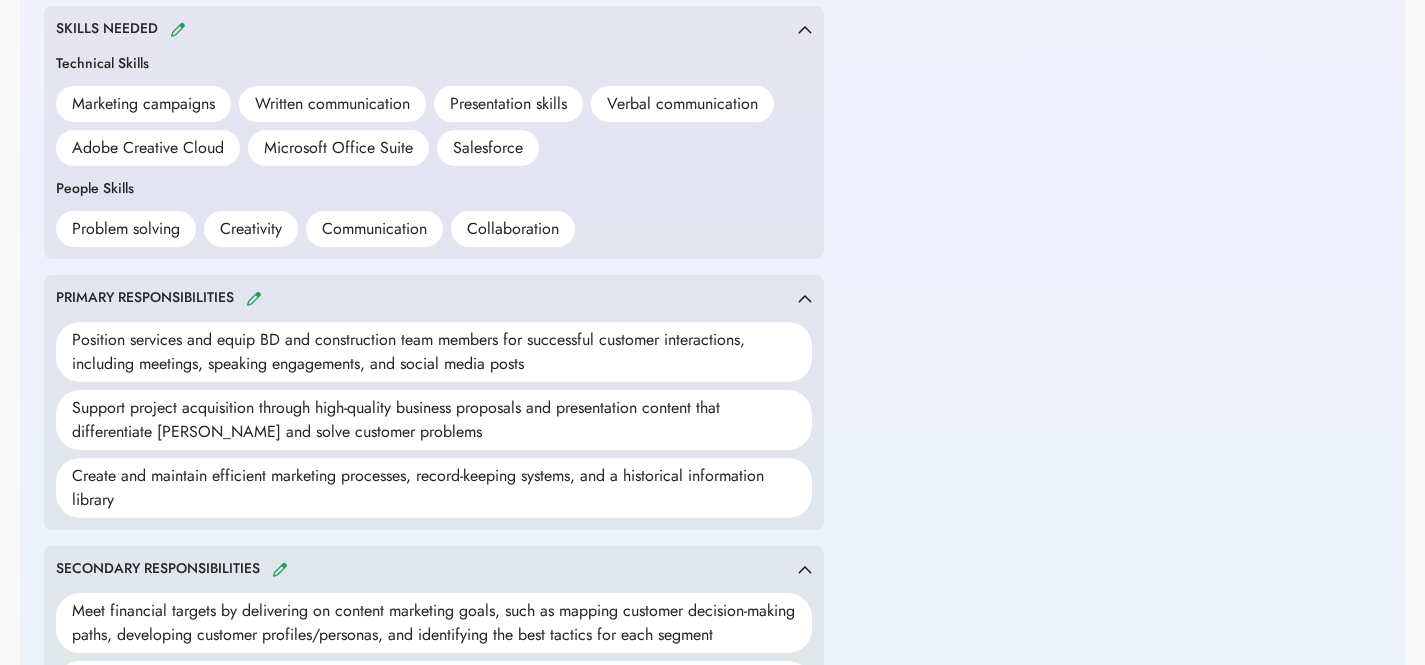 scroll, scrollTop: 804, scrollLeft: 0, axis: vertical 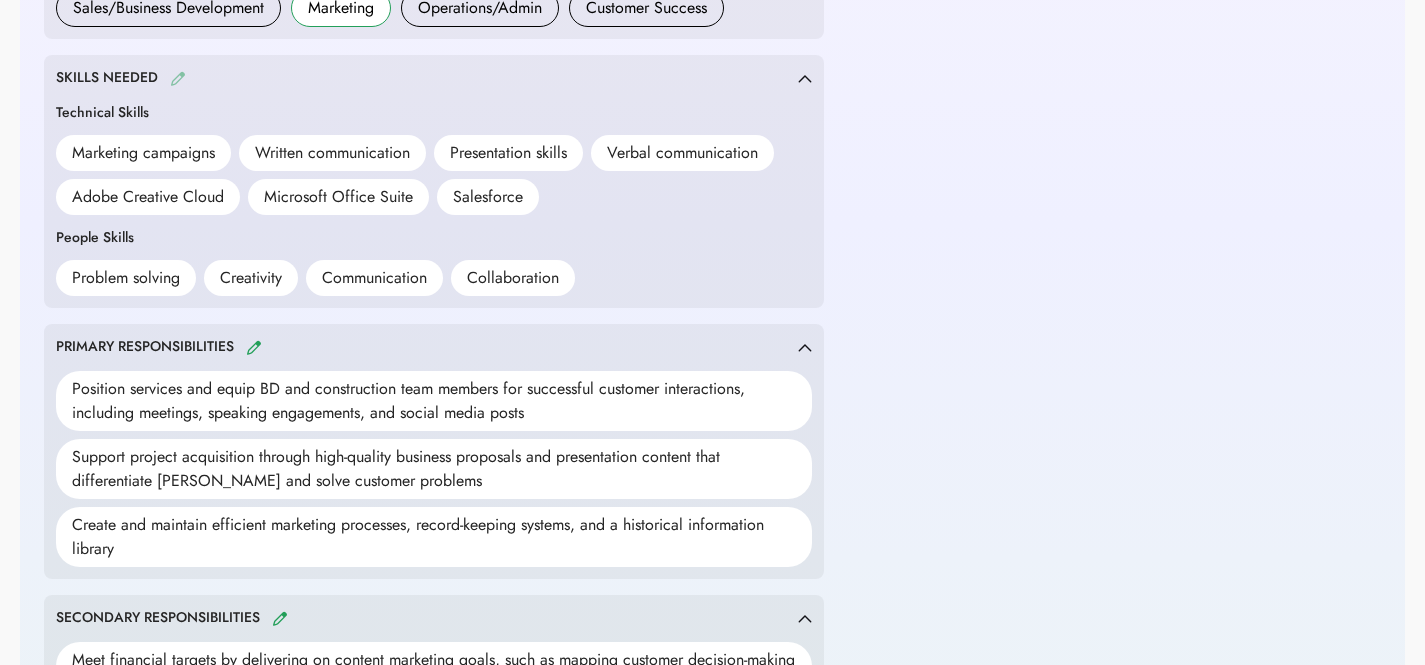 click at bounding box center (178, 78) 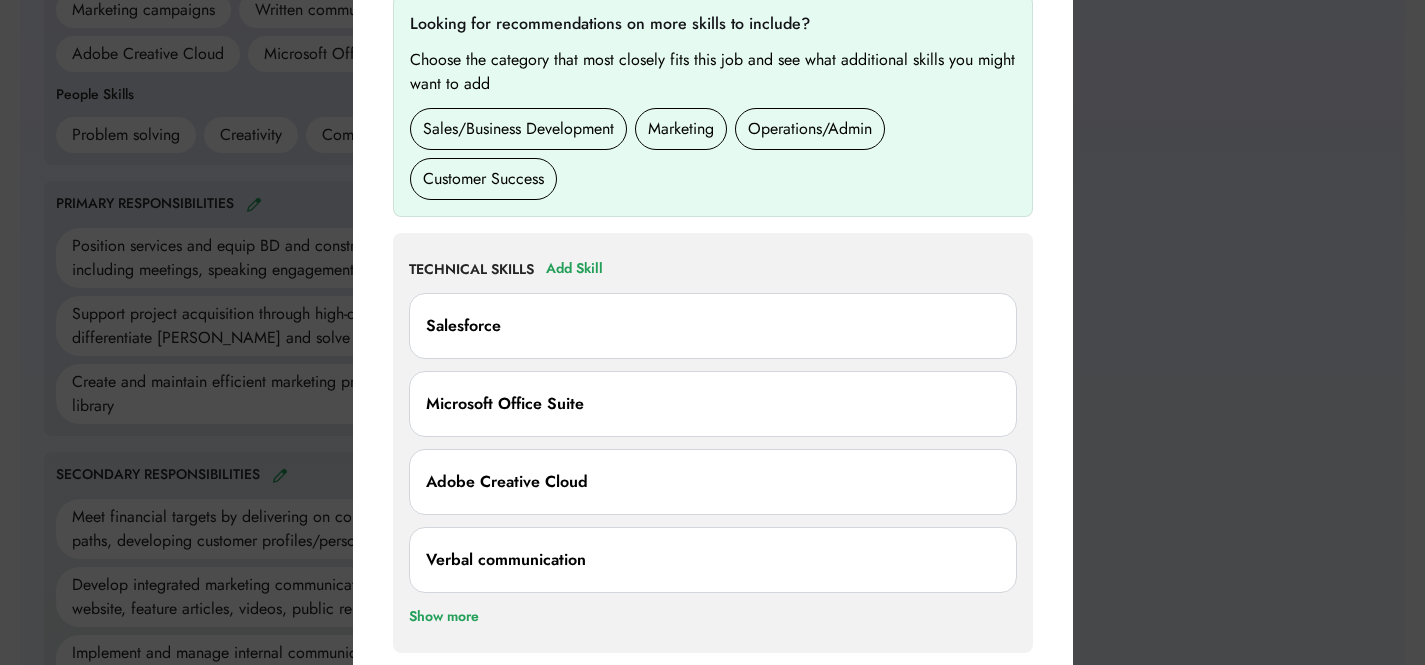 scroll, scrollTop: 1166, scrollLeft: 0, axis: vertical 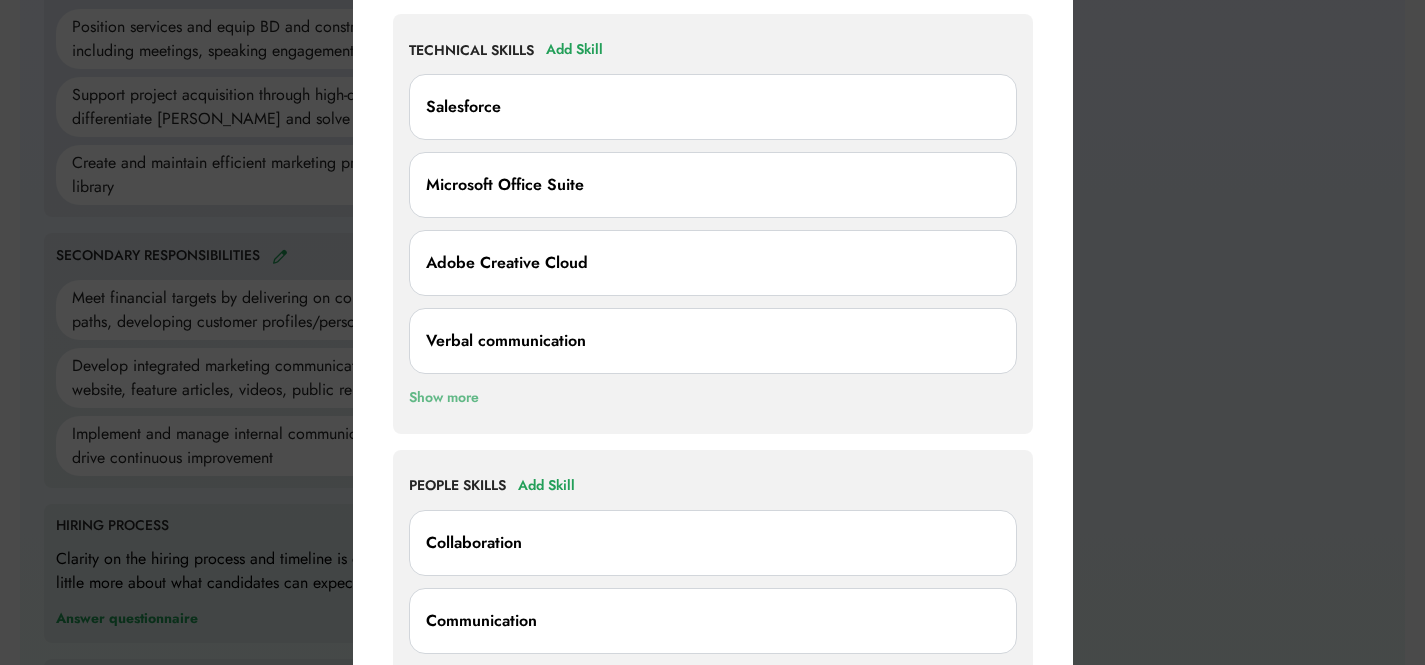 click on "Show more" at bounding box center (444, 398) 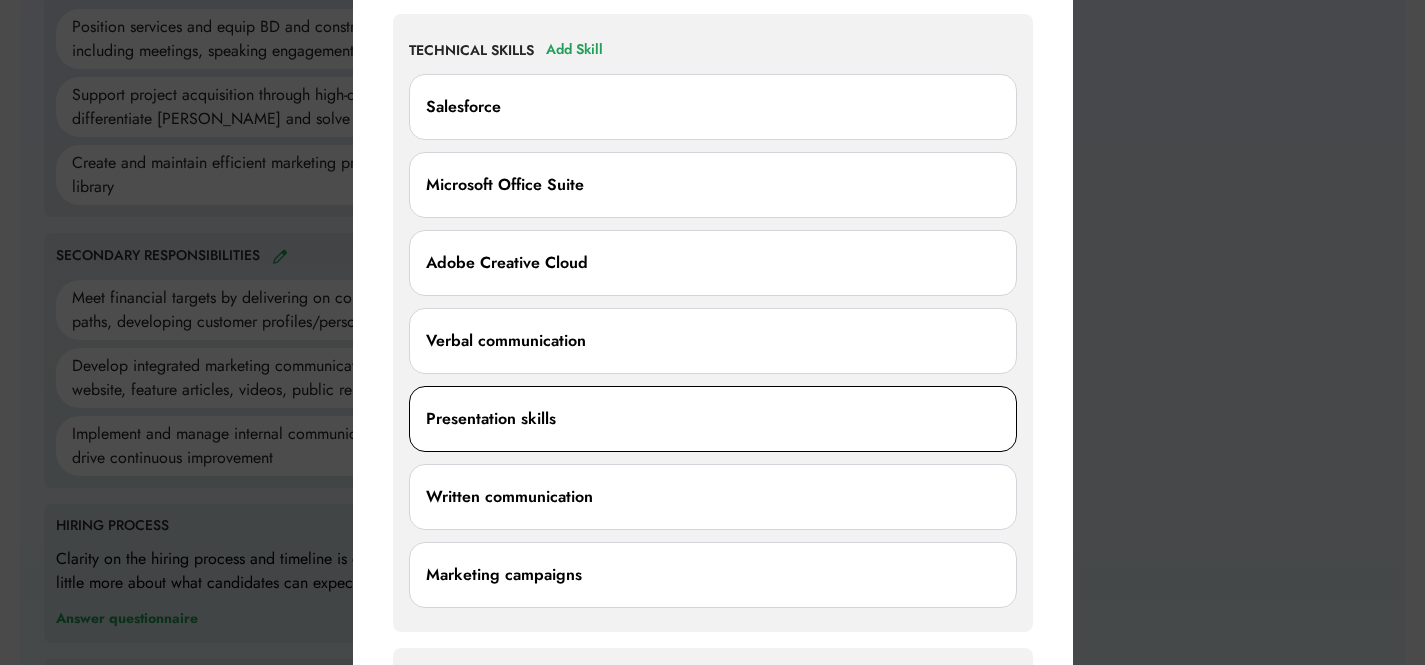 click on "Presentation skills" at bounding box center [713, 419] 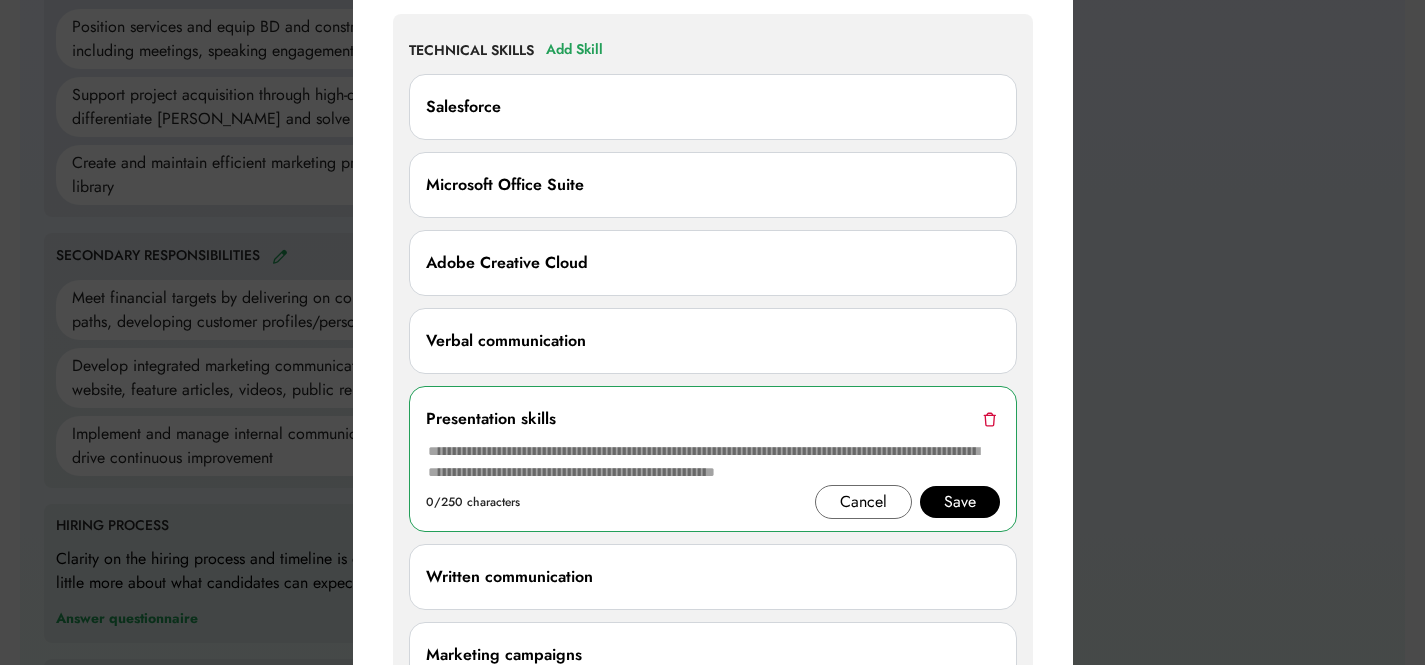 click on "TECHNICAL SKILLS Add Skill Salesforce Microsoft Office Suite Adobe Creative Cloud Verbal communication Presentation skills 0/250 characters Cancel Save Written communication Marketing campaigns Show more" at bounding box center [713, 363] 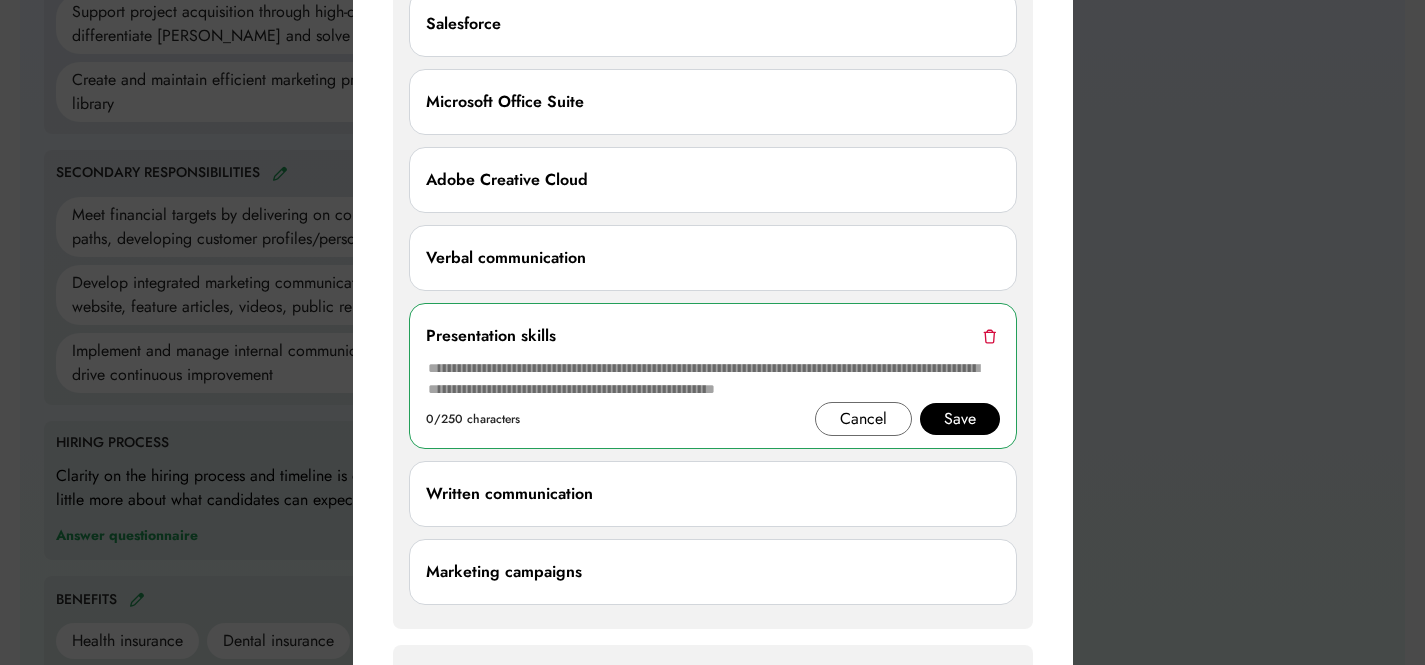 scroll, scrollTop: 1250, scrollLeft: 0, axis: vertical 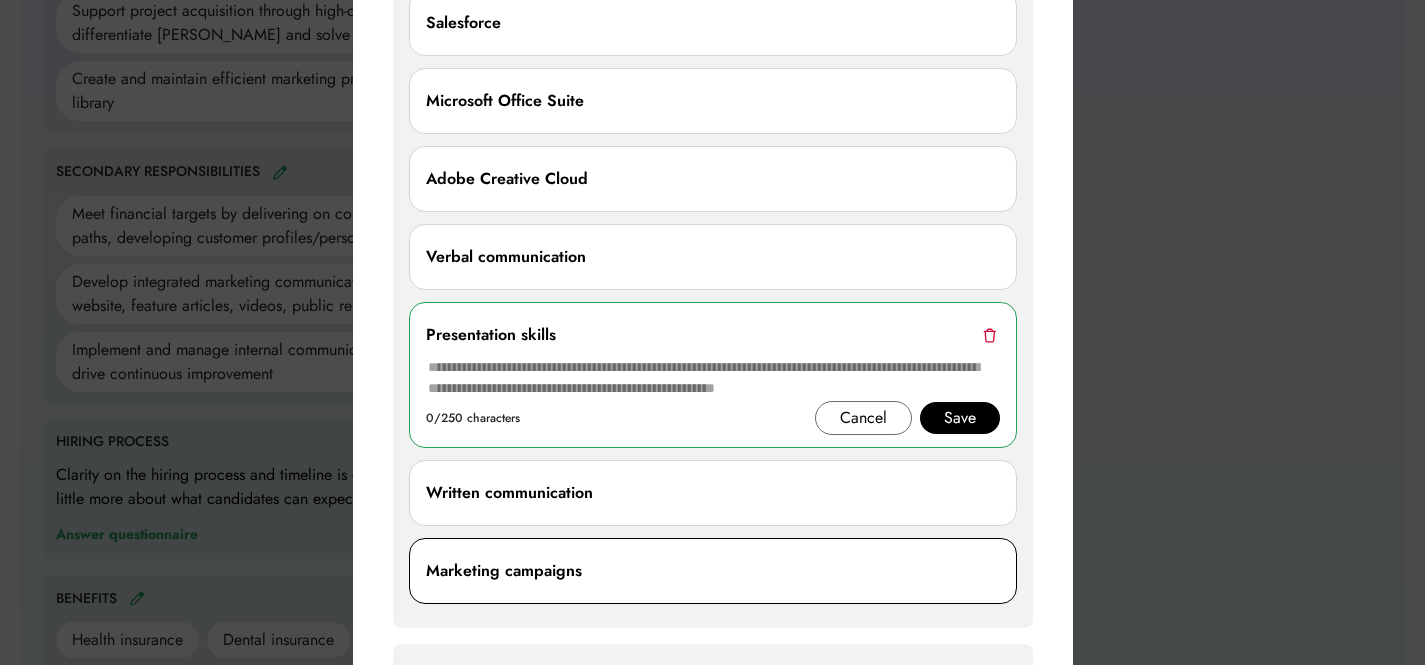 click on "Marketing campaigns" at bounding box center (713, 571) 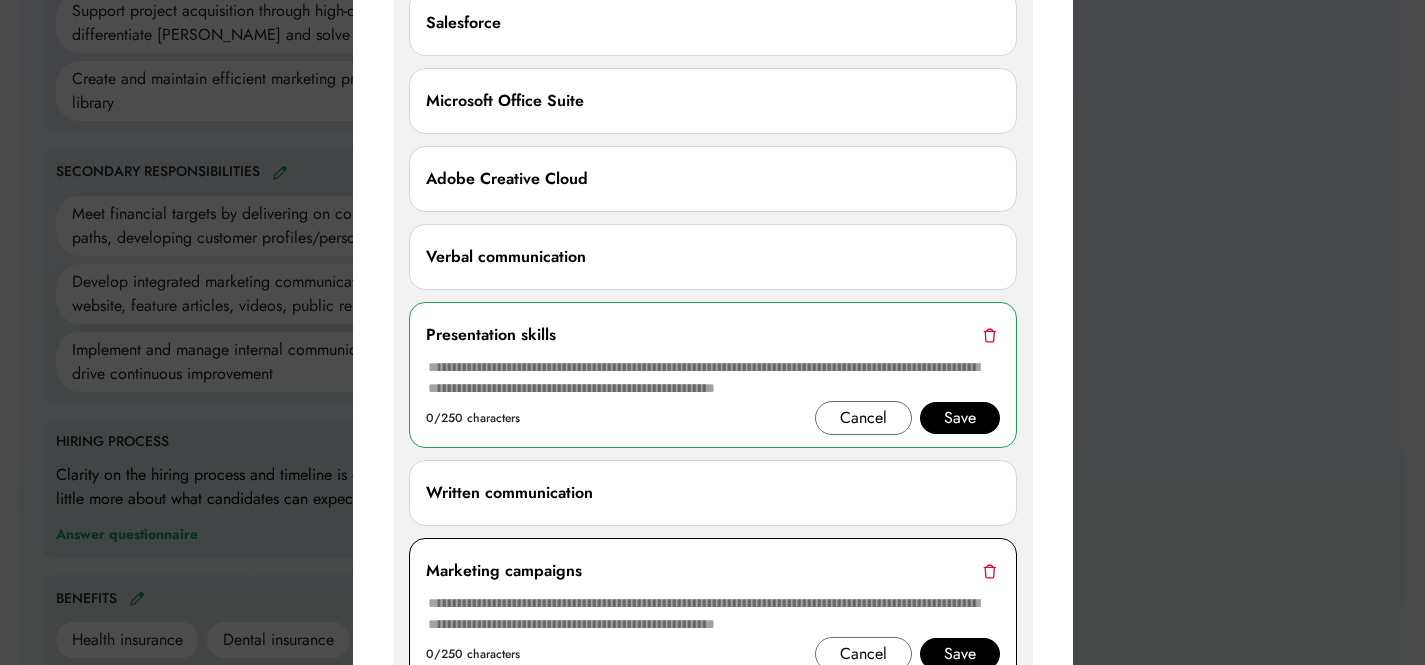 click at bounding box center (989, 571) 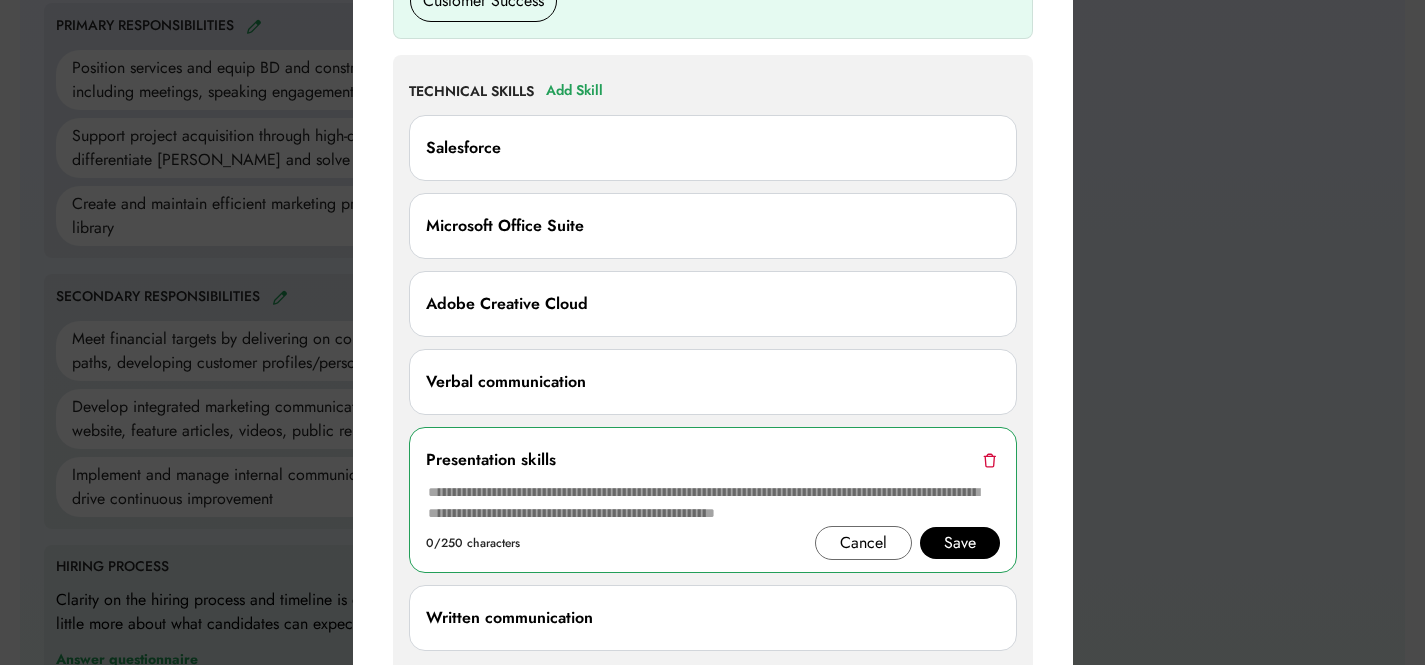scroll, scrollTop: 1124, scrollLeft: 0, axis: vertical 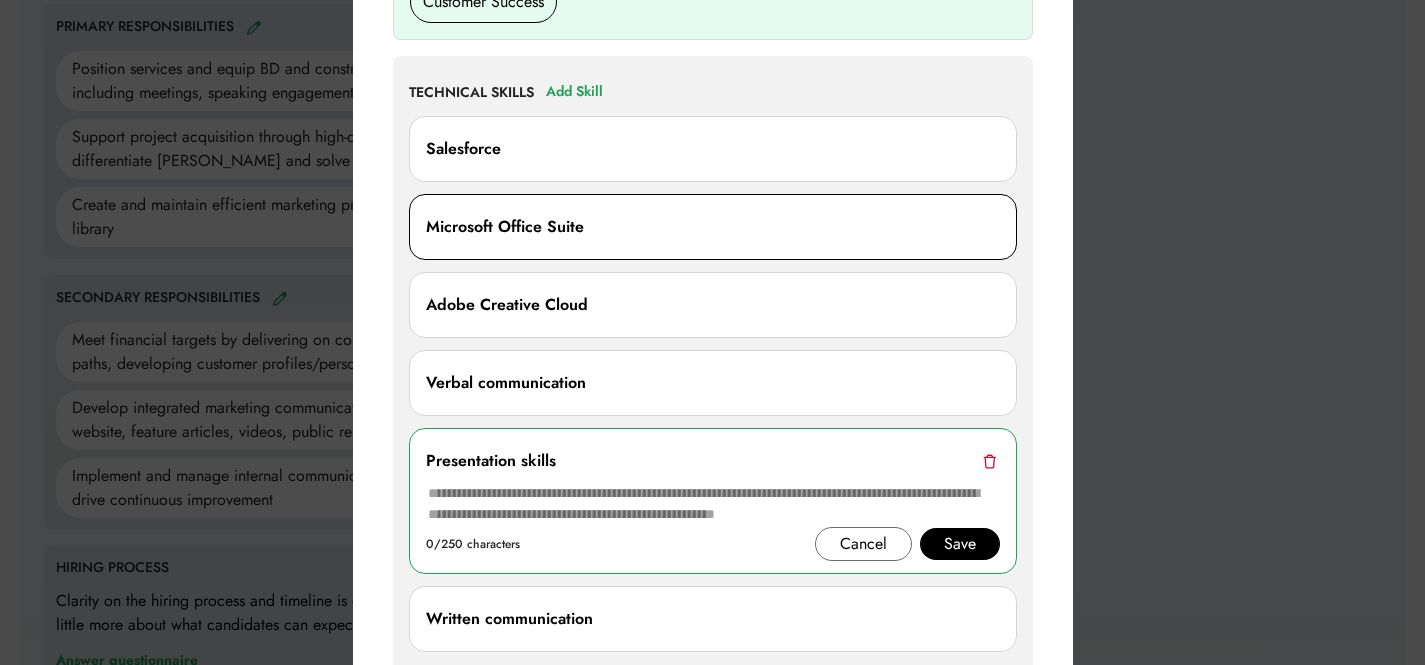 click on "Microsoft Office Suite" at bounding box center (713, 227) 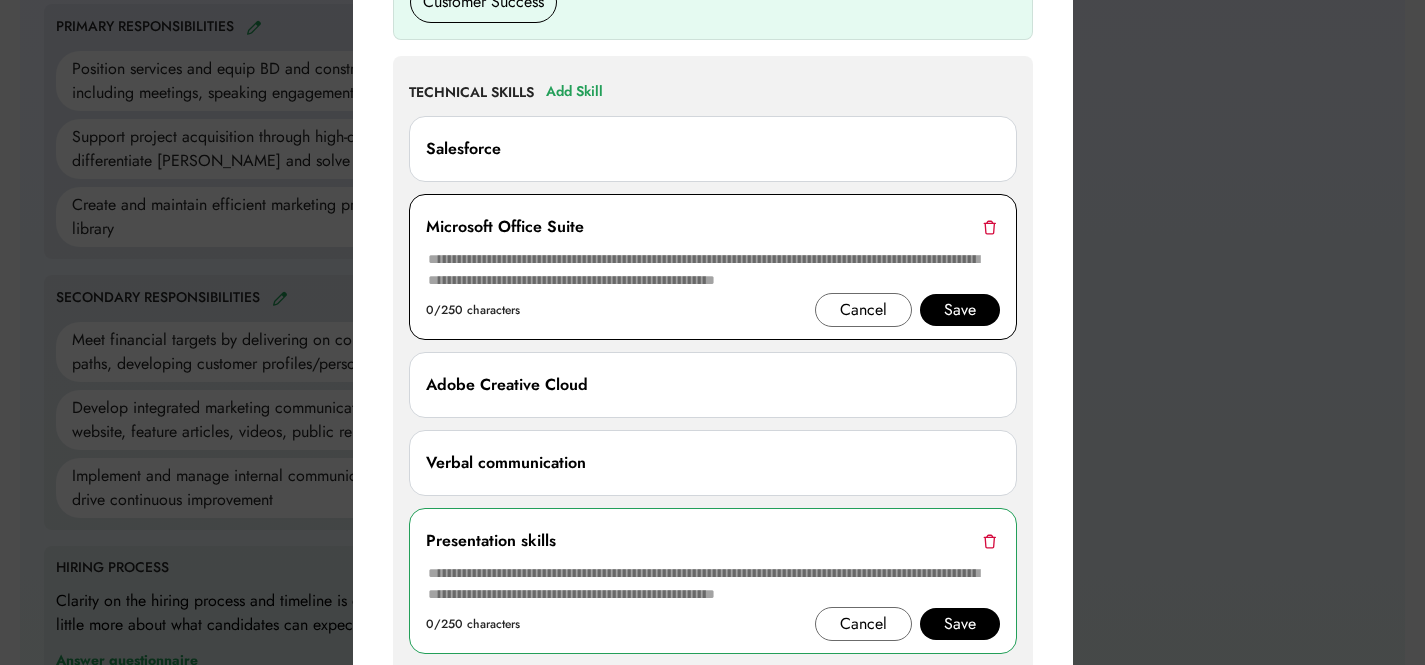 click at bounding box center (713, 270) 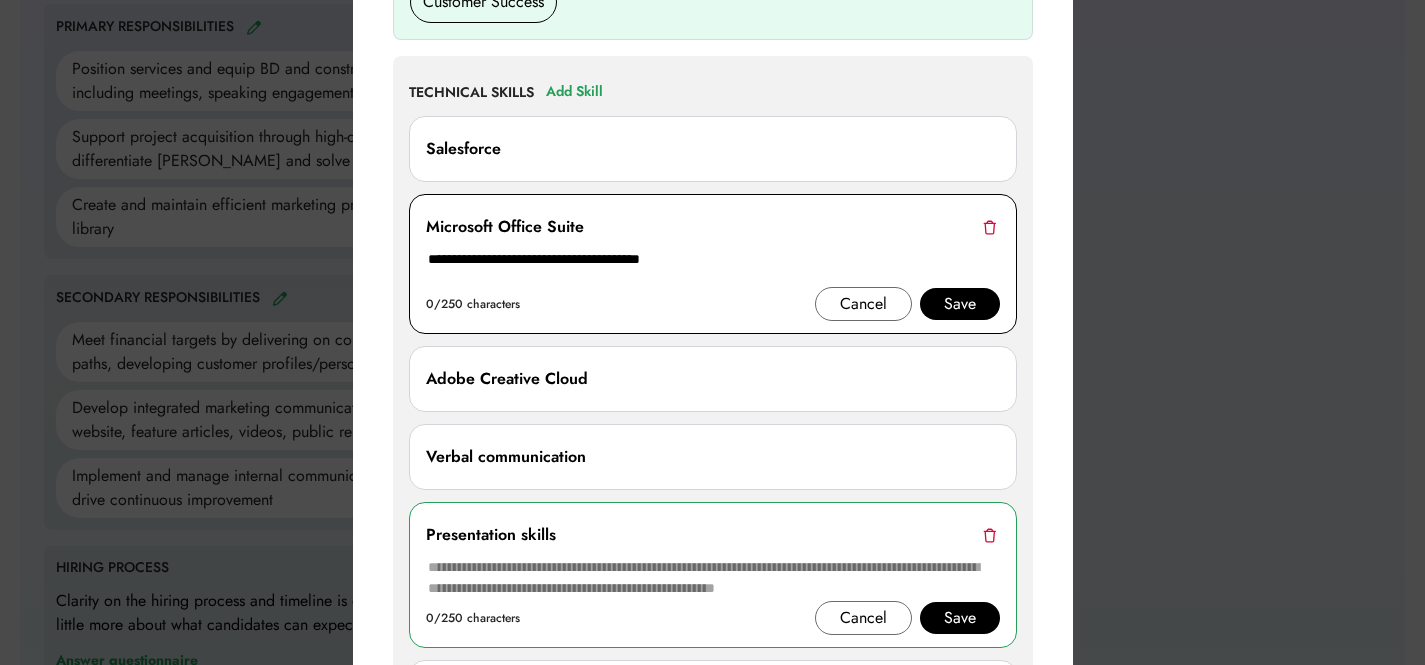 type on "**********" 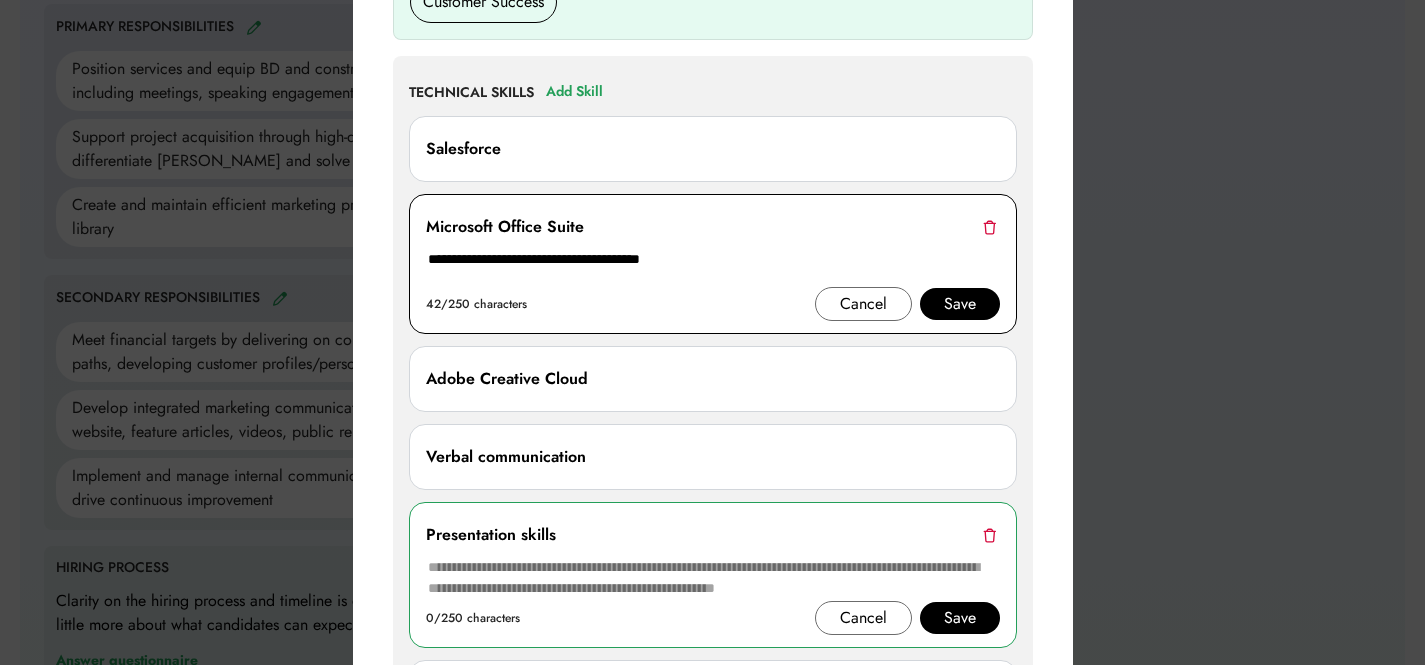 click on "Save" at bounding box center [960, 304] 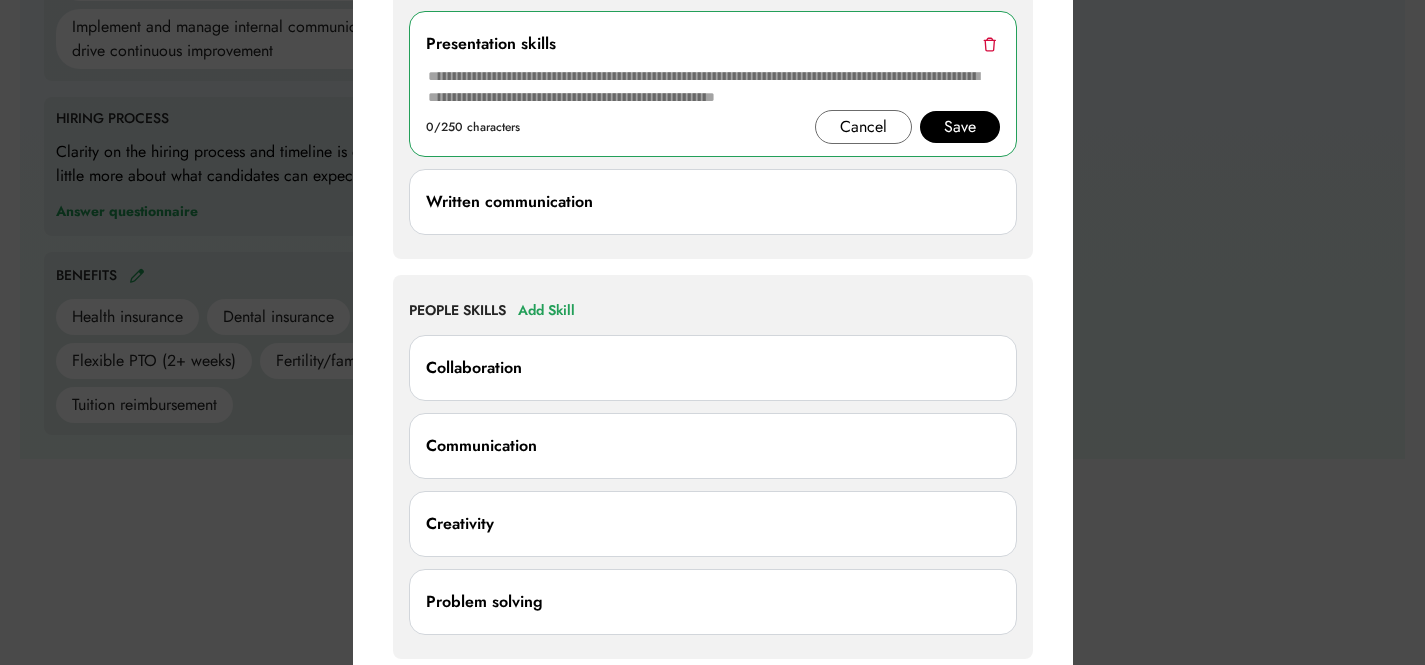 scroll, scrollTop: 1645, scrollLeft: 0, axis: vertical 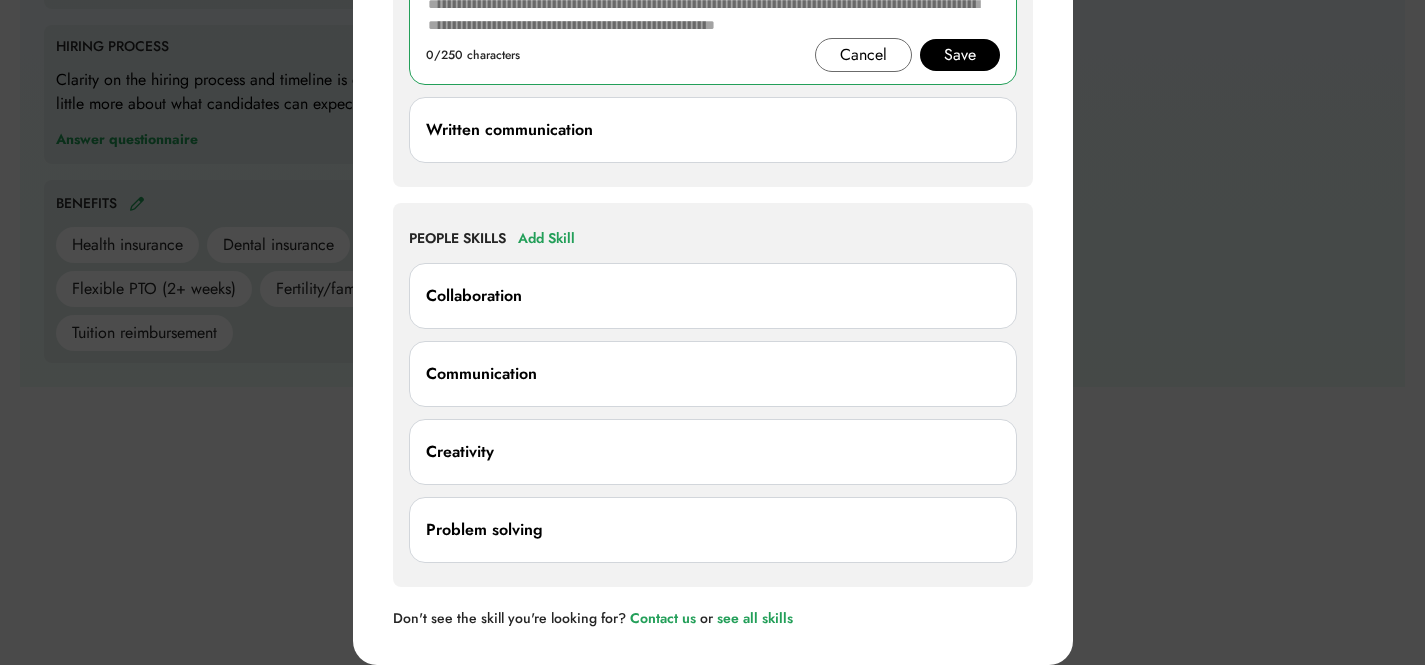 click on "Communication" at bounding box center (713, 374) 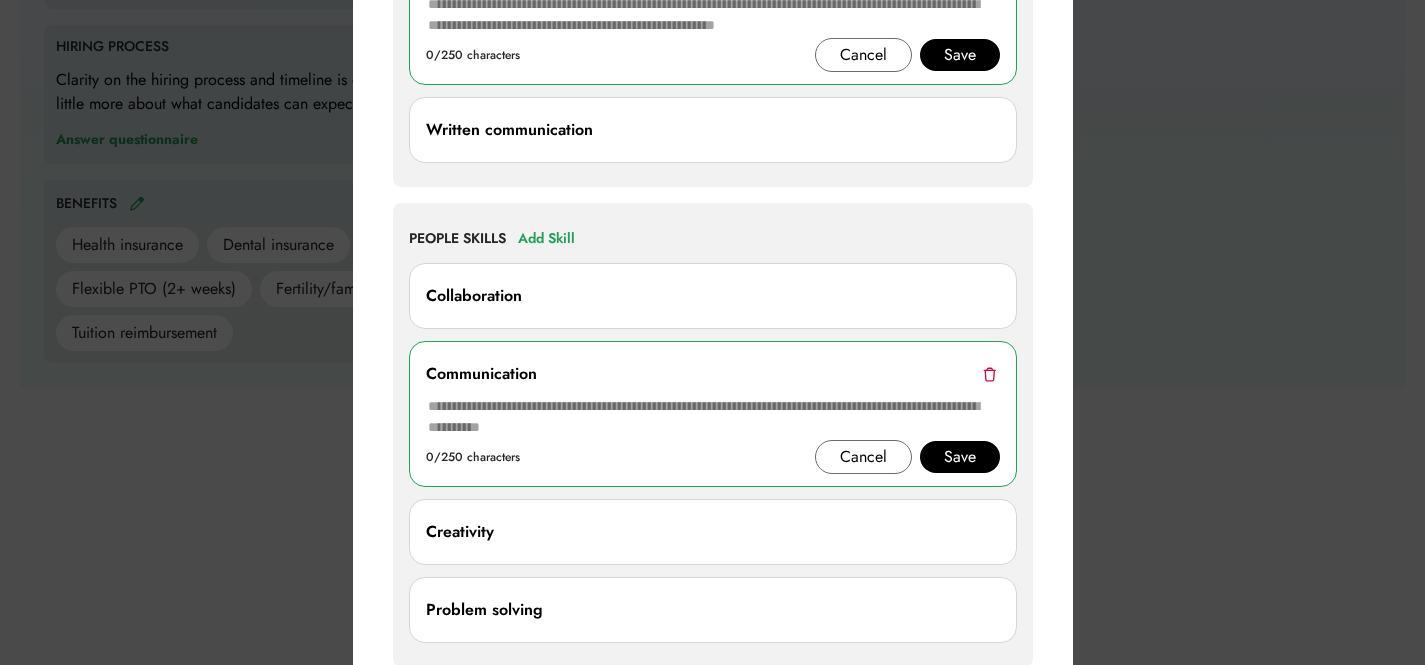 click on "Communication" at bounding box center [713, 374] 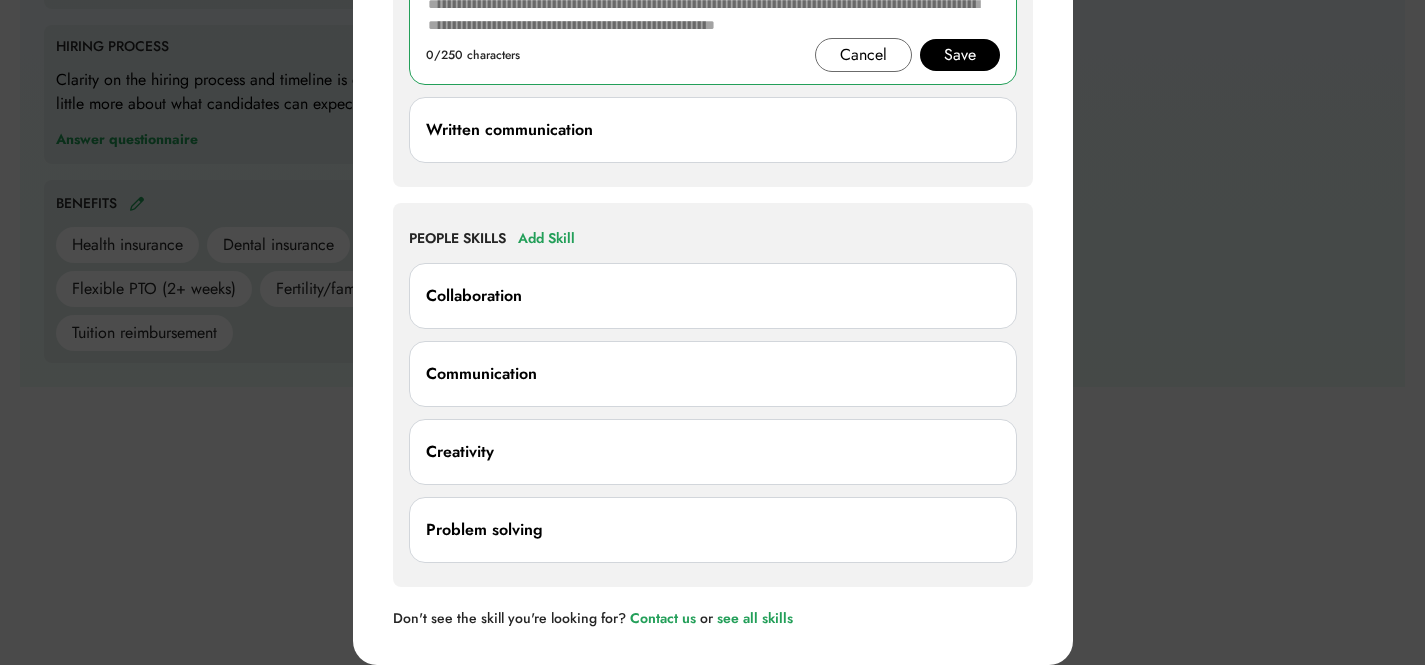 click on "Communication" at bounding box center (713, 374) 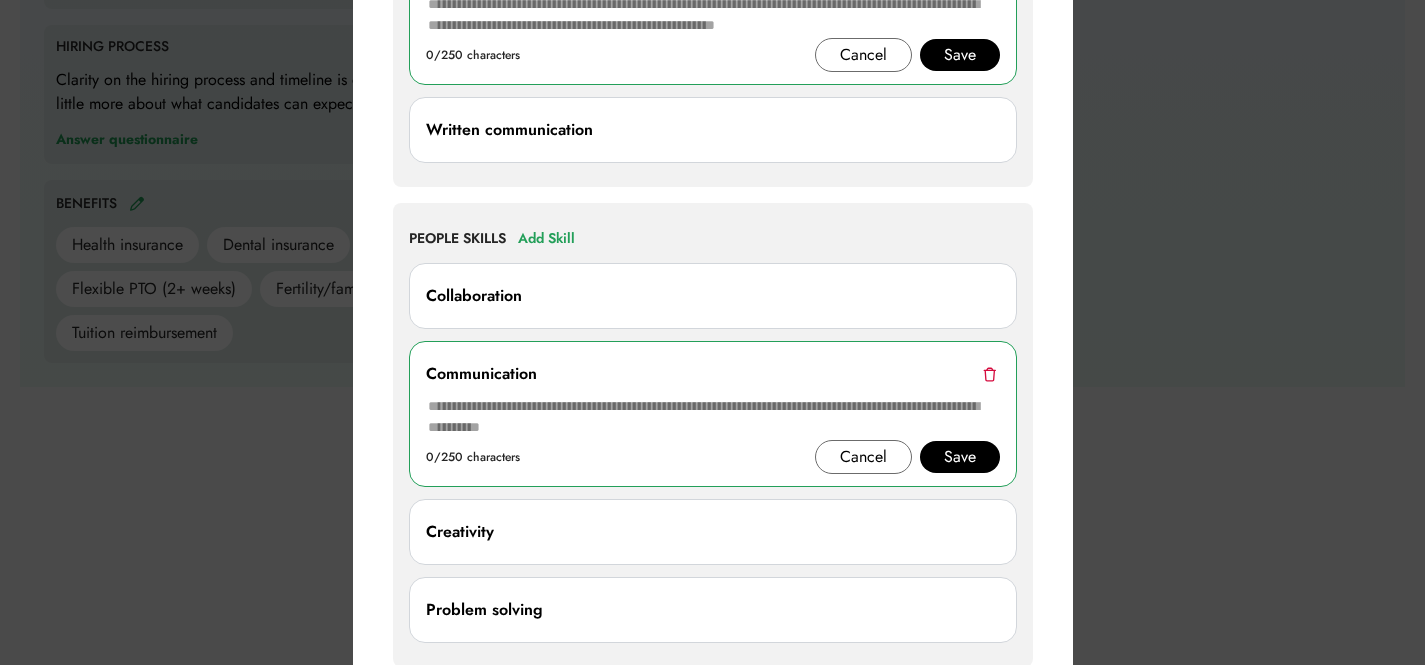 click at bounding box center [989, 374] 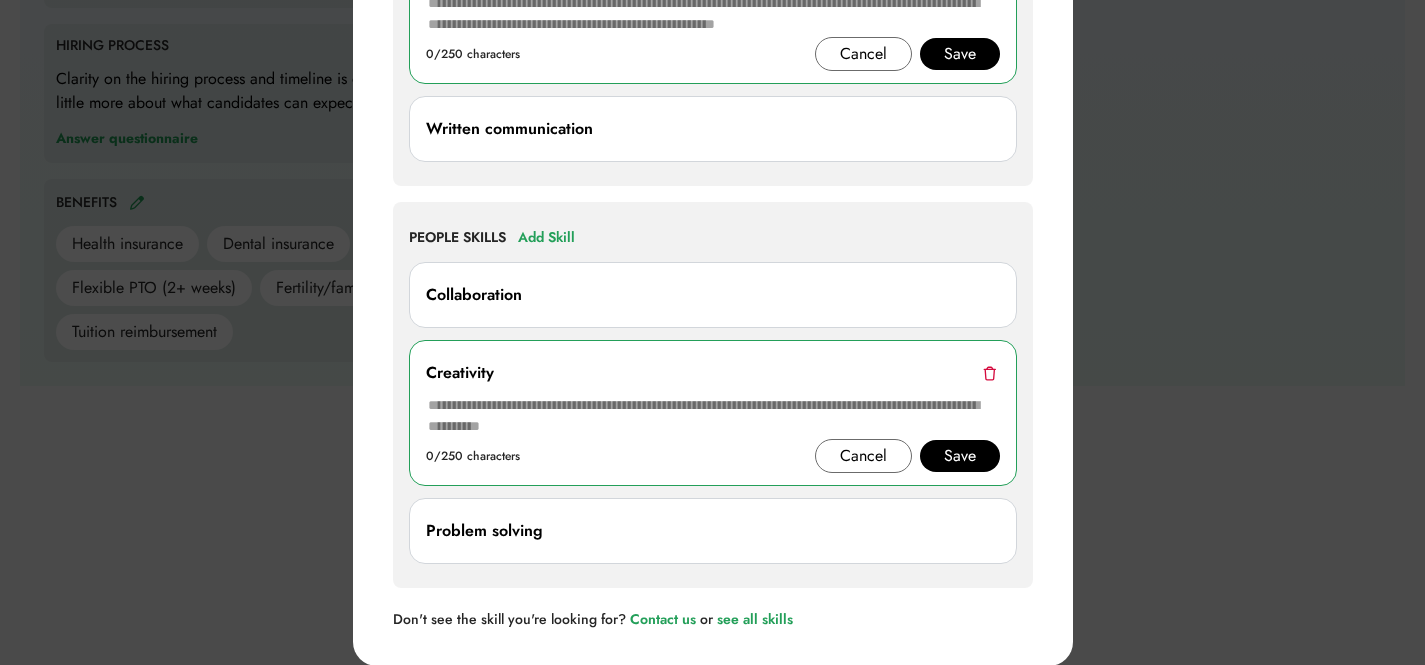 scroll, scrollTop: 1647, scrollLeft: 0, axis: vertical 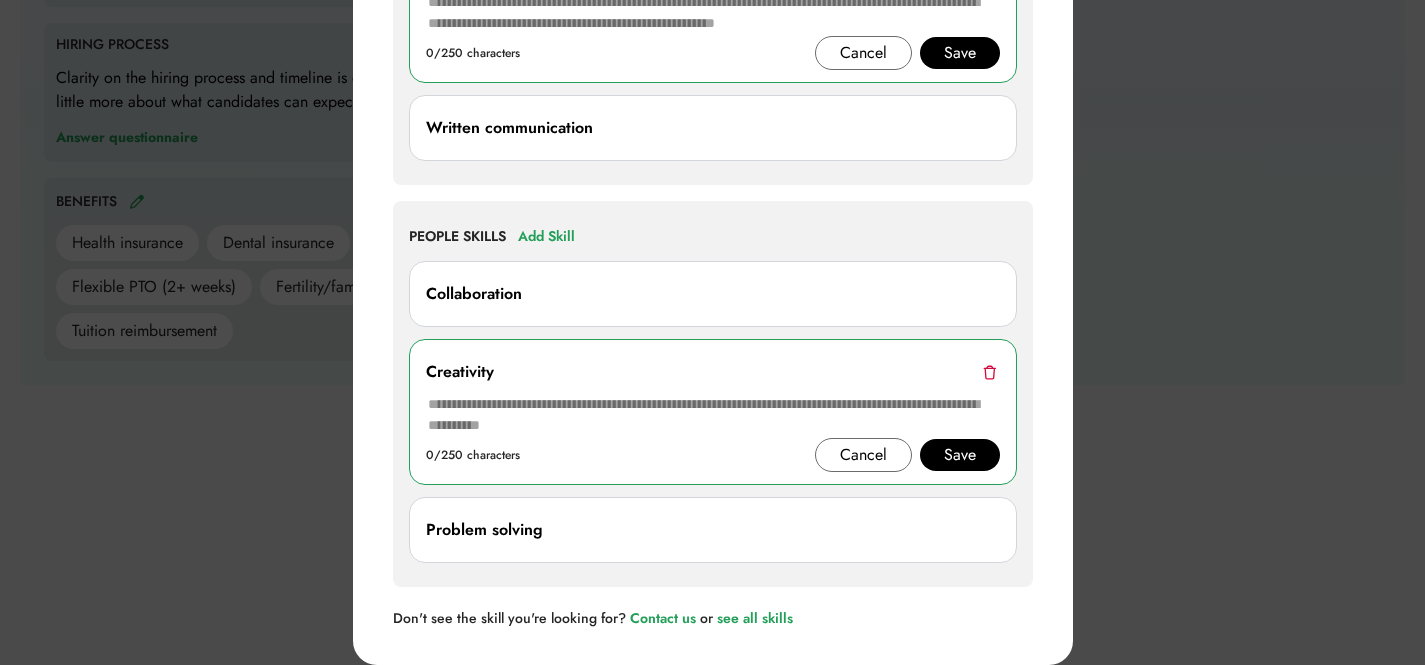 click at bounding box center (712, 332) 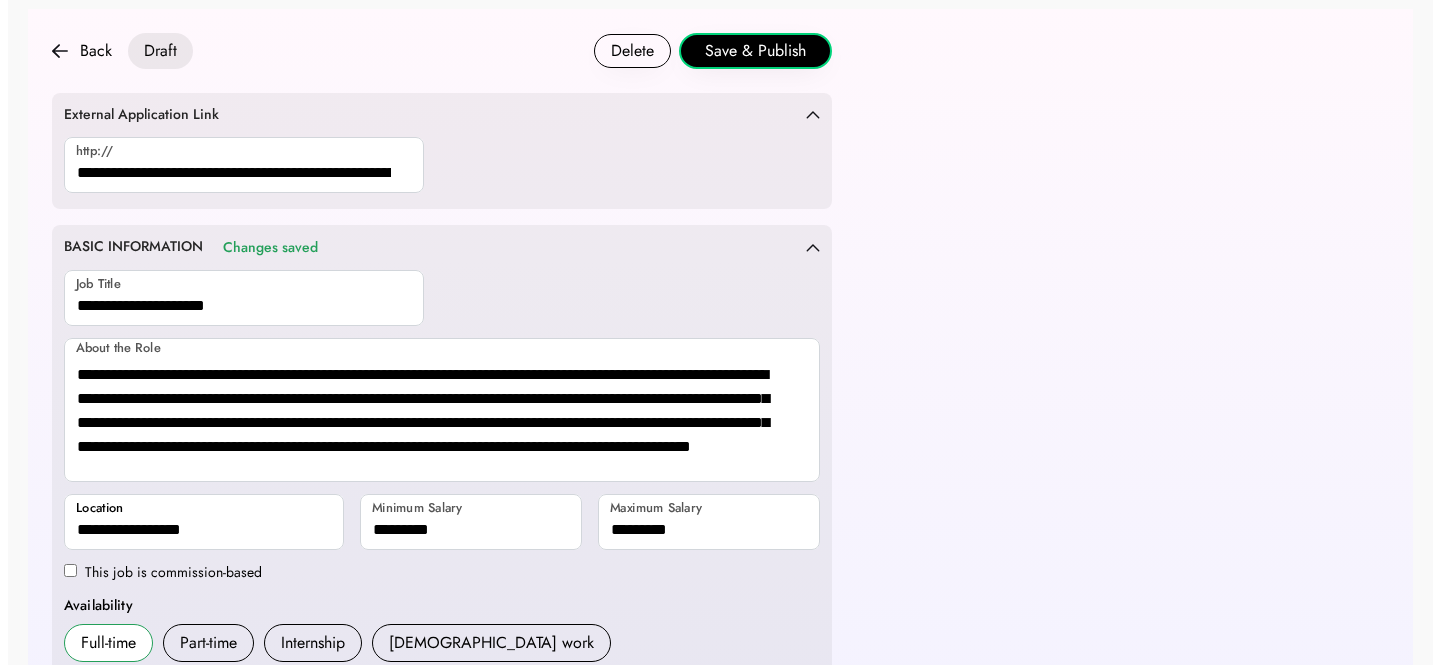scroll, scrollTop: 0, scrollLeft: 0, axis: both 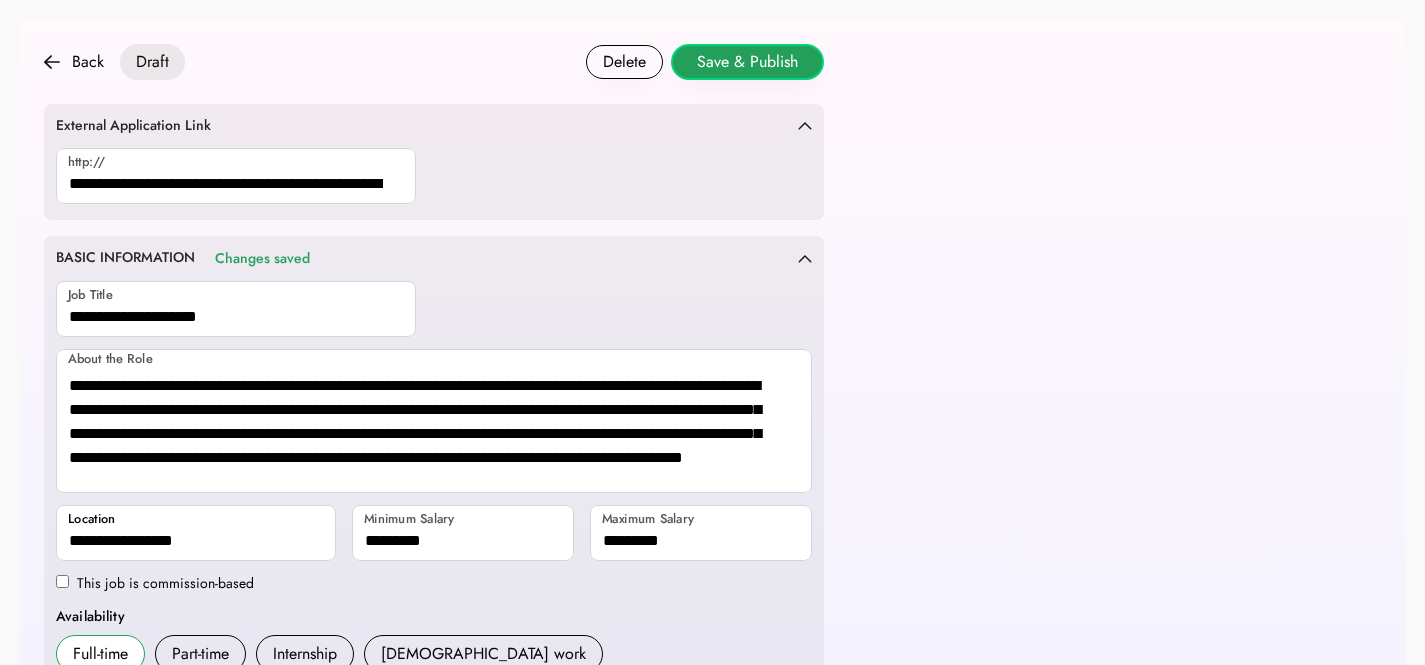 click on "Save & Publish" at bounding box center (747, 62) 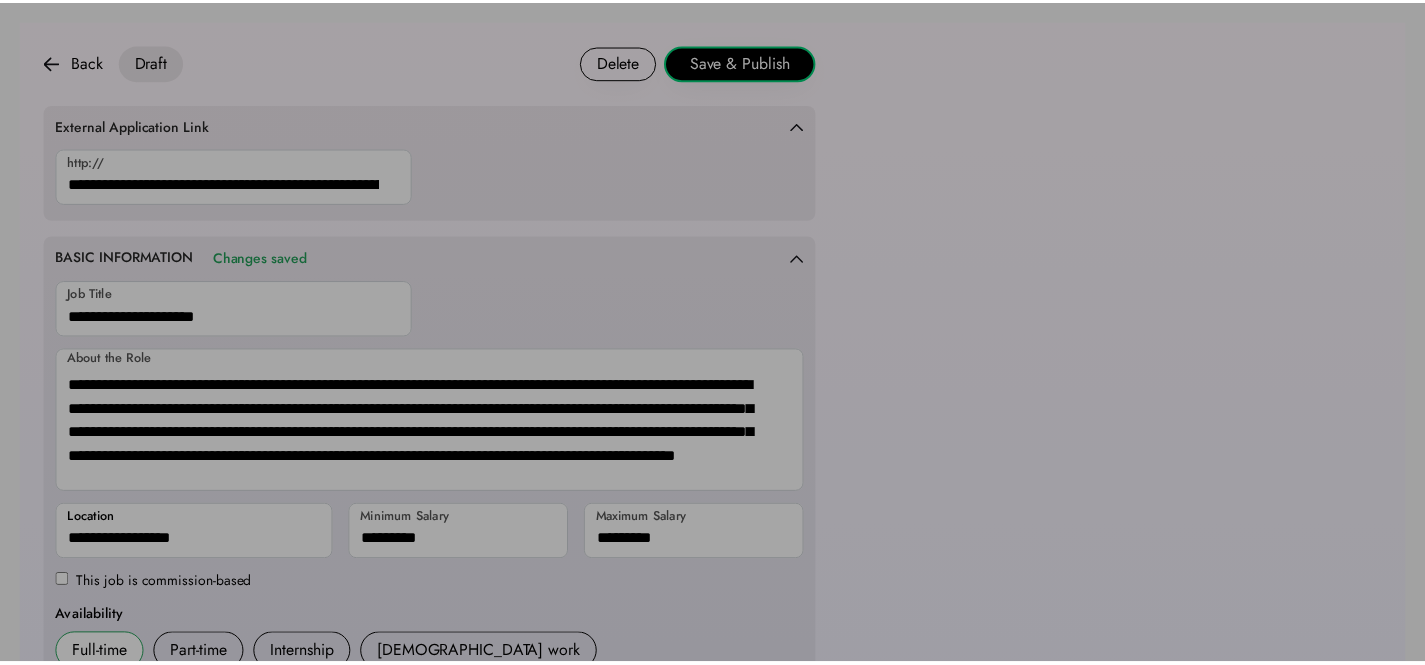 scroll, scrollTop: 826, scrollLeft: 0, axis: vertical 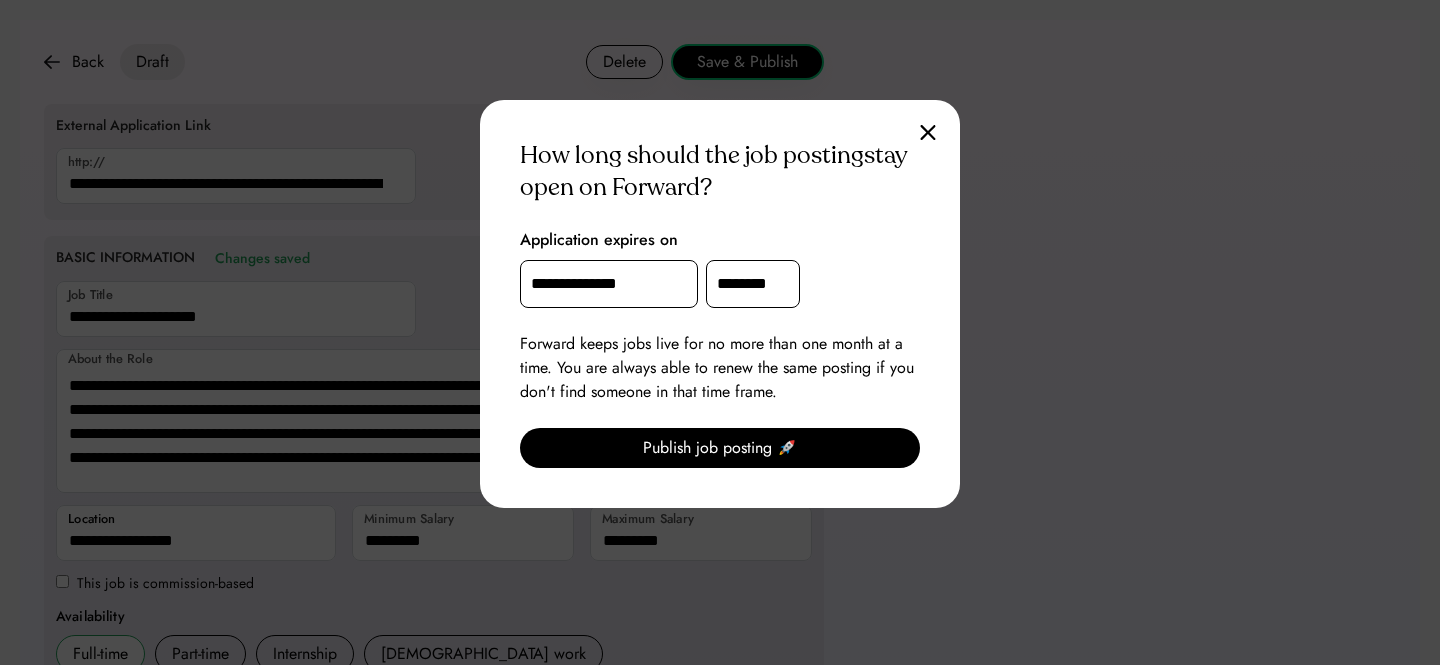 click on "**********" at bounding box center (609, 284) 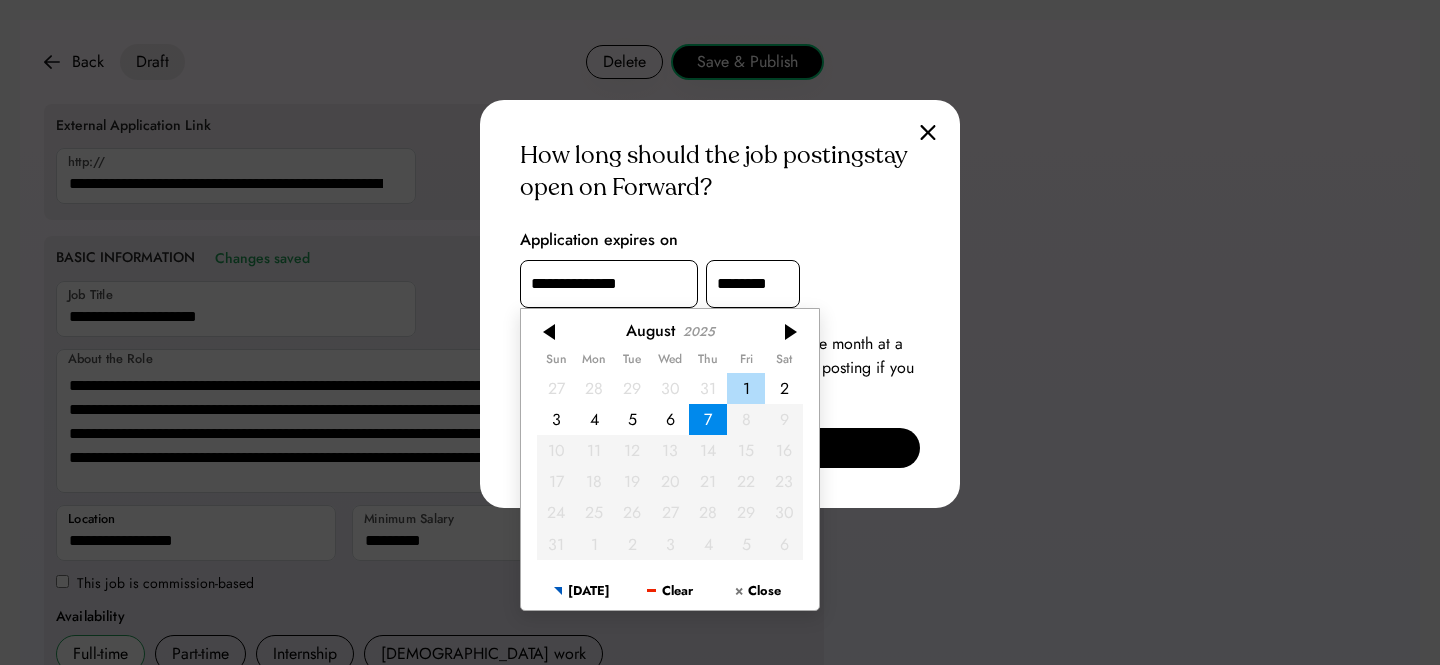 click on "1" at bounding box center [746, 387] 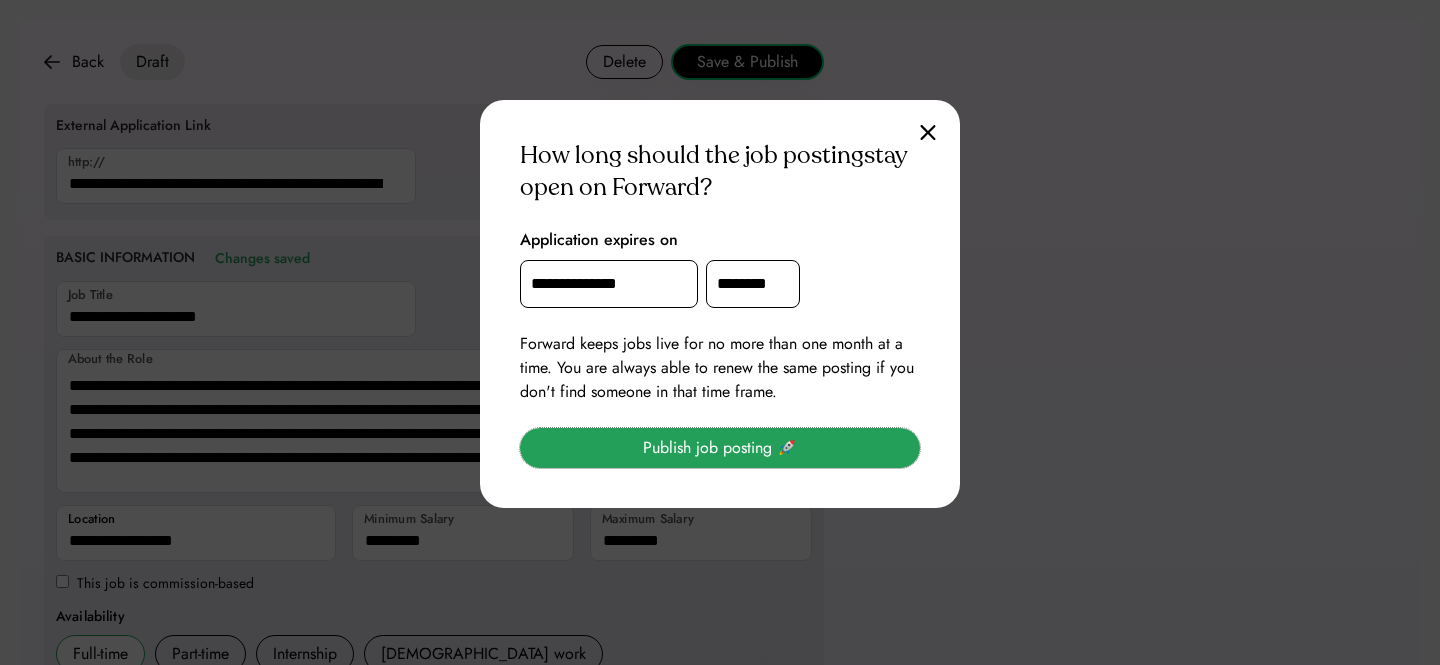 click on "Publish job posting 🚀" at bounding box center [720, 448] 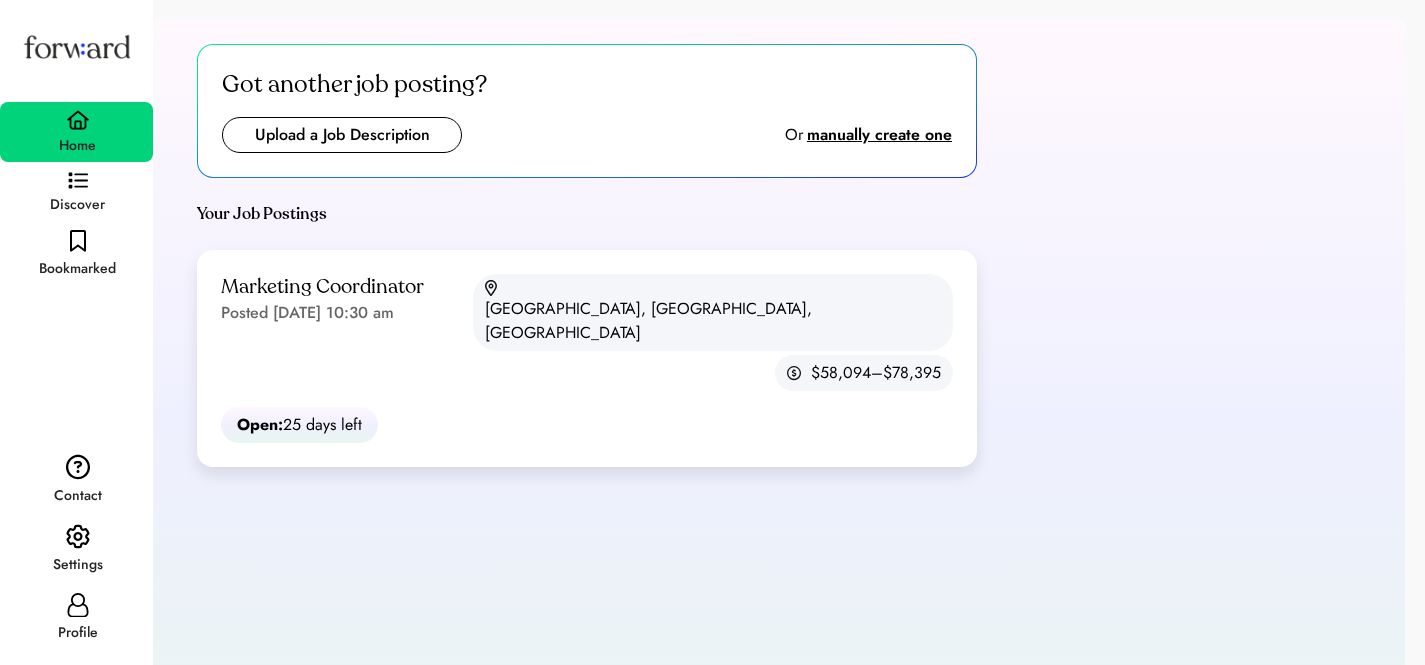 scroll, scrollTop: 0, scrollLeft: 0, axis: both 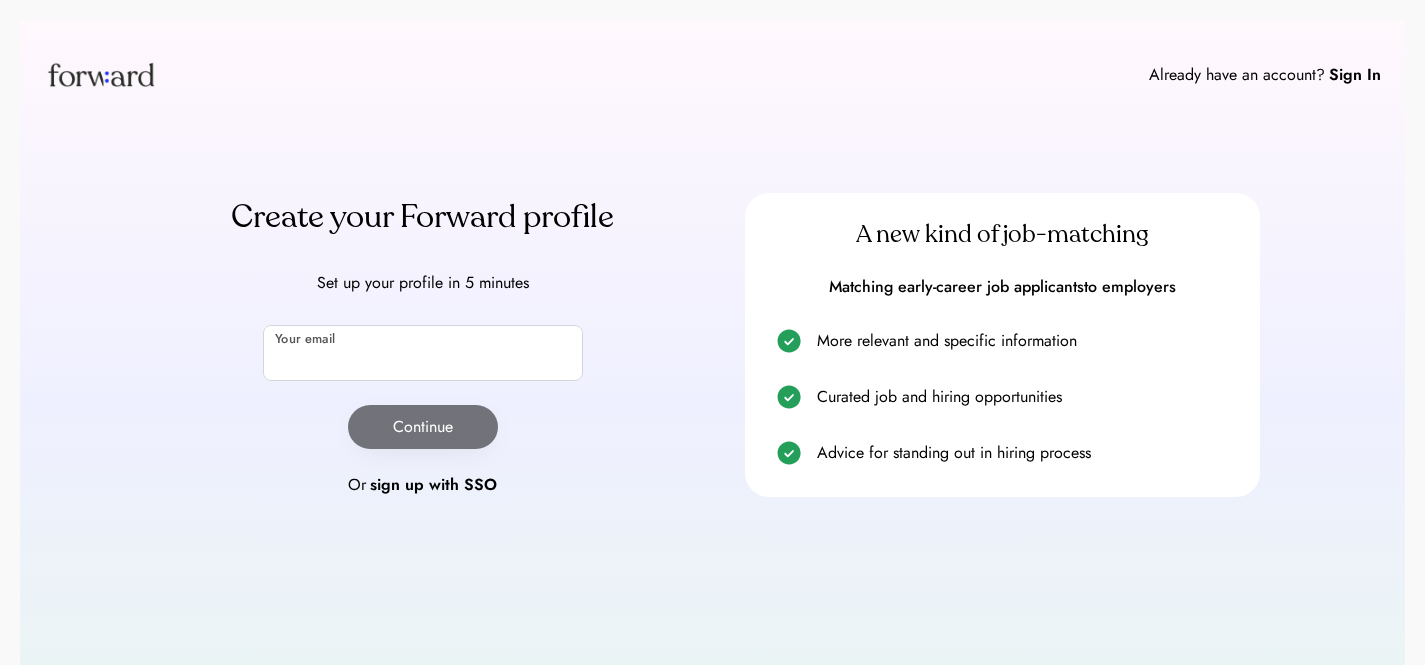 click at bounding box center (423, 353) 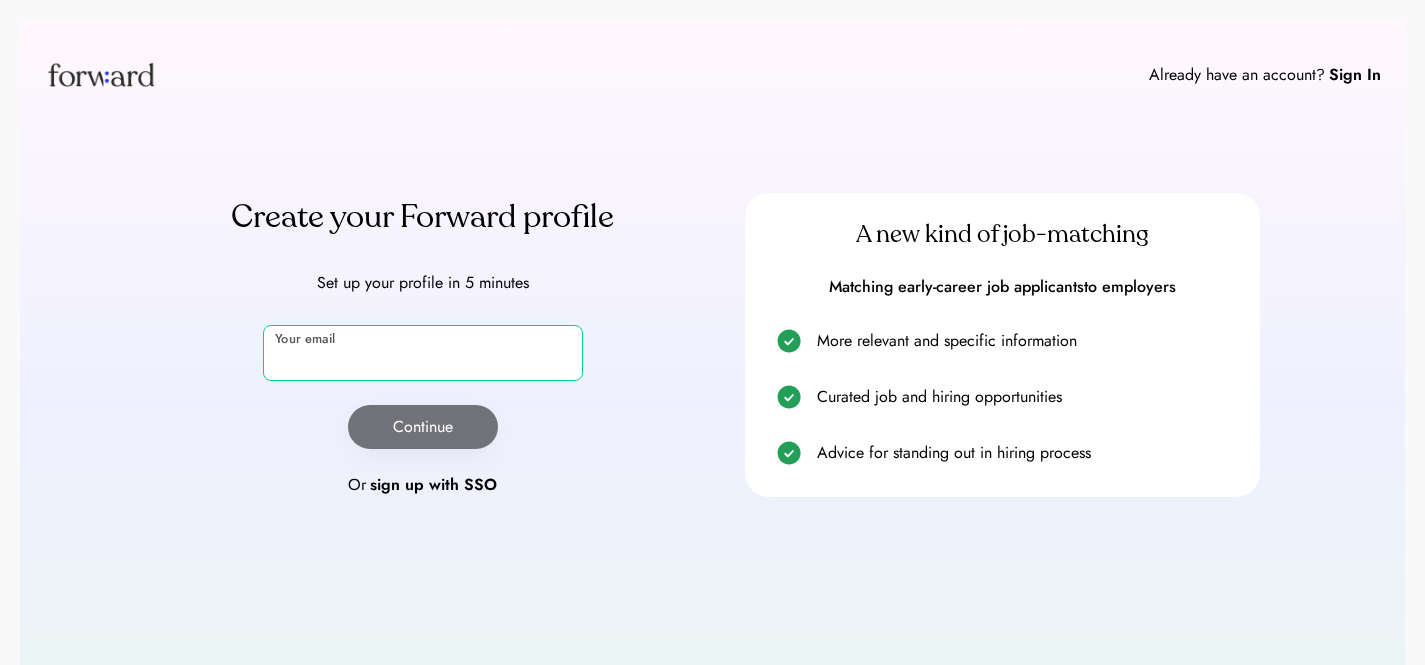 click at bounding box center [423, 353] 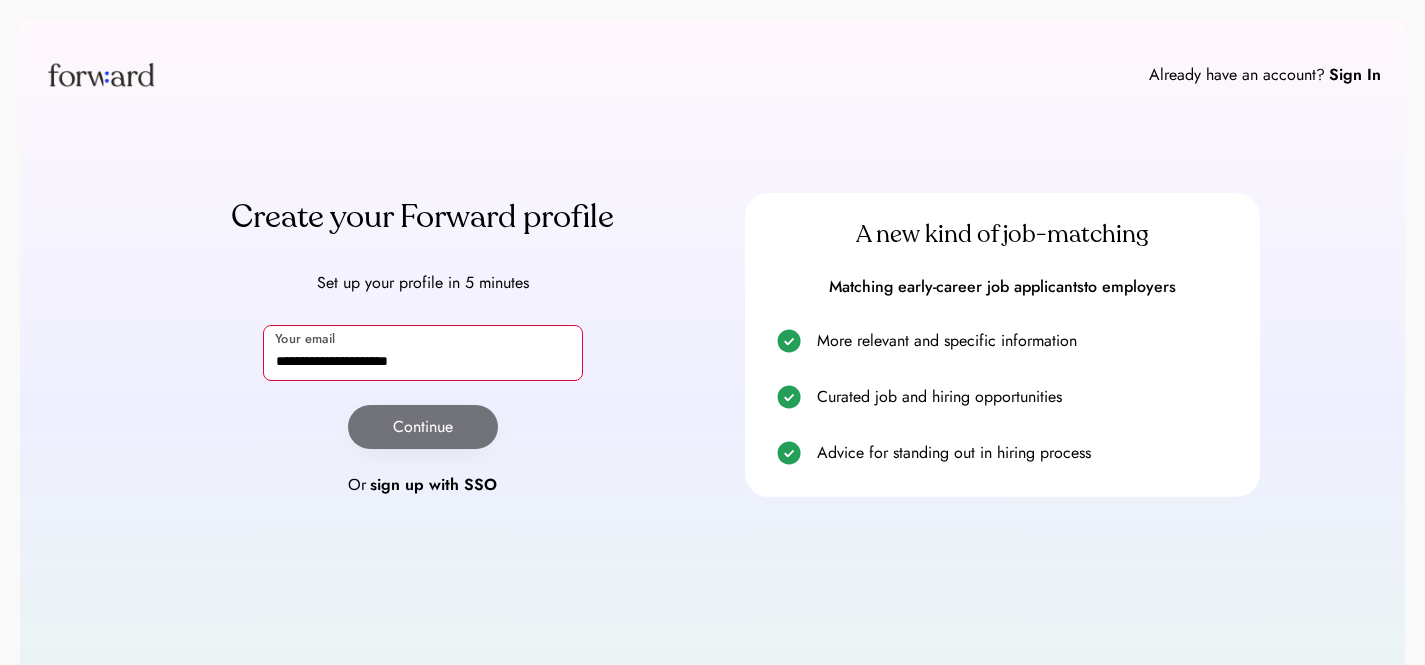 type on "**********" 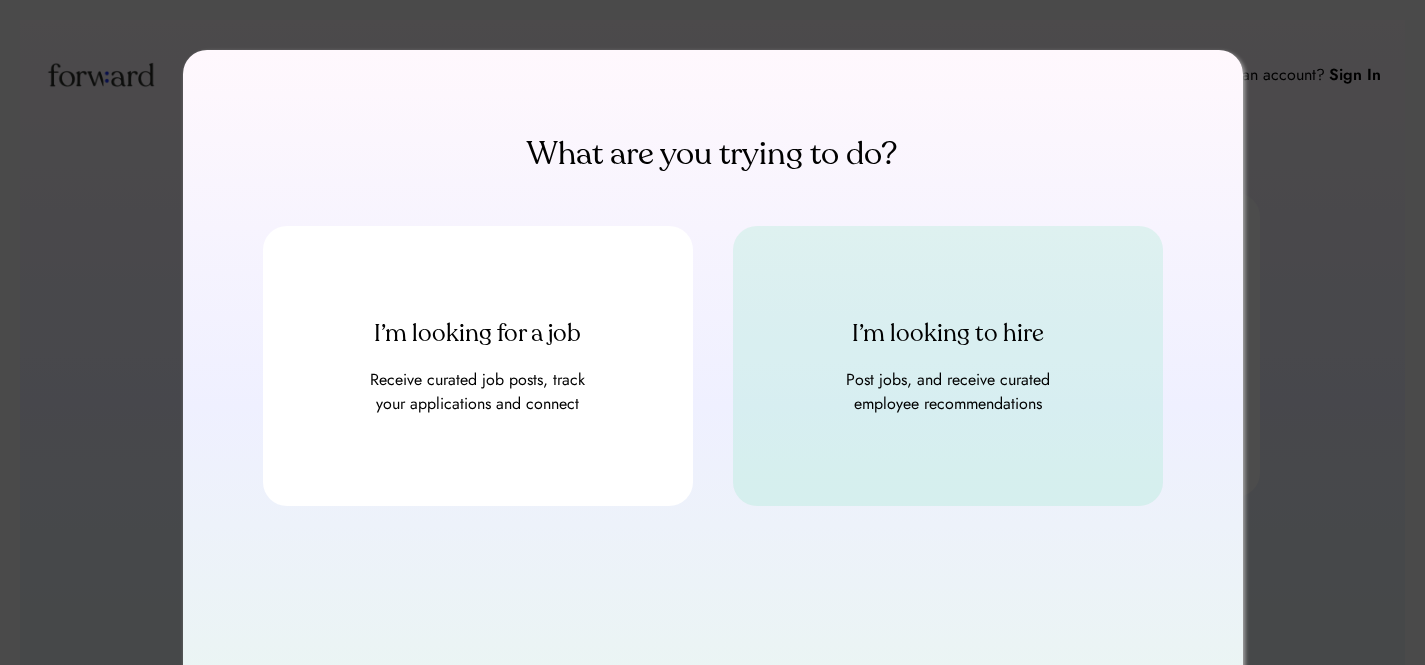 click on "I’m looking to hire Post jobs, and receive curated employee recommendations" at bounding box center [948, 366] 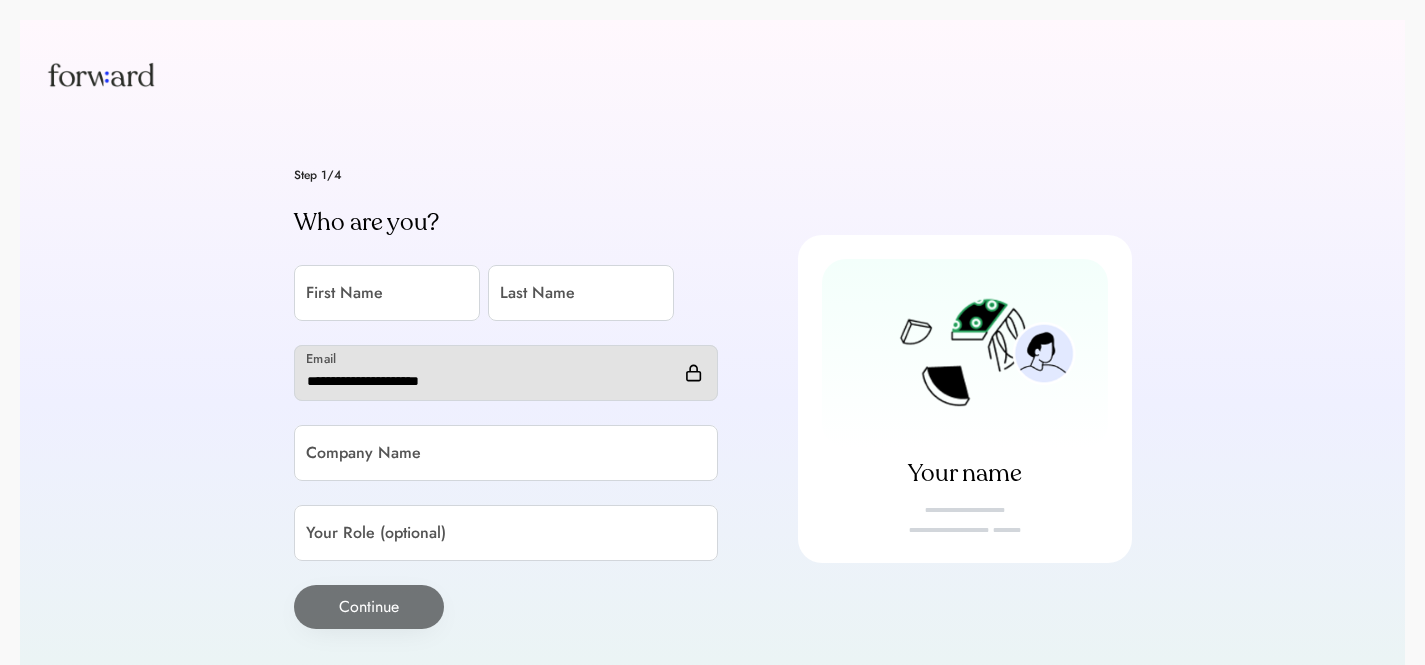 scroll, scrollTop: 0, scrollLeft: 0, axis: both 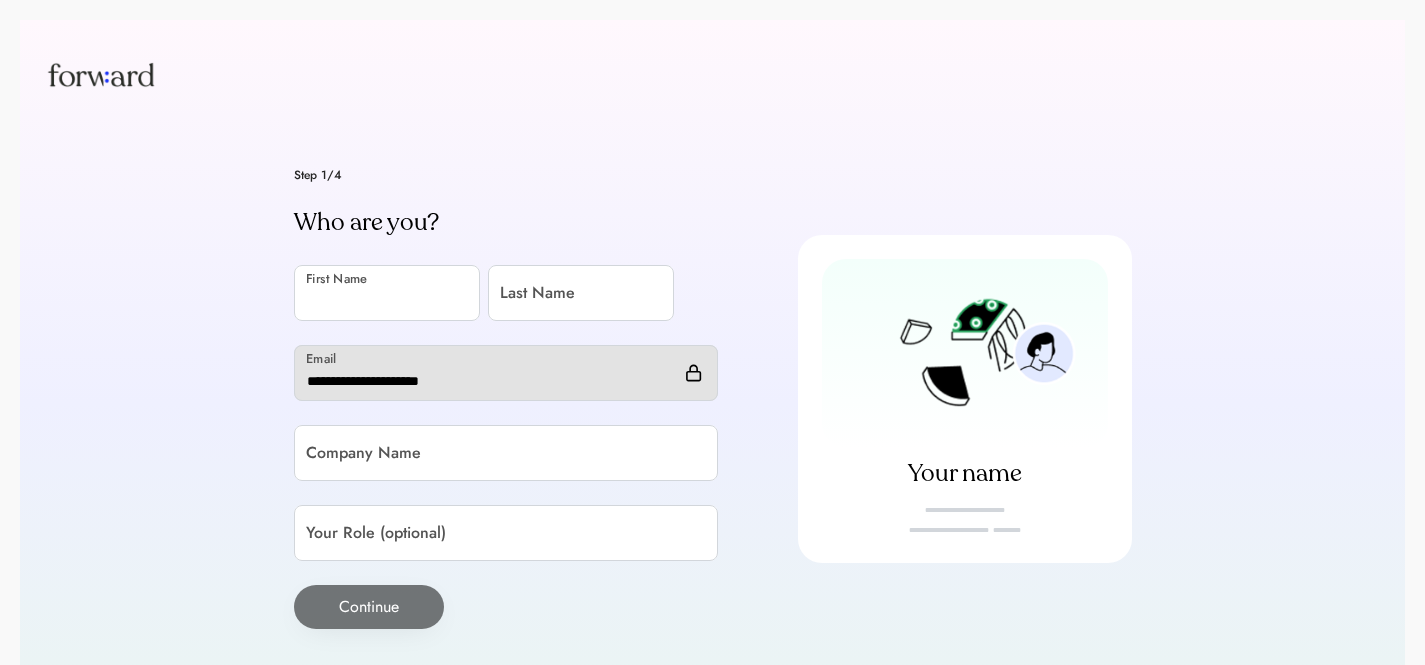 click at bounding box center (387, 293) 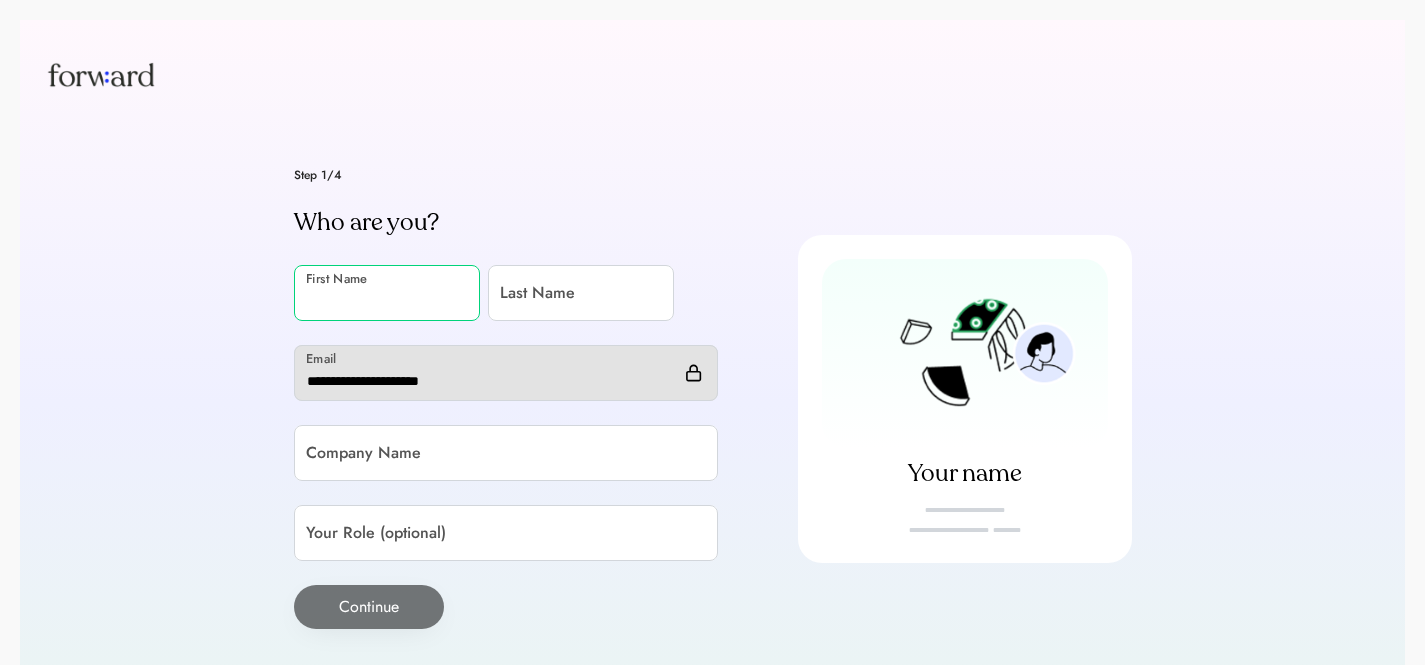 paste on "*******" 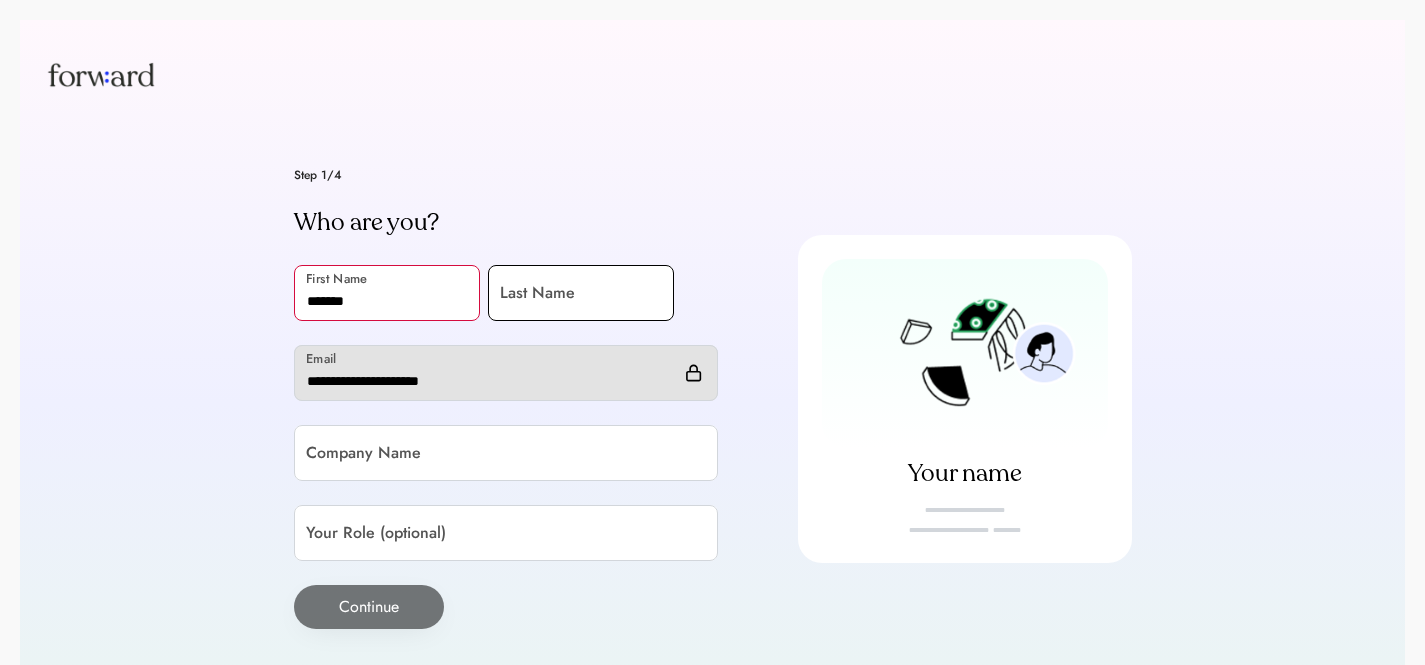 type on "*******" 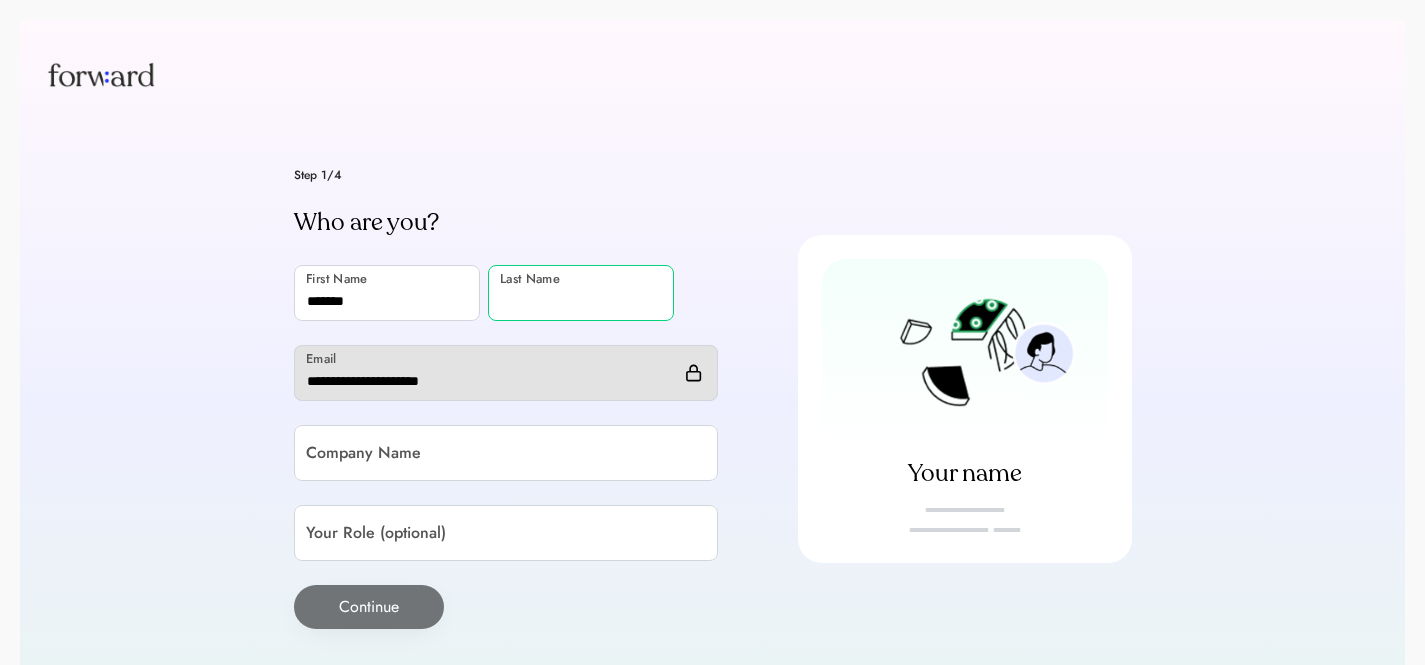 click at bounding box center (581, 293) 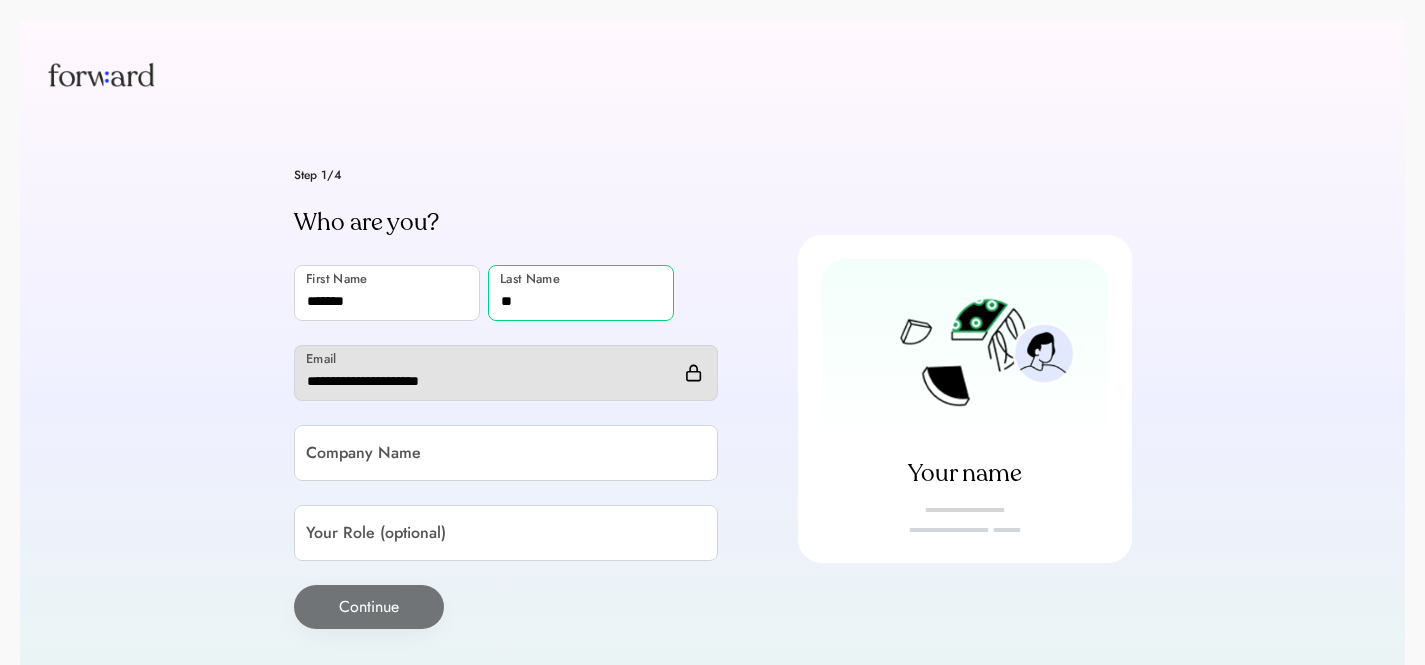 type on "**" 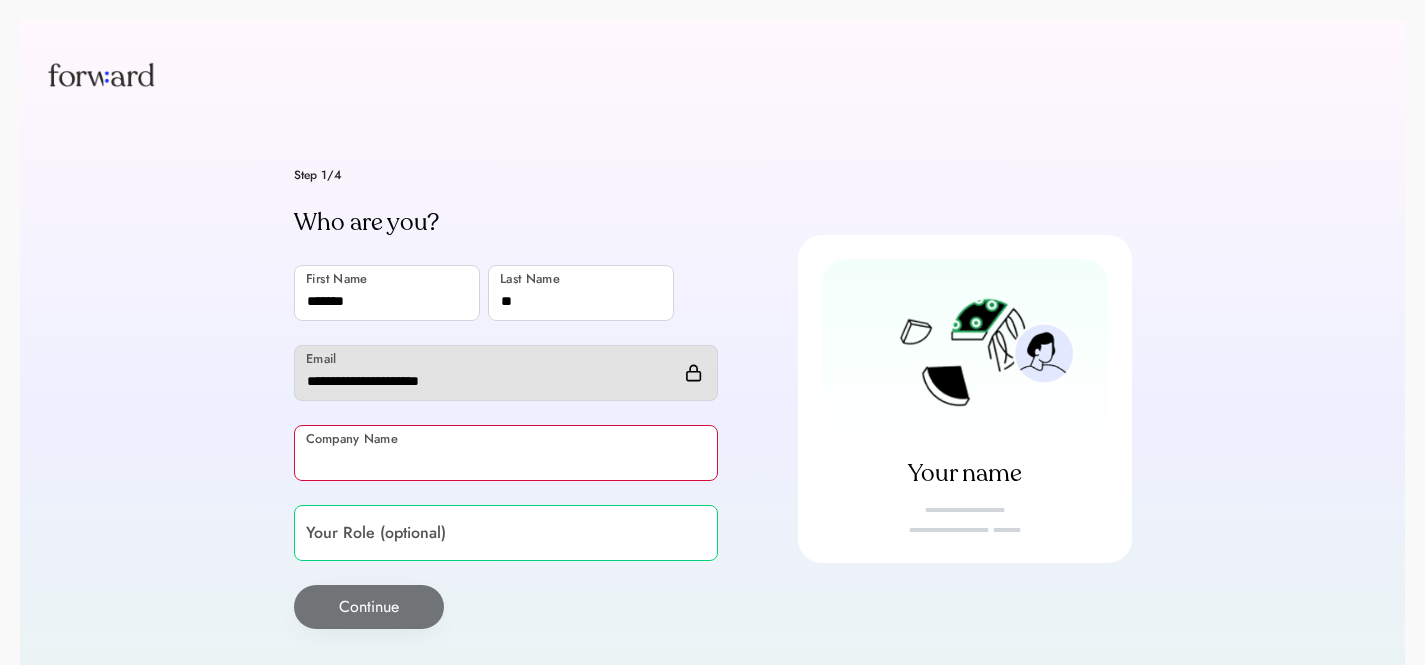 click at bounding box center [506, 453] 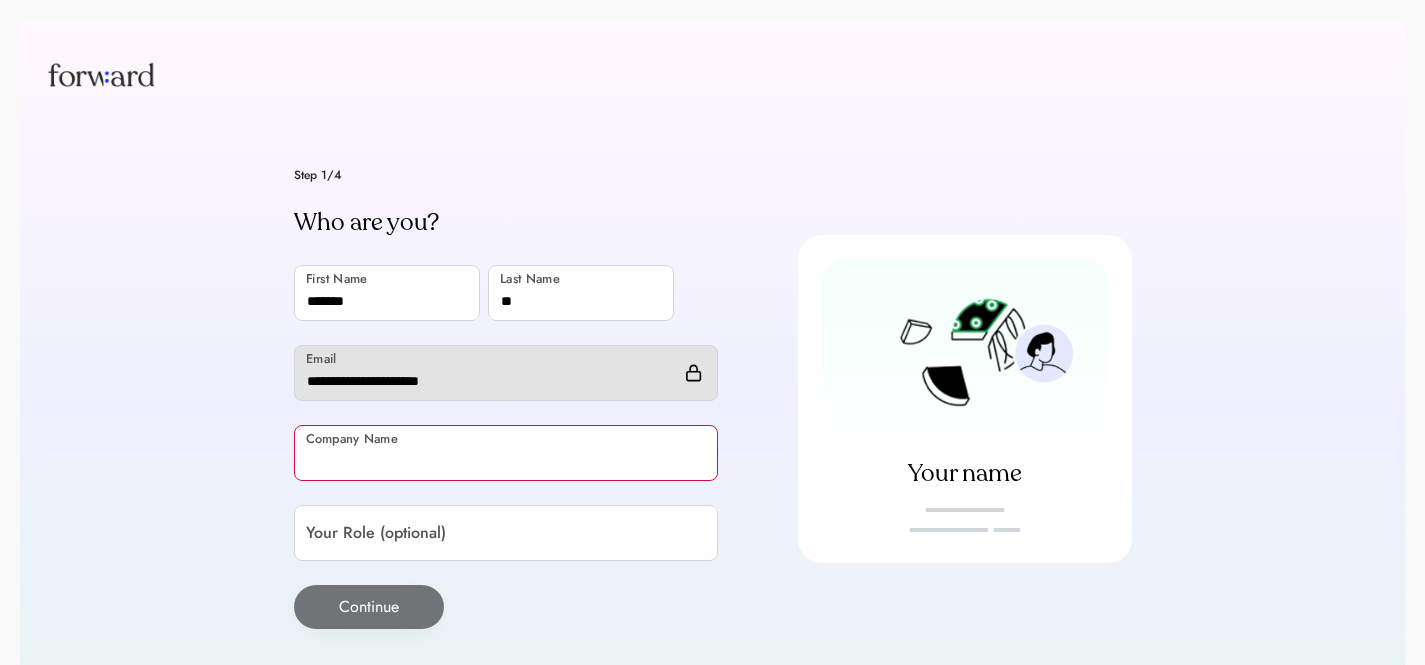 paste on "*******" 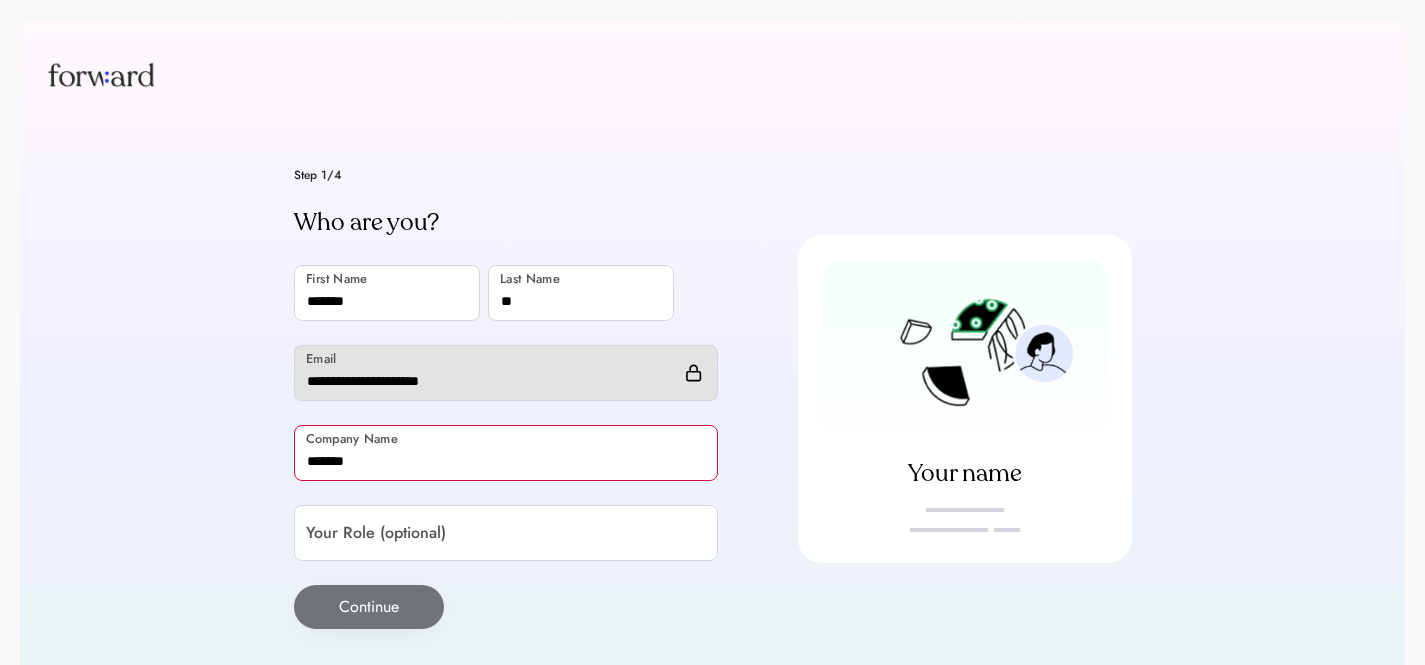 type on "*******" 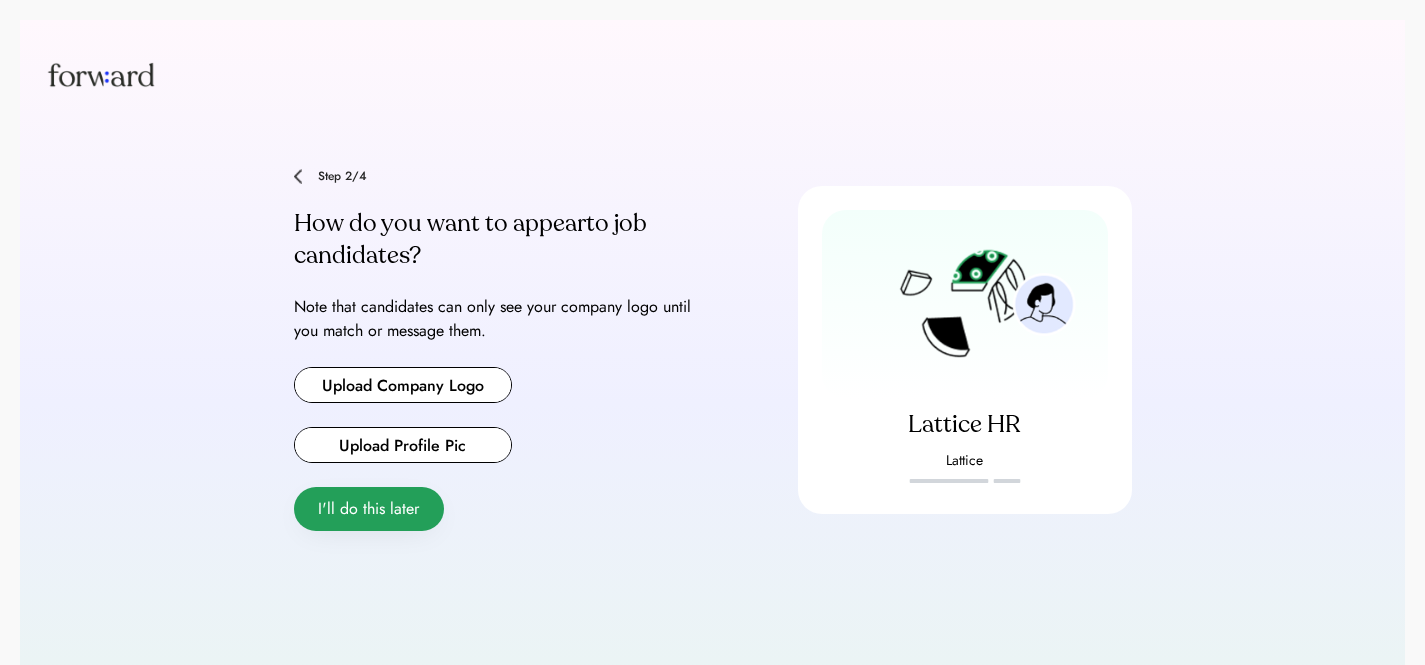 click on "I'll do this later" at bounding box center (369, 509) 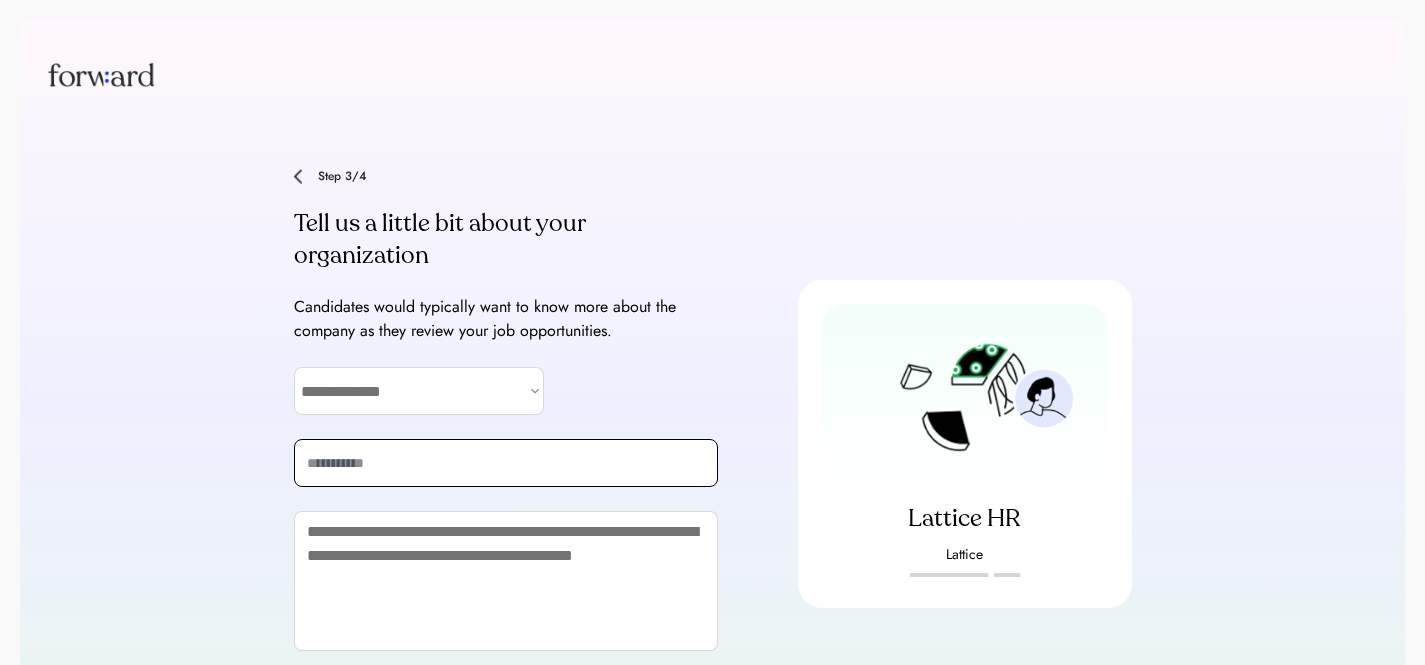 click at bounding box center [506, 463] 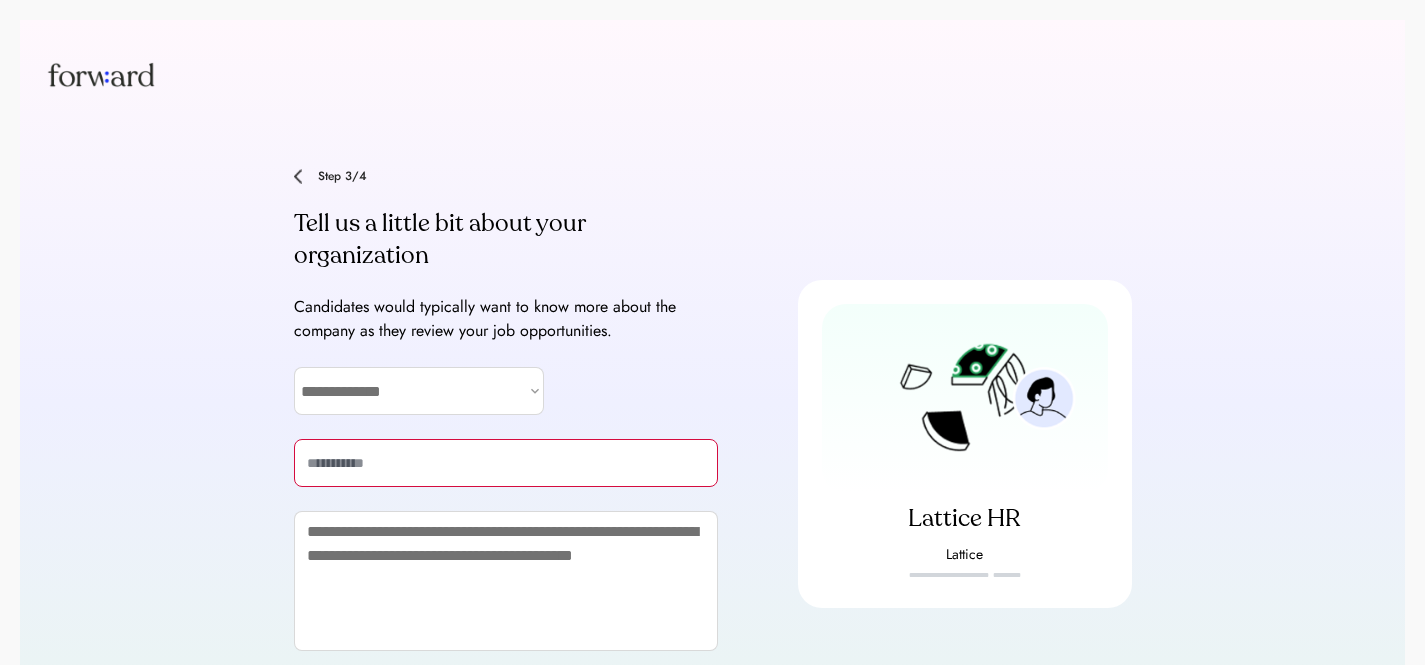 paste on "**********" 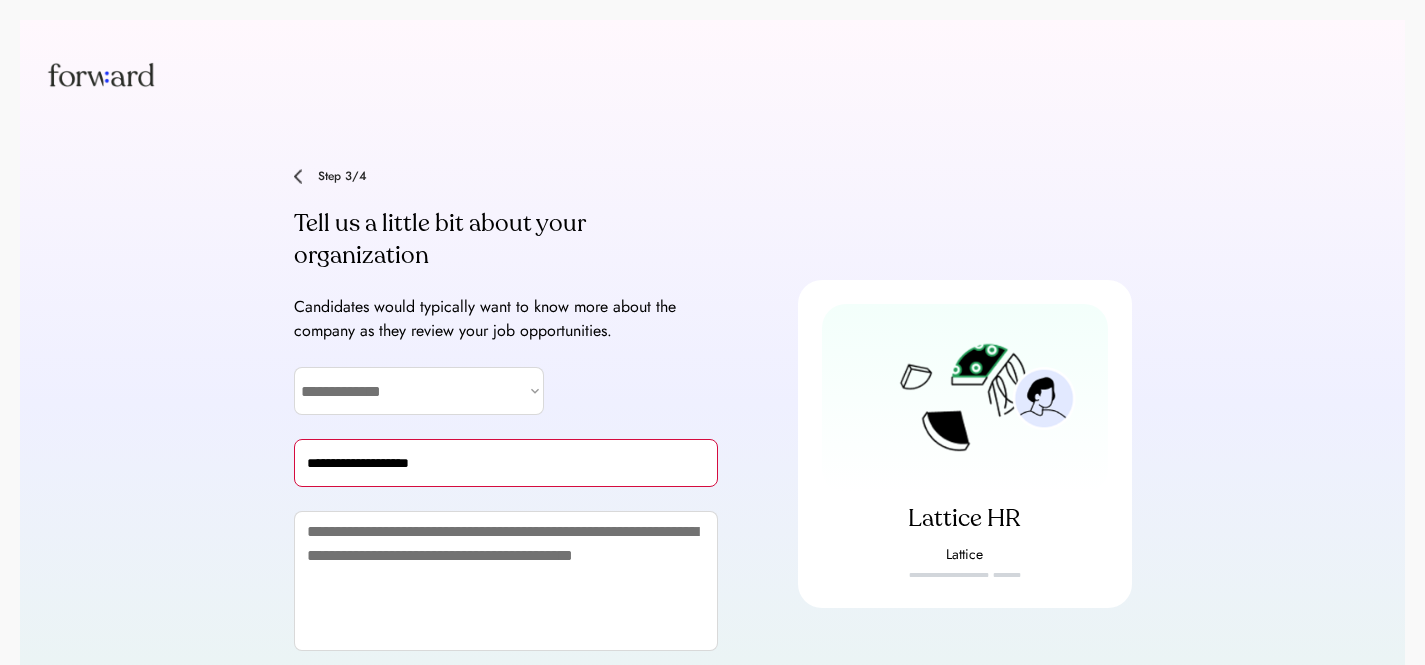 type on "**********" 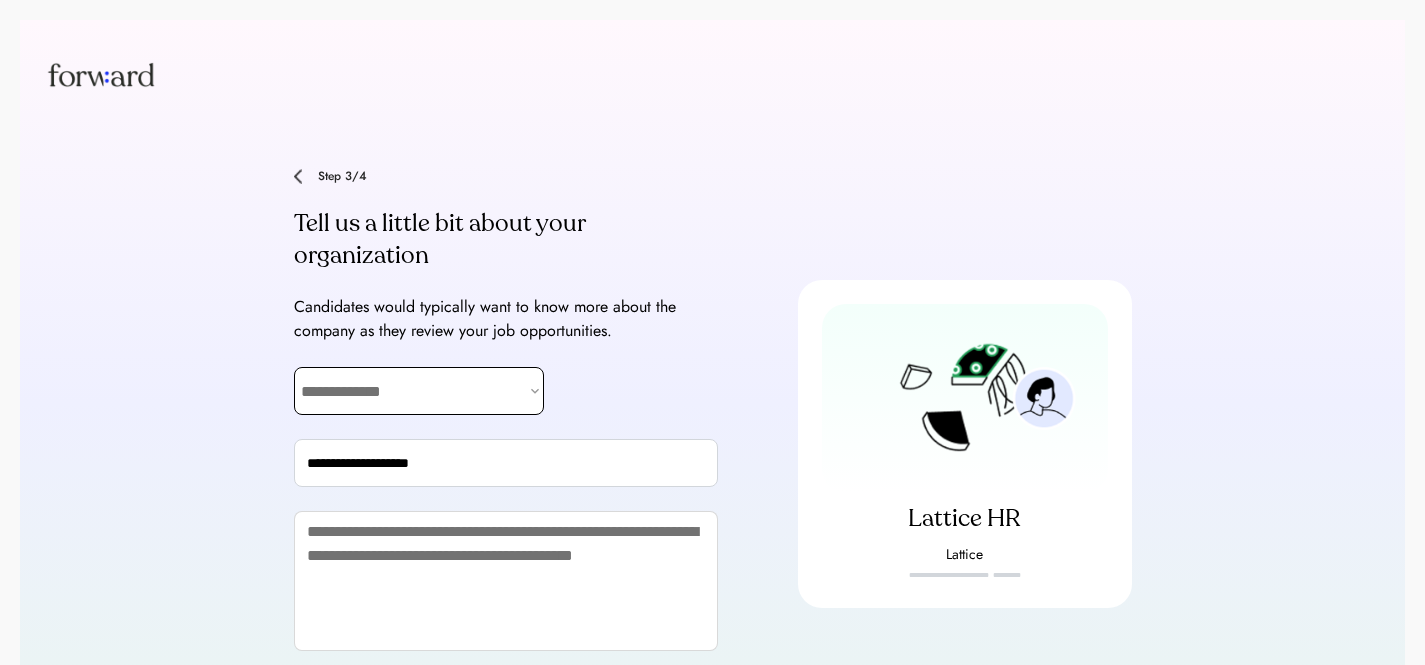 select on "**********" 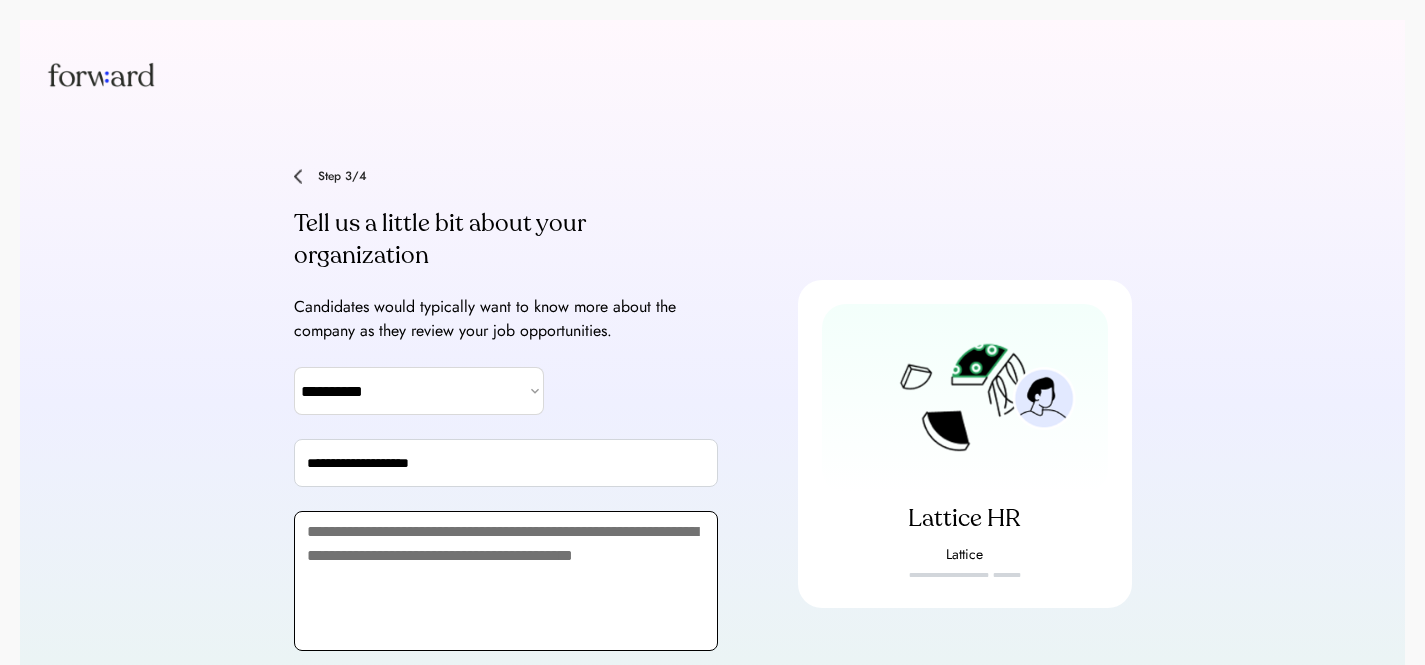 click at bounding box center [506, 581] 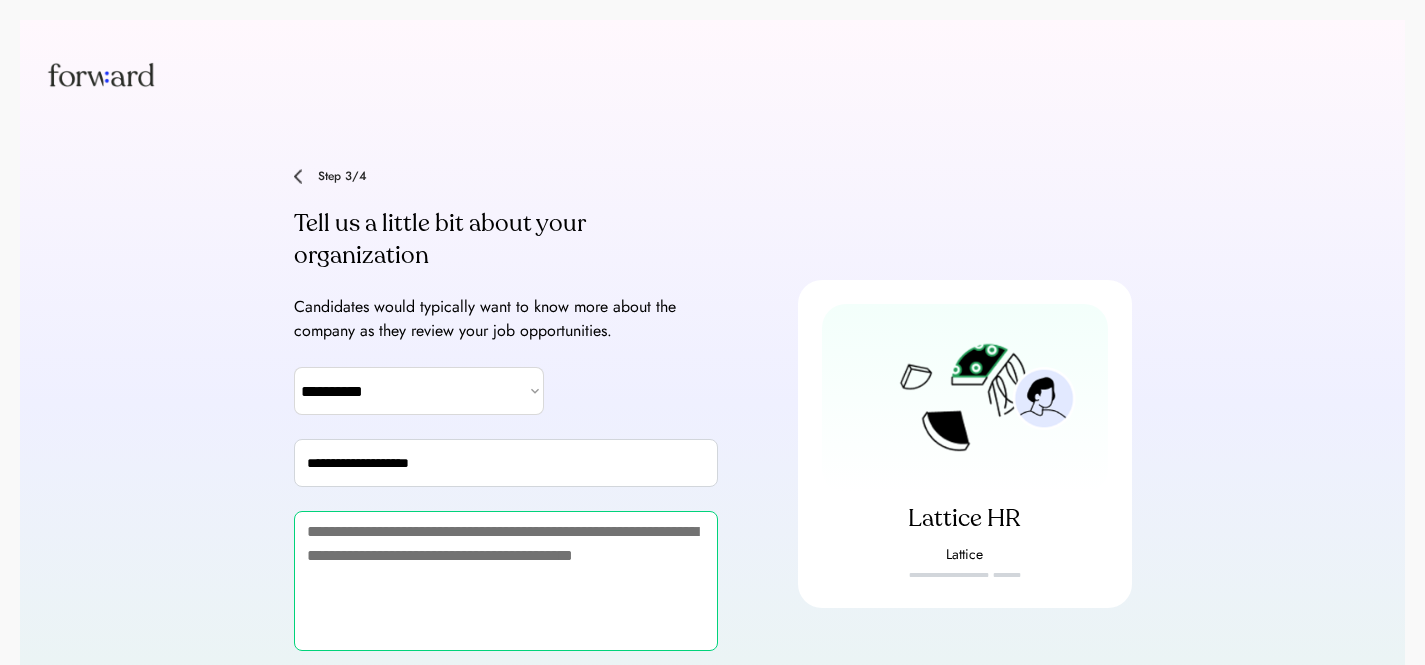 paste on "**********" 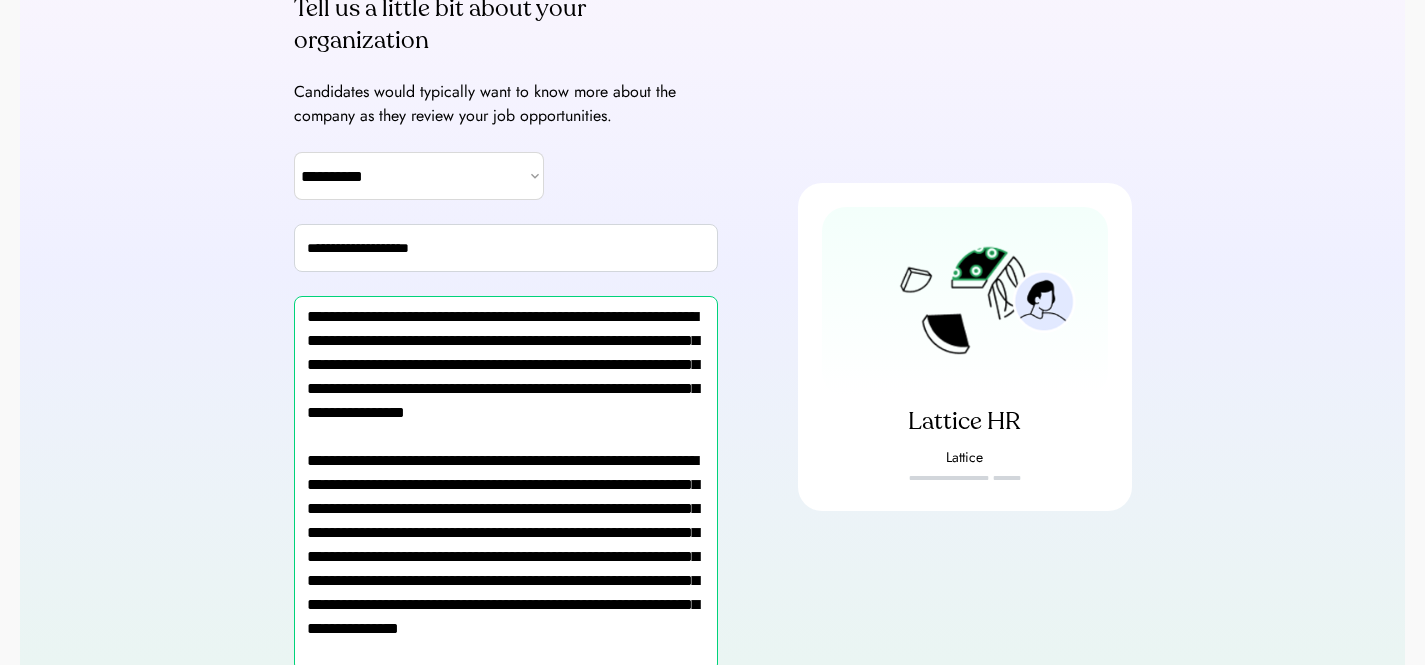 scroll, scrollTop: 290, scrollLeft: 0, axis: vertical 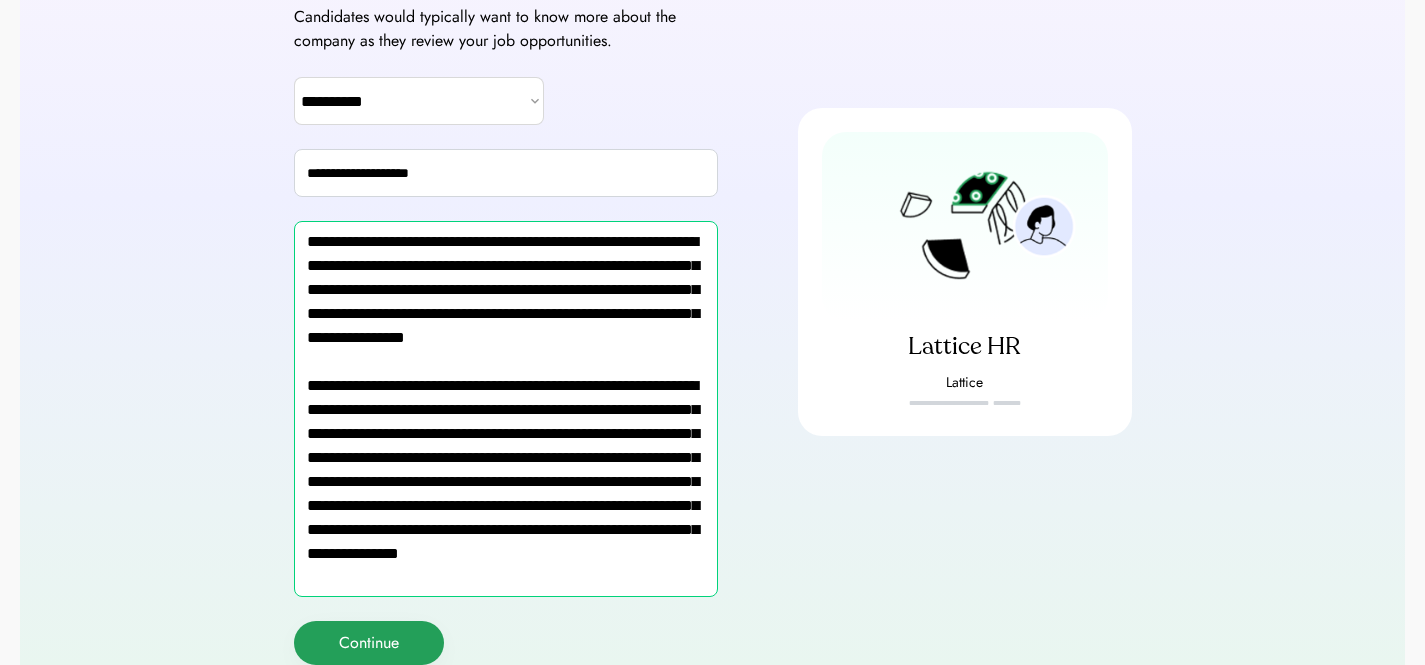 type on "**********" 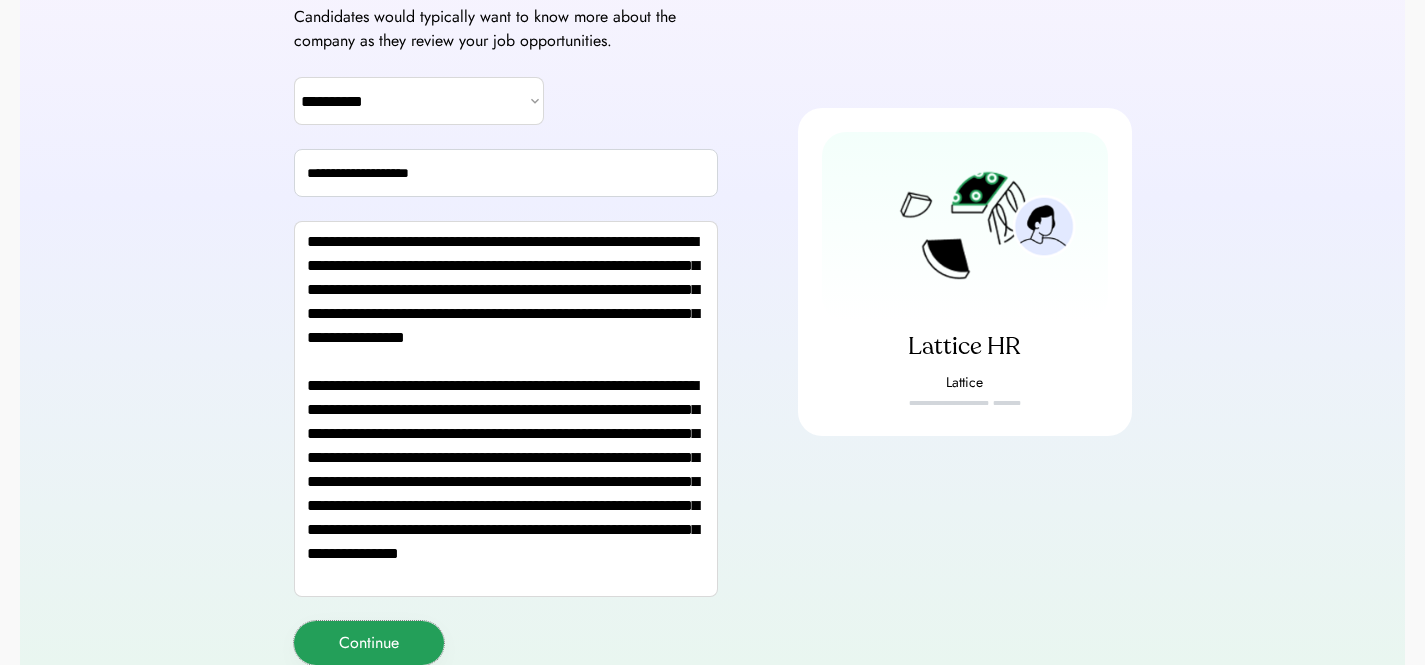 click on "Continue" at bounding box center [369, 643] 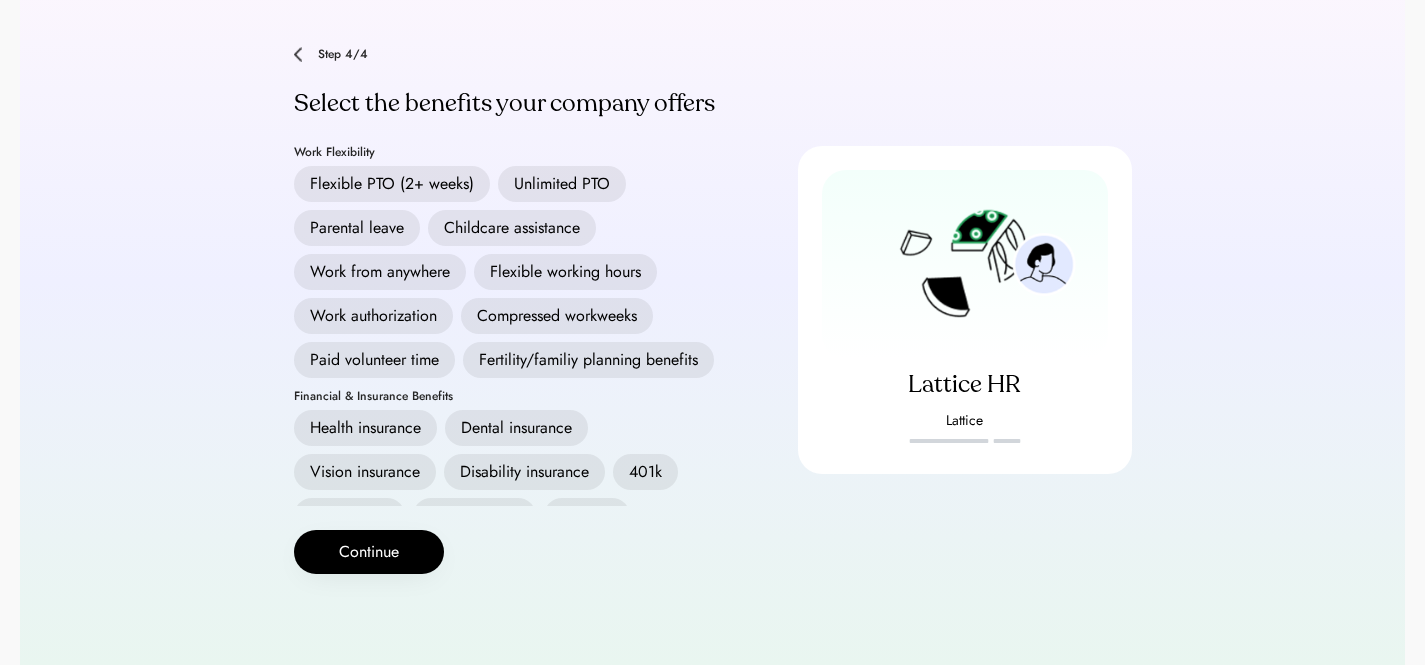 scroll, scrollTop: 122, scrollLeft: 0, axis: vertical 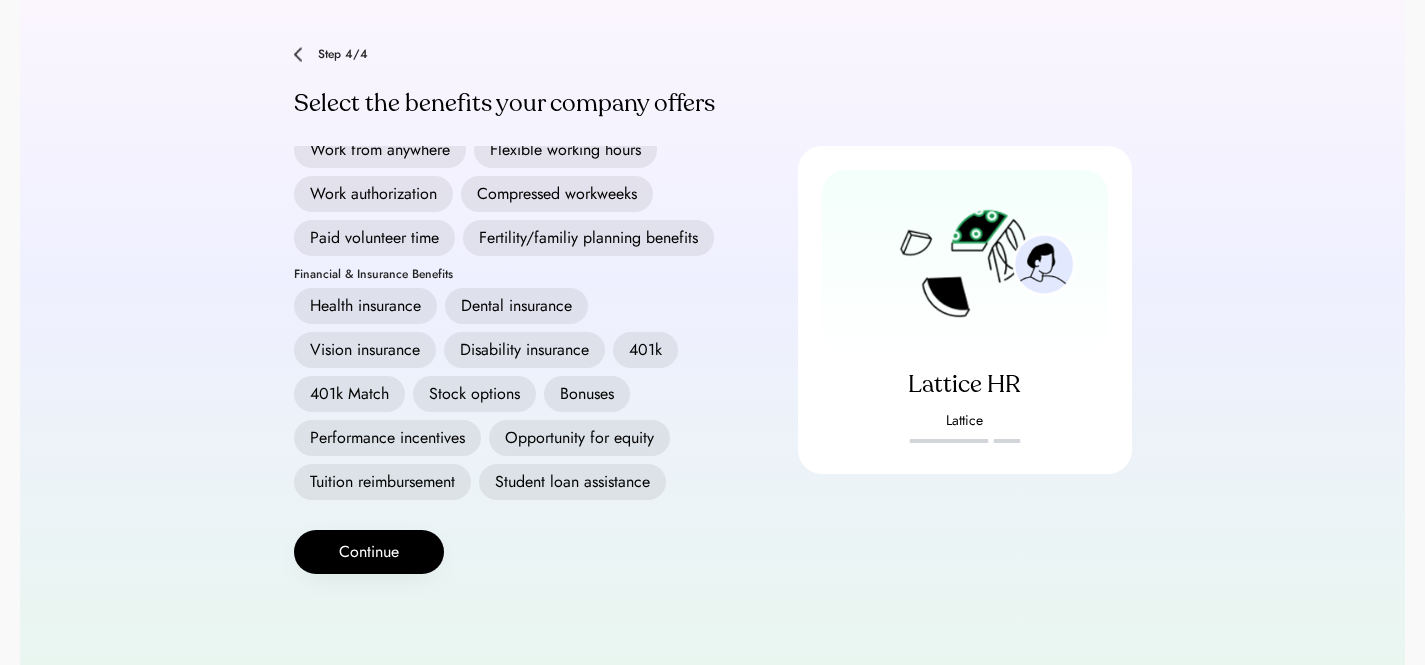 click on "401k" at bounding box center (645, 350) 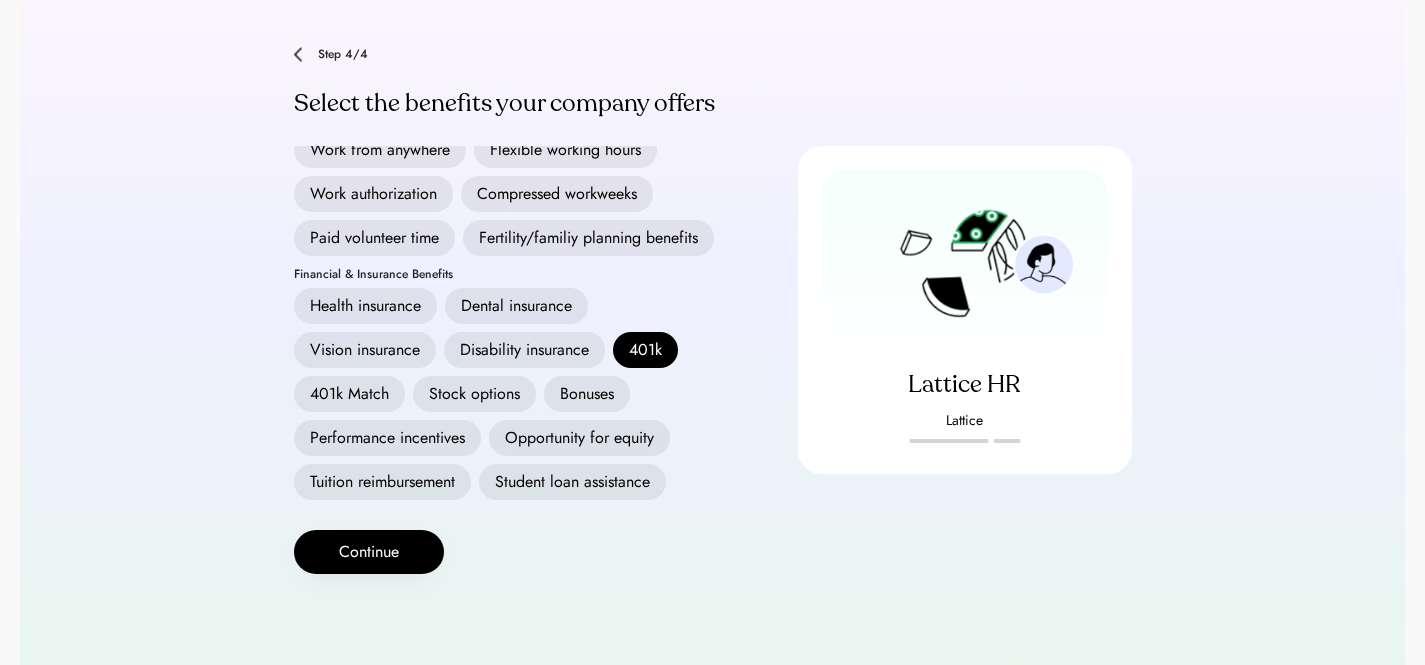 click on "Stock options" at bounding box center (474, 394) 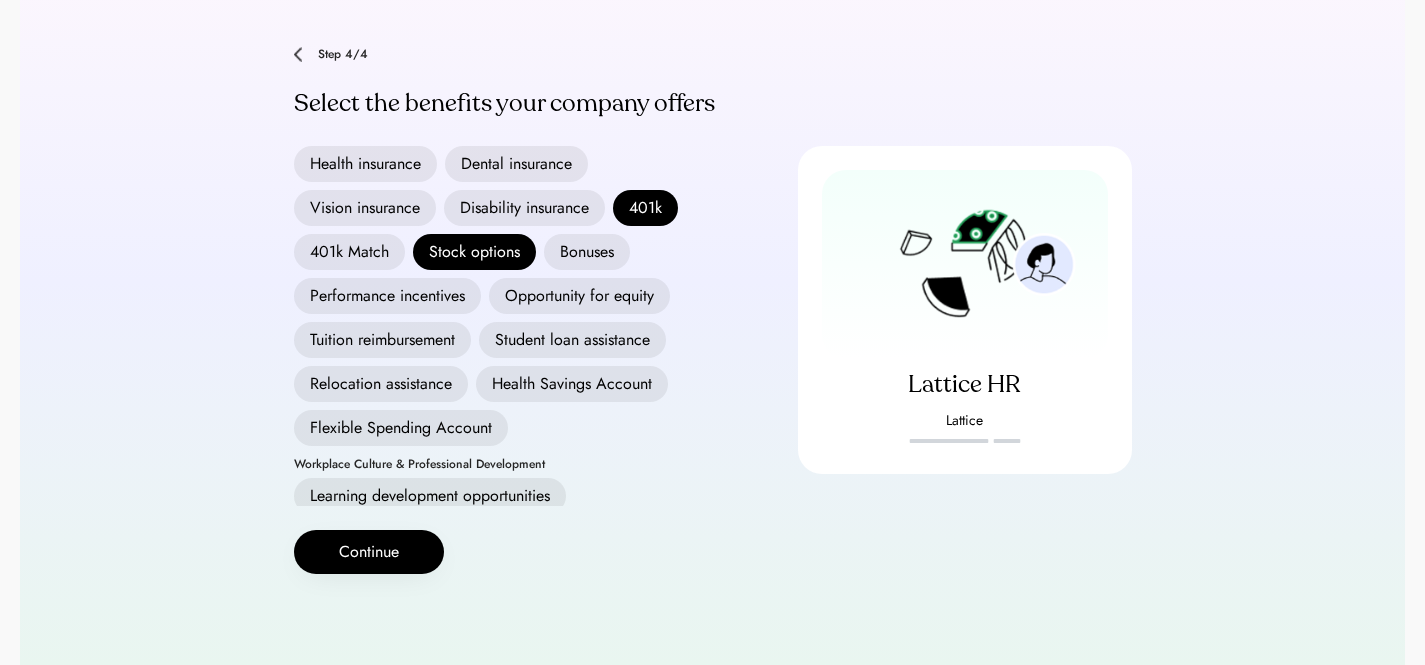 scroll, scrollTop: 276, scrollLeft: 0, axis: vertical 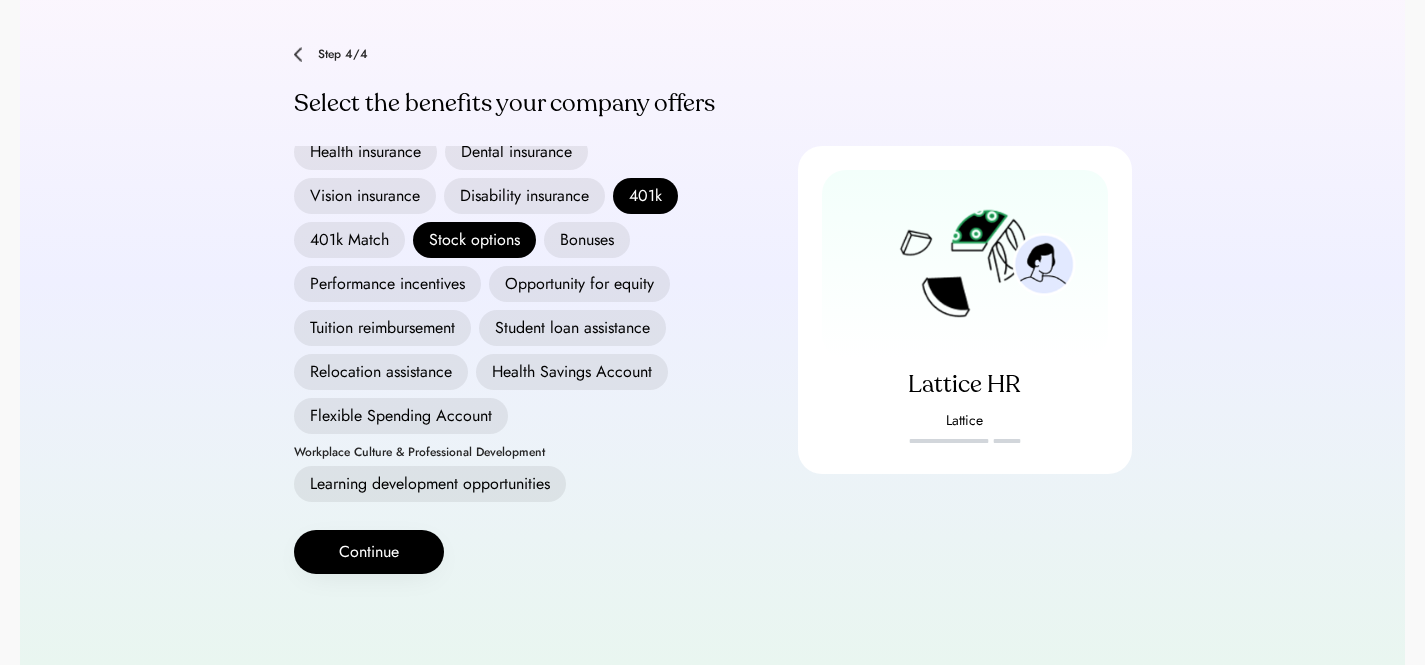 click on "Flexible Spending Account" at bounding box center (401, 416) 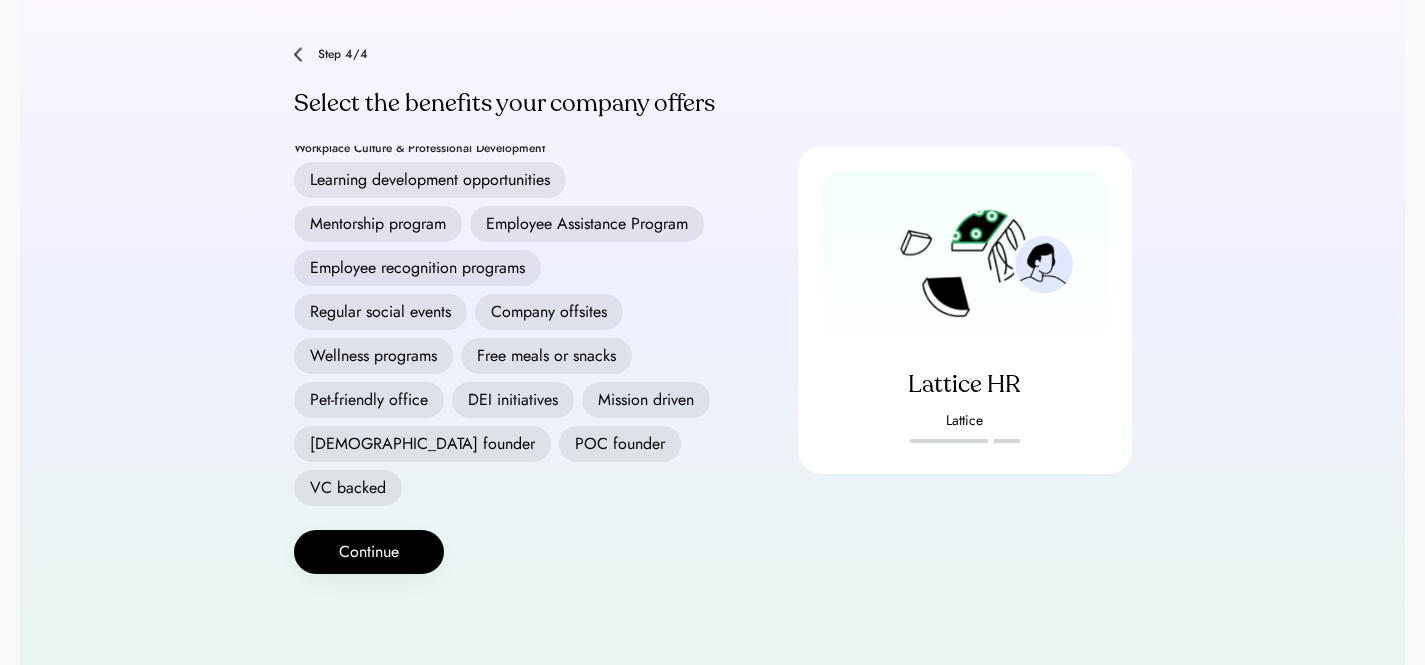 scroll, scrollTop: 608, scrollLeft: 0, axis: vertical 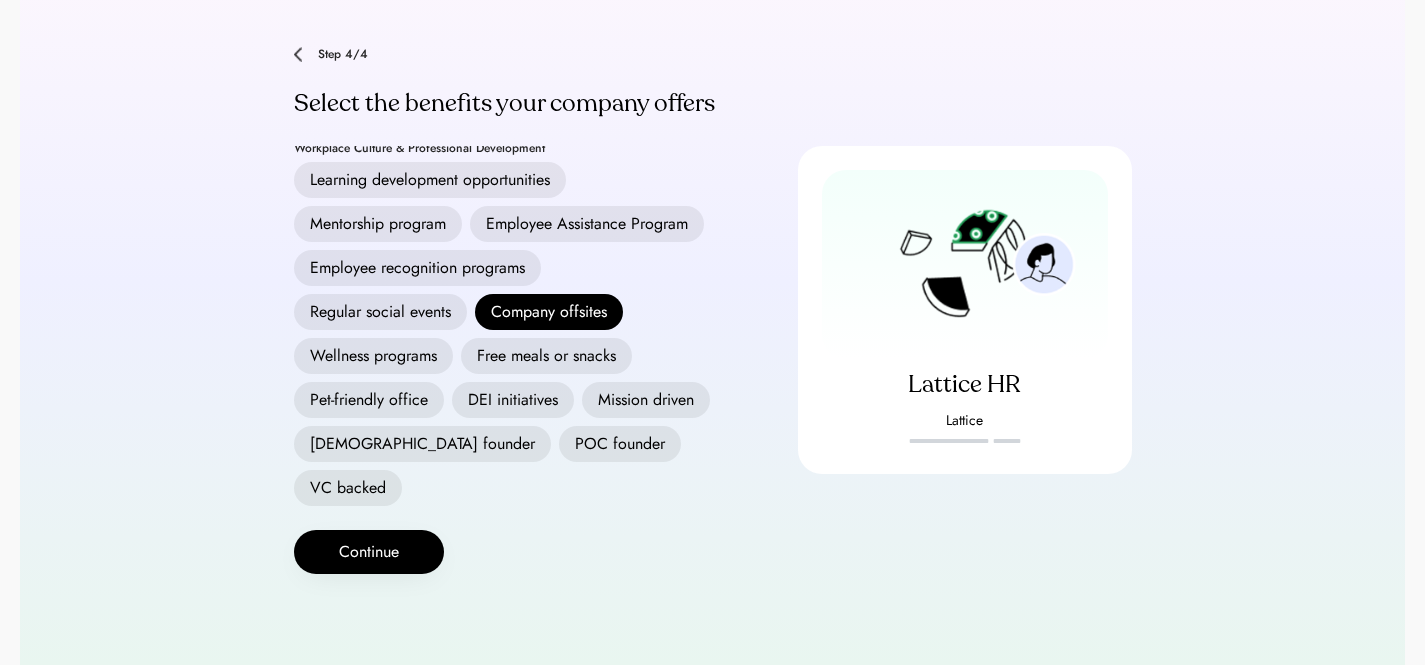 click on "Regular social events" at bounding box center [380, 312] 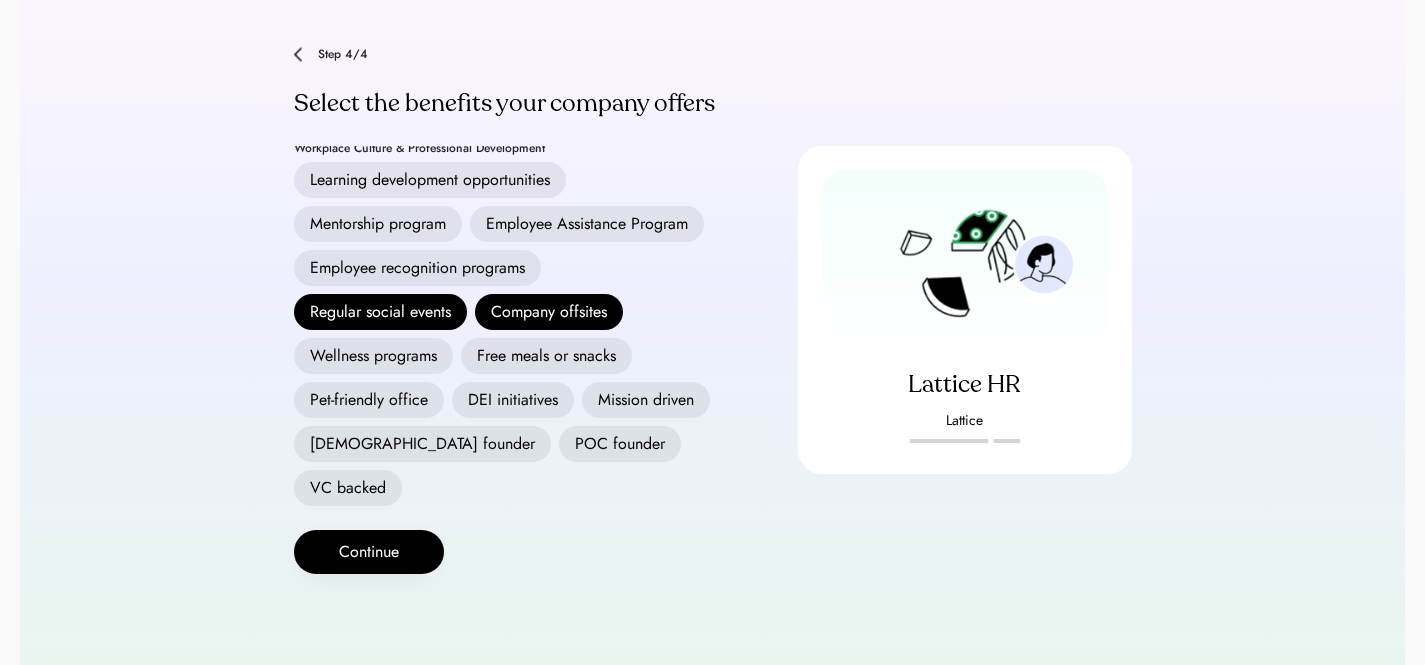 click on "Free meals or snacks" at bounding box center [546, 356] 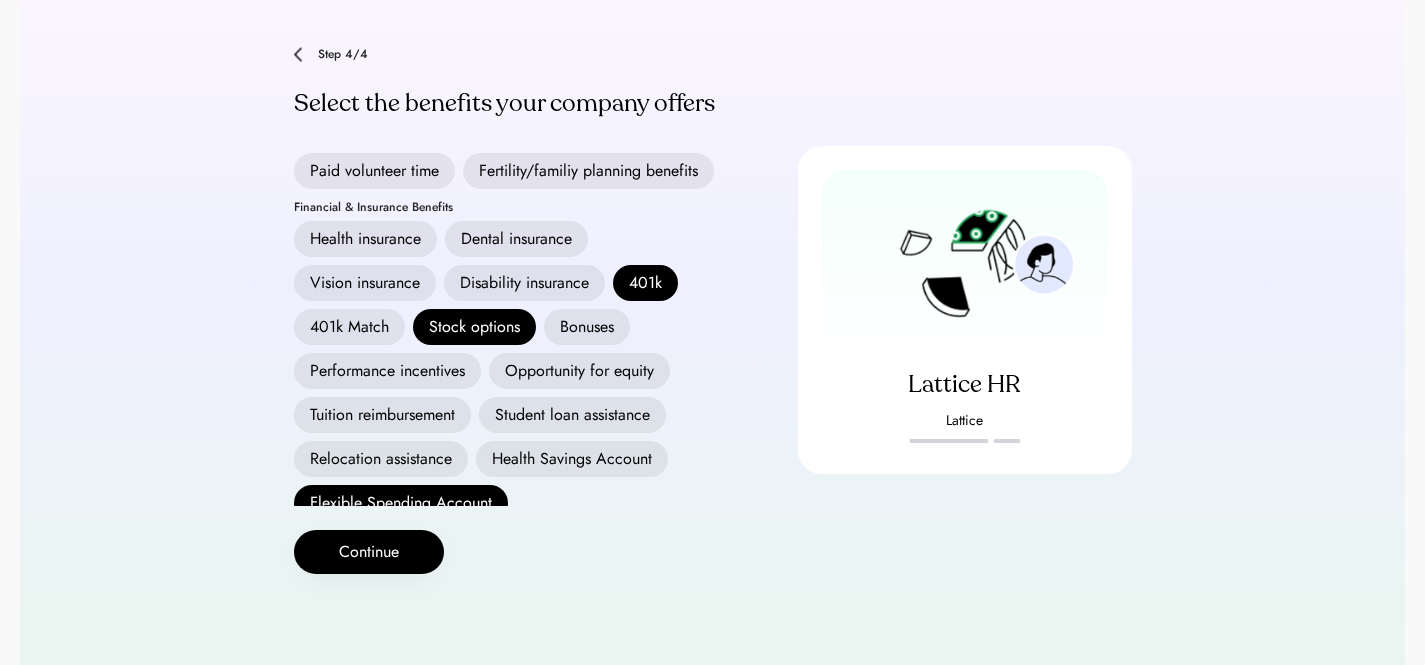 scroll, scrollTop: 189, scrollLeft: 0, axis: vertical 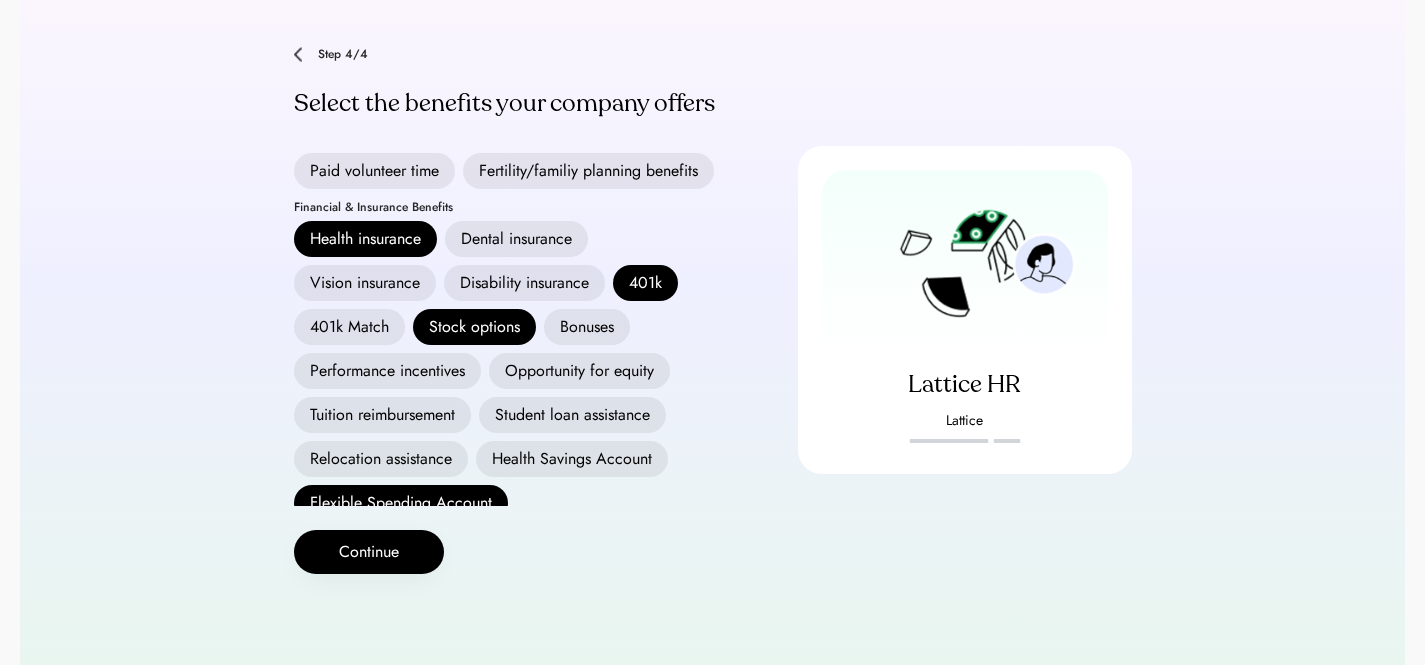 click on "Dental insurance" at bounding box center [516, 239] 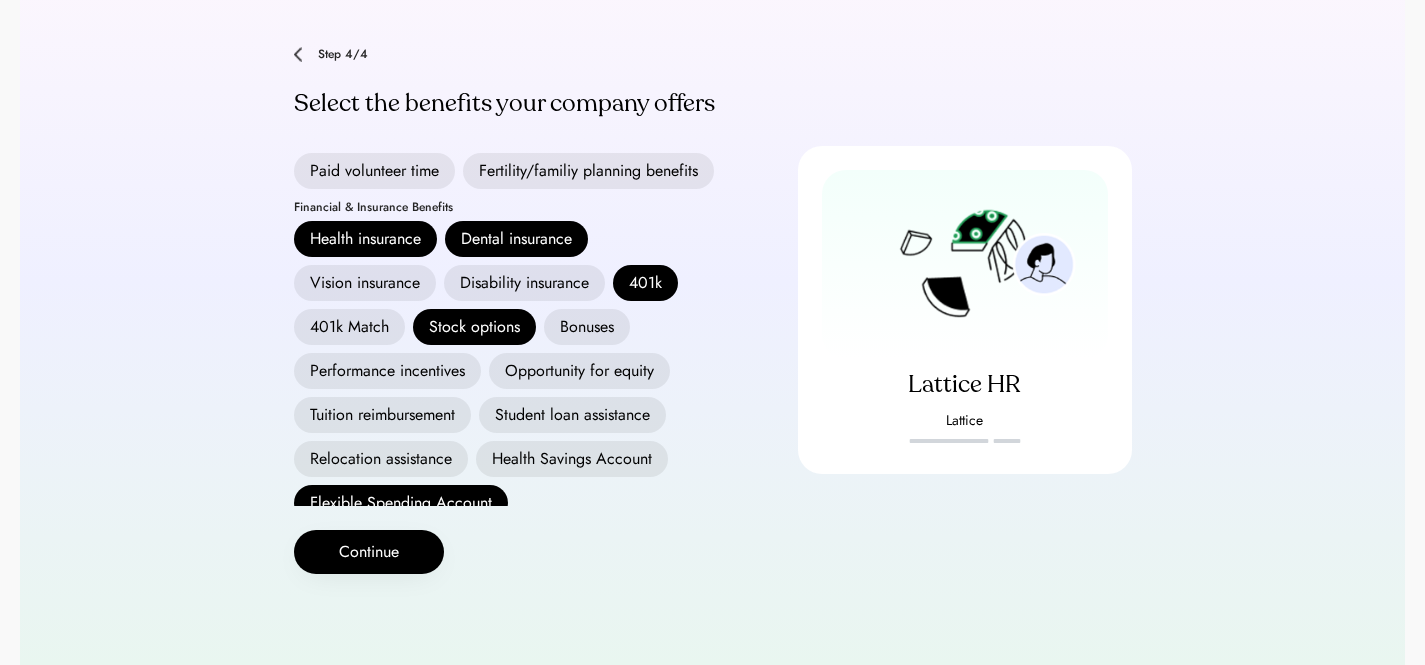 click on "Vision insurance" at bounding box center (365, 283) 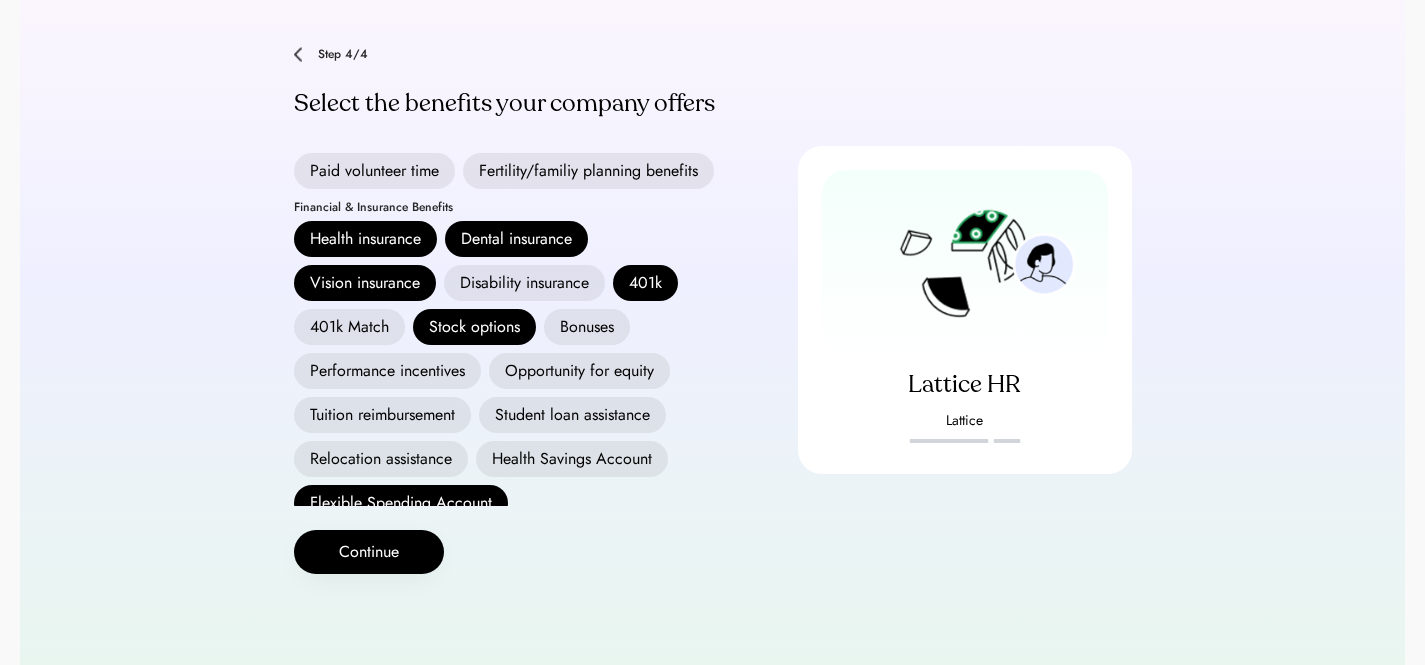 click on "Disability insurance" at bounding box center [524, 283] 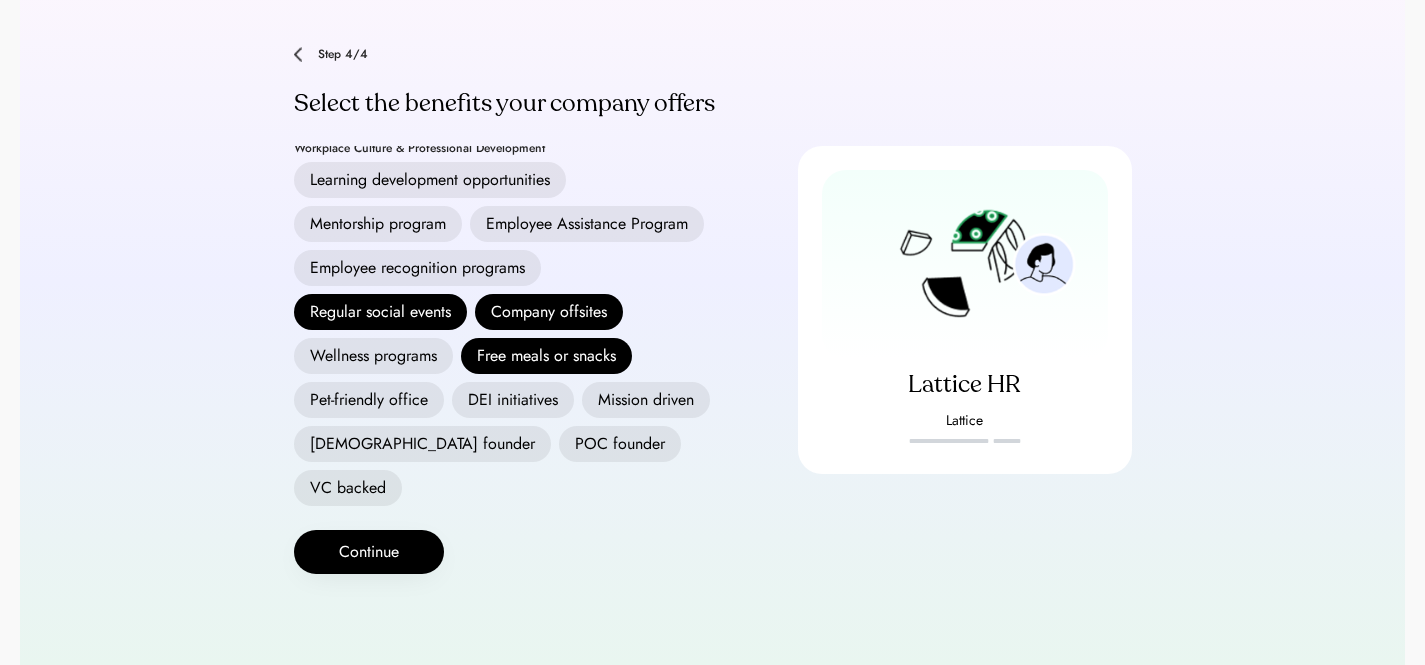scroll, scrollTop: 668, scrollLeft: 0, axis: vertical 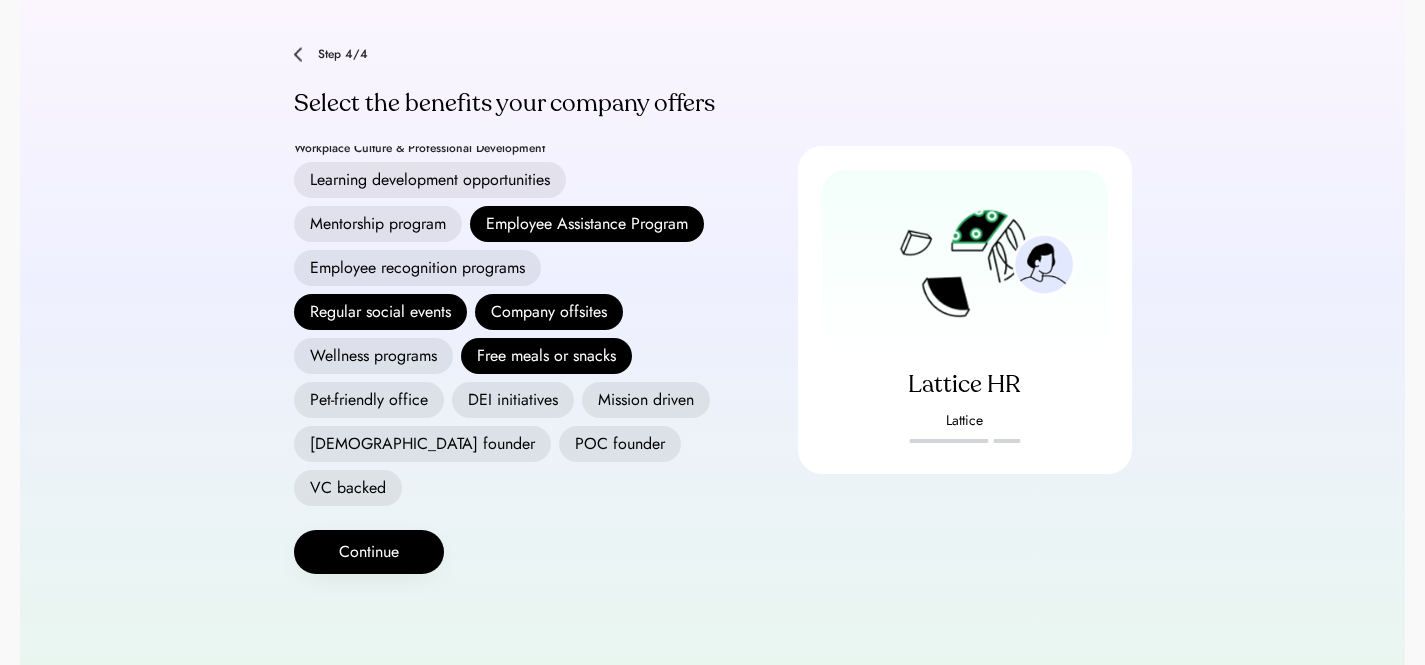 click on "Wellness programs" at bounding box center [373, 356] 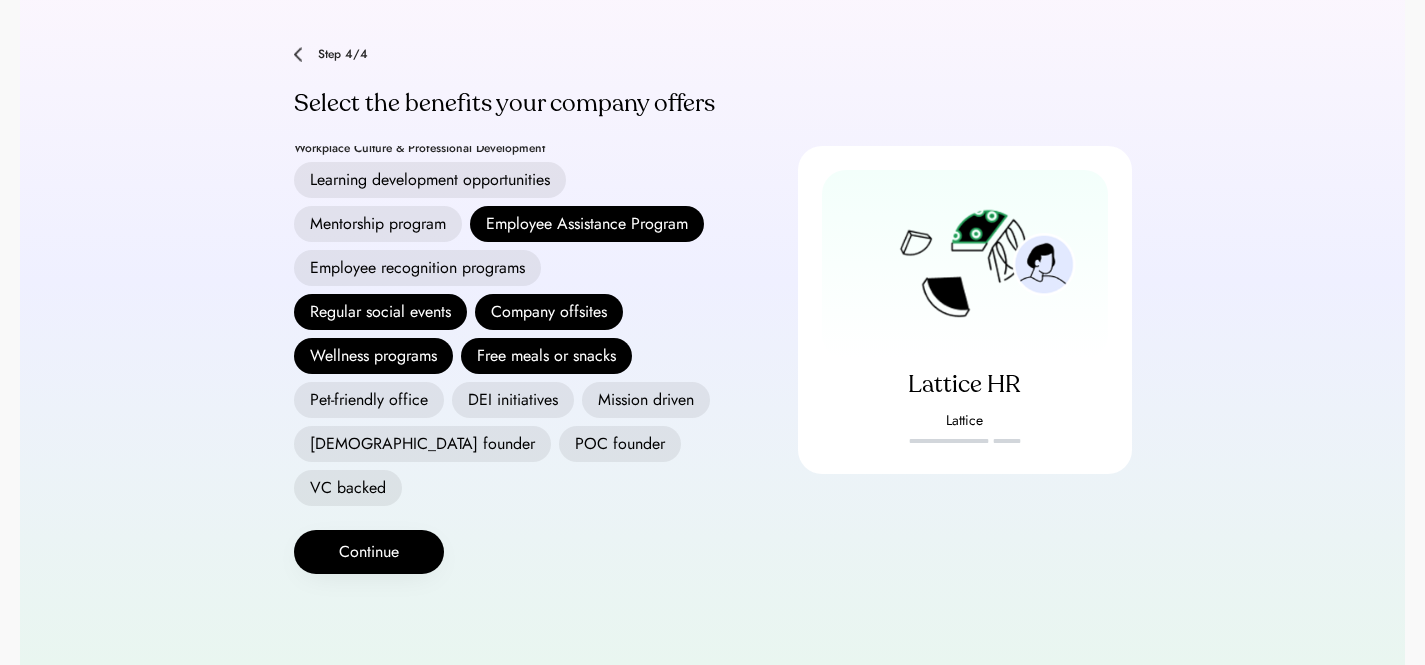 click on "DEI initiatives" at bounding box center (513, 400) 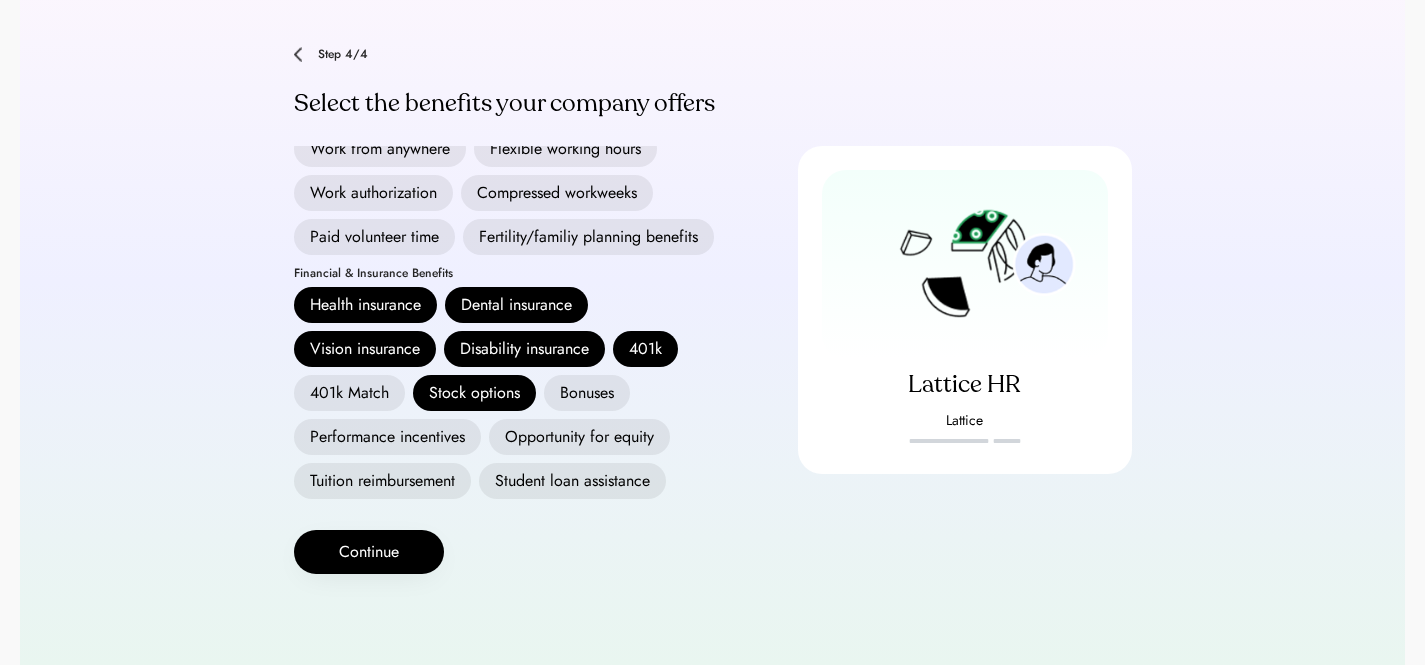 scroll, scrollTop: 0, scrollLeft: 0, axis: both 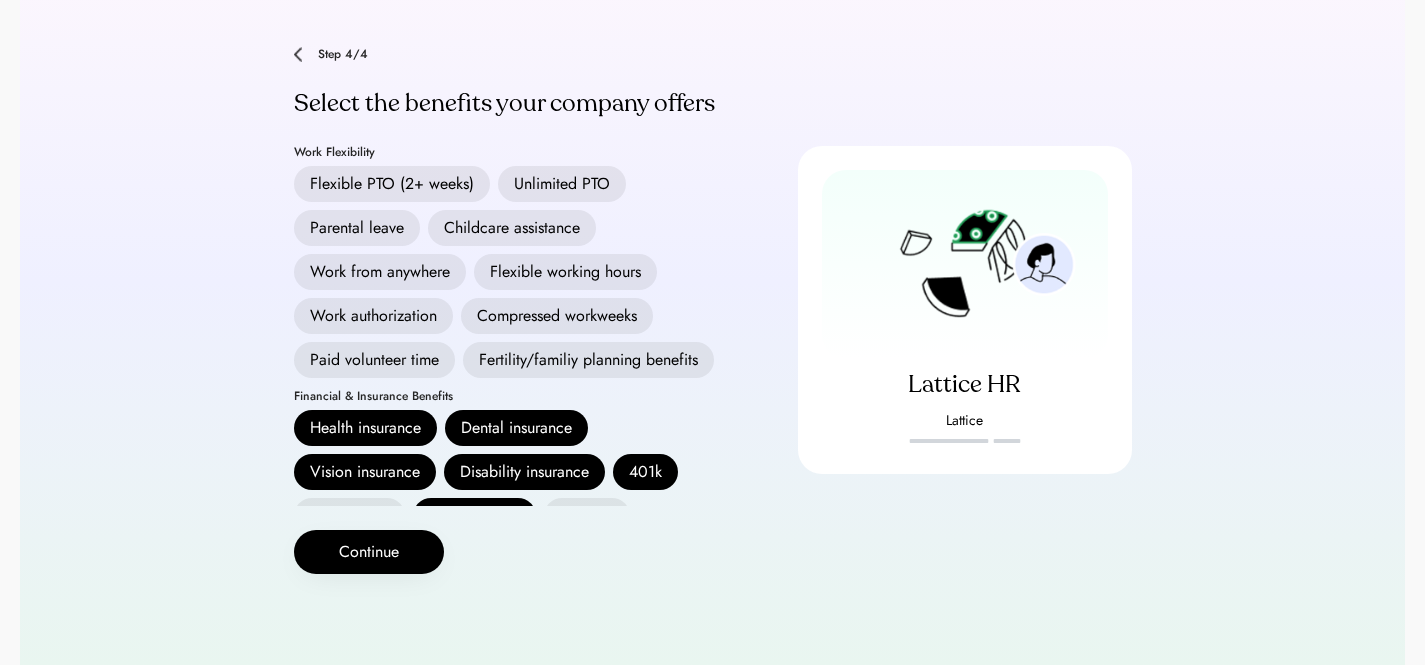 click on "Parental leave" at bounding box center [357, 228] 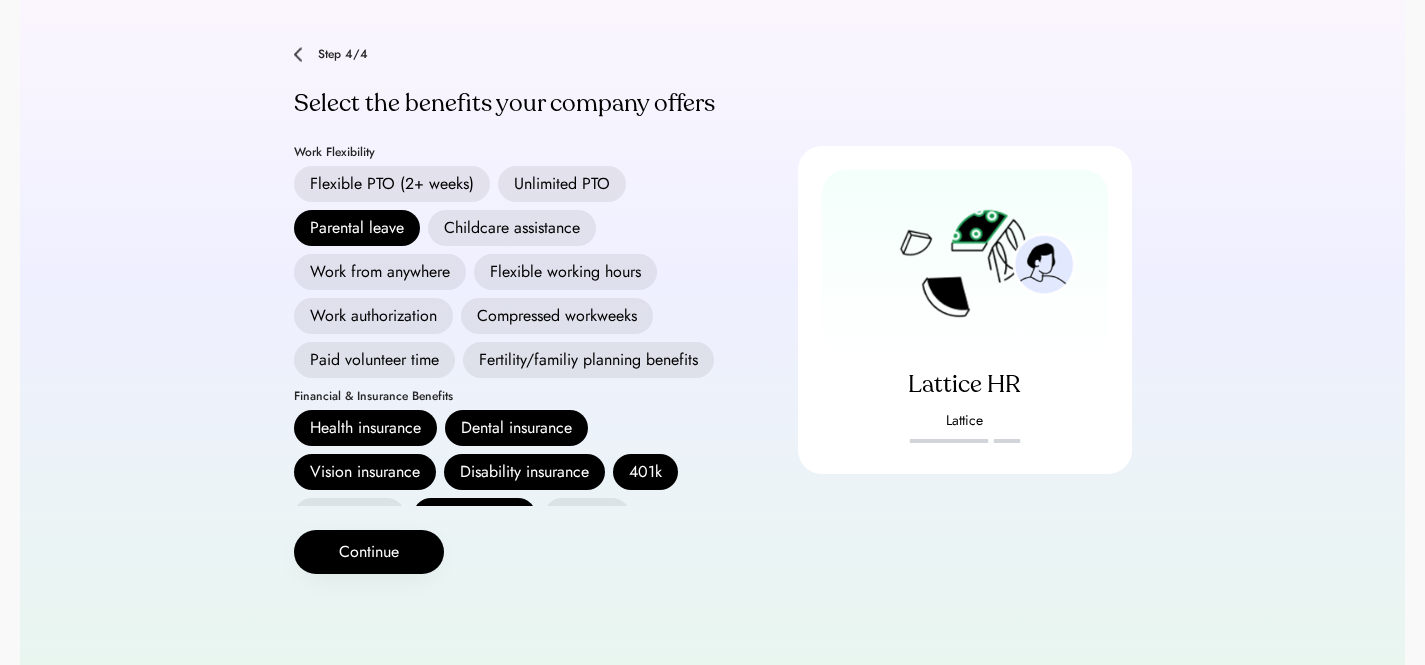 click on "Flexible working hours" at bounding box center [565, 272] 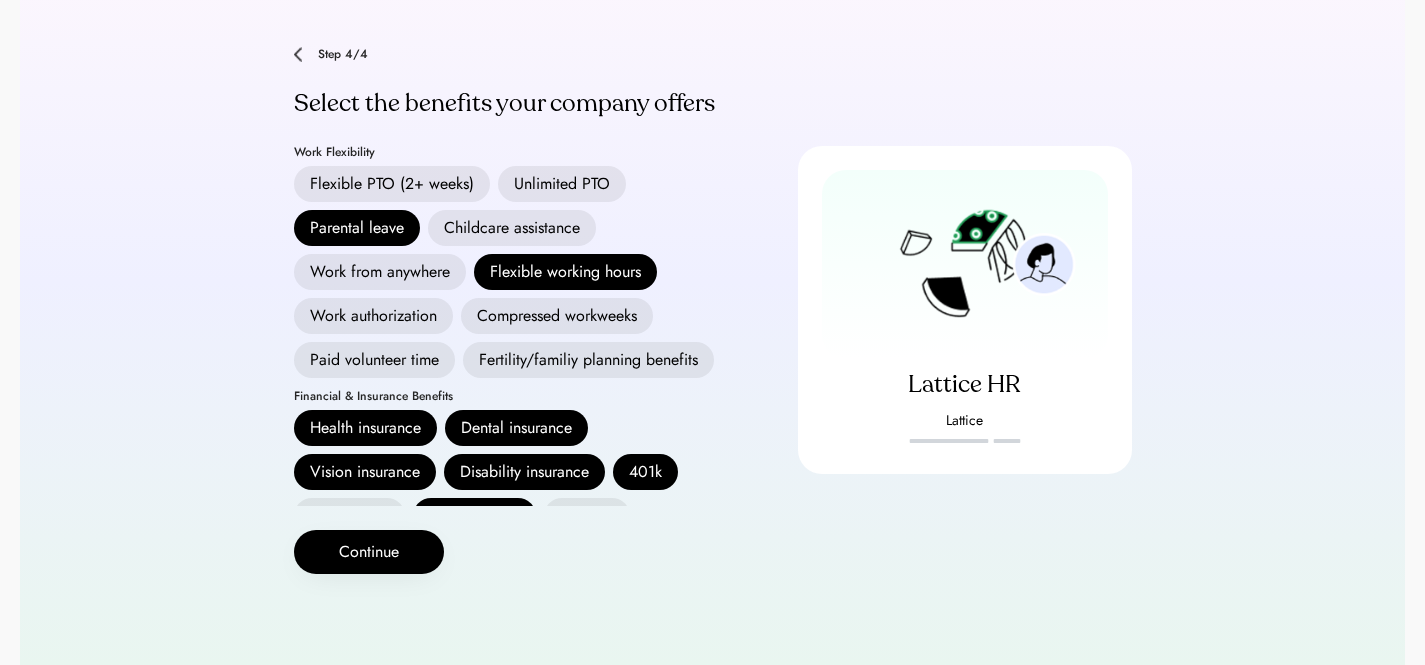 click on "Work from anywhere" at bounding box center (380, 272) 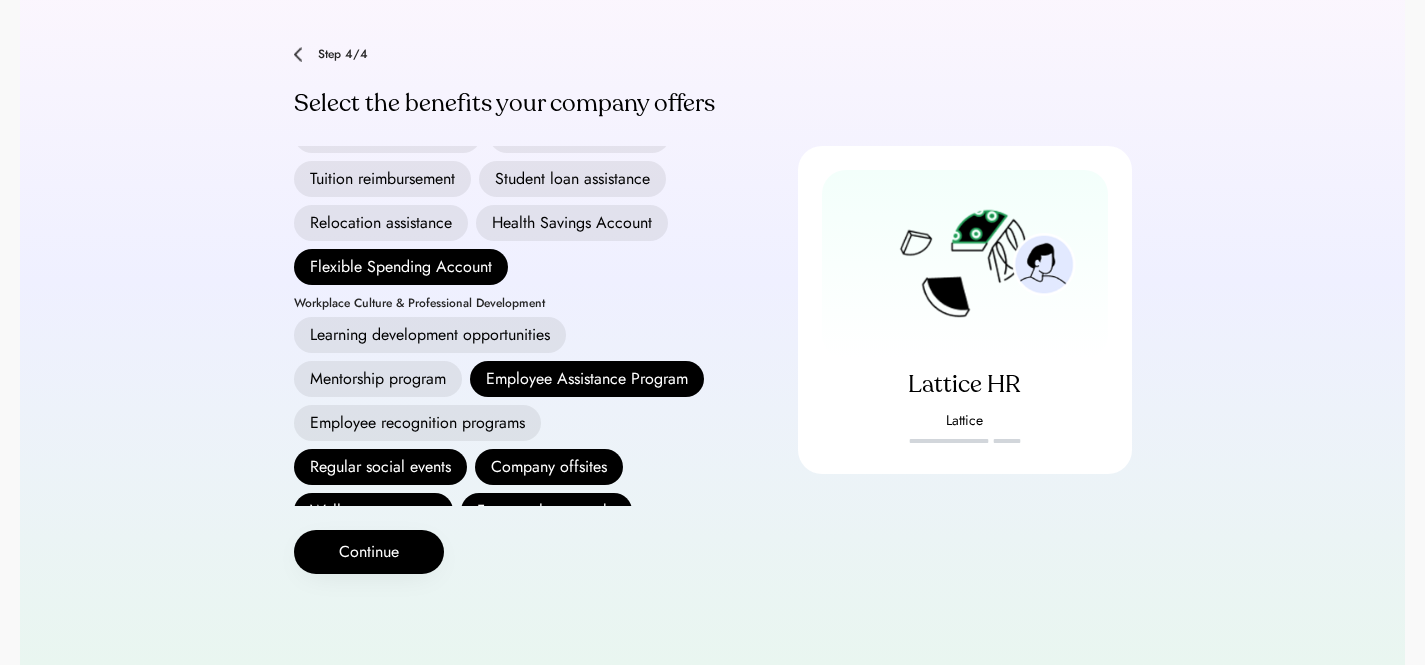scroll, scrollTop: 511, scrollLeft: 0, axis: vertical 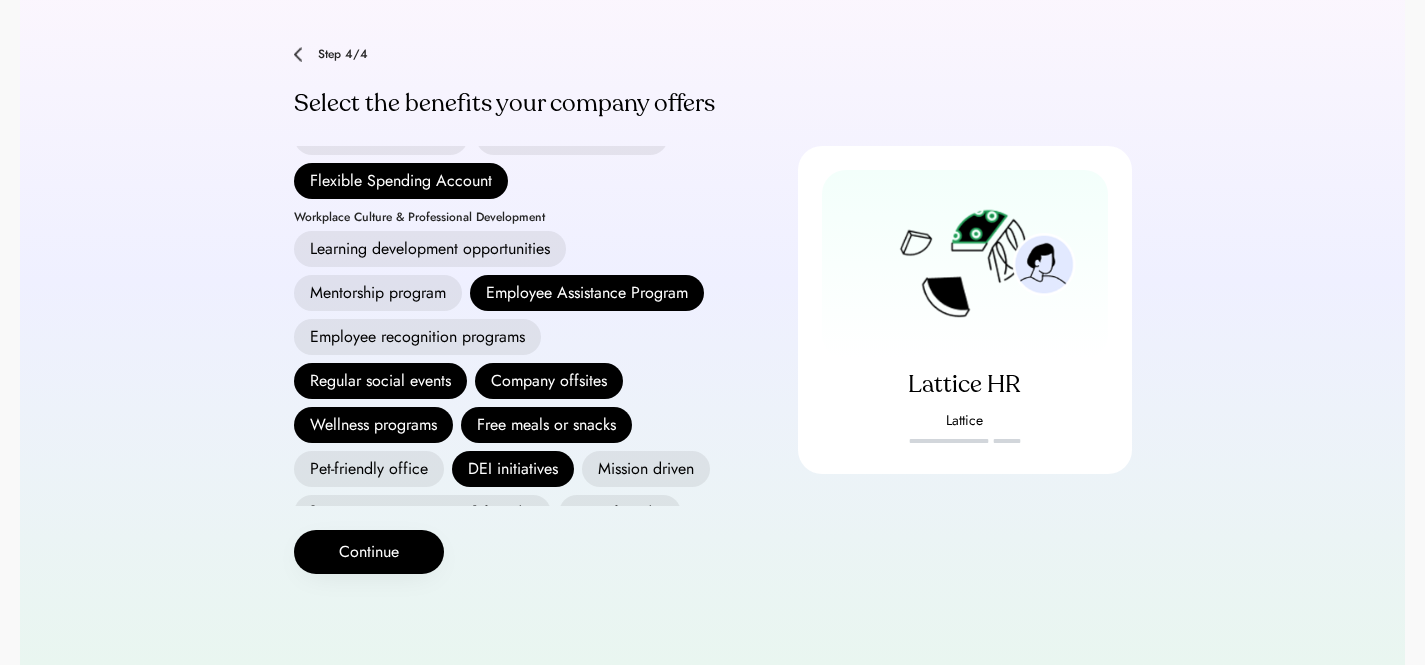 click on "Learning development opportunities" at bounding box center [430, 249] 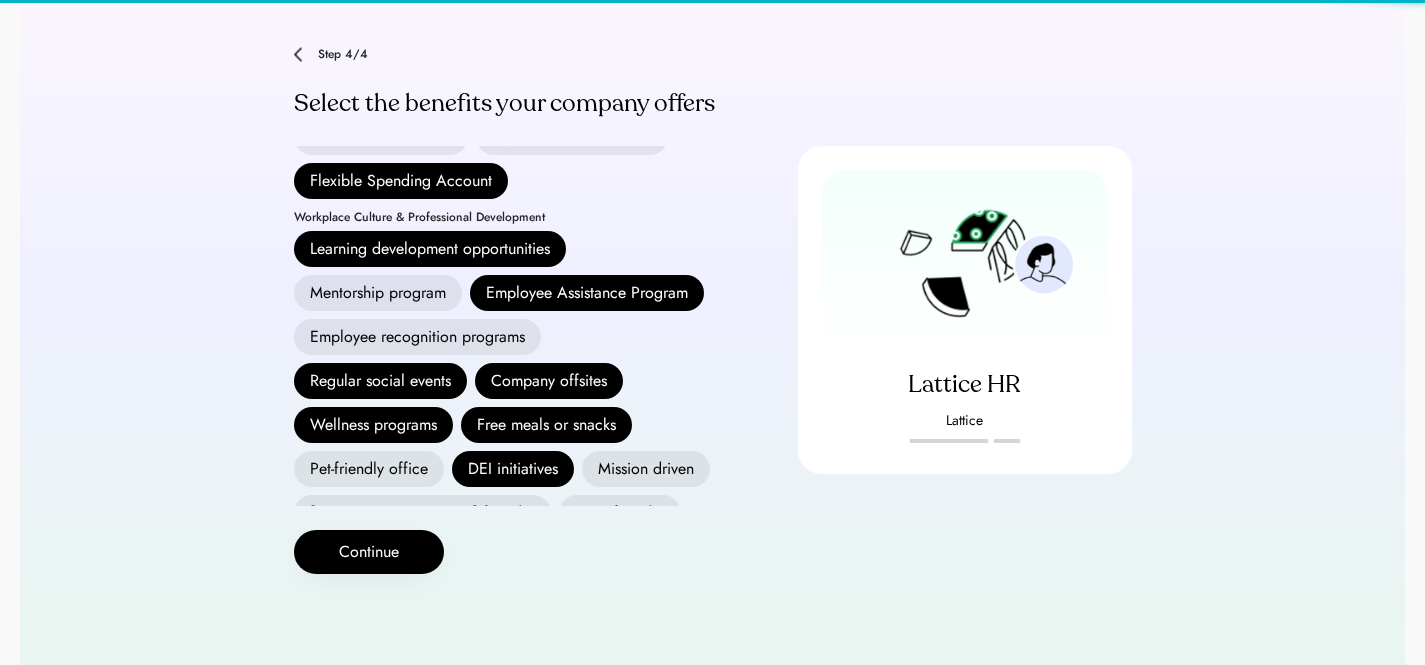 click on "Mentorship program" at bounding box center (378, 293) 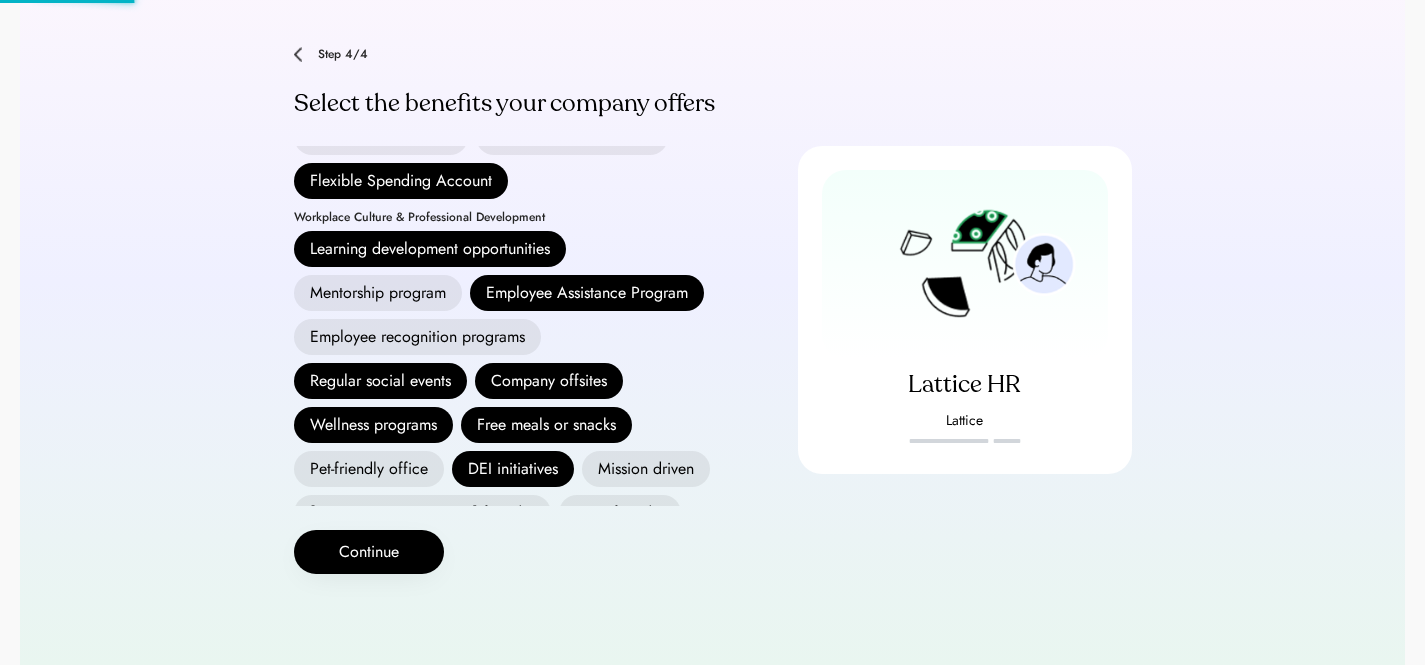 click on "Employee recognition programs" at bounding box center (417, 337) 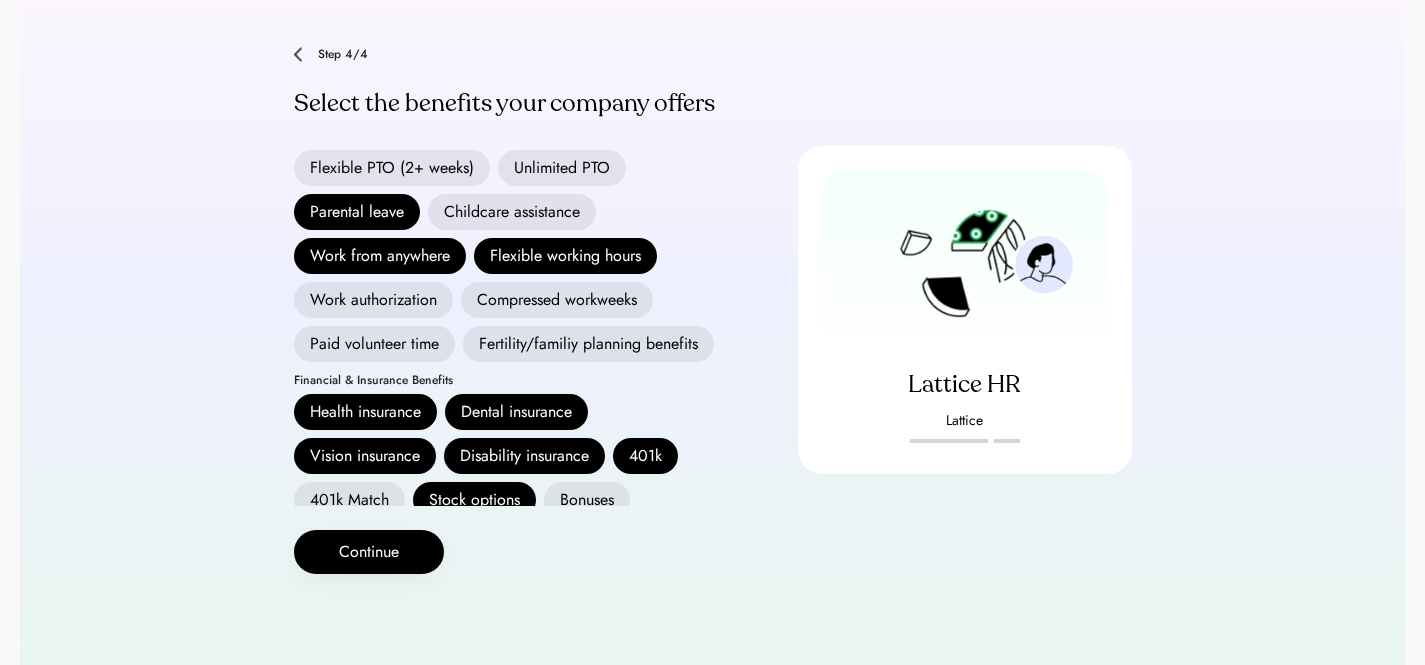 scroll, scrollTop: 0, scrollLeft: 0, axis: both 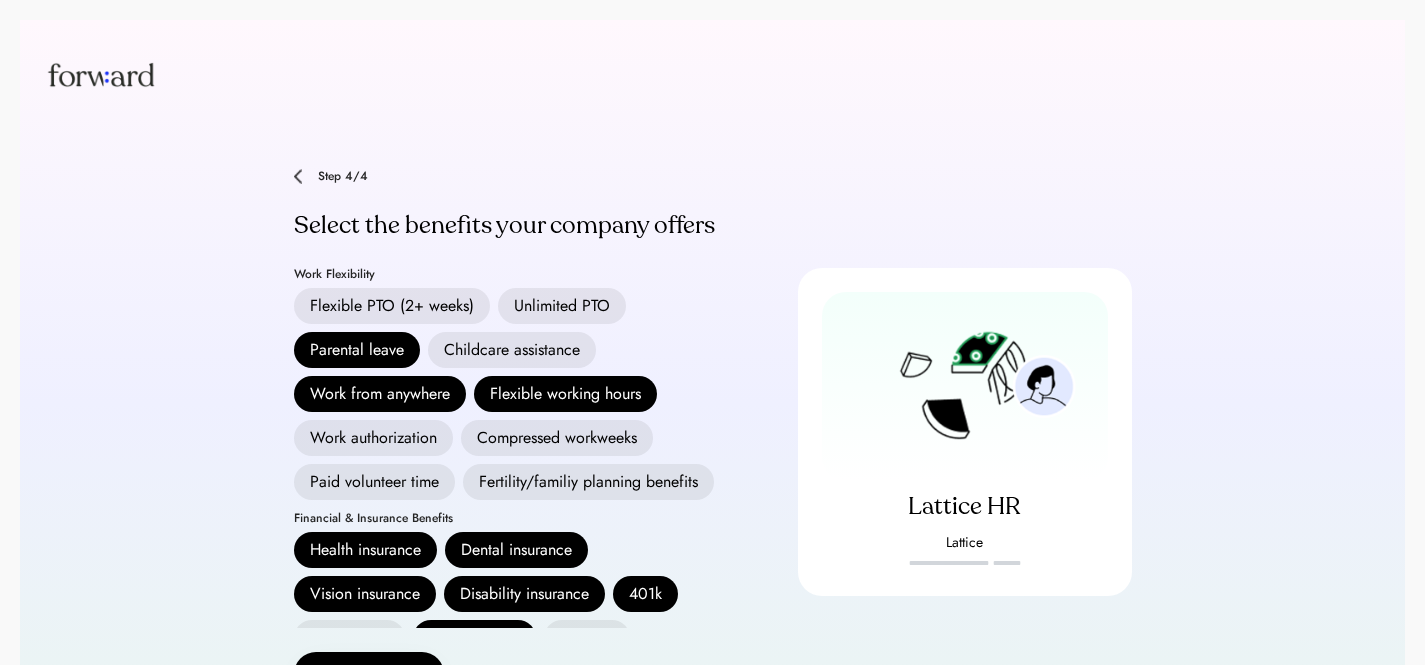 click on "Unlimited PTO" at bounding box center [562, 306] 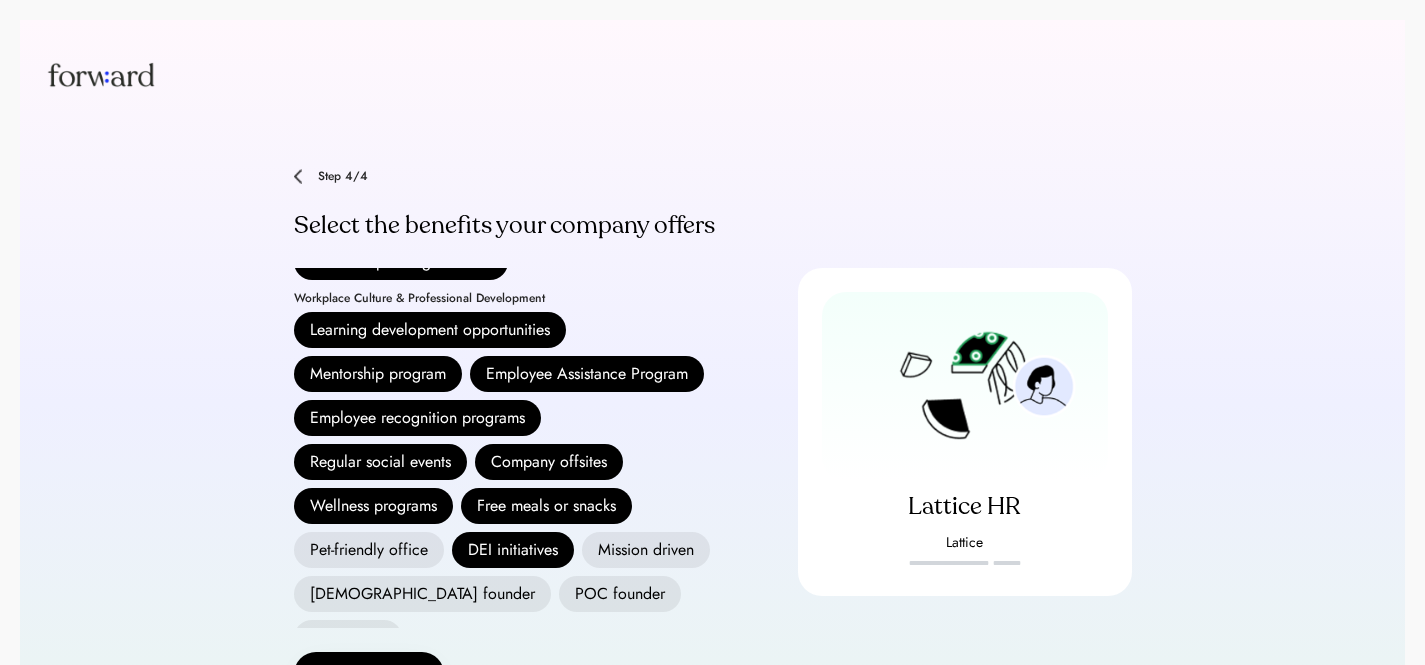 scroll, scrollTop: 668, scrollLeft: 0, axis: vertical 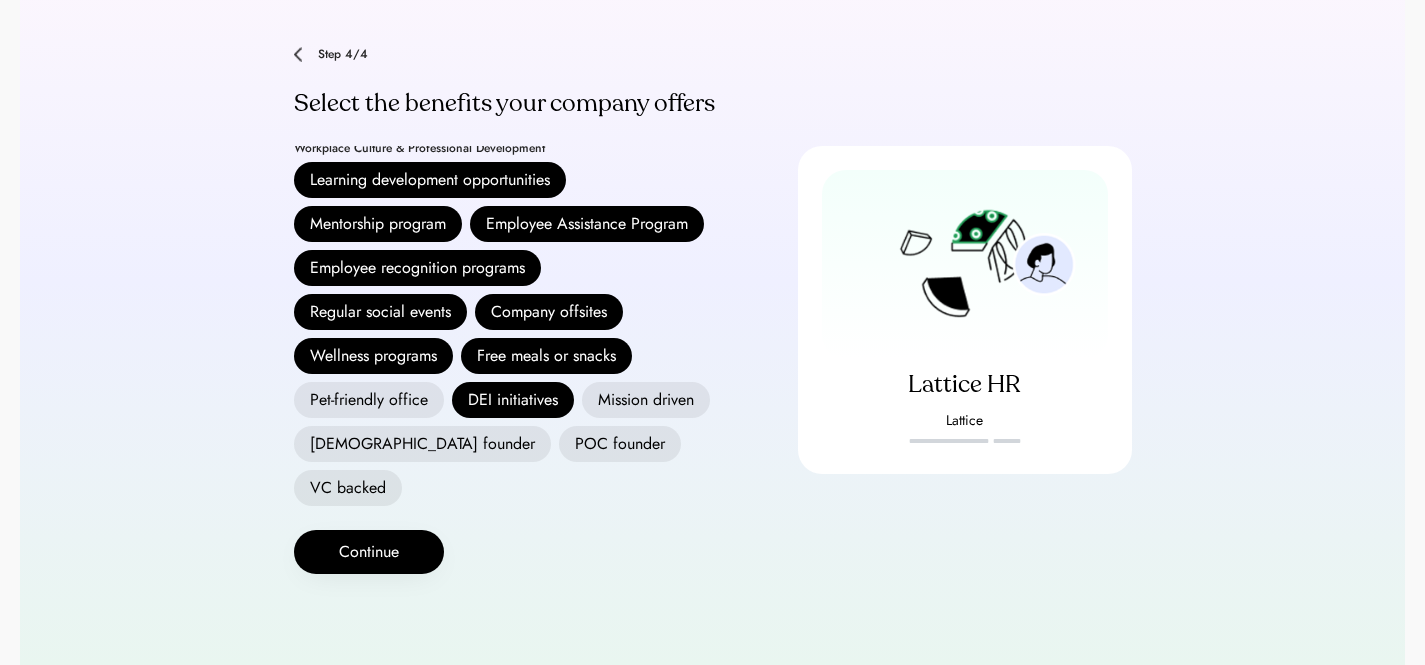 click on "VC backed" at bounding box center [348, 488] 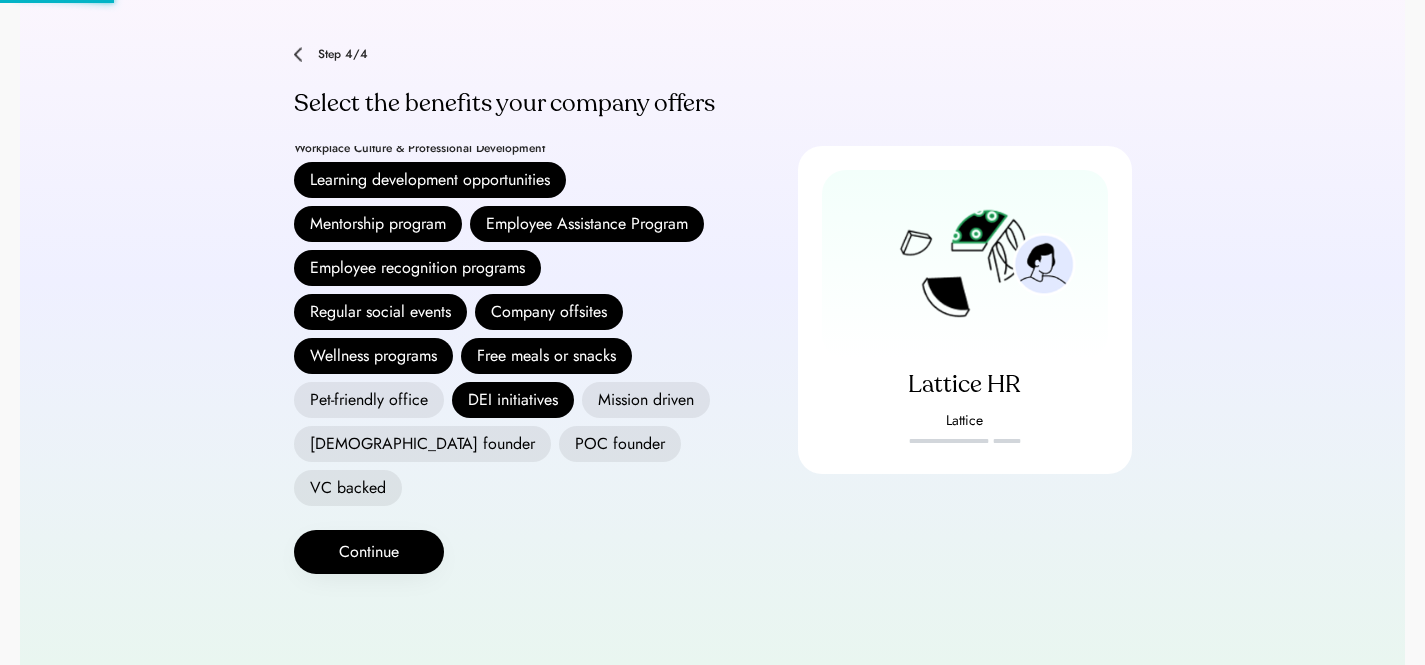 click on "Mission driven" at bounding box center [646, 400] 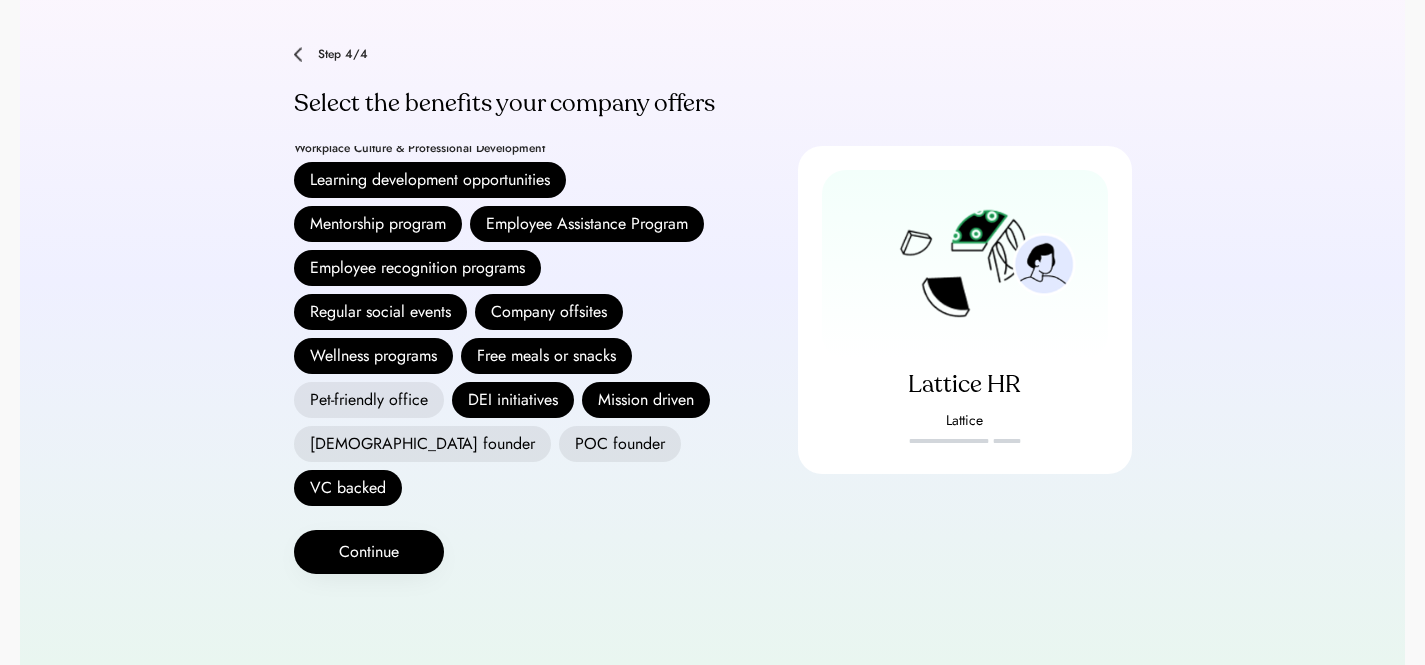 click on "Continue" at bounding box center (369, 552) 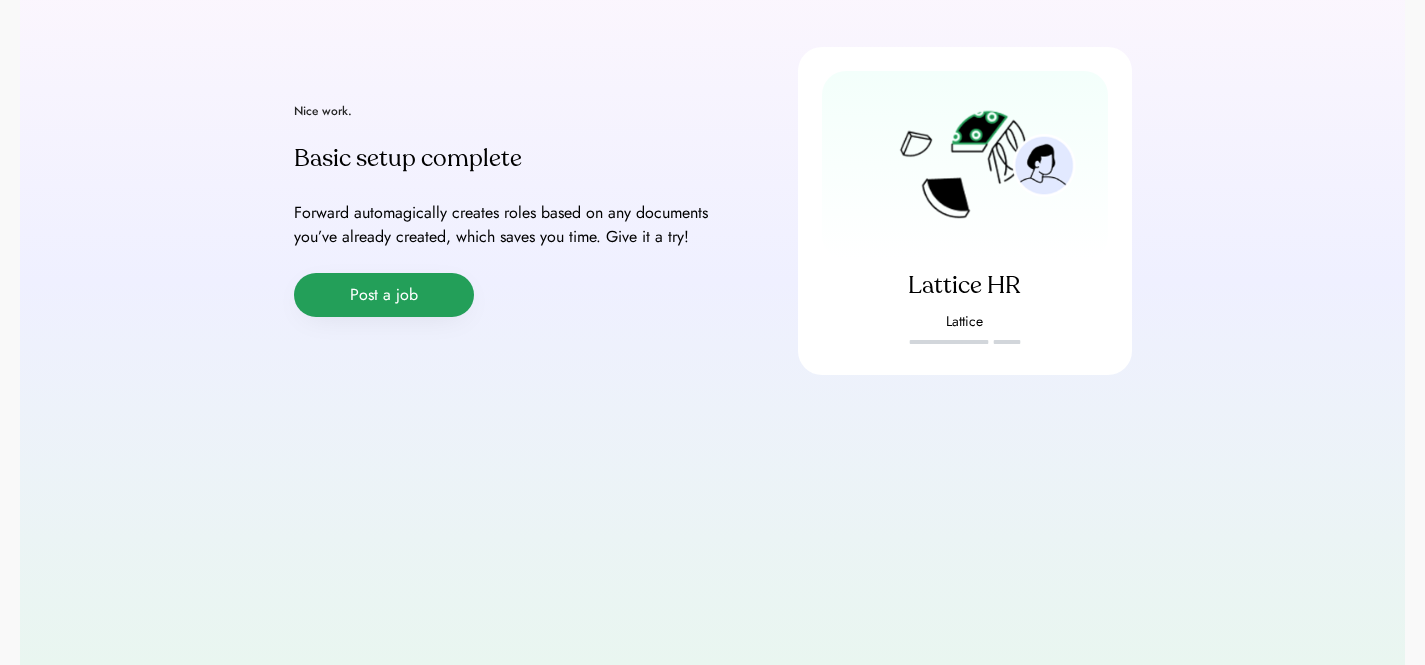 click on "Post a job" at bounding box center (384, 295) 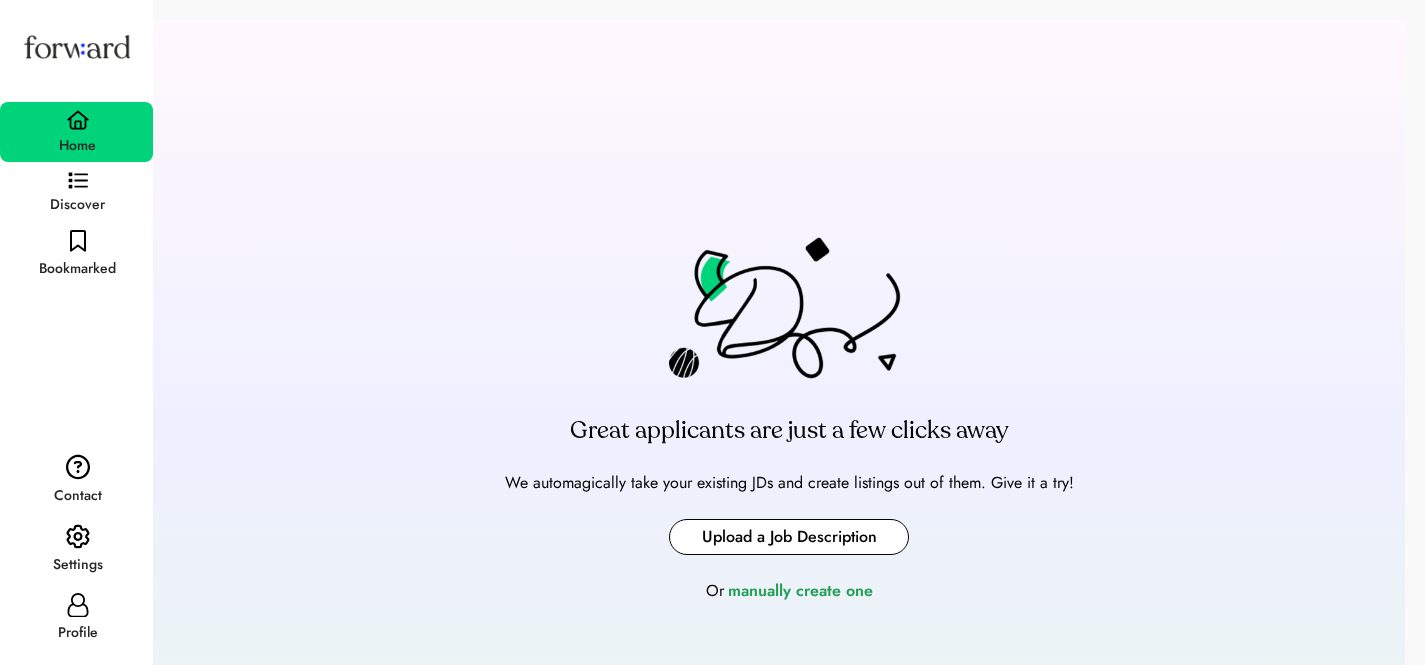 scroll, scrollTop: 0, scrollLeft: 0, axis: both 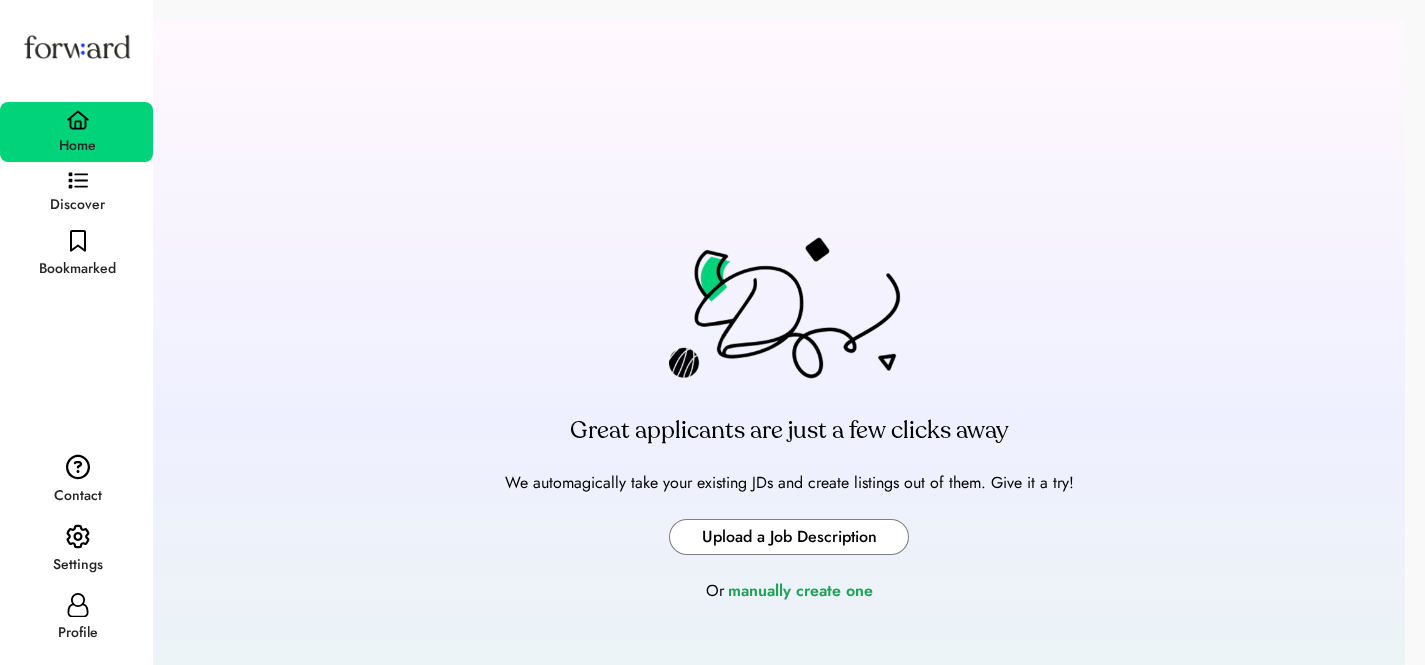 click at bounding box center [789, 537] 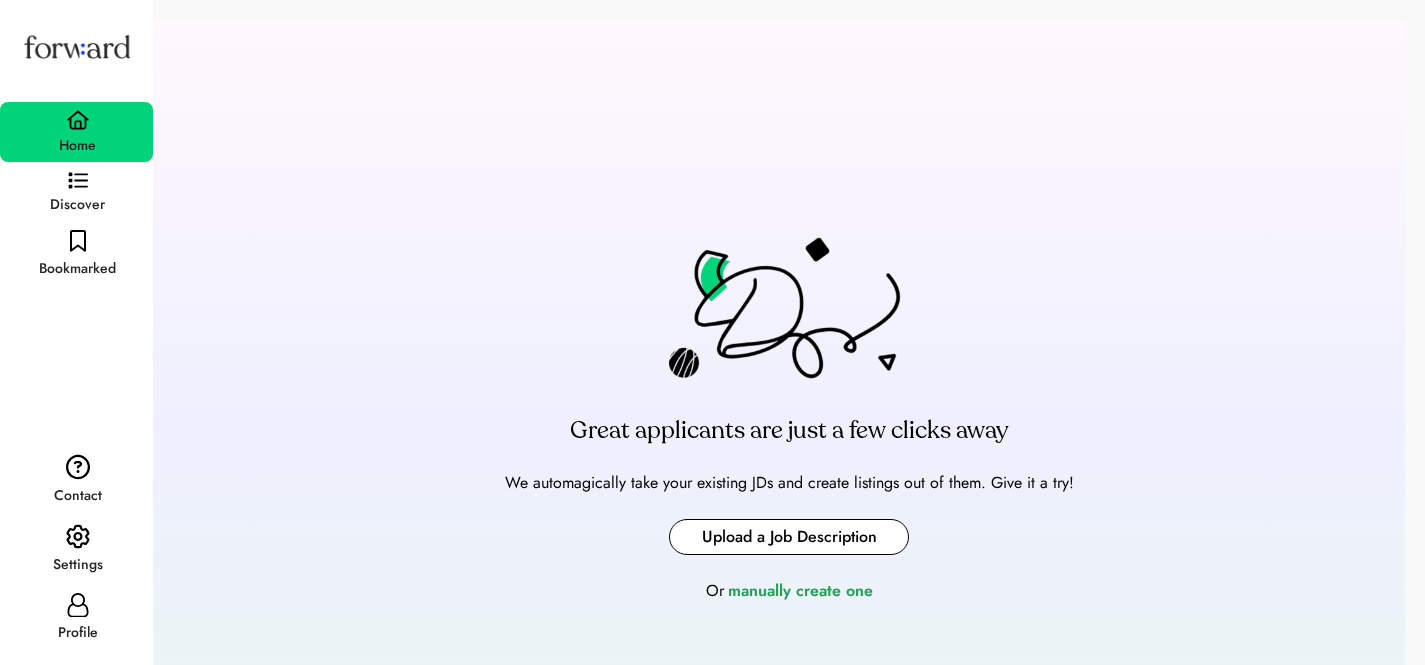 type on "**********" 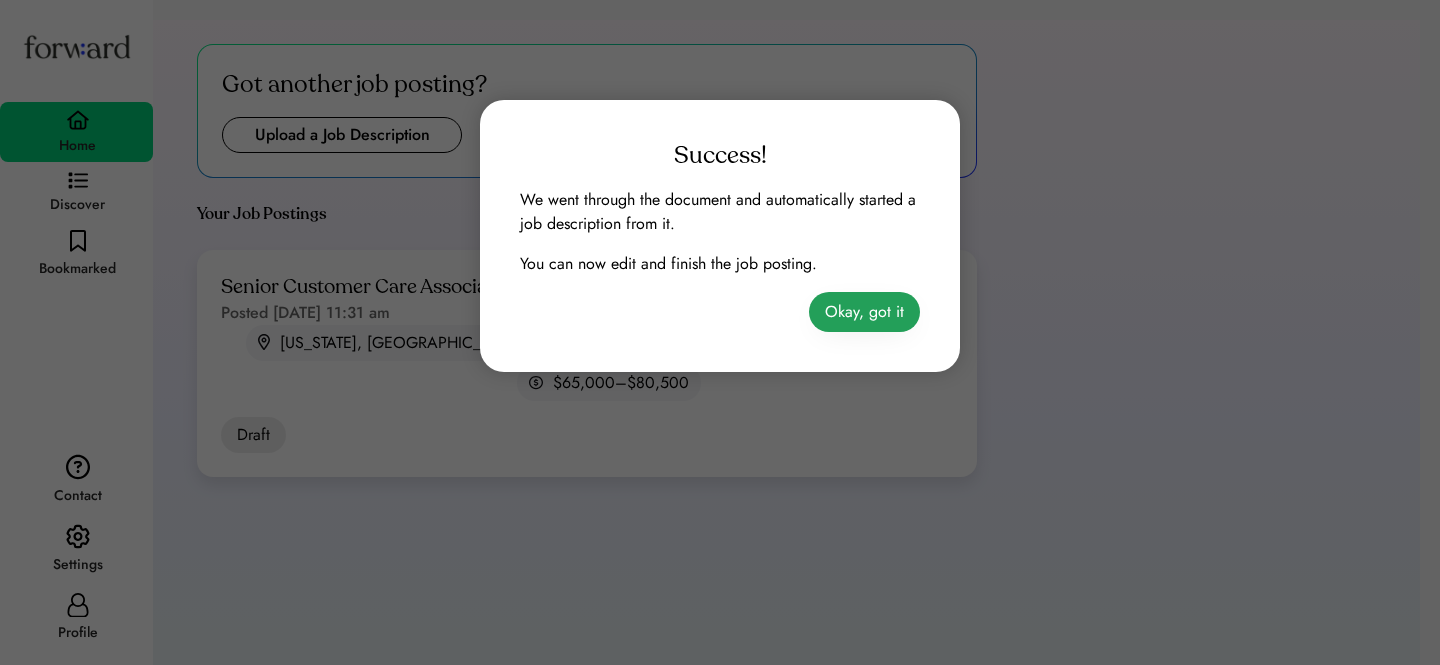 click on "Okay, got it" at bounding box center (864, 312) 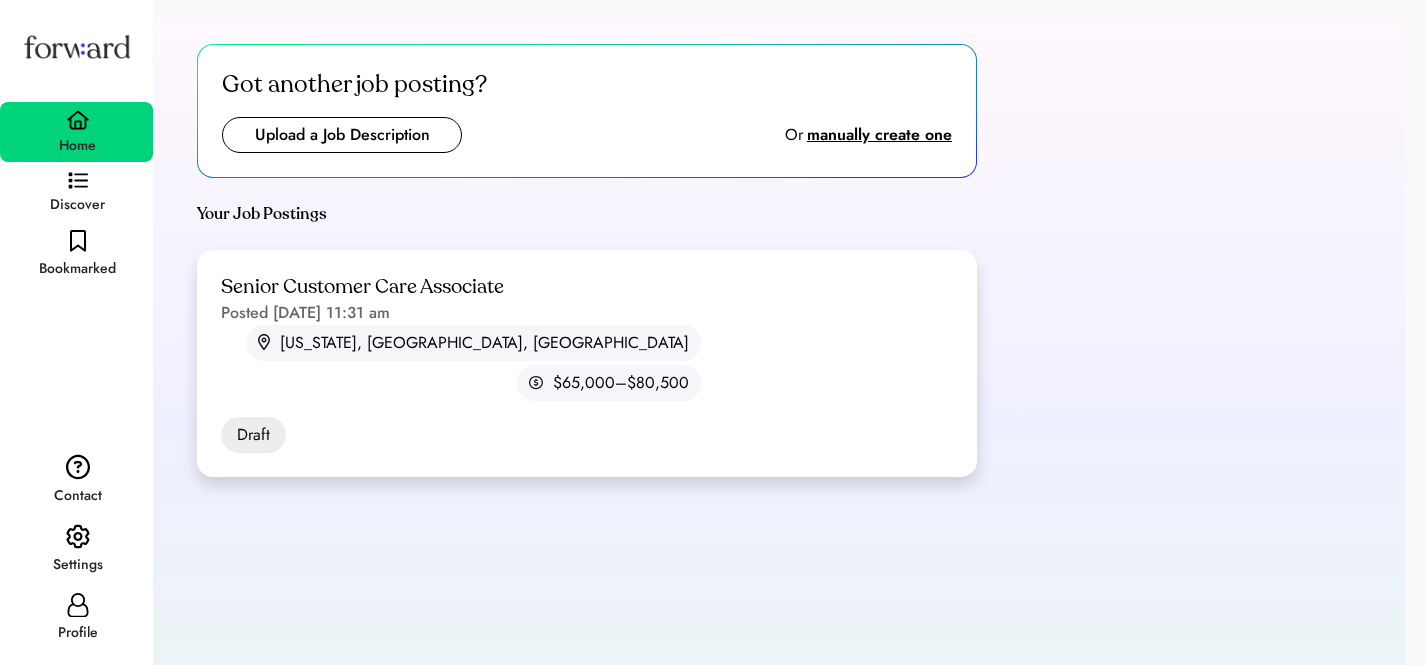 click on "Senior Customer Care Associate" at bounding box center [362, 287] 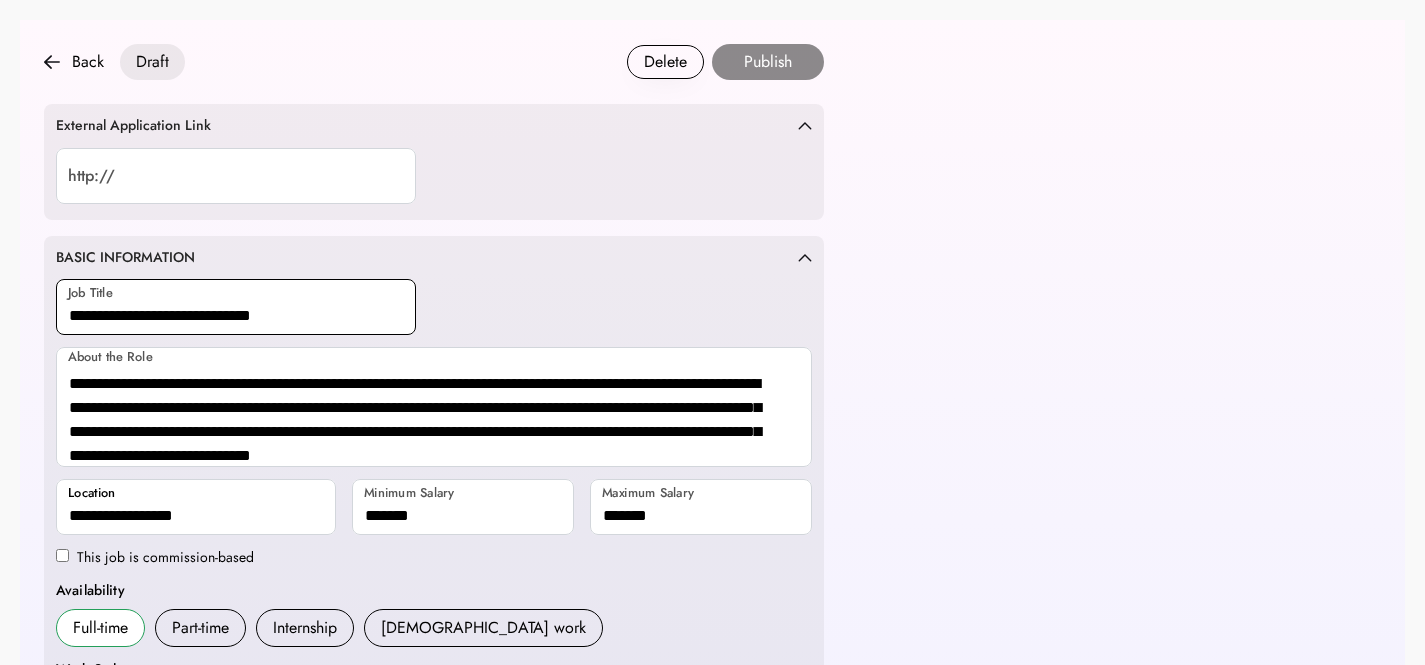 scroll, scrollTop: 0, scrollLeft: 0, axis: both 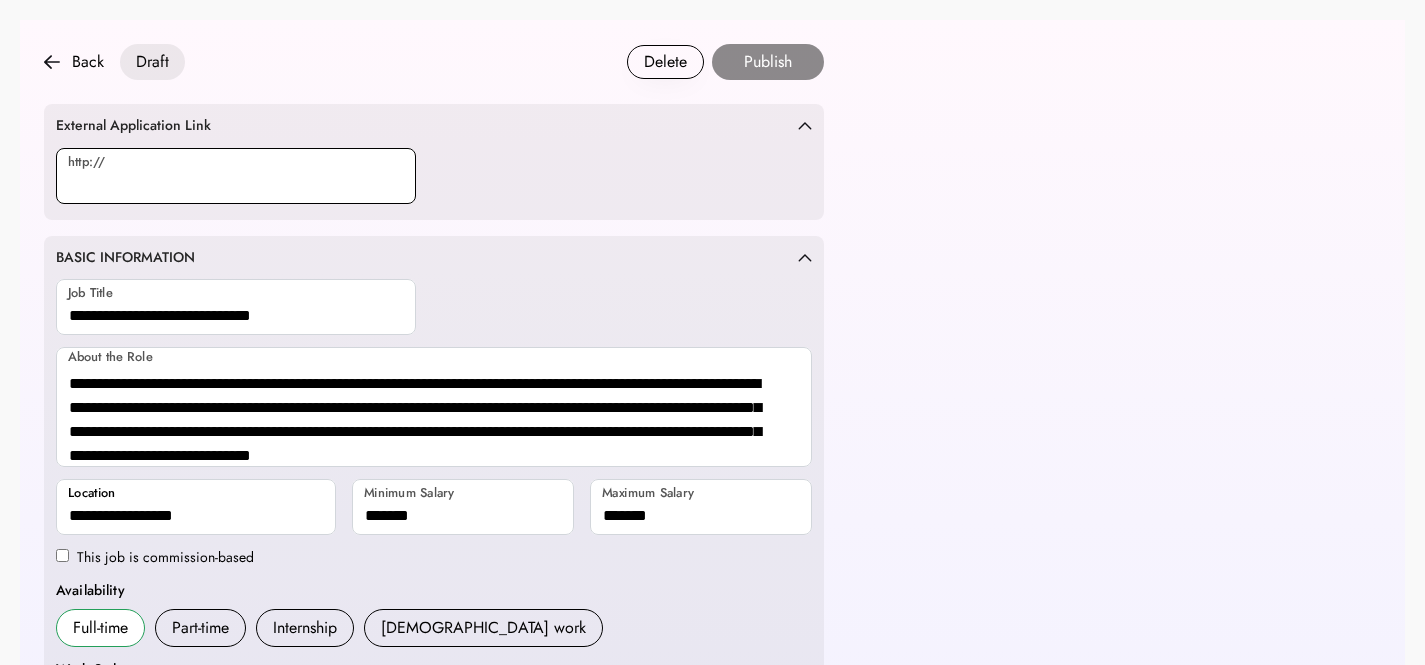 click at bounding box center (236, 176) 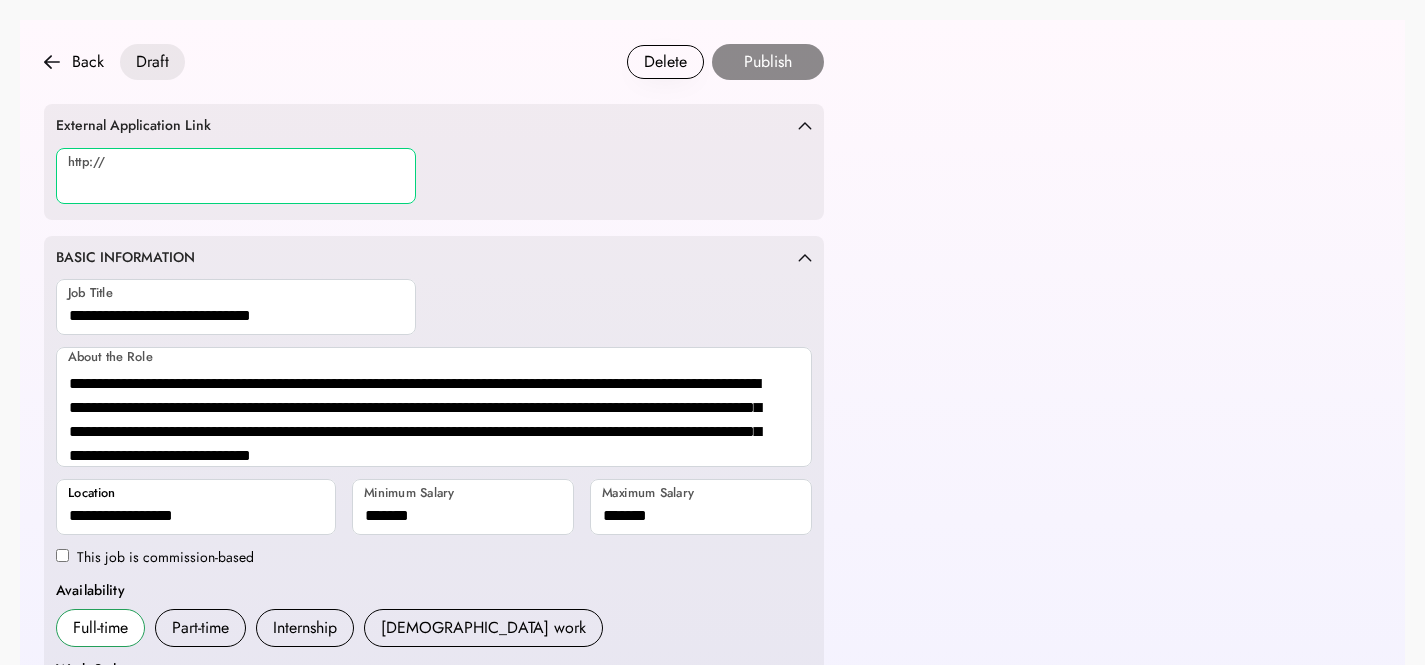 paste on "**********" 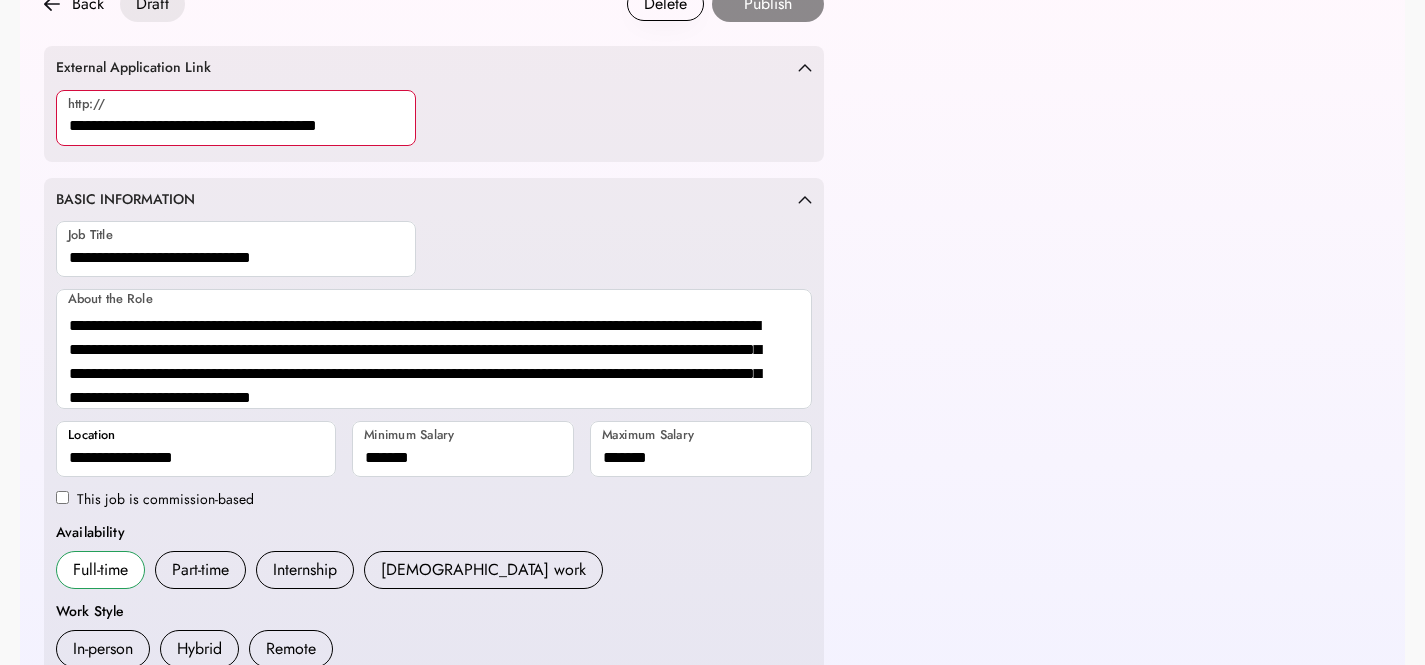 scroll, scrollTop: 165, scrollLeft: 0, axis: vertical 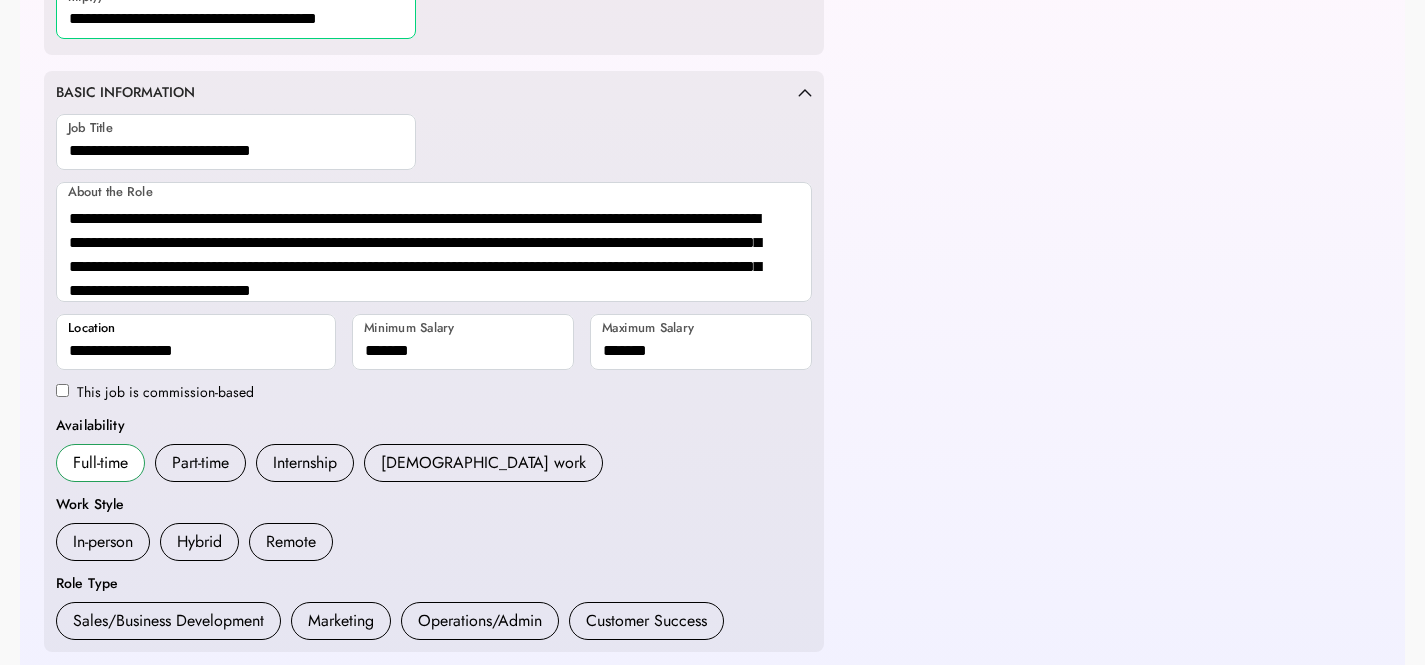 type on "**********" 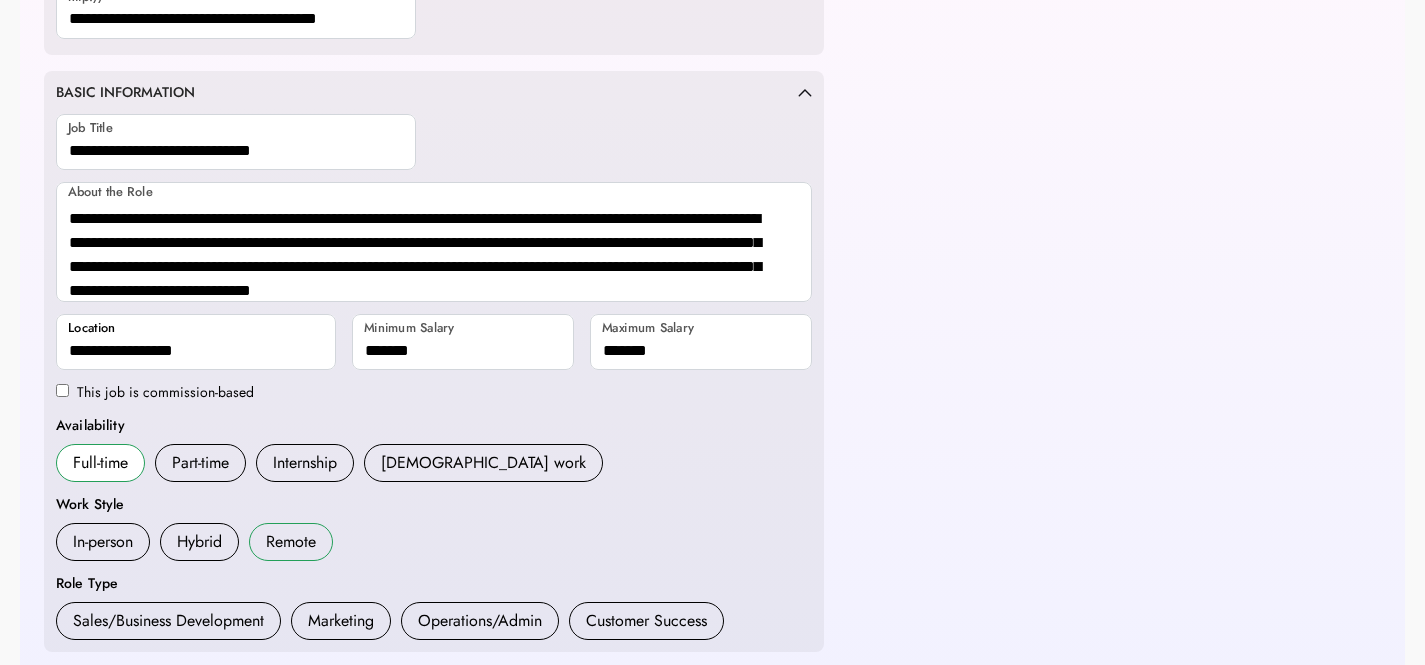 click on "Remote" at bounding box center (291, 542) 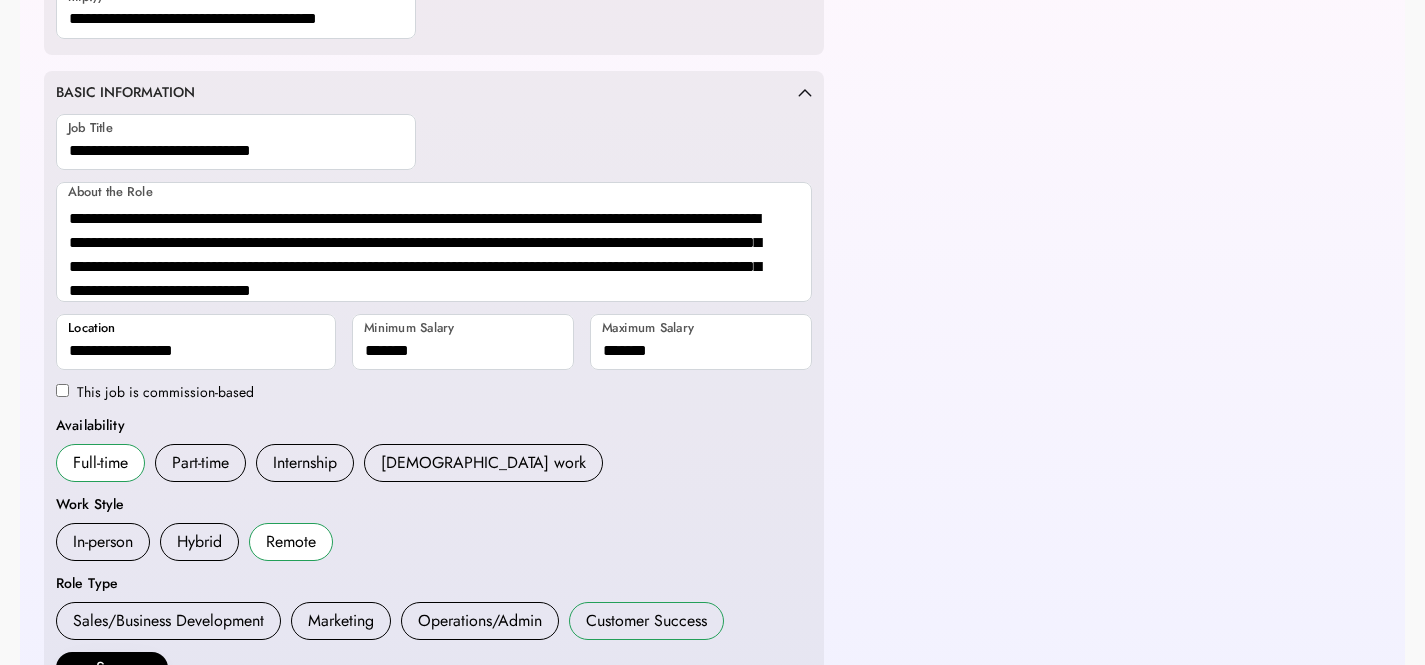 click on "Customer Success" at bounding box center (646, 621) 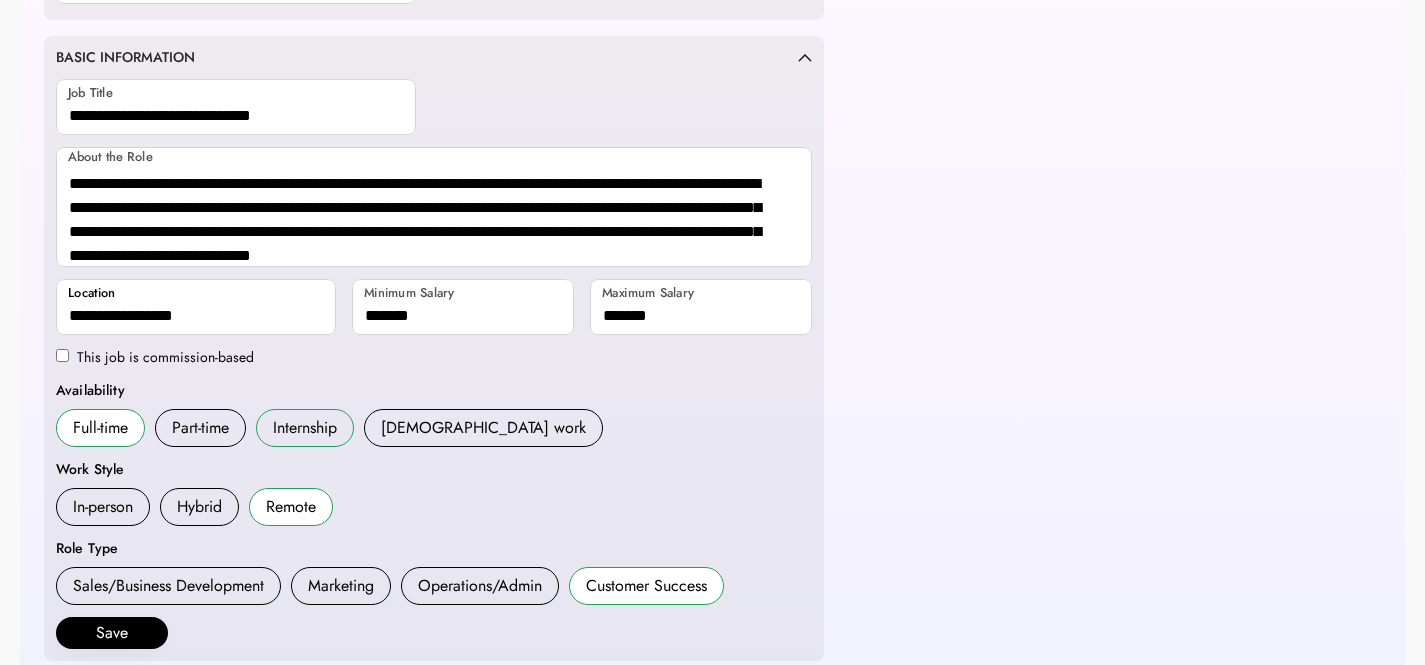scroll, scrollTop: 452, scrollLeft: 0, axis: vertical 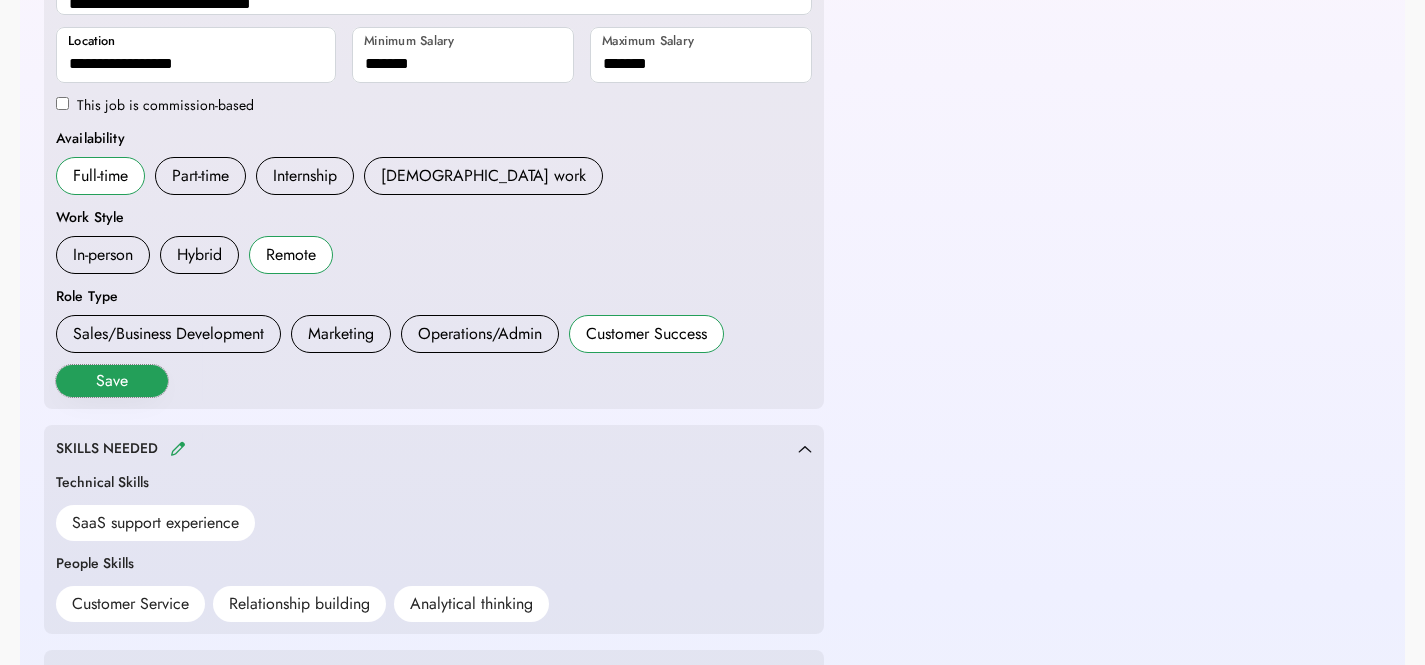 click on "Save" at bounding box center [112, 381] 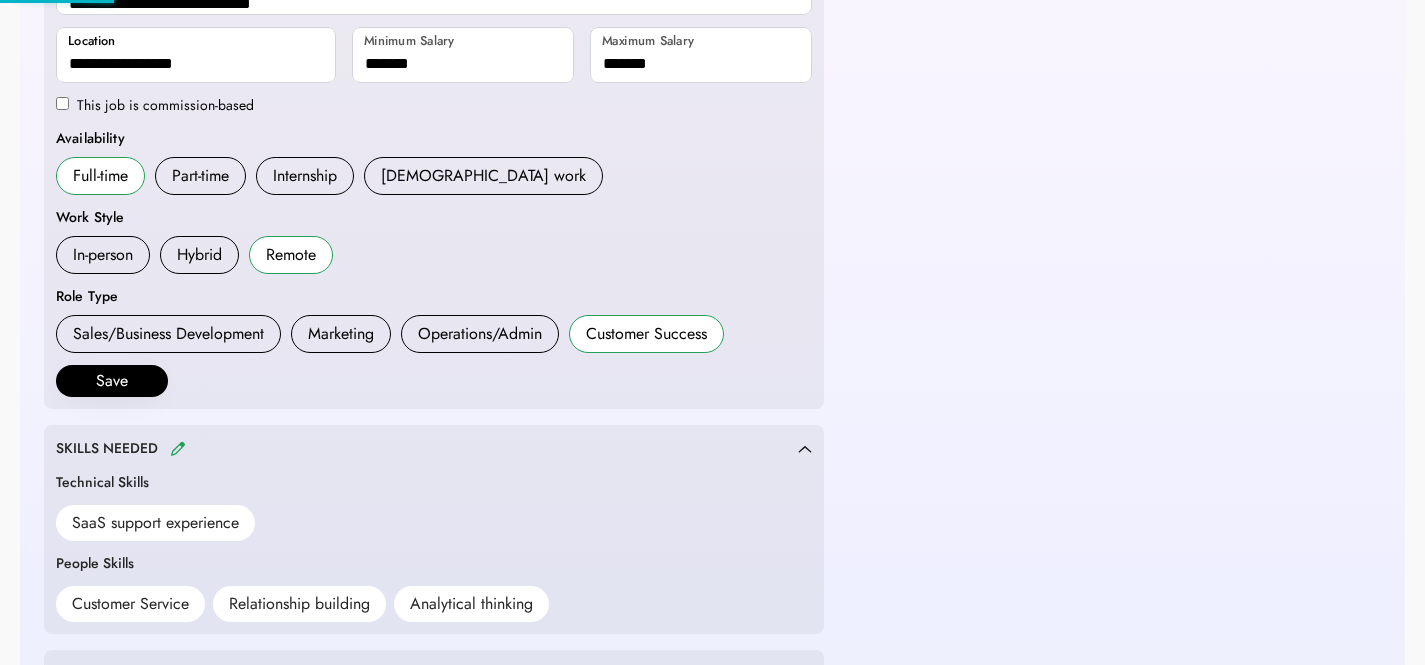 scroll, scrollTop: 453, scrollLeft: 0, axis: vertical 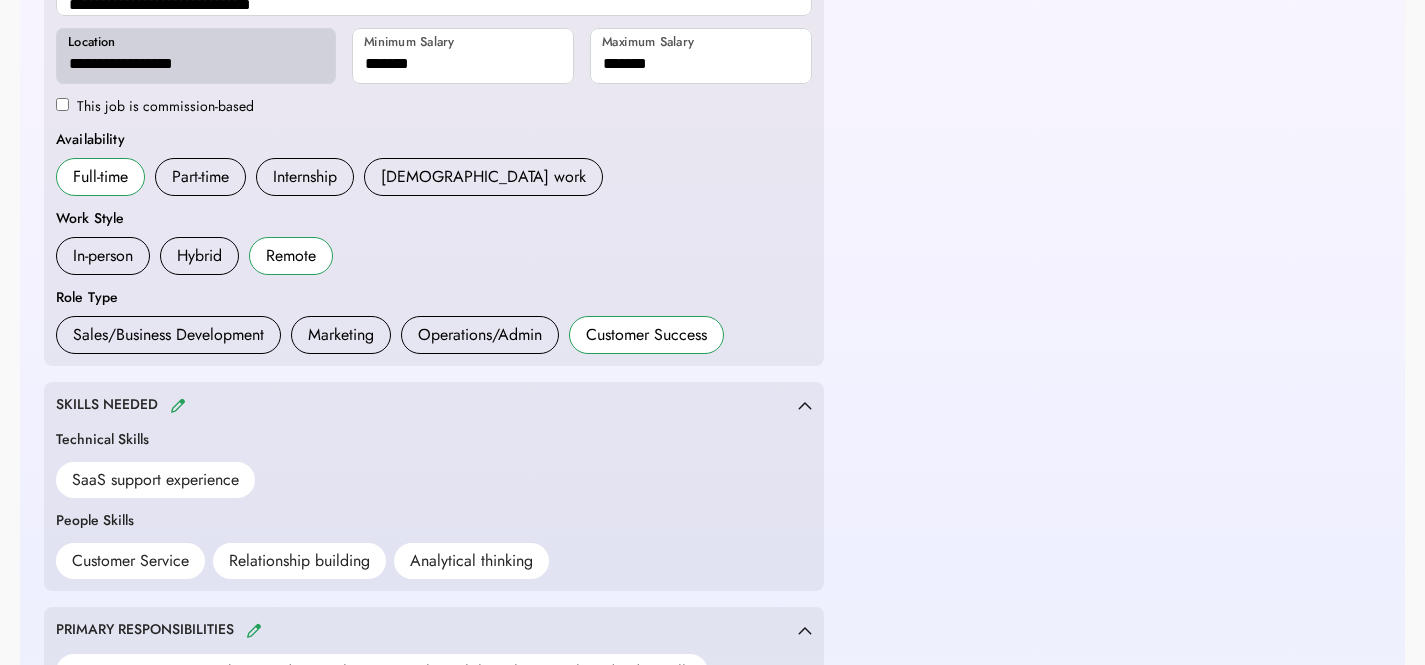 type 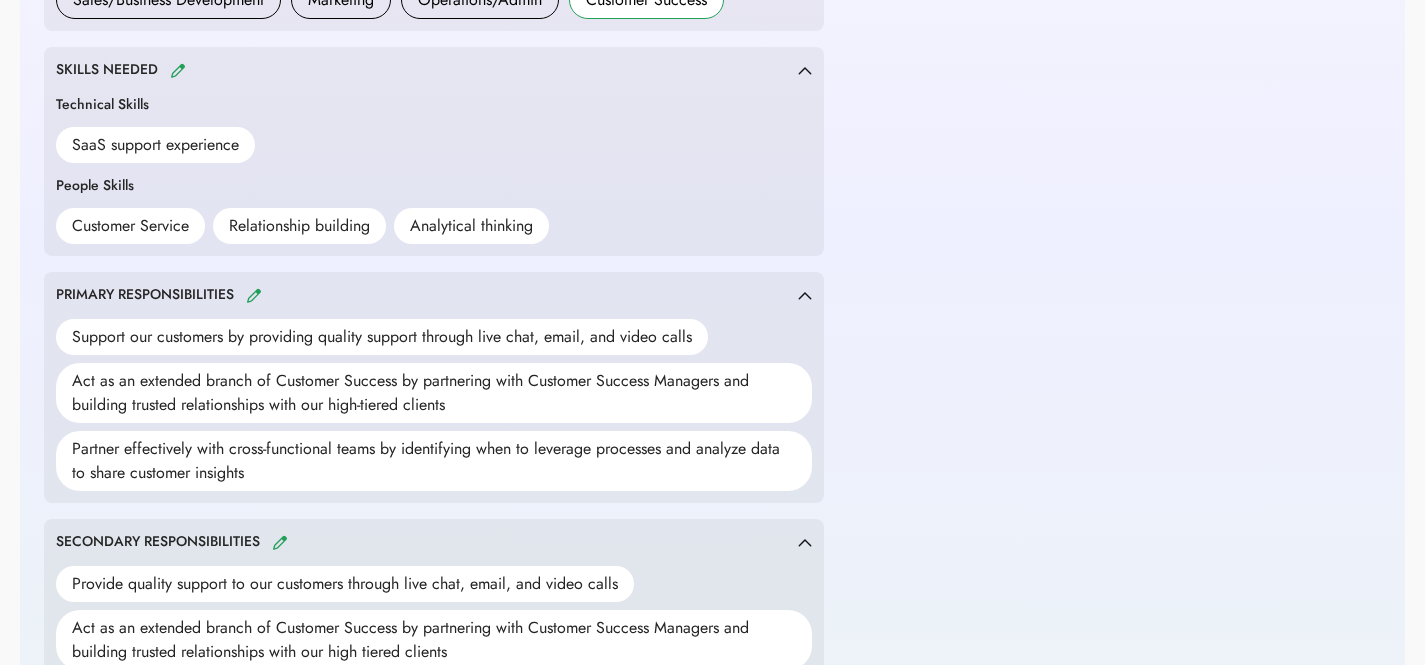 scroll, scrollTop: 688, scrollLeft: 0, axis: vertical 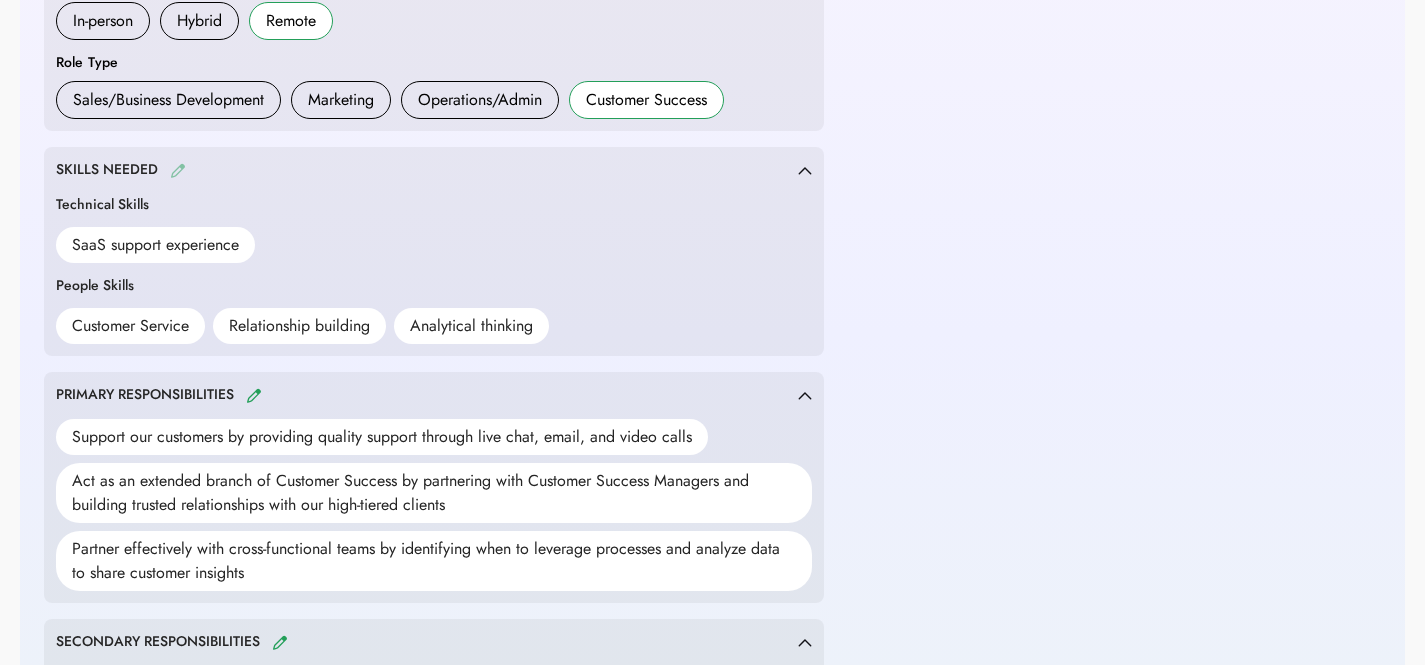 click at bounding box center (178, 170) 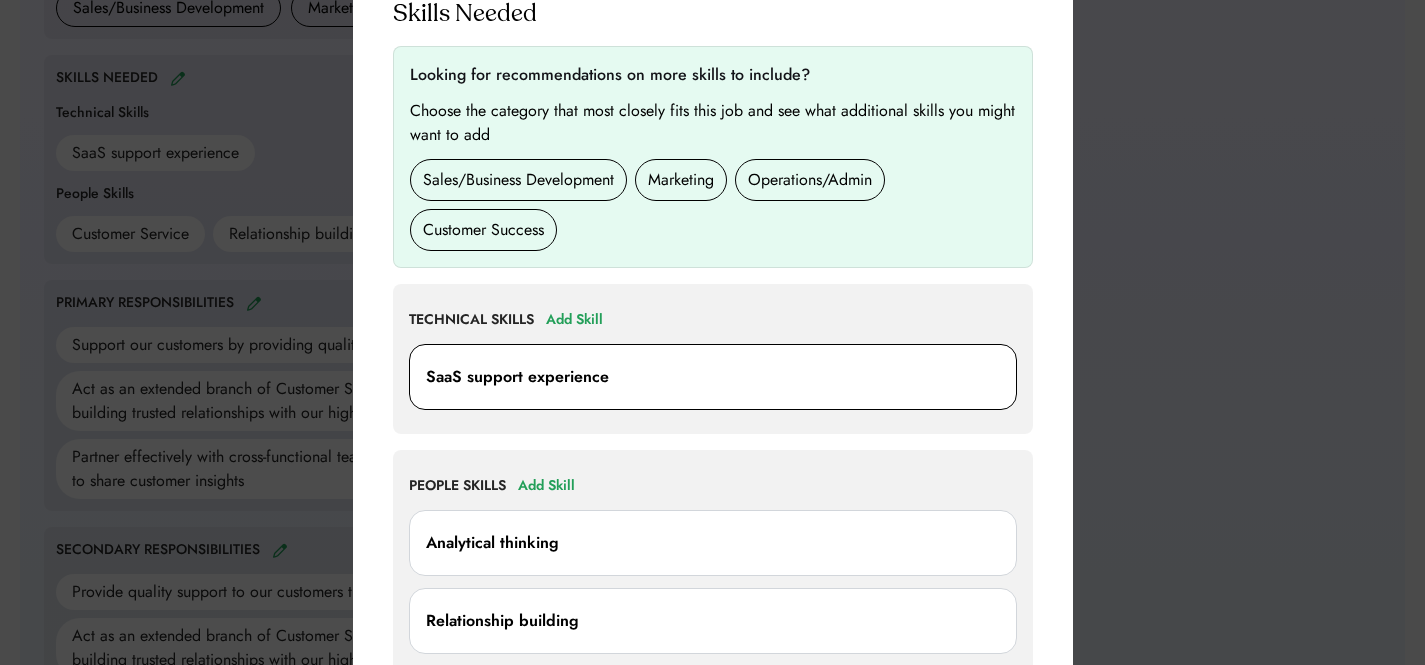scroll, scrollTop: 1113, scrollLeft: 0, axis: vertical 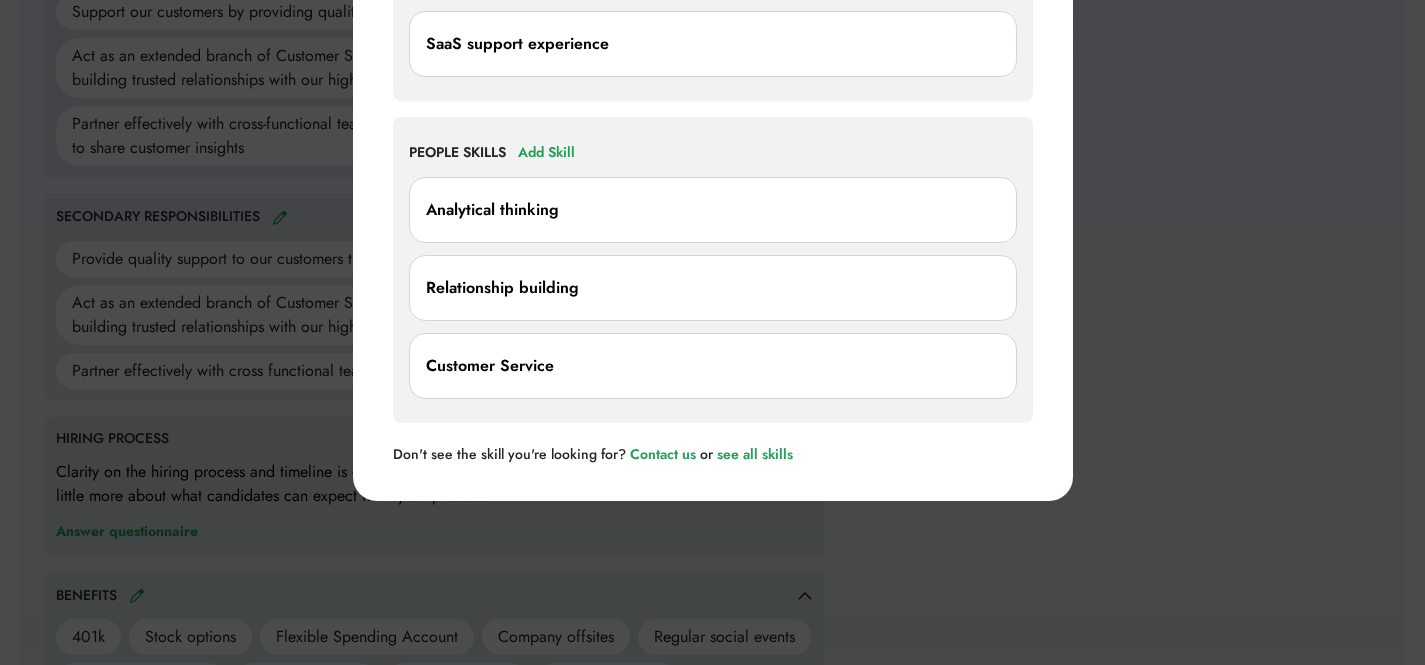 click on "Add Skill" at bounding box center (546, 153) 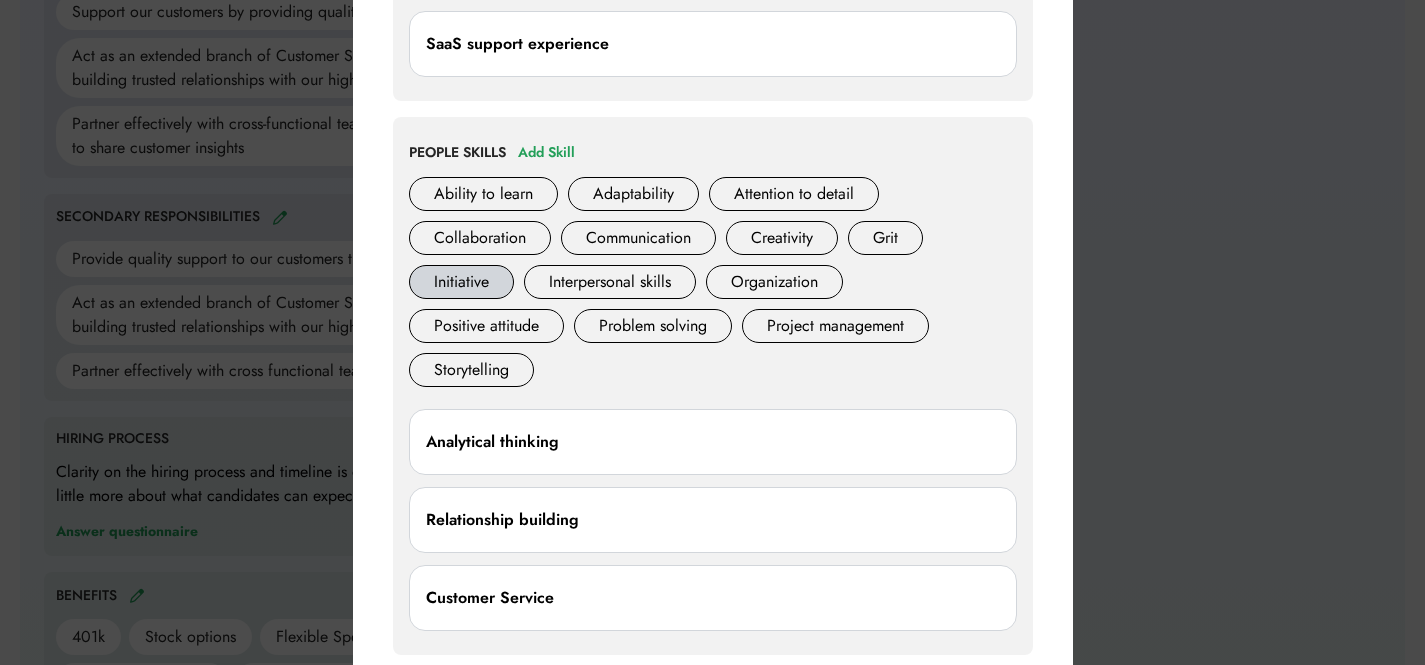 click on "Initiative" at bounding box center [461, 282] 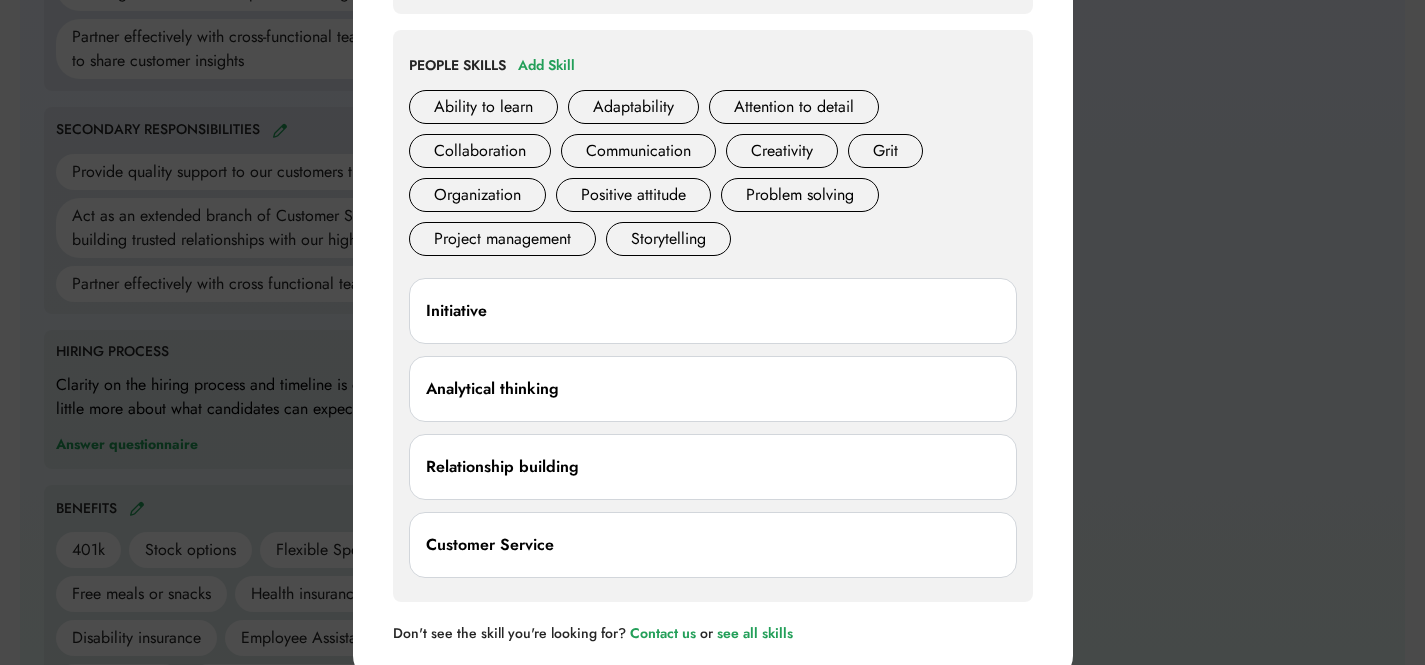 scroll, scrollTop: 1182, scrollLeft: 0, axis: vertical 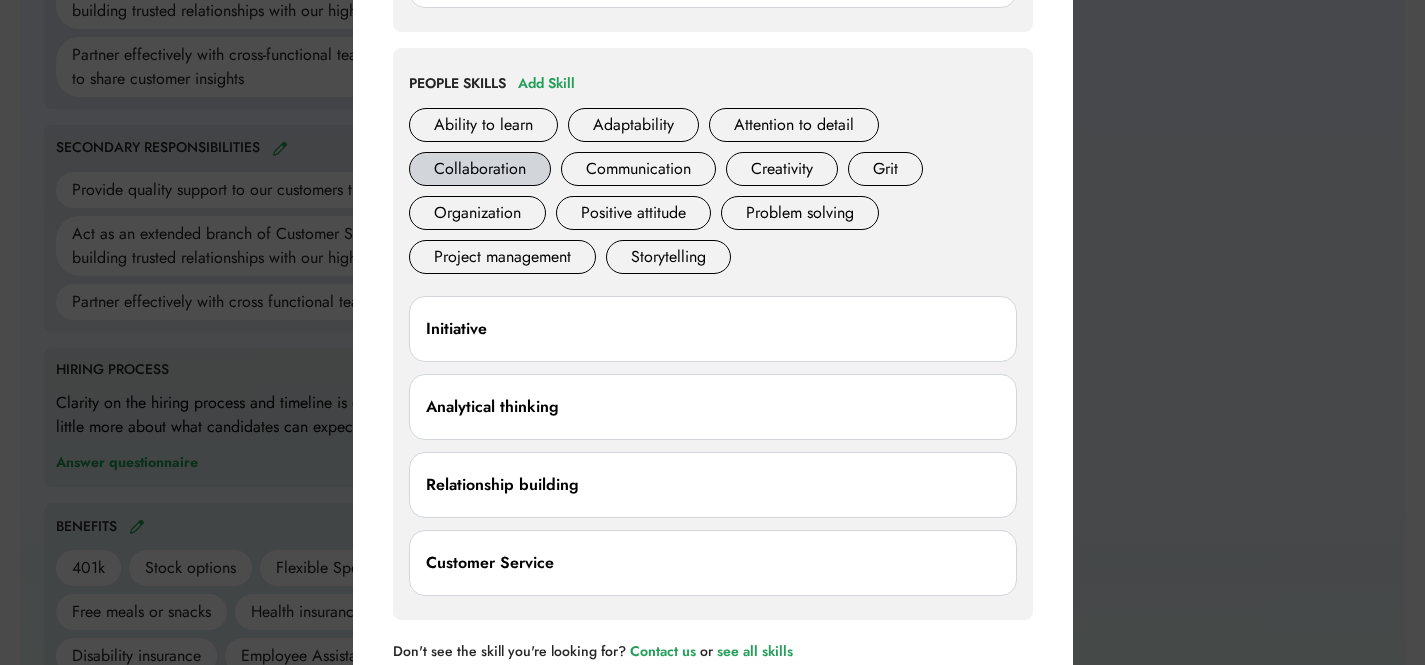 click on "Collaboration" at bounding box center (480, 169) 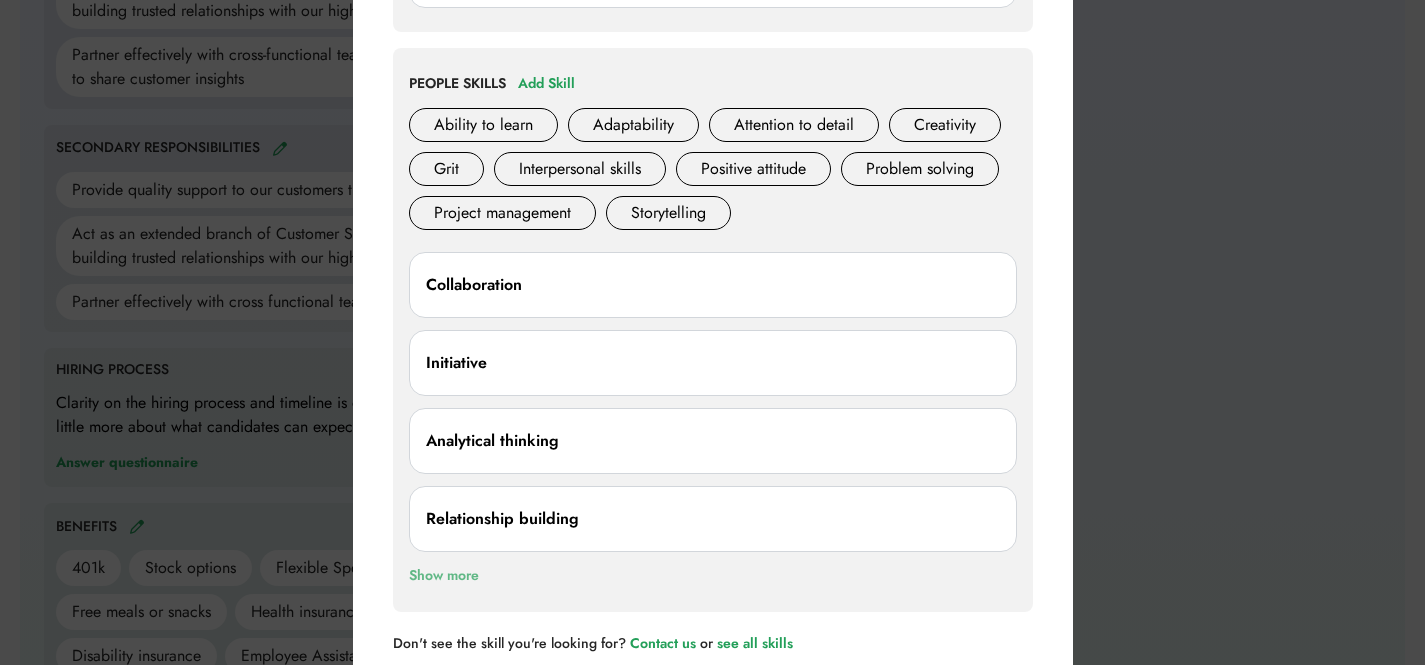 click on "Show more" at bounding box center (444, 576) 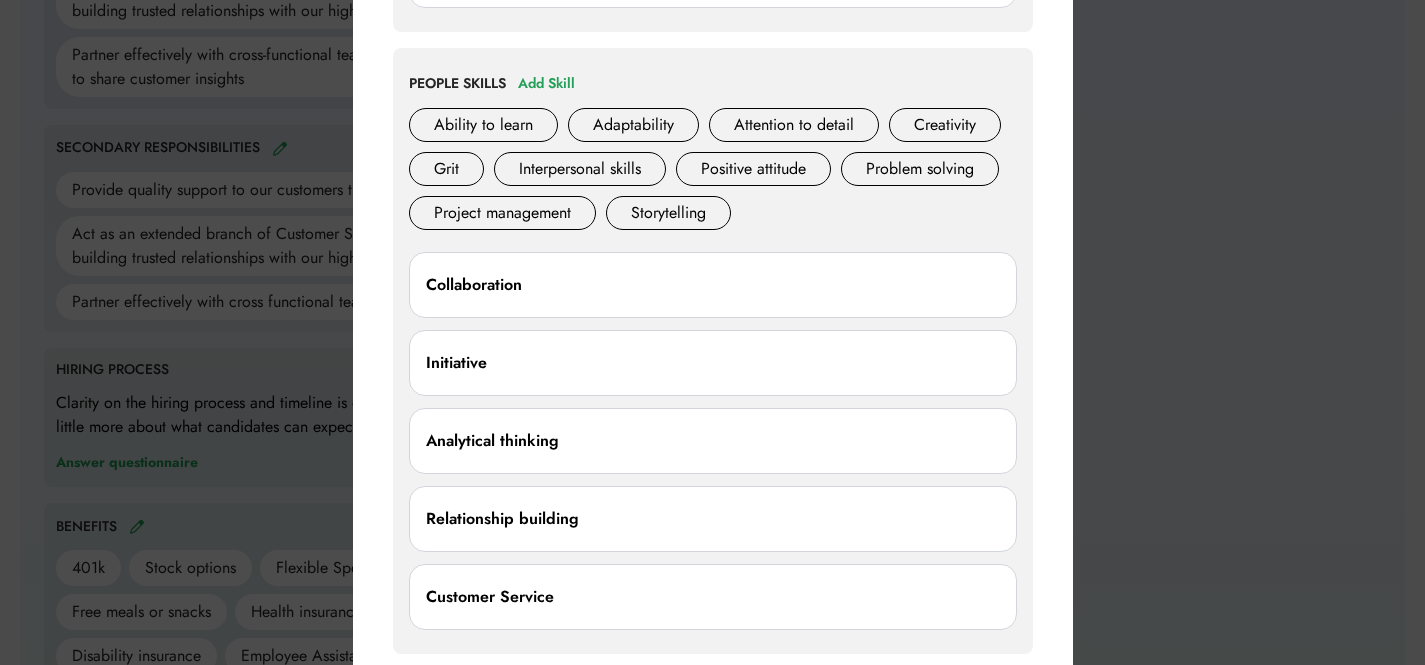 click on "Relationship building" at bounding box center [713, 519] 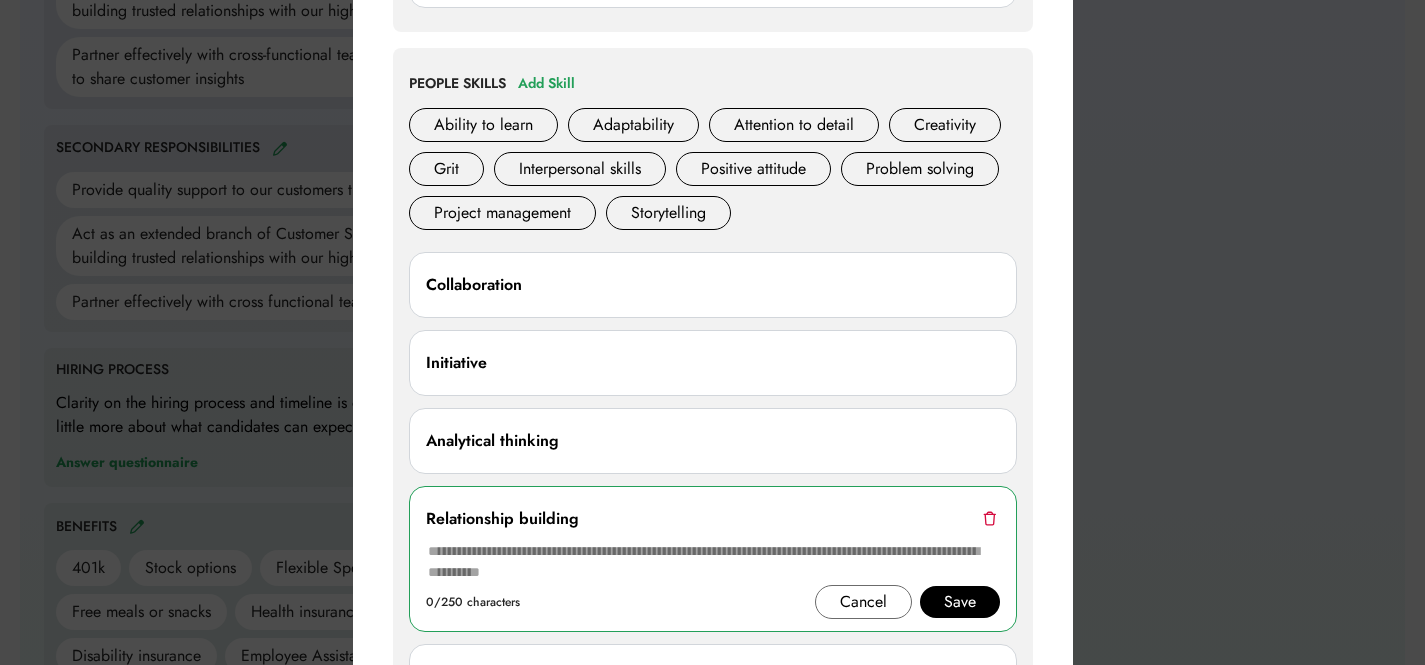 click on "Analytical thinking" at bounding box center (713, 441) 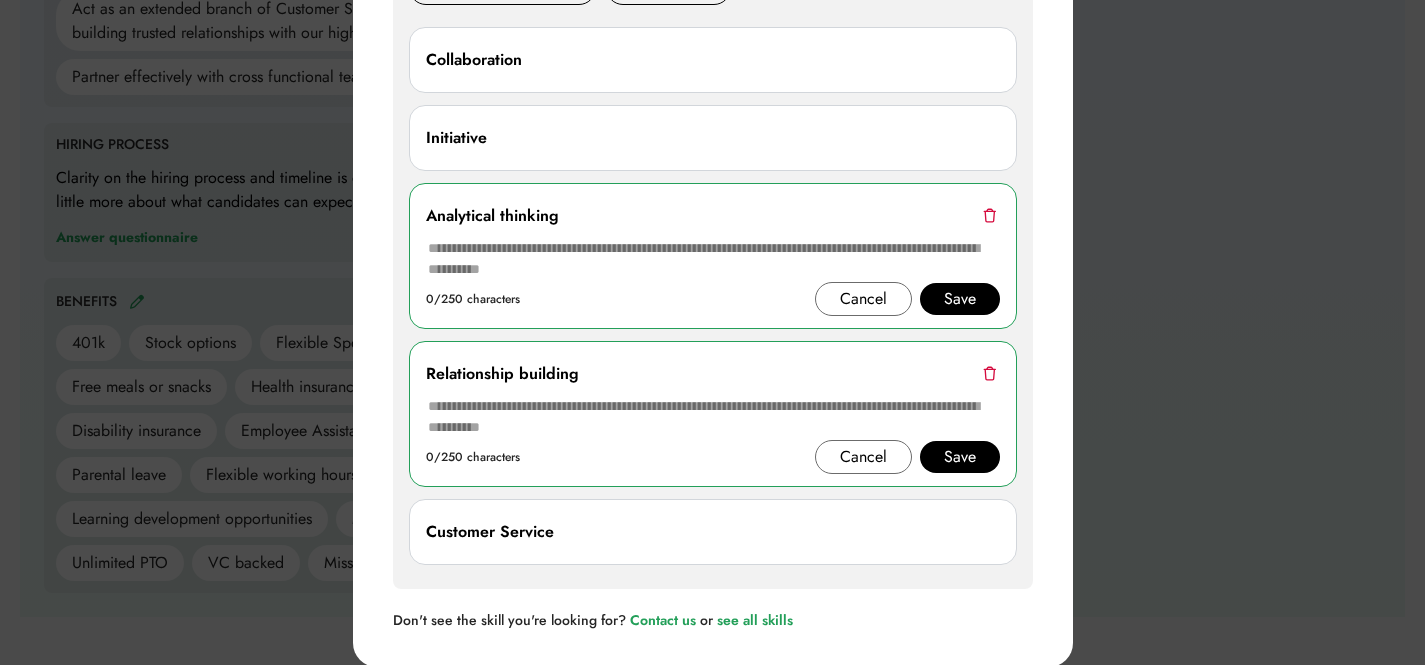 scroll, scrollTop: 1409, scrollLeft: 0, axis: vertical 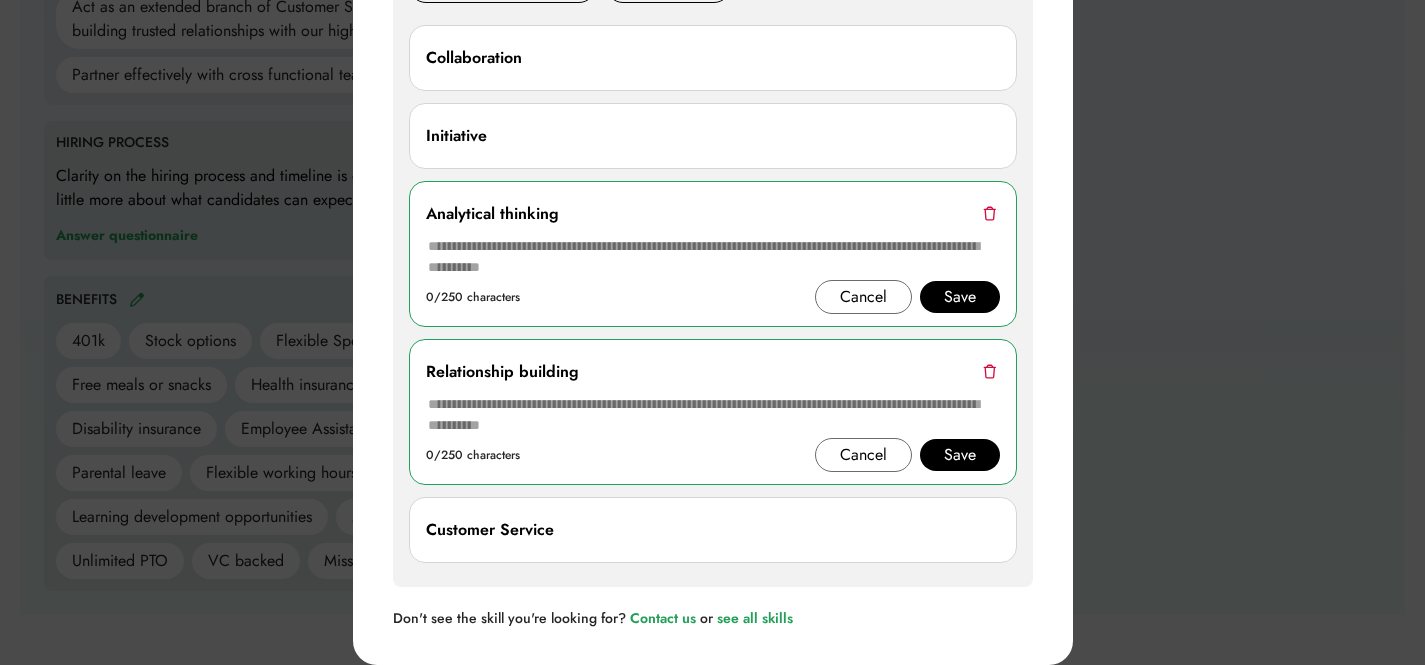 click on "Customer Service" at bounding box center [713, 530] 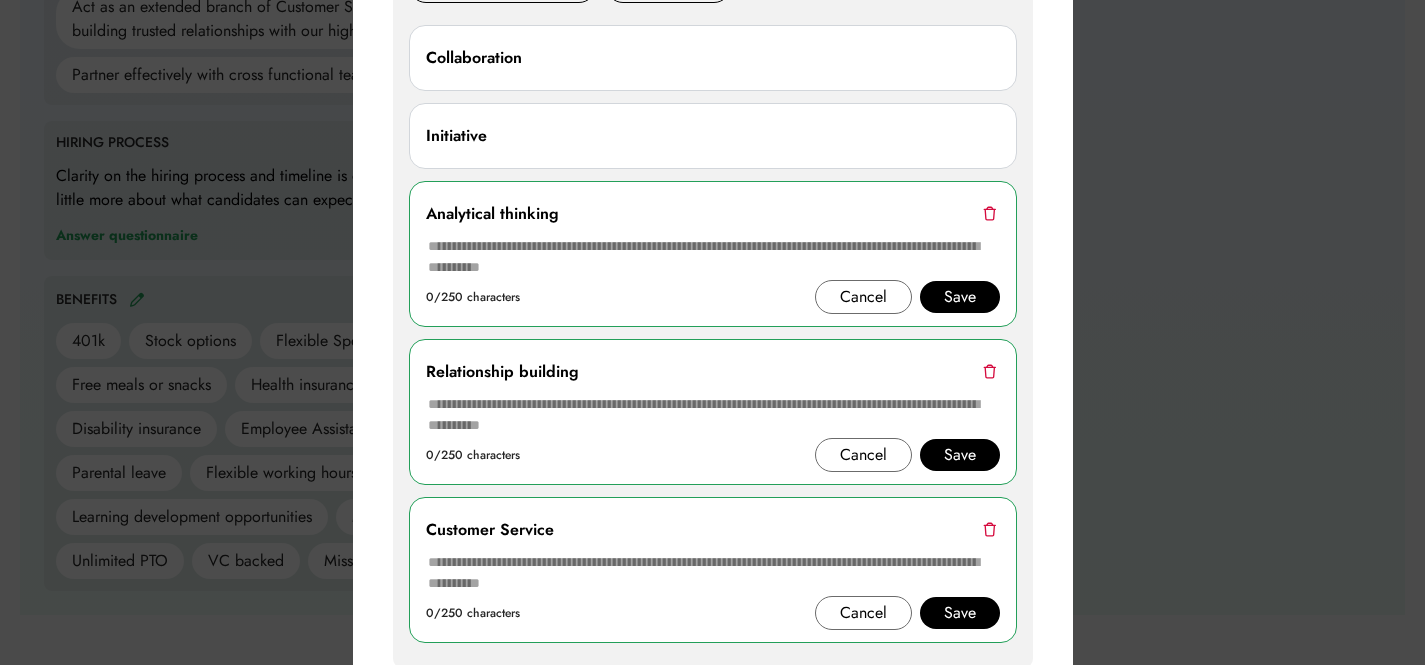 click at bounding box center (989, 529) 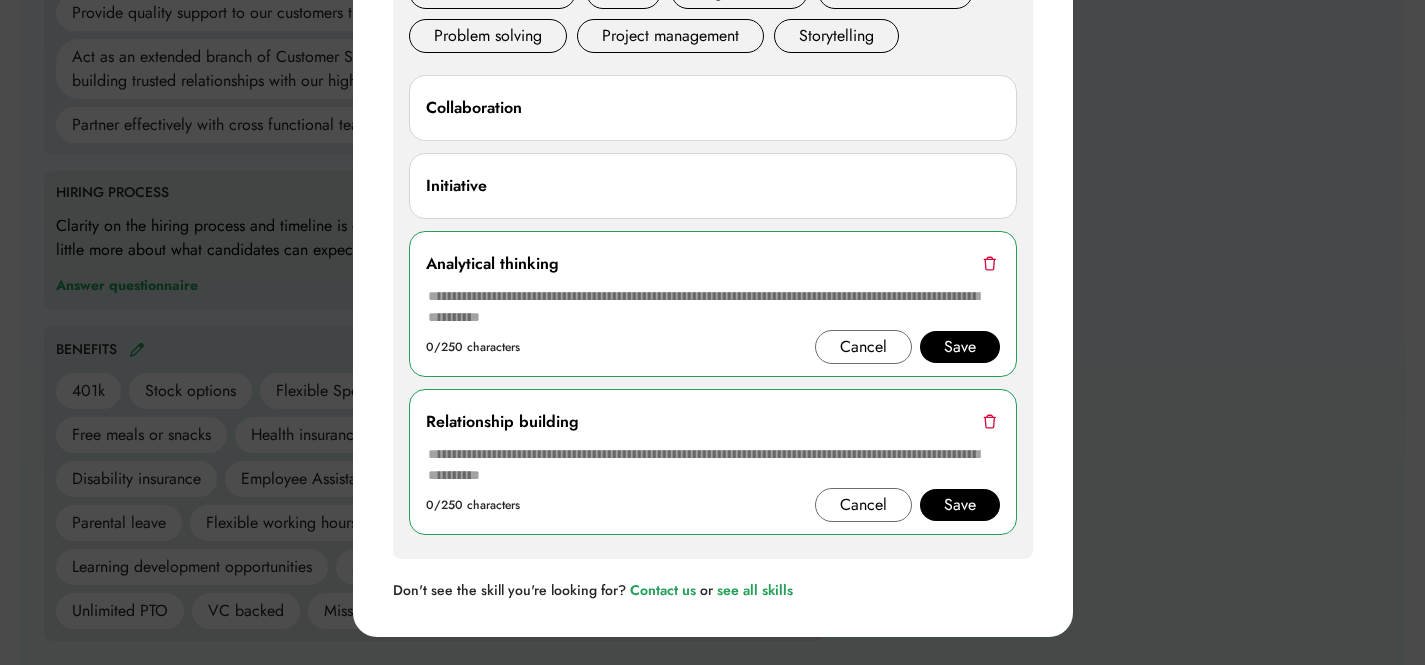 click at bounding box center (989, 421) 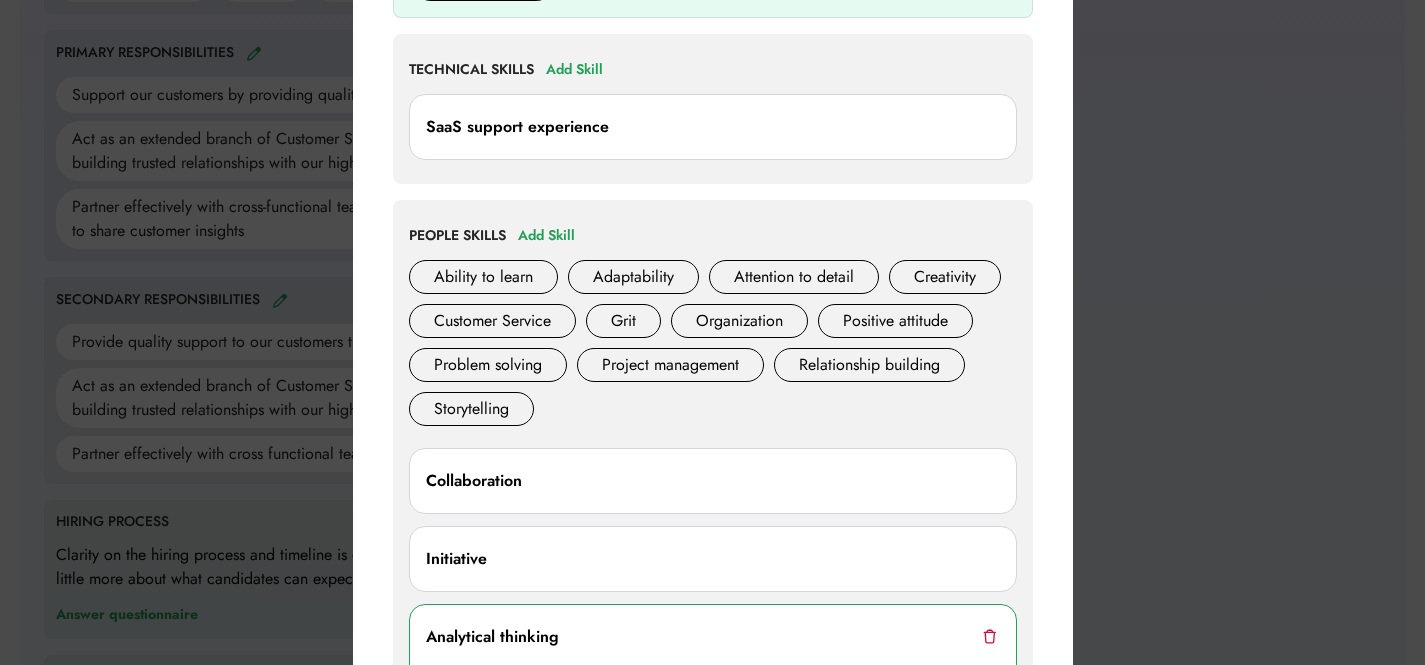 scroll, scrollTop: 1000, scrollLeft: 0, axis: vertical 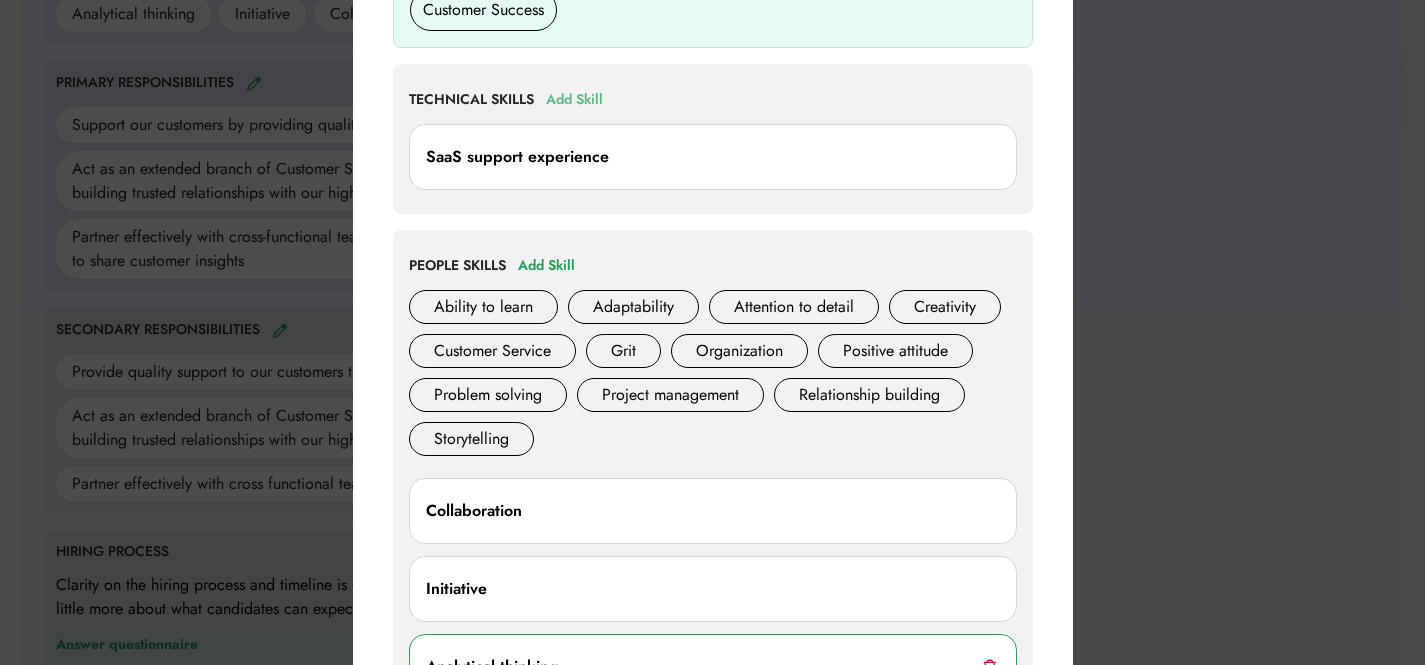 click on "Add Skill" at bounding box center (574, 100) 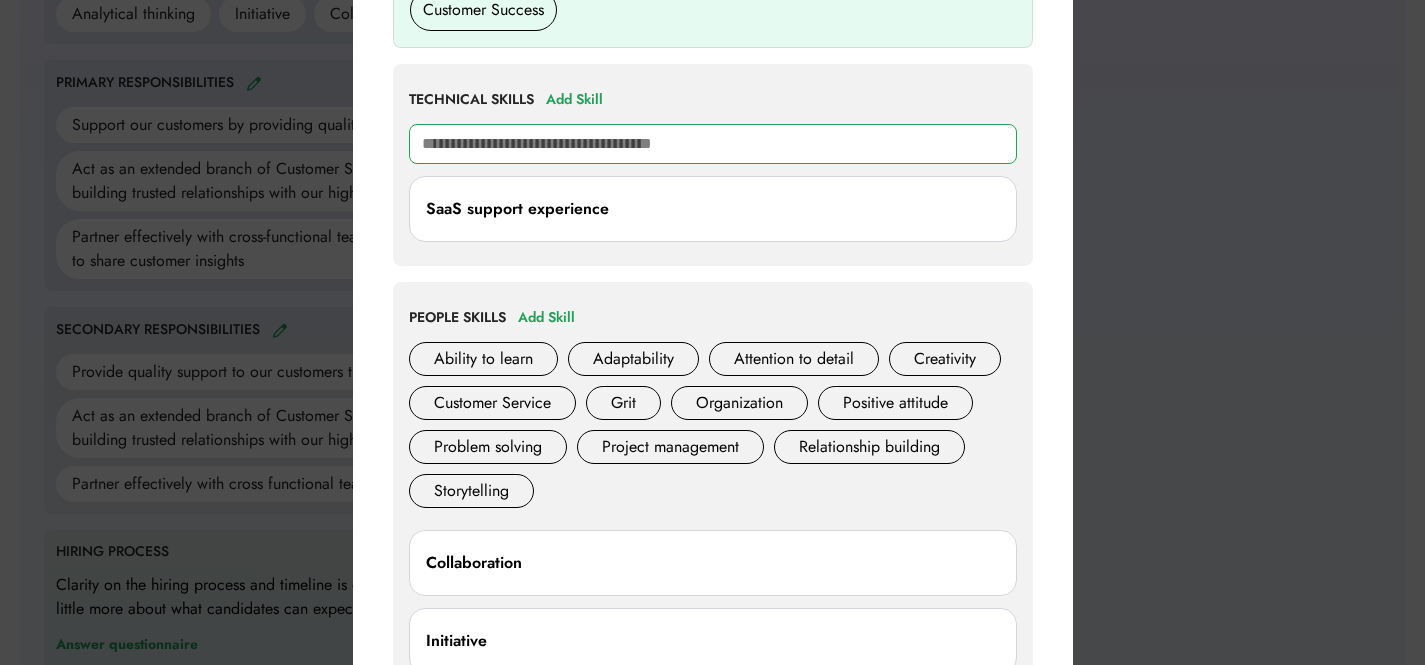 click at bounding box center [713, 144] 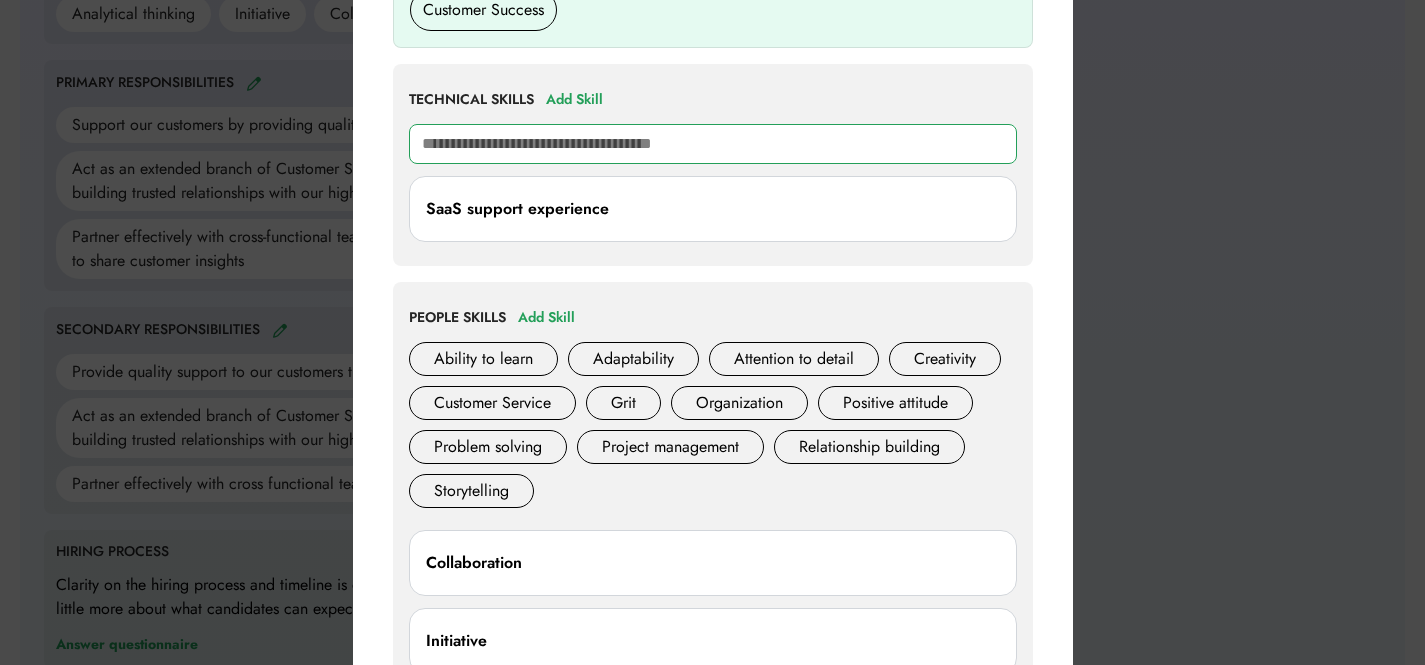 click at bounding box center [713, 144] 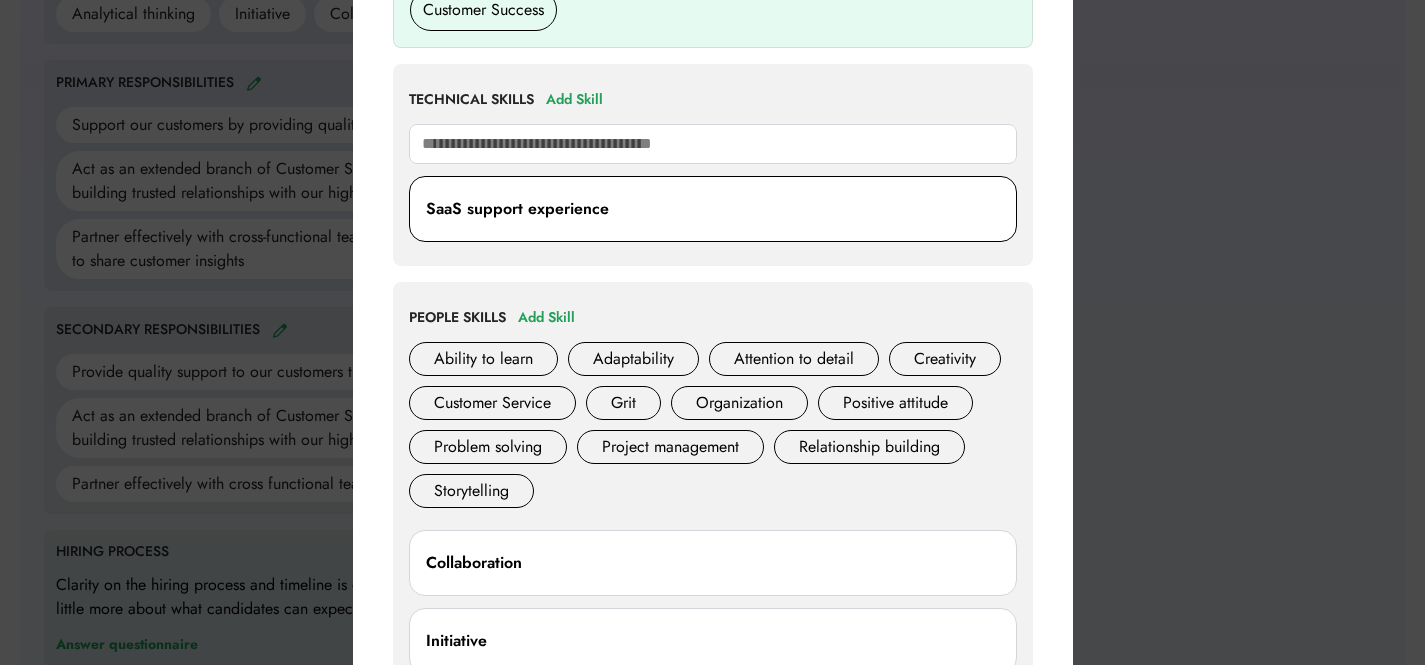 click on "SaaS support experience" at bounding box center (517, 209) 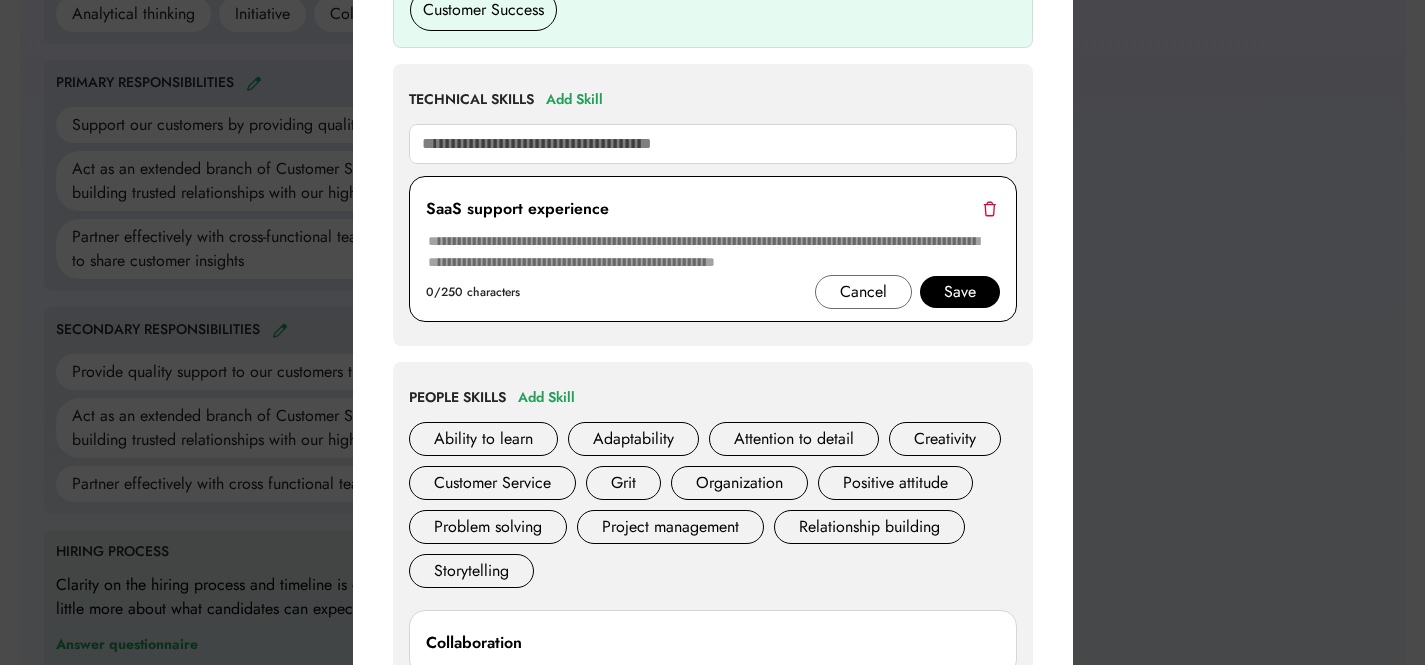 click on "SaaS support experience" at bounding box center (517, 209) 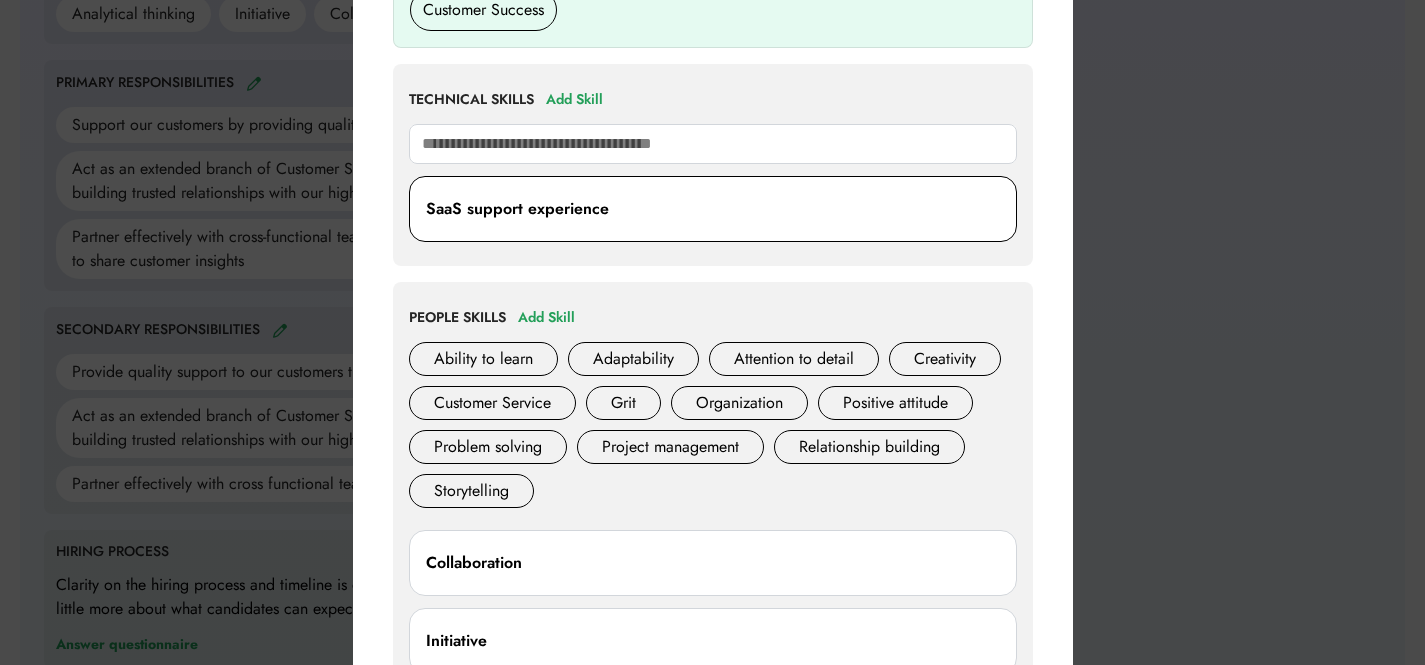 click on "SaaS support experience" at bounding box center (713, 209) 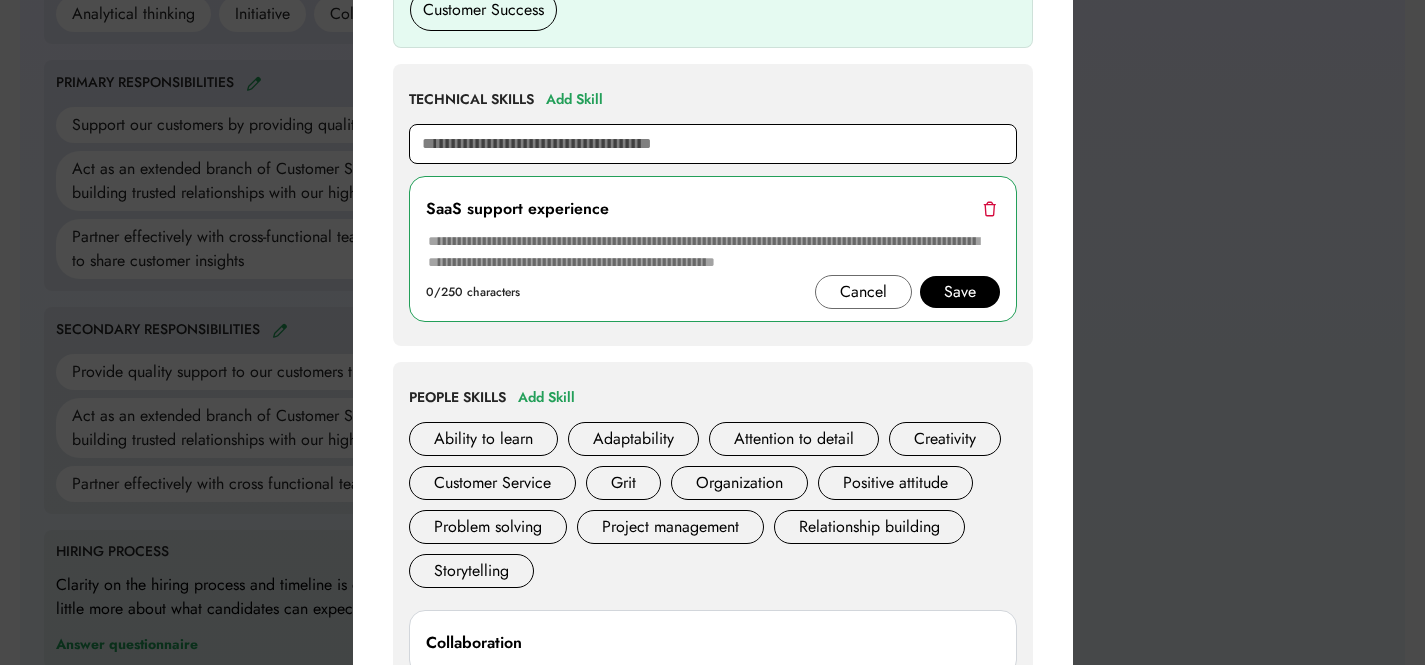 click at bounding box center [713, 144] 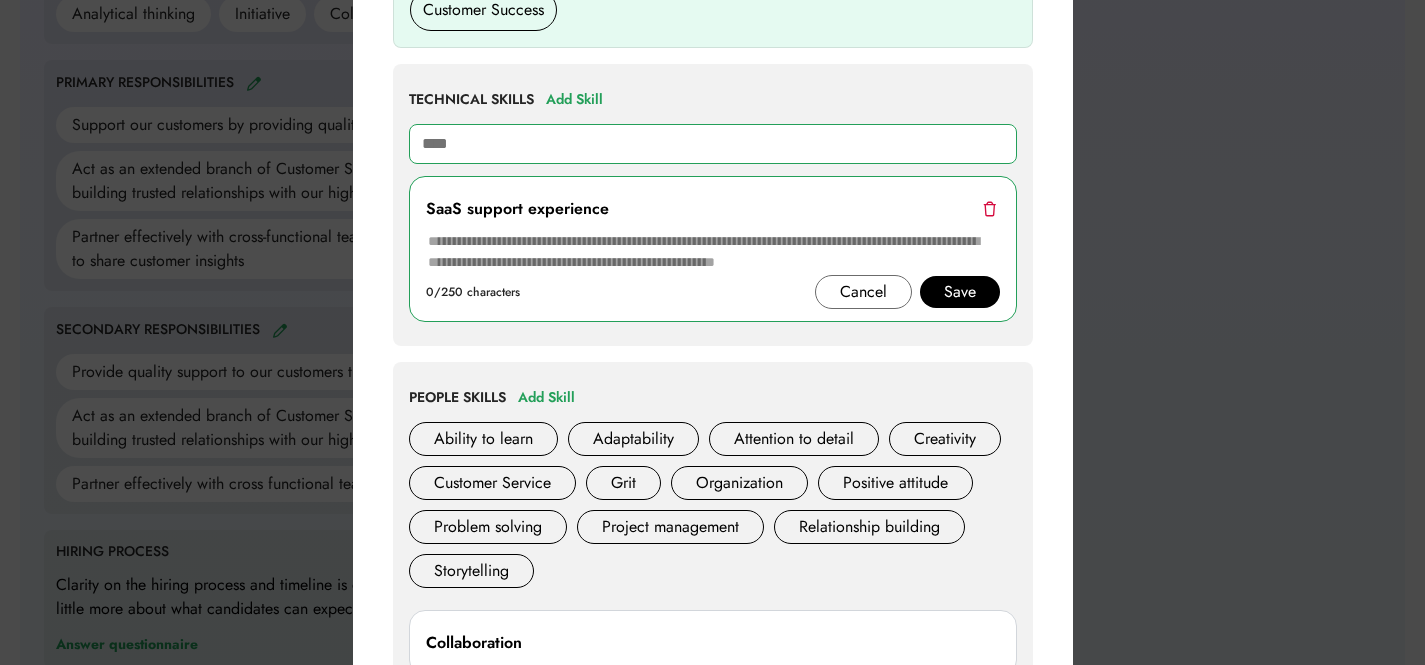 click on "****" at bounding box center [713, 144] 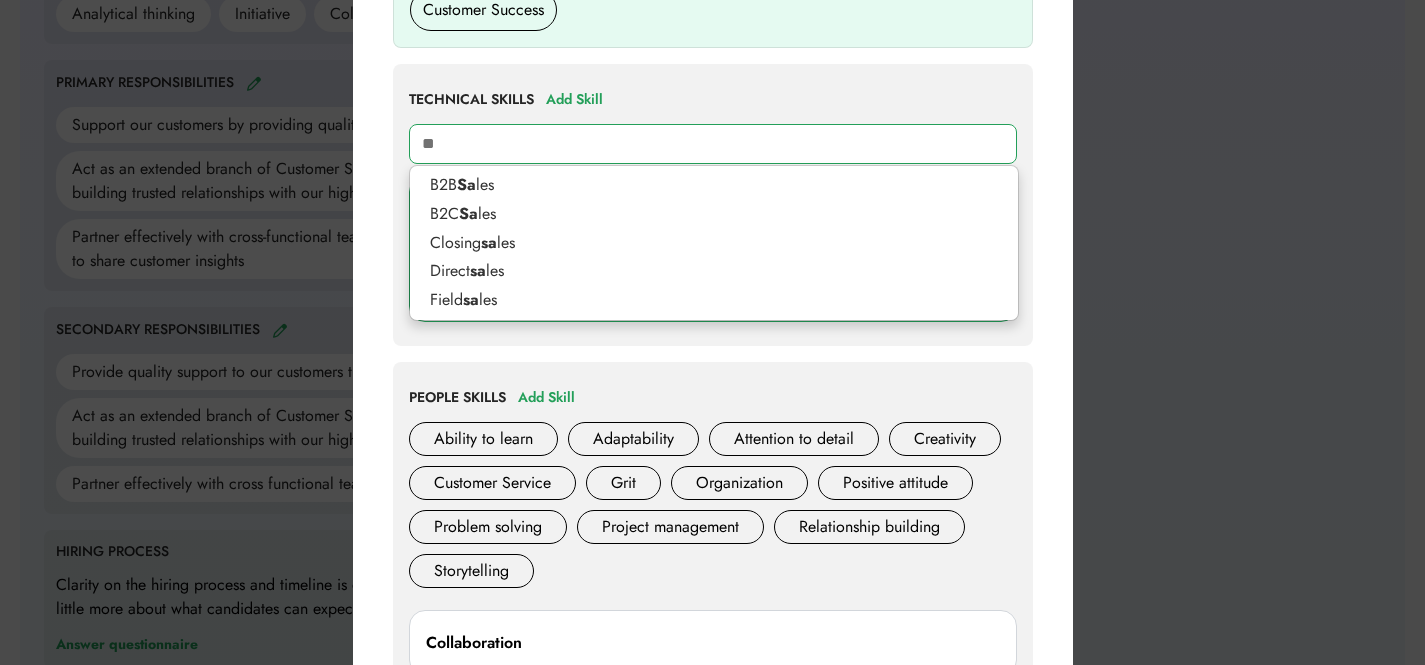 type on "*" 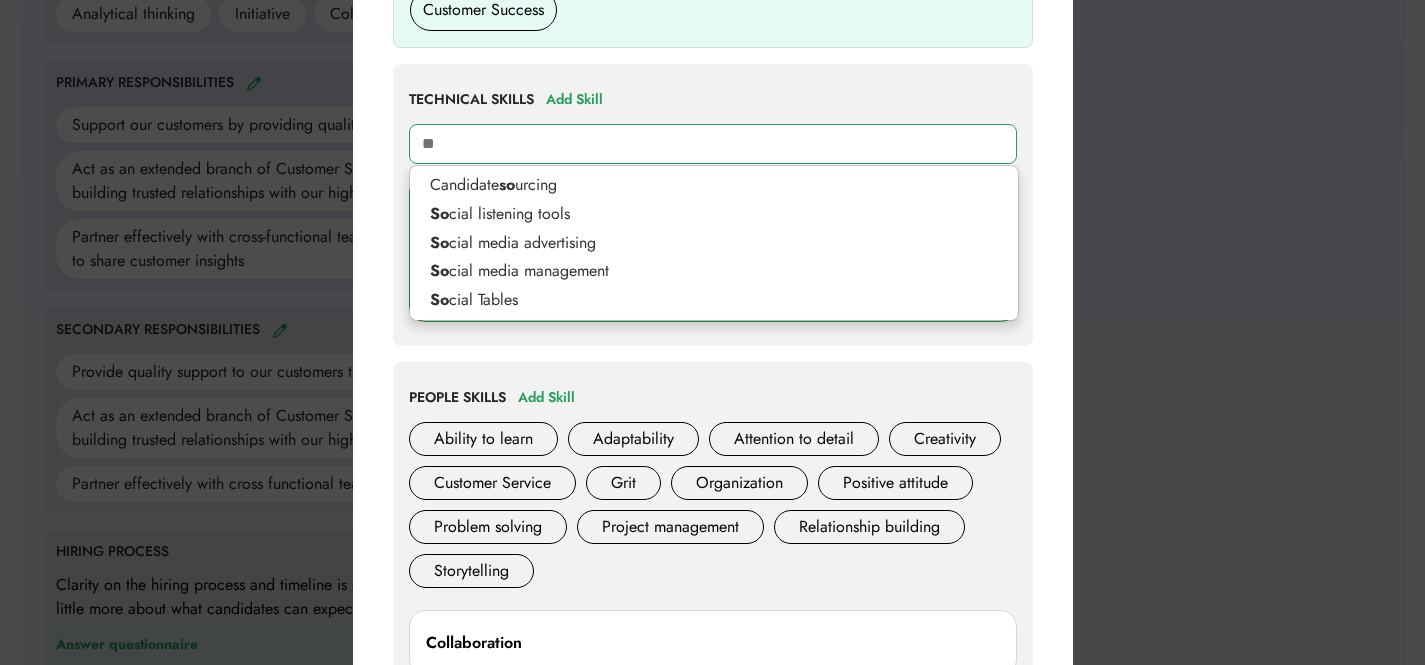 type on "*" 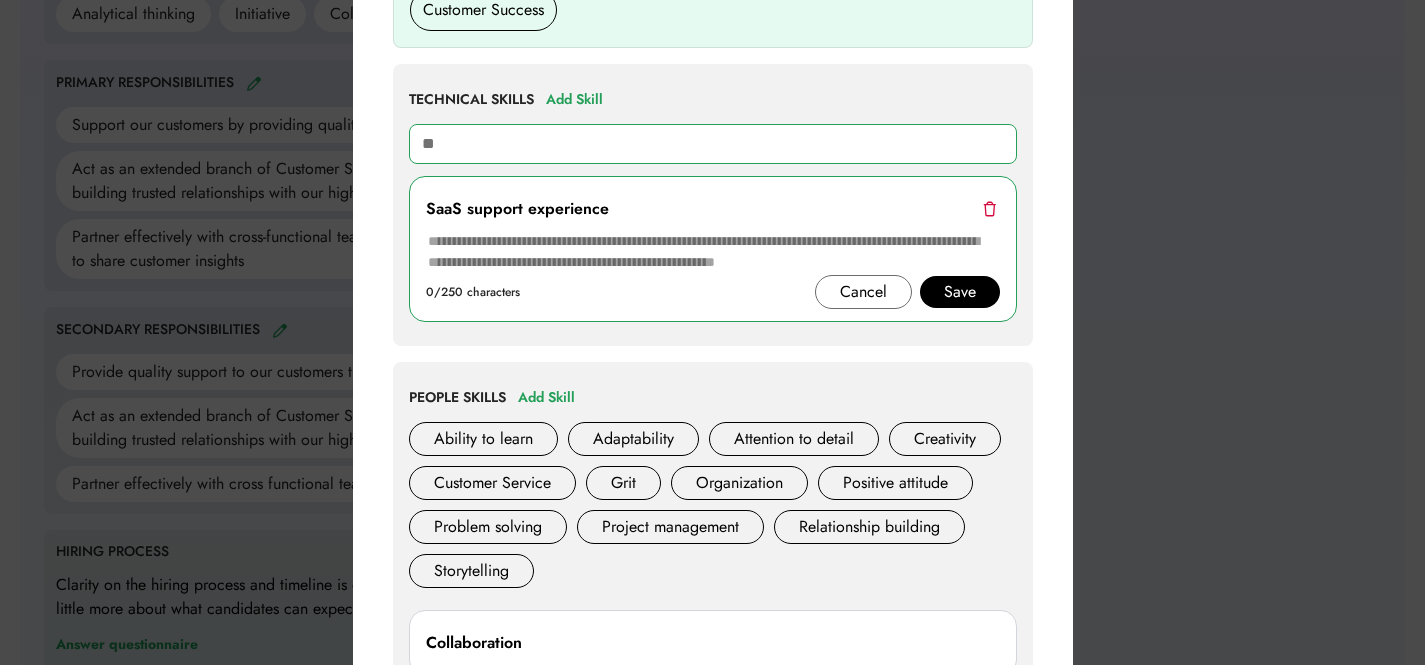 type on "*" 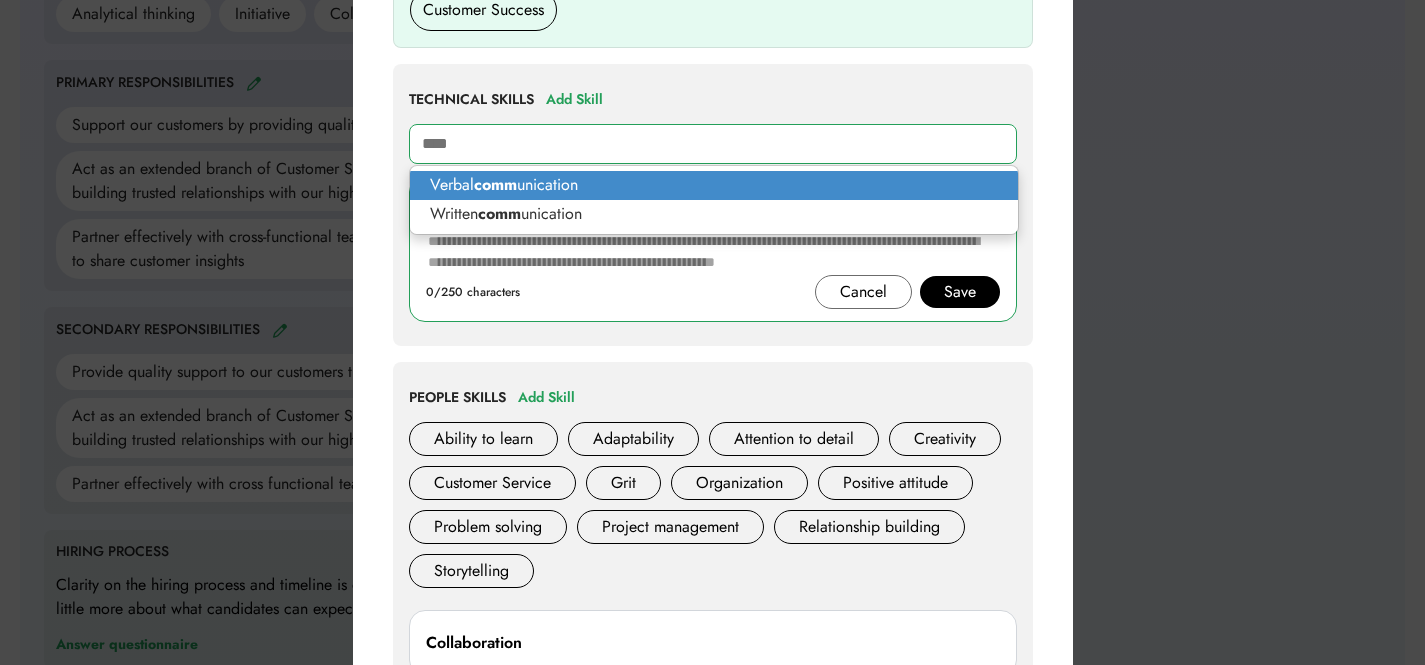 click on "Verbal  comm unication" at bounding box center [714, 185] 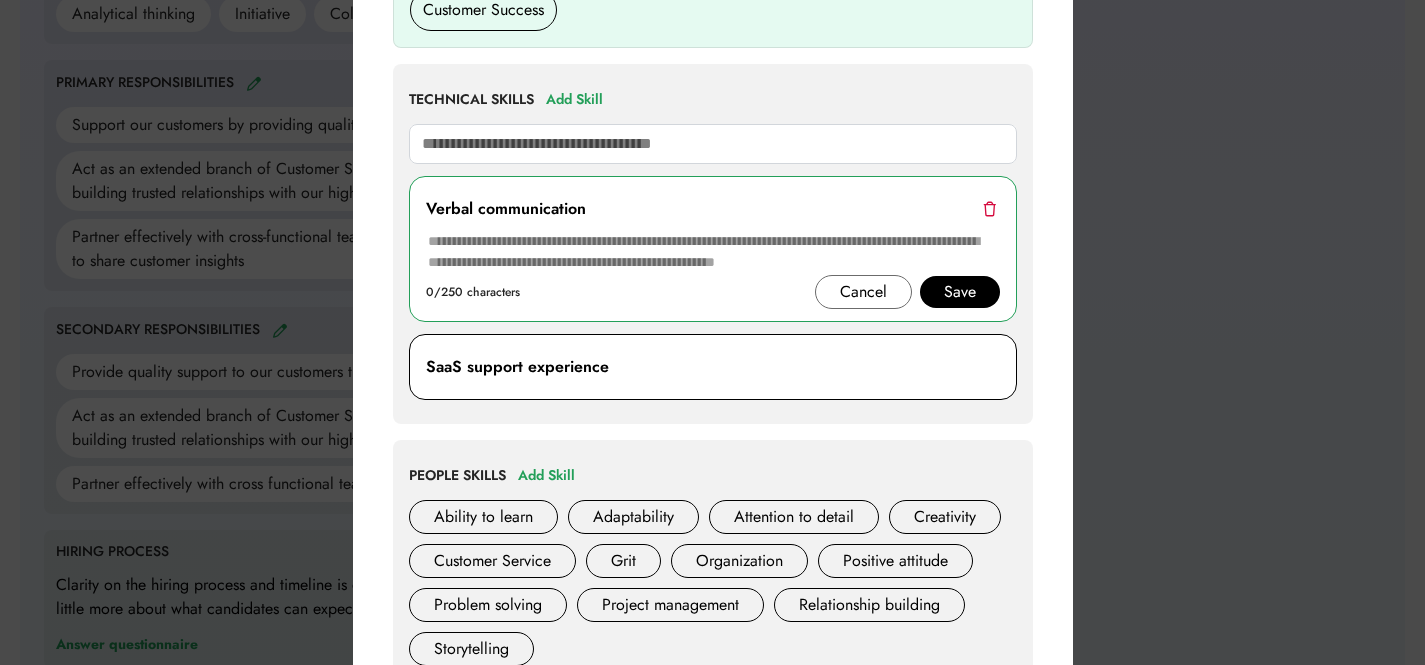 click on "SaaS support experience" at bounding box center (713, 367) 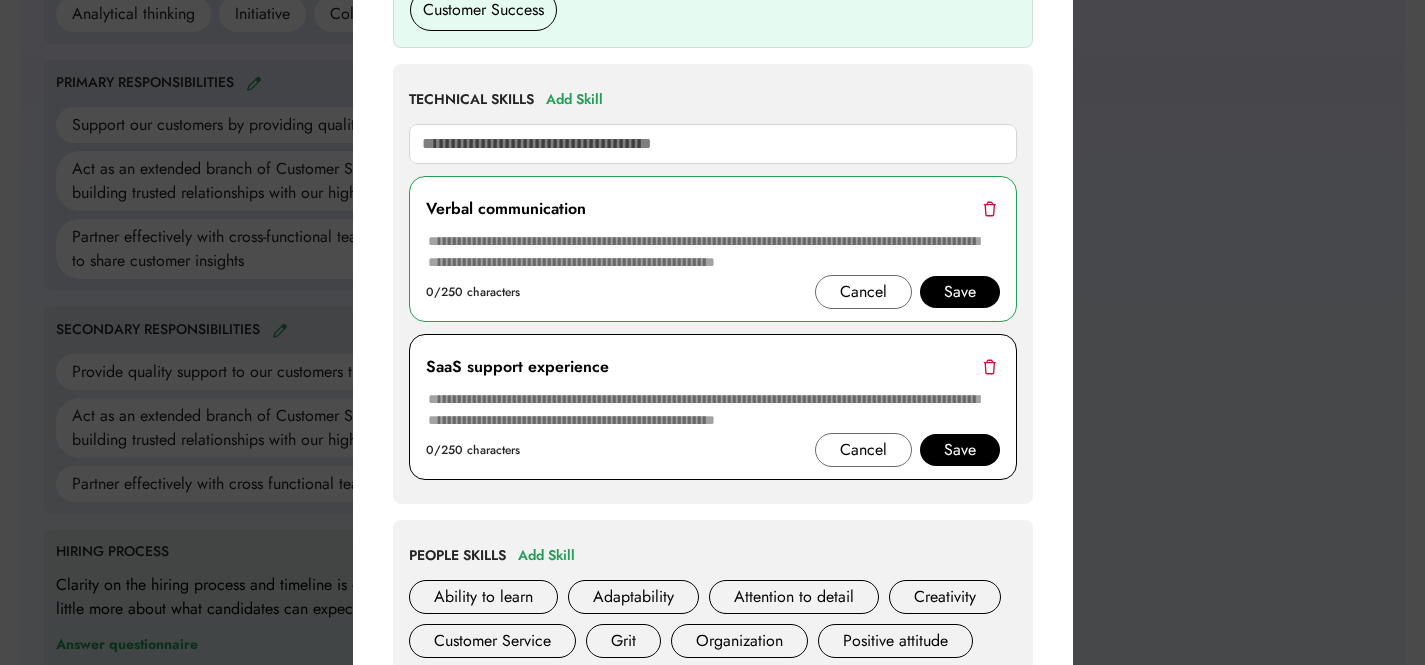 click at bounding box center [989, 366] 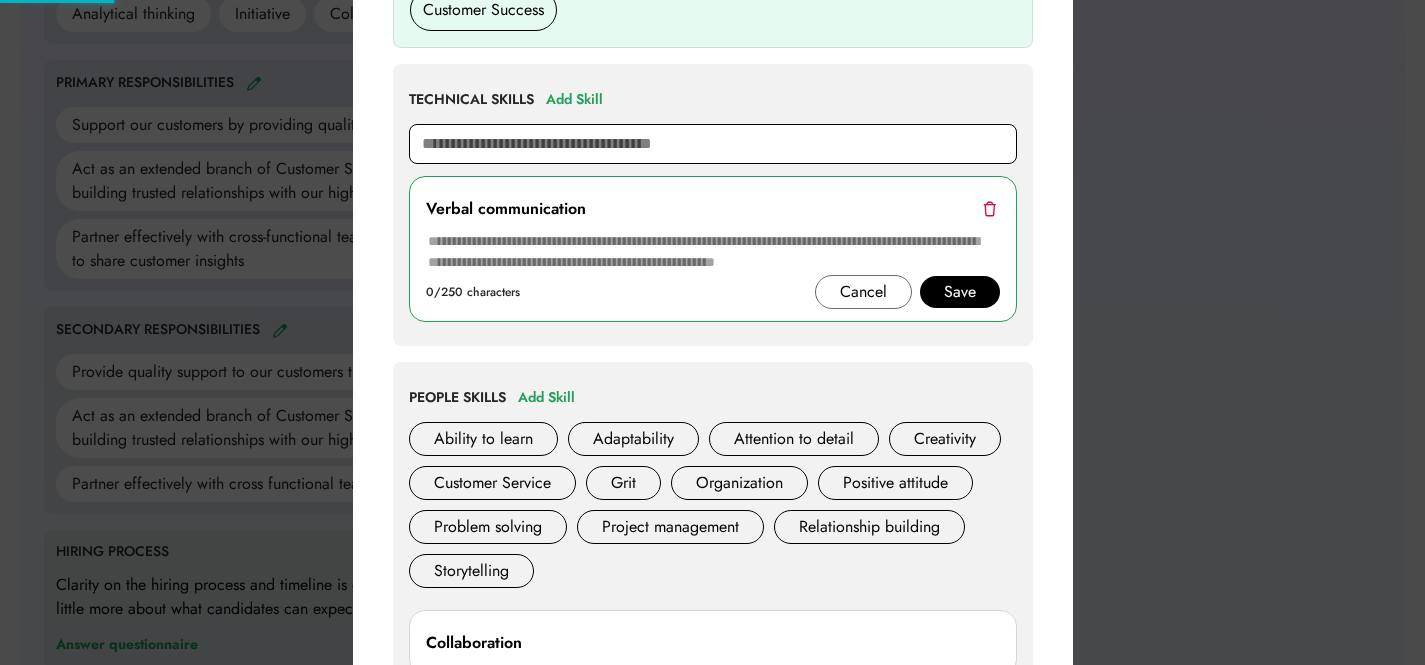 click at bounding box center [713, 144] 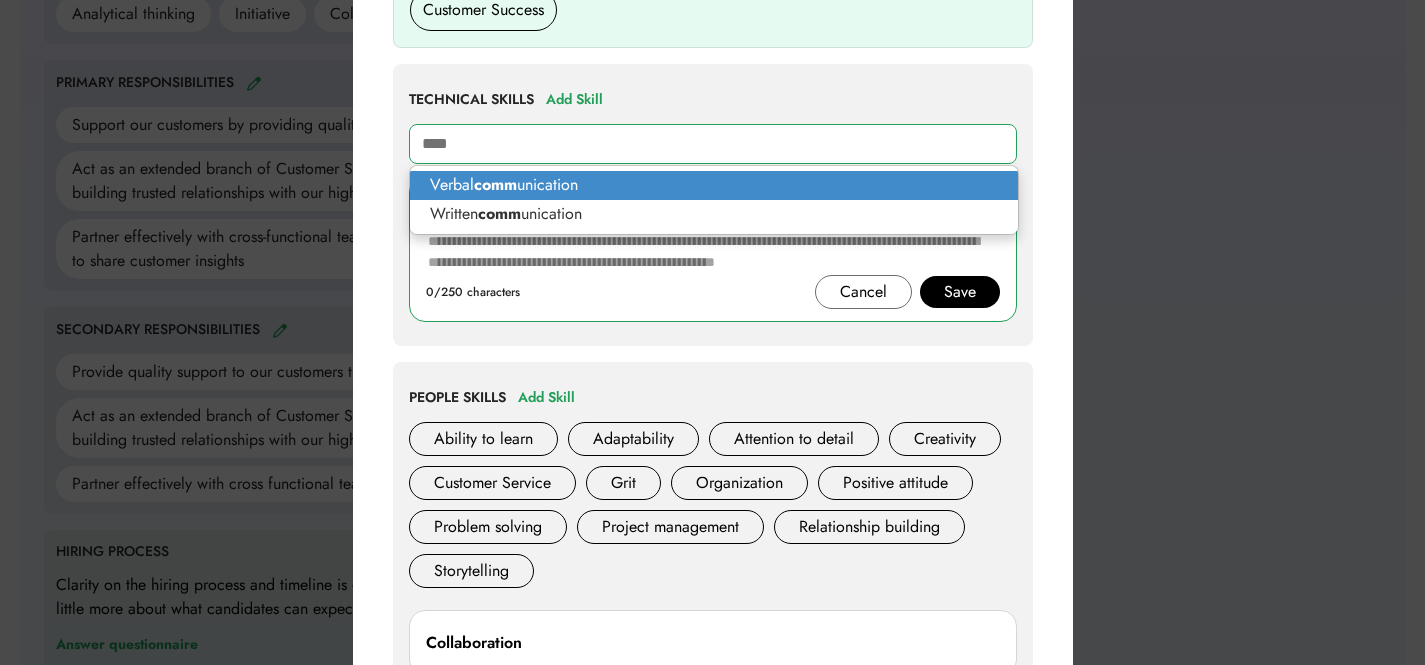 click on "Verbal  comm unication" at bounding box center (714, 185) 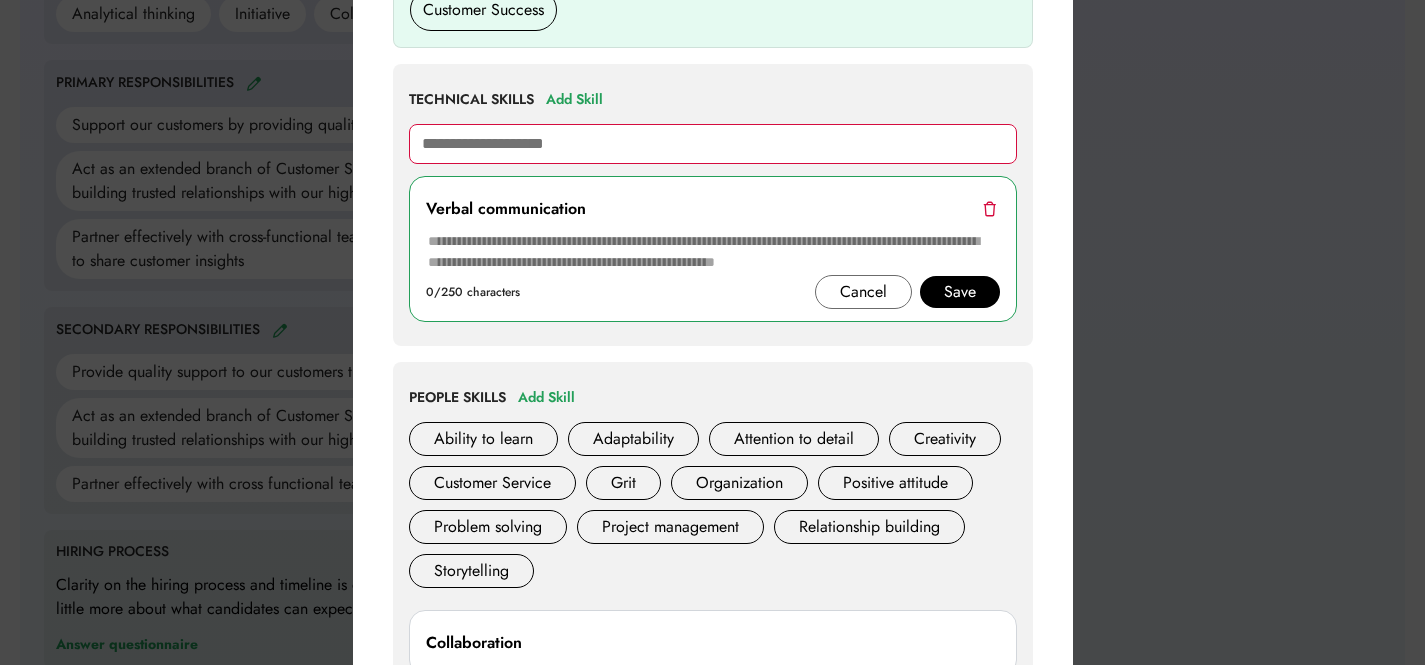click on "**********" at bounding box center (713, 144) 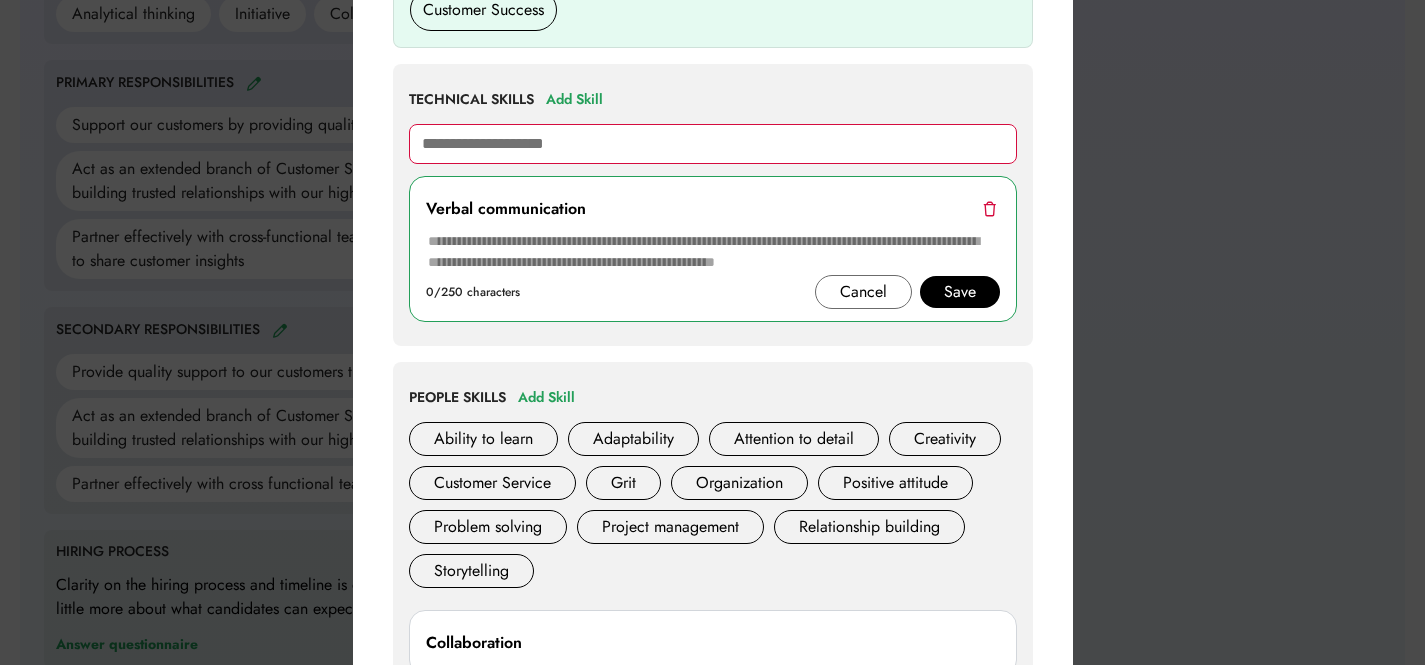 click on "**********" at bounding box center (713, 144) 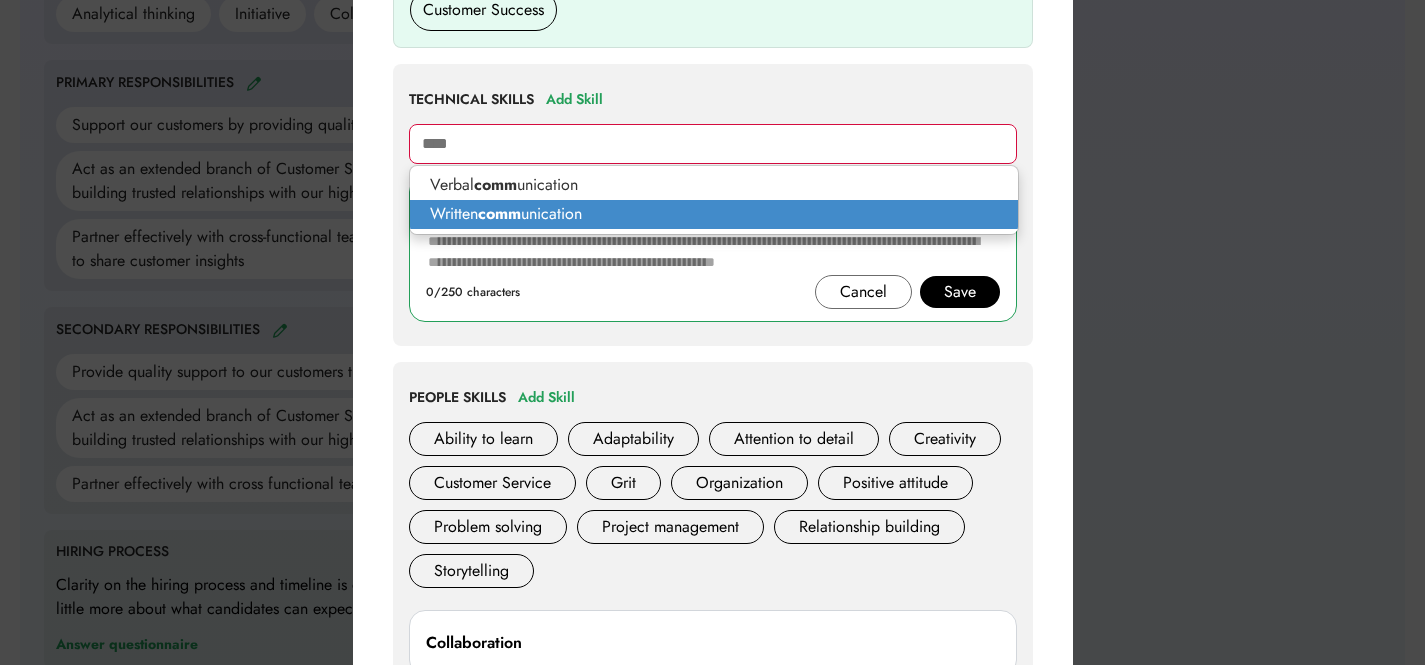 click on "Written  comm unication" at bounding box center [714, 214] 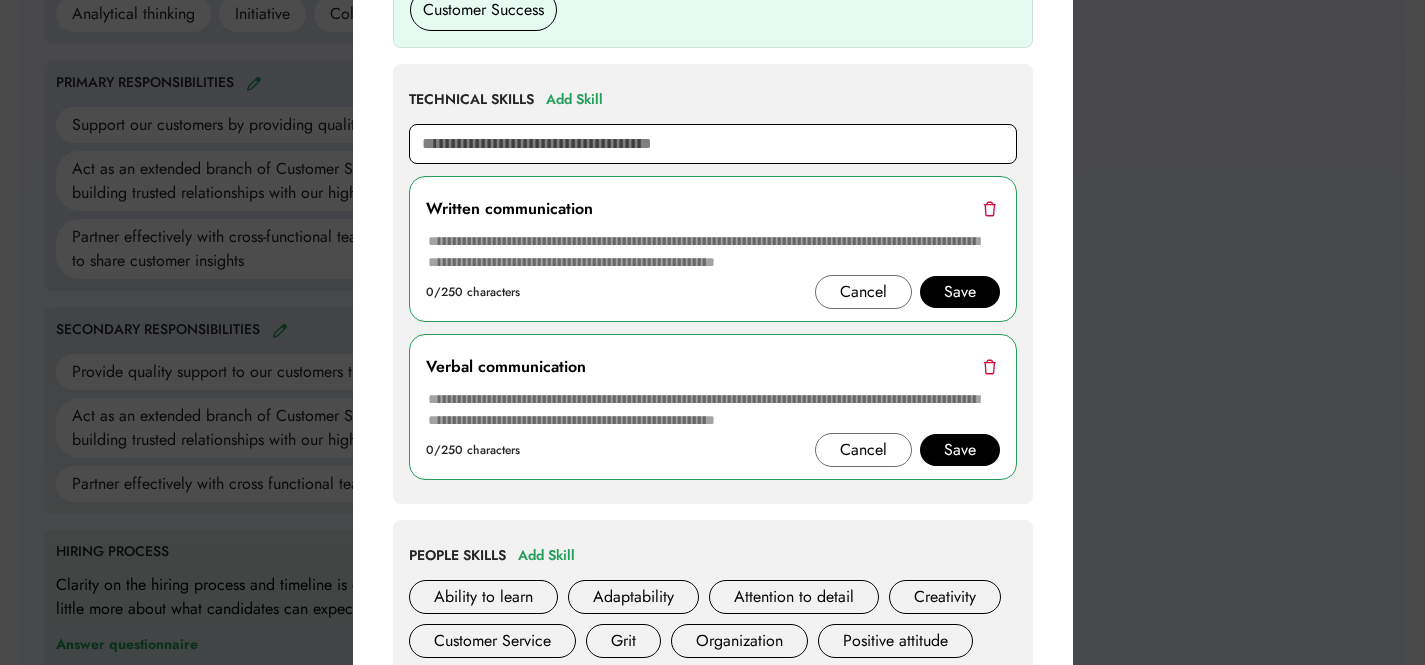 click at bounding box center (713, 144) 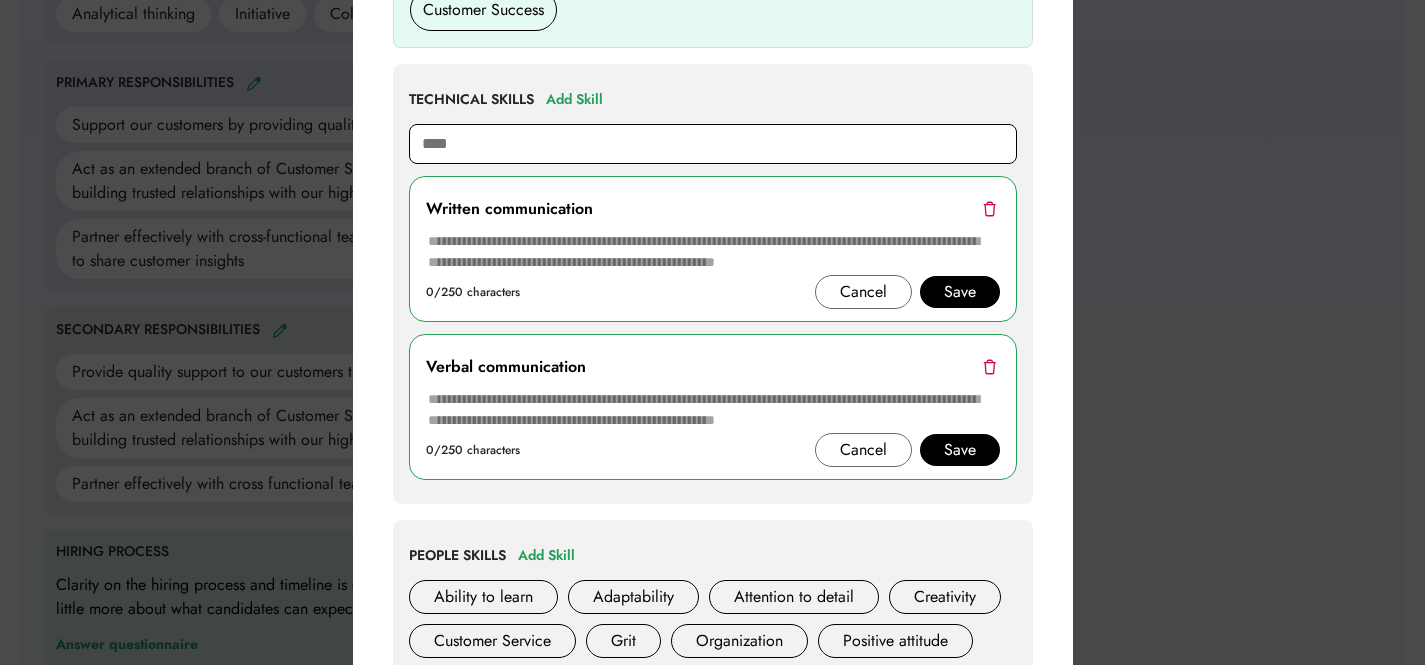 type on "*****" 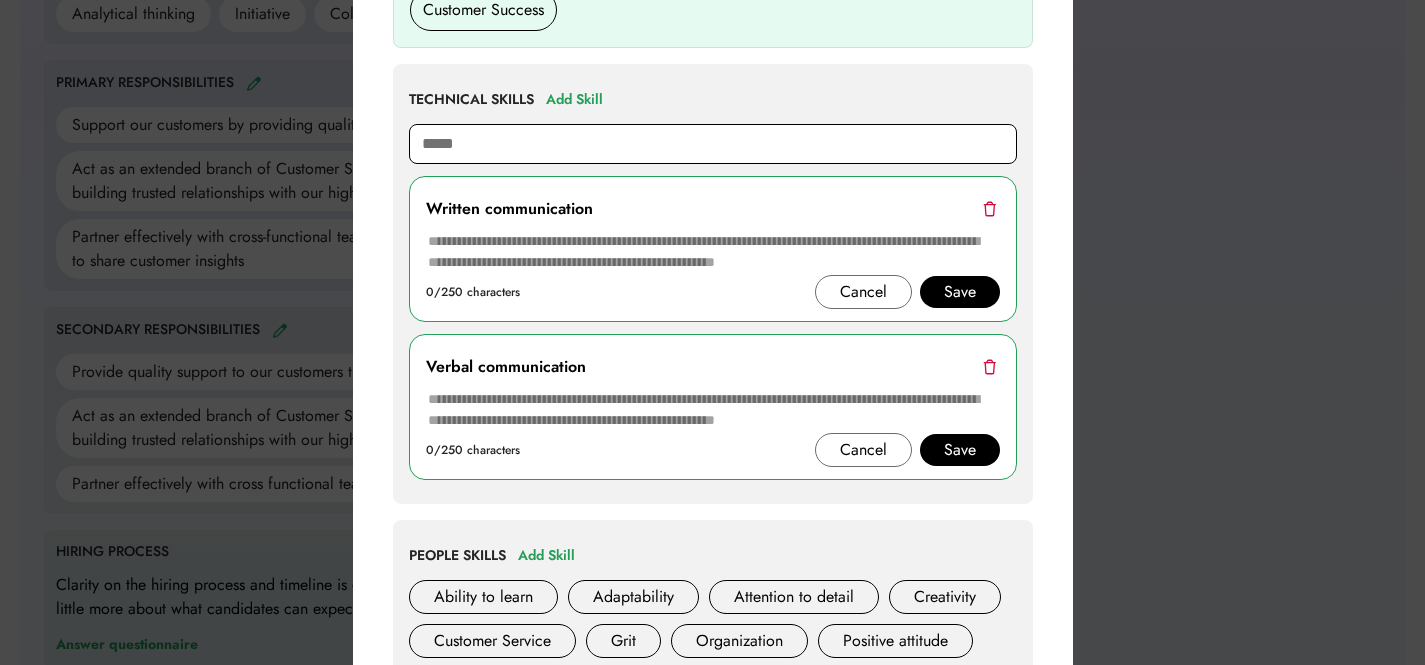 type on "**********" 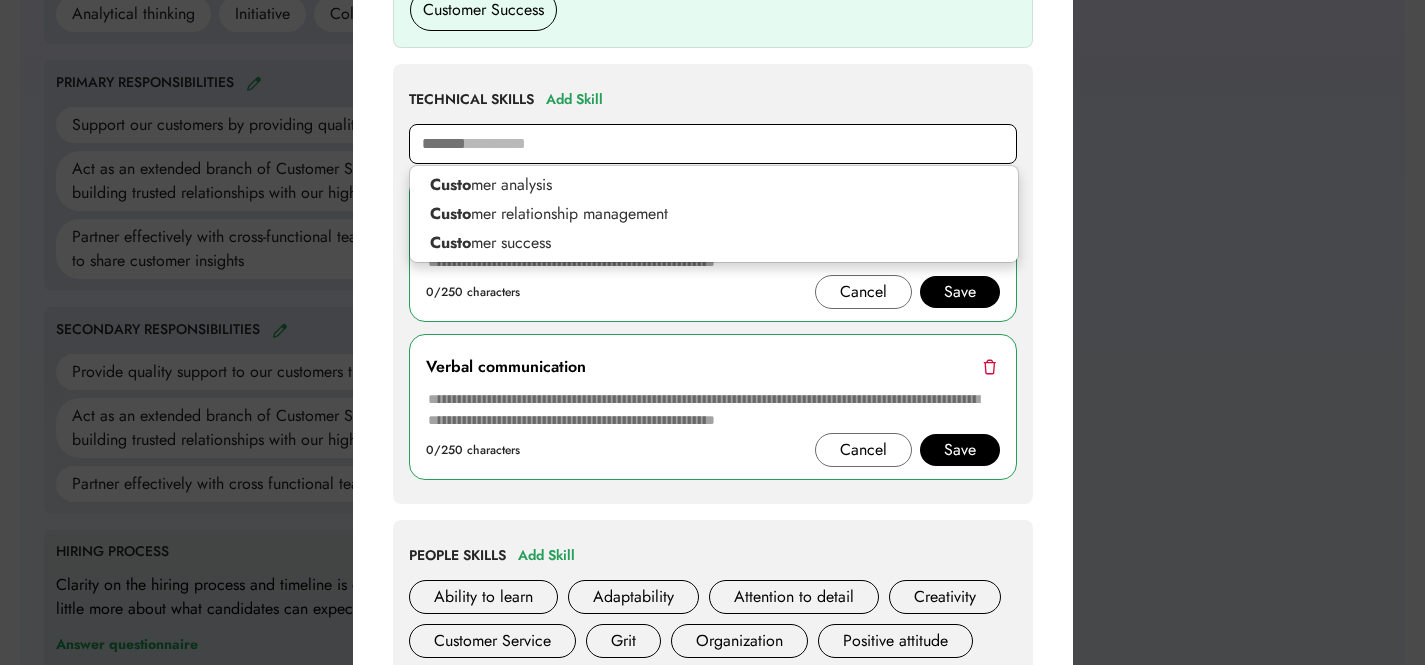 type on "********" 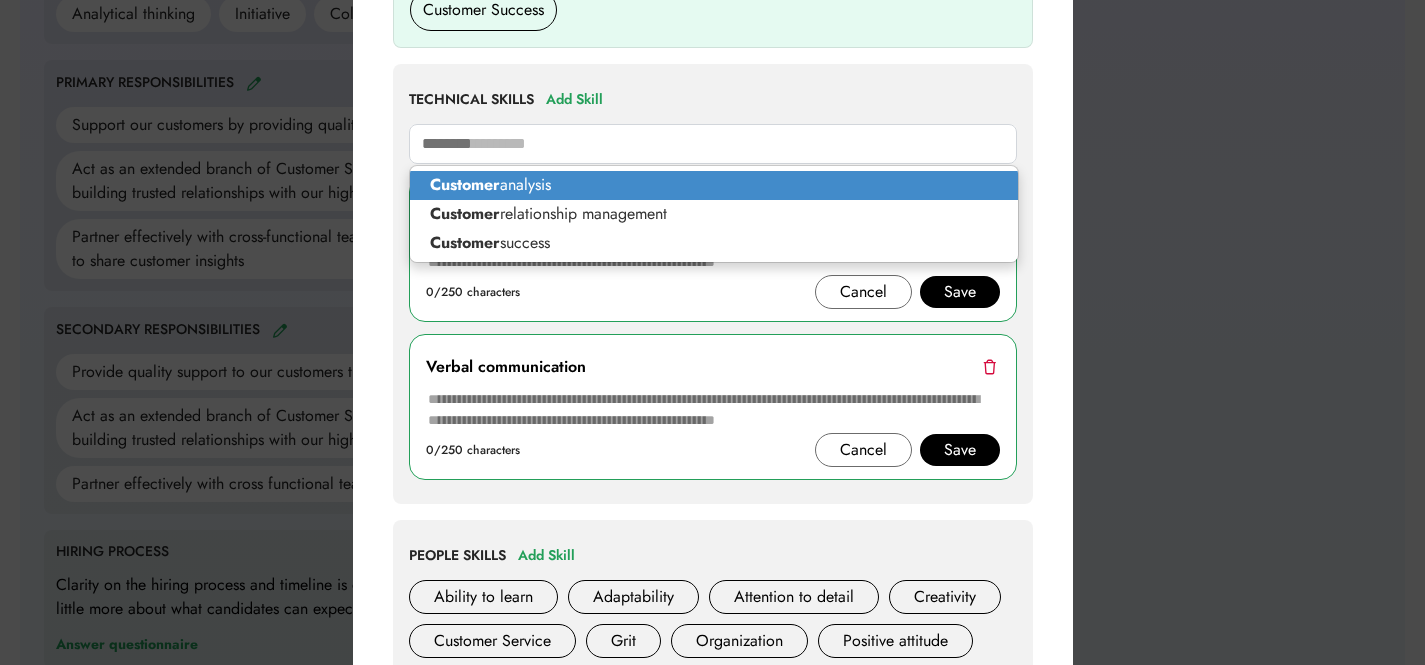 click on "Customer  analysis" at bounding box center (714, 185) 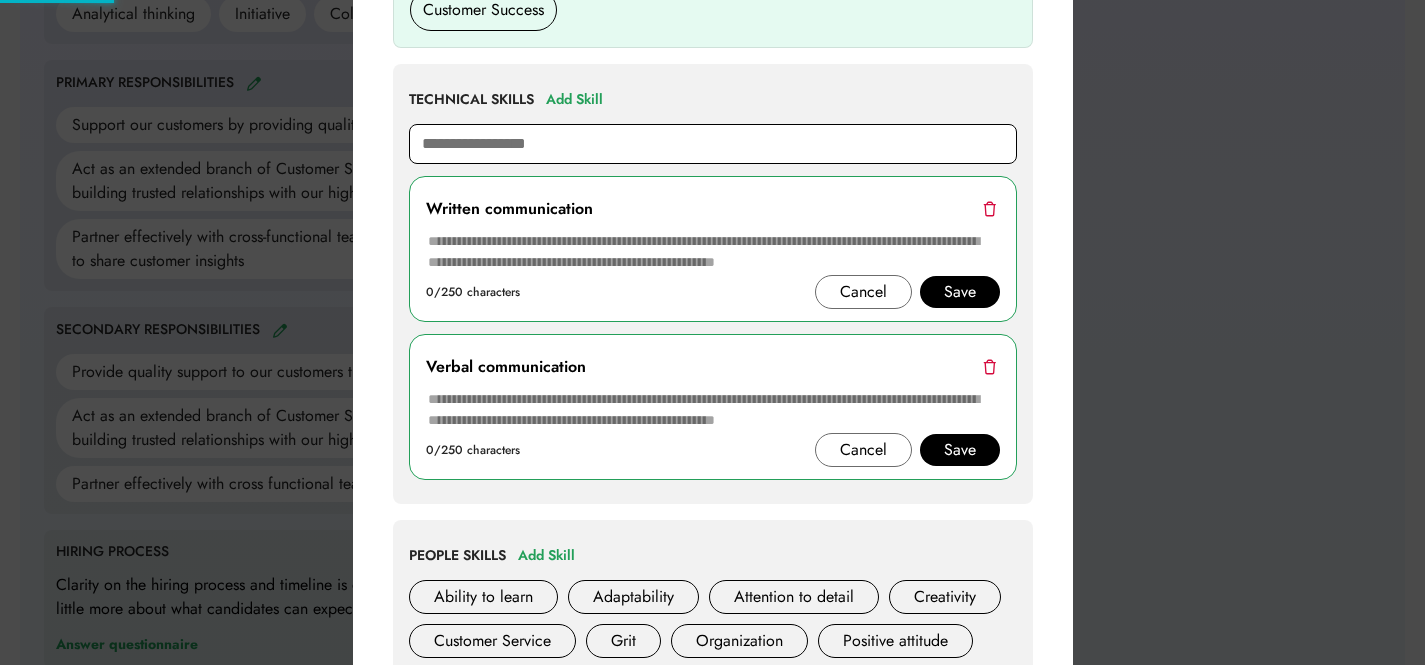 click on "**********" at bounding box center (713, 144) 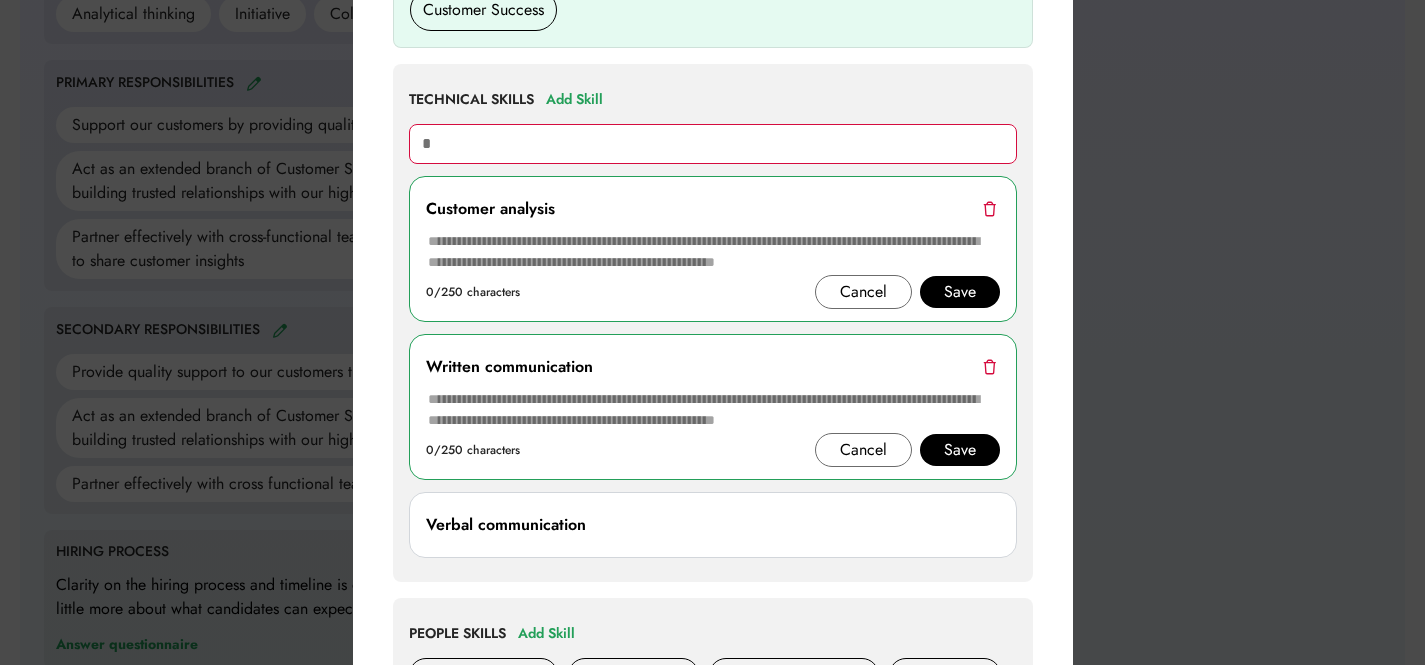 type on "**" 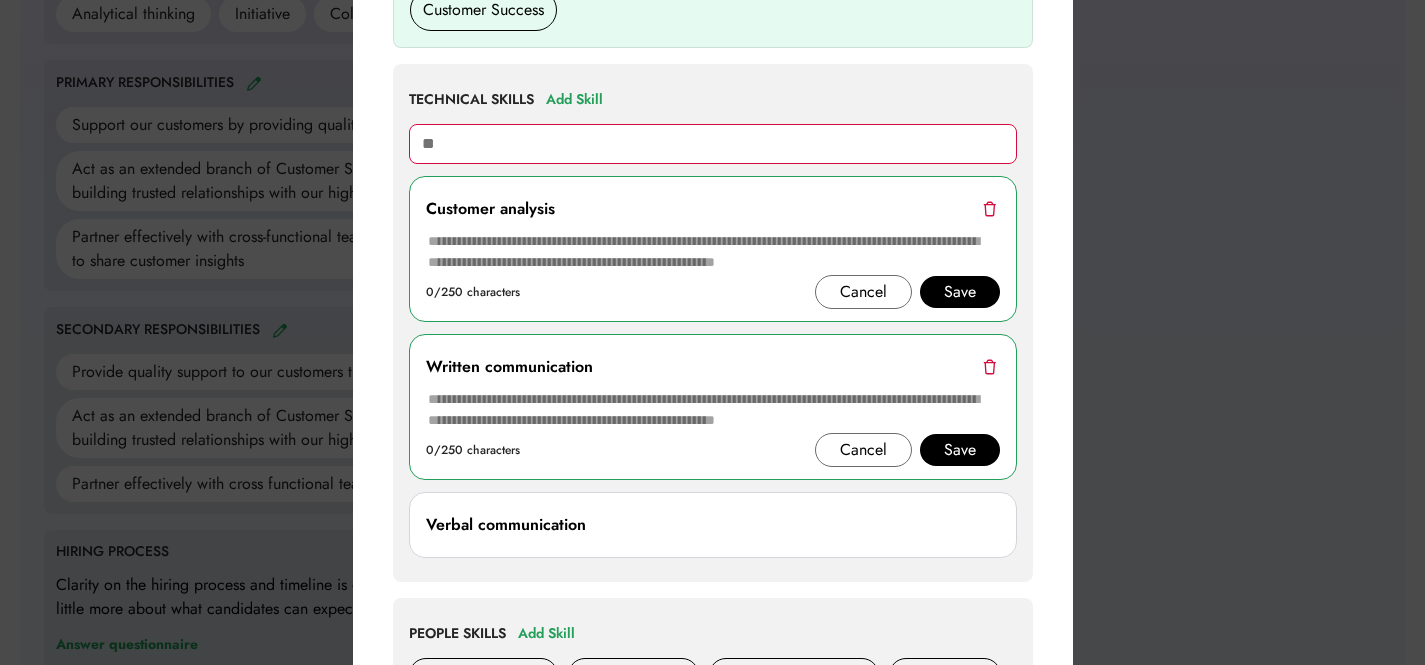 type on "**********" 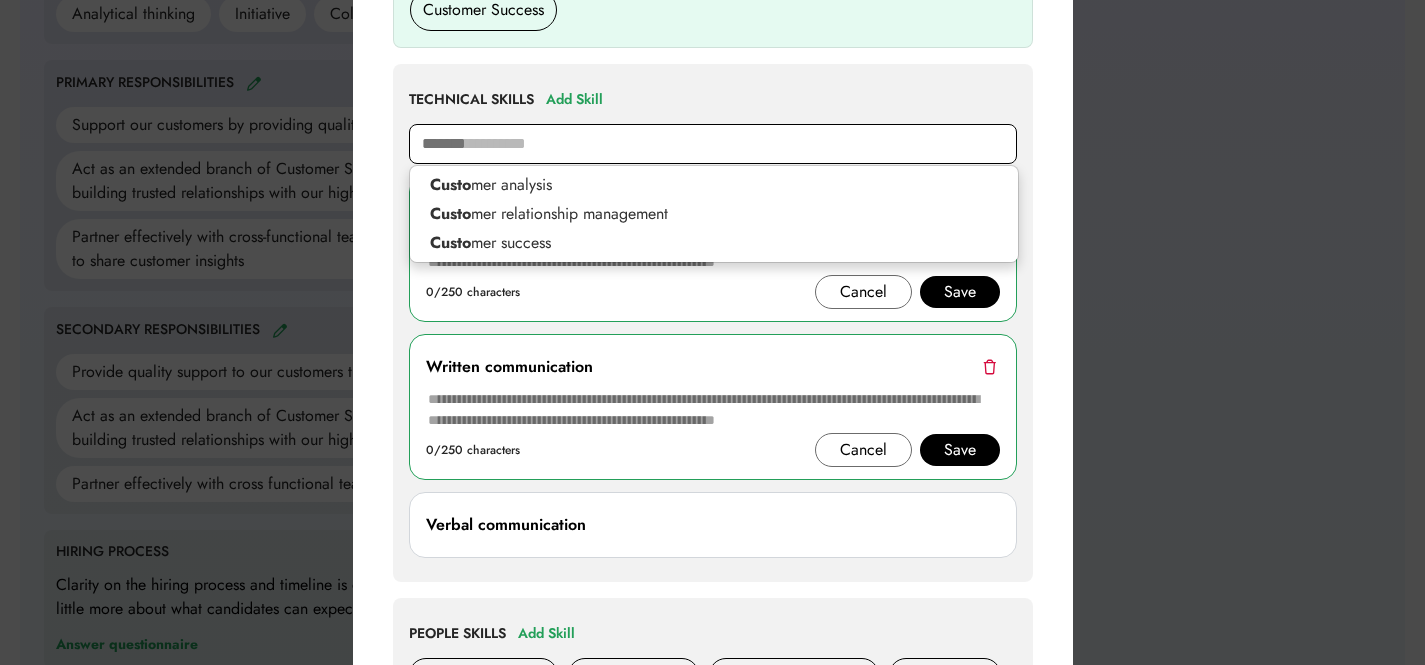 type on "********" 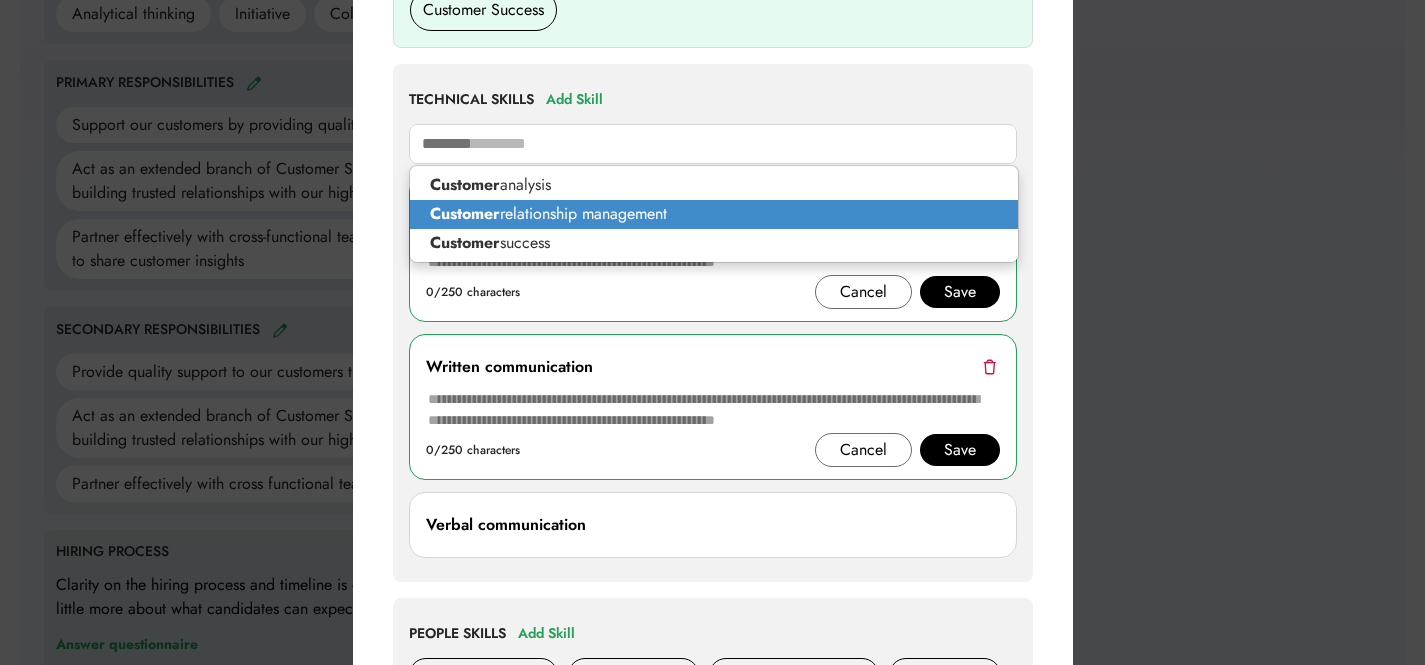 click on "Customer  relationship management" at bounding box center [714, 214] 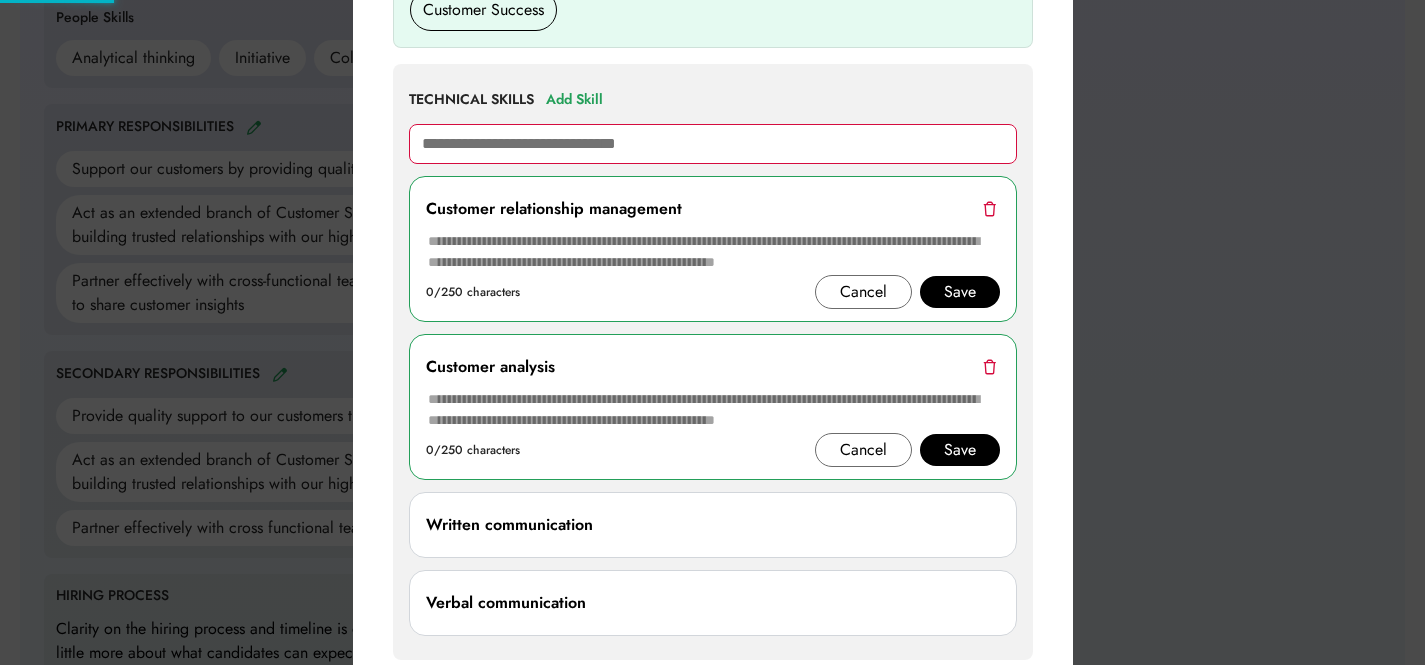 scroll, scrollTop: 1044, scrollLeft: 0, axis: vertical 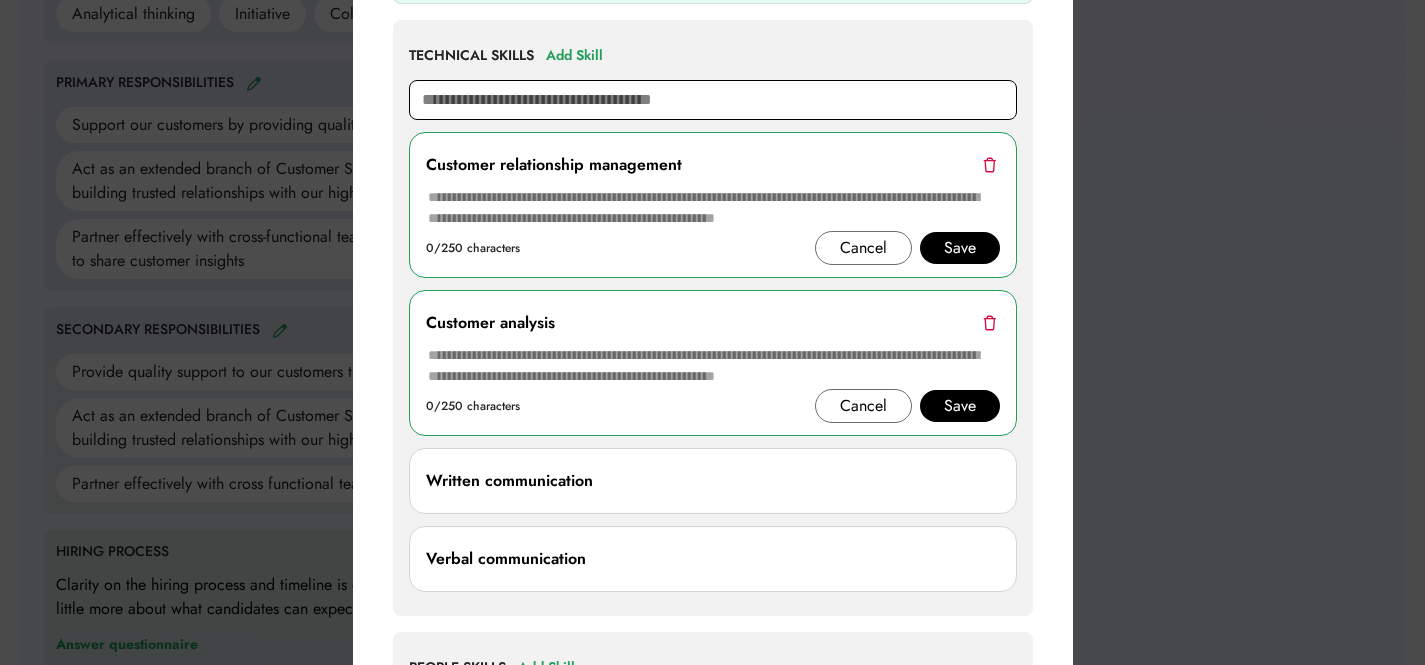 click at bounding box center [713, 100] 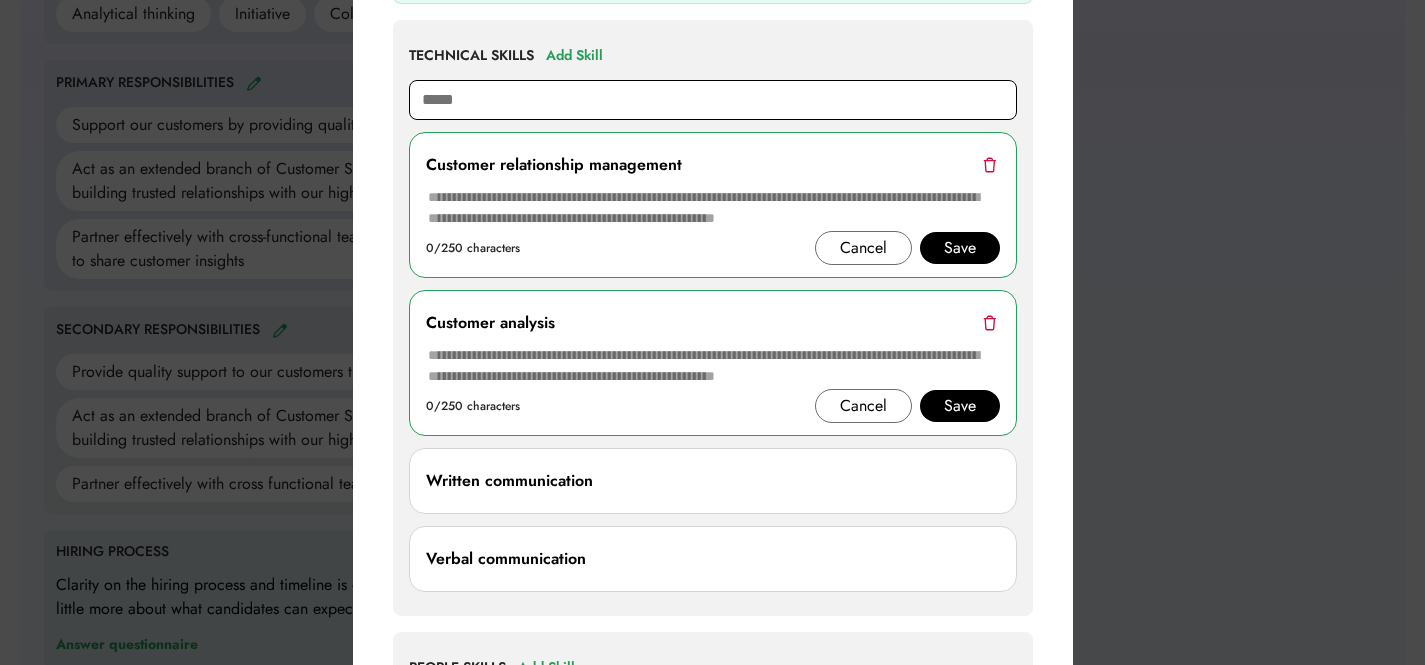 type on "******" 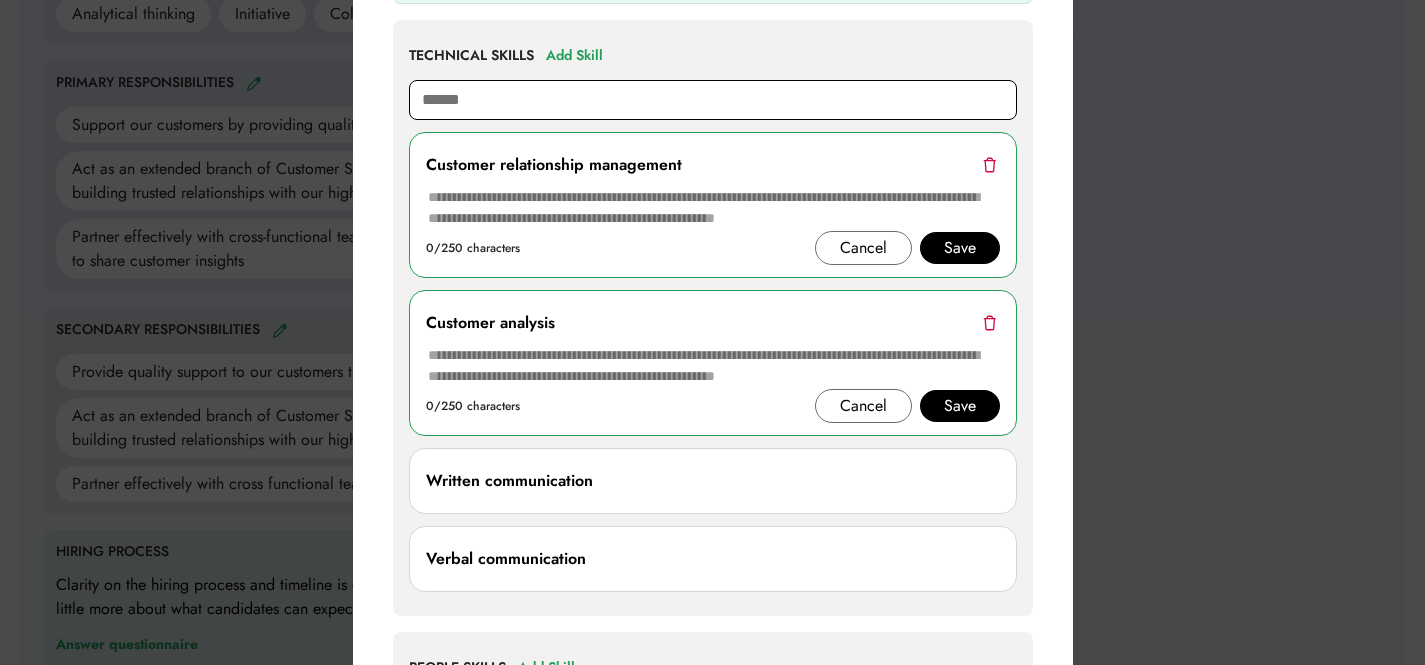 click on "******" at bounding box center [713, 100] 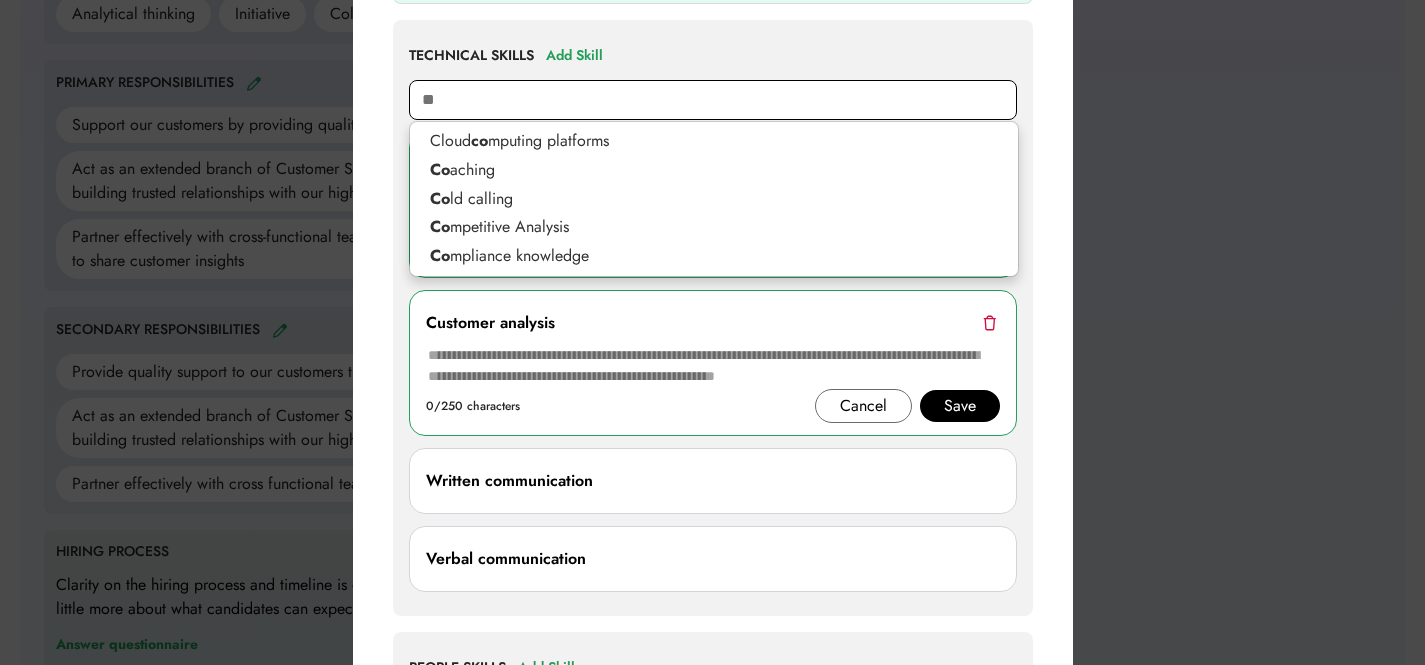 type on "***" 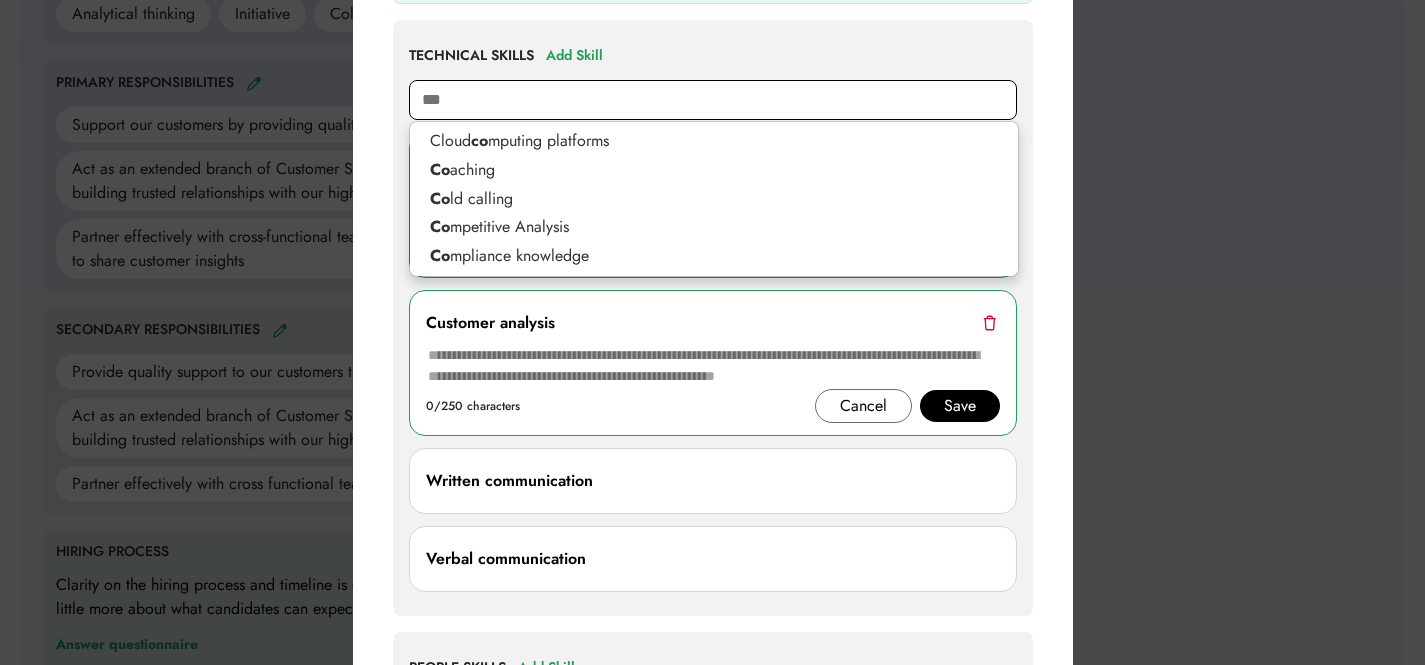 type on "**********" 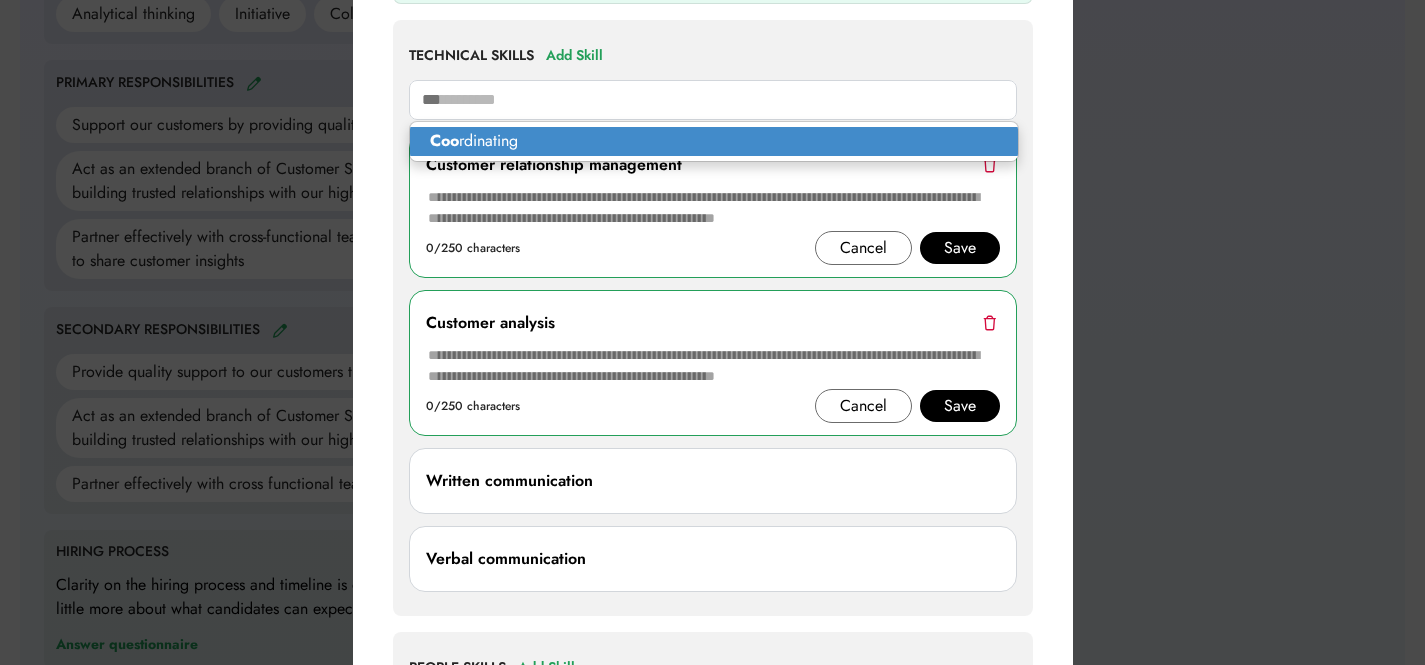 click on "Coo rdinating" at bounding box center (714, 141) 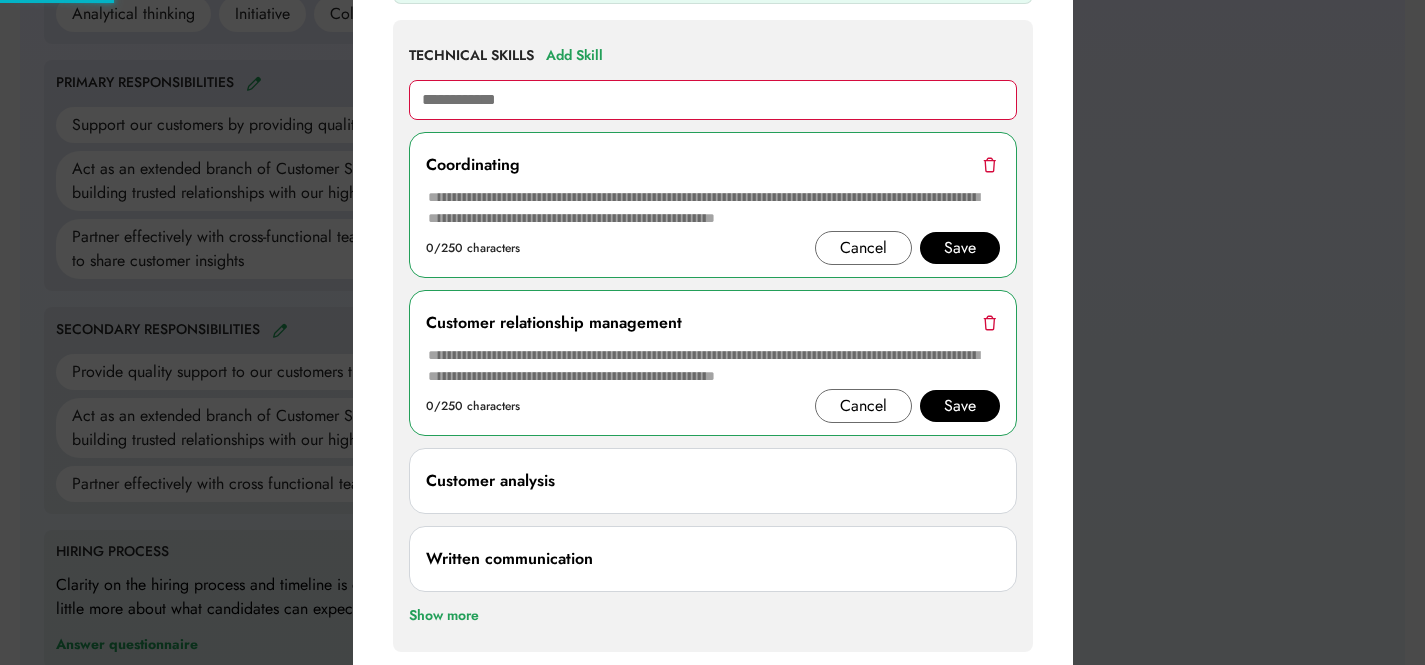 type on "**********" 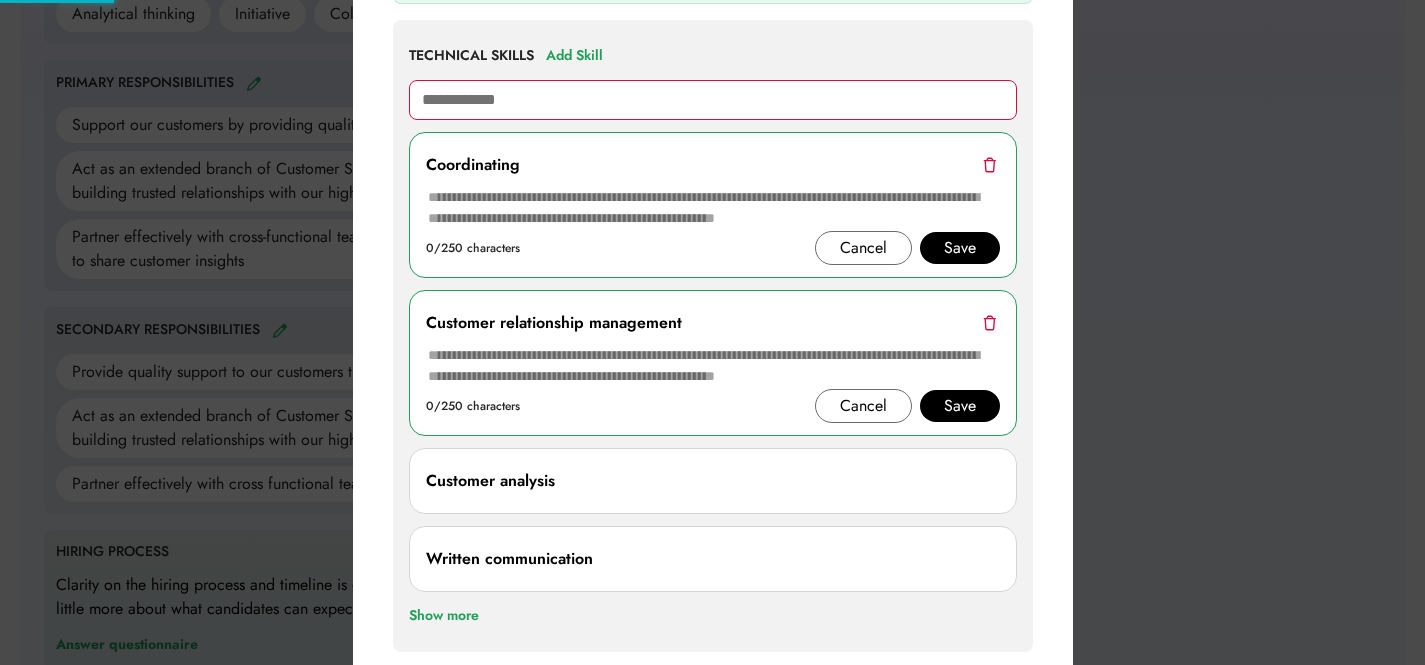 click at bounding box center (712, 332) 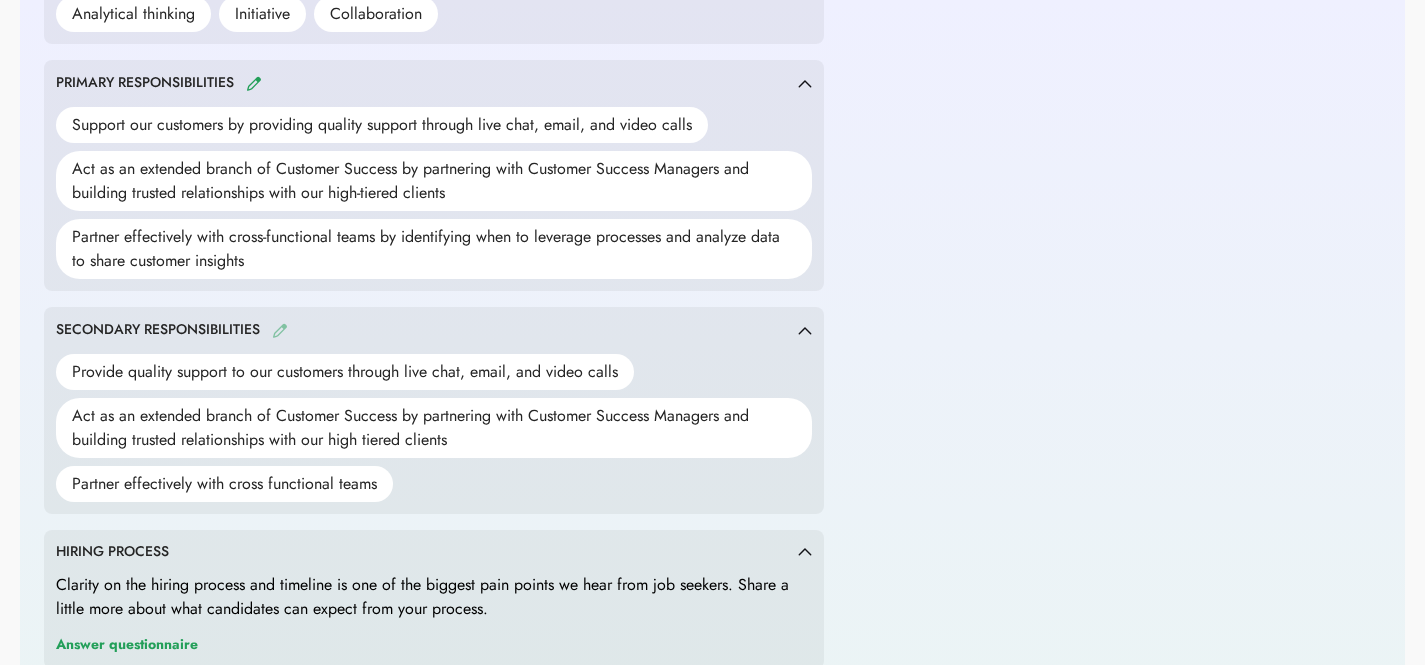 click at bounding box center (280, 330) 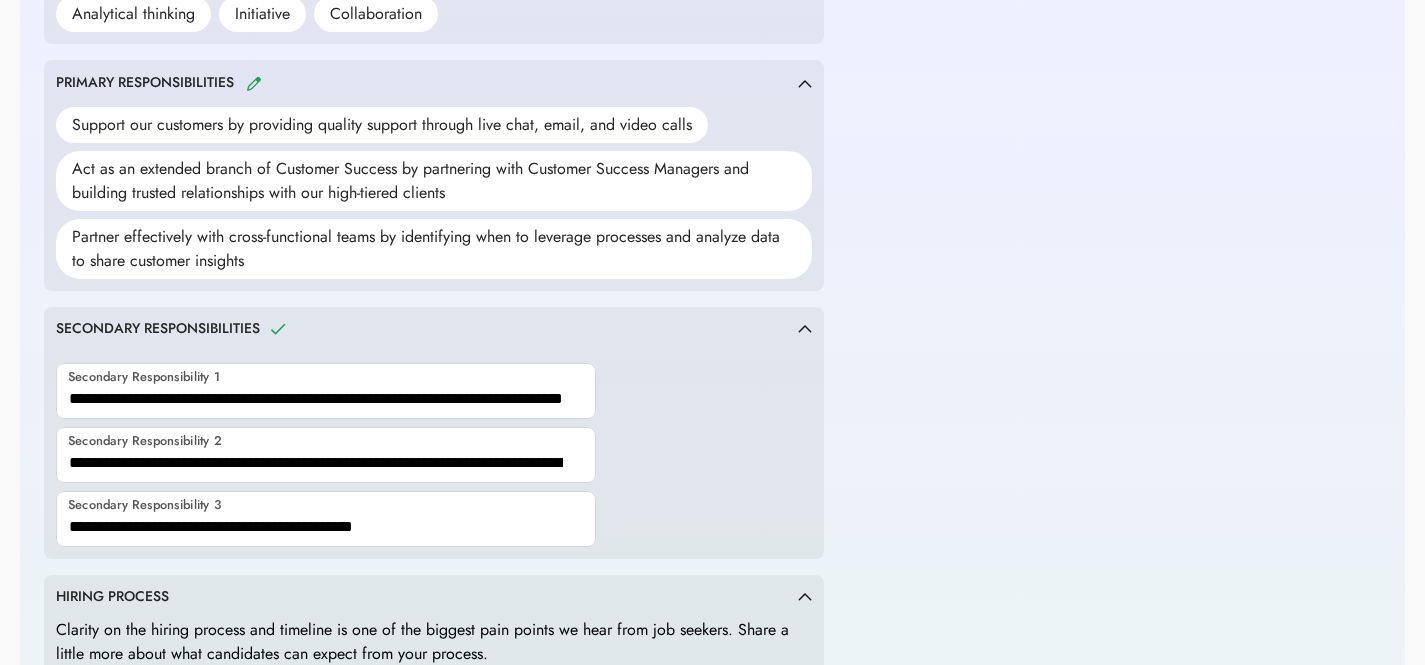 click 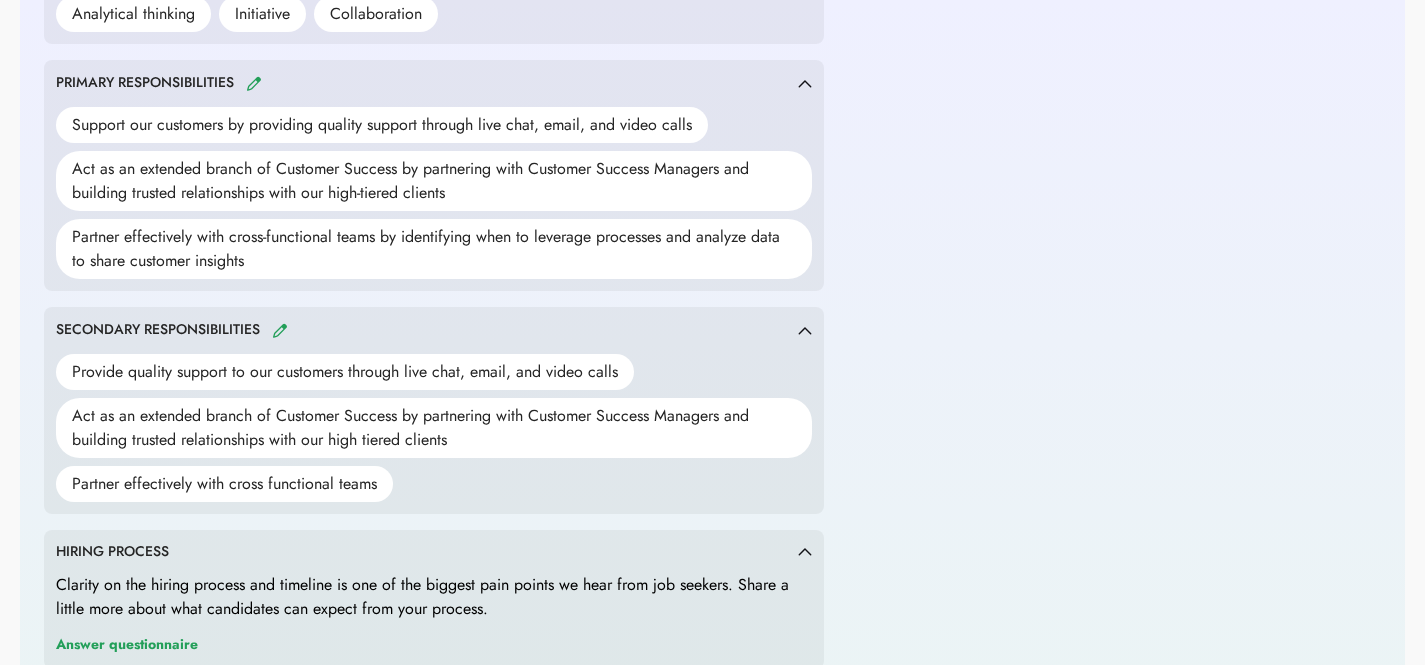 click at bounding box center (280, 330) 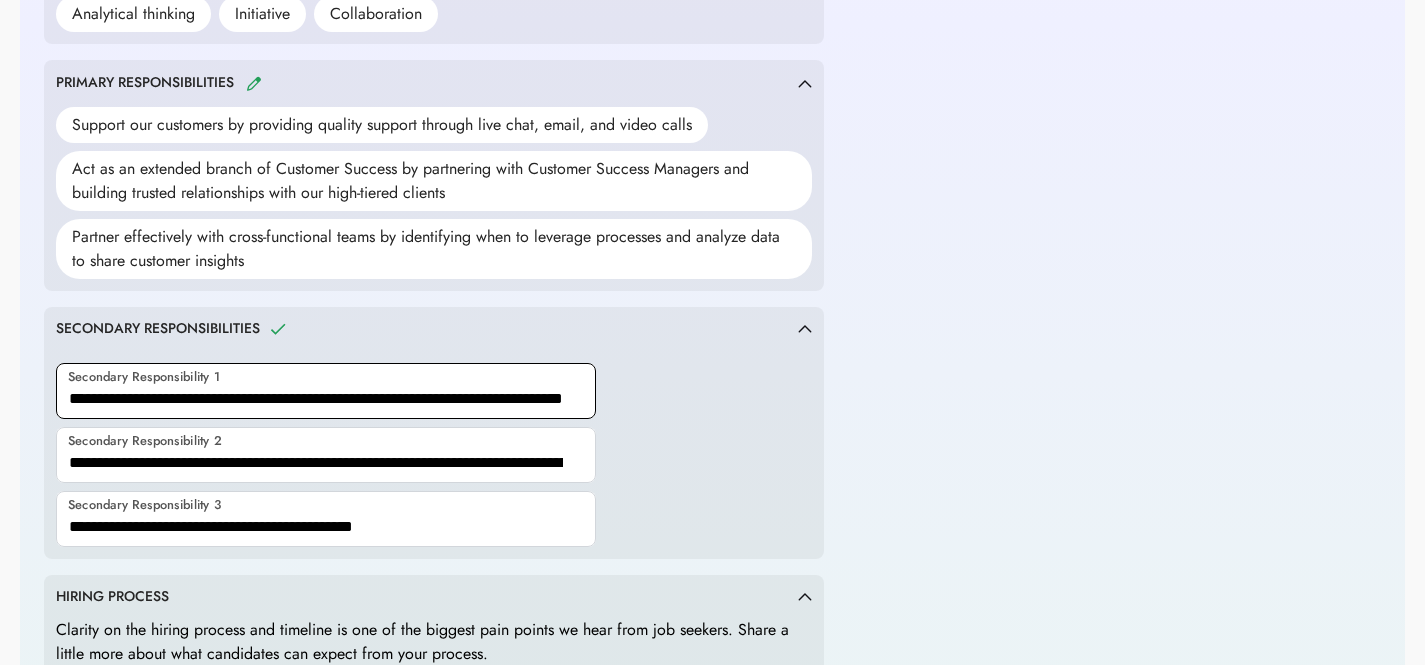 click at bounding box center (326, 391) 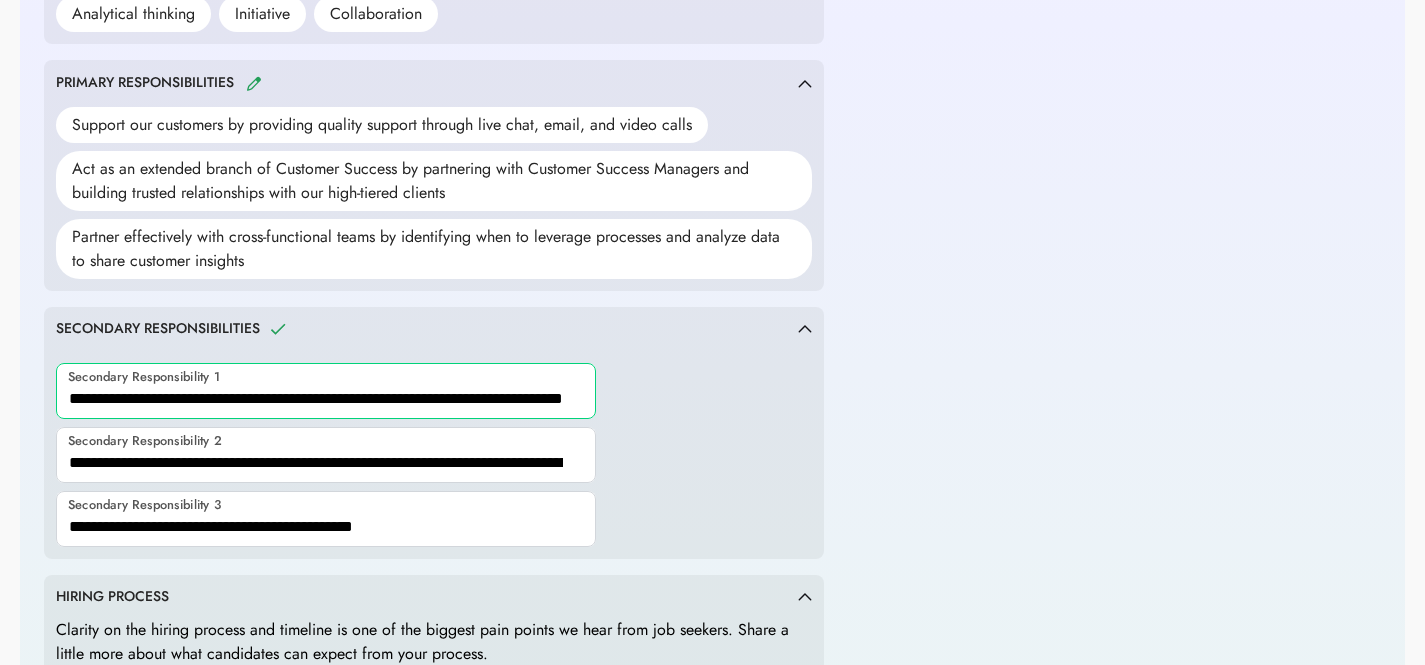 click at bounding box center (326, 391) 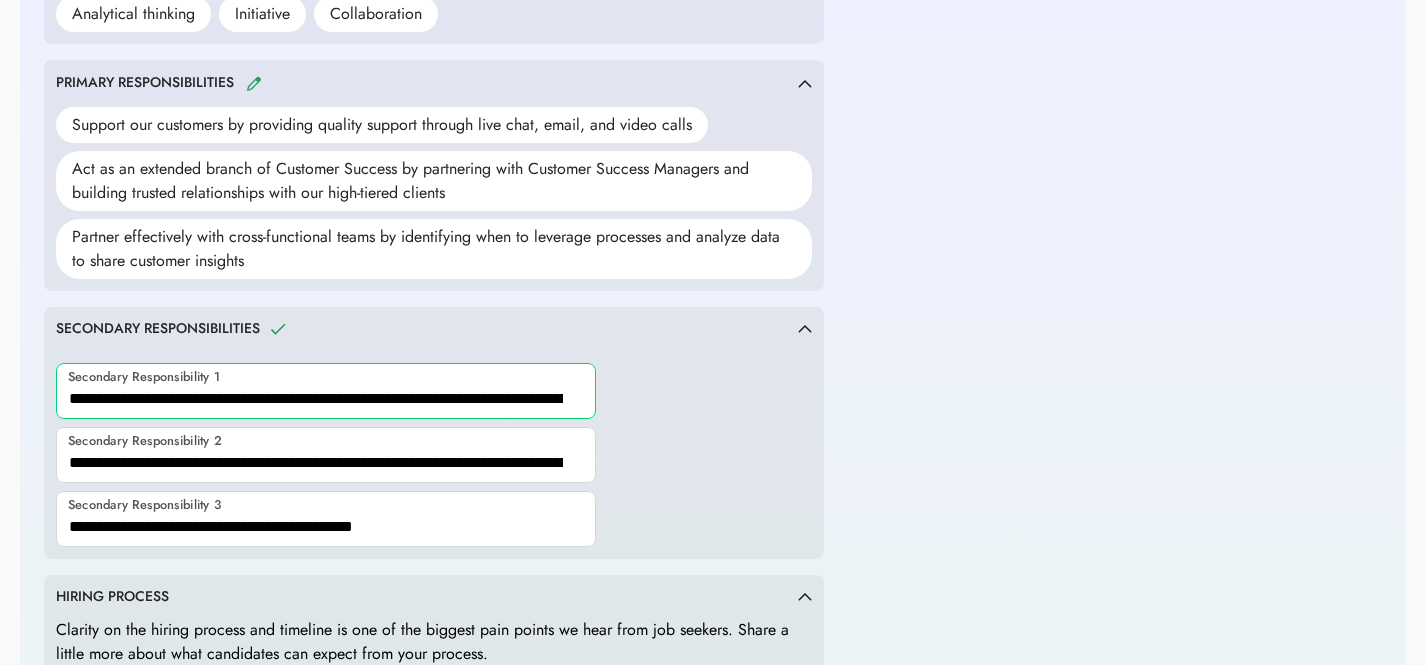 scroll, scrollTop: 0, scrollLeft: 216, axis: horizontal 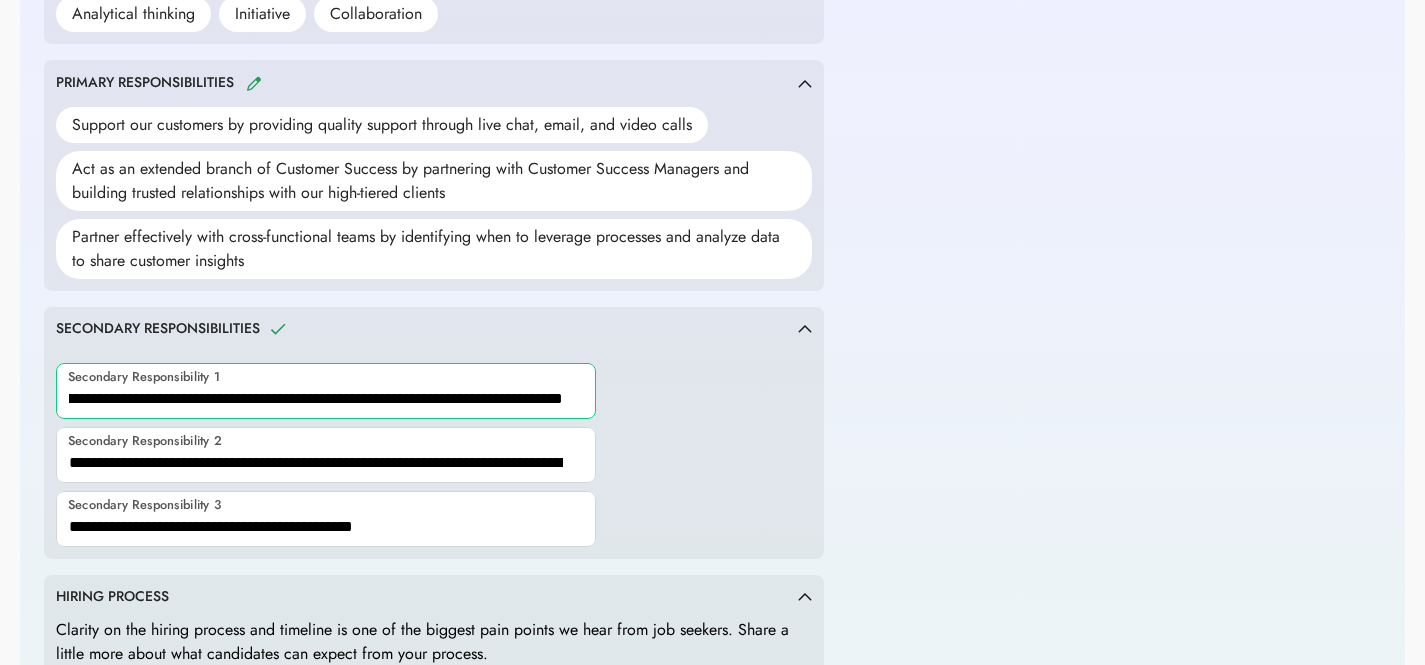 type on "**********" 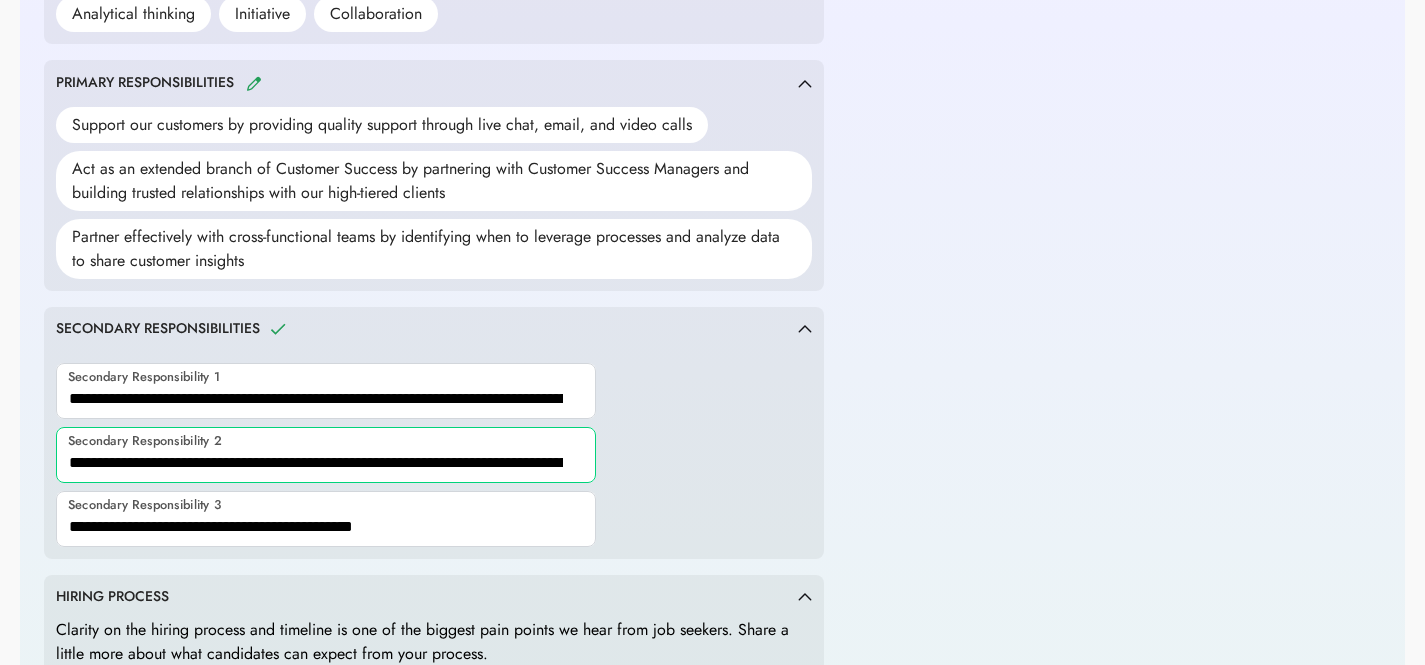 click at bounding box center (326, 455) 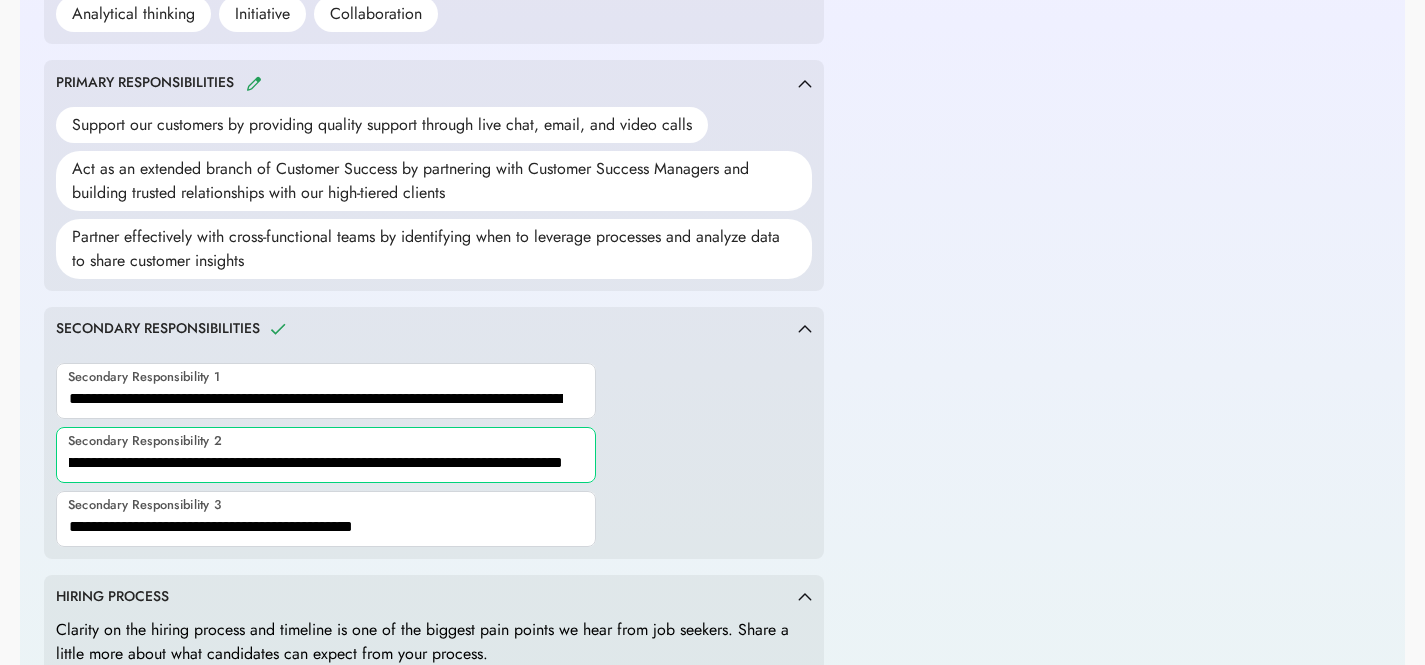 type on "**********" 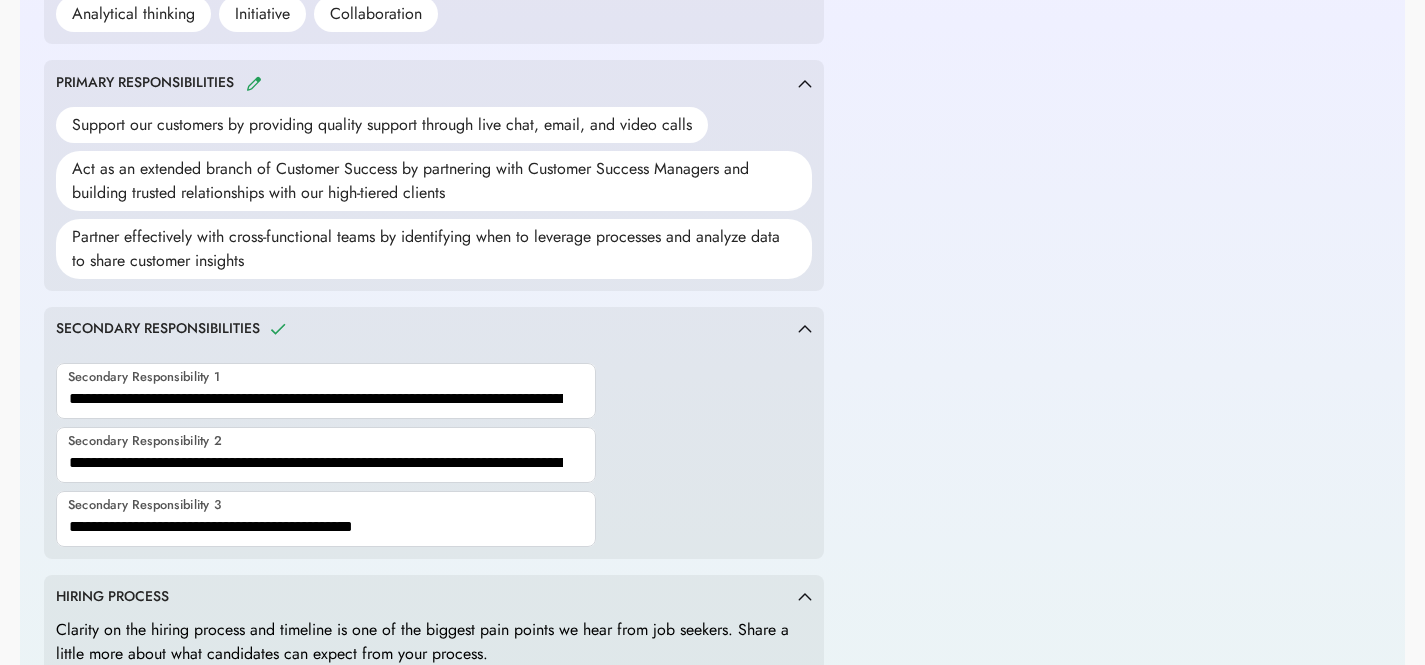 click at bounding box center [326, 519] 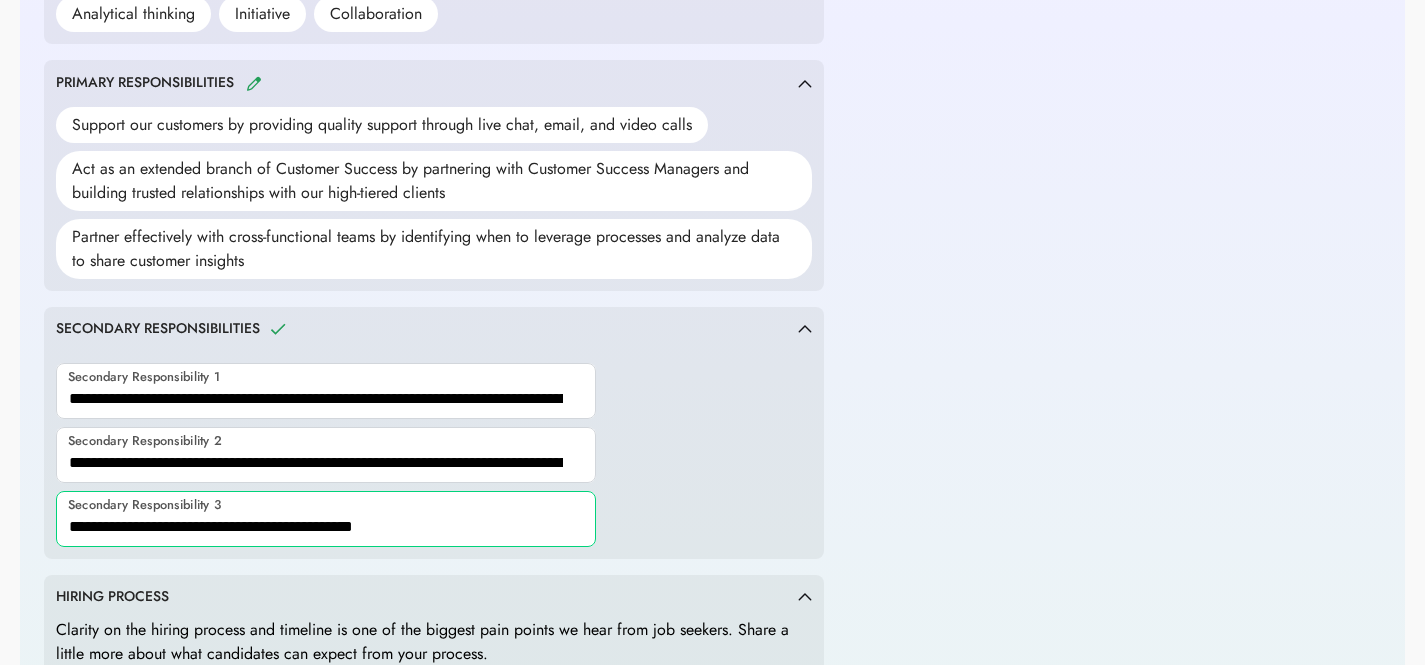 click at bounding box center [326, 519] 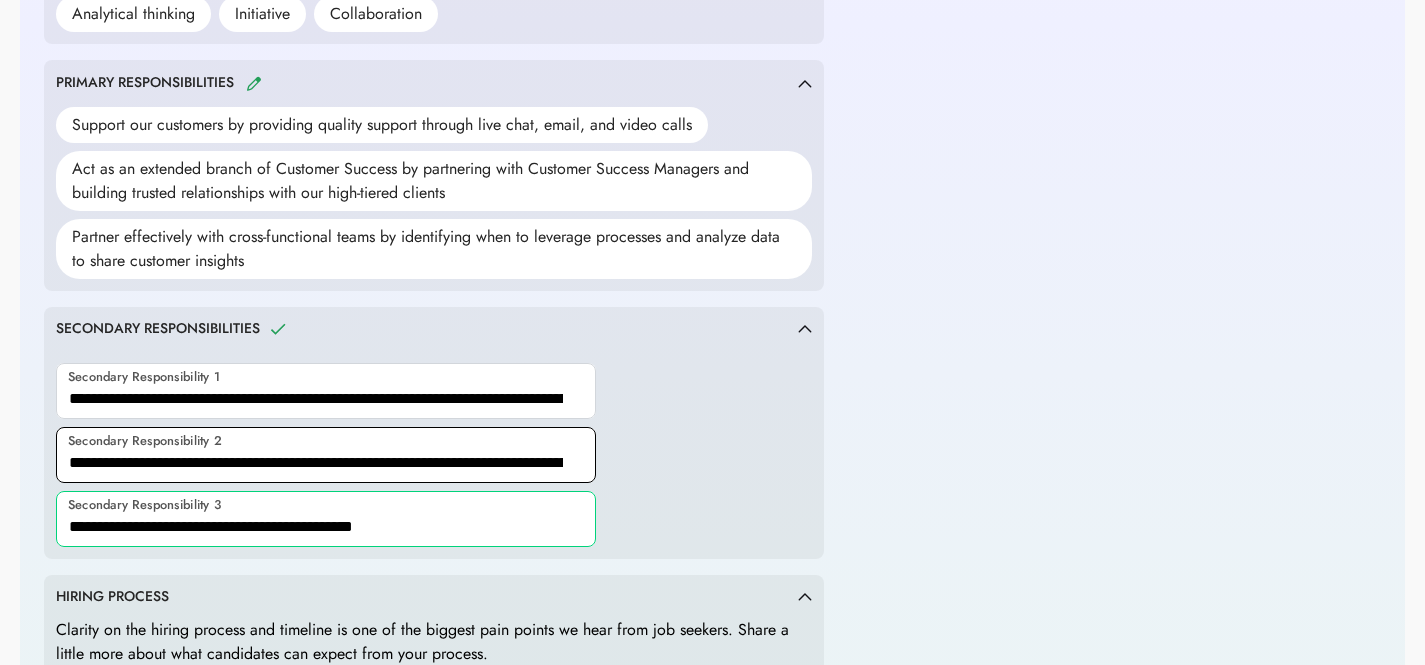 paste on "**********" 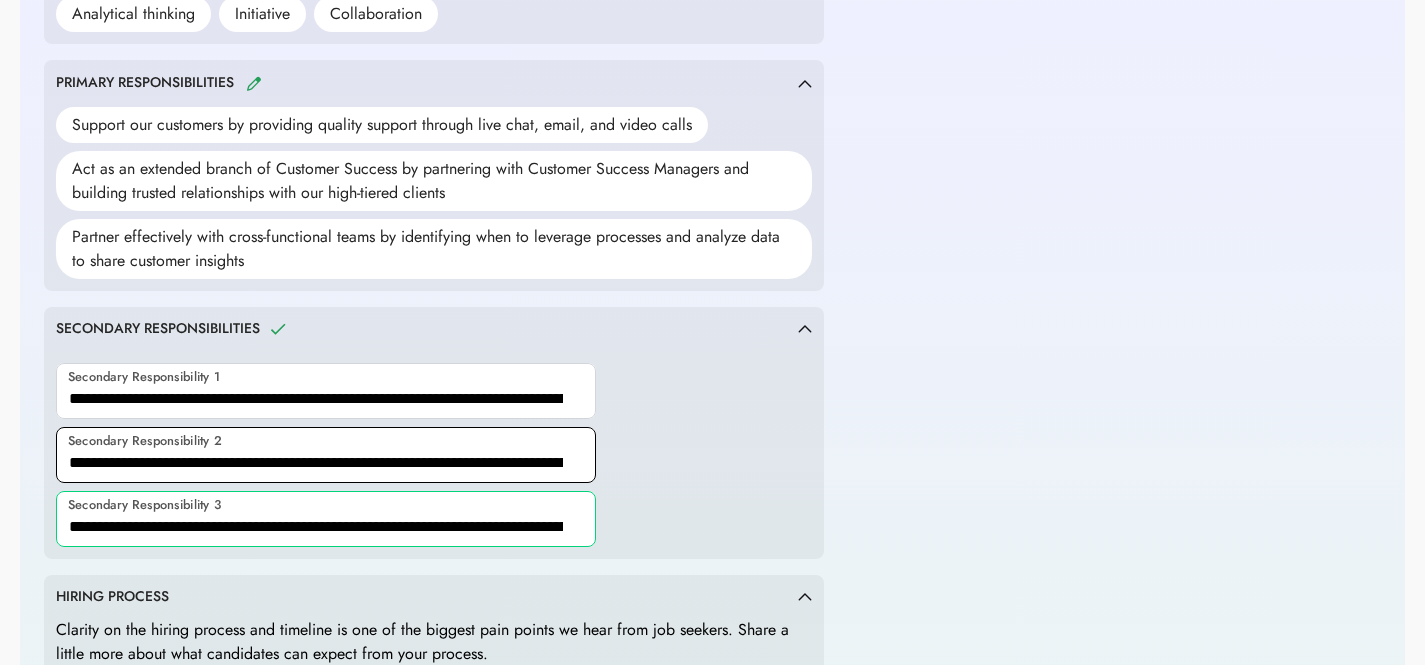 scroll, scrollTop: 0, scrollLeft: 209, axis: horizontal 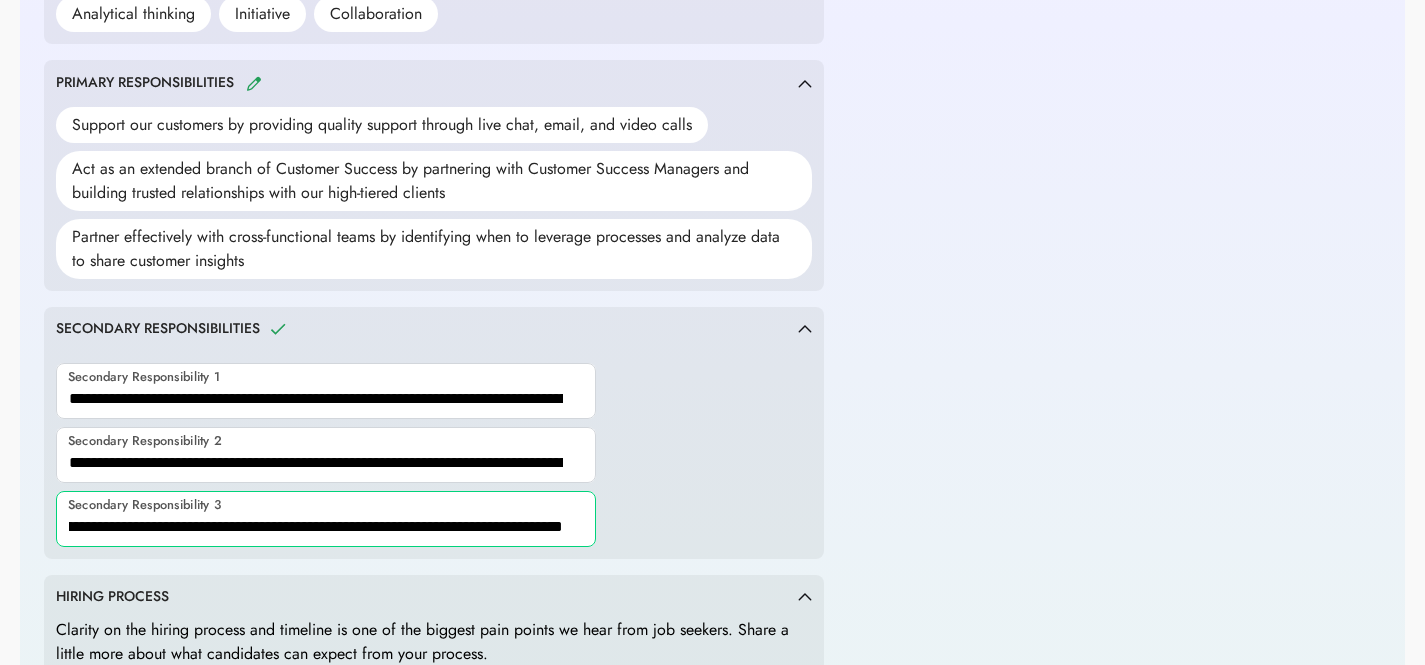 type on "**********" 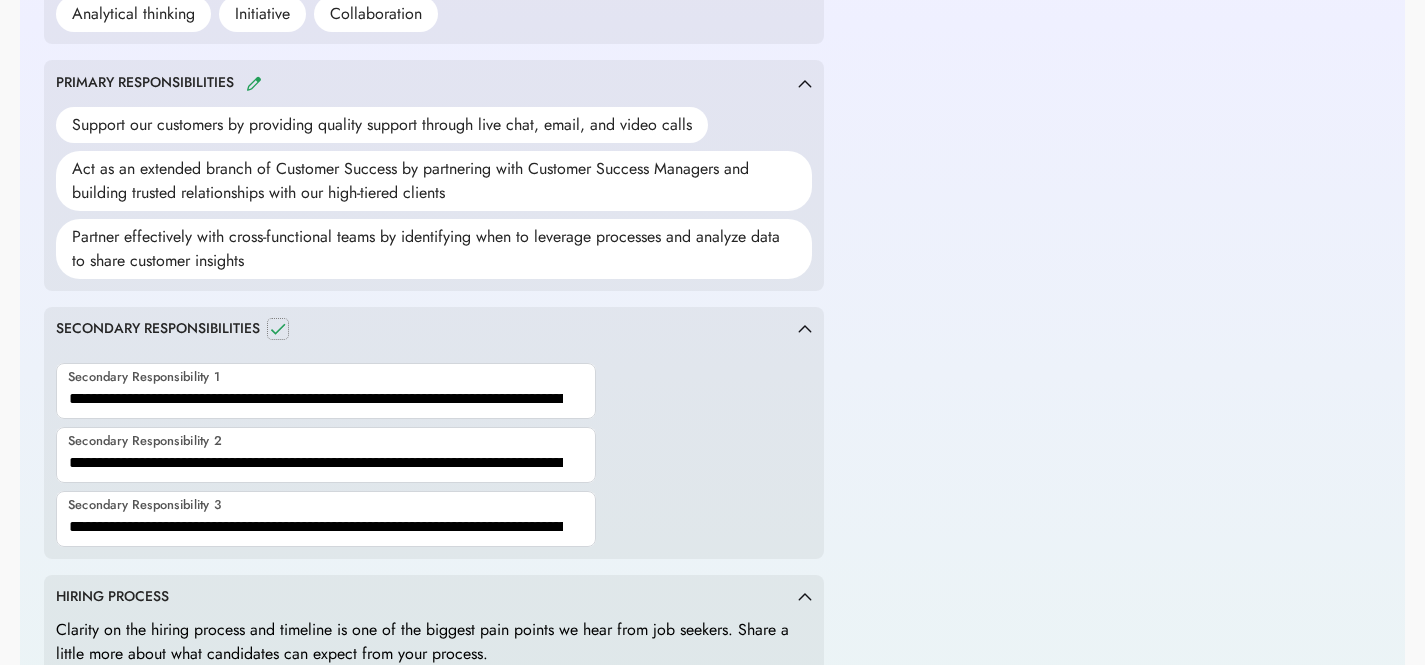 click 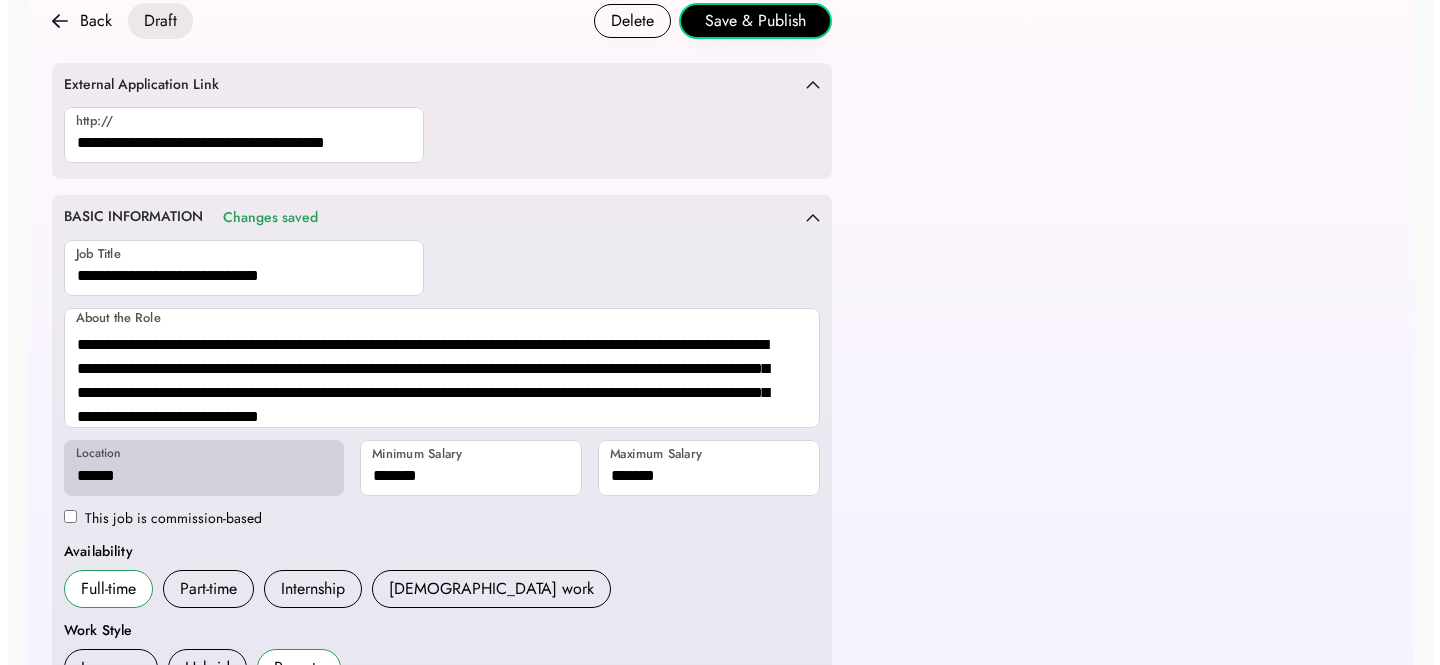scroll, scrollTop: 0, scrollLeft: 0, axis: both 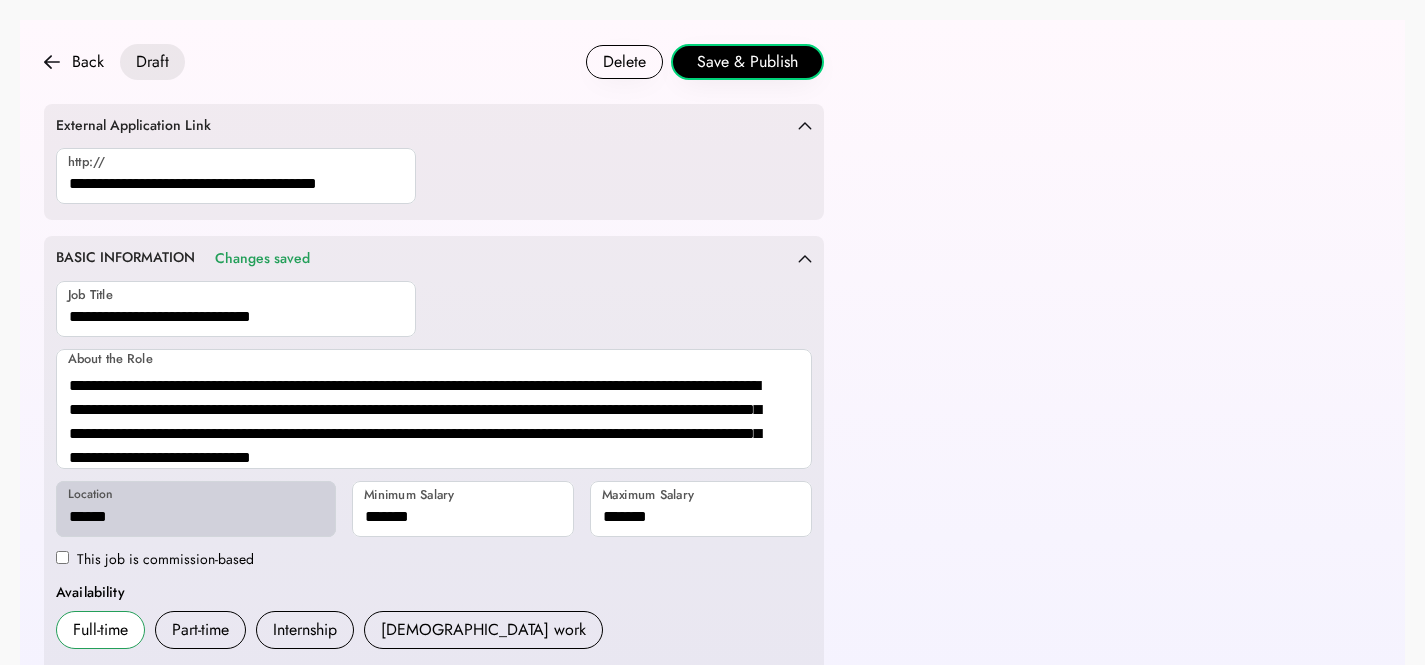 click on "**********" at bounding box center [712, 1056] 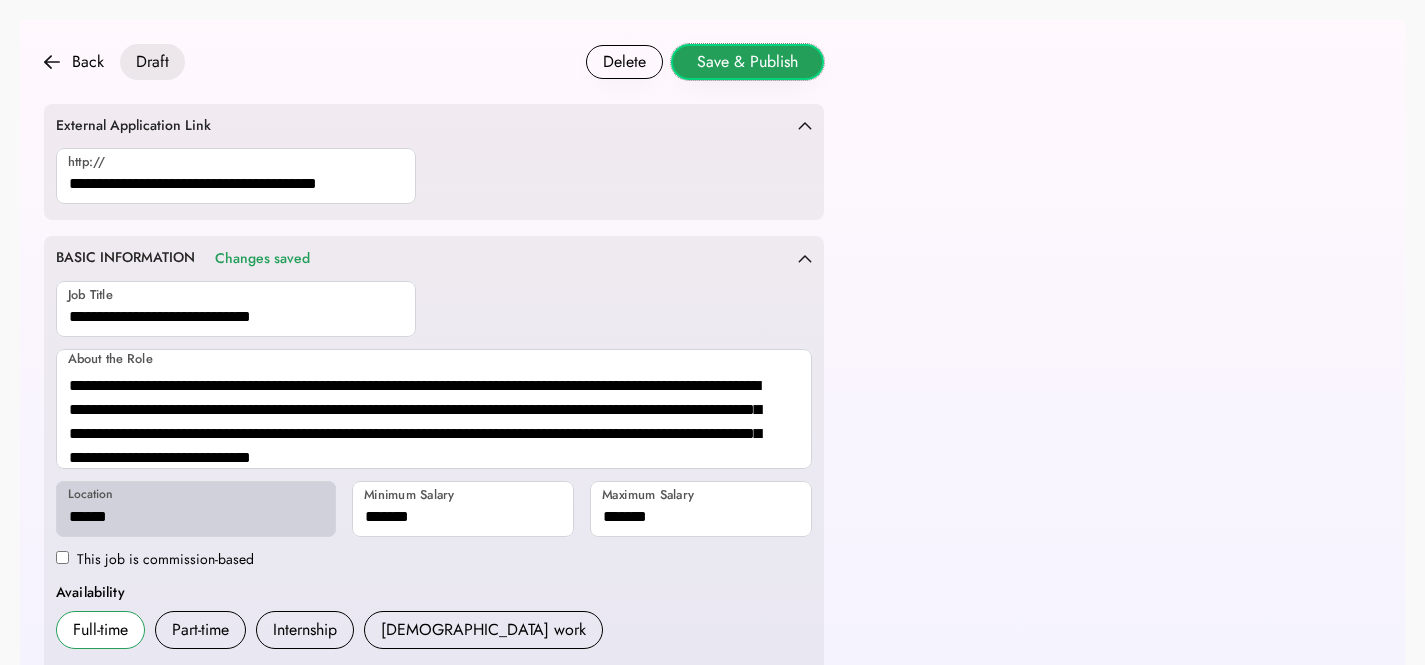 click on "Save & Publish" at bounding box center [747, 62] 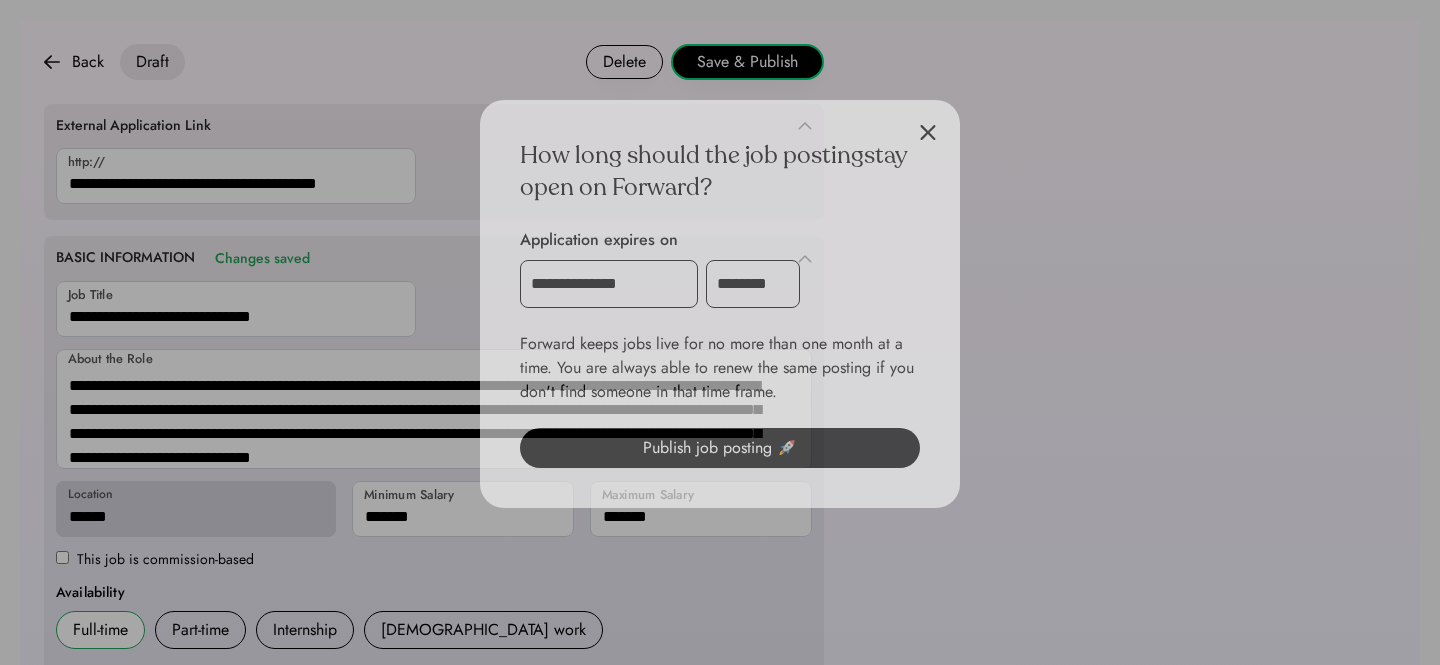 scroll, scrollTop: 865, scrollLeft: 0, axis: vertical 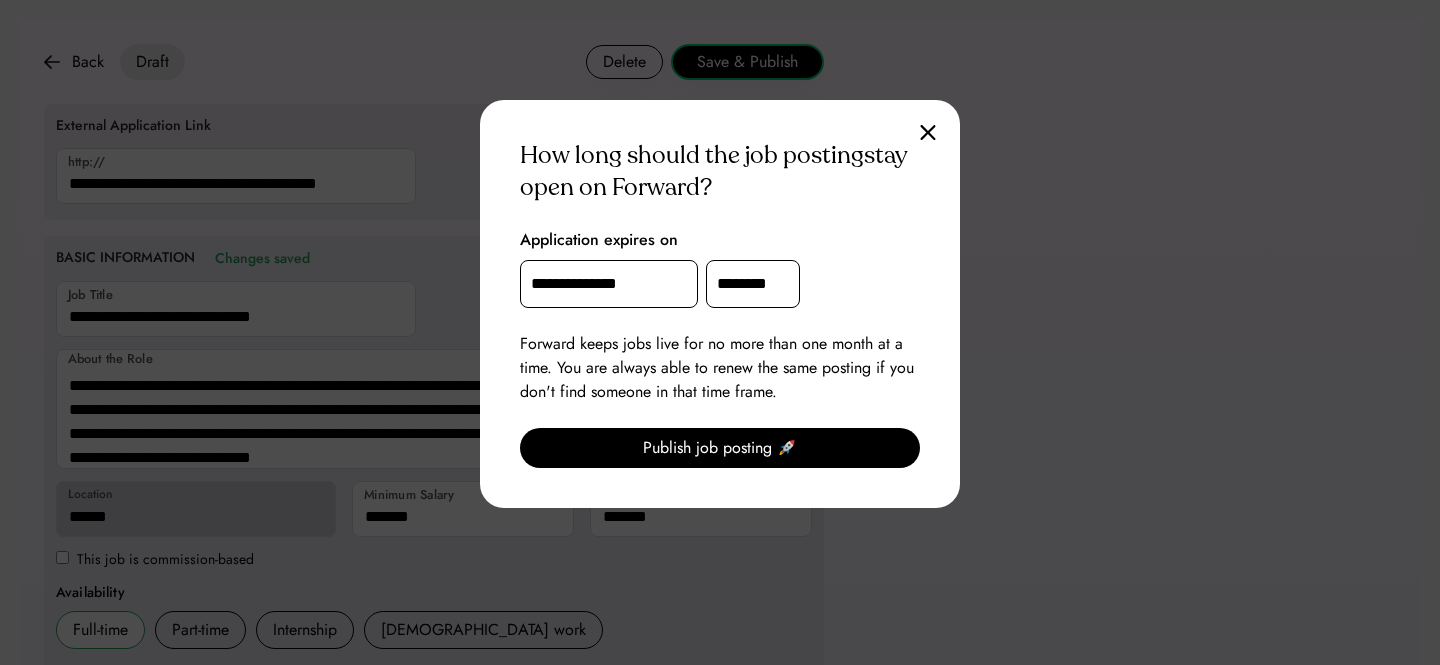 click on "**********" at bounding box center [609, 284] 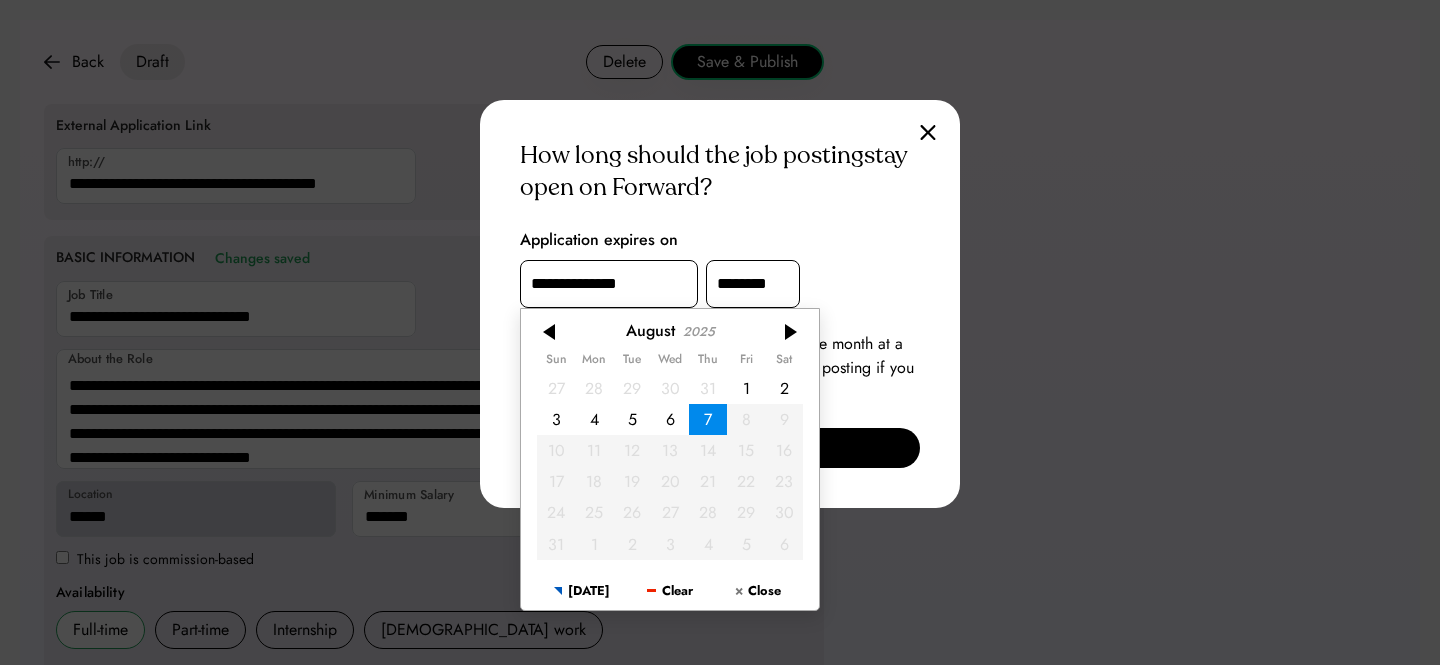 click on "1" at bounding box center [746, 387] 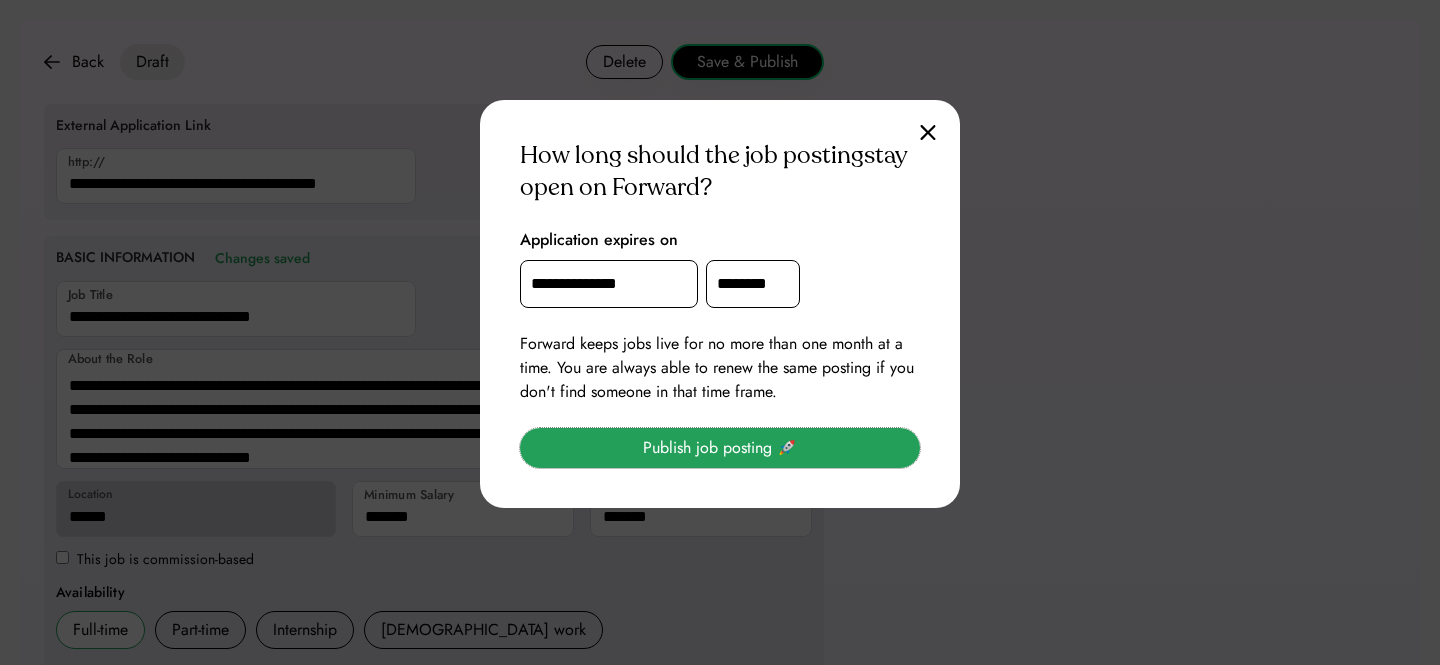 click on "Publish job posting 🚀" at bounding box center (720, 448) 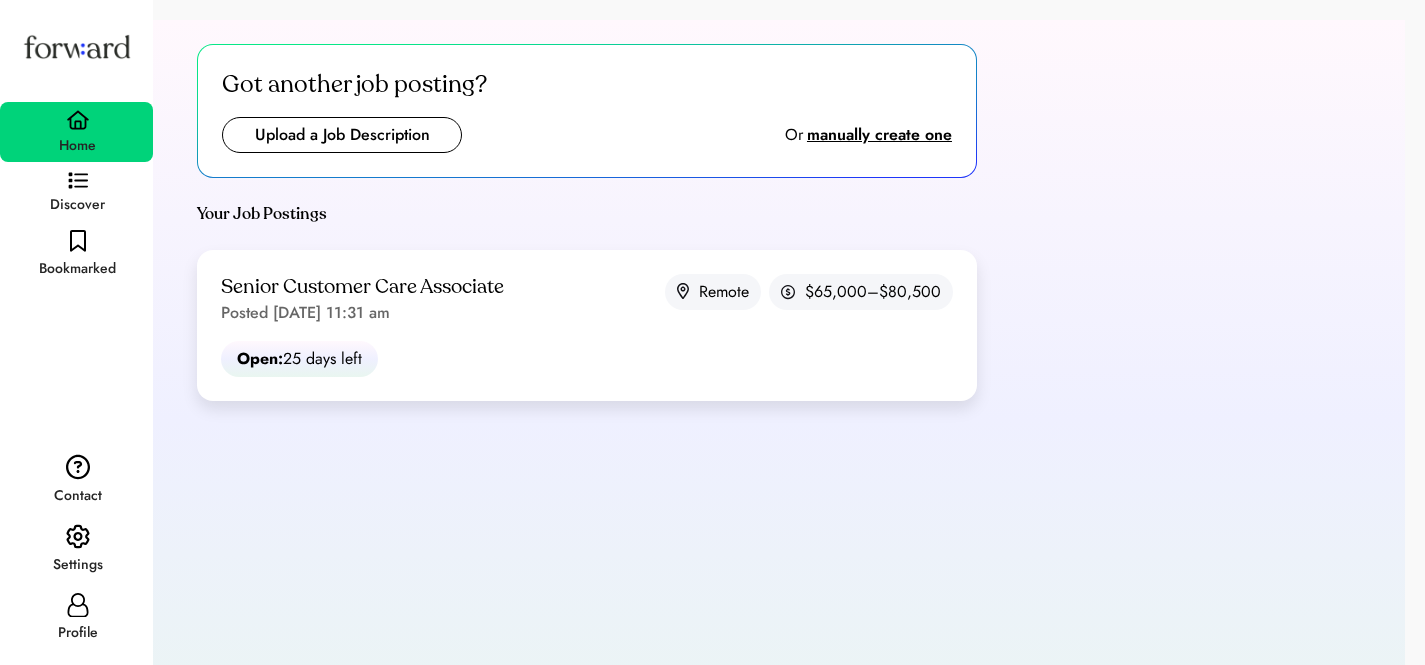 scroll, scrollTop: 0, scrollLeft: 0, axis: both 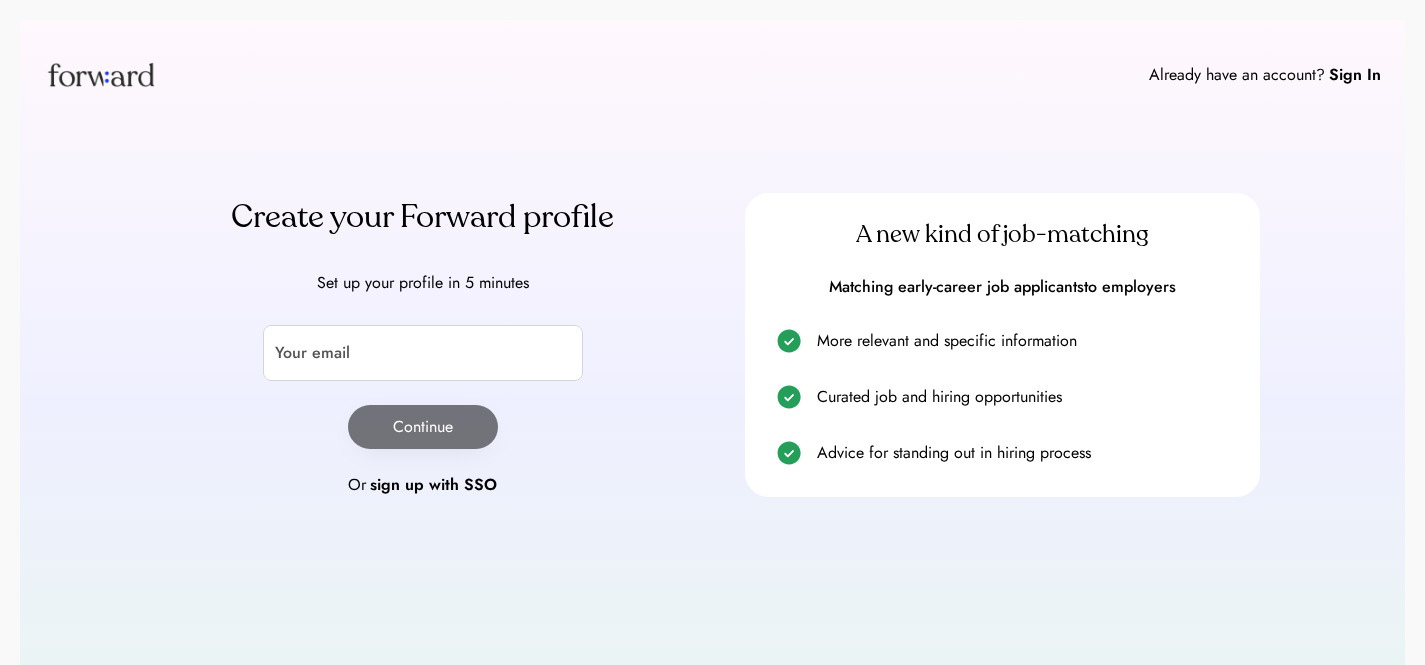 click on "Create your Forward profile Set up your profile in 5 minutes Your email Continue Or sign up with SSO" at bounding box center (422, 345) 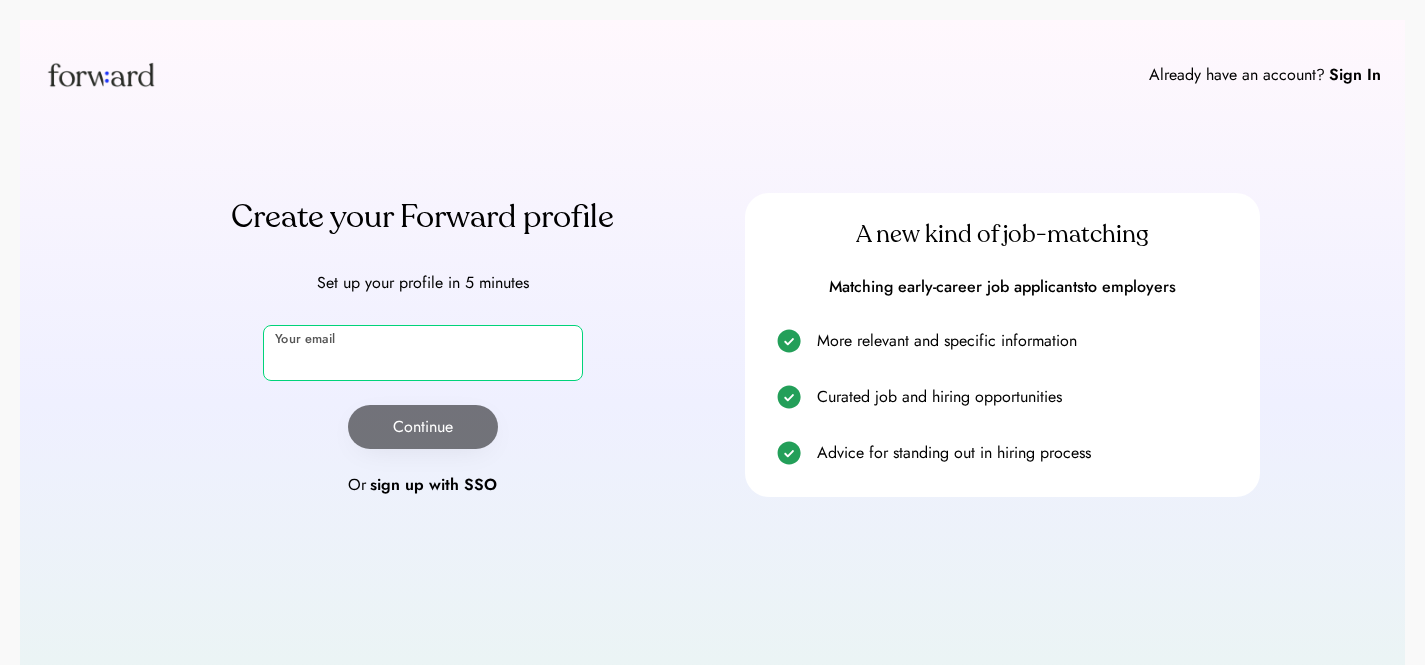 click at bounding box center (423, 353) 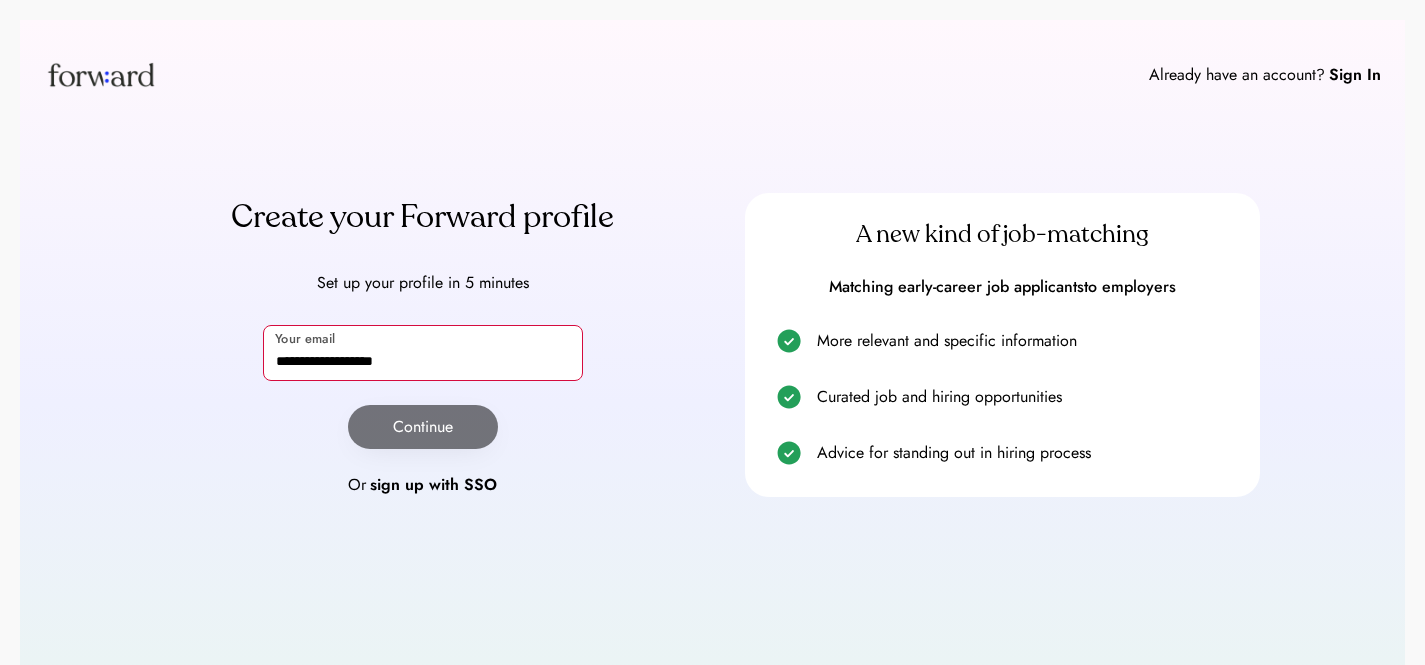 click on "**********" at bounding box center [423, 353] 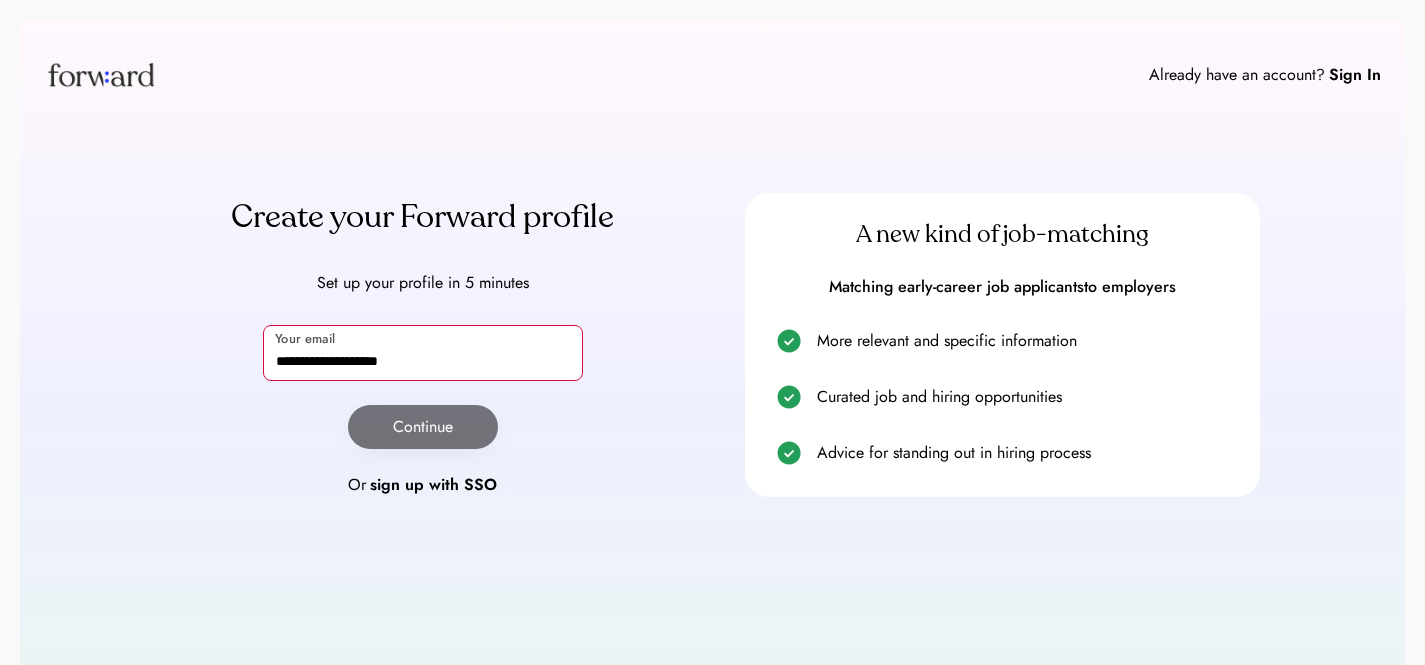 type on "**********" 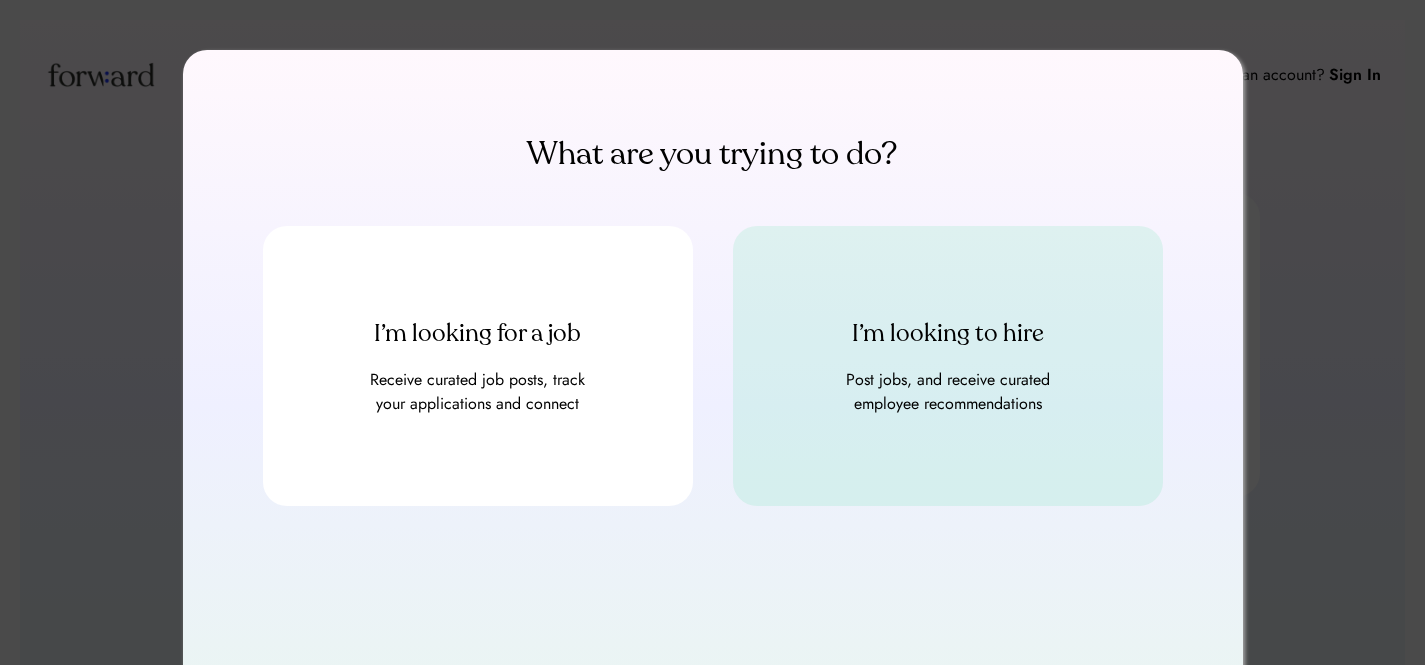 click on "Post jobs, and receive curated employee recommendations" at bounding box center [948, 392] 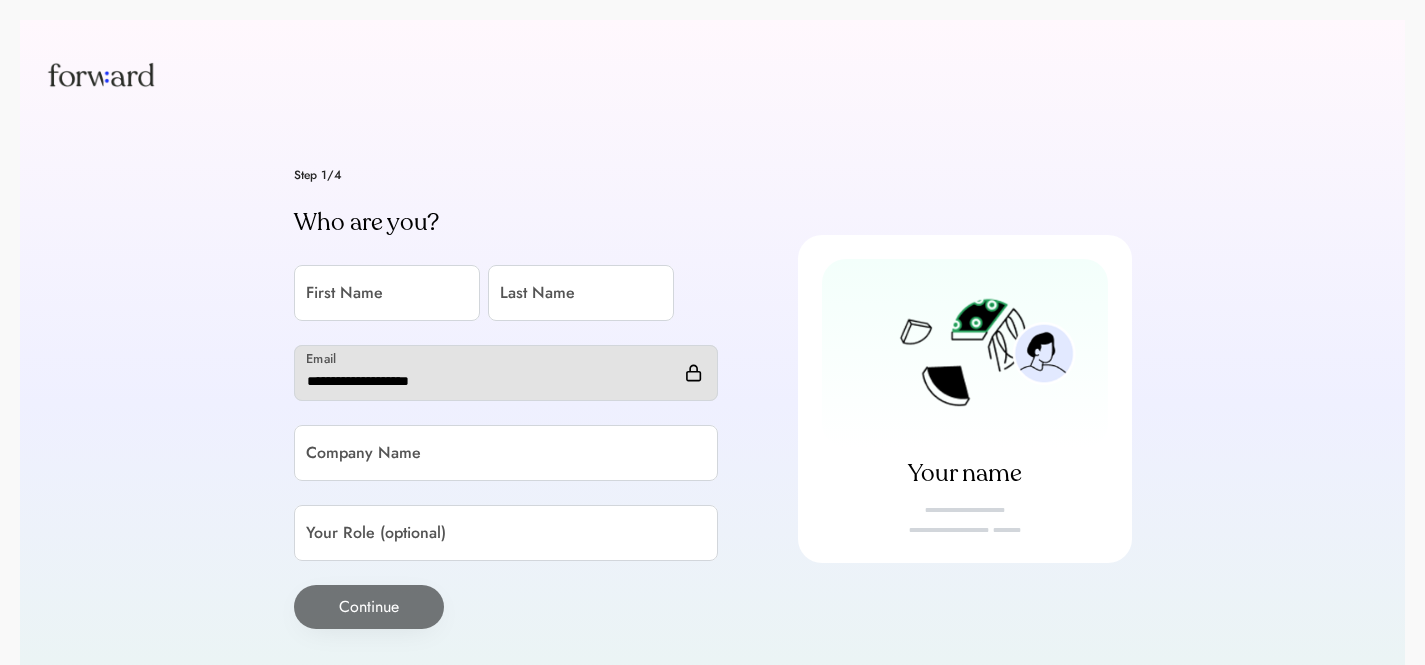 scroll, scrollTop: 0, scrollLeft: 0, axis: both 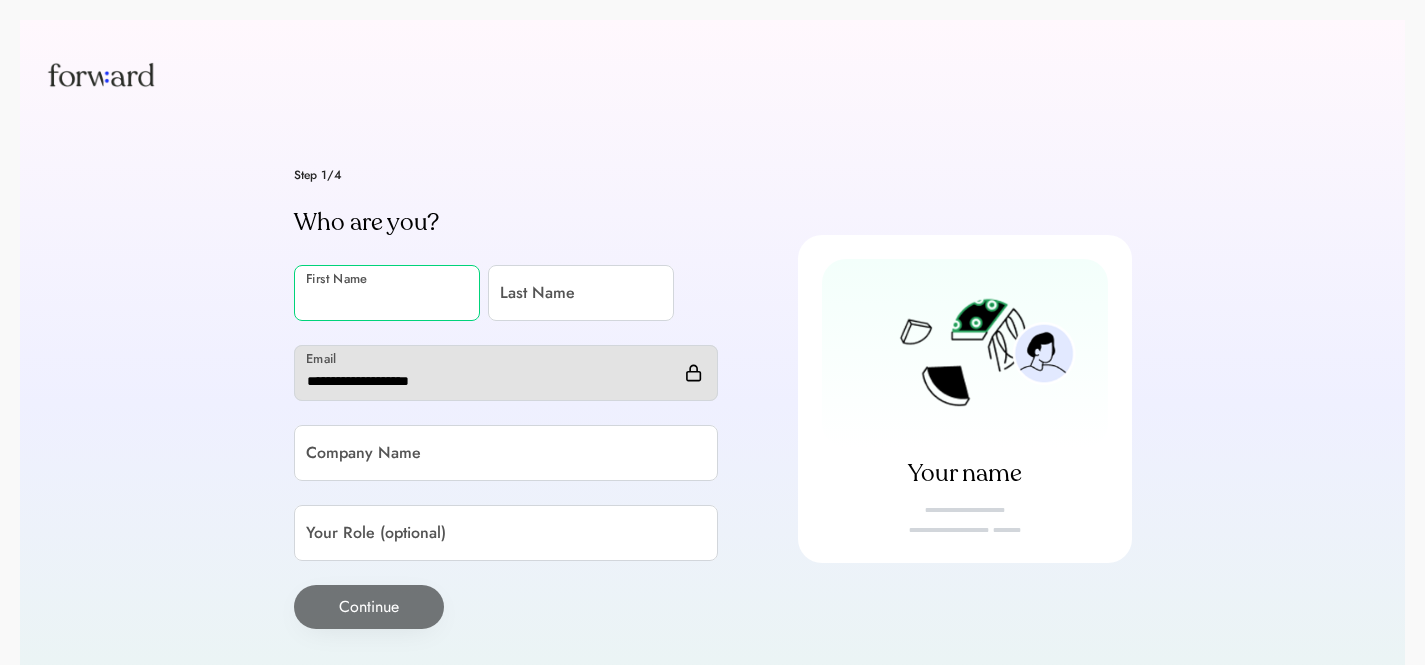 click at bounding box center (387, 293) 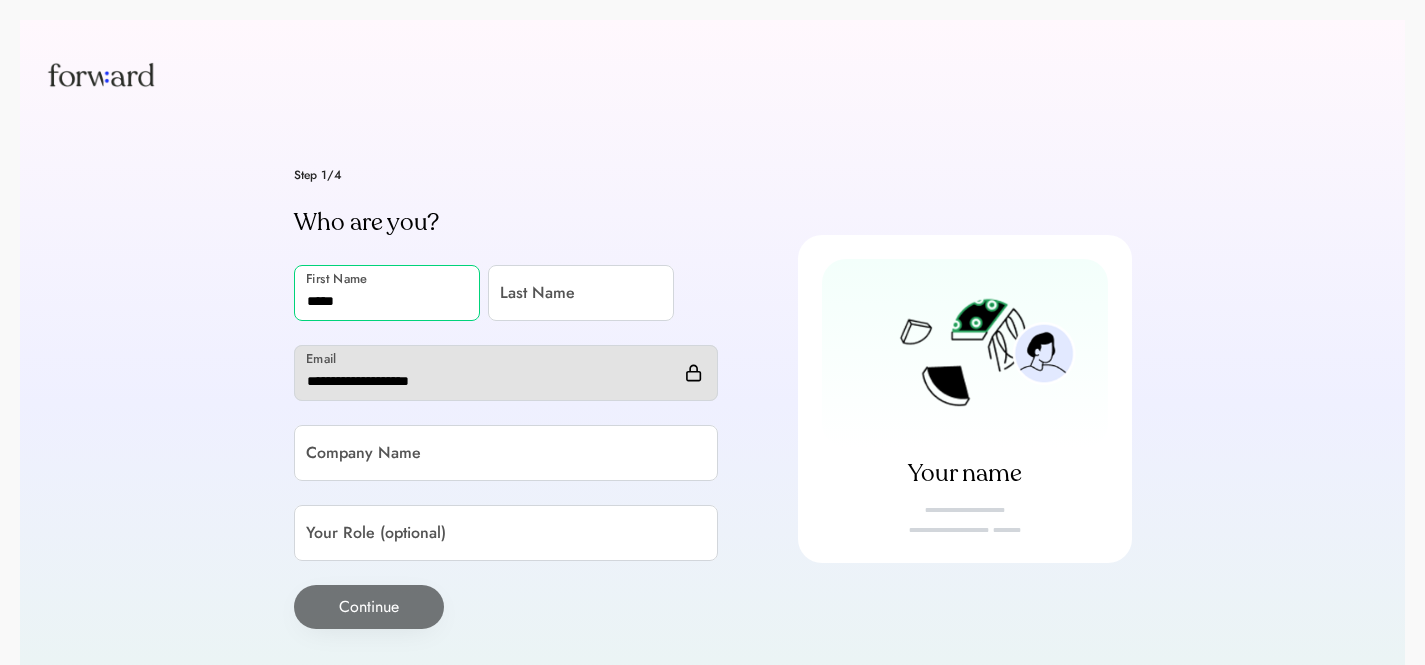 type on "*****" 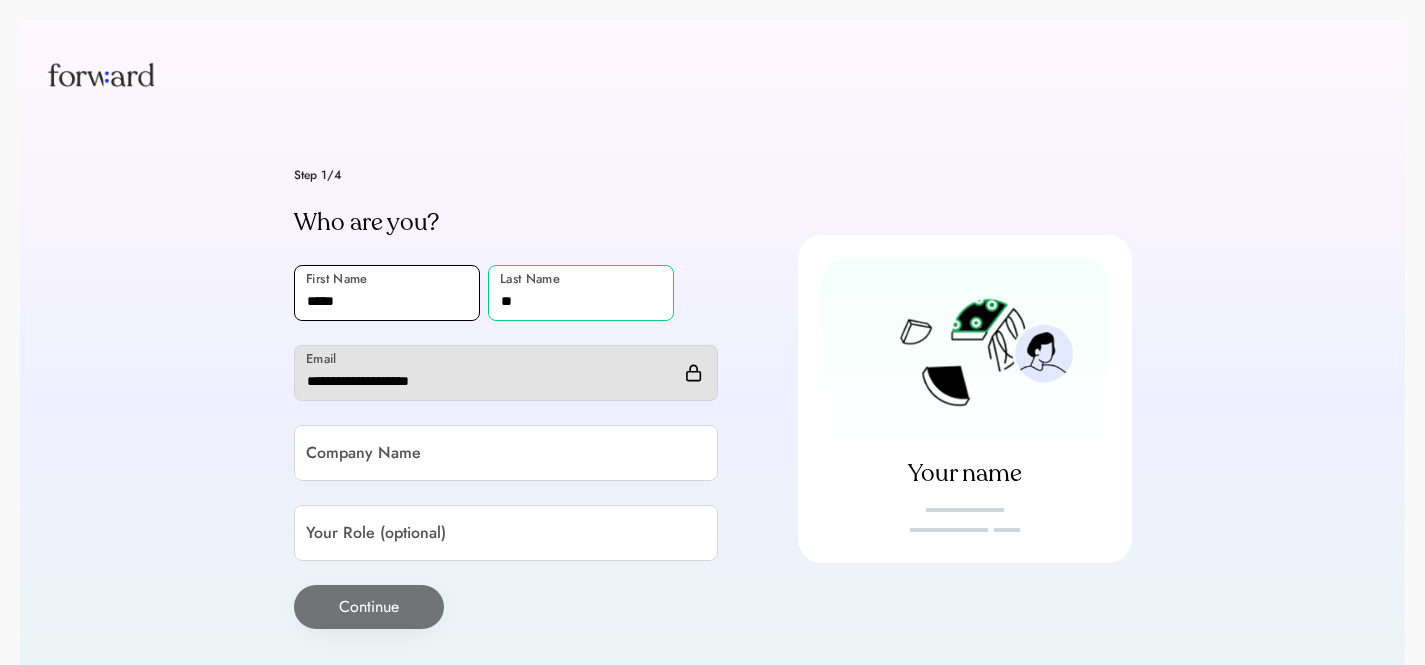 type on "**" 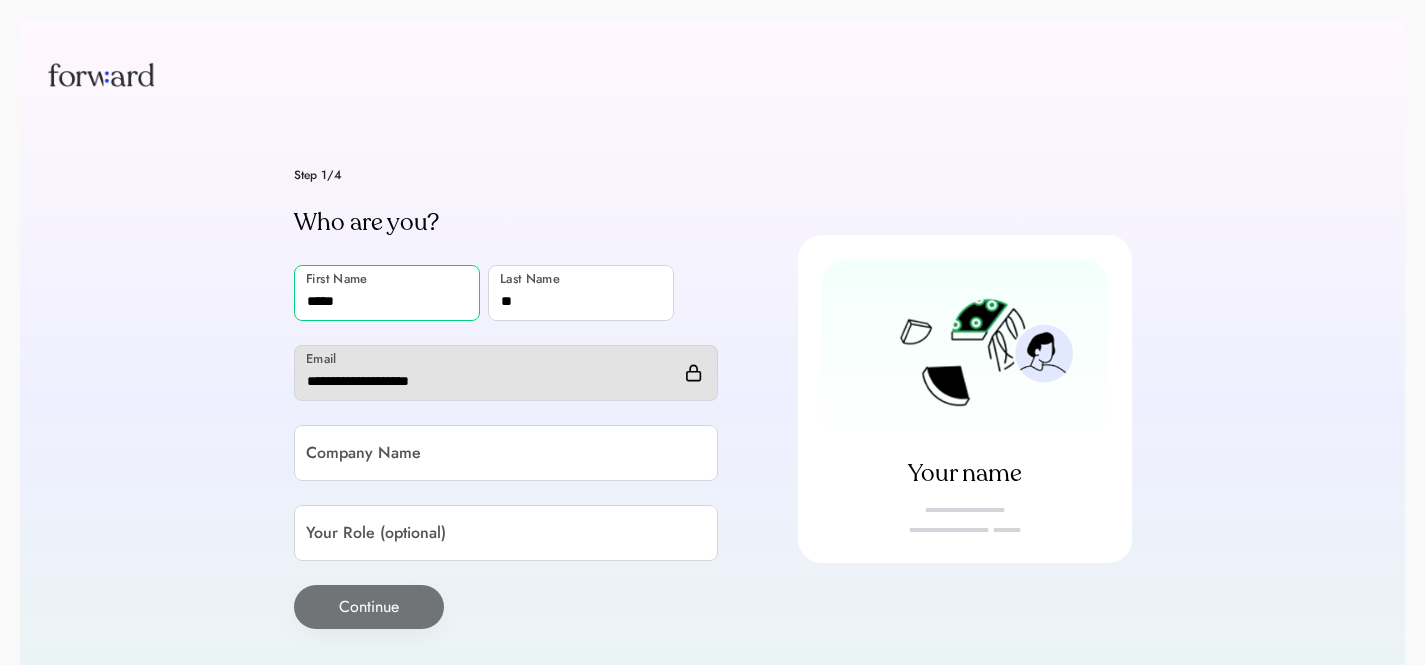 click at bounding box center (387, 293) 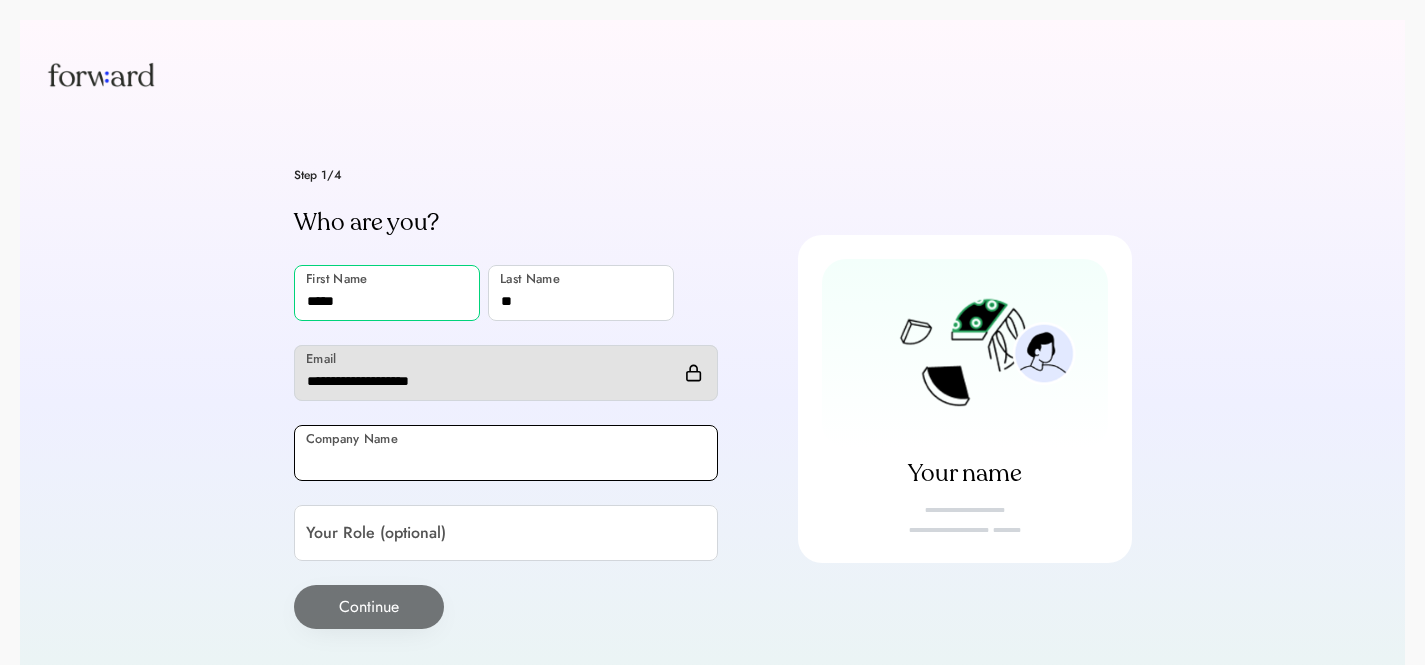 click at bounding box center (506, 453) 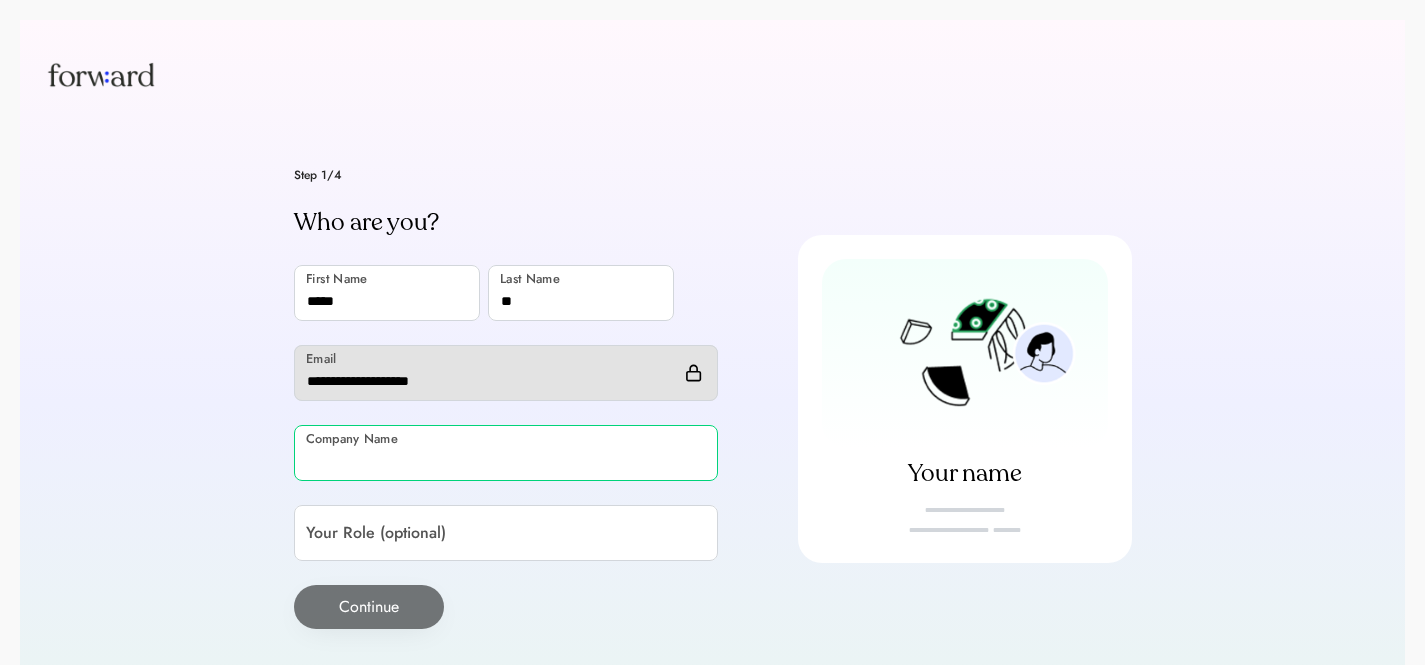 paste on "*****" 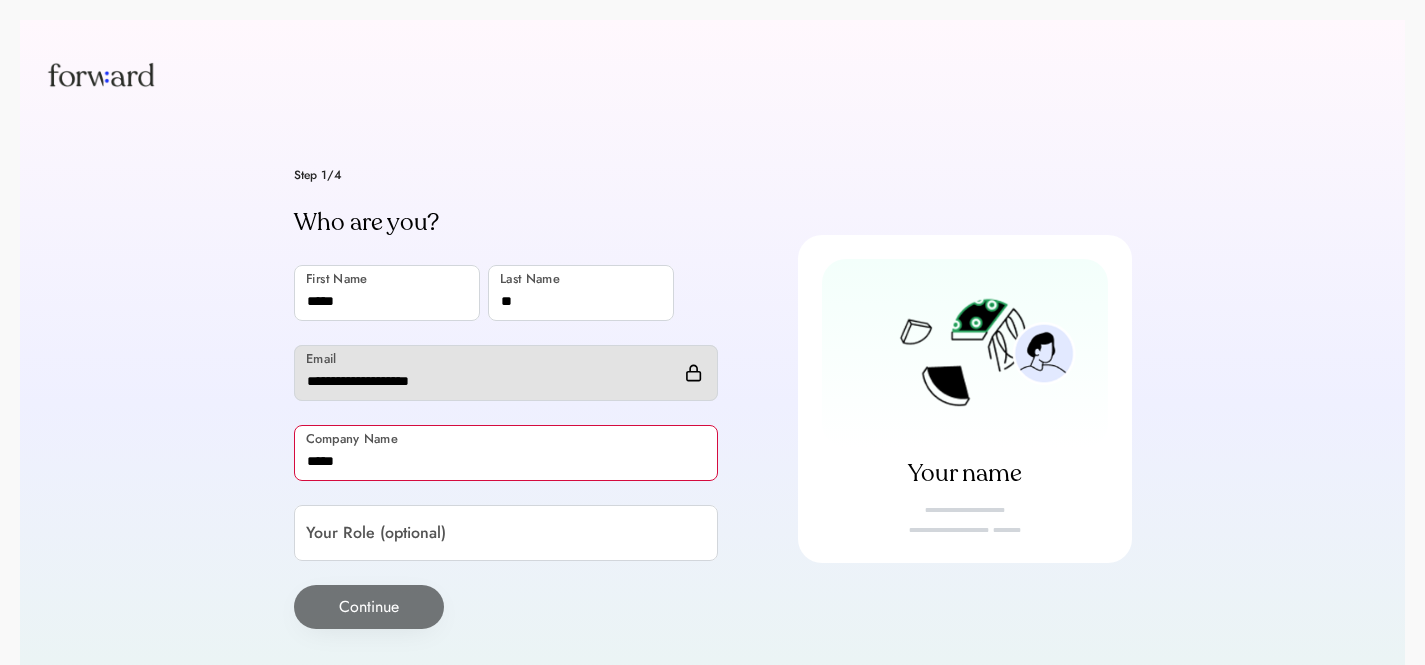 type on "*****" 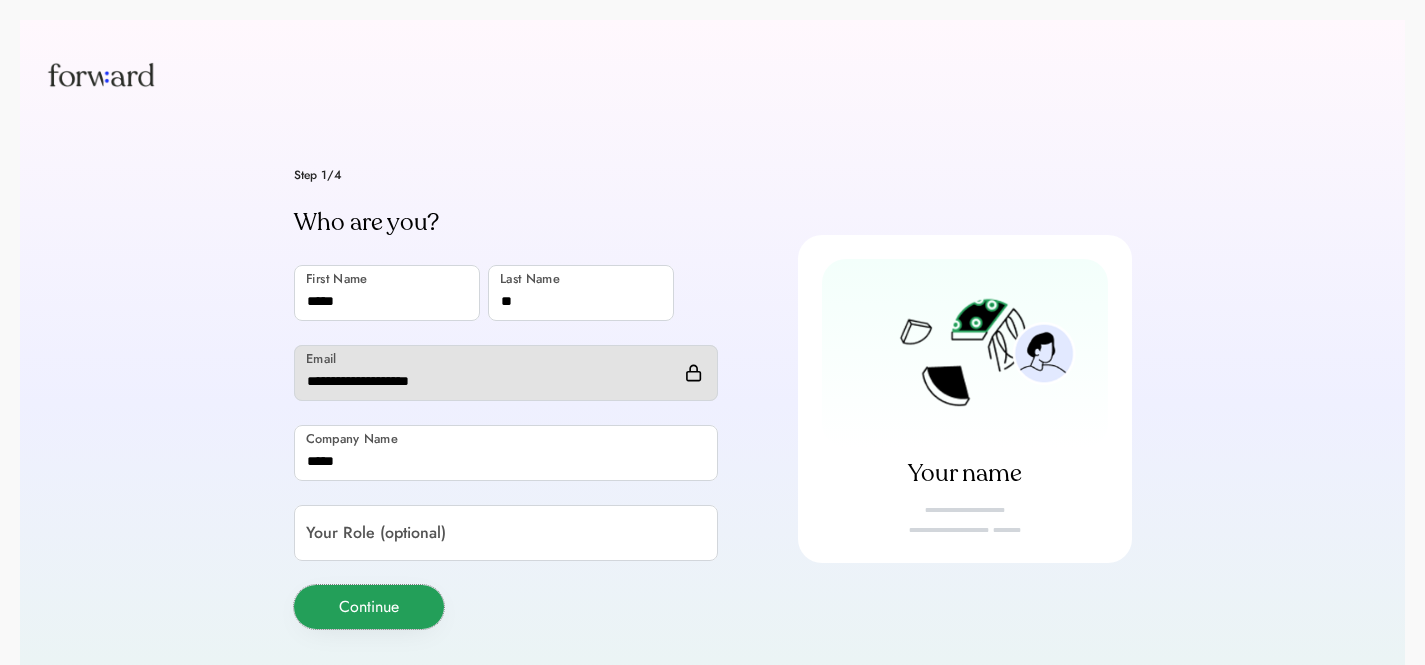 click on "Continue" at bounding box center (369, 607) 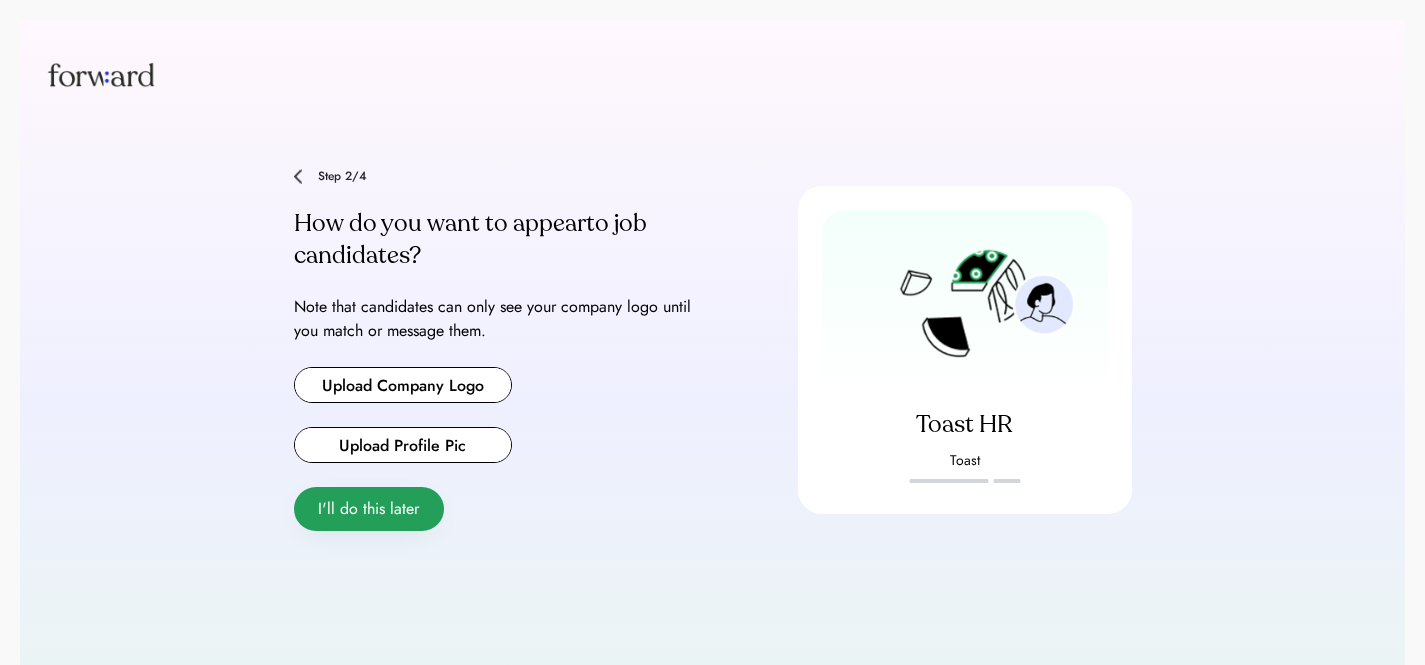 click on "I'll do this later" at bounding box center [369, 509] 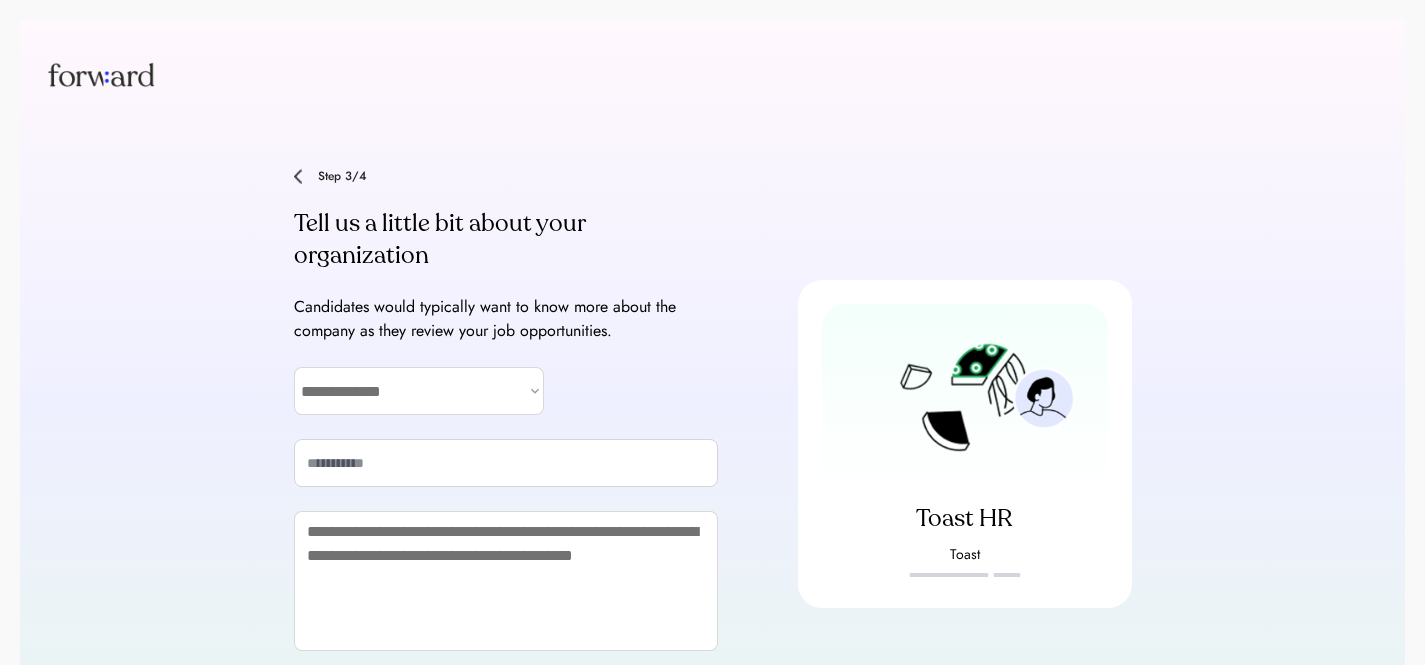 click at bounding box center [506, 463] 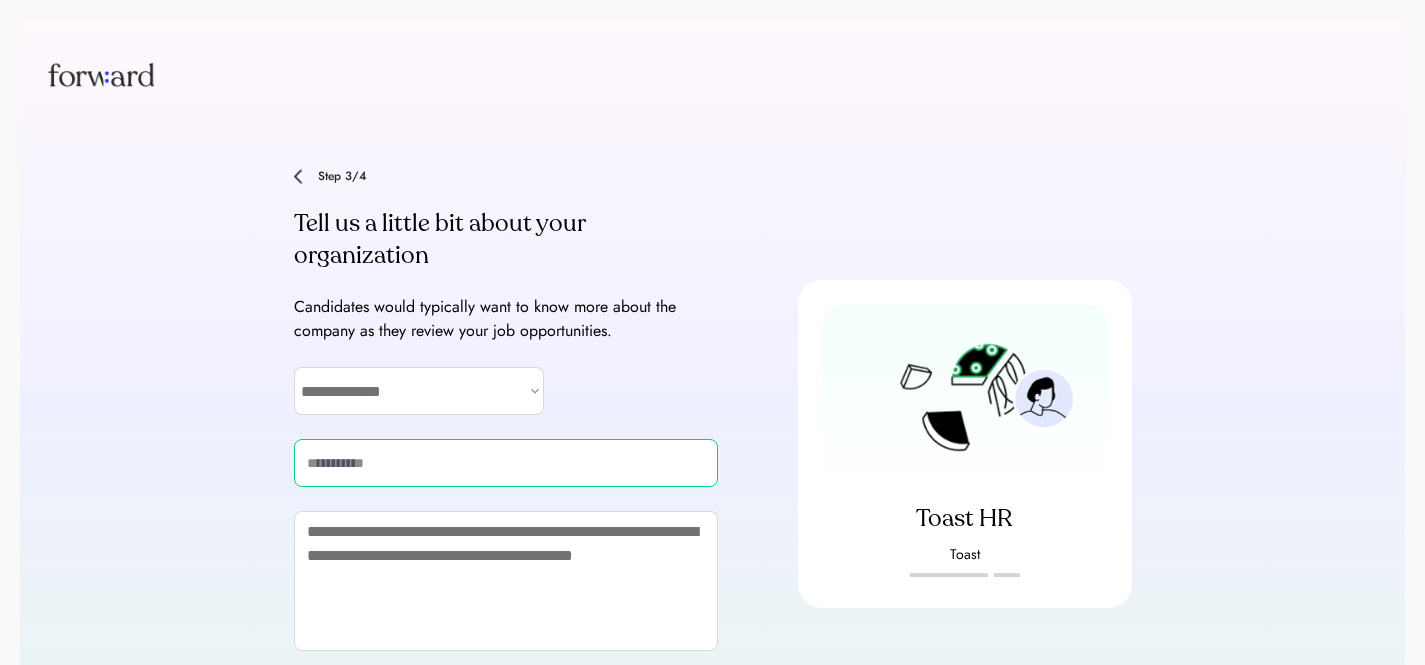 paste on "**********" 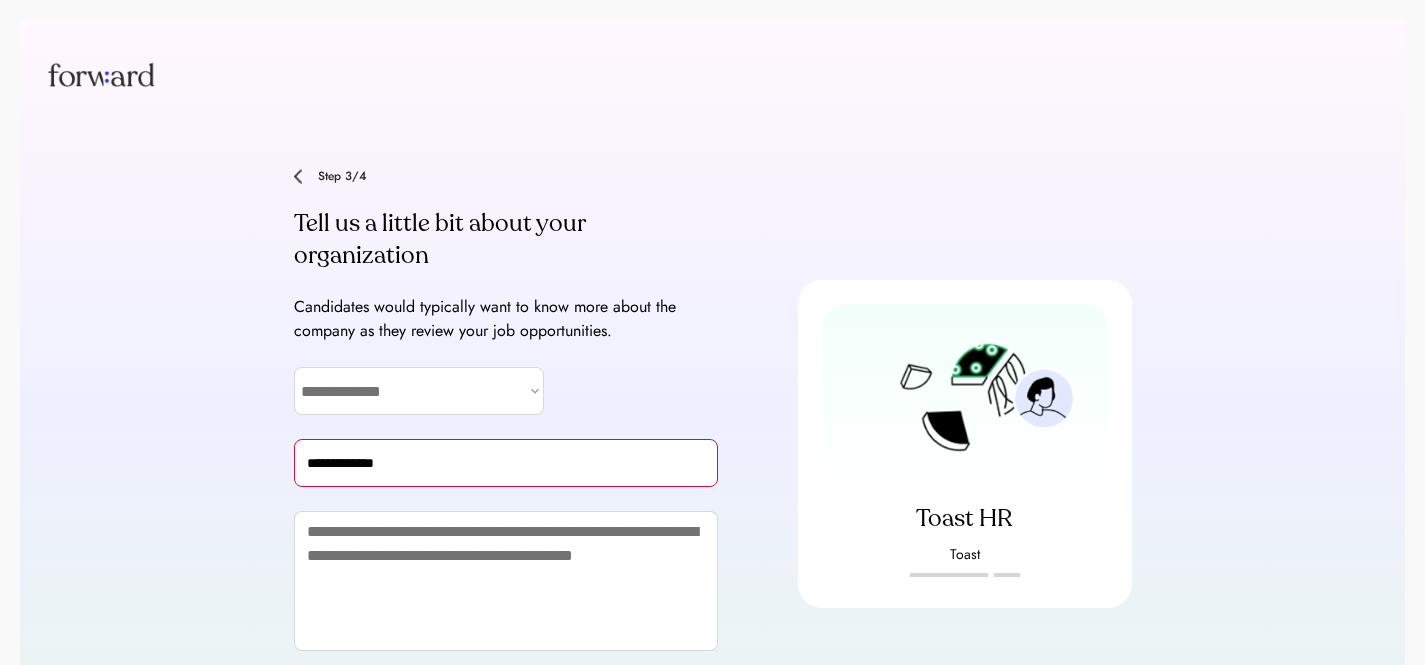 click at bounding box center [506, 463] 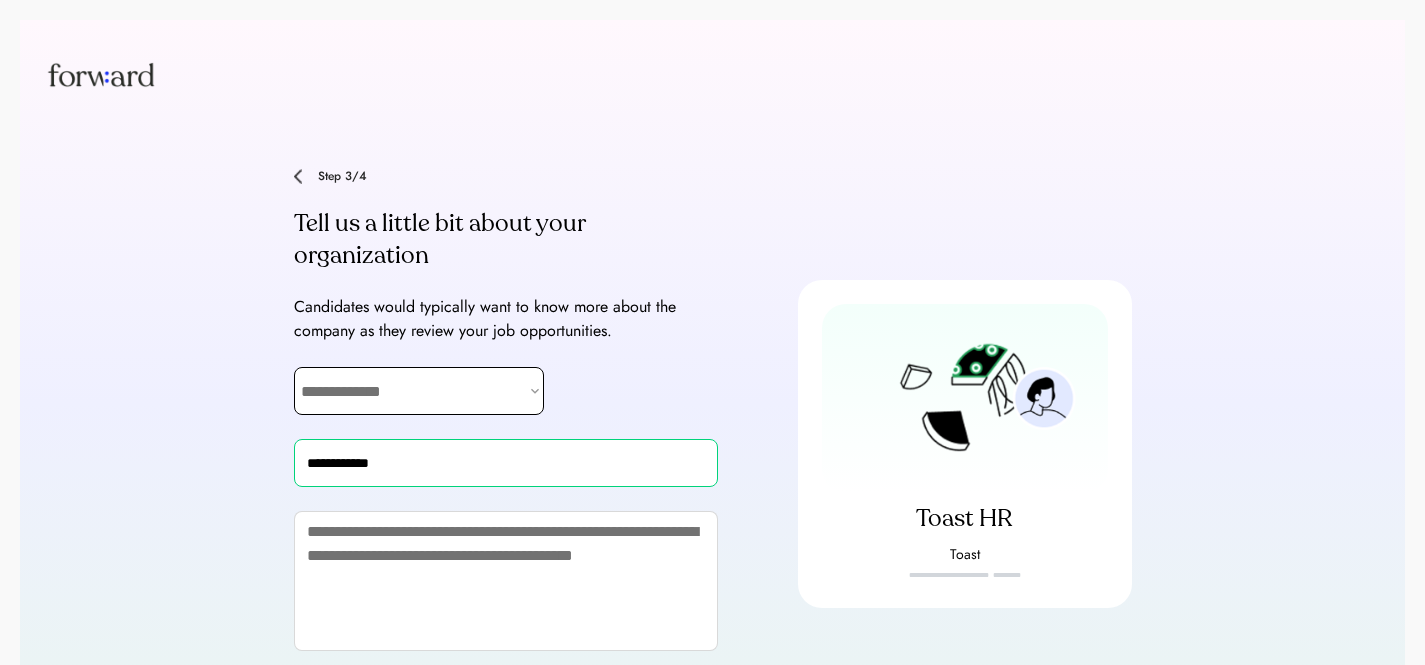 type on "**********" 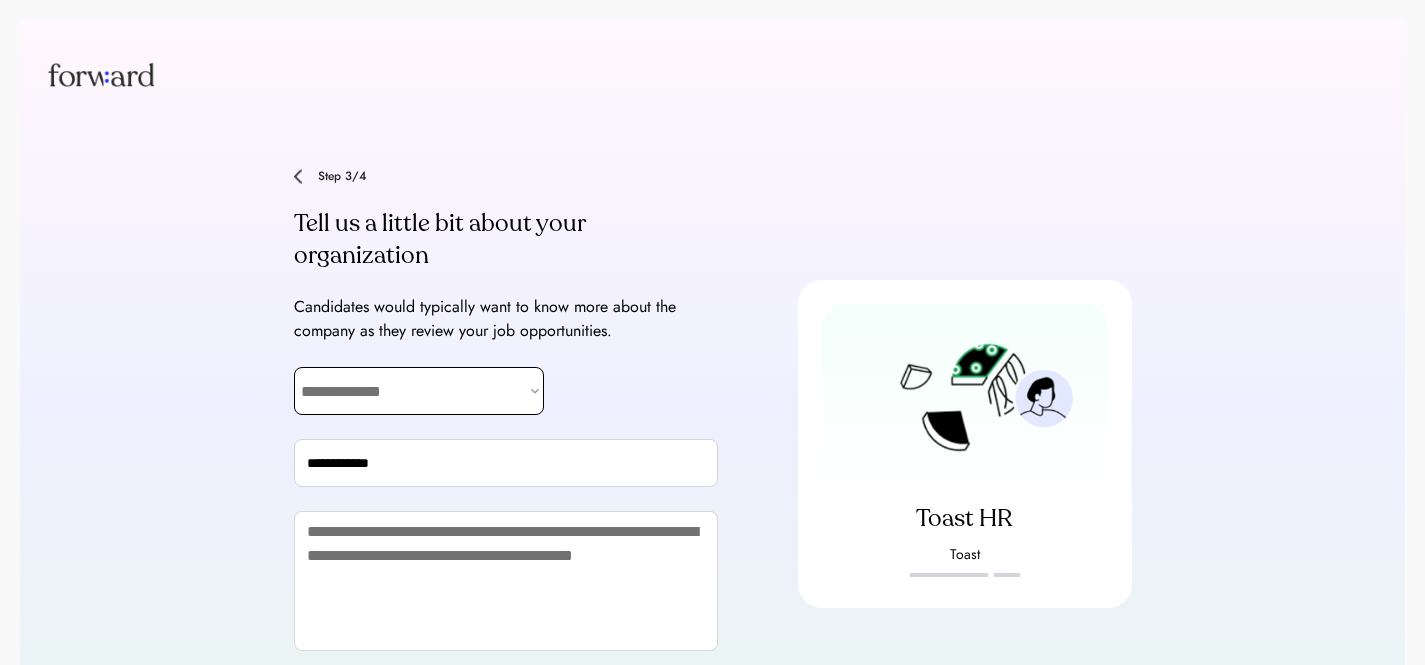 select on "**********" 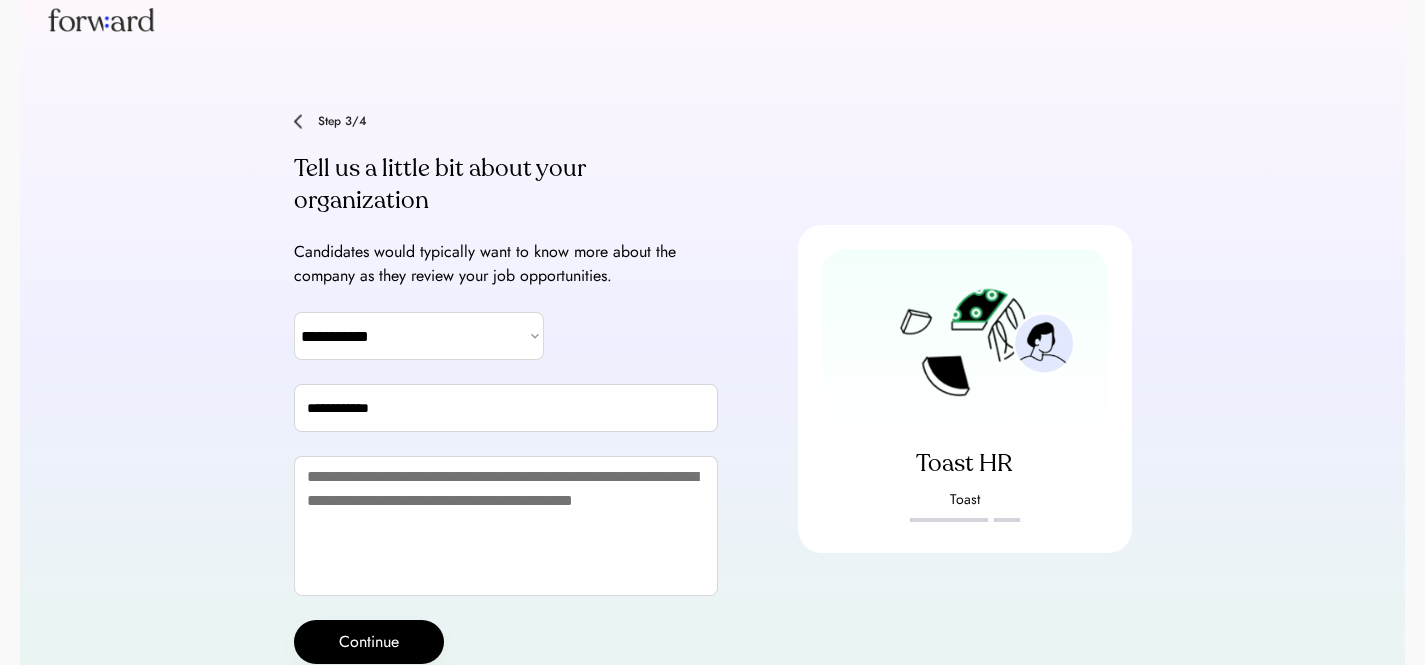 scroll, scrollTop: 122, scrollLeft: 0, axis: vertical 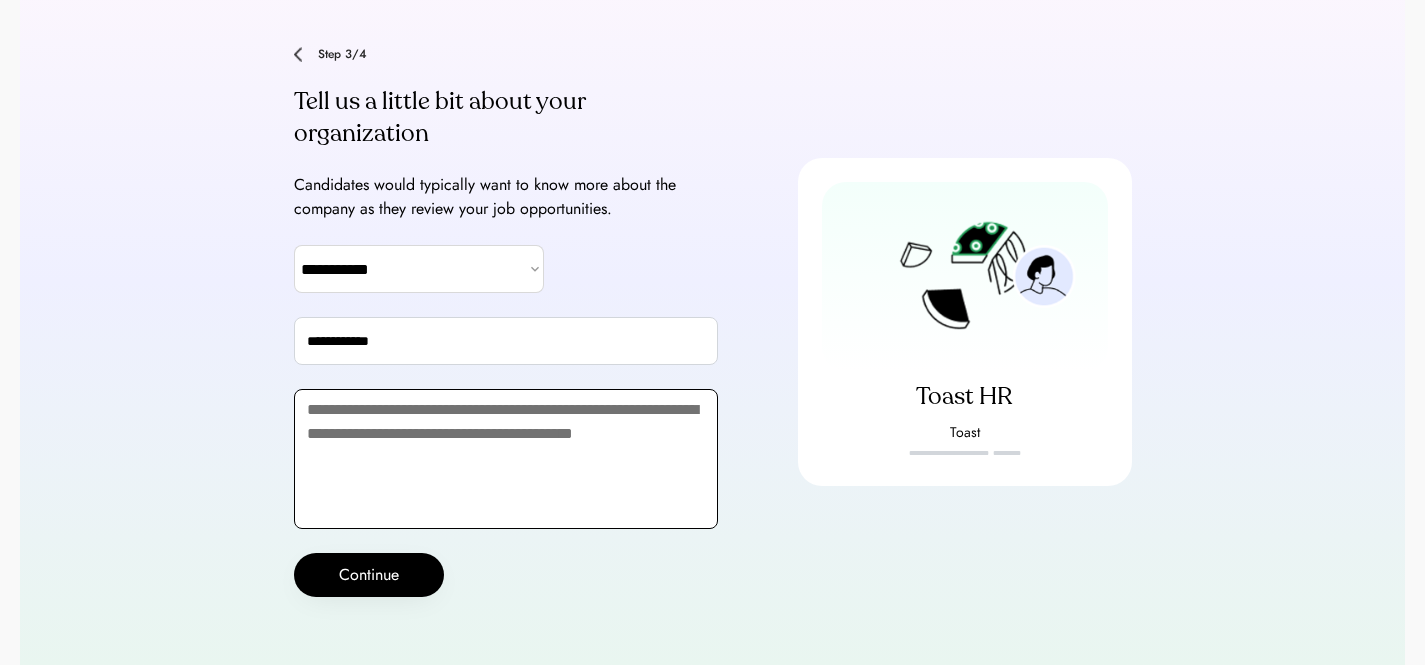 click at bounding box center (506, 459) 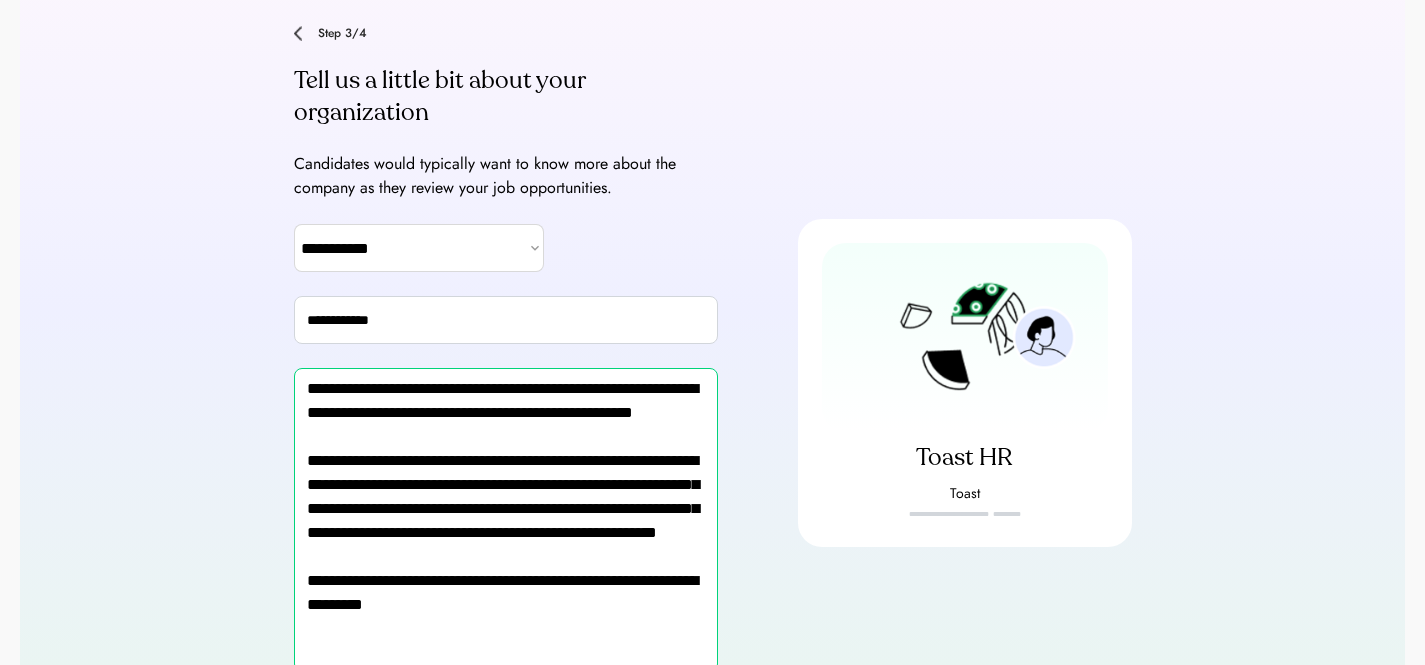 scroll, scrollTop: 218, scrollLeft: 0, axis: vertical 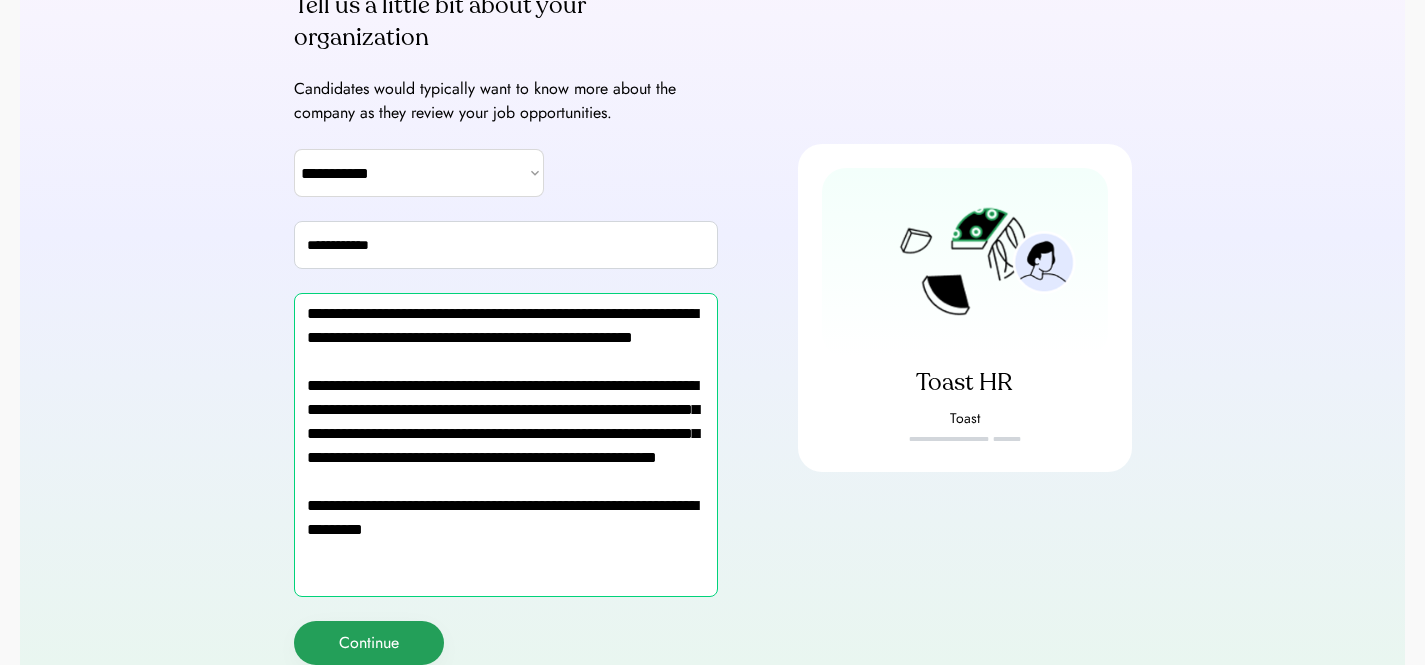 type on "**********" 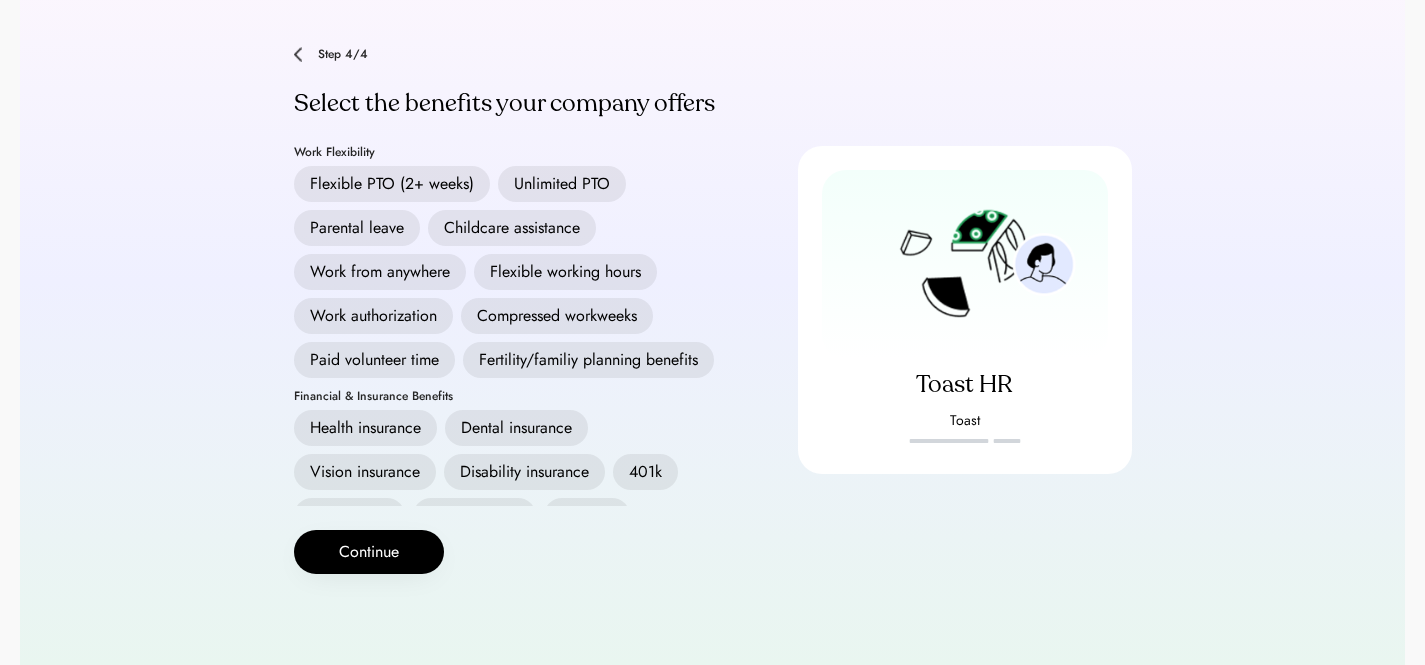 scroll, scrollTop: 122, scrollLeft: 0, axis: vertical 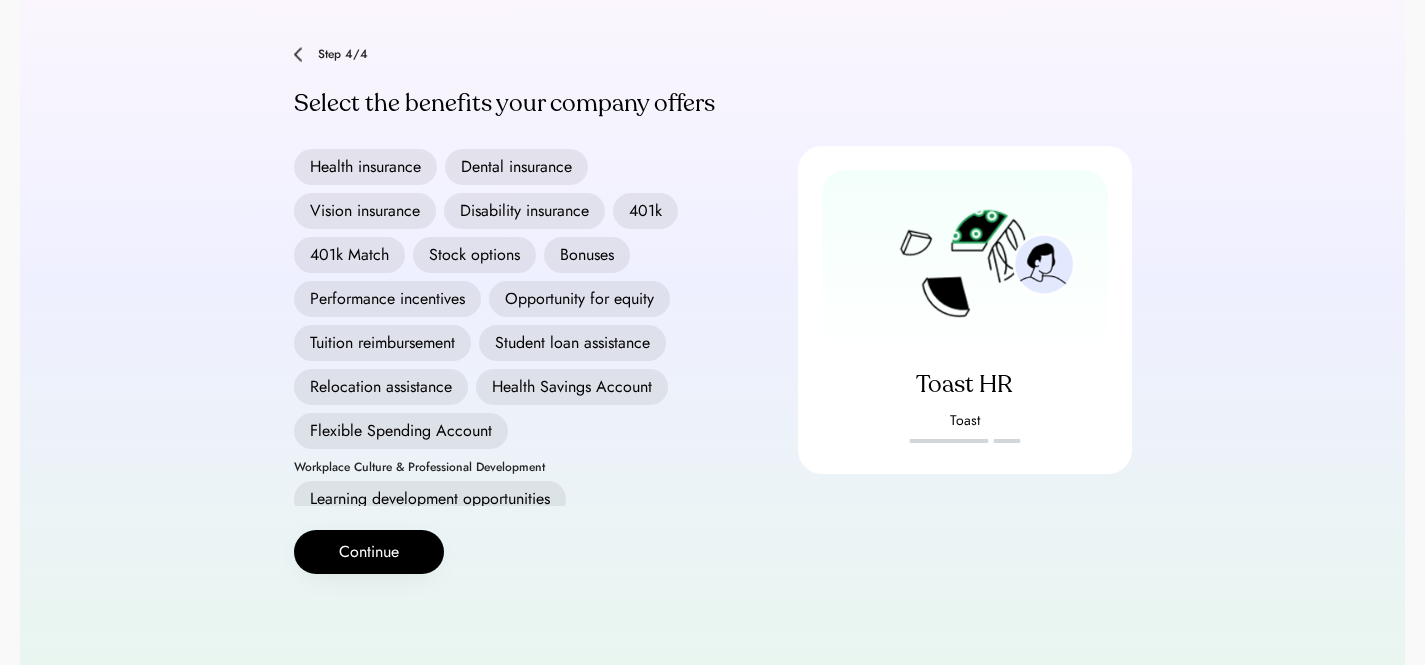 click on "Health insurance" at bounding box center (365, 167) 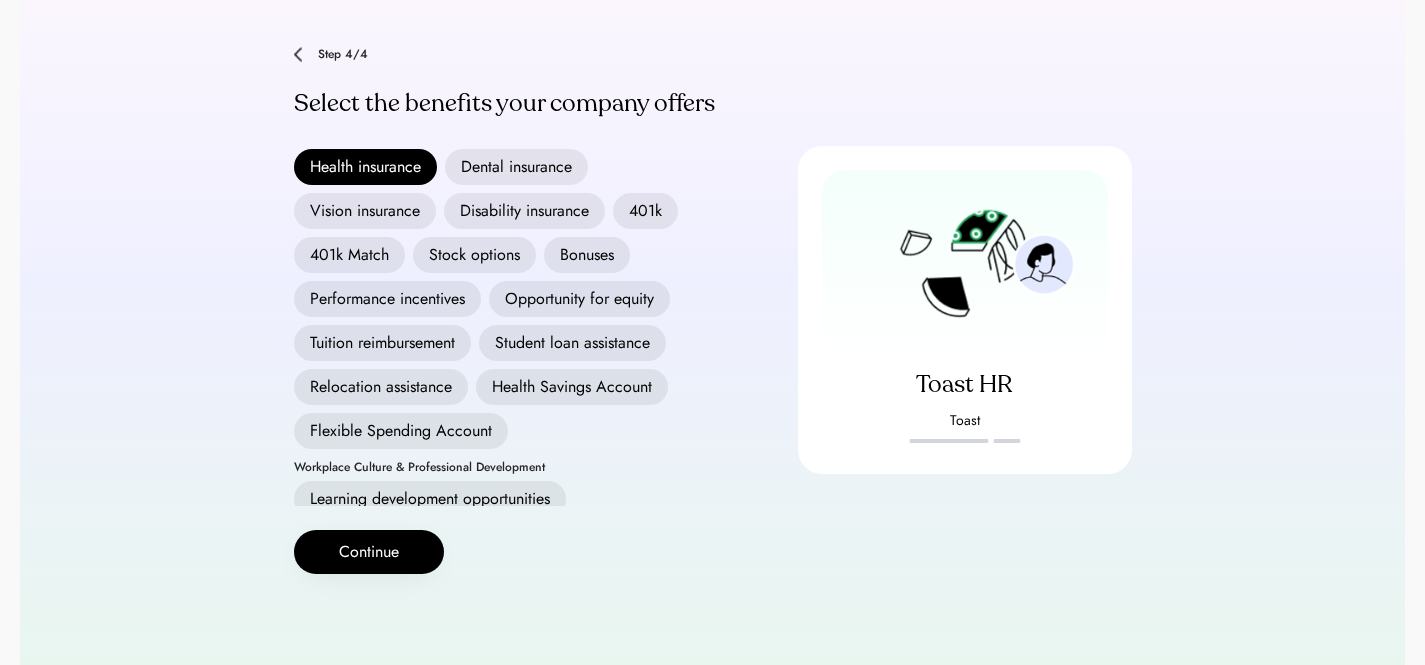 click on "Dental insurance" at bounding box center [516, 167] 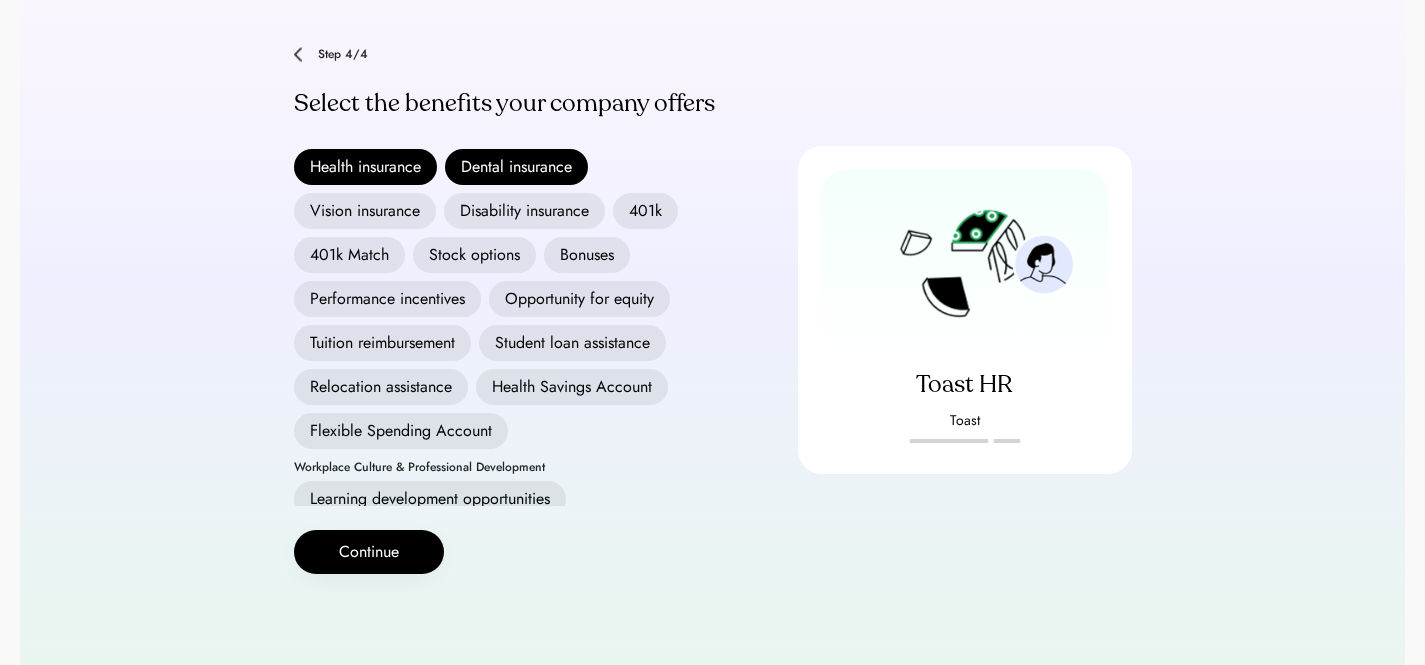 click on "Vision insurance" at bounding box center [365, 211] 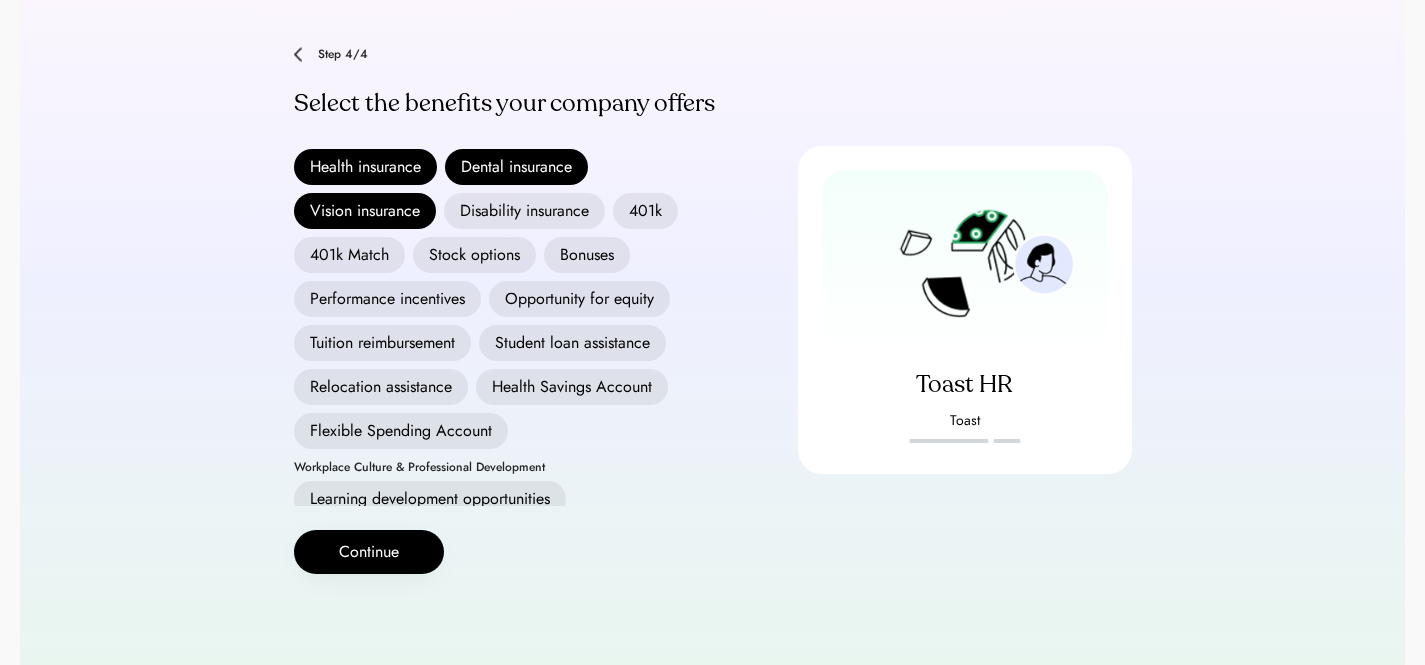 click on "Disability insurance" at bounding box center [524, 211] 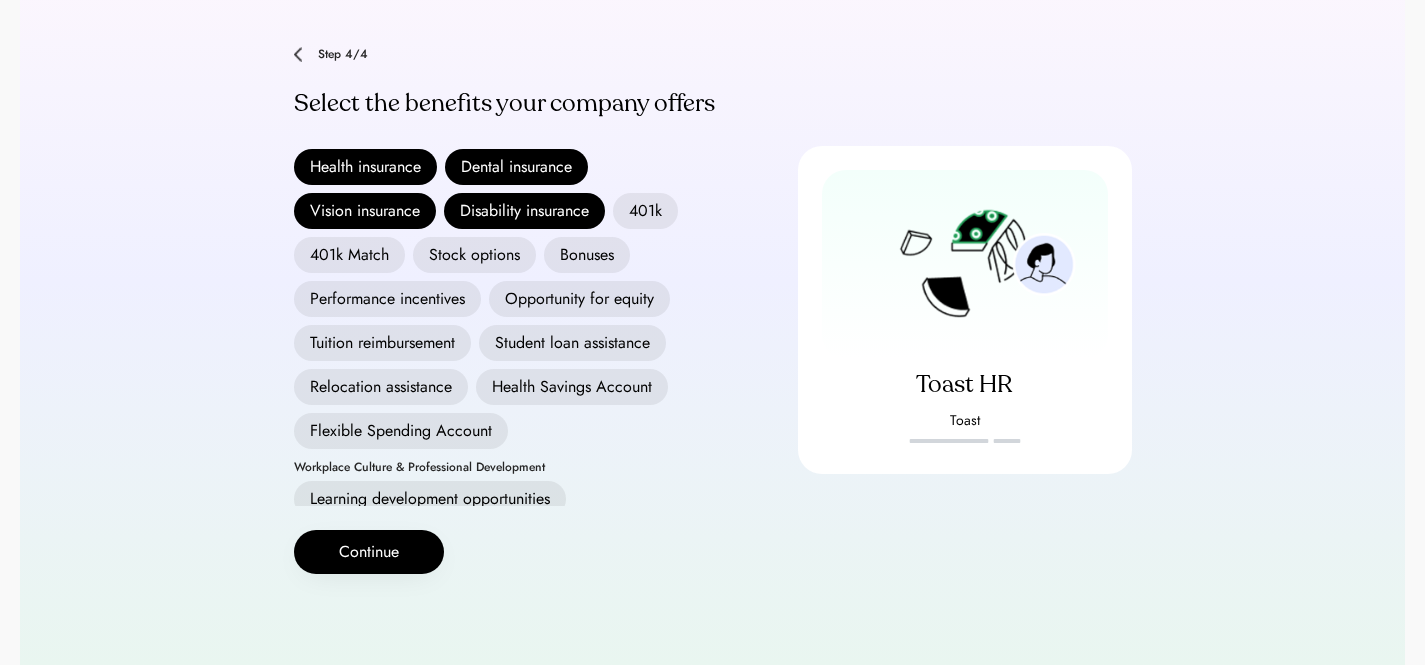 click on "401k" at bounding box center [645, 211] 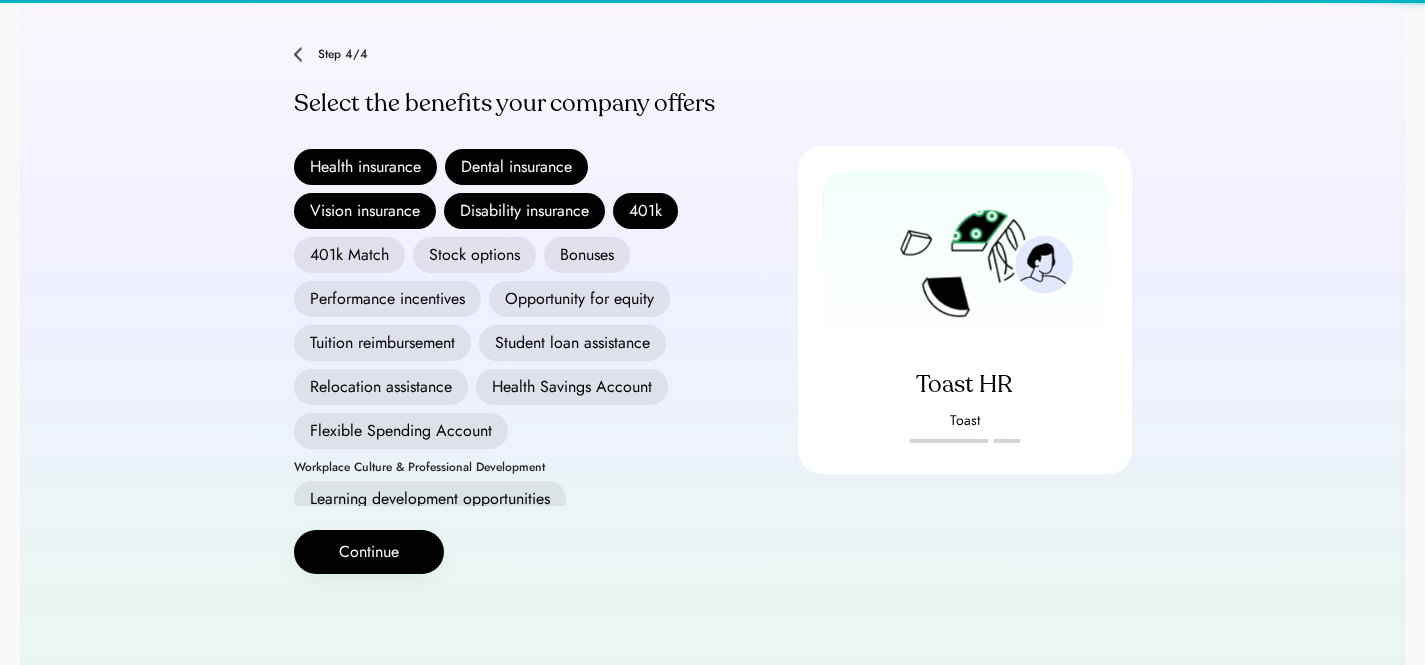 click on "401k Match" at bounding box center [349, 255] 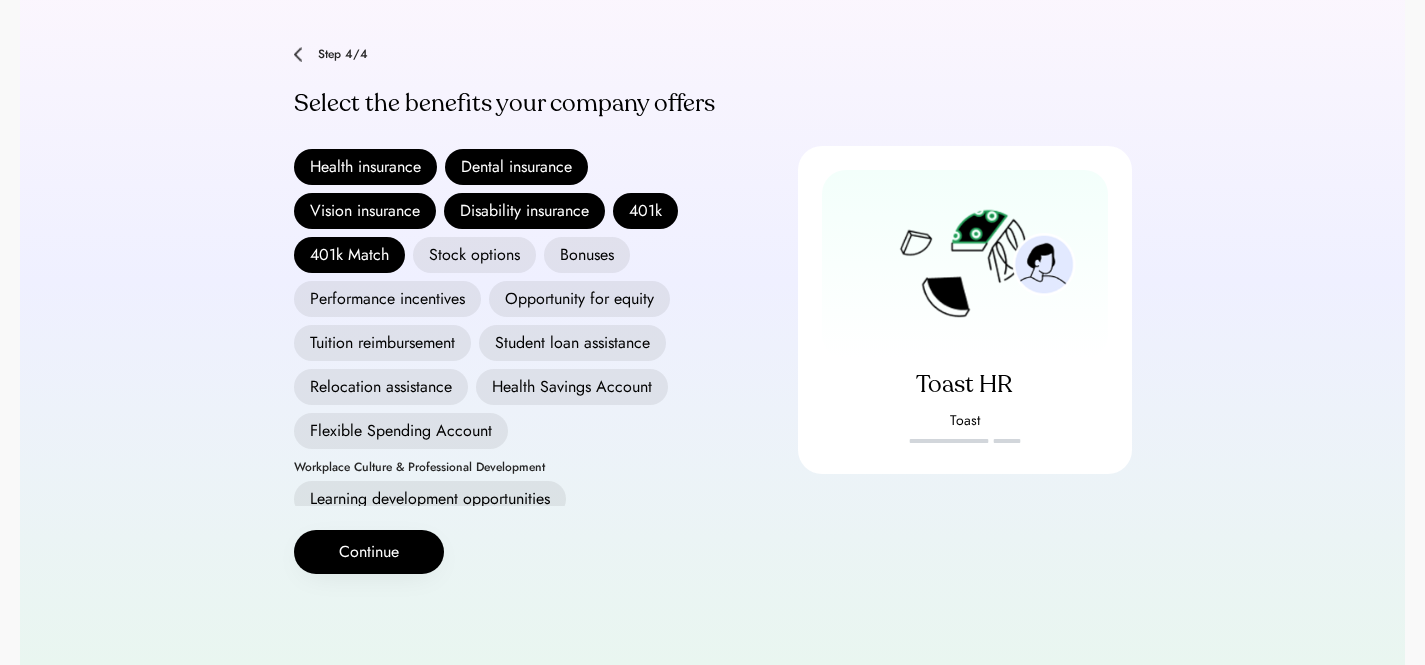 click on "Health Savings Account" at bounding box center [572, 387] 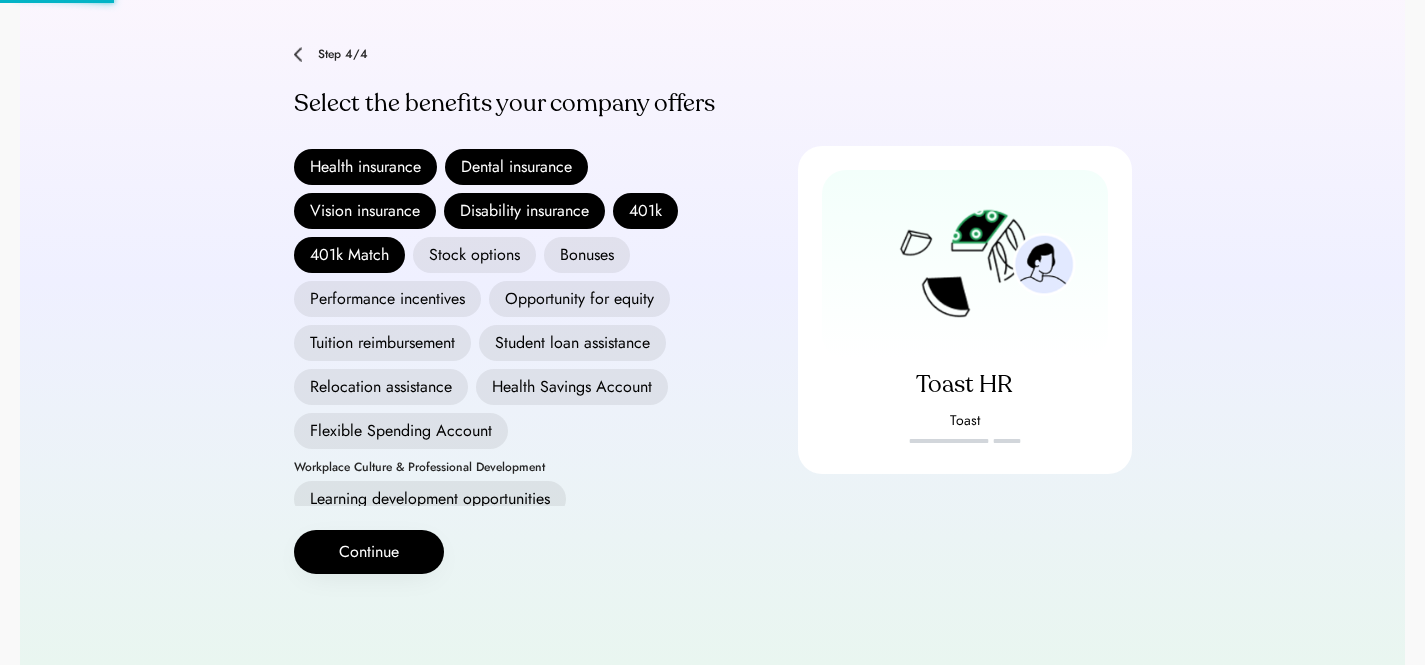 click on "Flexible Spending Account" at bounding box center [401, 431] 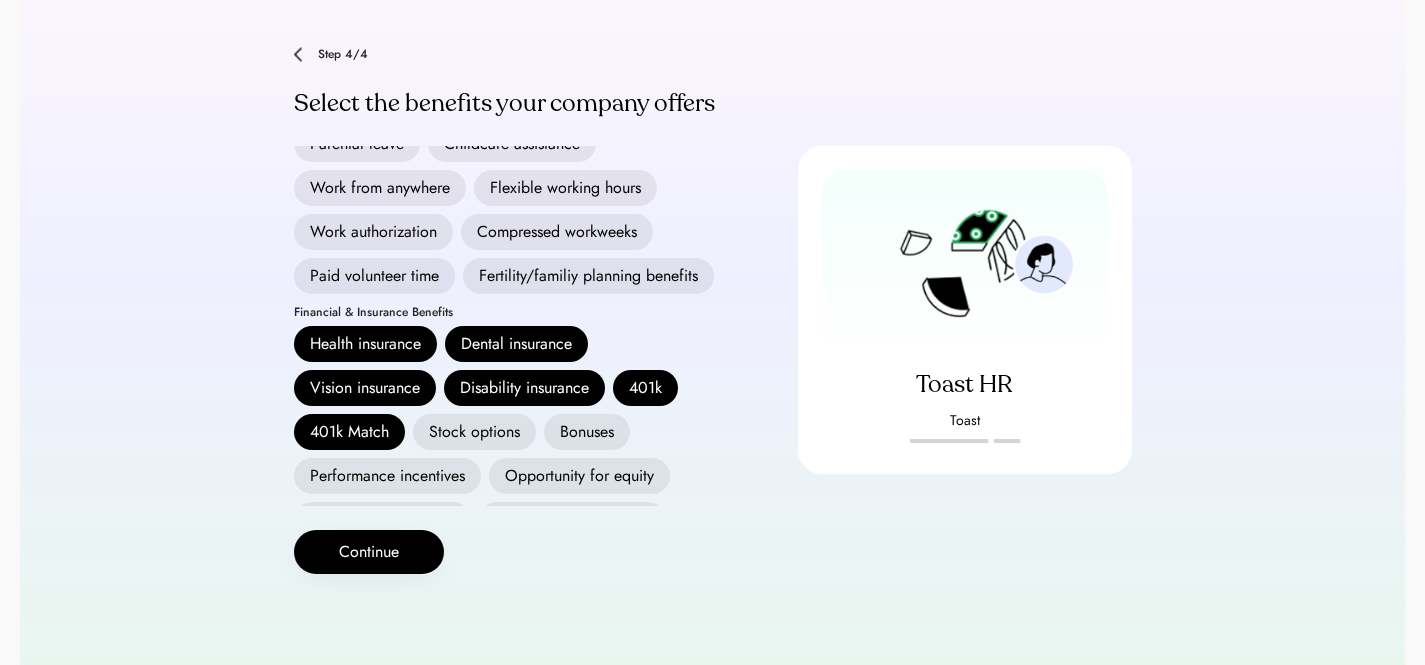 scroll, scrollTop: 0, scrollLeft: 0, axis: both 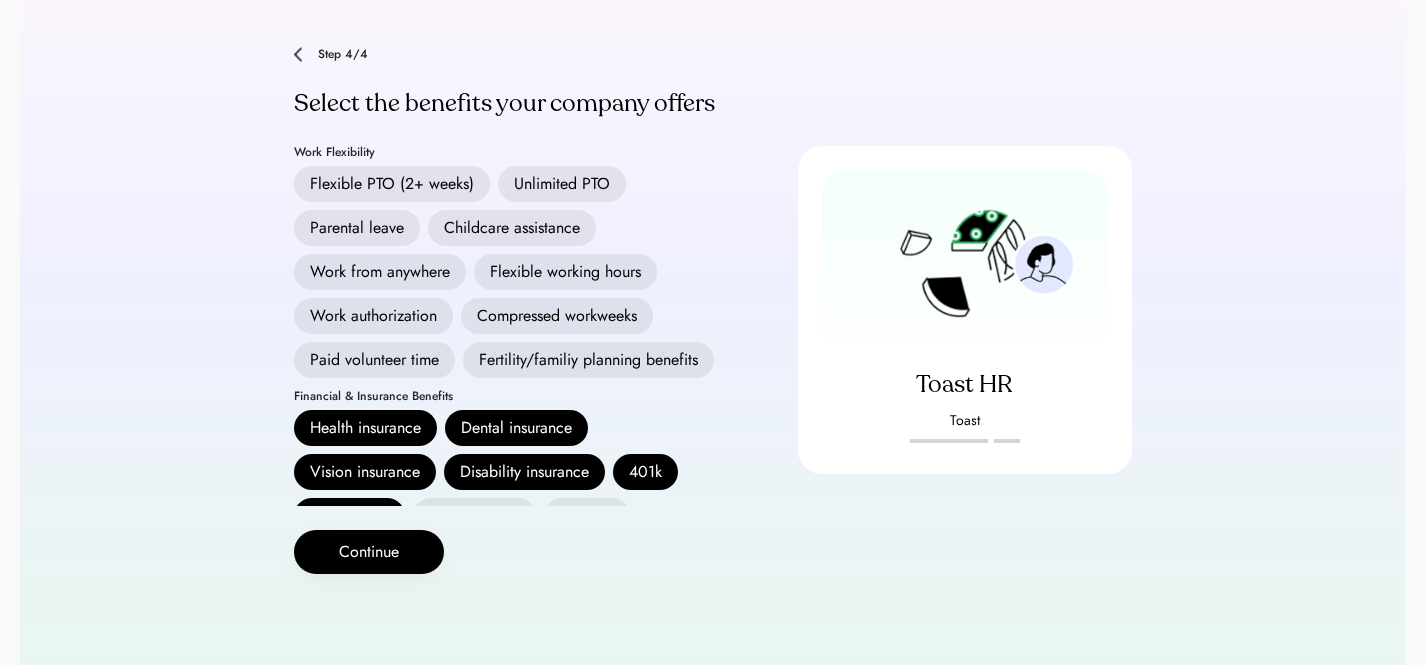 click on "Flexible PTO (2+ weeks)" at bounding box center [392, 184] 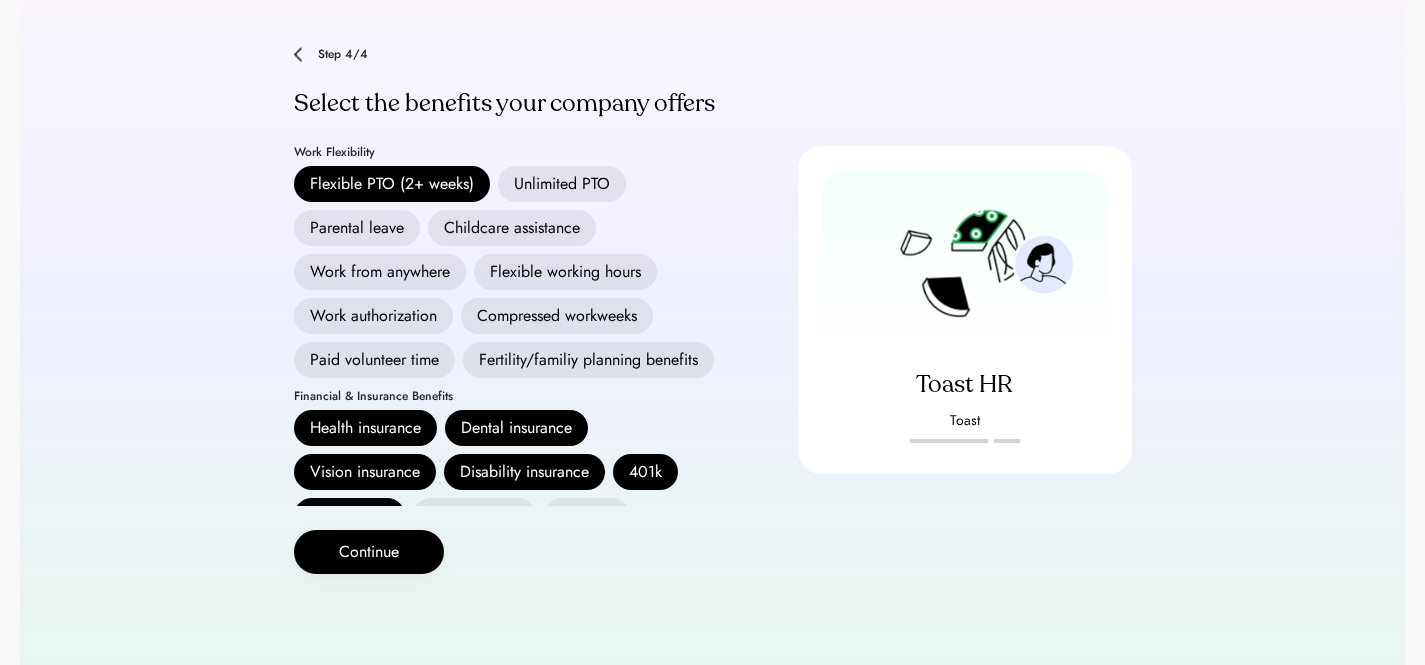 click on "Parental leave" at bounding box center [357, 228] 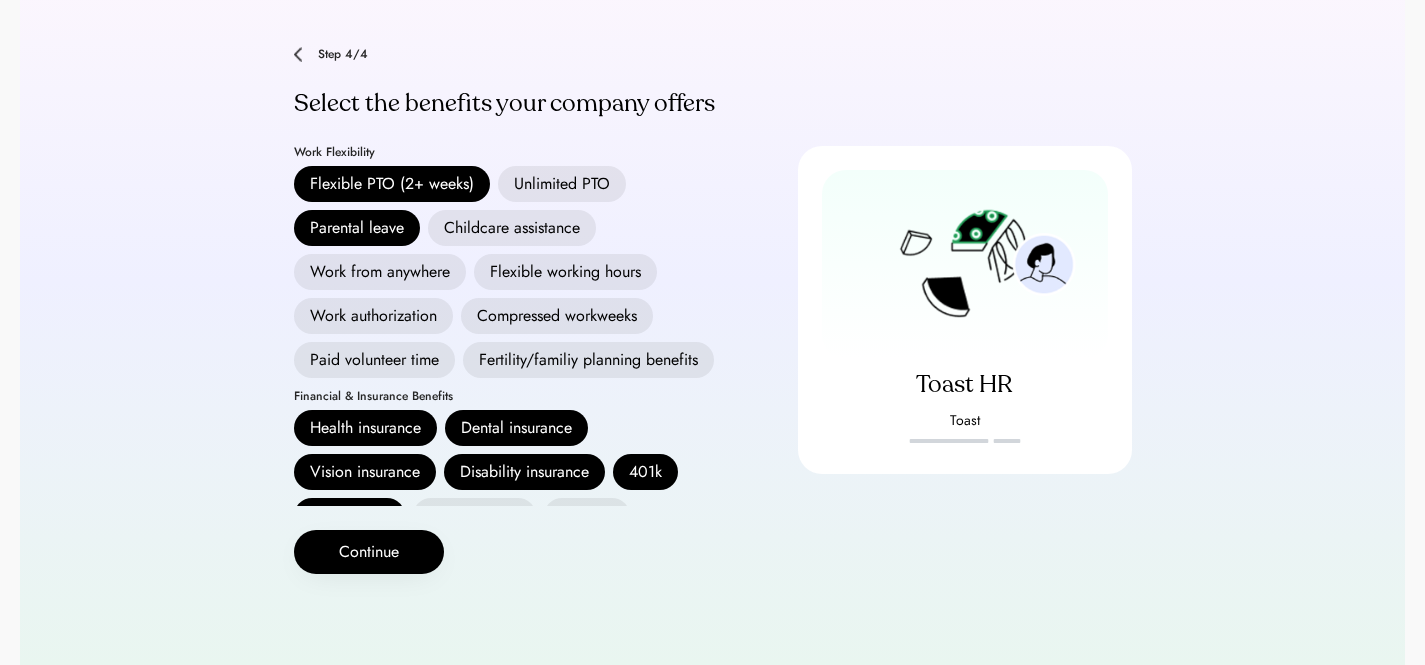 click on "Fertility/familiy planning benefits" at bounding box center (588, 360) 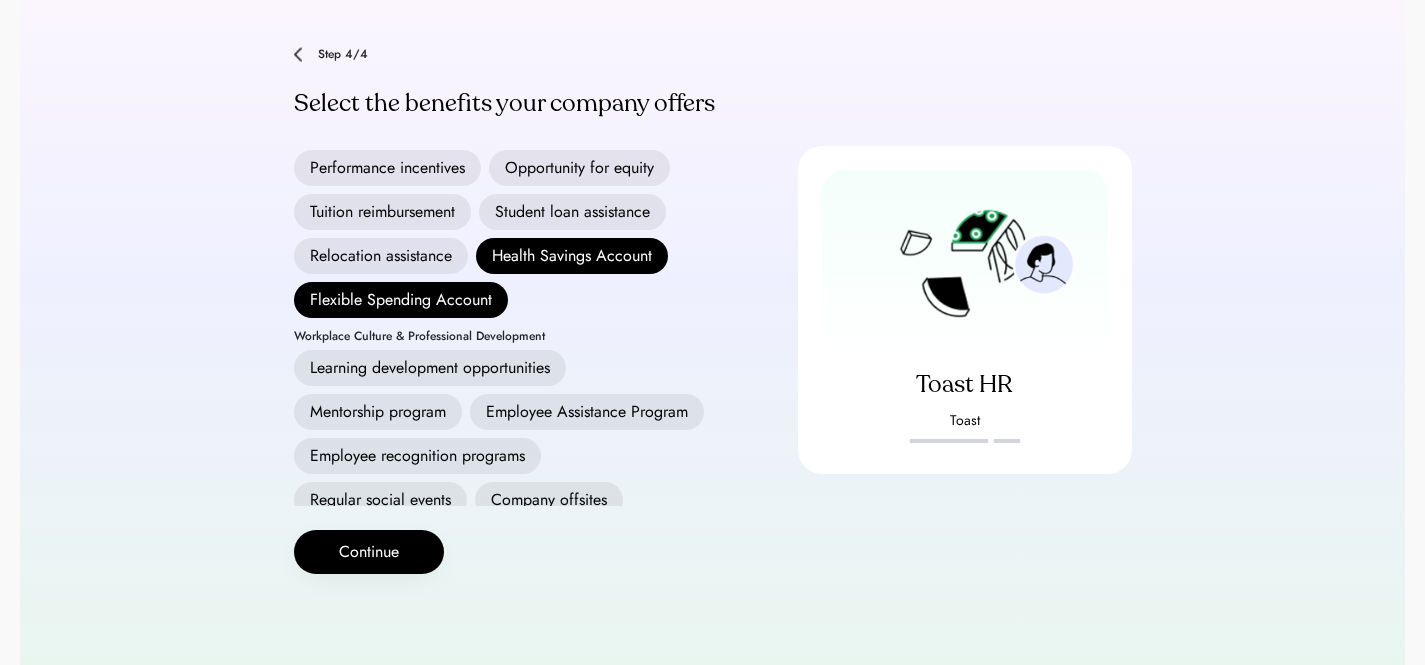 scroll, scrollTop: 660, scrollLeft: 0, axis: vertical 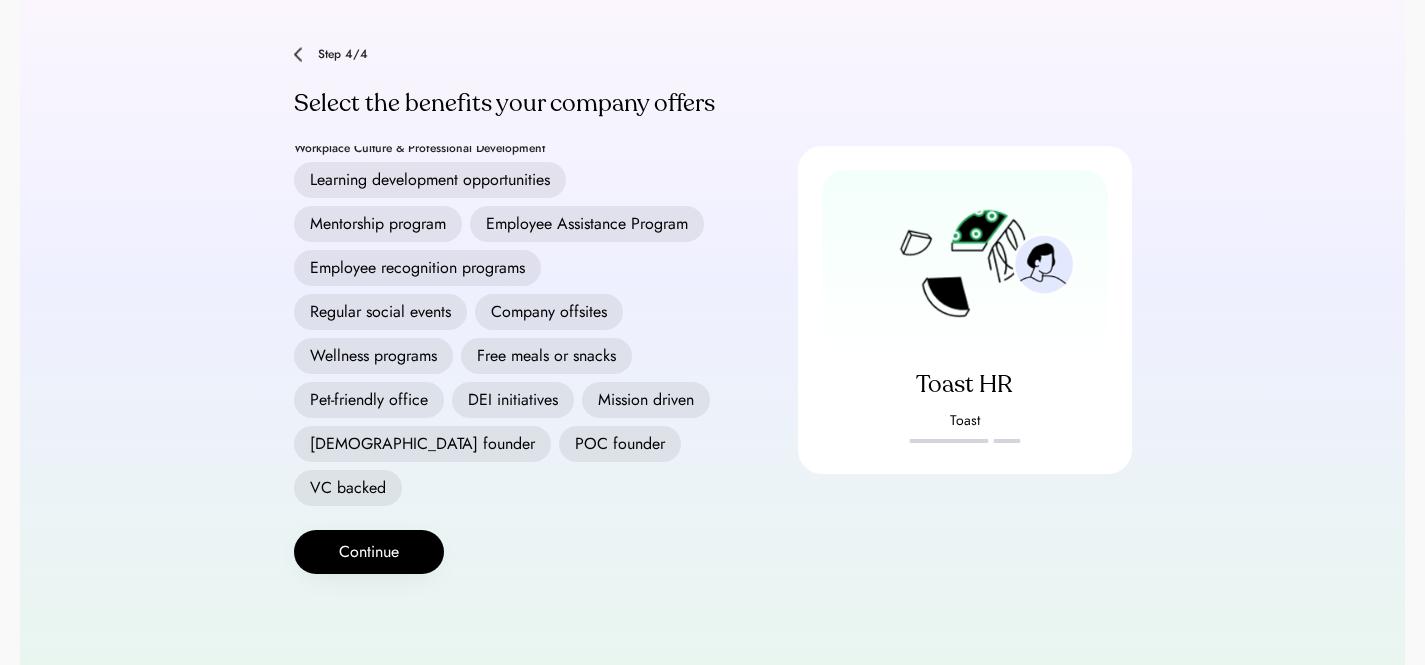 click on "Wellness programs" at bounding box center [373, 356] 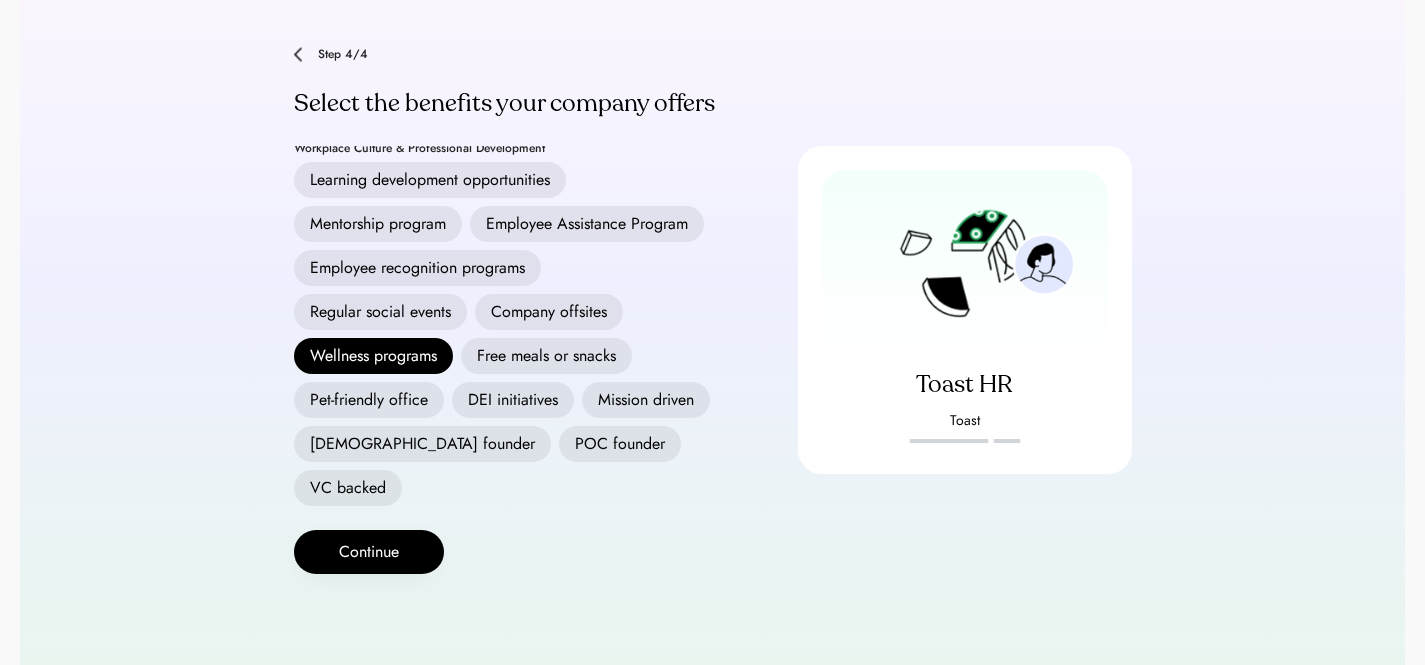 click on "Employee Assistance Program" at bounding box center [587, 224] 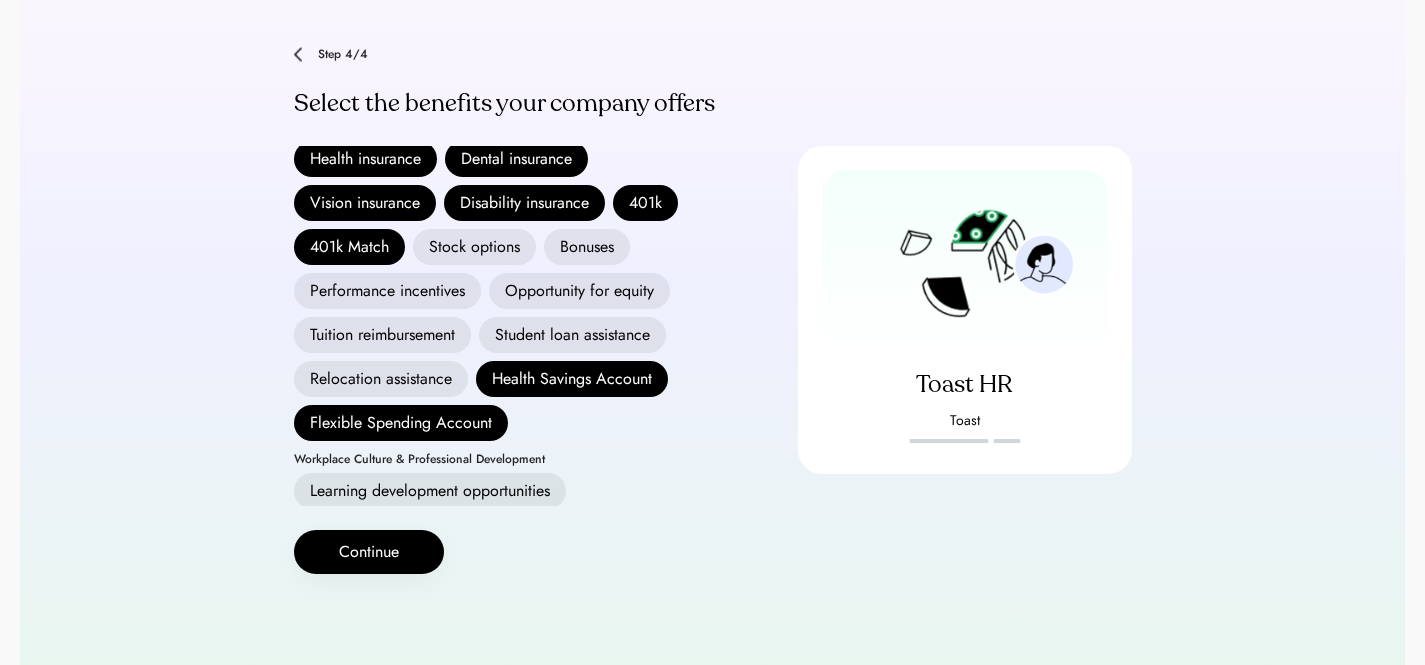 scroll, scrollTop: 265, scrollLeft: 0, axis: vertical 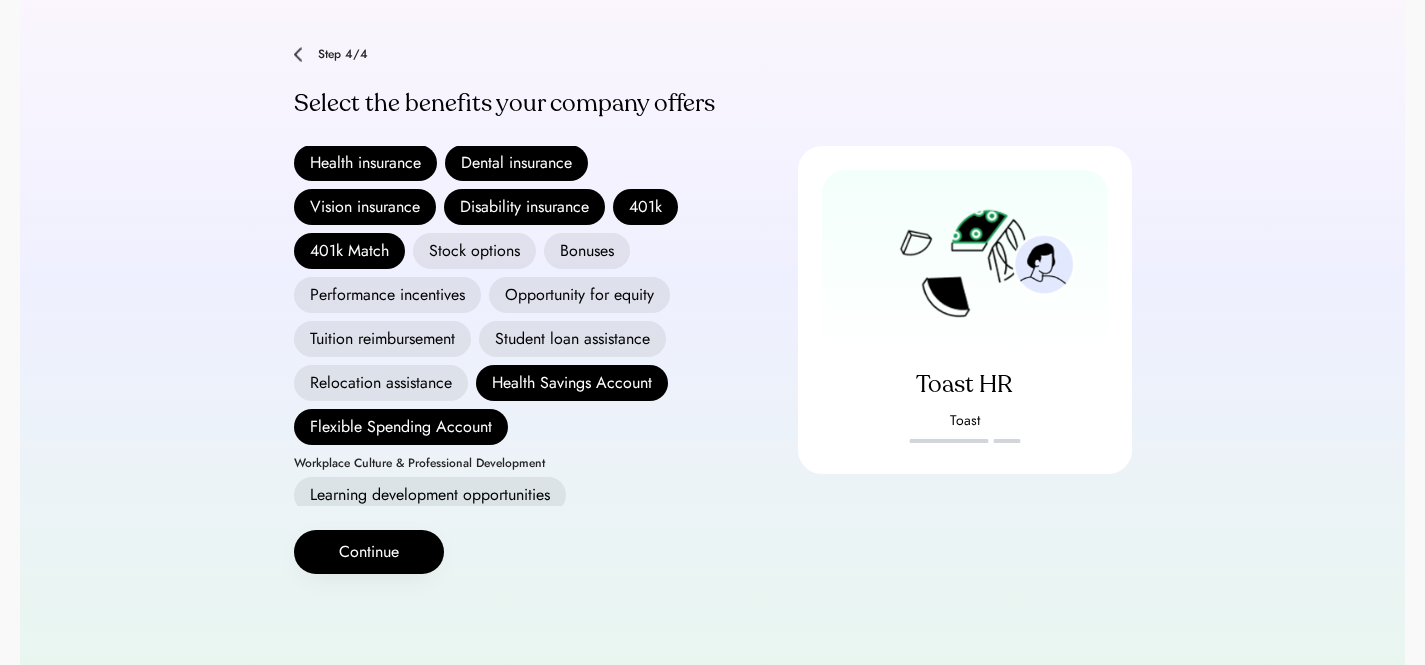 click on "Stock options" at bounding box center (474, 251) 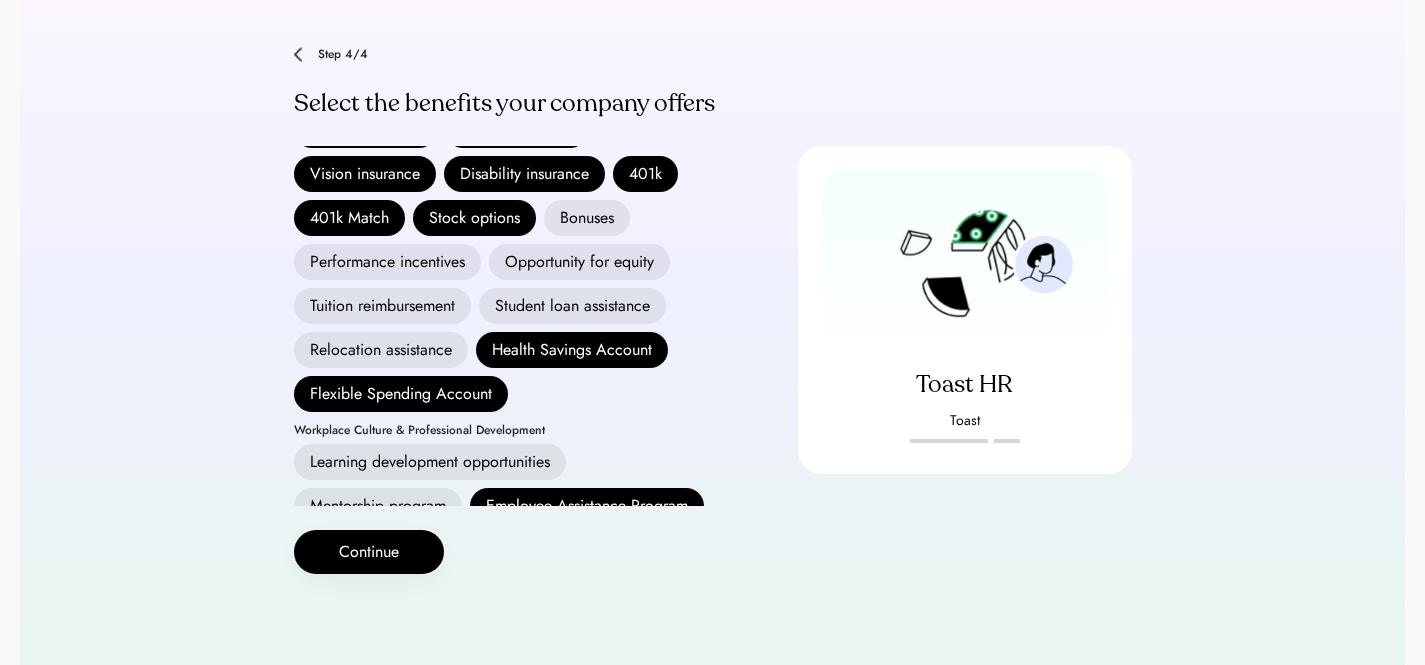 scroll, scrollTop: 415, scrollLeft: 0, axis: vertical 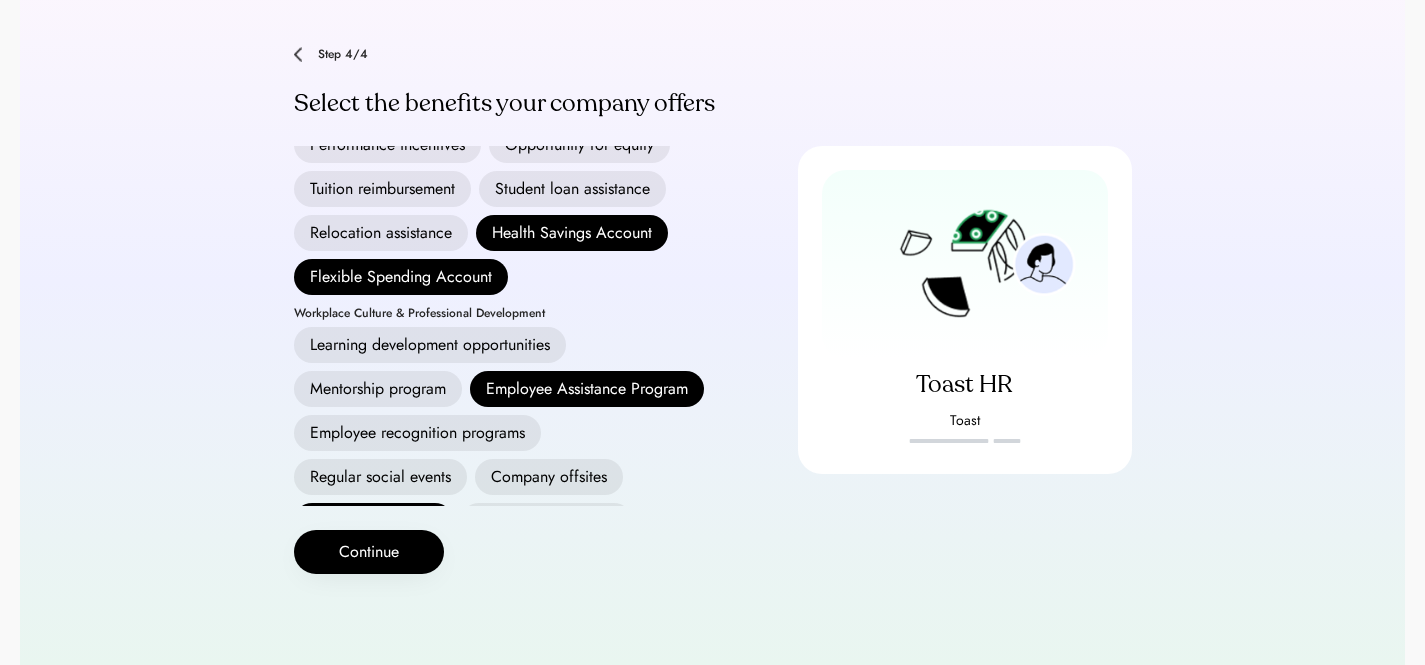 click on "Learning development opportunities" at bounding box center [430, 345] 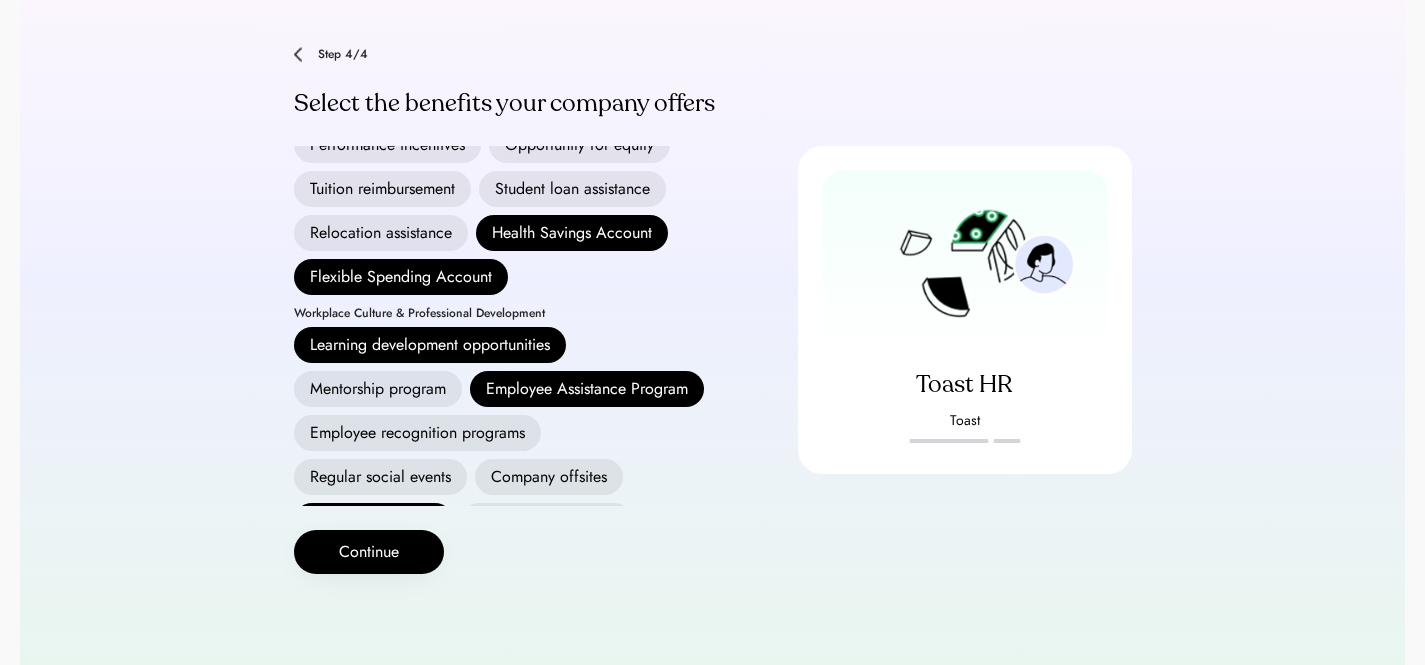 click on "Mentorship program" at bounding box center [378, 389] 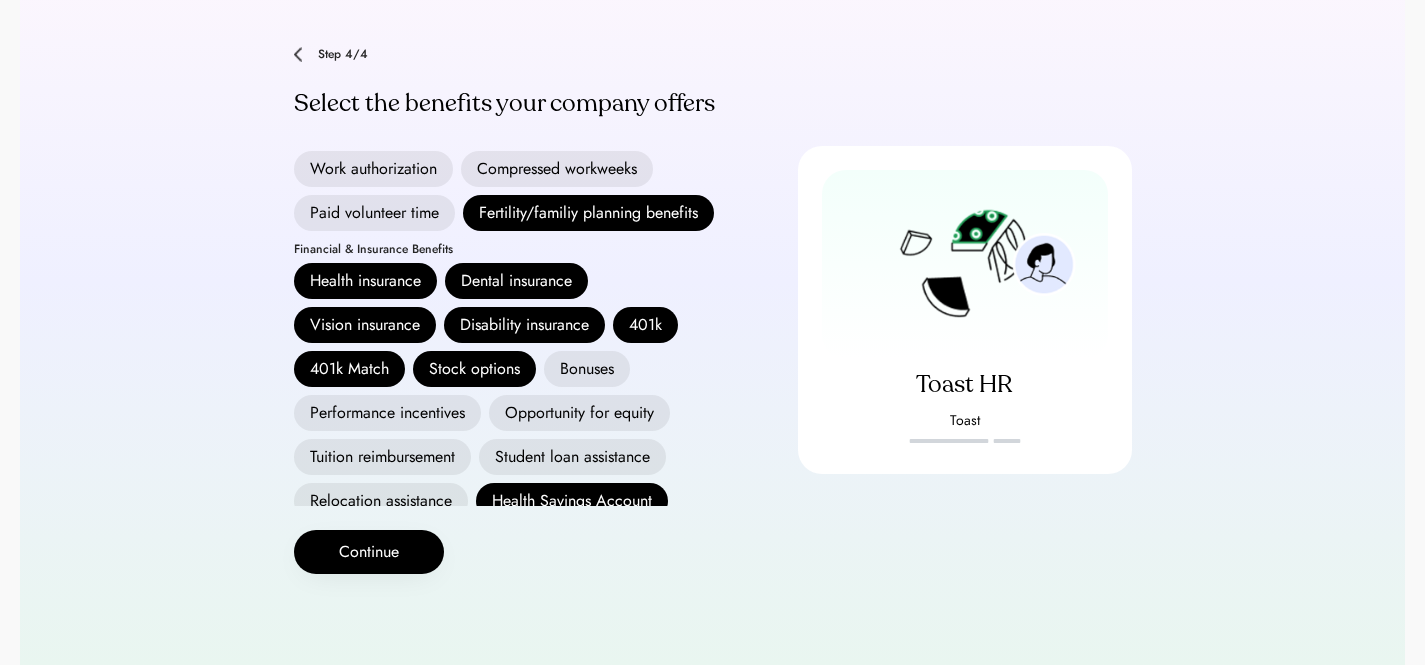 scroll, scrollTop: 0, scrollLeft: 0, axis: both 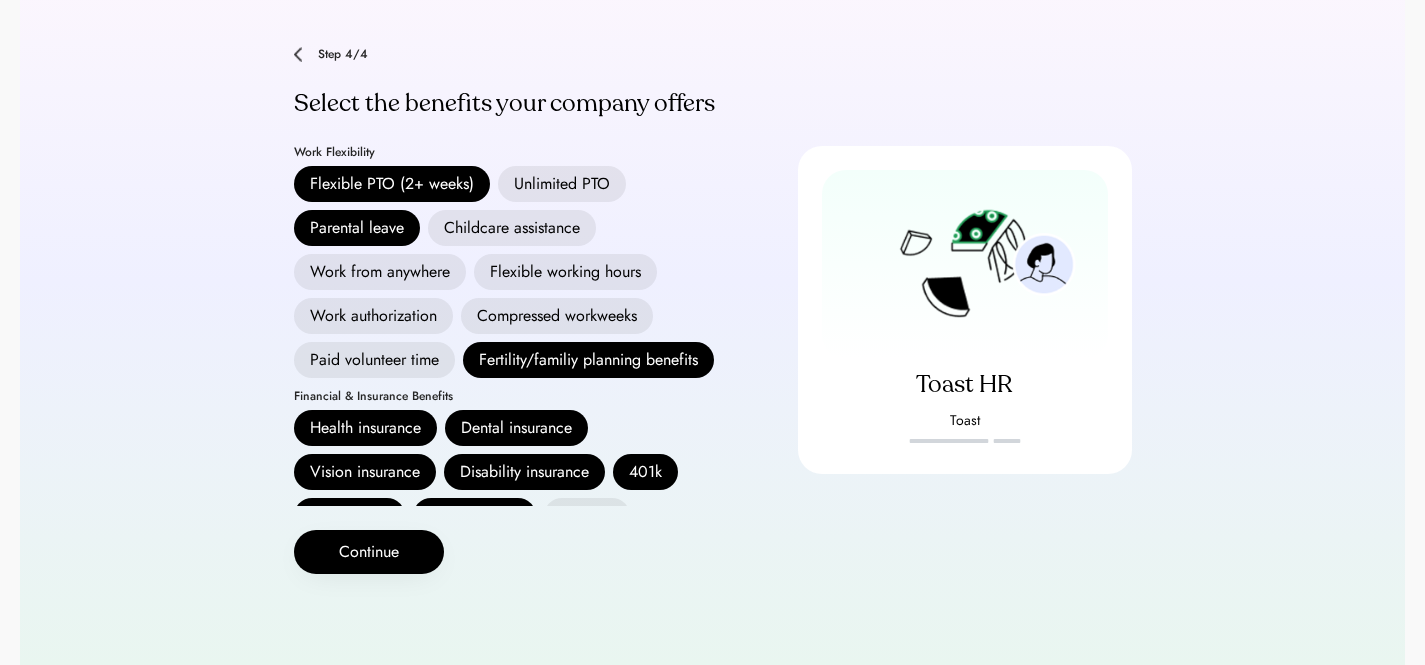 click on "Childcare assistance" at bounding box center (512, 228) 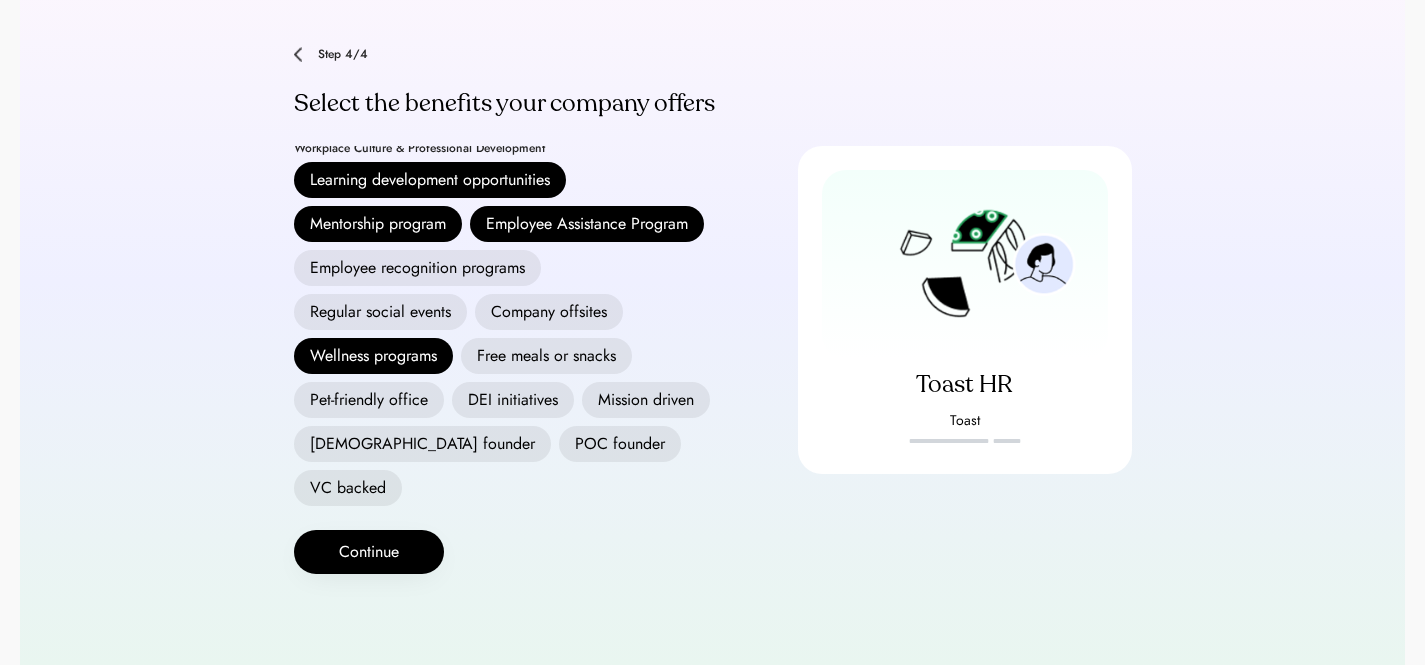 scroll, scrollTop: 668, scrollLeft: 0, axis: vertical 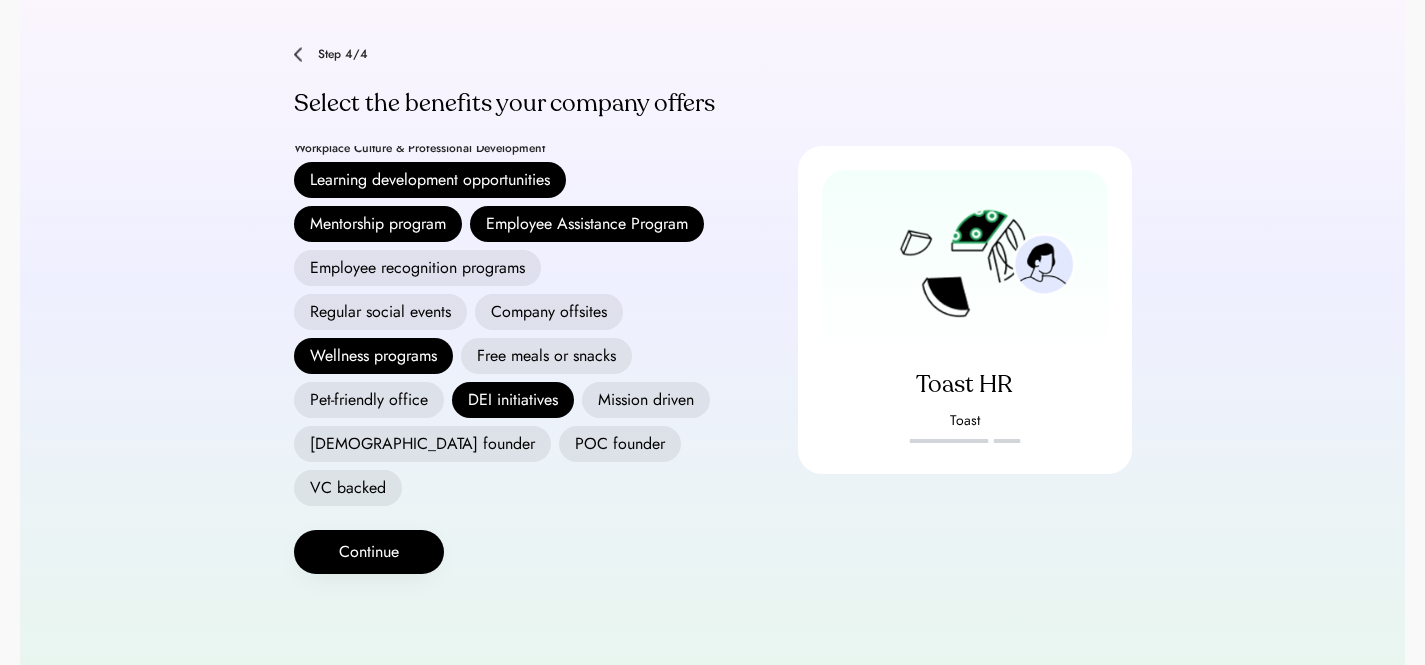 click on "Employee recognition programs" at bounding box center (417, 268) 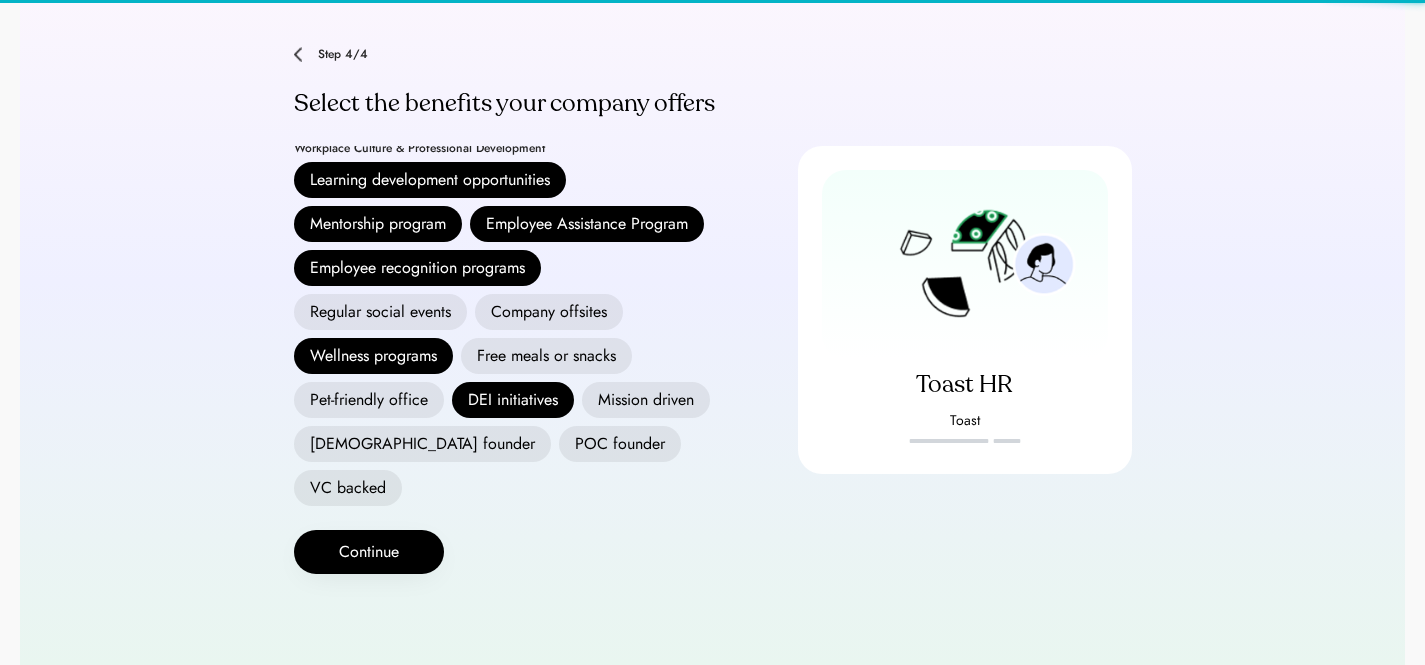 click on "Regular social events" at bounding box center [380, 312] 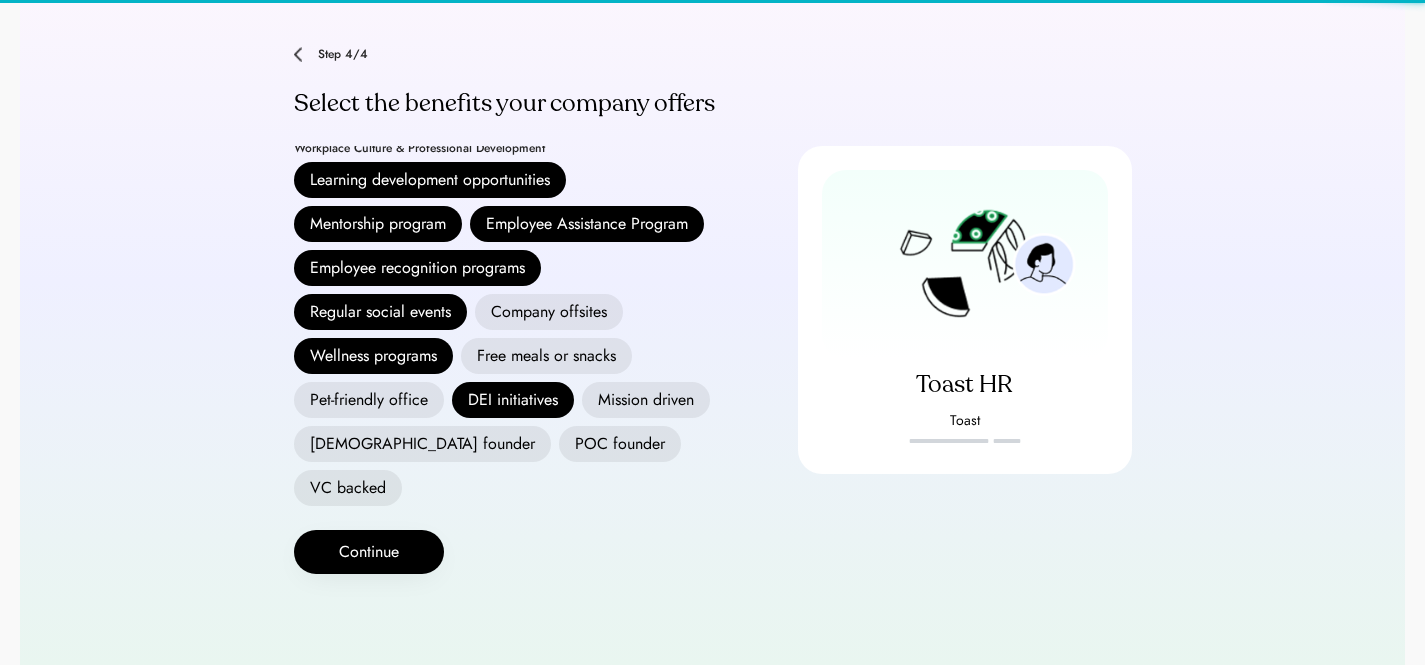 click on "Company offsites" at bounding box center (549, 312) 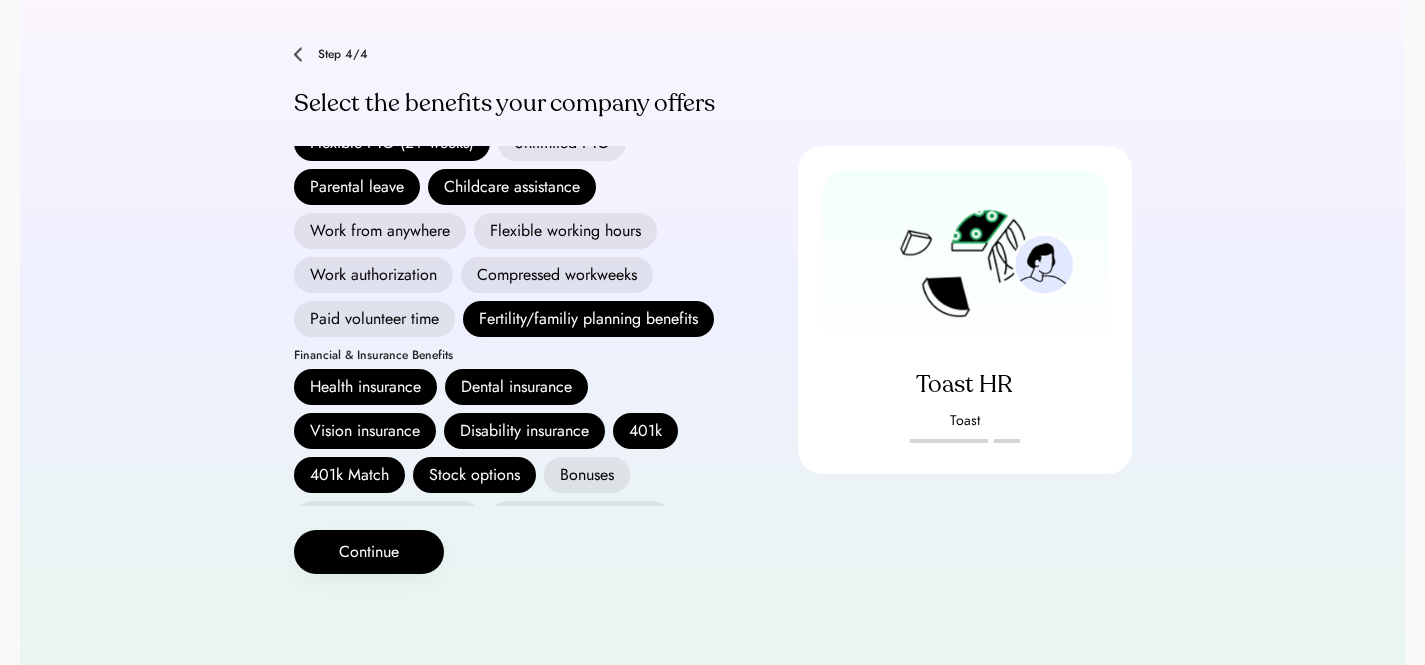 scroll, scrollTop: 0, scrollLeft: 0, axis: both 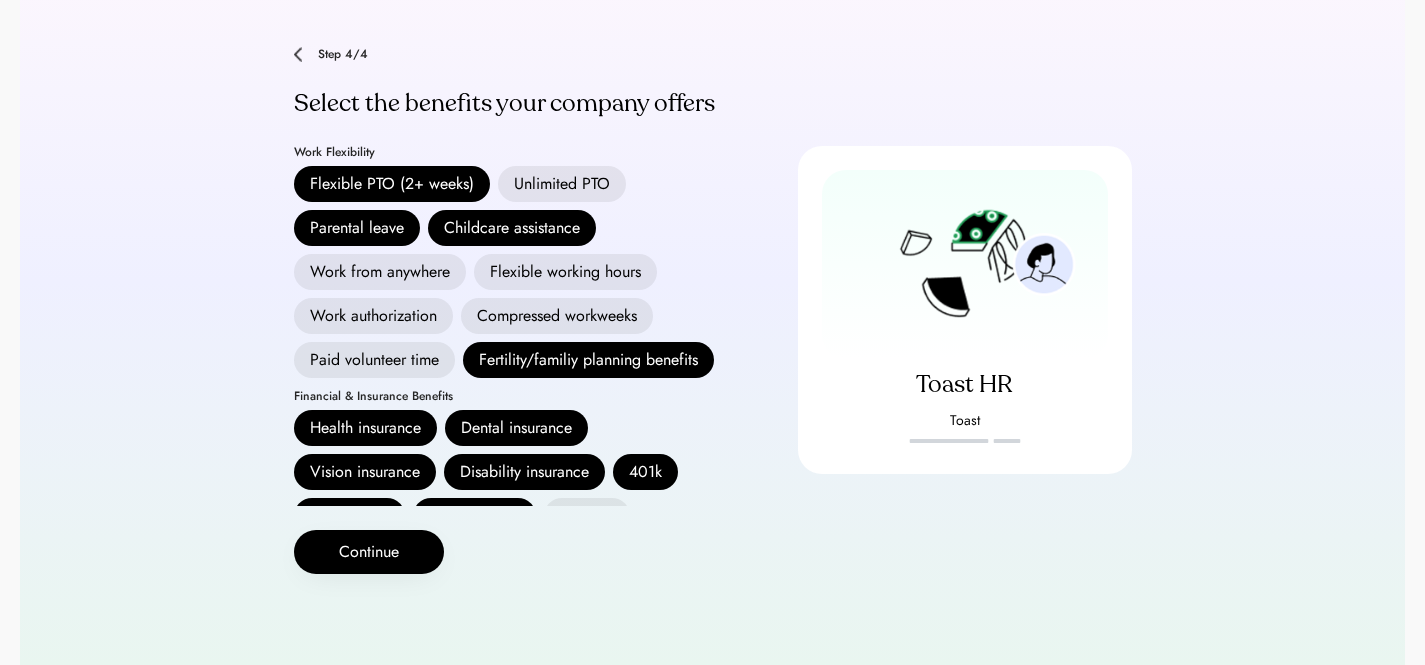 click on "Flexible working hours" at bounding box center (565, 272) 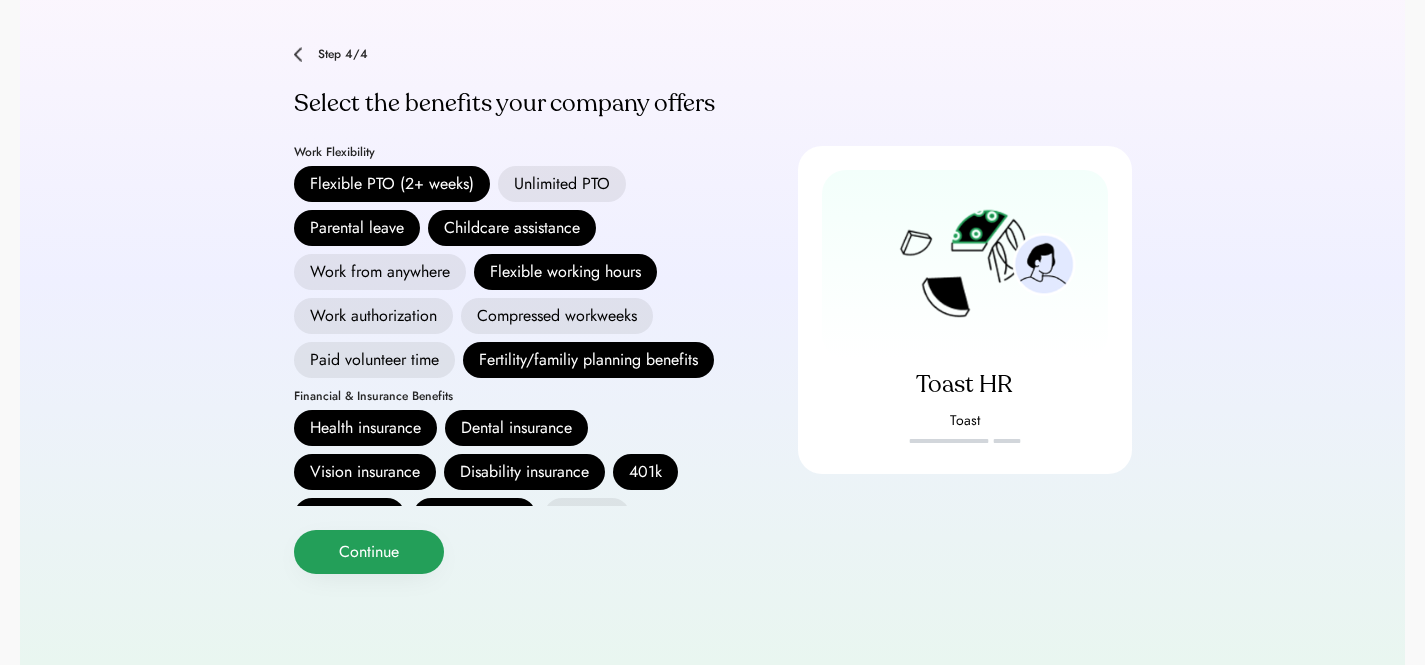 click on "Continue" at bounding box center (369, 552) 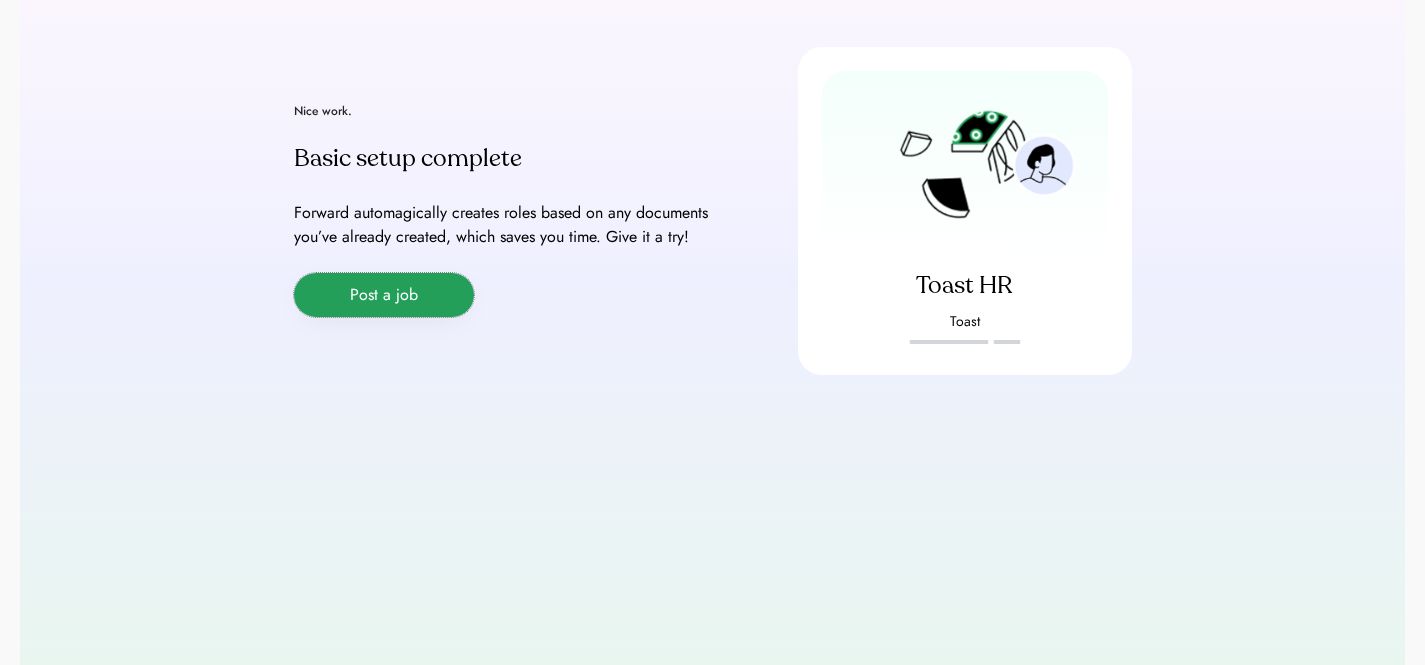 click on "Post a job" at bounding box center (384, 295) 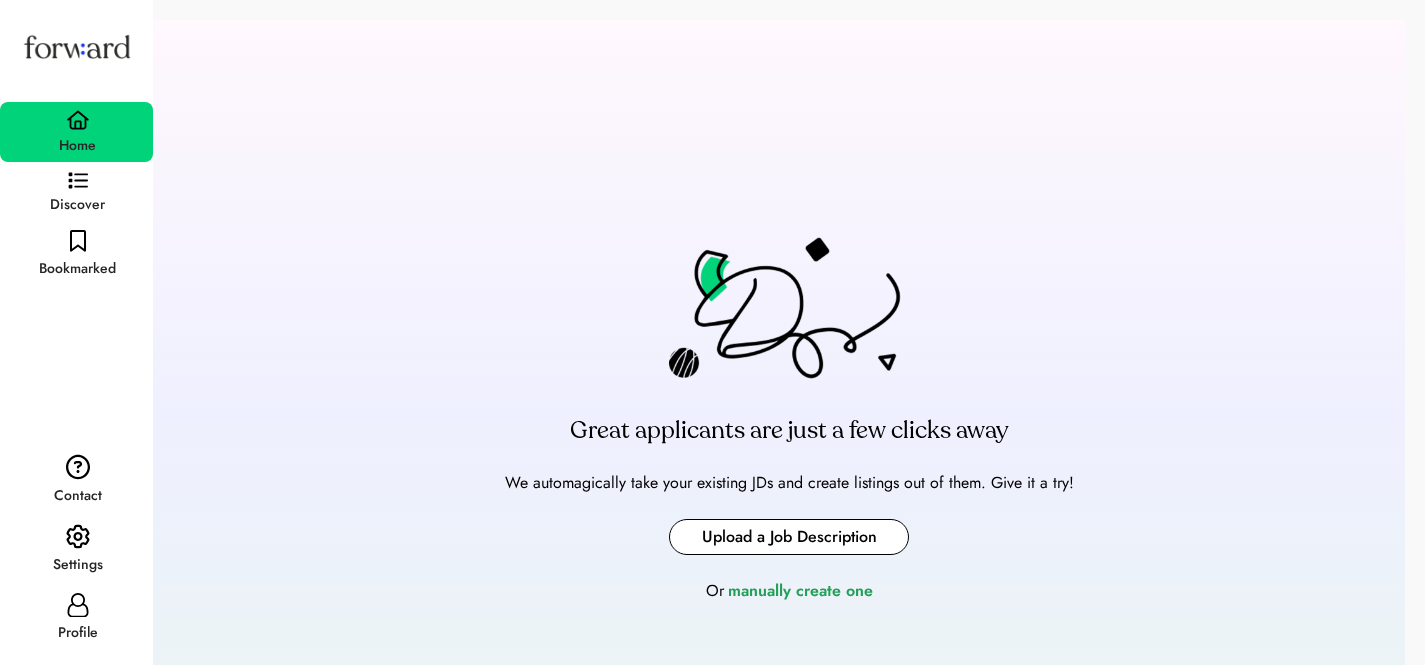 scroll, scrollTop: 0, scrollLeft: 0, axis: both 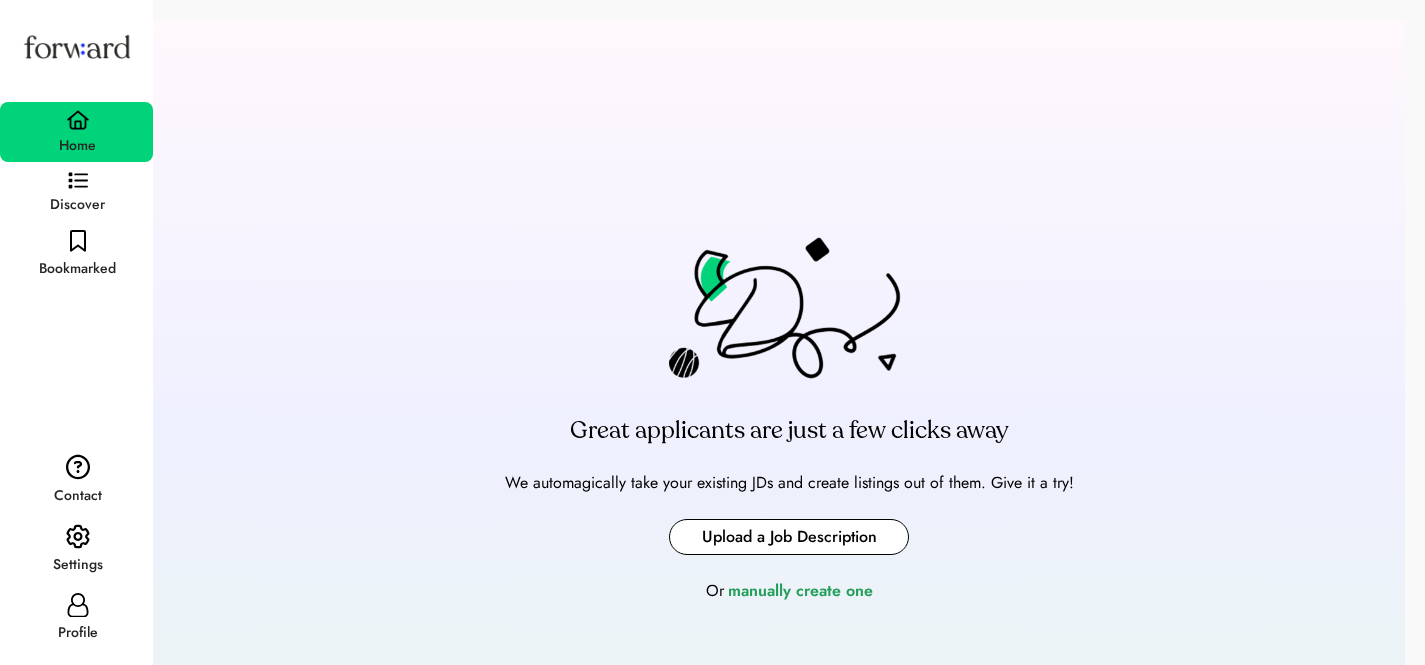 click at bounding box center [789, 537] 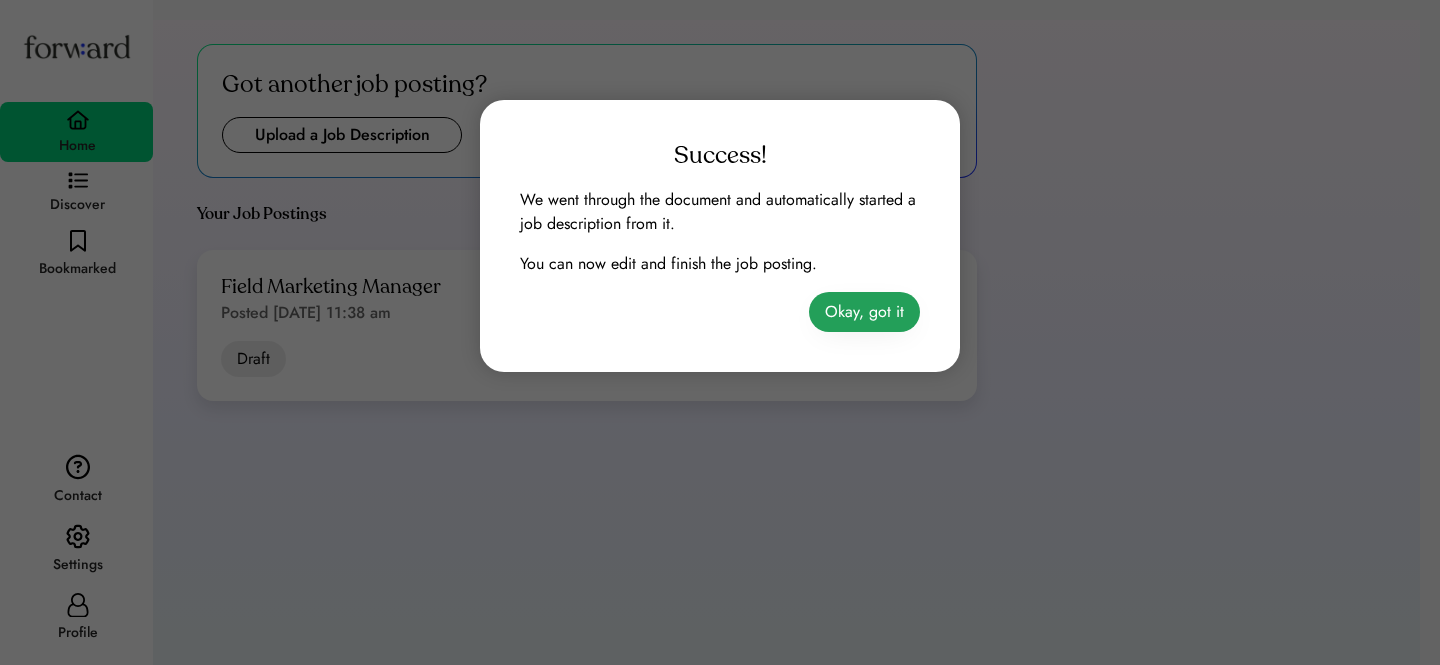 click on "Okay, got it" at bounding box center [864, 312] 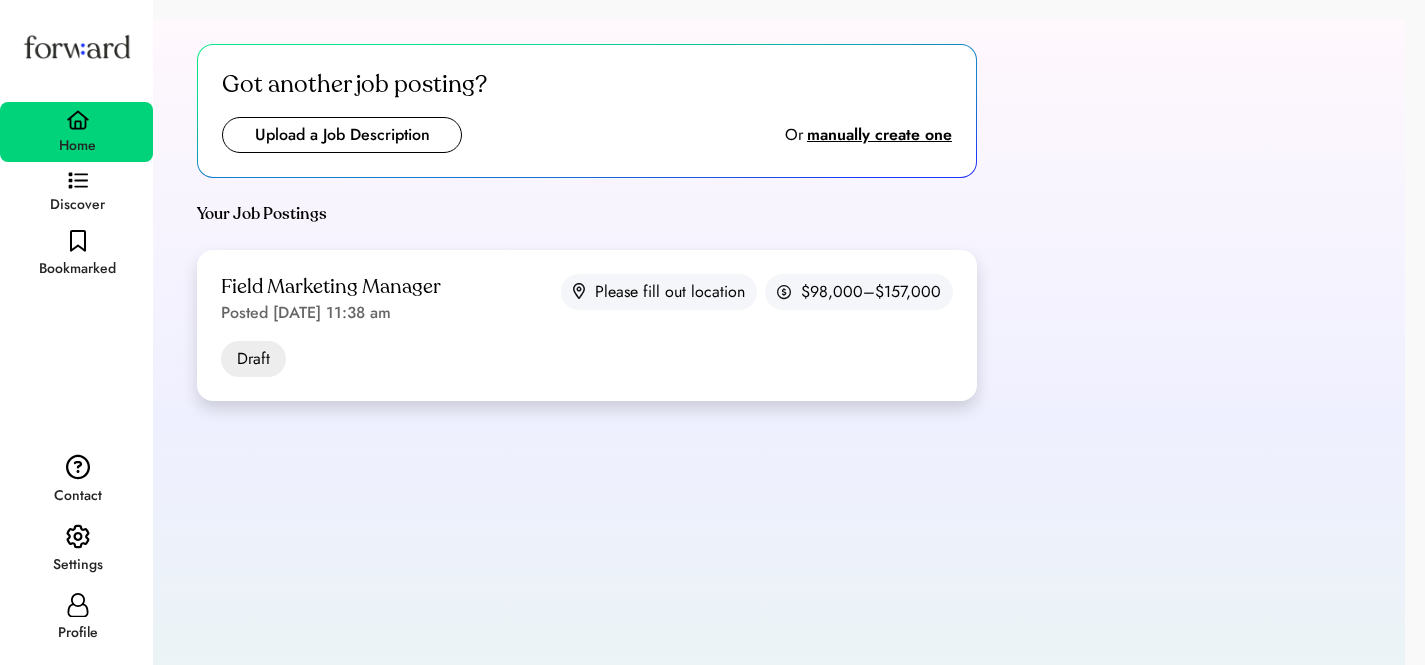 click on "Field Marketing Manager Posted Jul 7, 2025 11:38 am Please fill out location $98,000–$157,000" at bounding box center [587, 299] 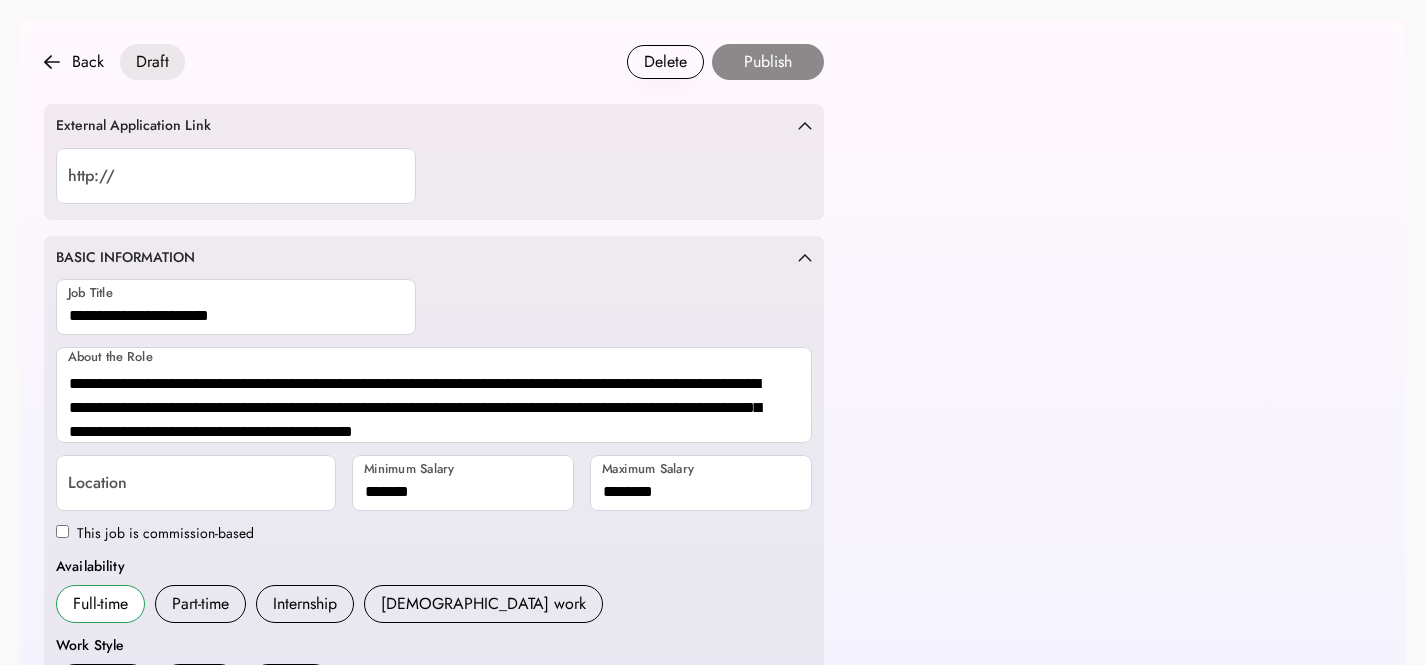 scroll, scrollTop: 0, scrollLeft: 0, axis: both 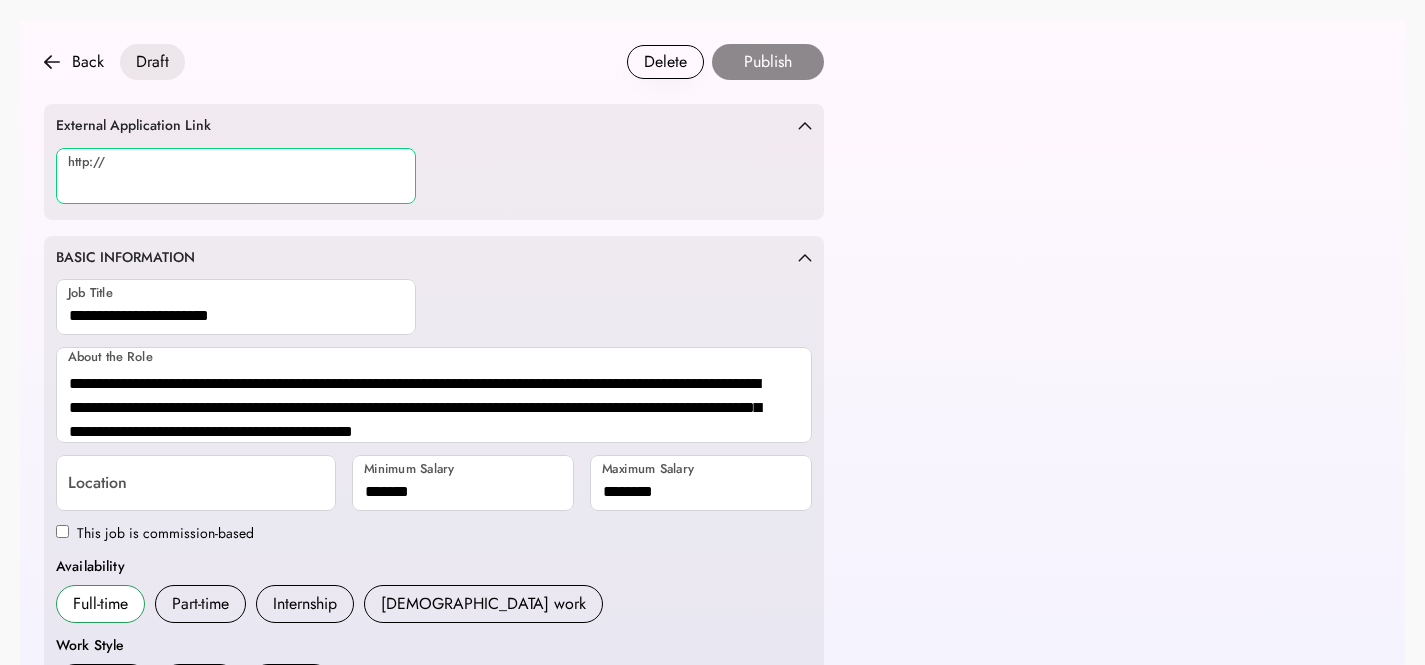 click at bounding box center (236, 176) 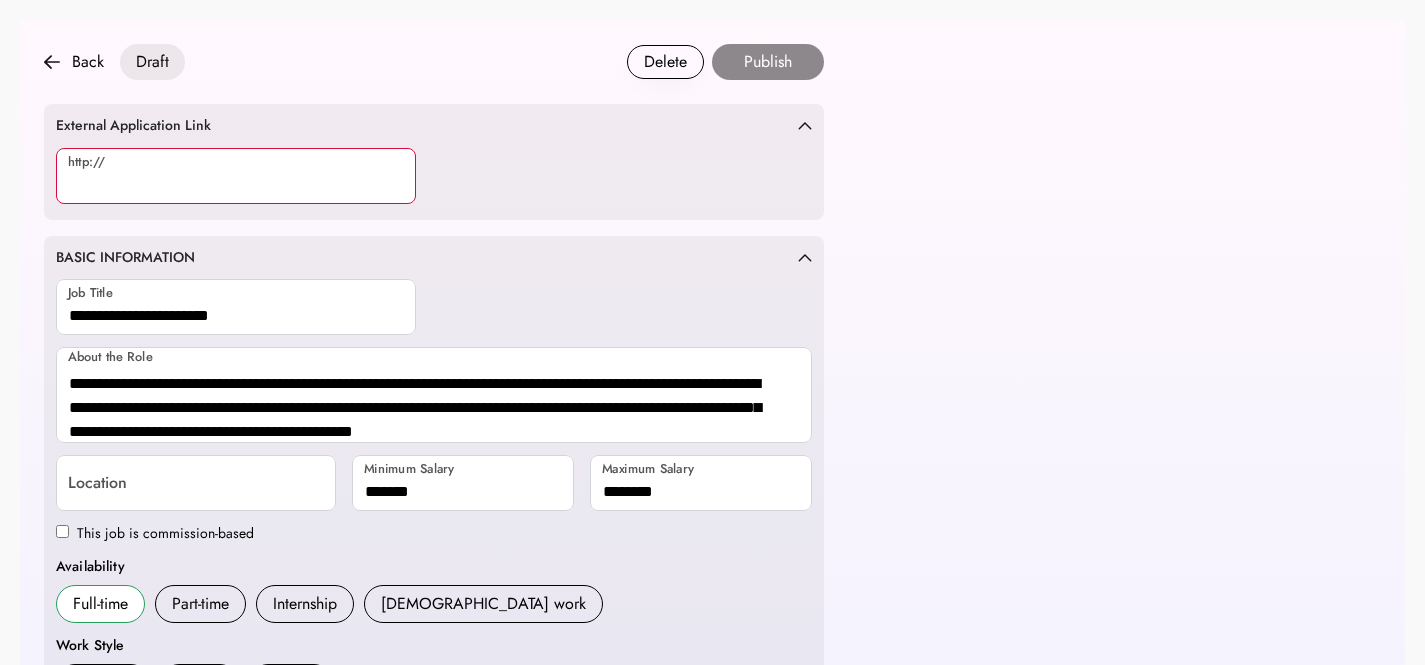 paste on "**********" 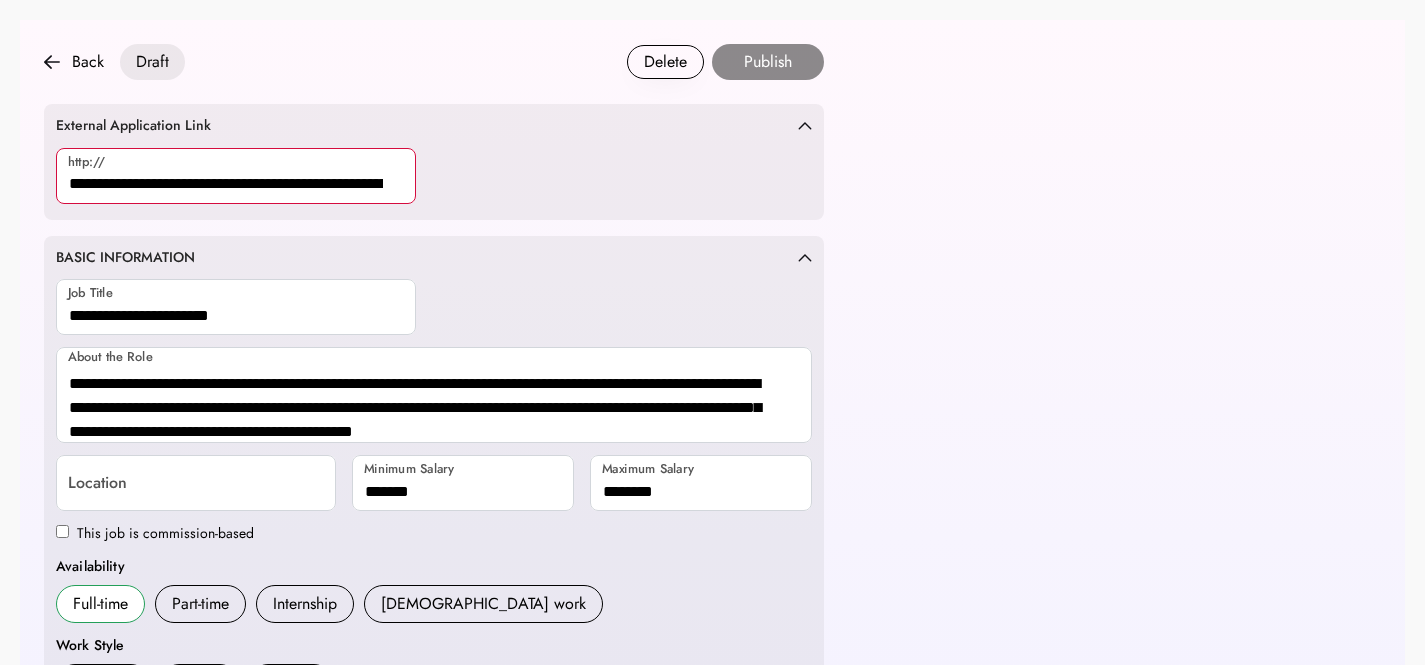 scroll, scrollTop: 0, scrollLeft: 216, axis: horizontal 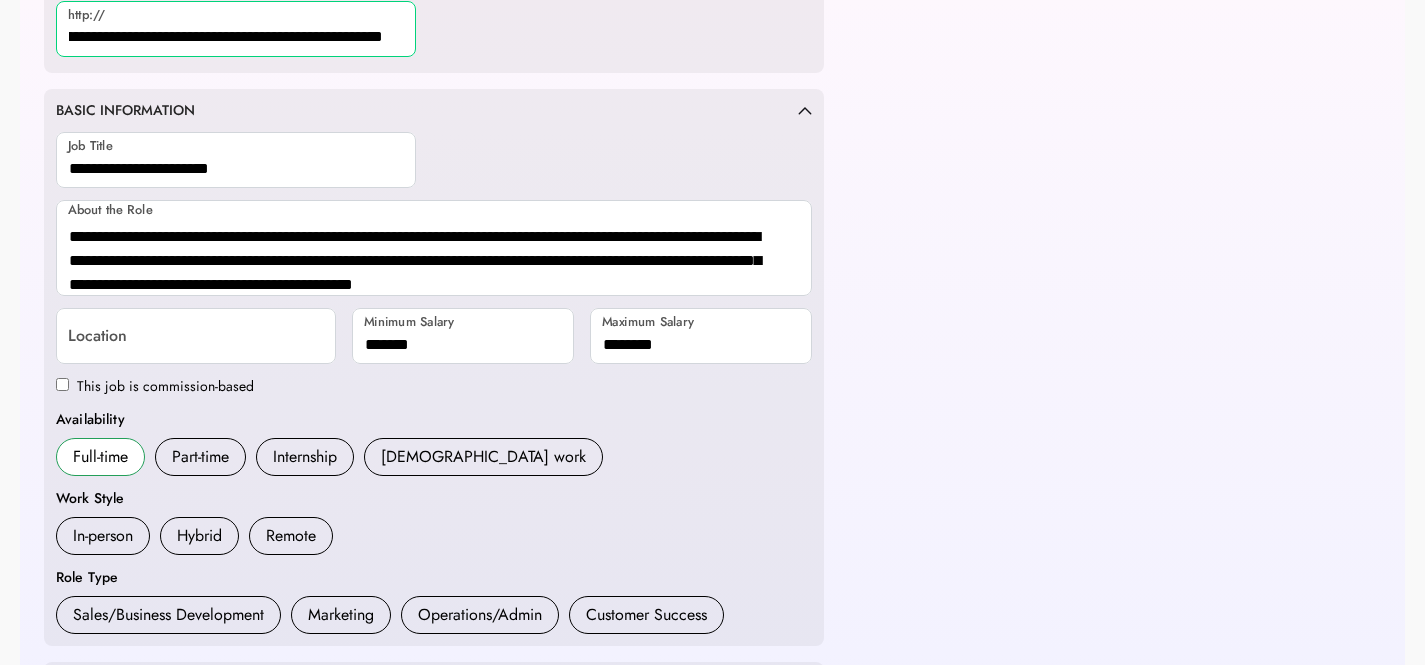 type on "**********" 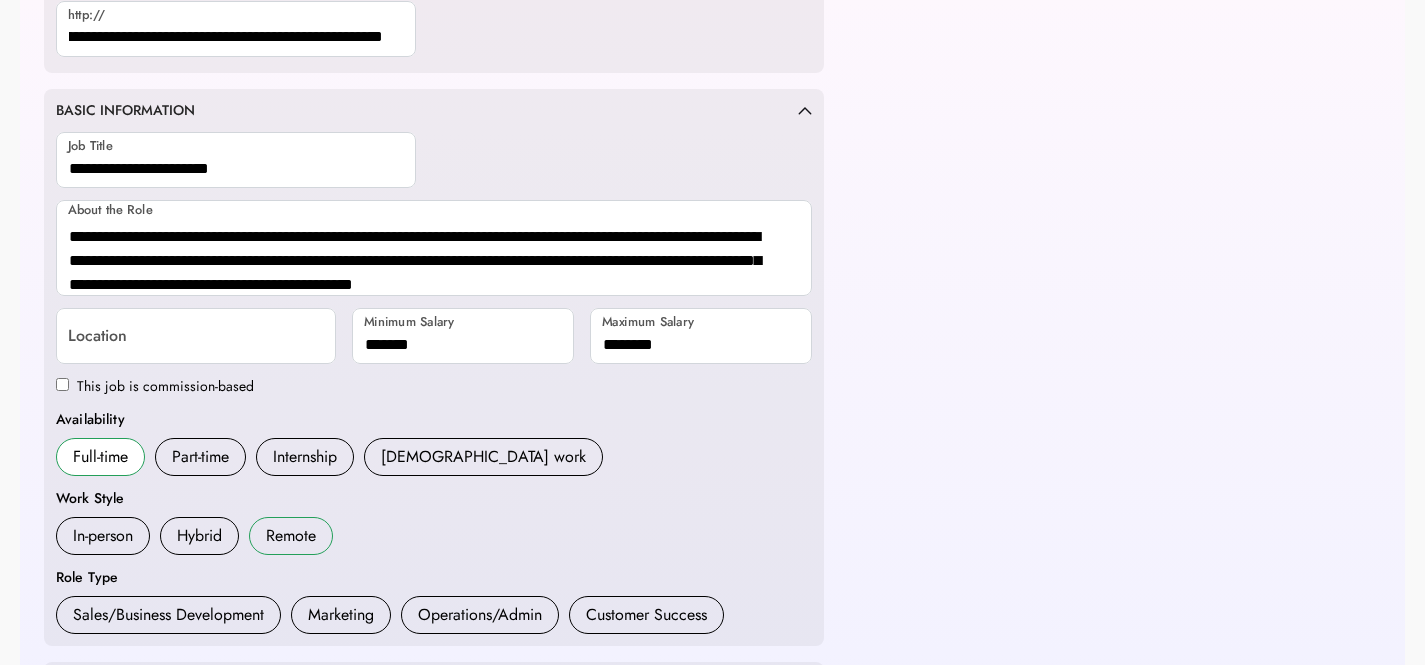 click on "Remote" at bounding box center [291, 536] 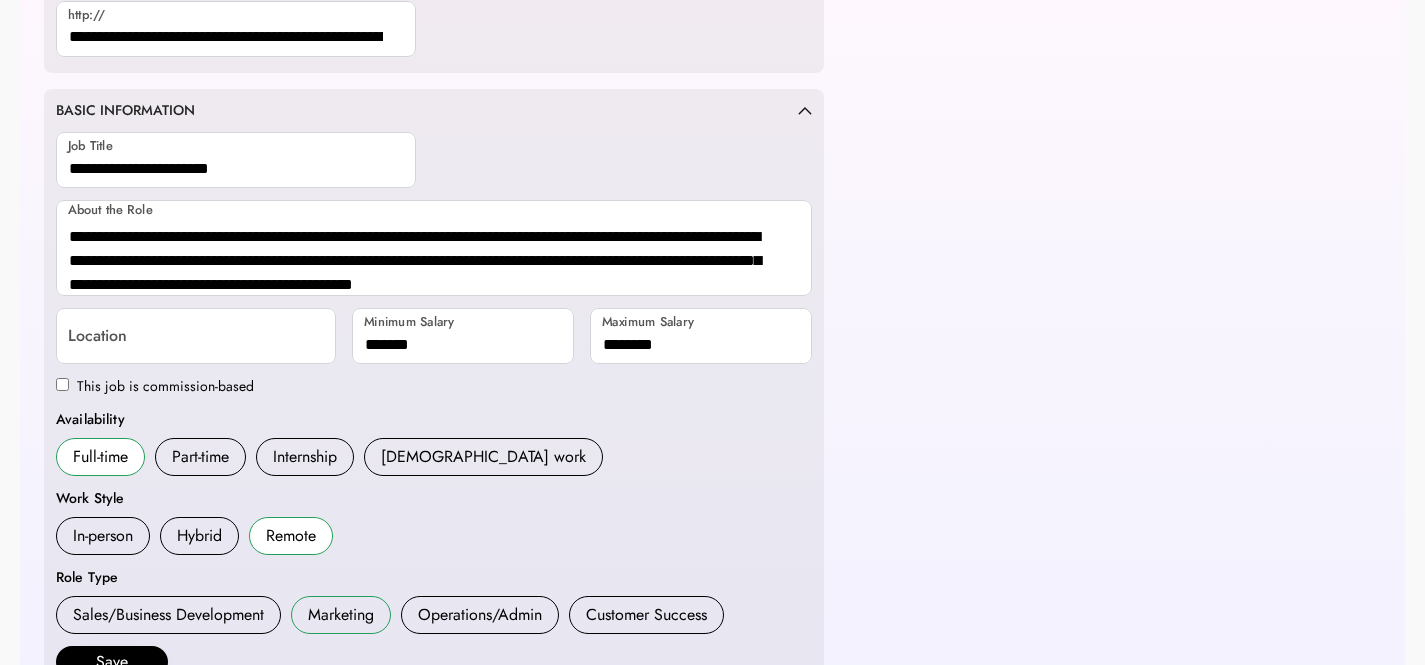 click on "Marketing" at bounding box center [341, 615] 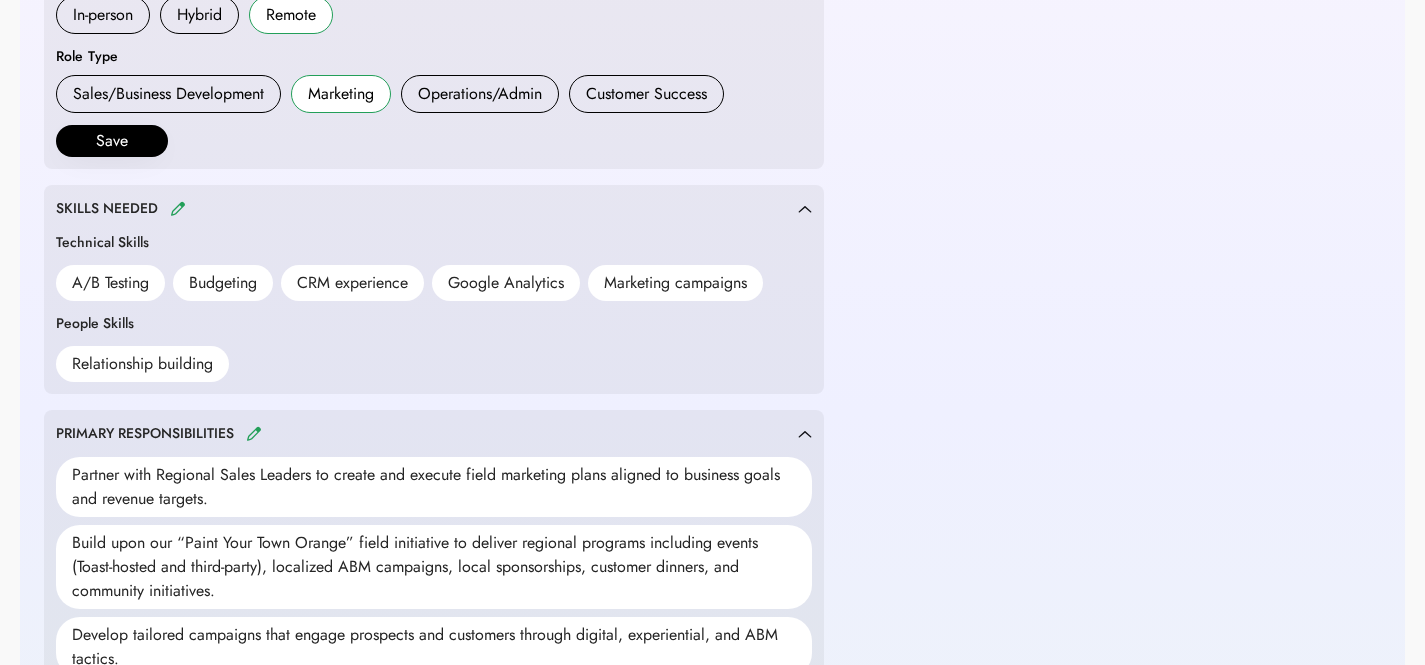 scroll, scrollTop: 623, scrollLeft: 0, axis: vertical 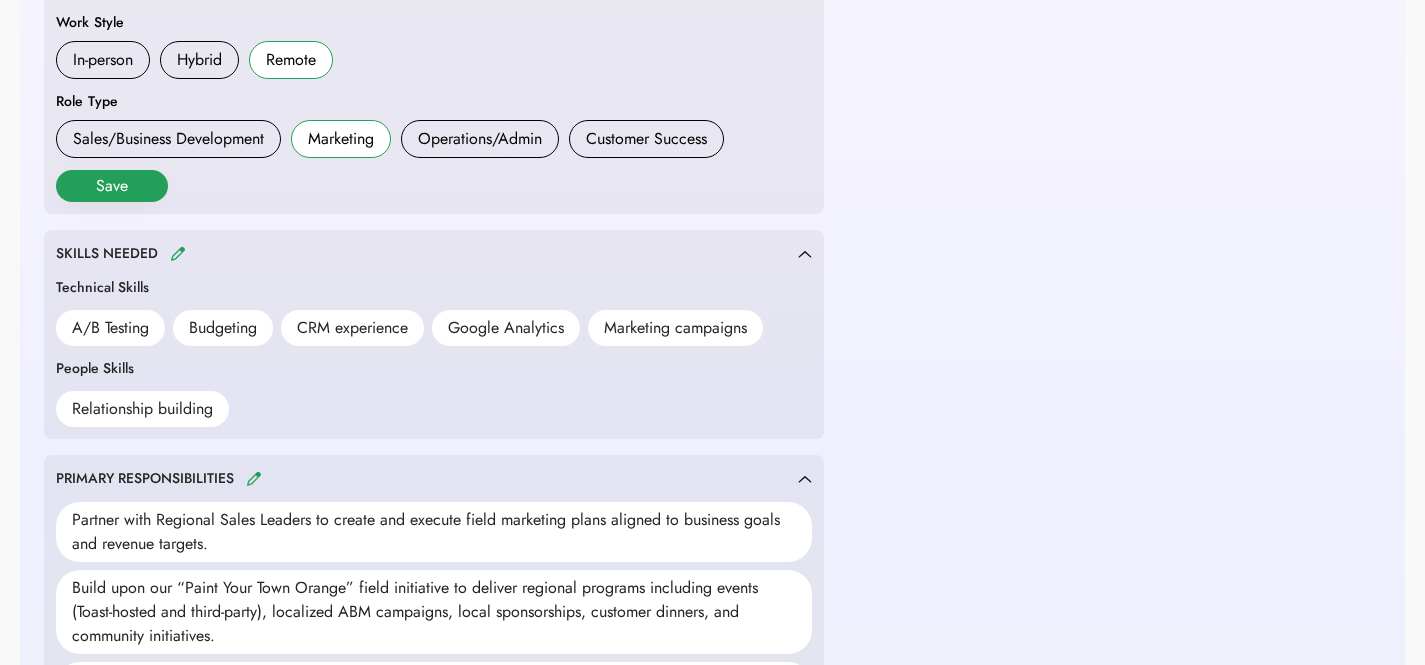click on "Save" at bounding box center [112, 186] 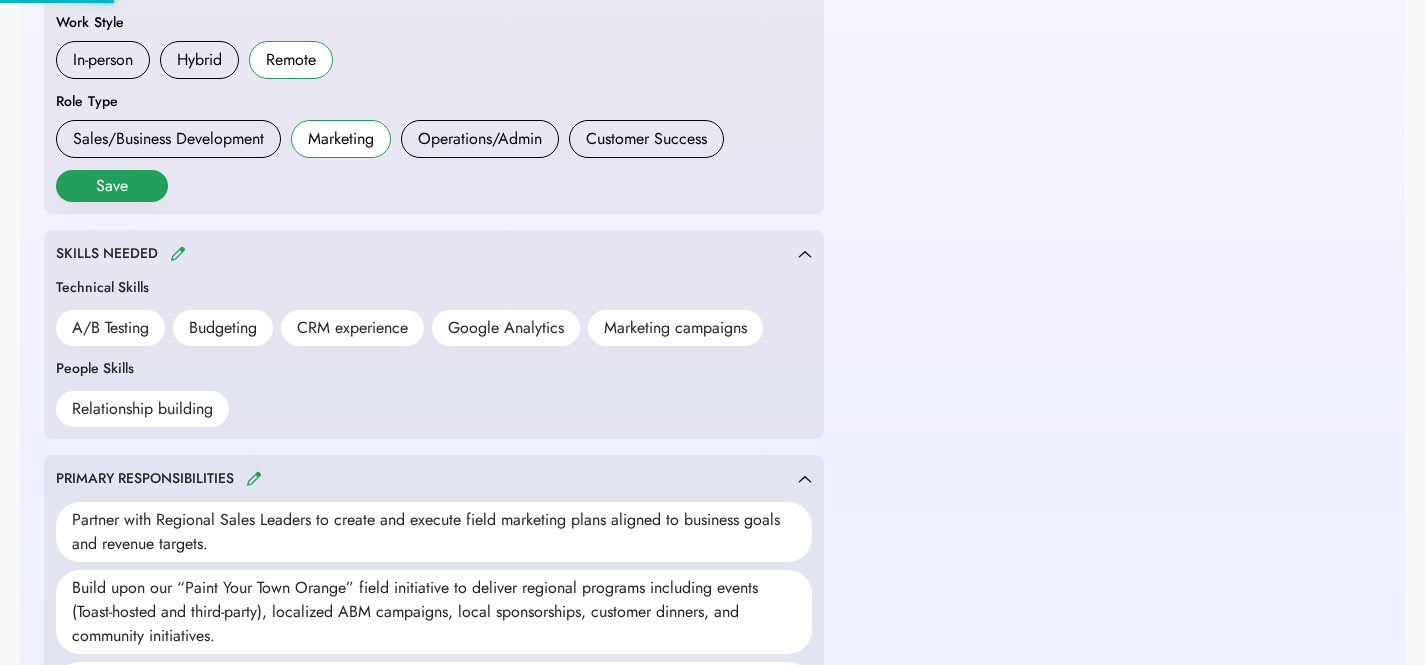 scroll, scrollTop: 624, scrollLeft: 0, axis: vertical 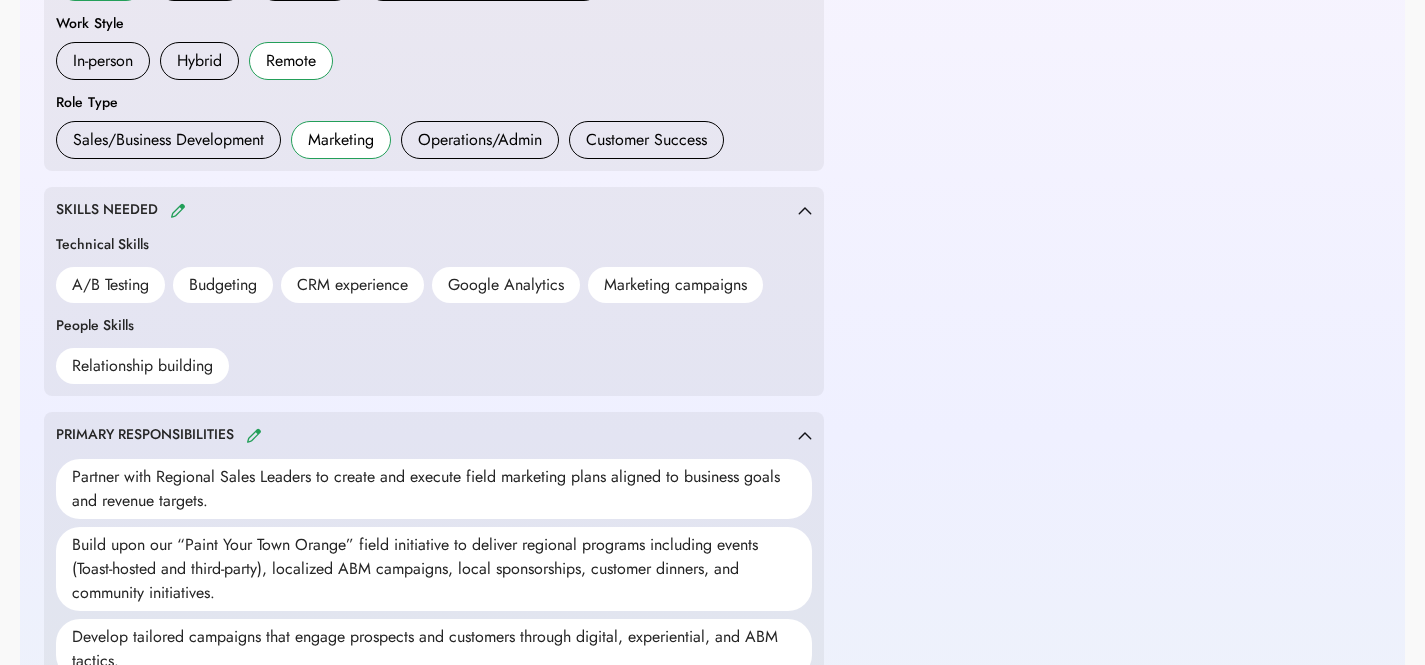 click on "SKILLS NEEDED Technical Skills A/B Testing Budgeting CRM experience Google Analytics Marketing campaigns People Skills Relationship building" at bounding box center (434, 291) 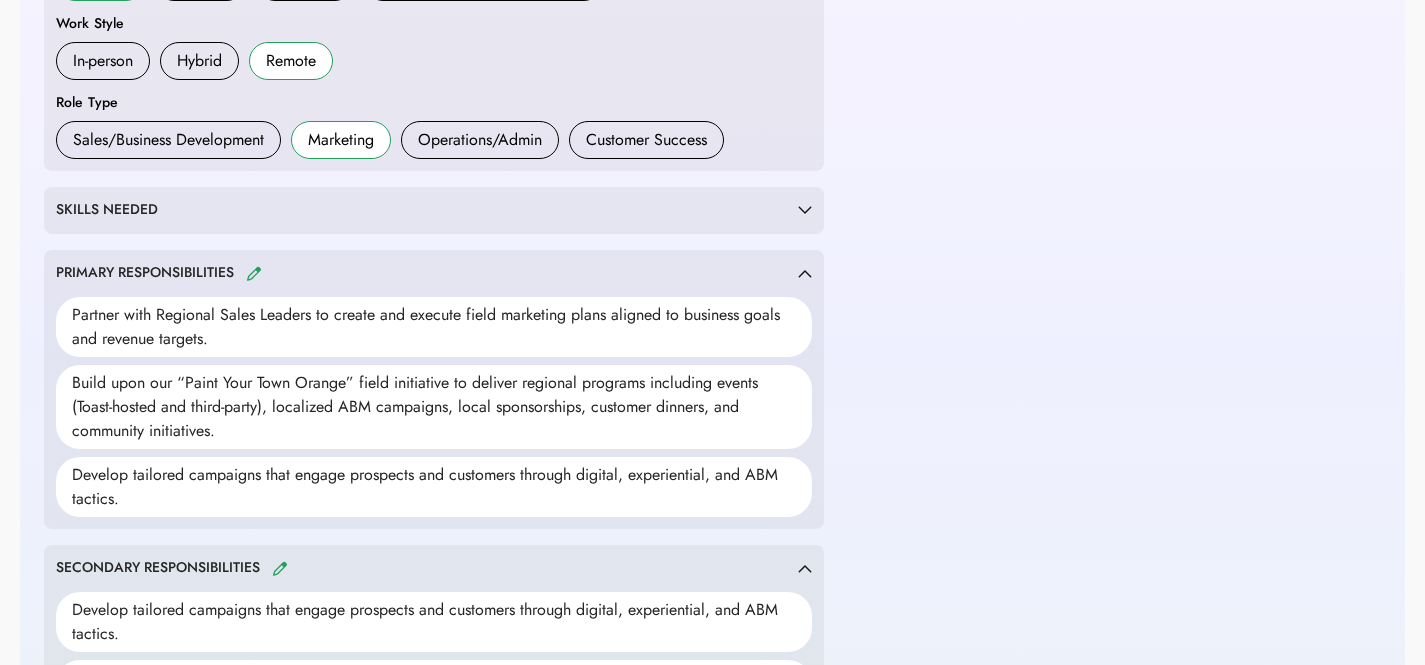 click on "SKILLS NEEDED" at bounding box center [434, 210] 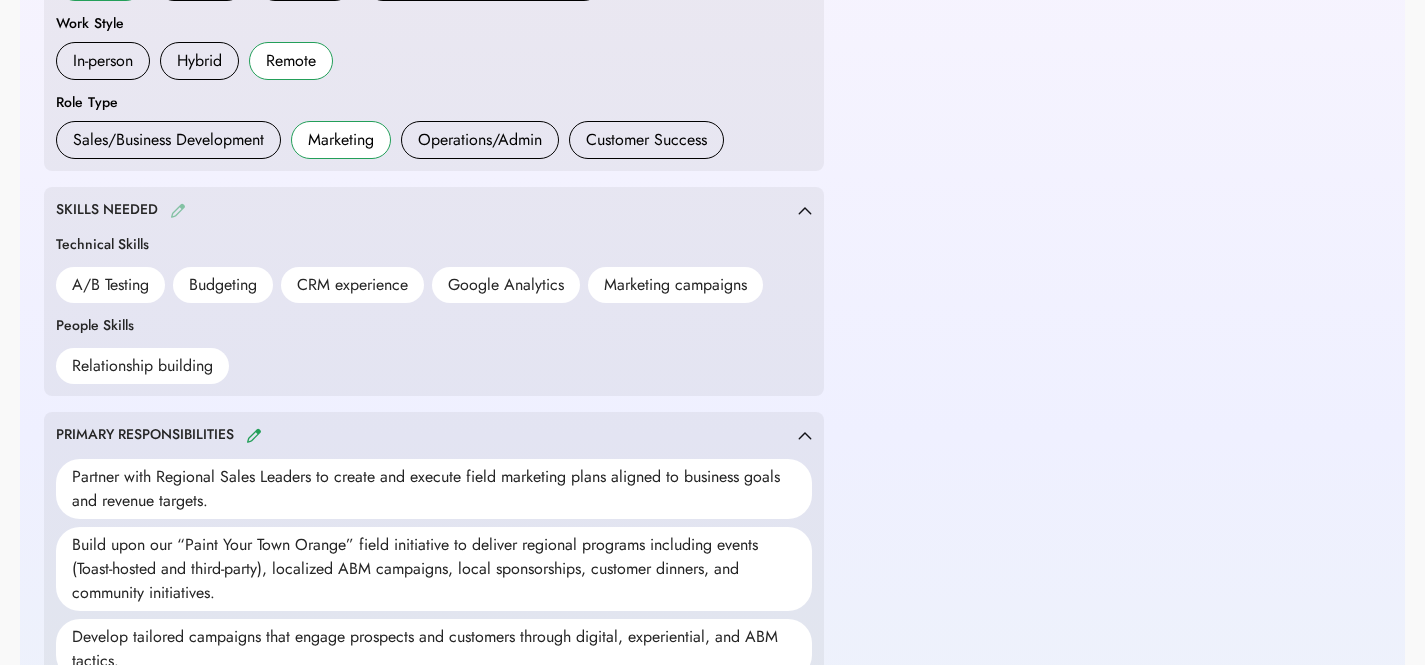 click at bounding box center [178, 210] 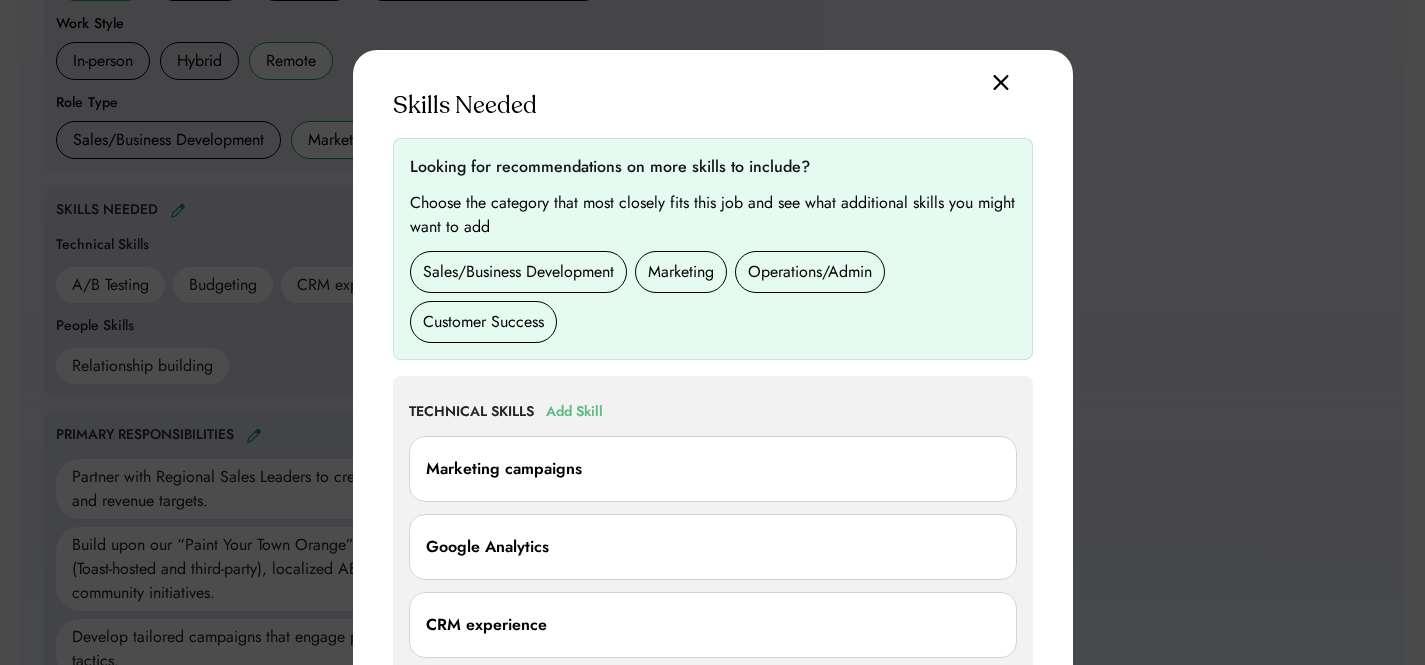 click on "Add Skill" at bounding box center [574, 412] 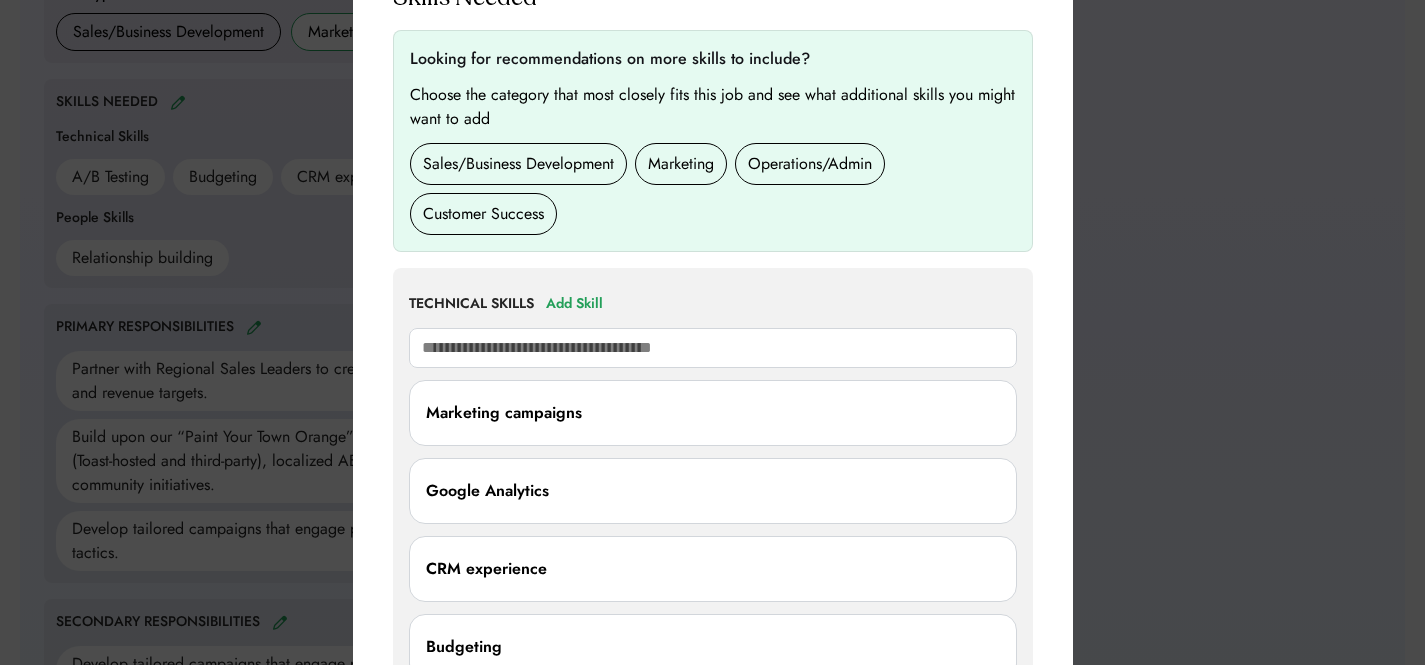scroll, scrollTop: 971, scrollLeft: 0, axis: vertical 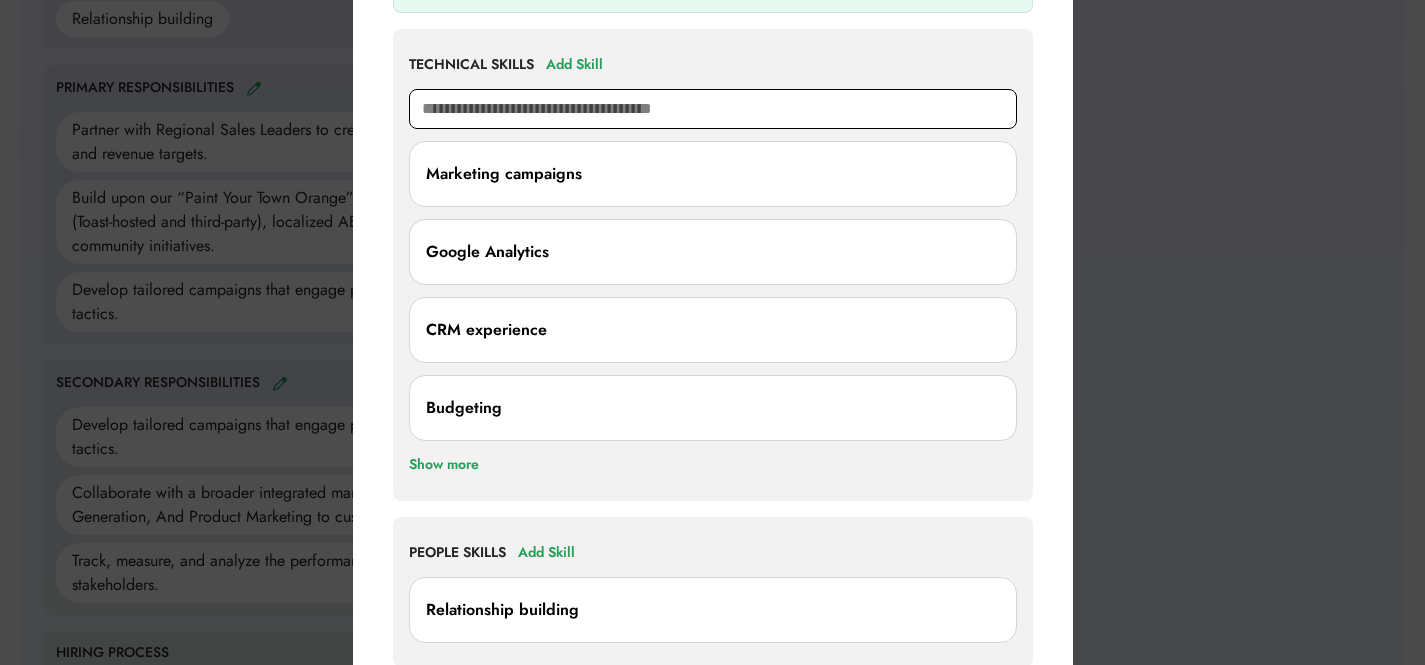 click at bounding box center [713, 109] 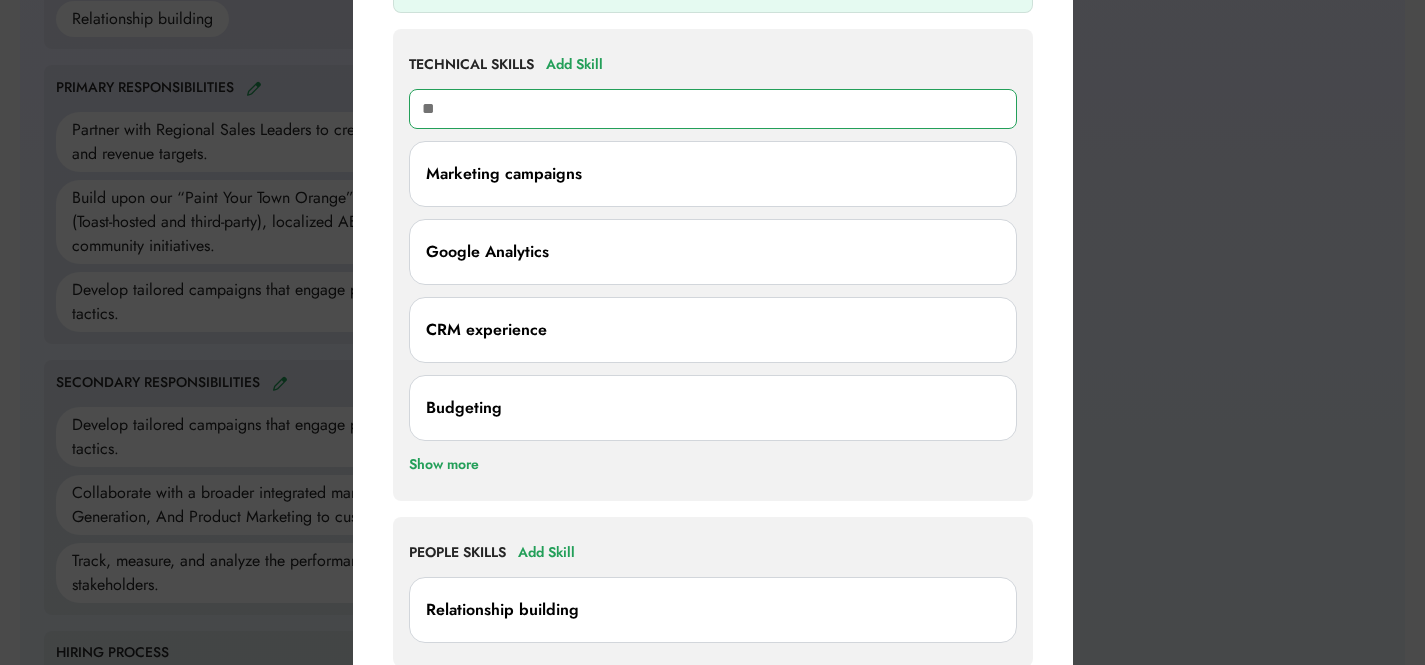 type on "***" 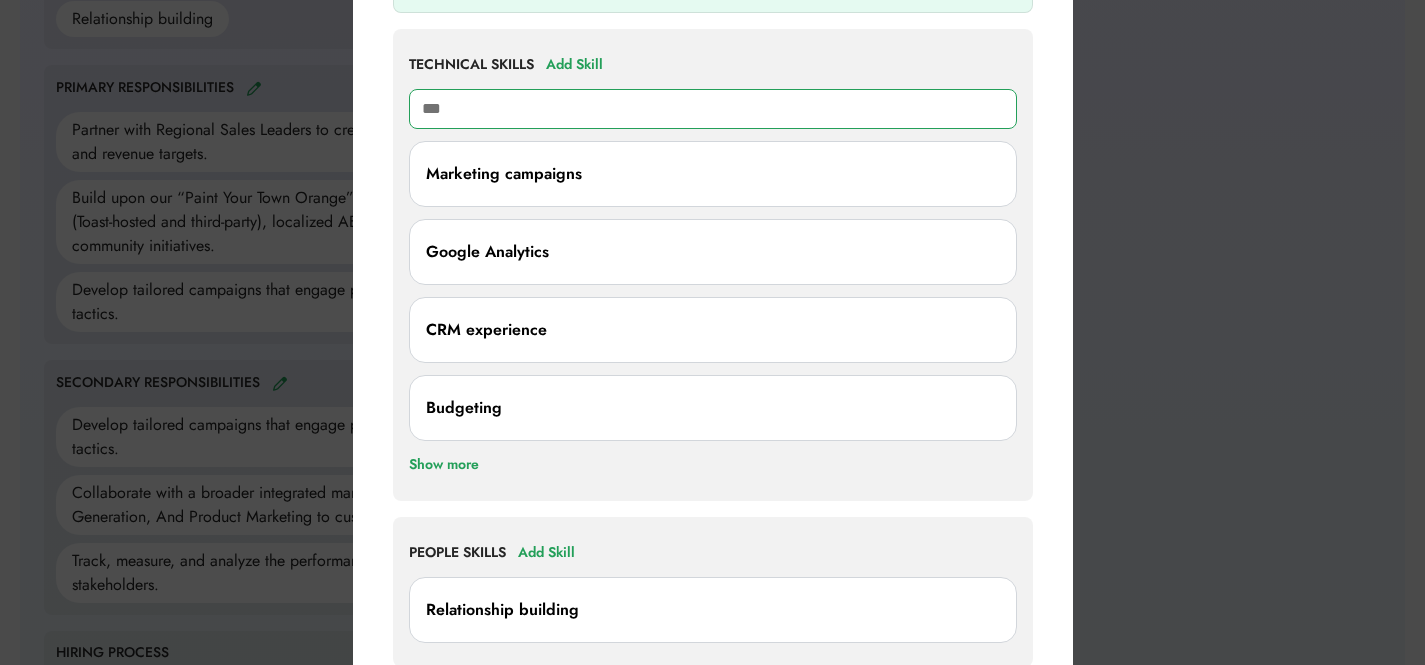 type on "*********" 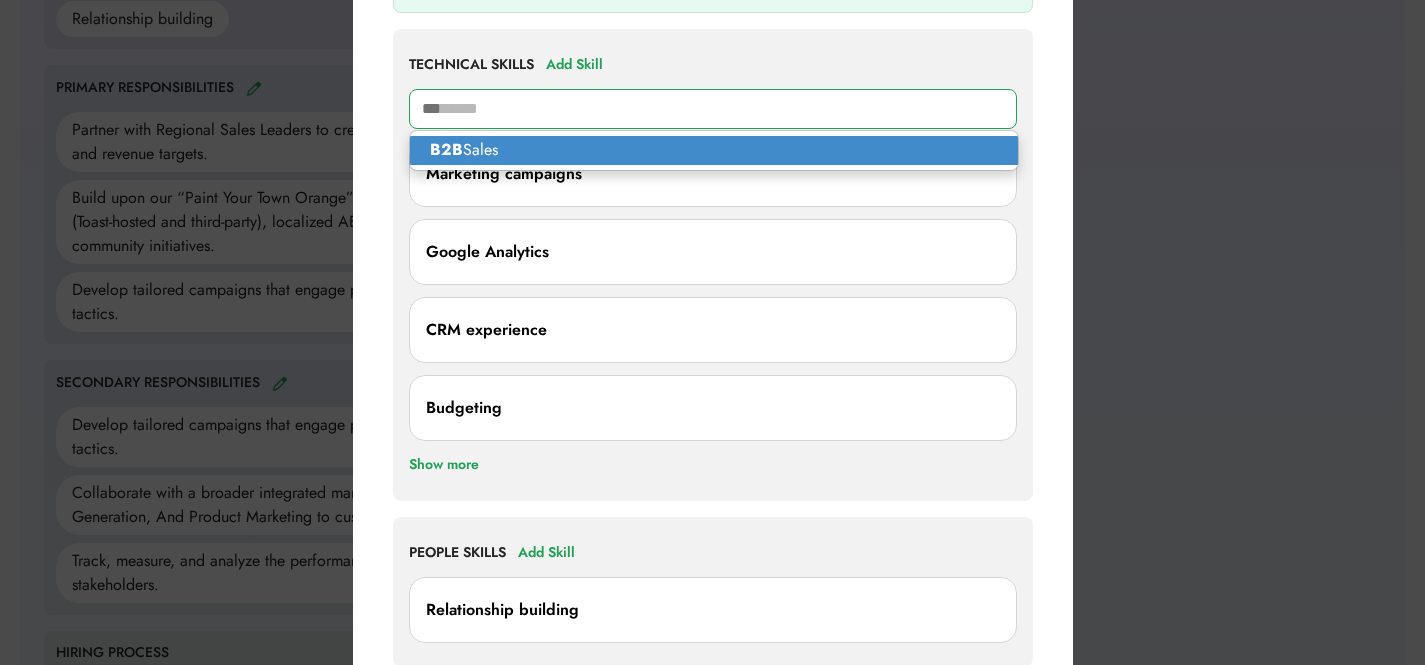click on "B2B  Sales" at bounding box center (714, 150) 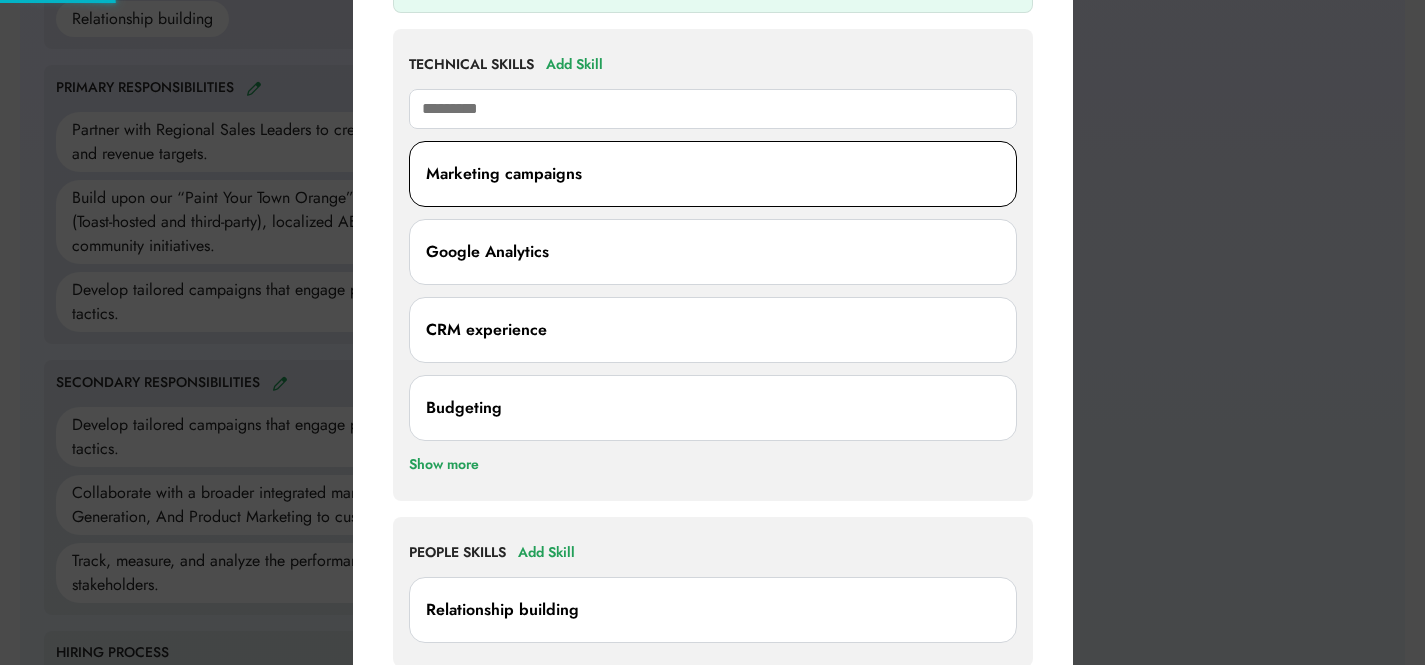 scroll, scrollTop: 1015, scrollLeft: 0, axis: vertical 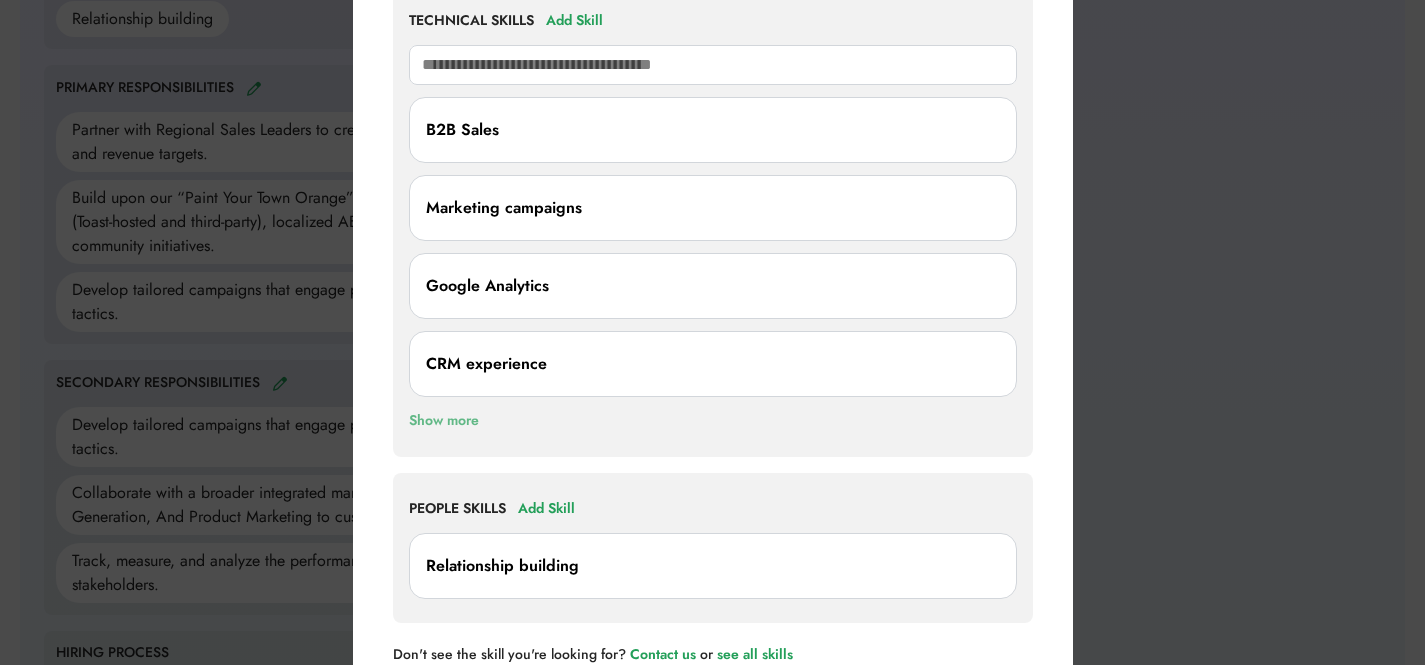 click on "Show more" at bounding box center [444, 421] 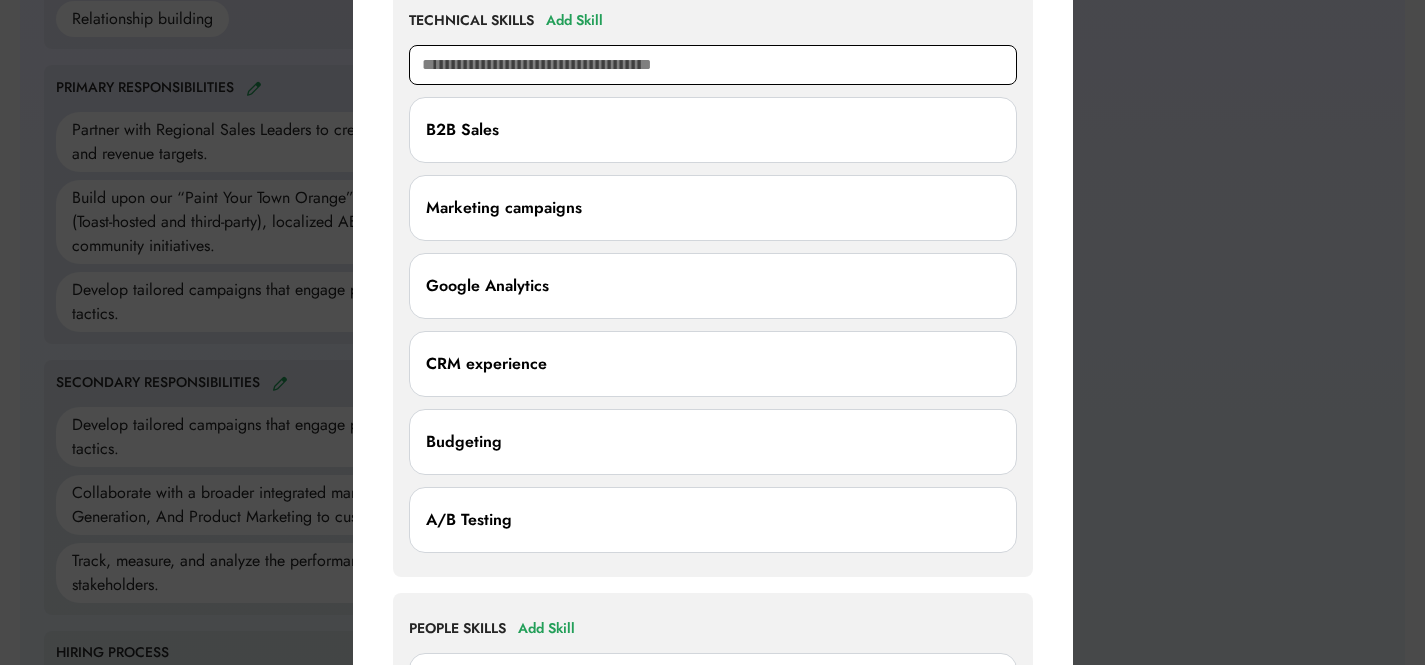 click at bounding box center (713, 65) 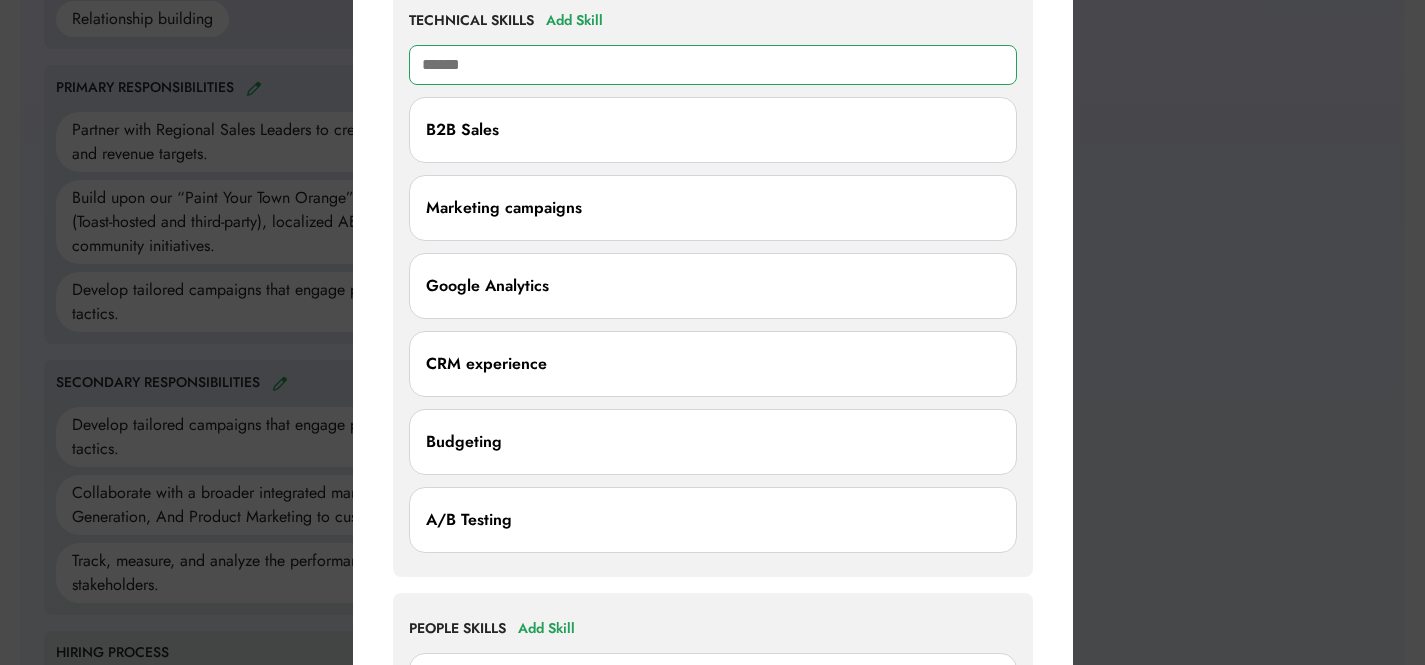 click on "******" at bounding box center (713, 65) 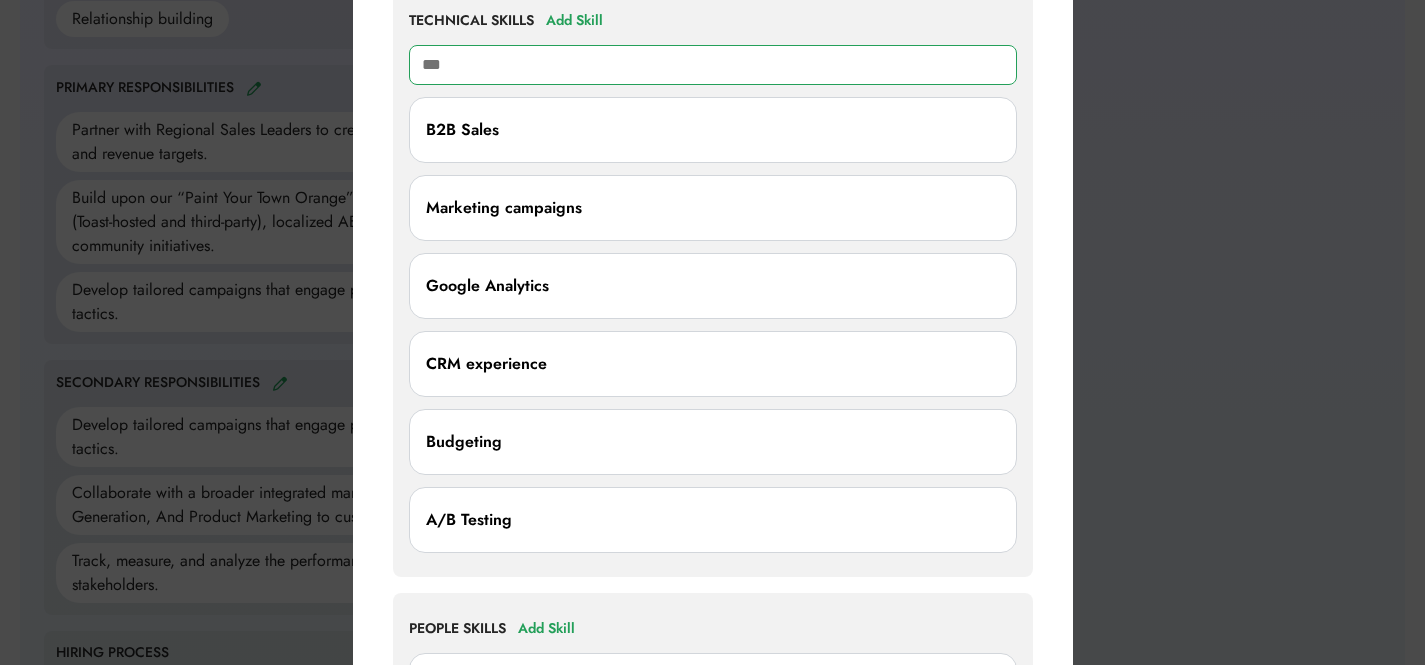 type on "****" 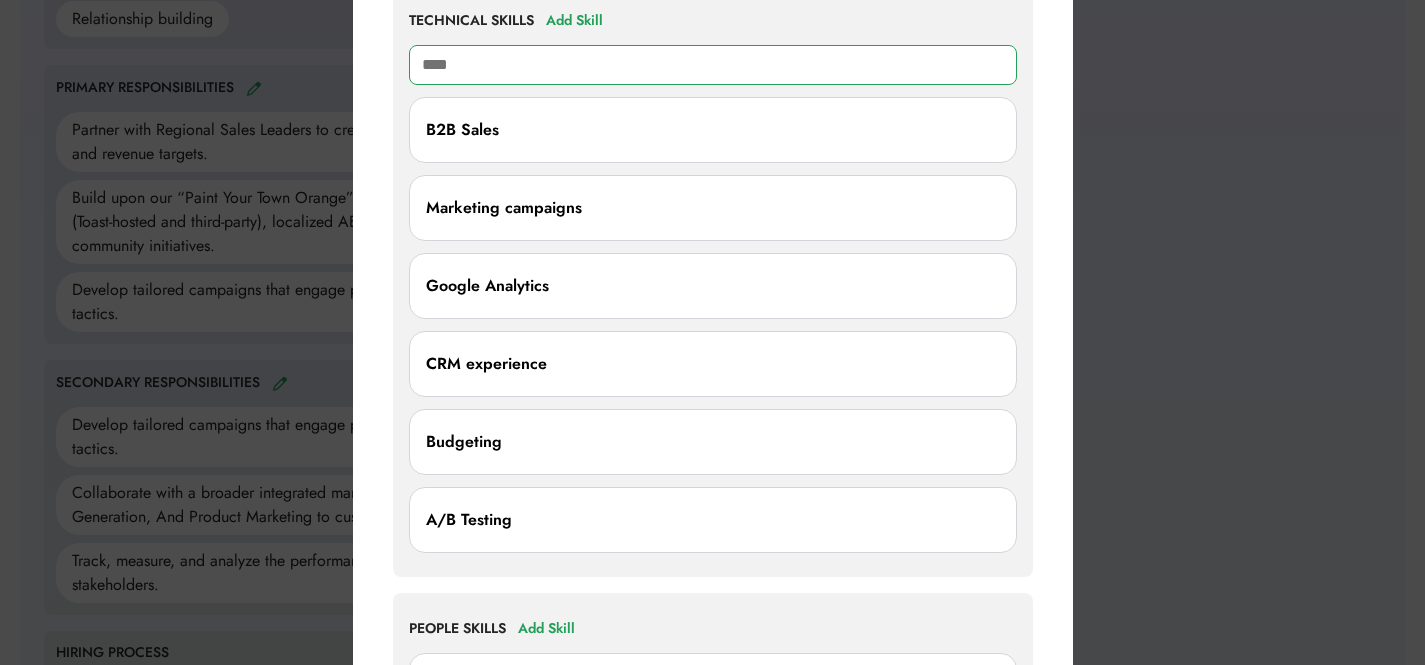 type on "**********" 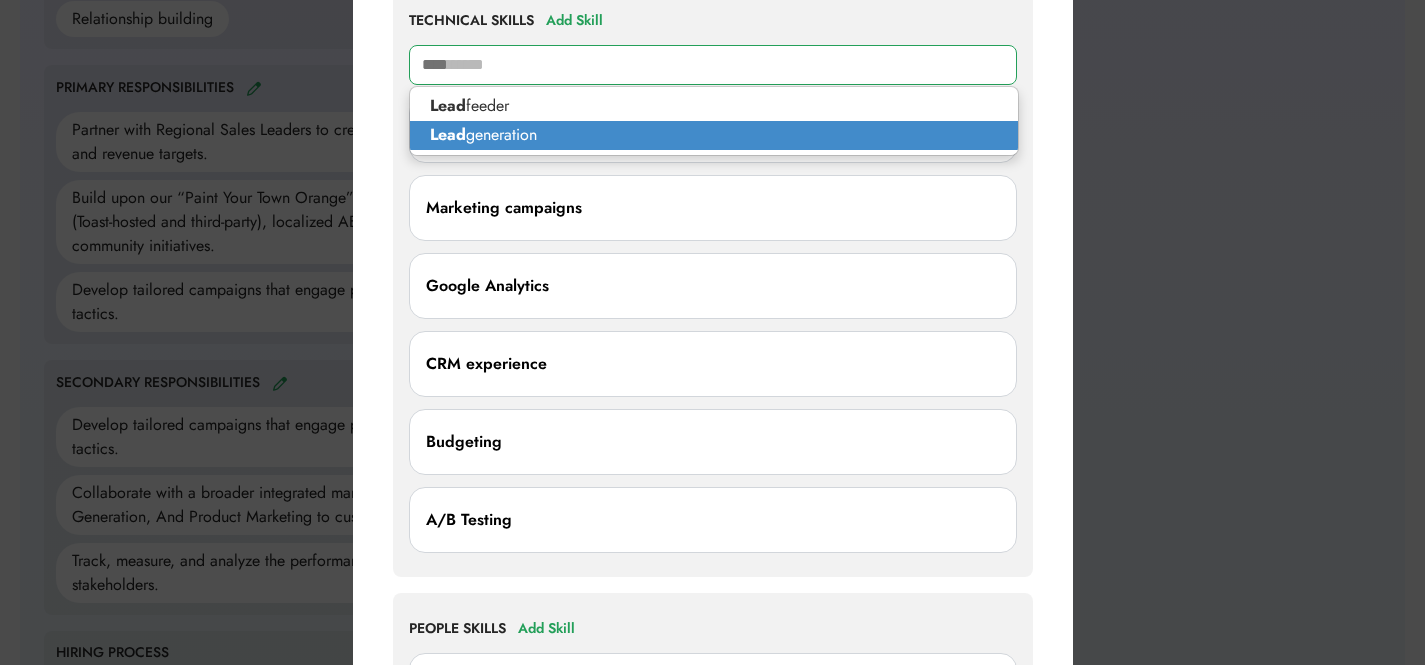 click on "Lead  generation" at bounding box center (714, 135) 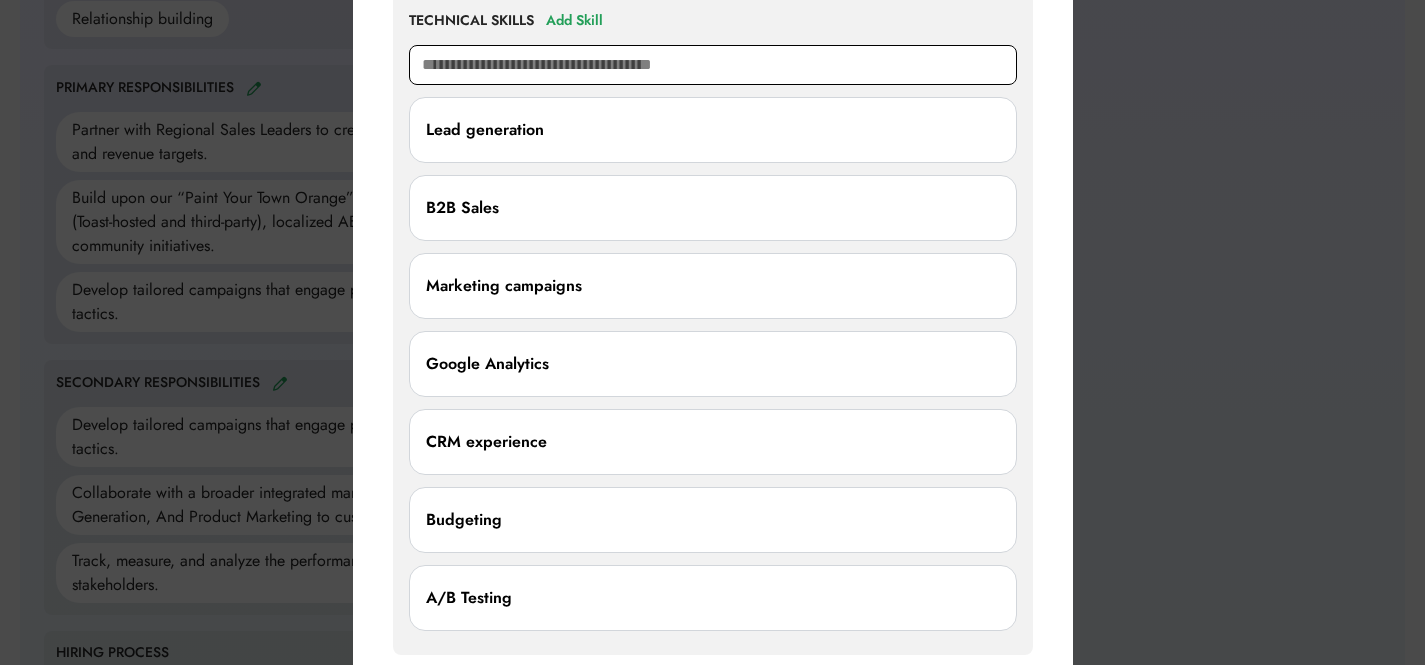 click at bounding box center (713, 65) 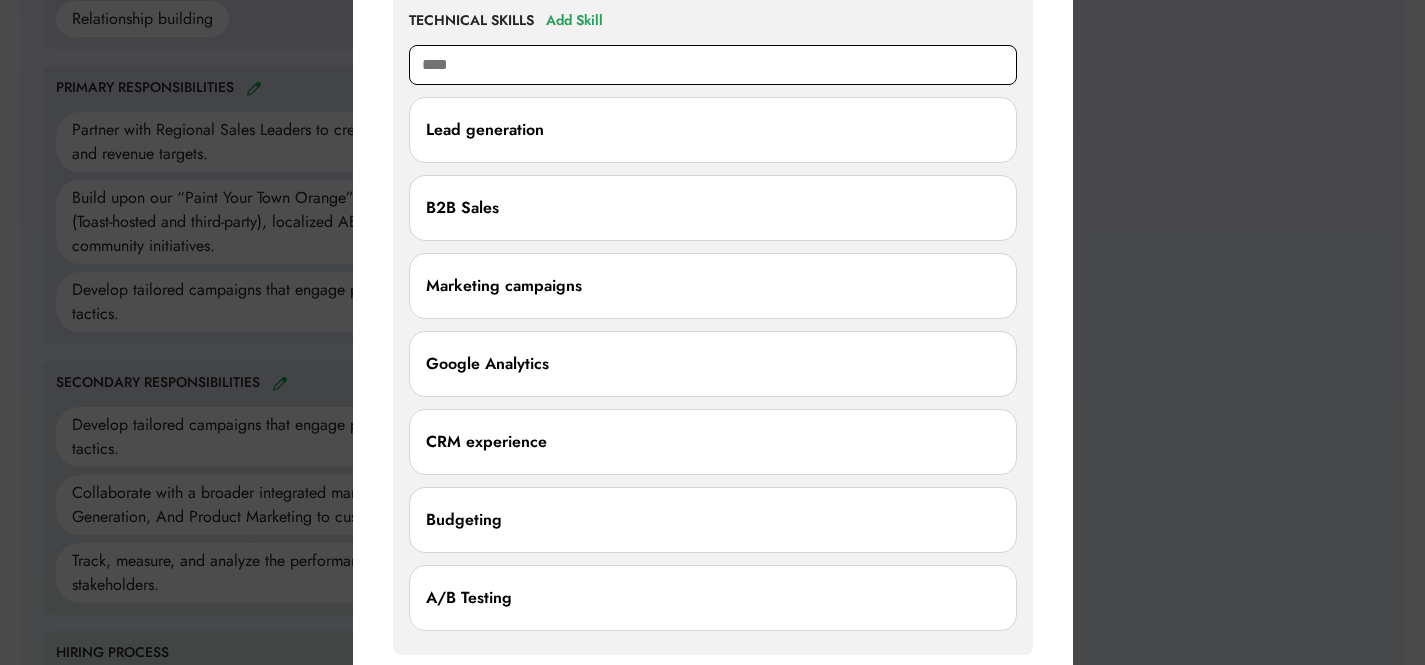type on "*****" 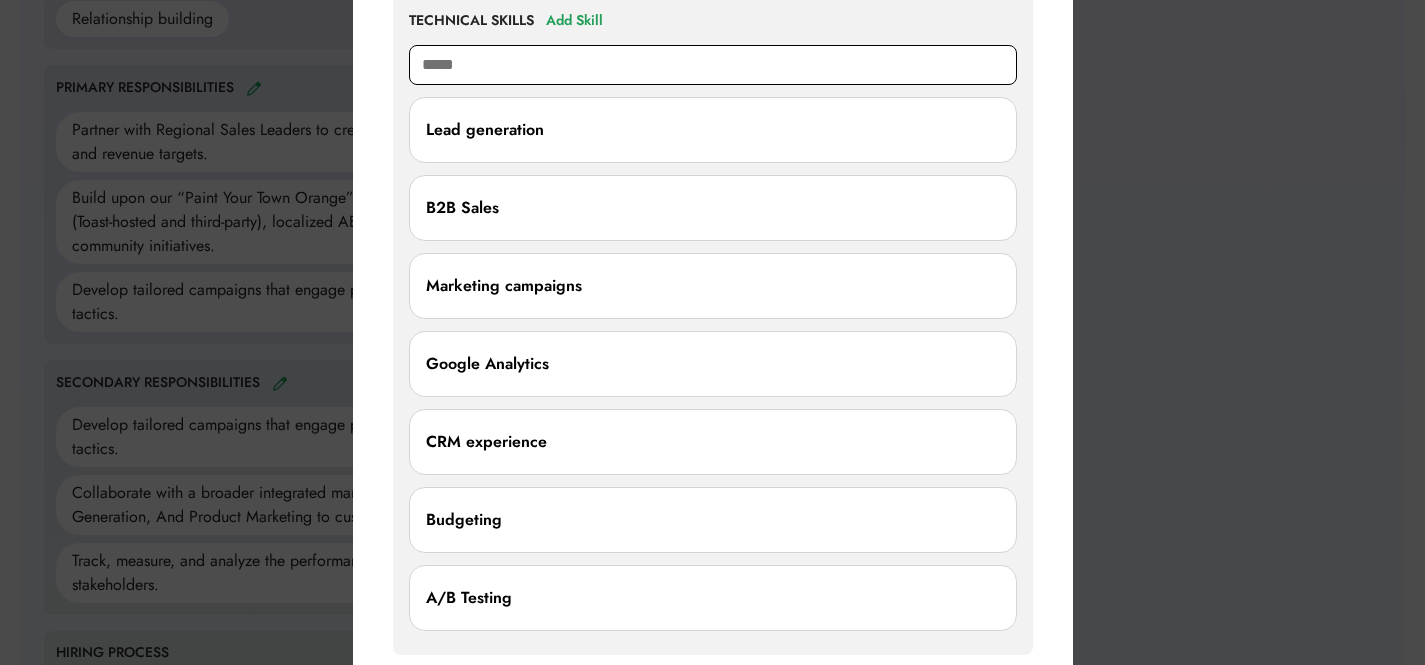 type on "**********" 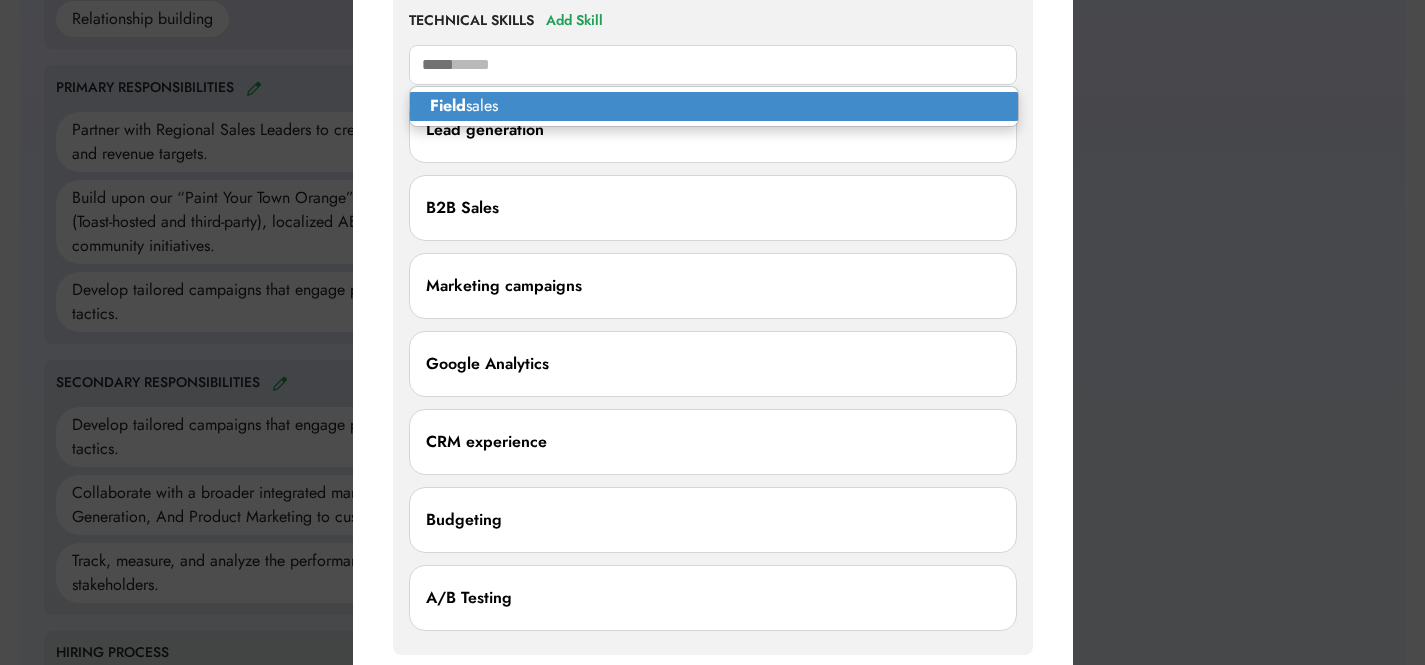 click on "Field  sales" at bounding box center [714, 106] 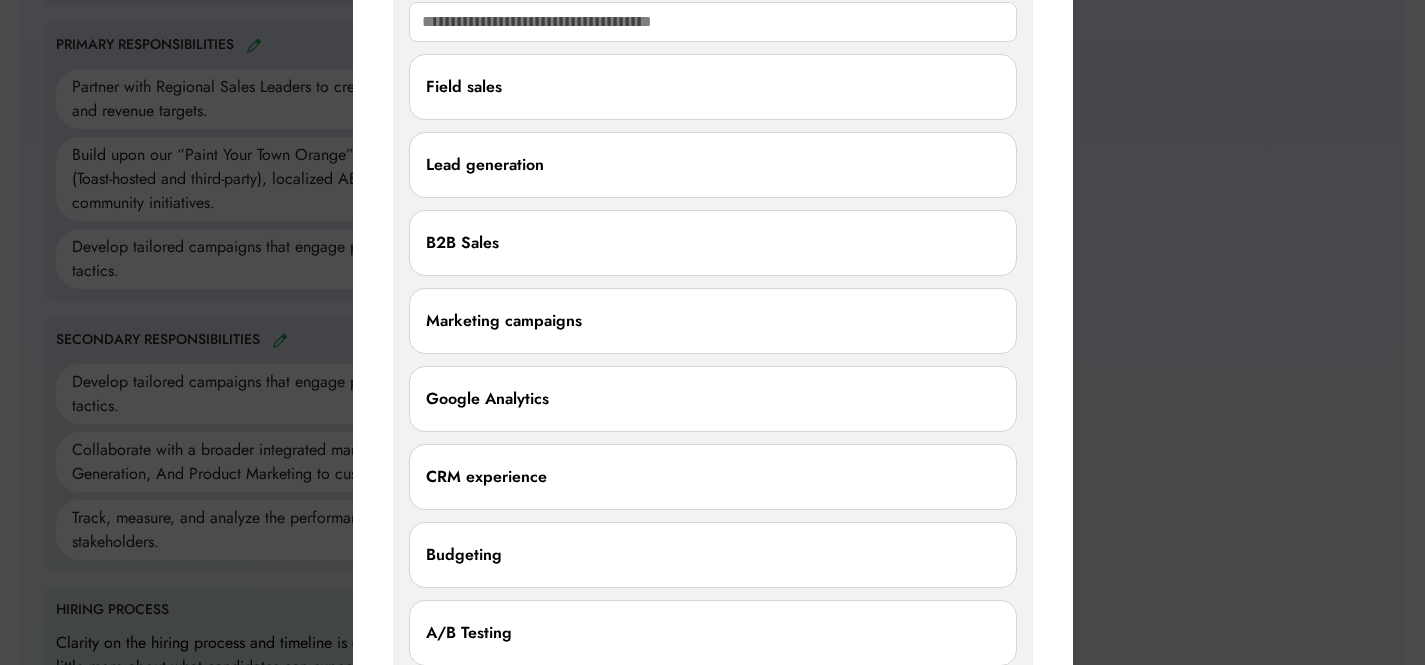 scroll, scrollTop: 1161, scrollLeft: 0, axis: vertical 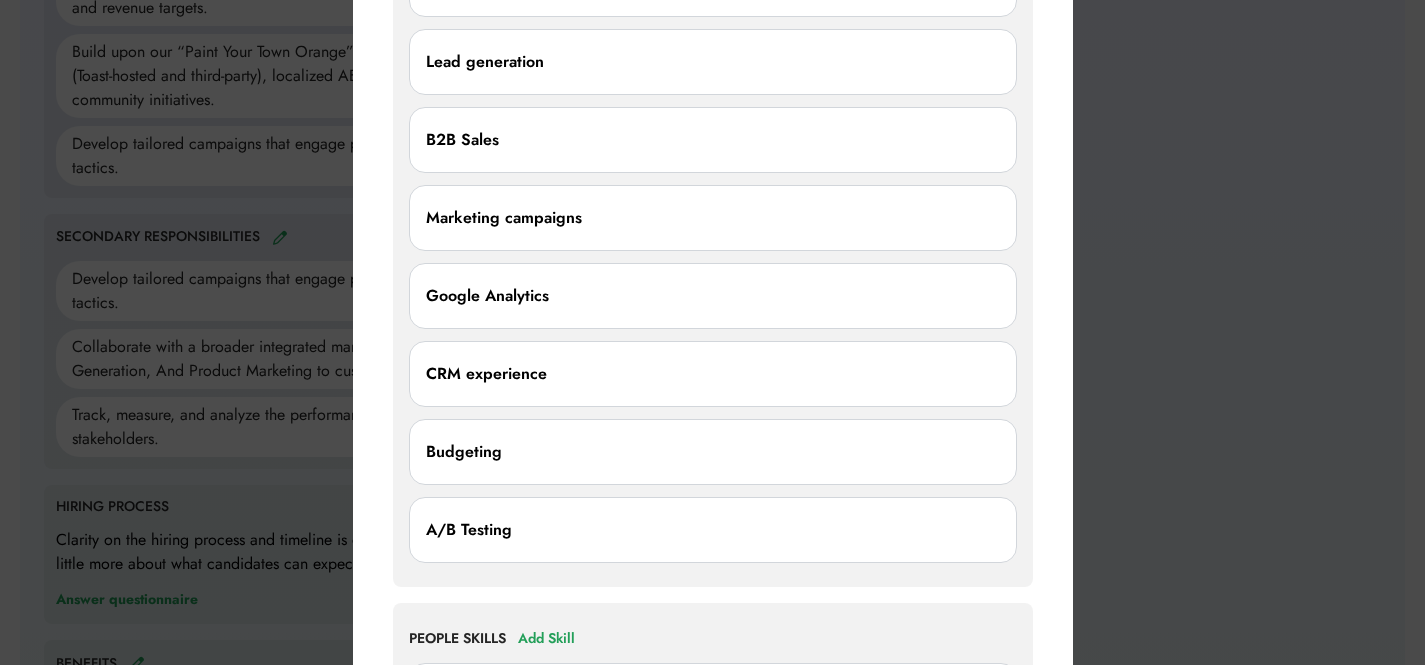 click on "Google Analytics" at bounding box center [713, 296] 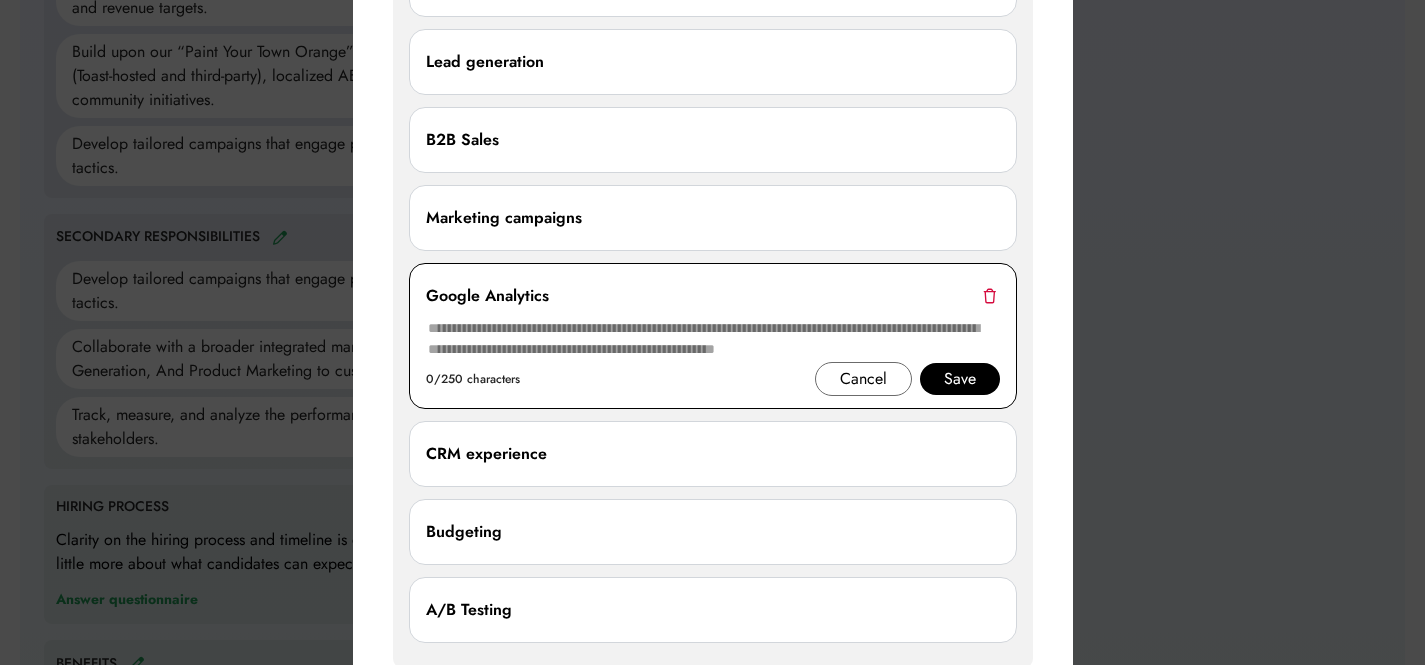click at bounding box center (989, 295) 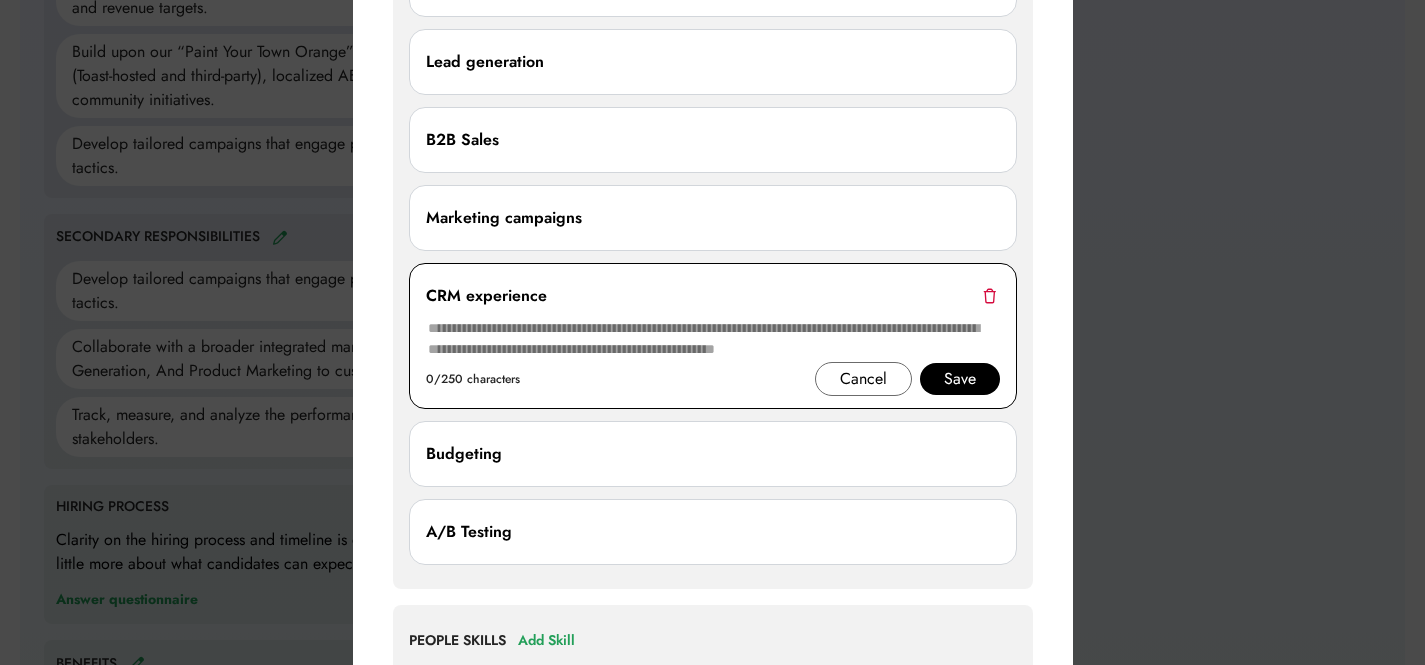click at bounding box center [989, 295] 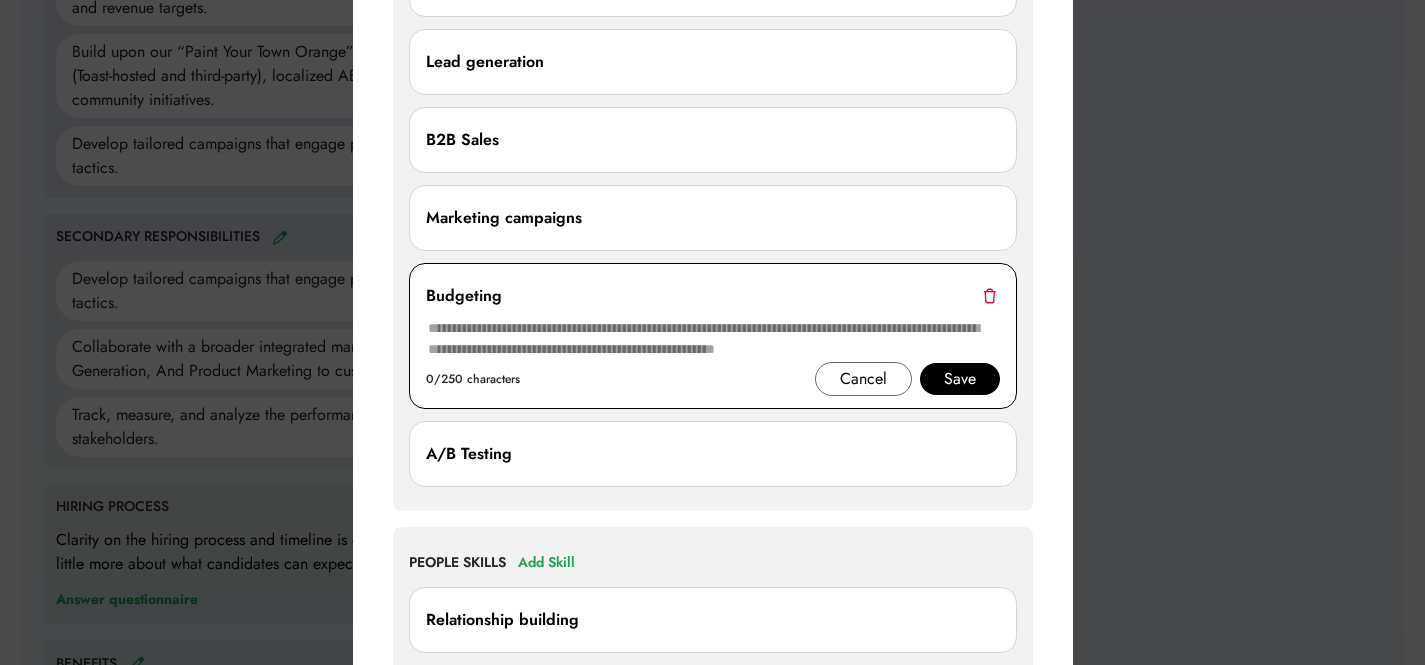 click at bounding box center [989, 295] 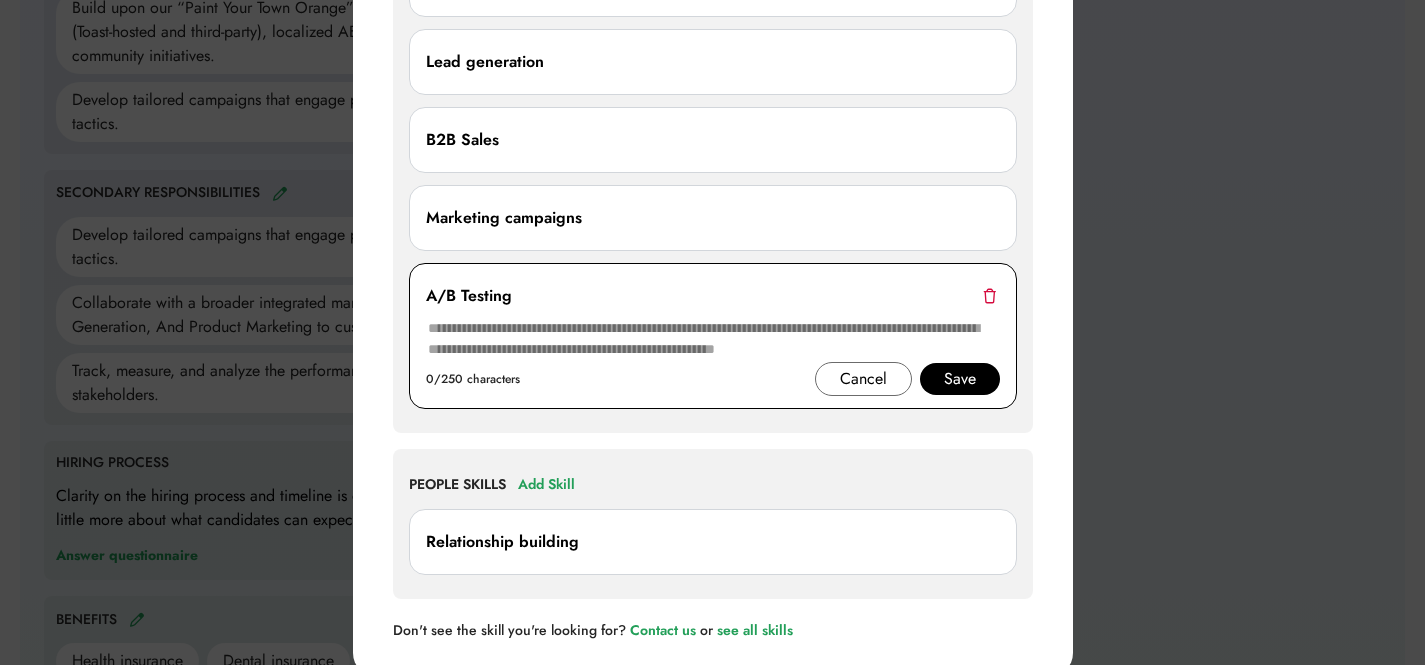 scroll, scrollTop: 1117, scrollLeft: 0, axis: vertical 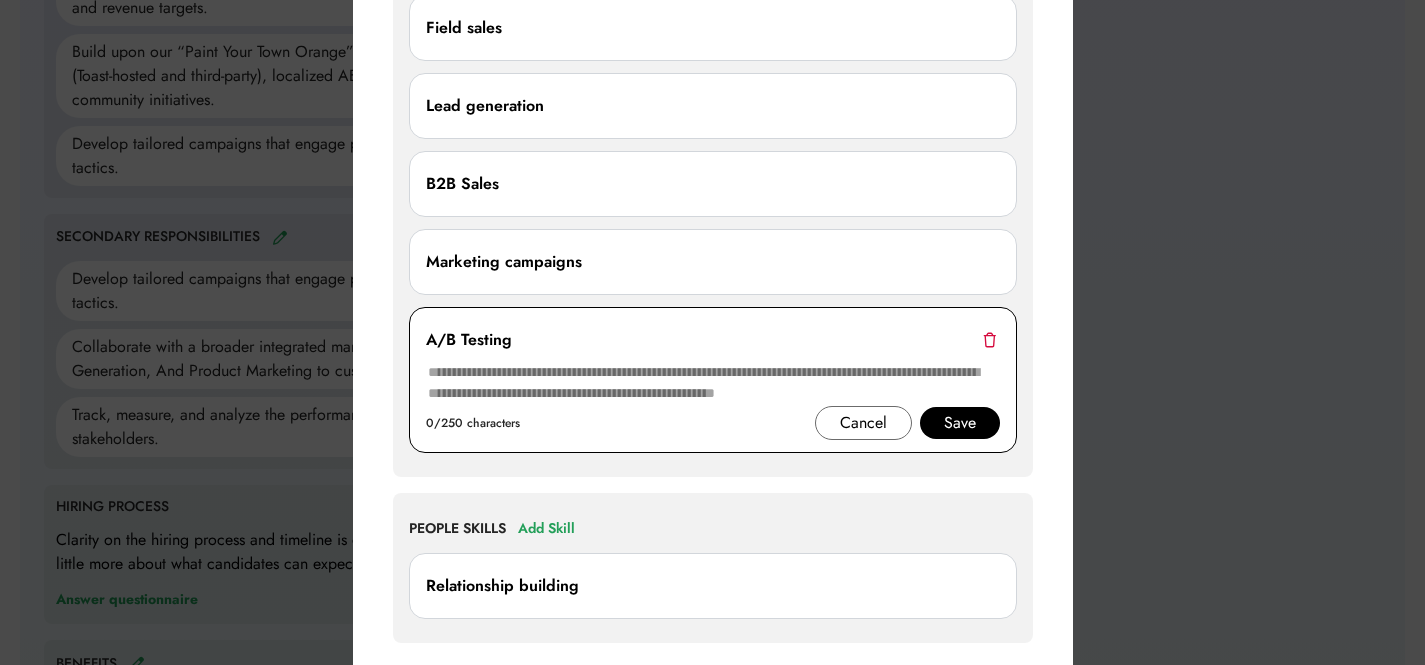 click at bounding box center (989, 339) 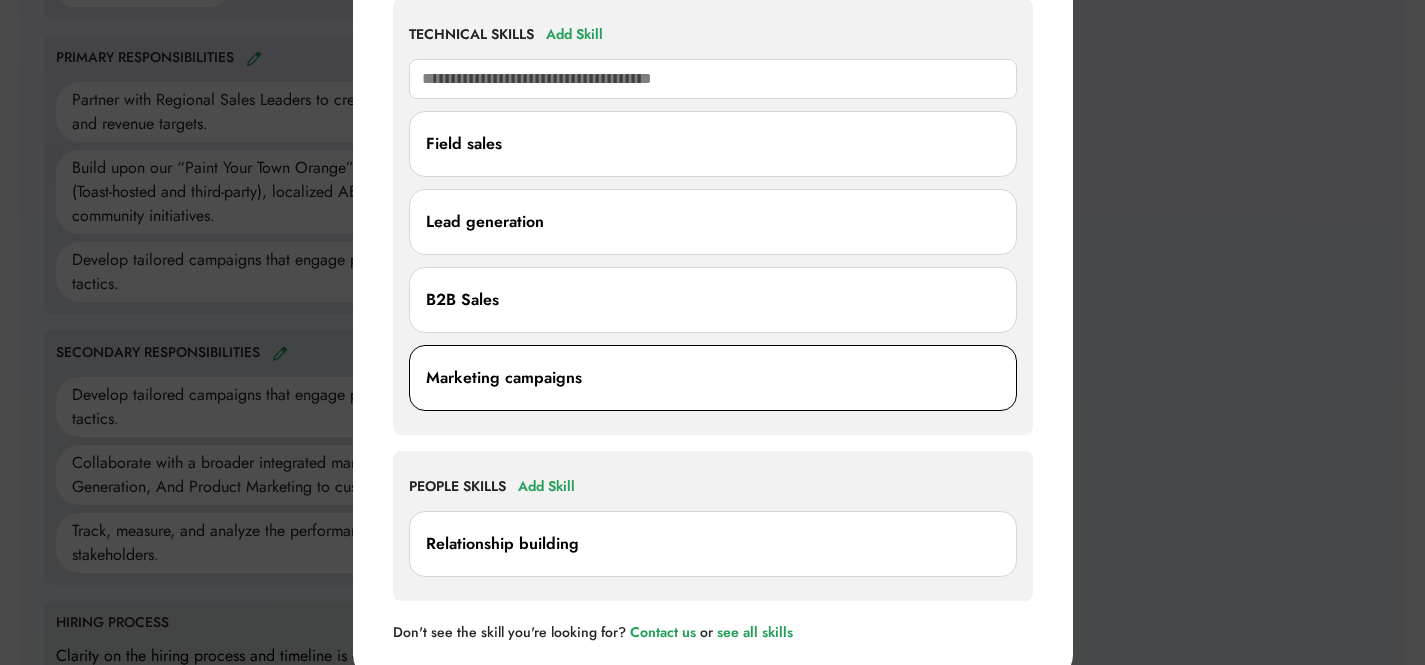 scroll, scrollTop: 949, scrollLeft: 0, axis: vertical 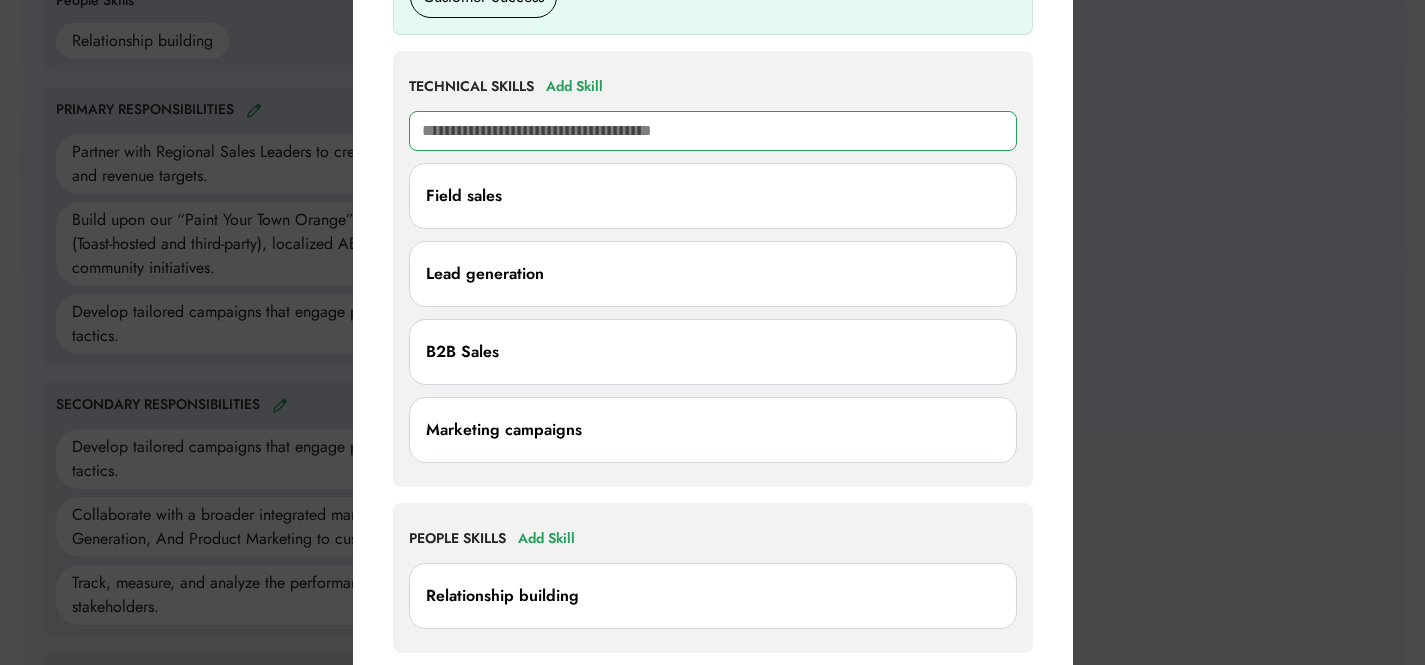 click at bounding box center [713, 131] 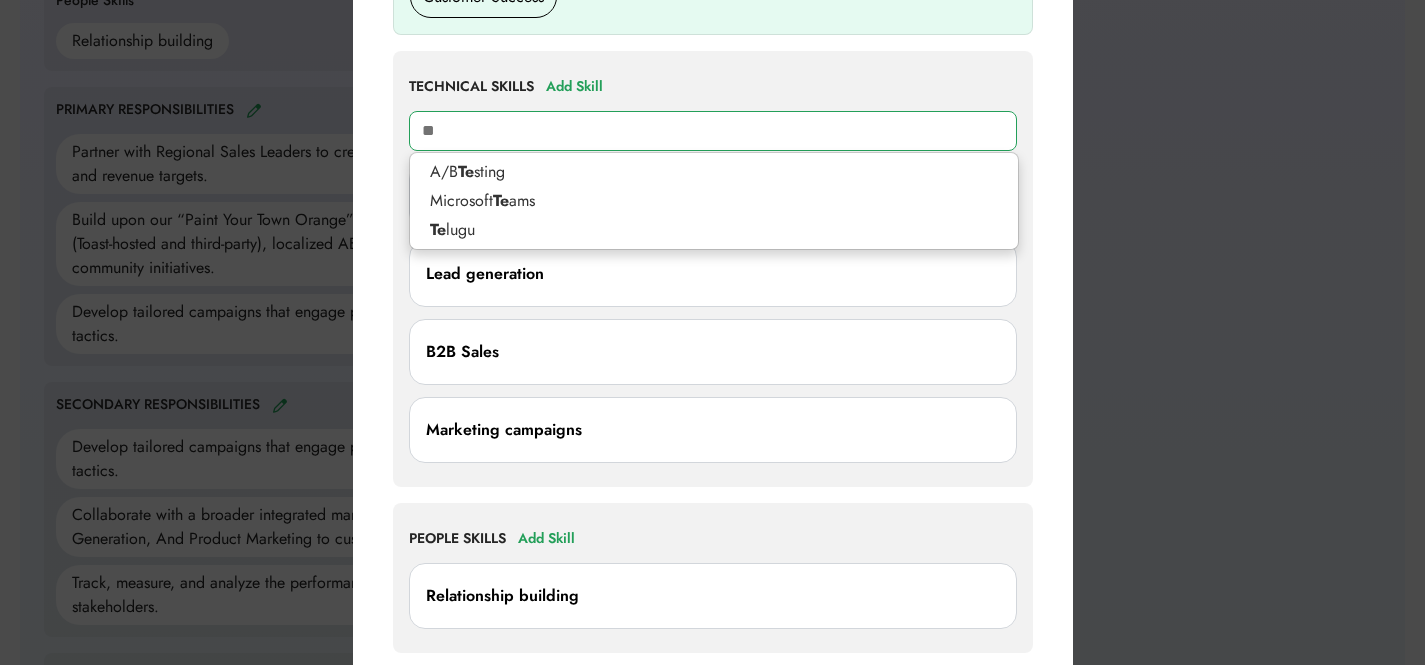 type on "*" 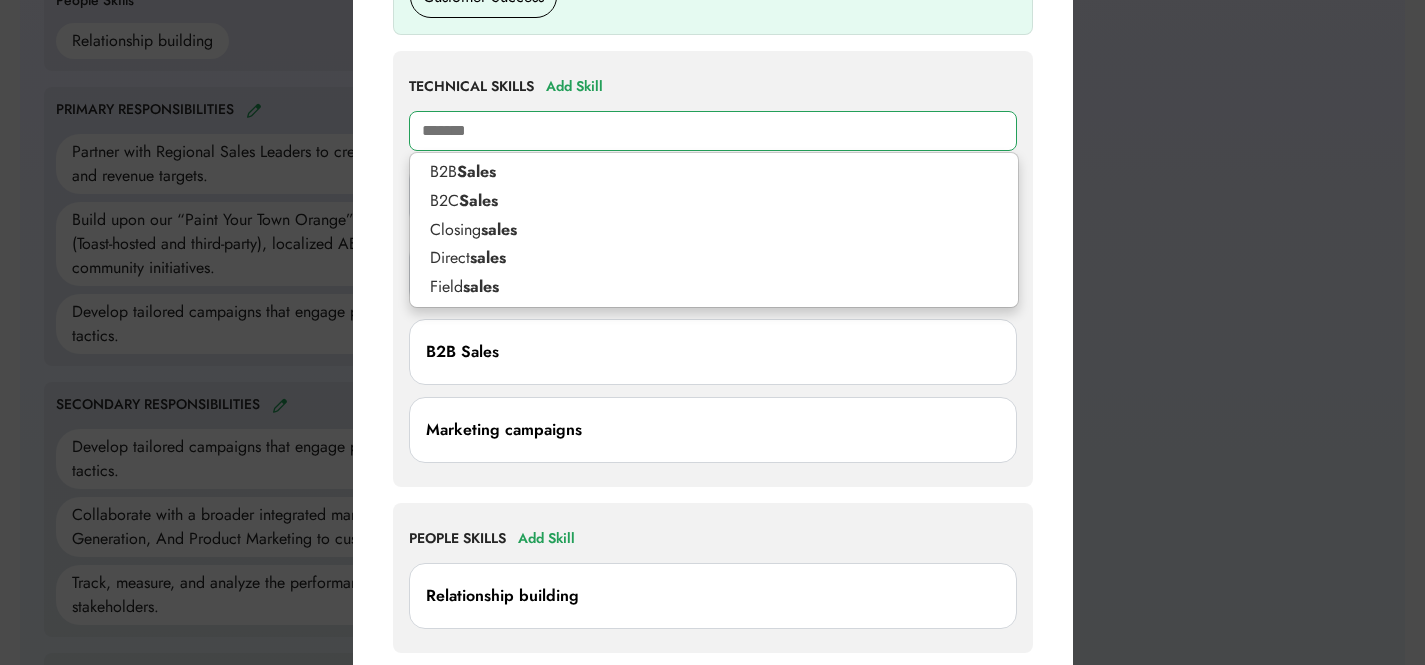 type on "********" 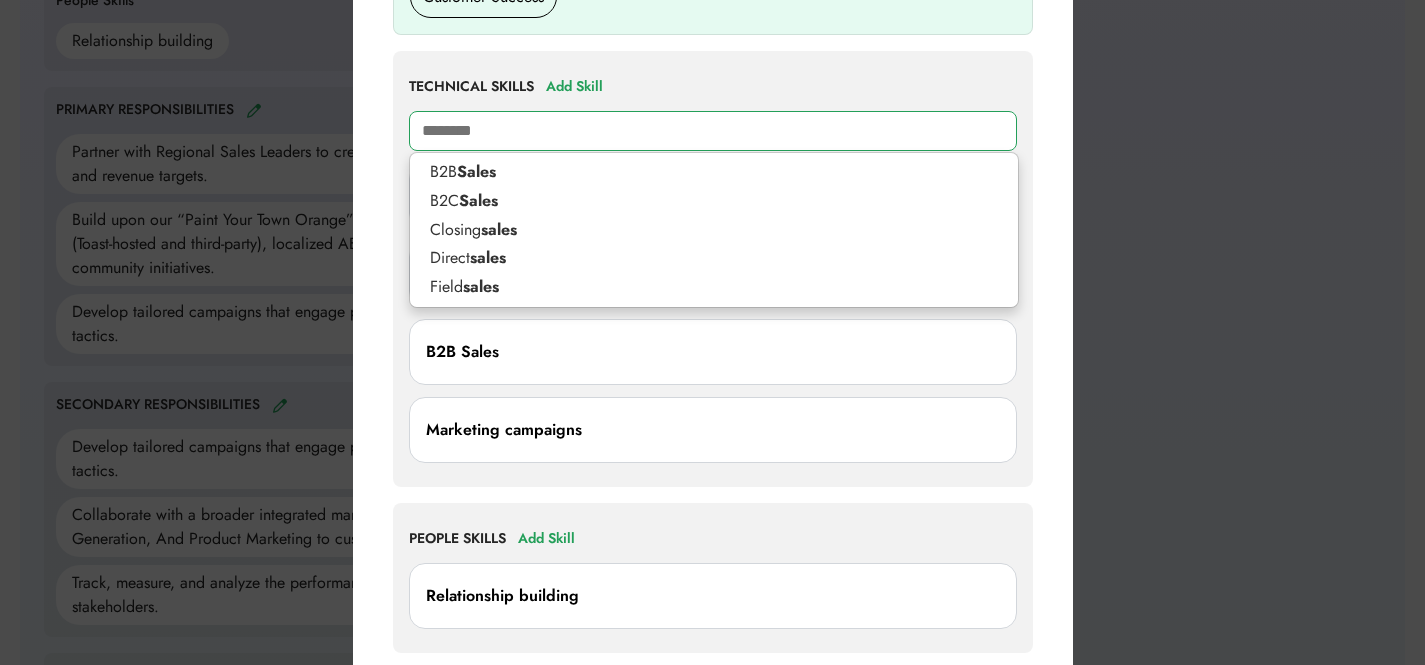 type on "**********" 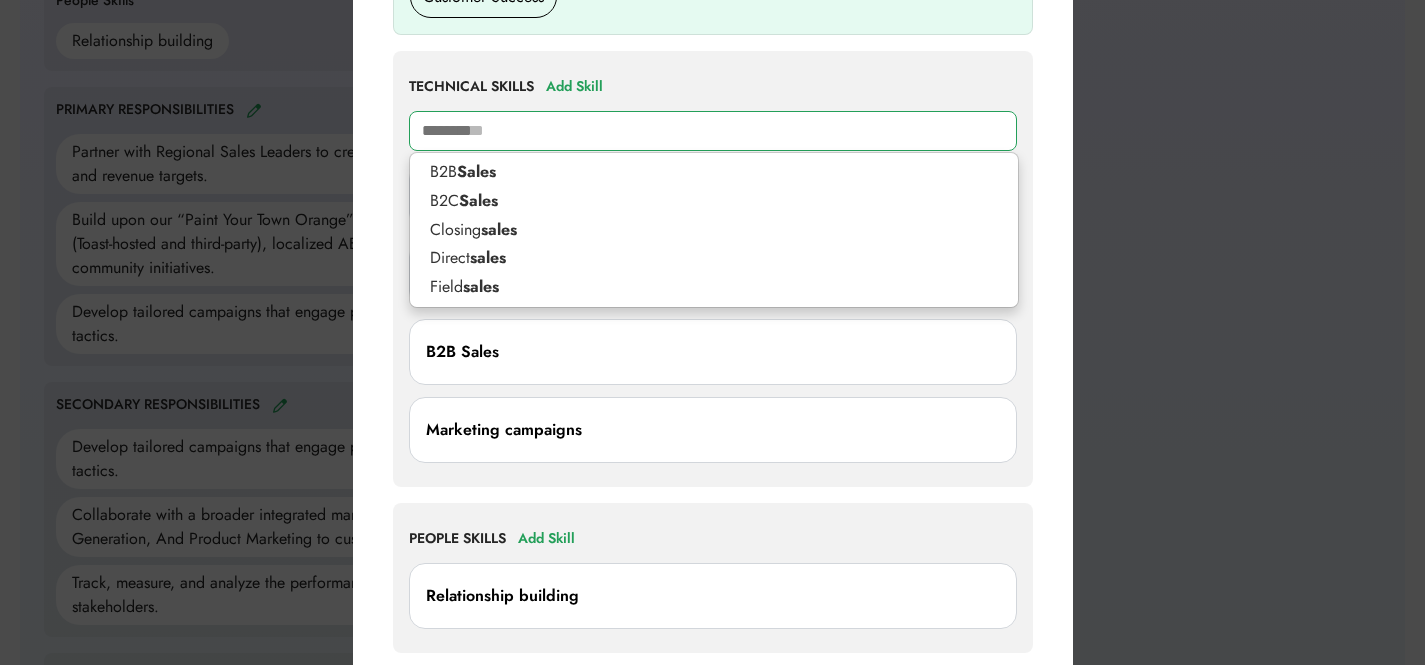 type on "*********" 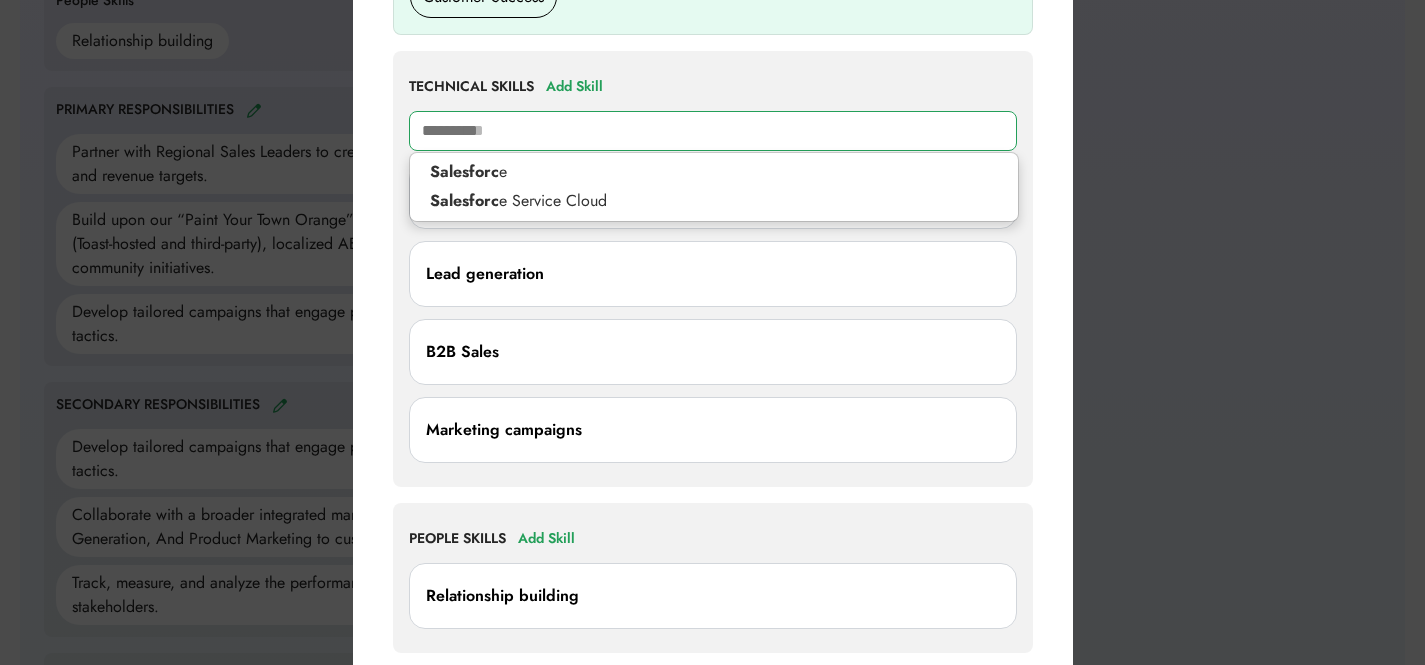 type 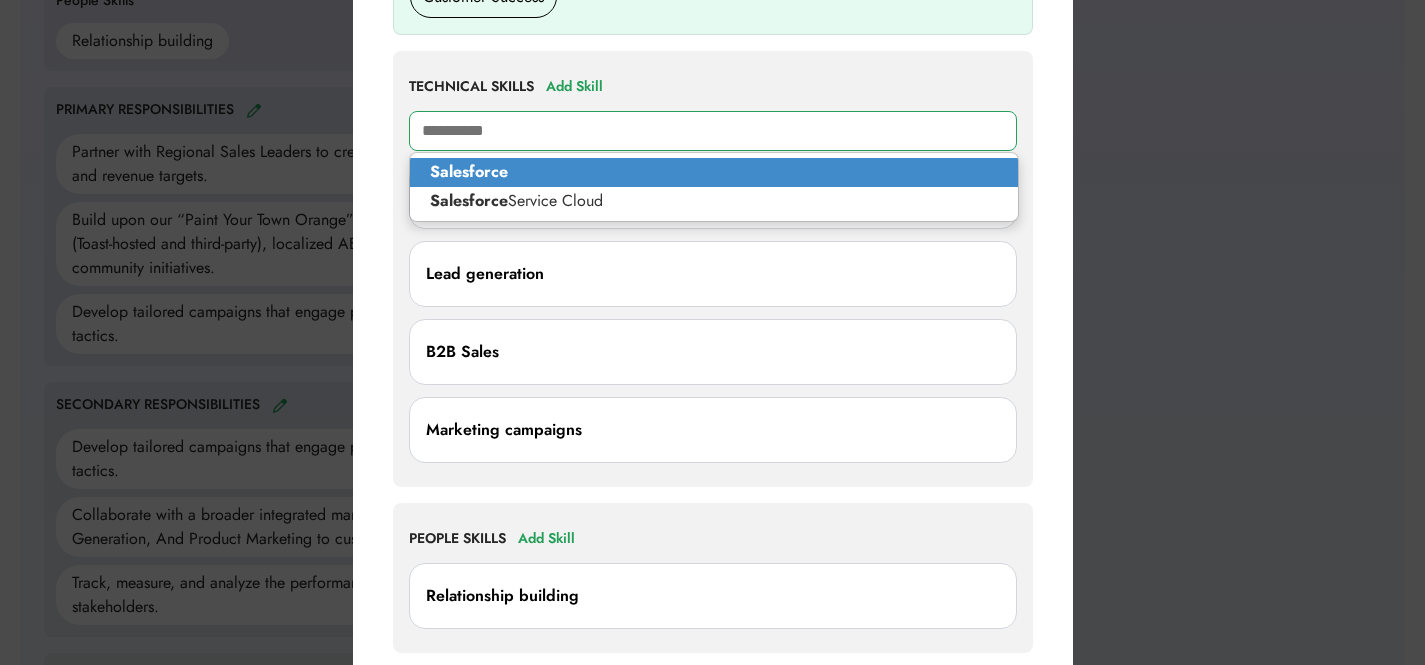 click on "Salesforce" at bounding box center [714, 172] 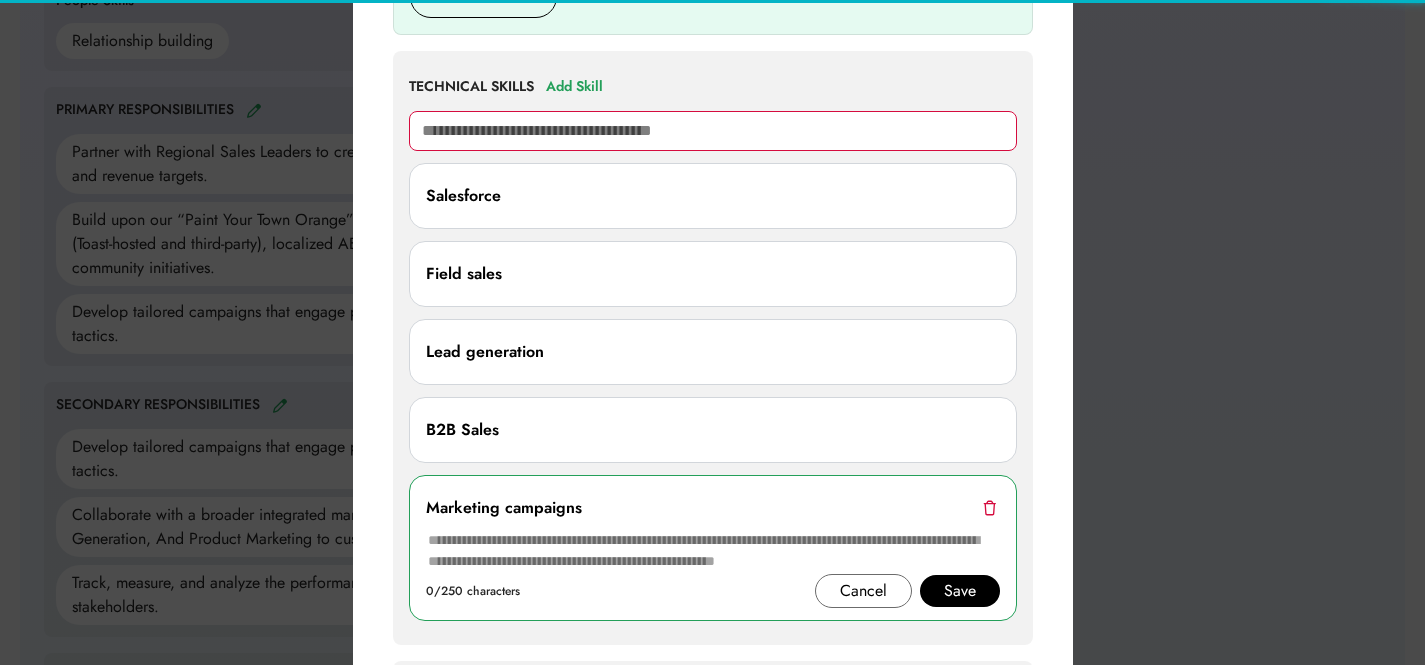 click at bounding box center (713, 131) 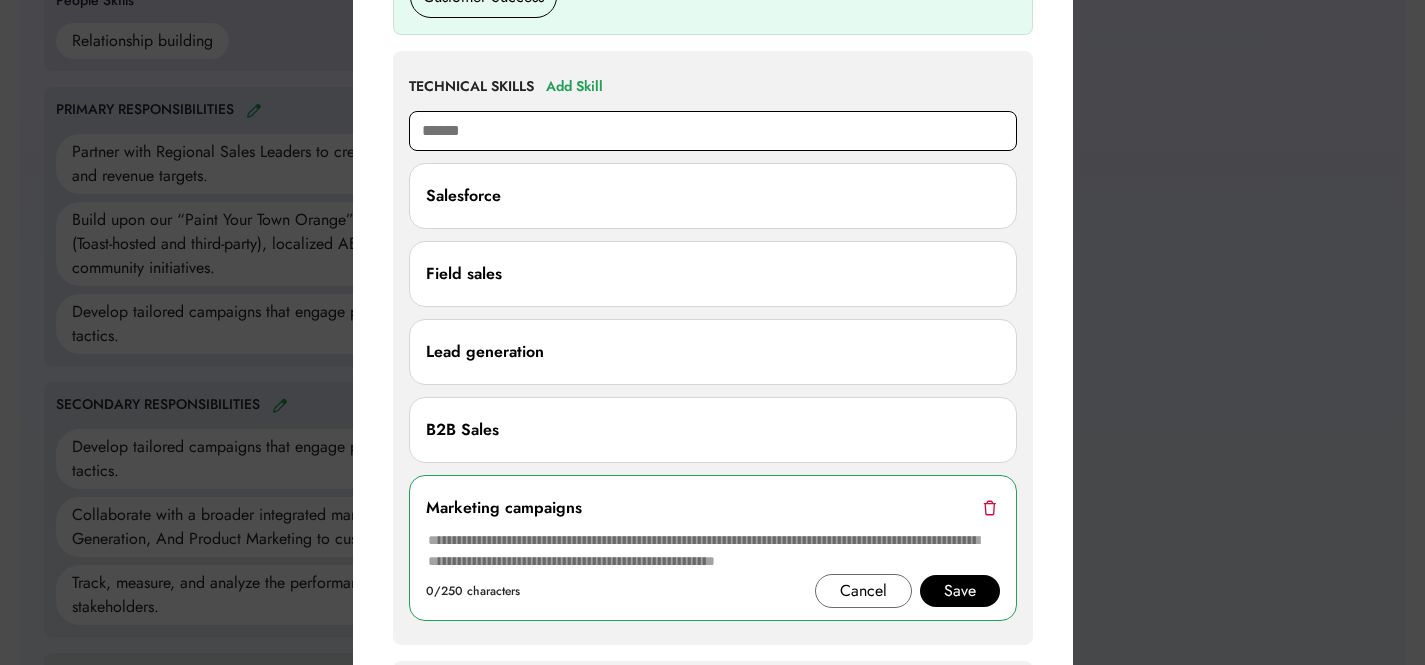 type on "*******" 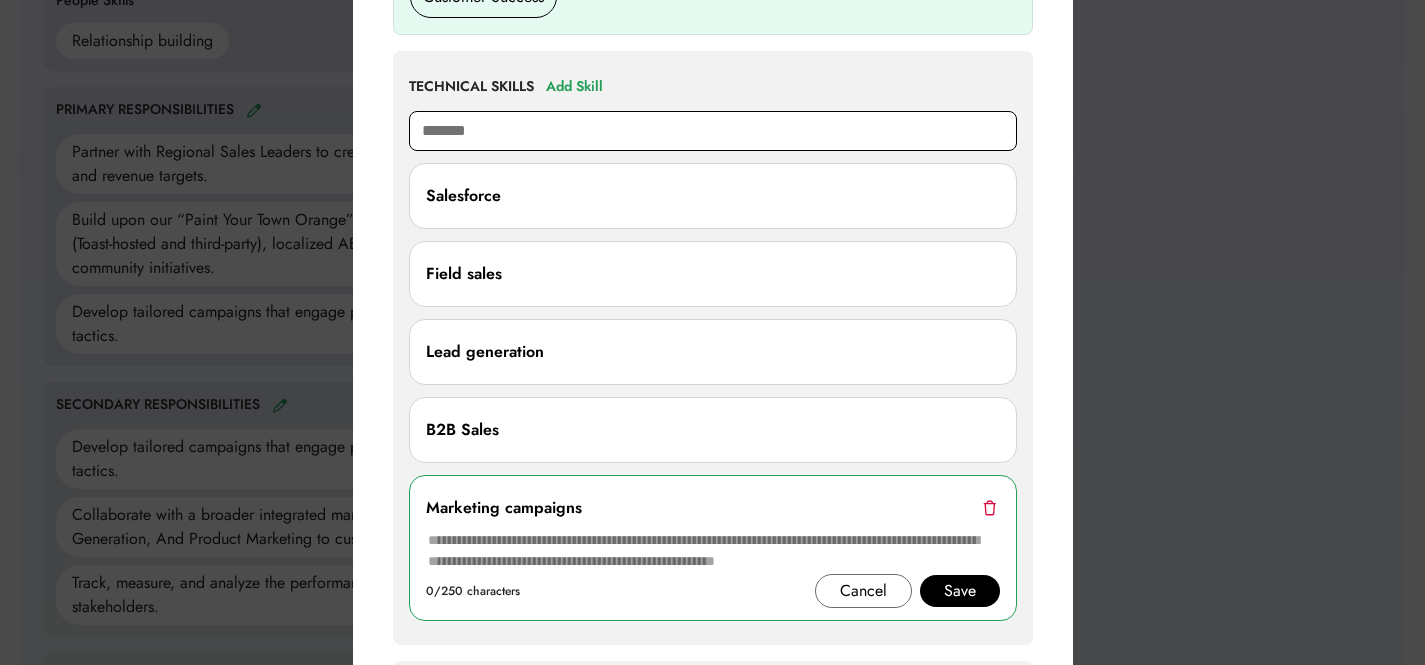 click on "*******" at bounding box center (713, 131) 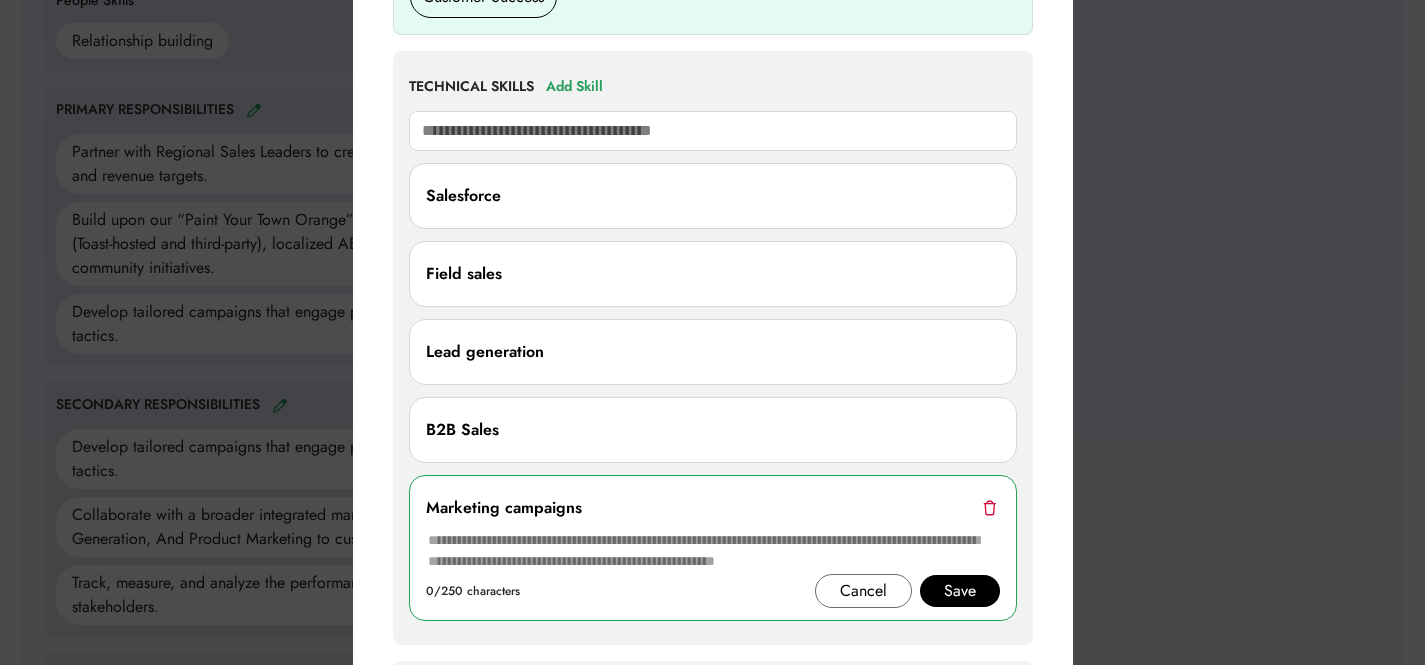 click on "Skills Needed Looking for recommendations on more skills to include?  Choose the category that most closely fits this job and see what additional skills you might want to add Sales/Business Development Marketing Operations/Admin Customer Success TECHNICAL SKILLS Add Skill salesforce Salesforce Field sales Lead generation B2B Sales Marketing campaigns 0/250 characters Cancel Save Show more PEOPLE SKILLS Add Skill Relationship building Don't see the skill you're looking for?  Contact us or see all skills" at bounding box center [713, 307] 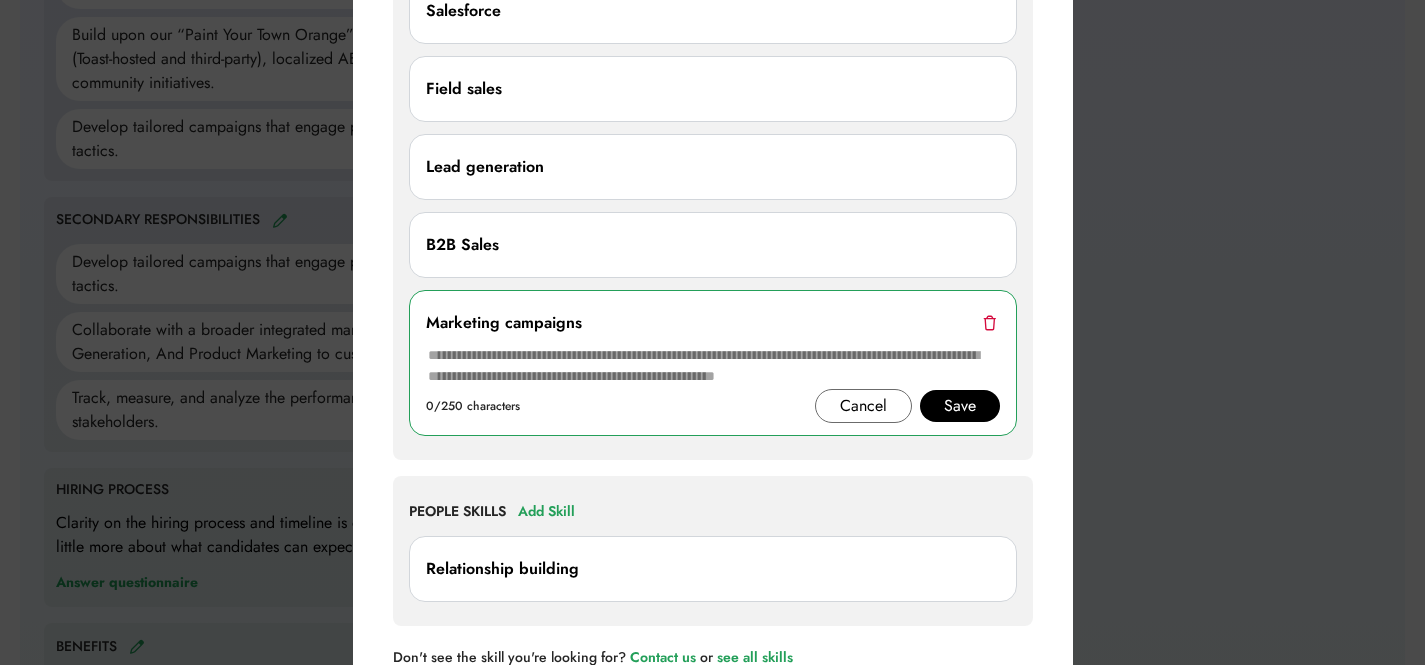 scroll, scrollTop: 1021, scrollLeft: 0, axis: vertical 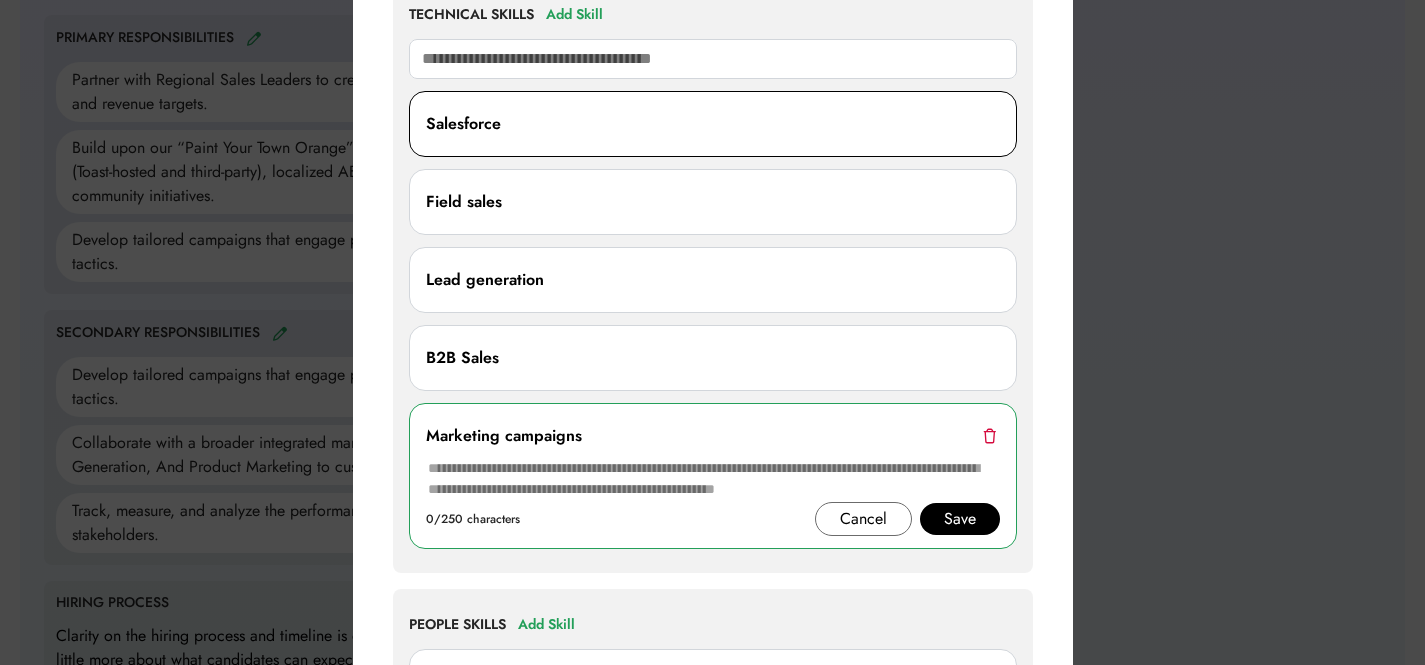 click on "Salesforce" at bounding box center (713, 124) 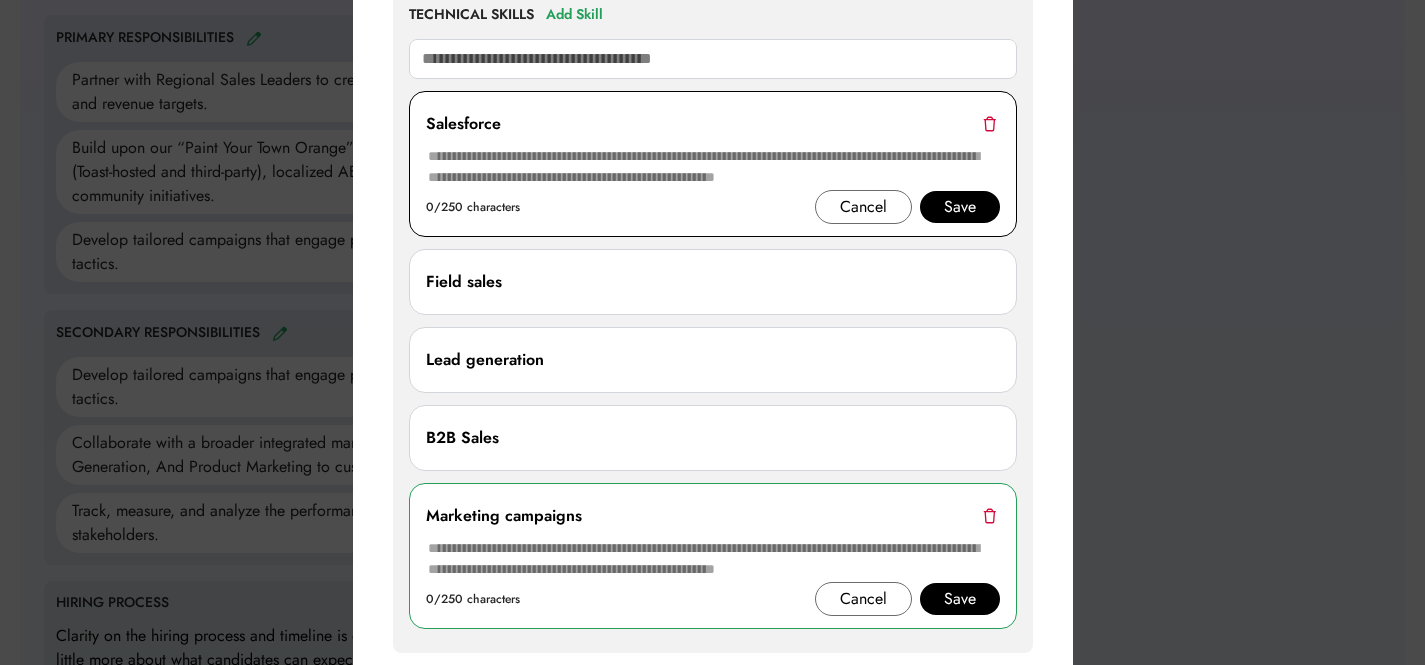 click at bounding box center [713, 167] 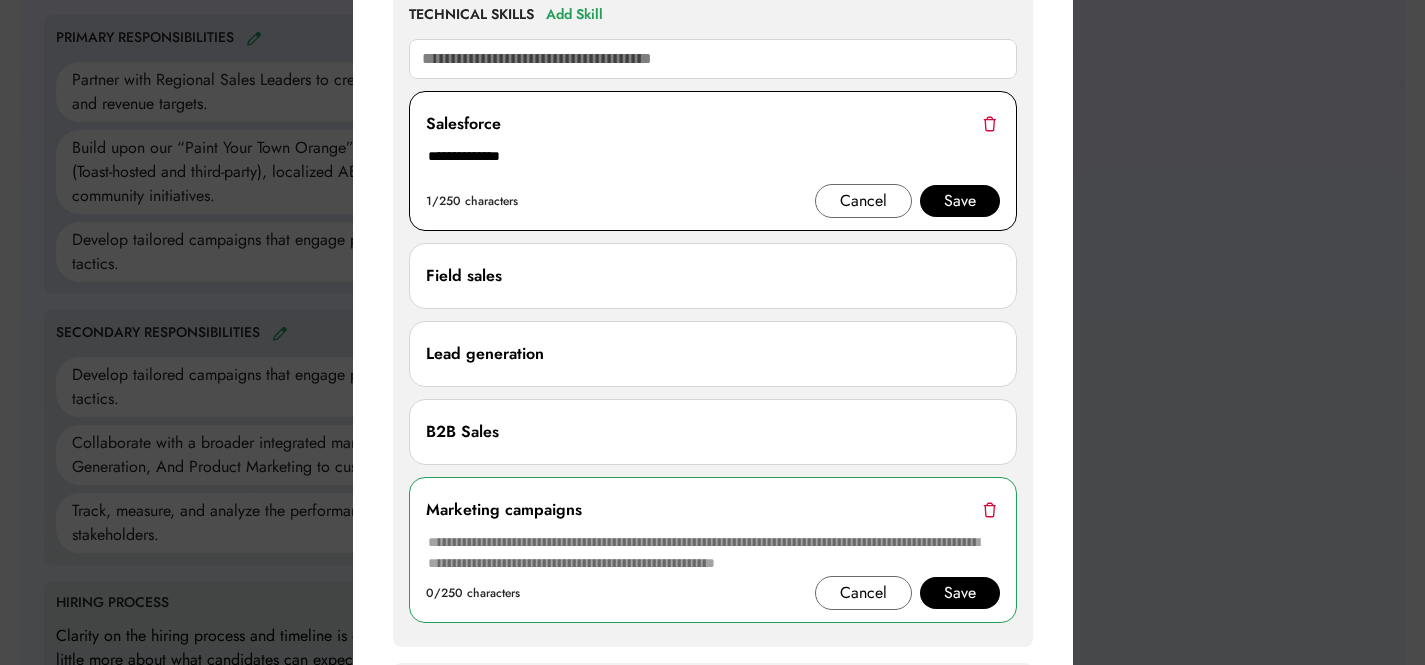 type on "**********" 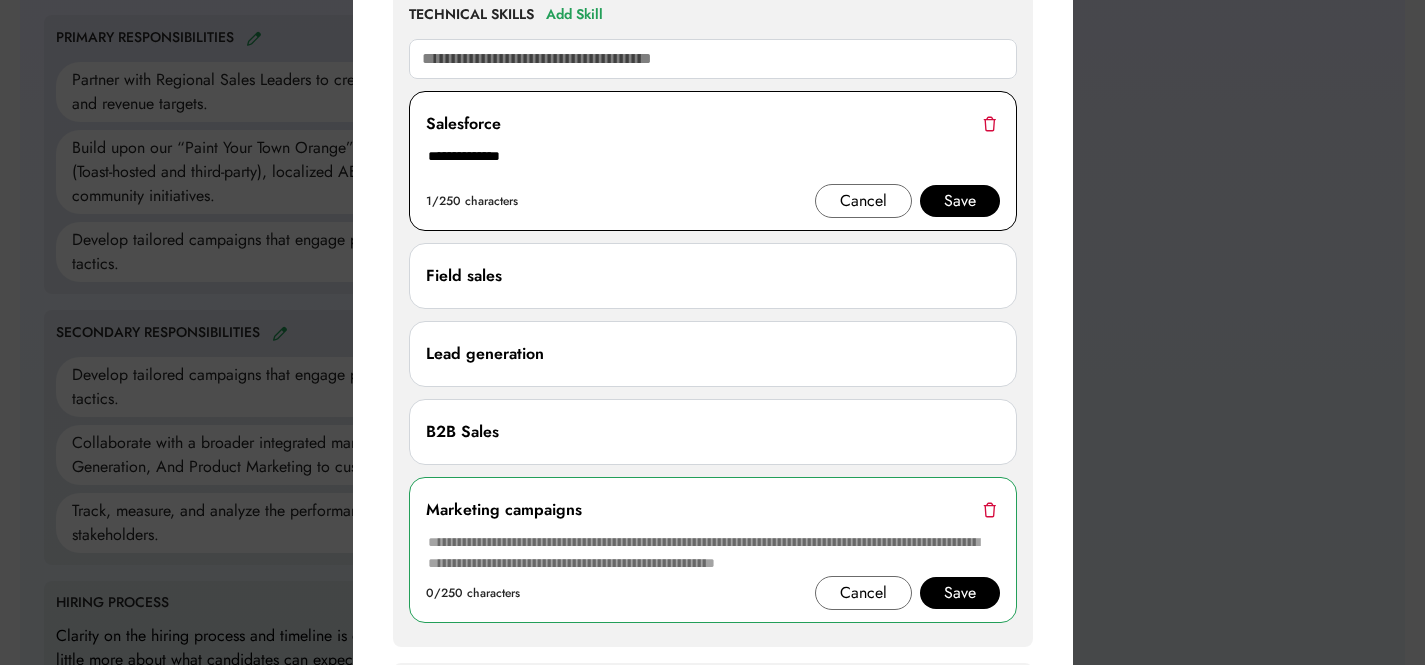 click on "Save" at bounding box center (960, 201) 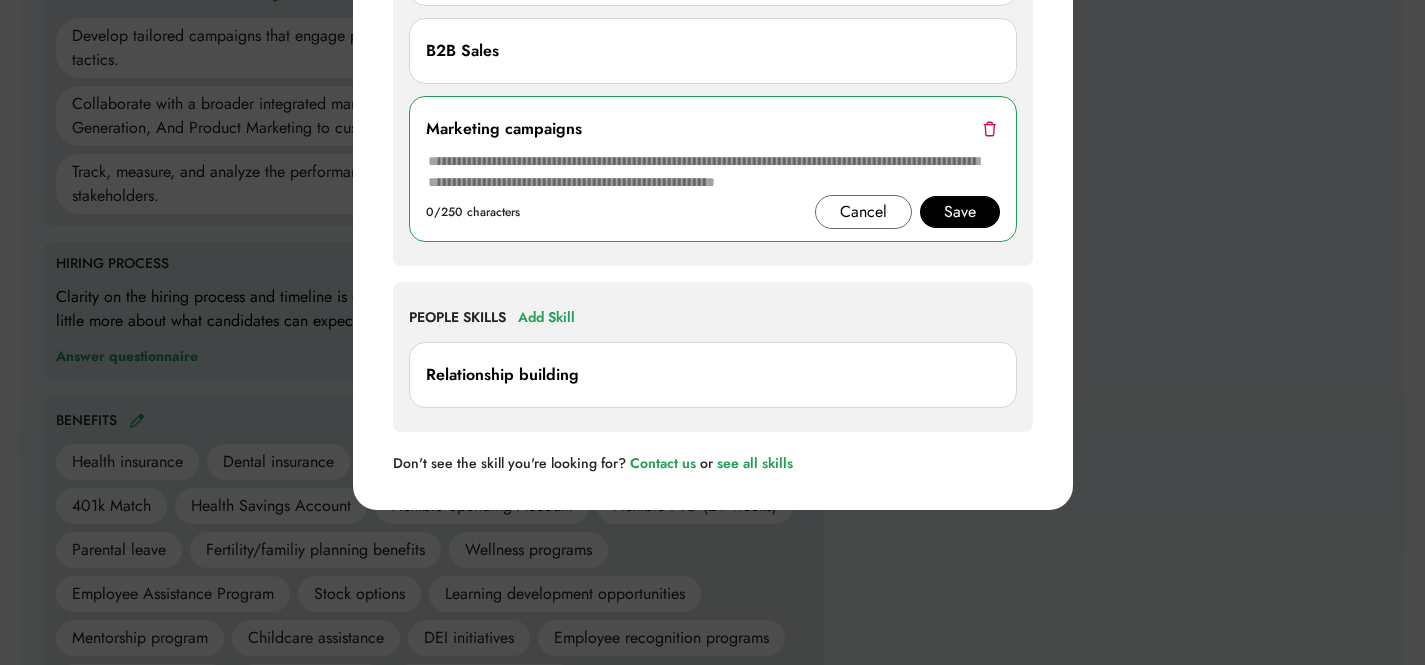 scroll, scrollTop: 1431, scrollLeft: 0, axis: vertical 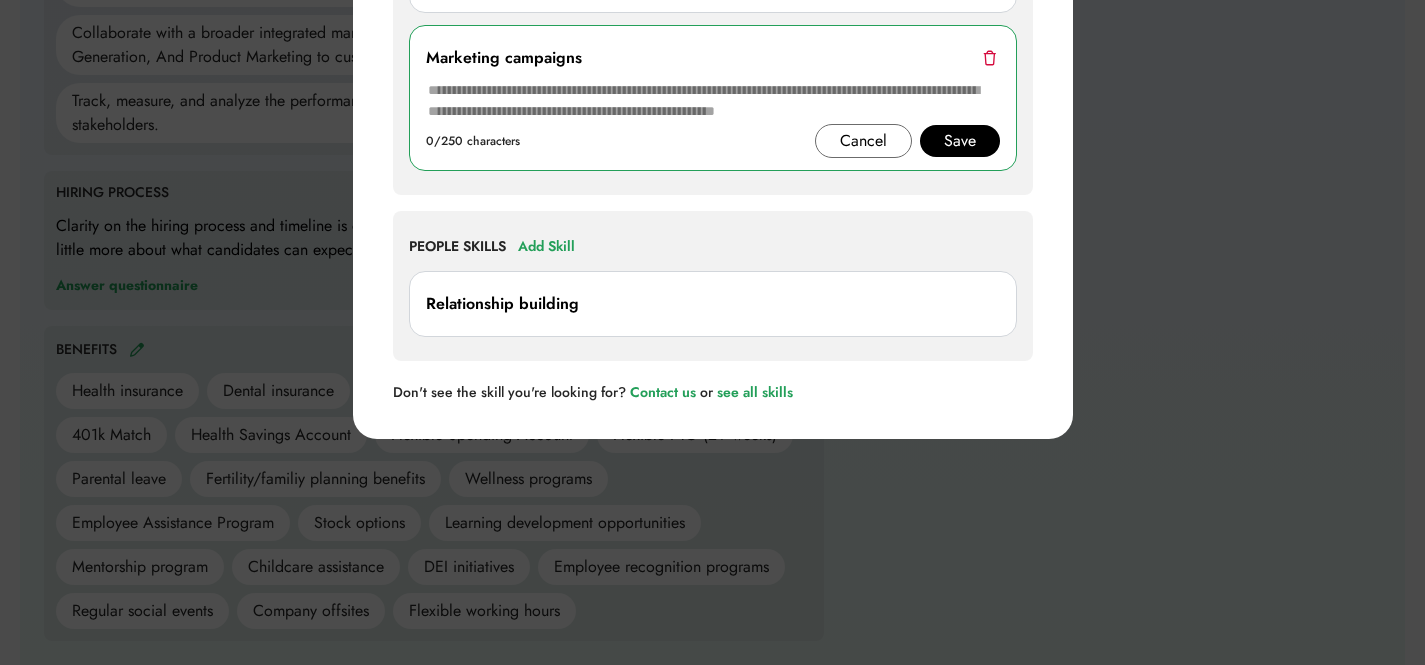 click on "Add Skill" at bounding box center [546, 247] 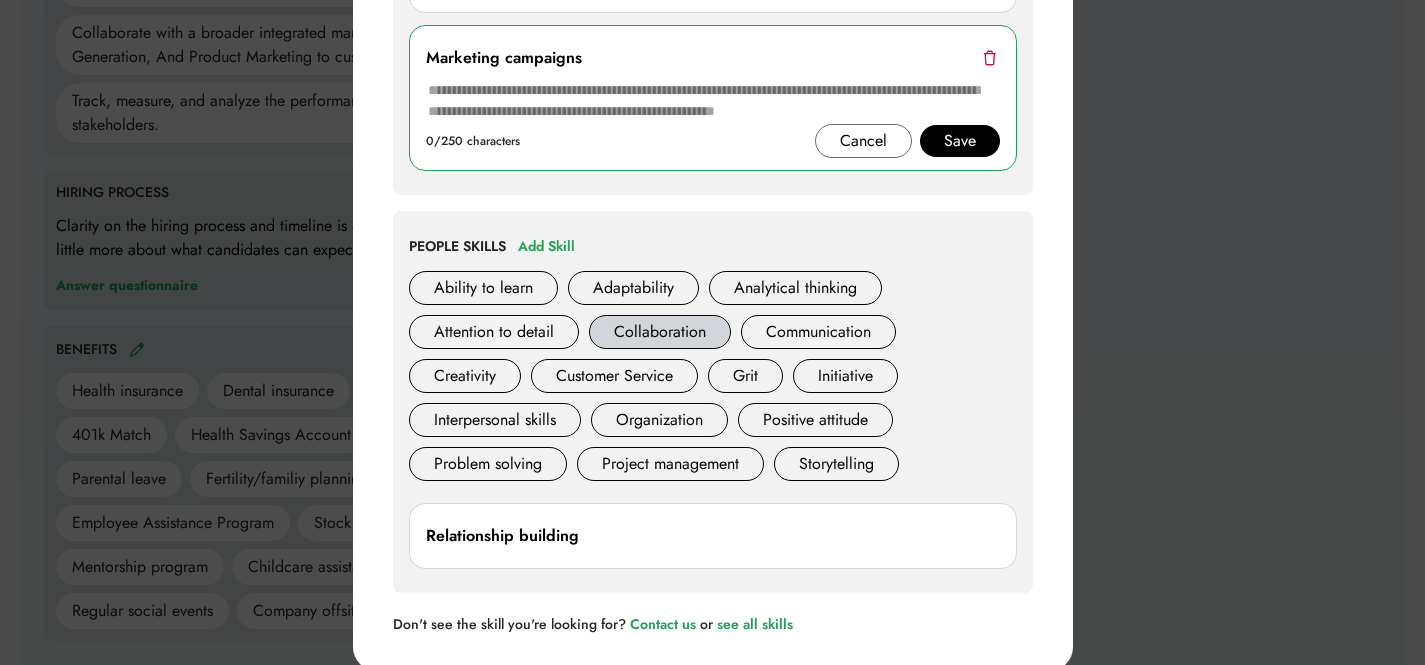 click on "Collaboration" at bounding box center [660, 332] 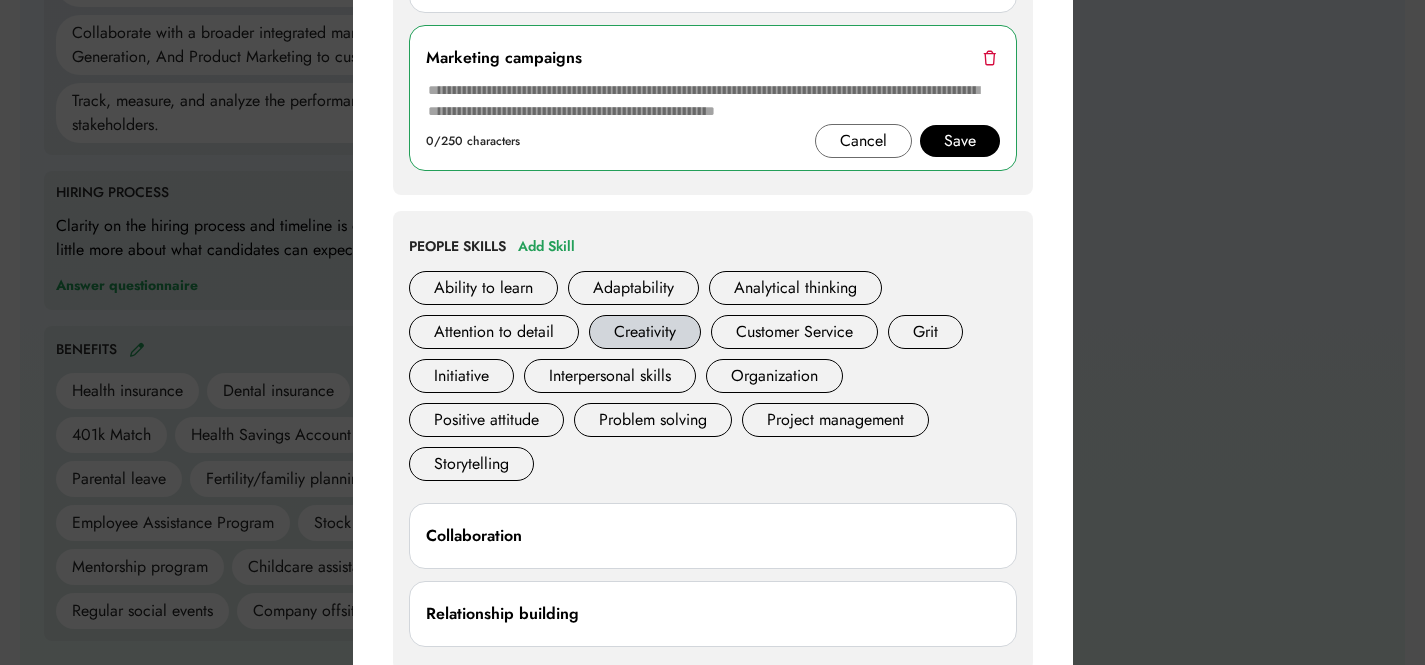 click on "Creativity" at bounding box center [645, 332] 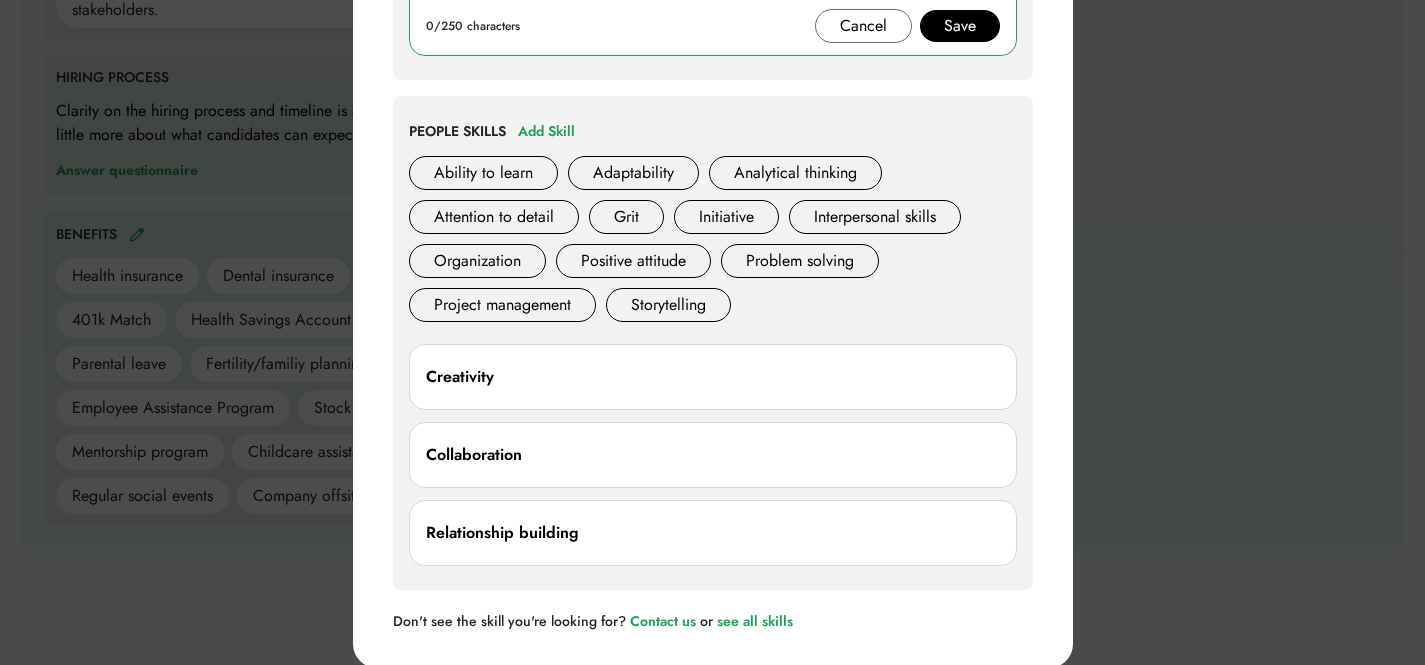 scroll, scrollTop: 1549, scrollLeft: 0, axis: vertical 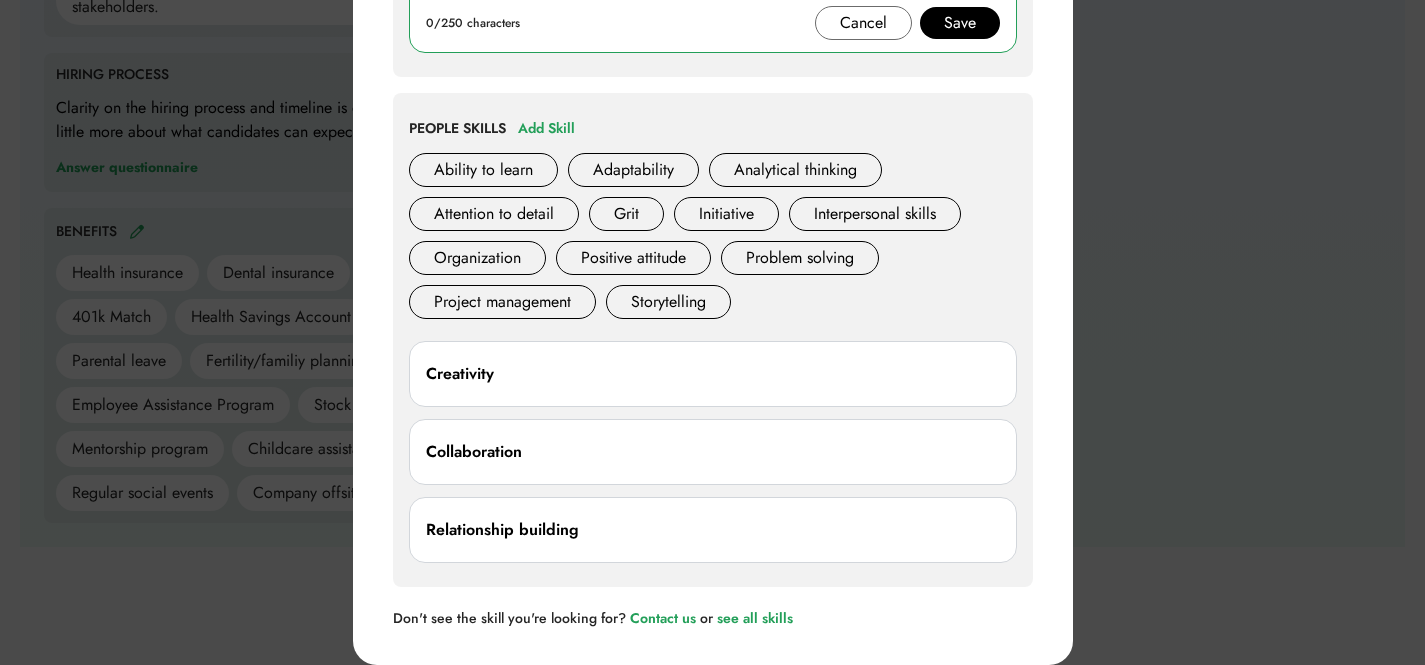 click at bounding box center (712, 332) 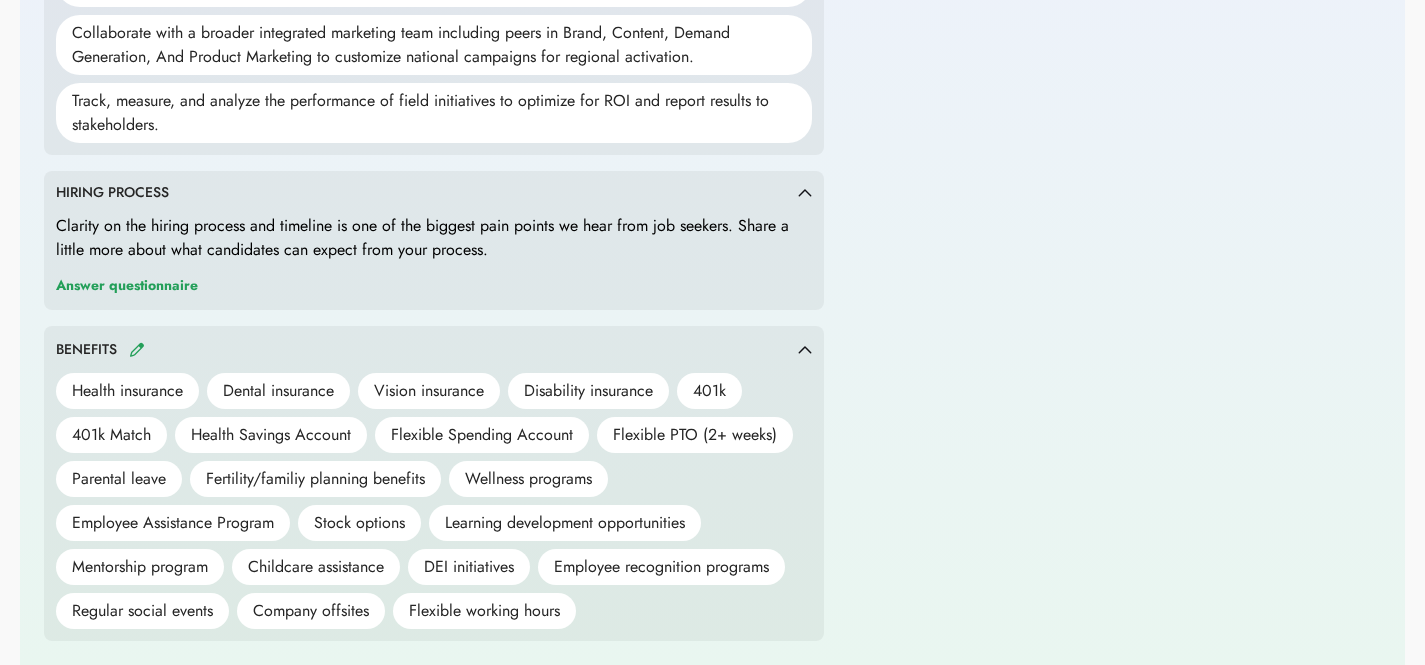 scroll, scrollTop: 730, scrollLeft: 0, axis: vertical 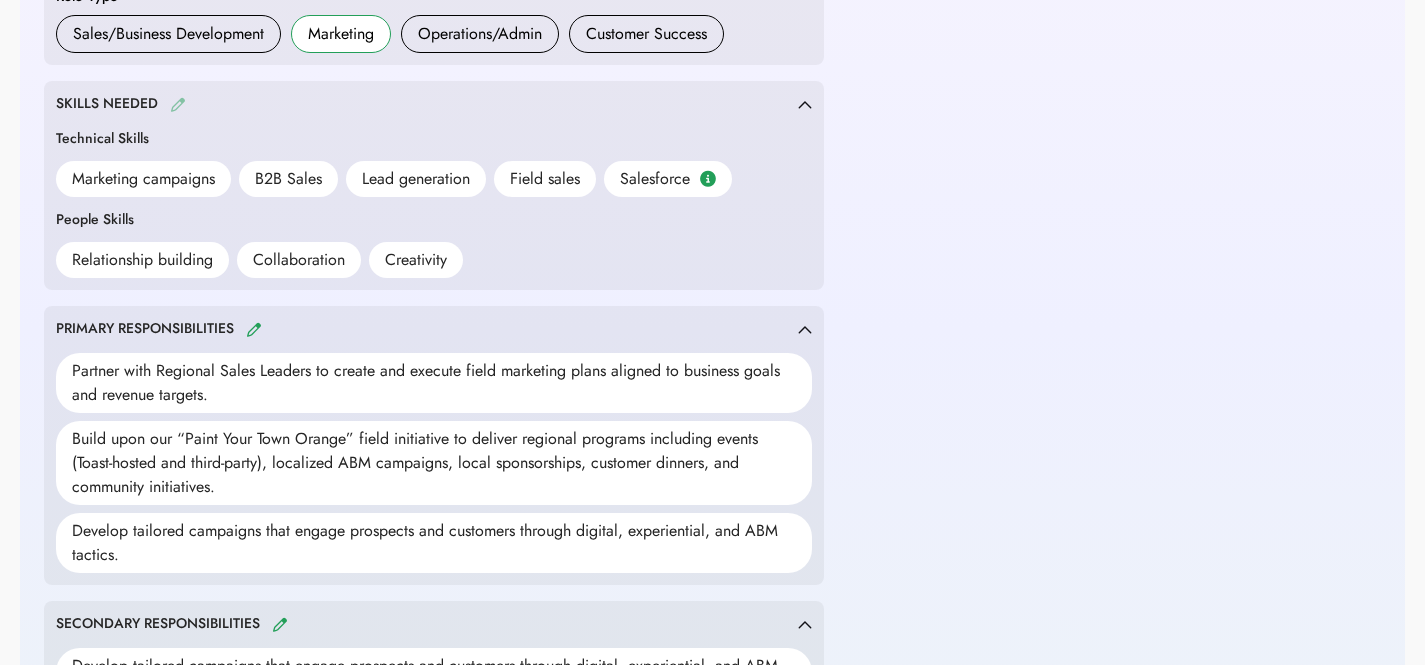click at bounding box center (178, 104) 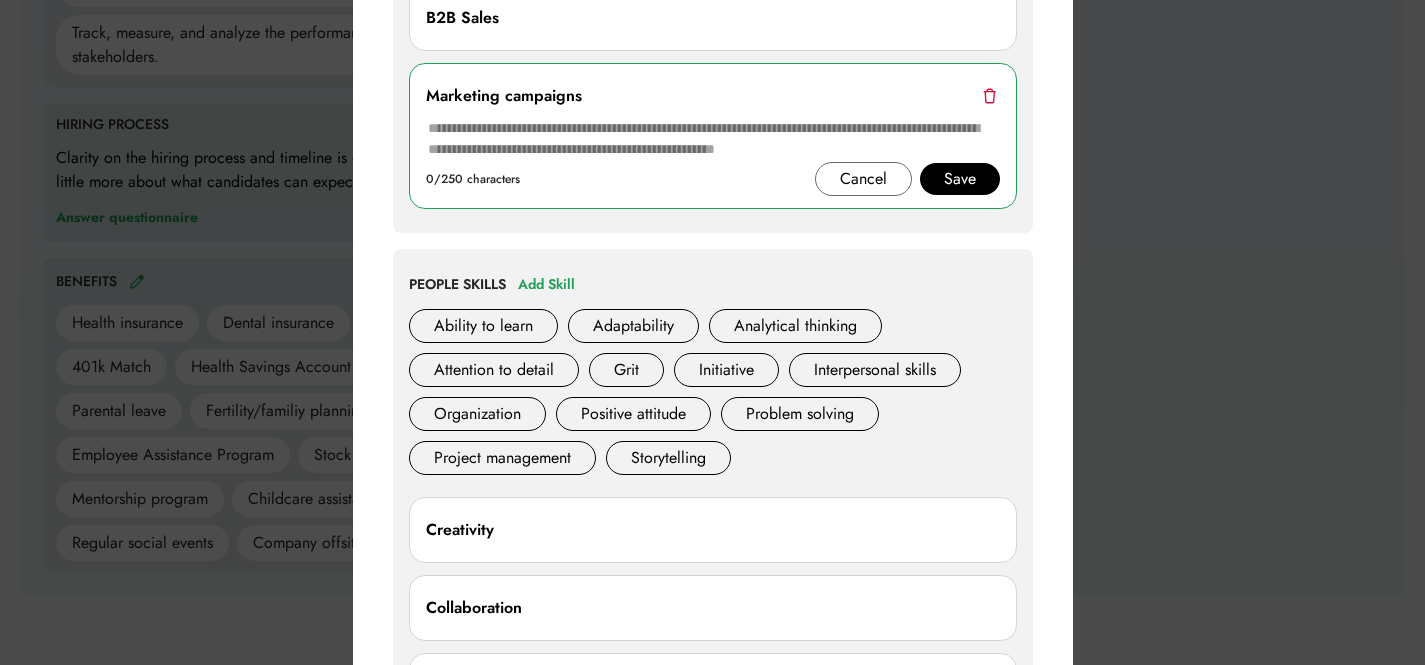 scroll, scrollTop: 1655, scrollLeft: 0, axis: vertical 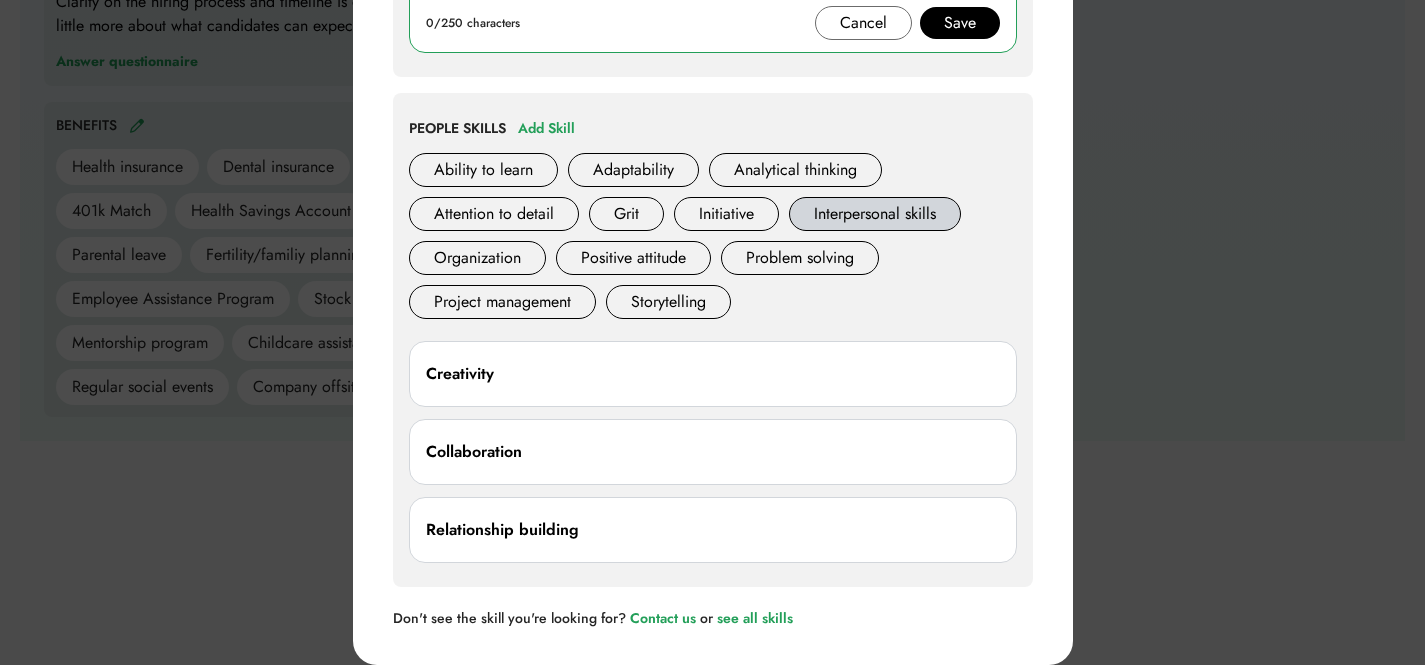 click on "Interpersonal skills" at bounding box center [875, 214] 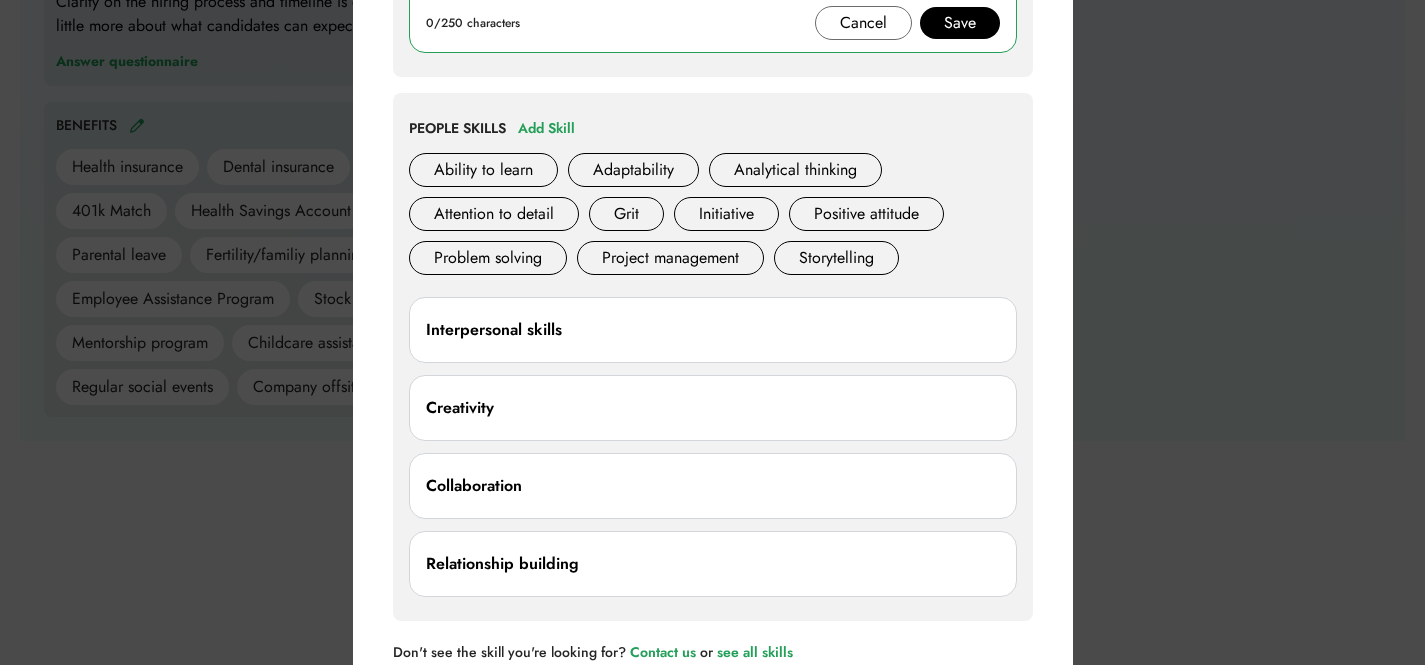 click at bounding box center (712, 332) 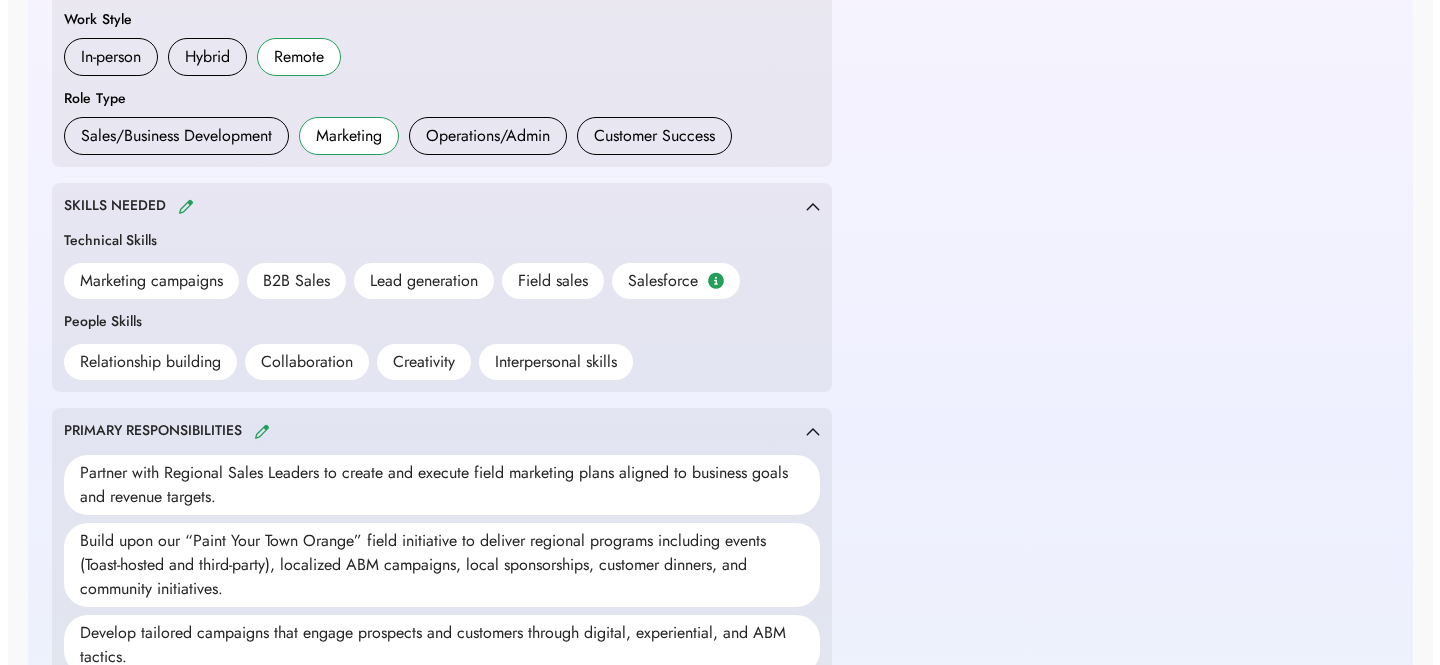 scroll, scrollTop: 0, scrollLeft: 0, axis: both 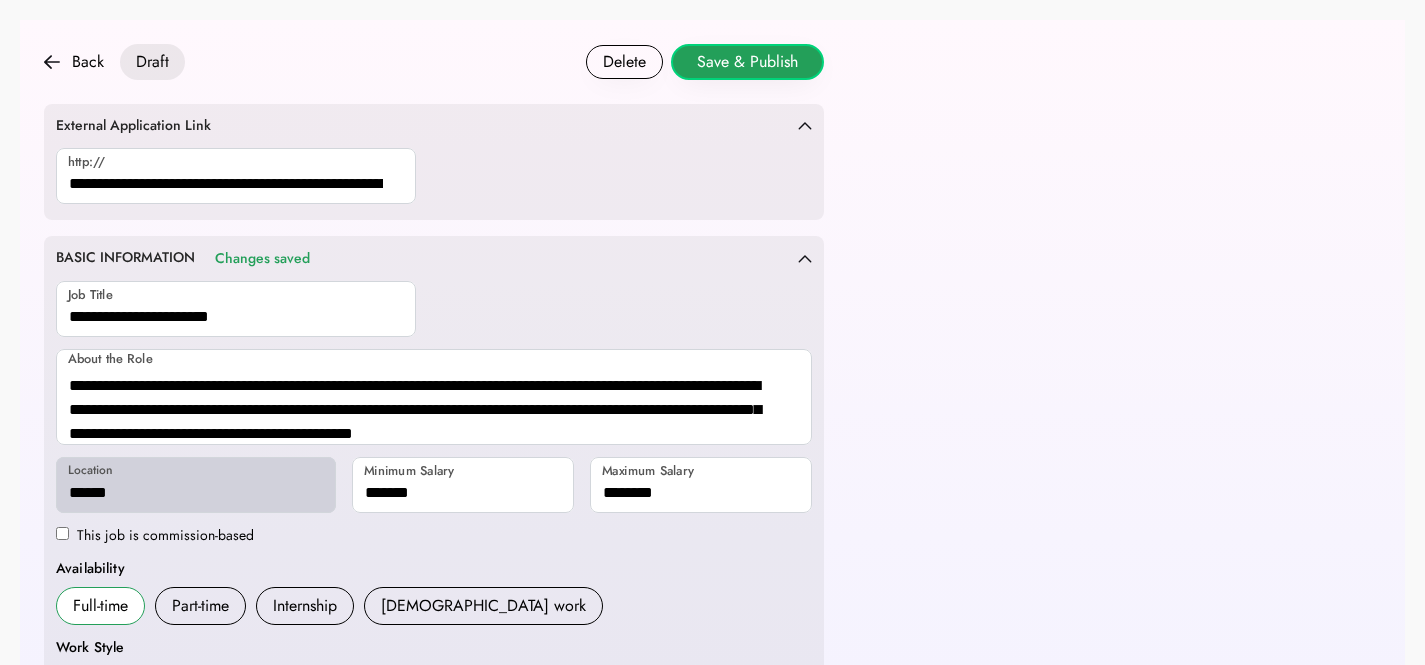 click on "Save & Publish" at bounding box center [747, 62] 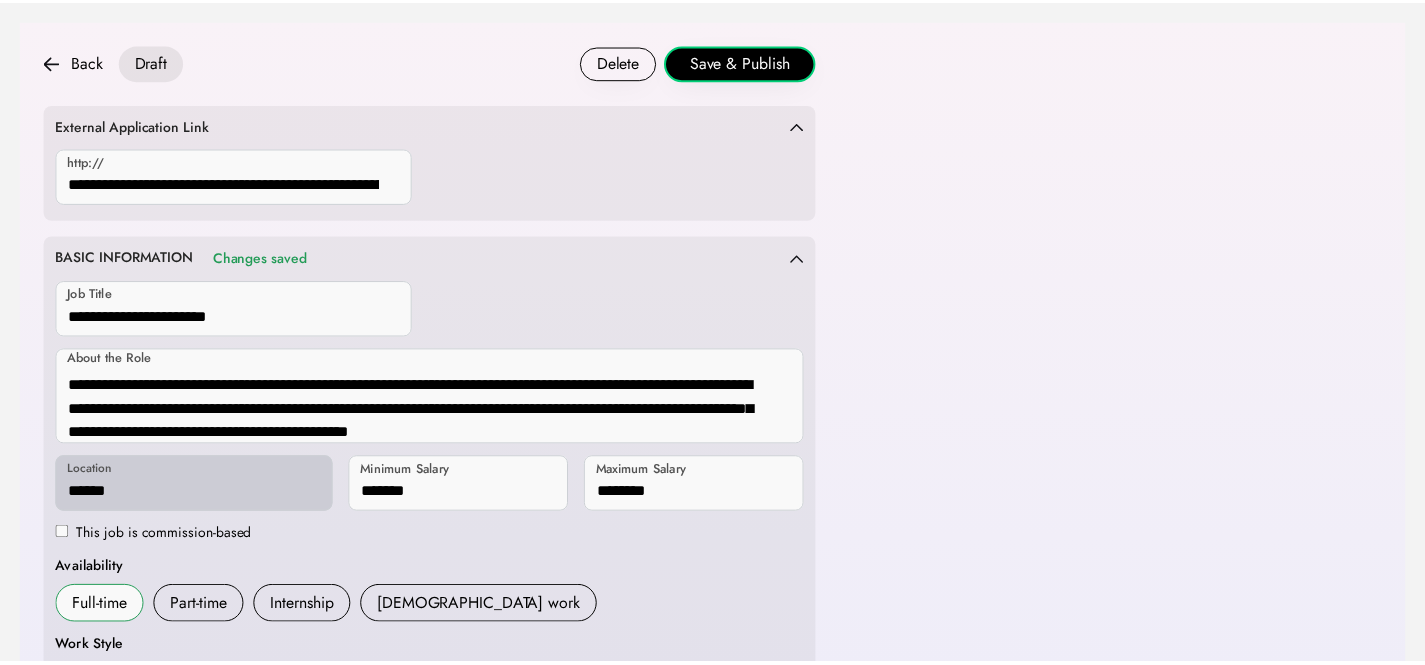 scroll, scrollTop: 865, scrollLeft: 0, axis: vertical 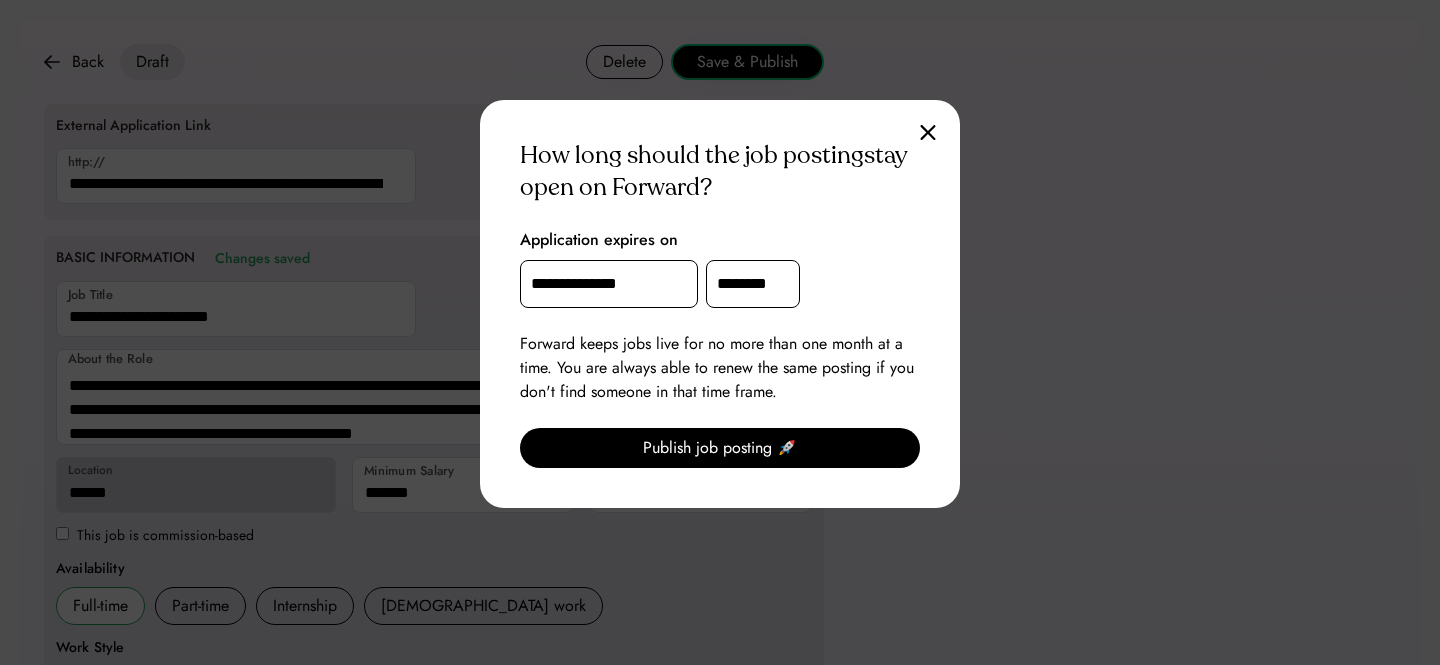 click on "**********" at bounding box center (609, 284) 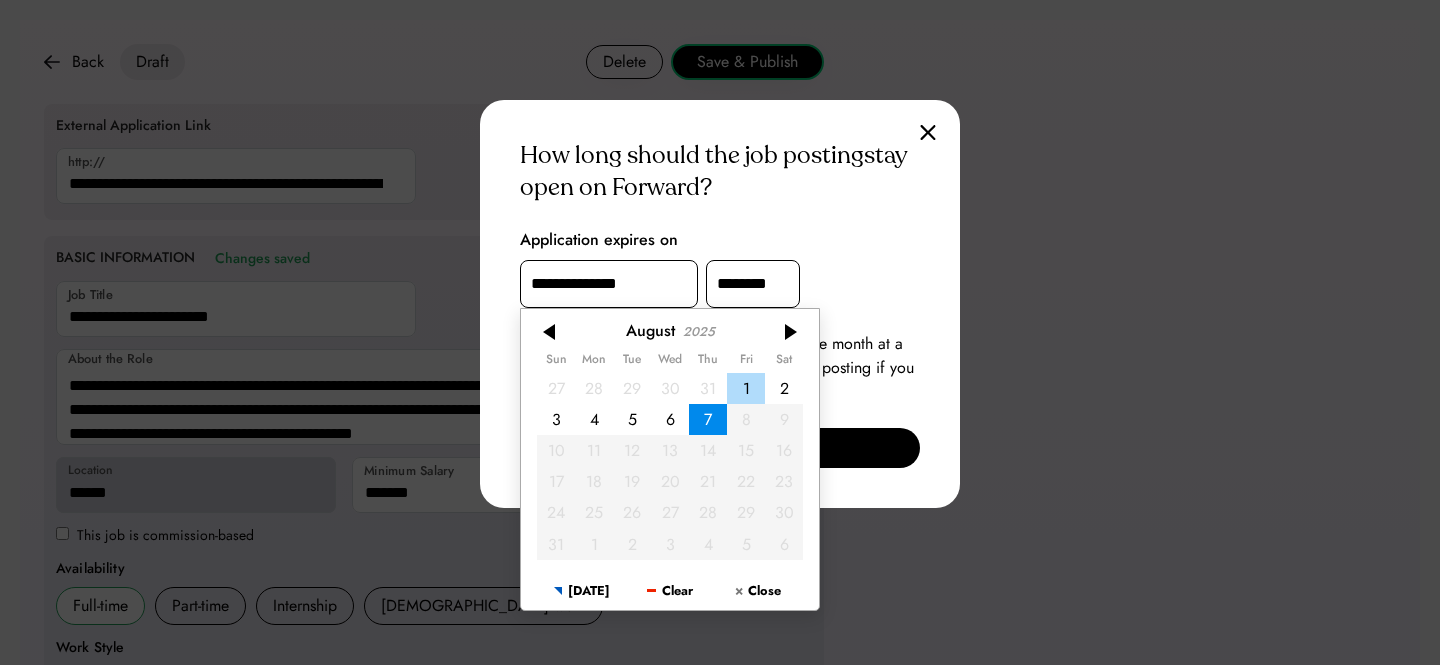click on "1" at bounding box center (746, 387) 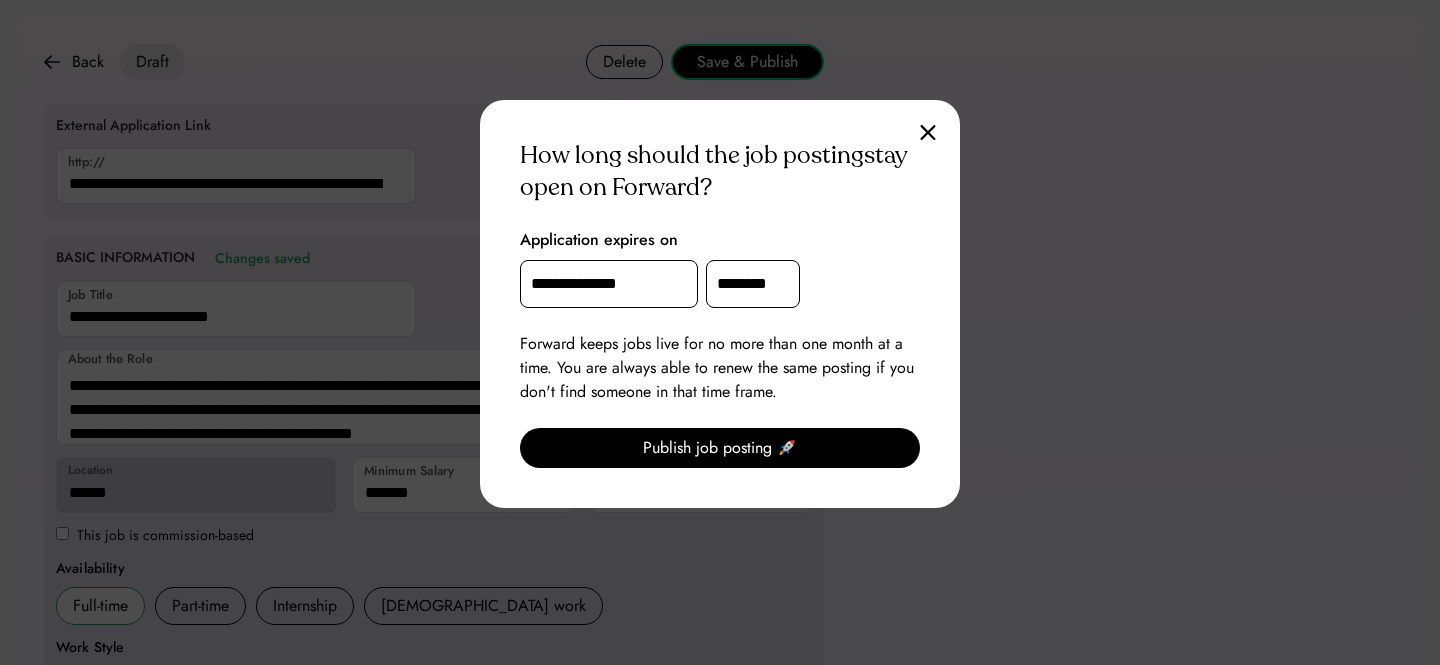 click at bounding box center [928, 132] 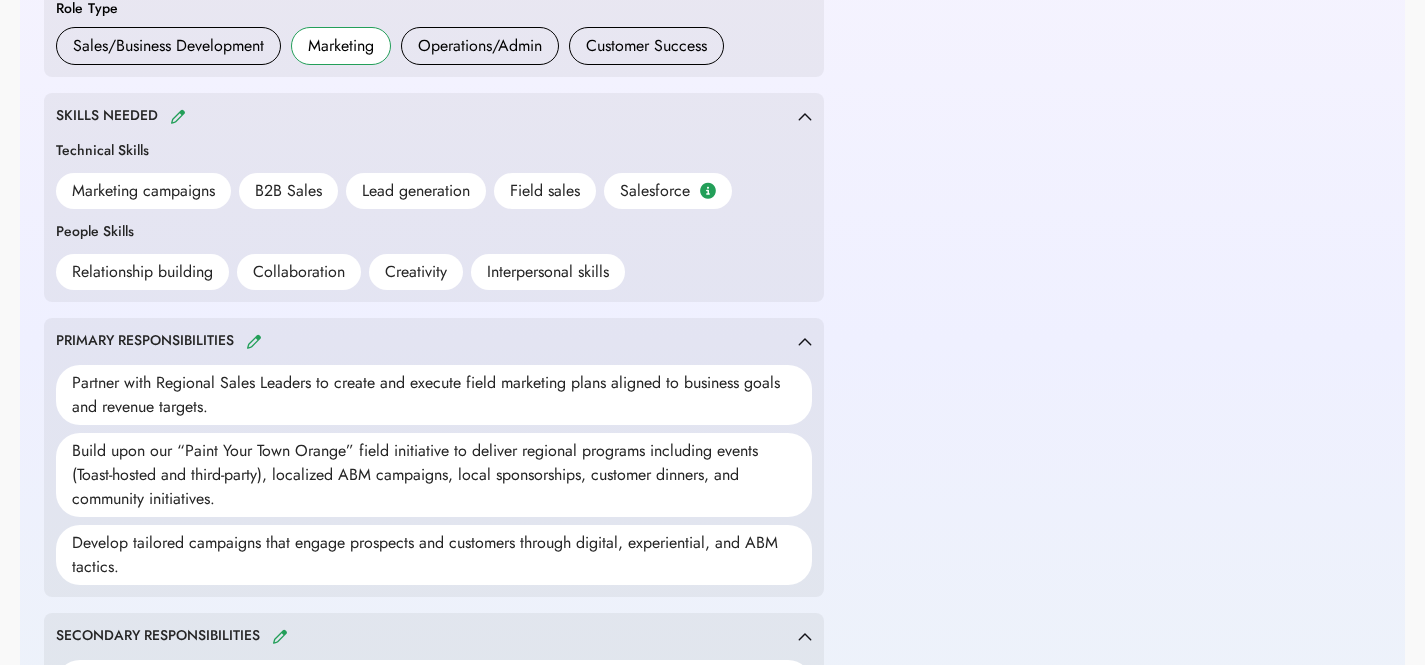 scroll, scrollTop: 823, scrollLeft: 0, axis: vertical 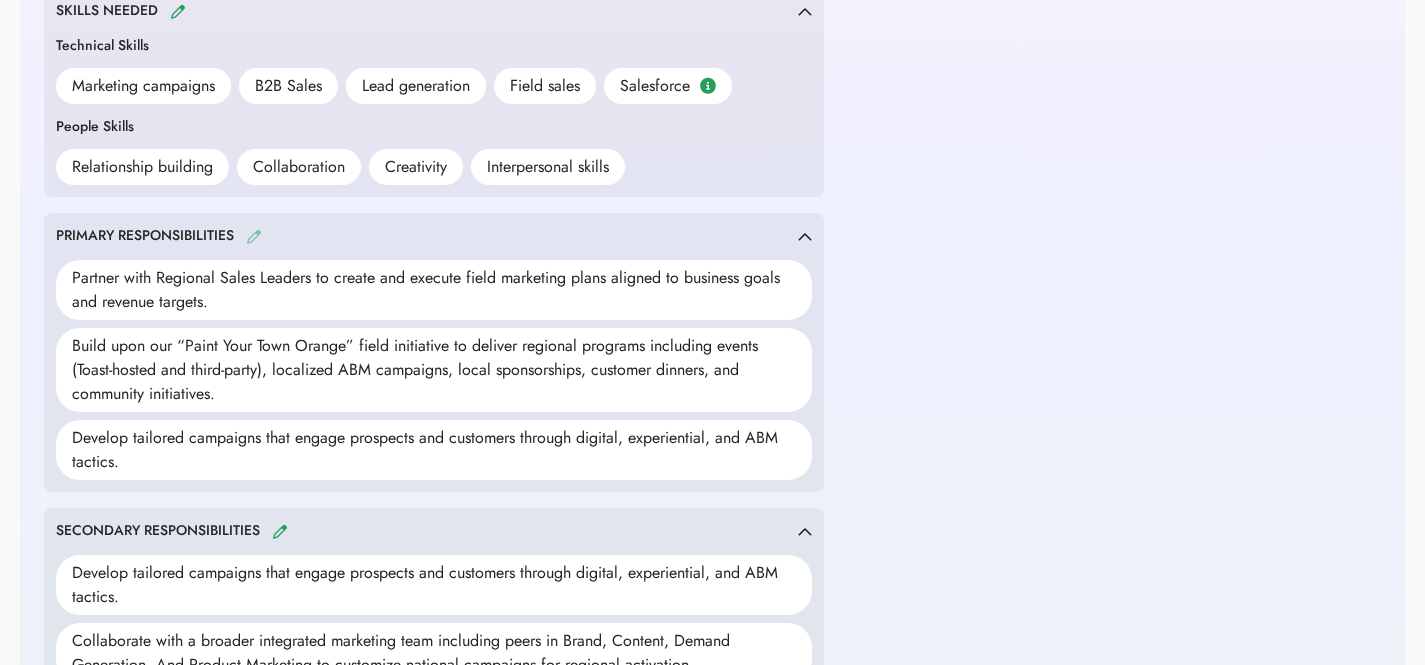 click at bounding box center [254, 236] 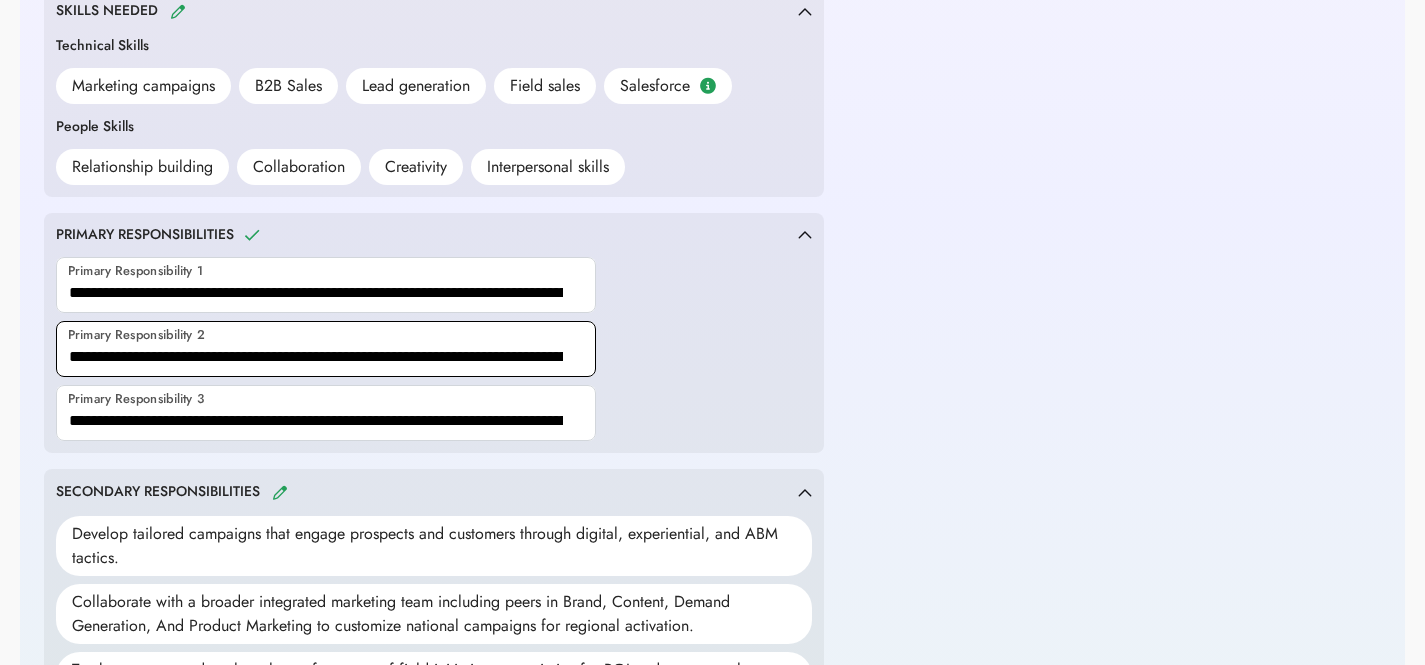 click at bounding box center (326, 349) 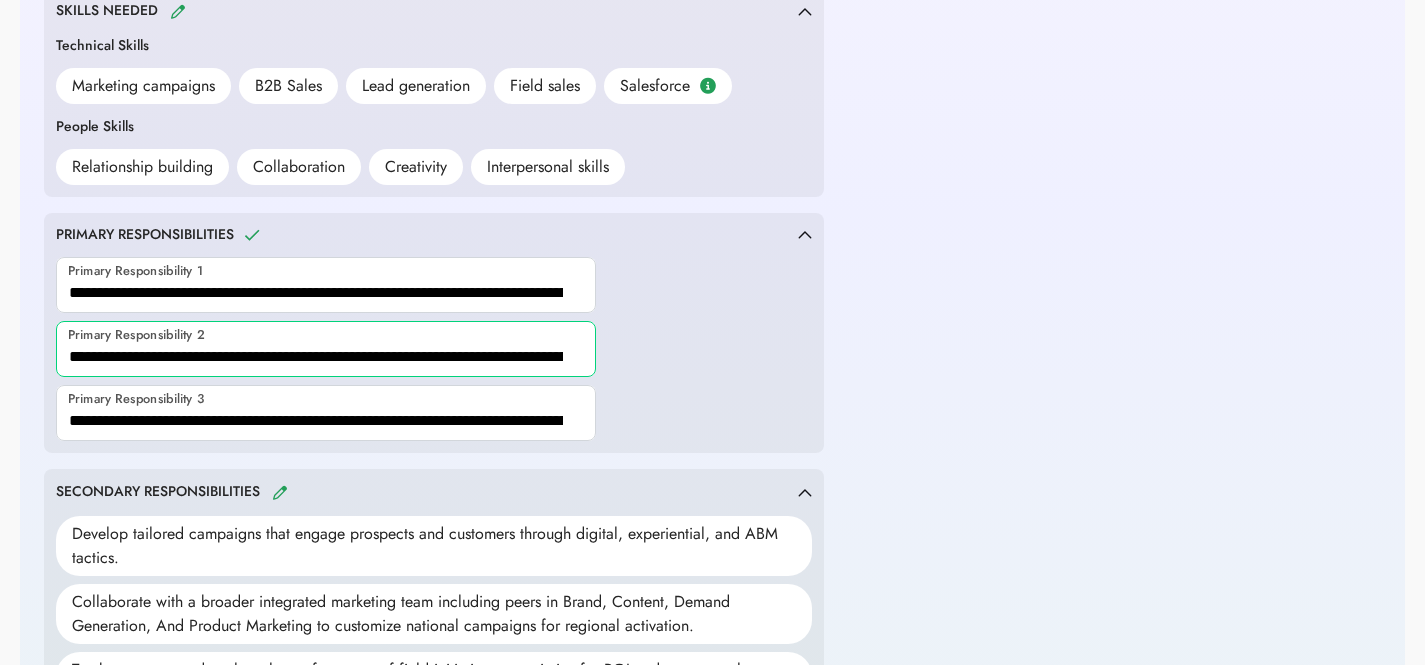 click at bounding box center [326, 349] 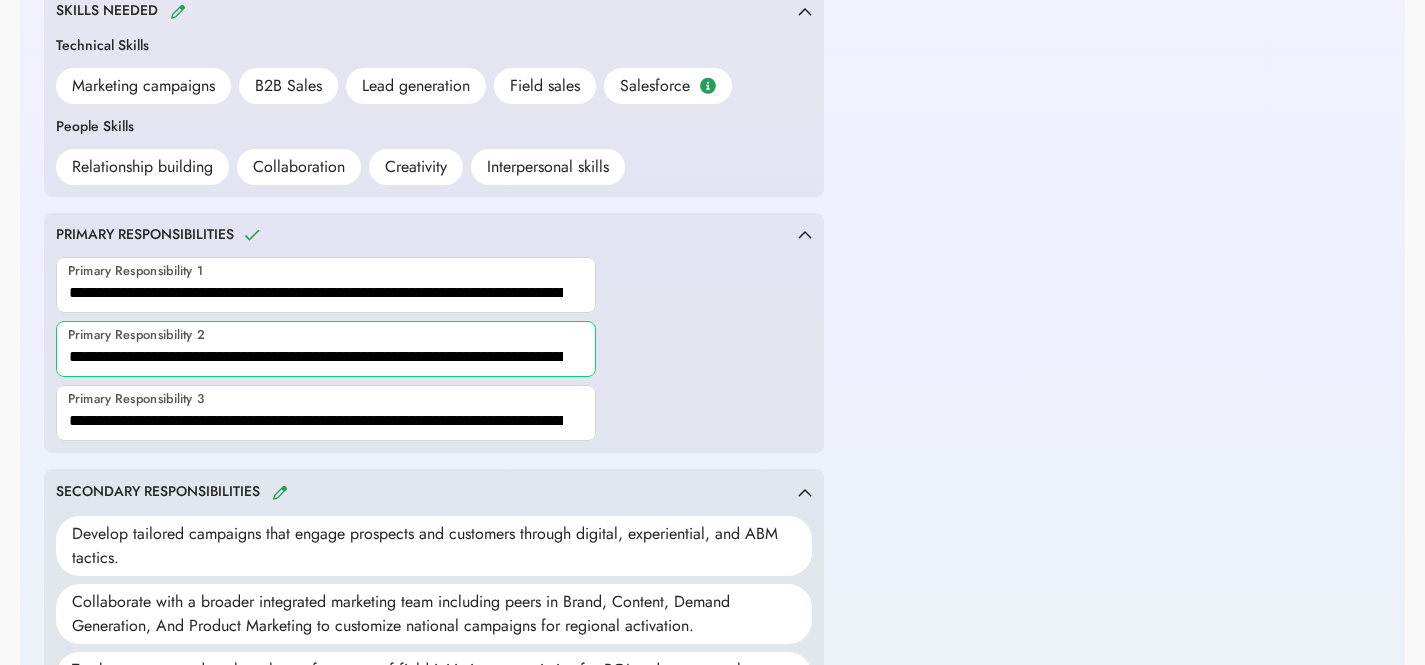 click at bounding box center (326, 349) 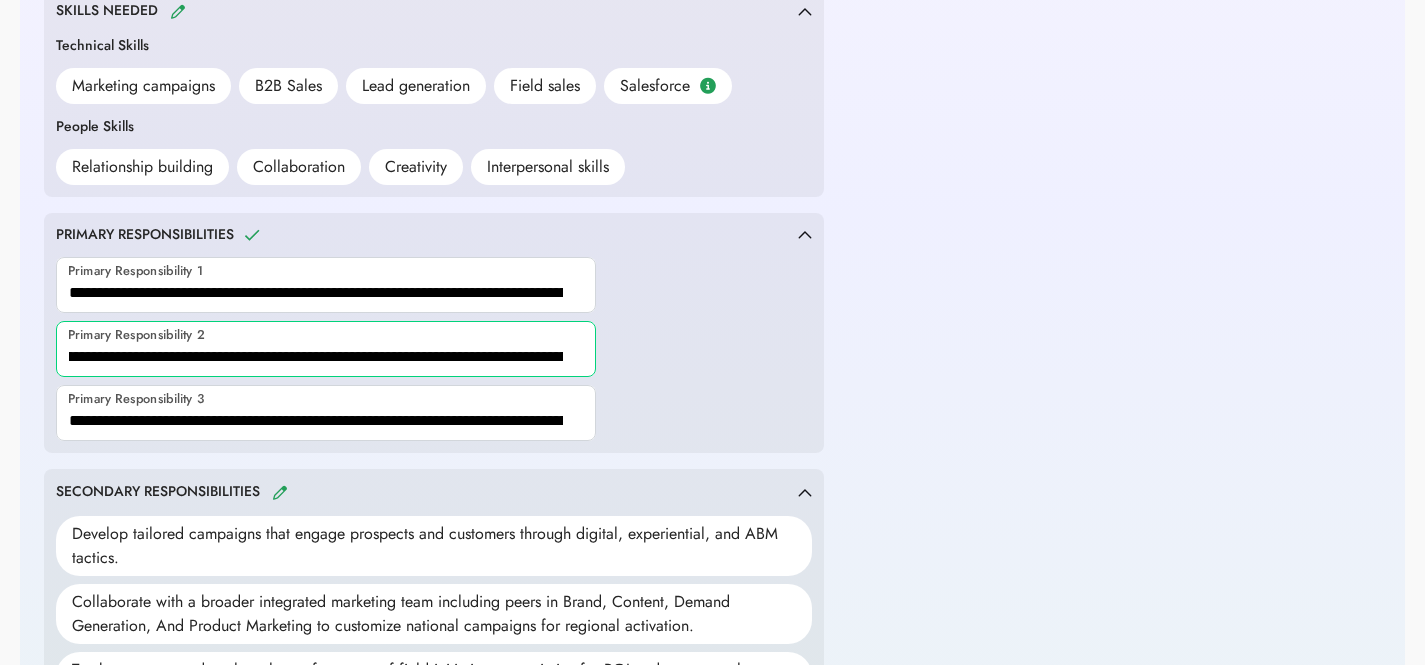 scroll, scrollTop: 0, scrollLeft: 672, axis: horizontal 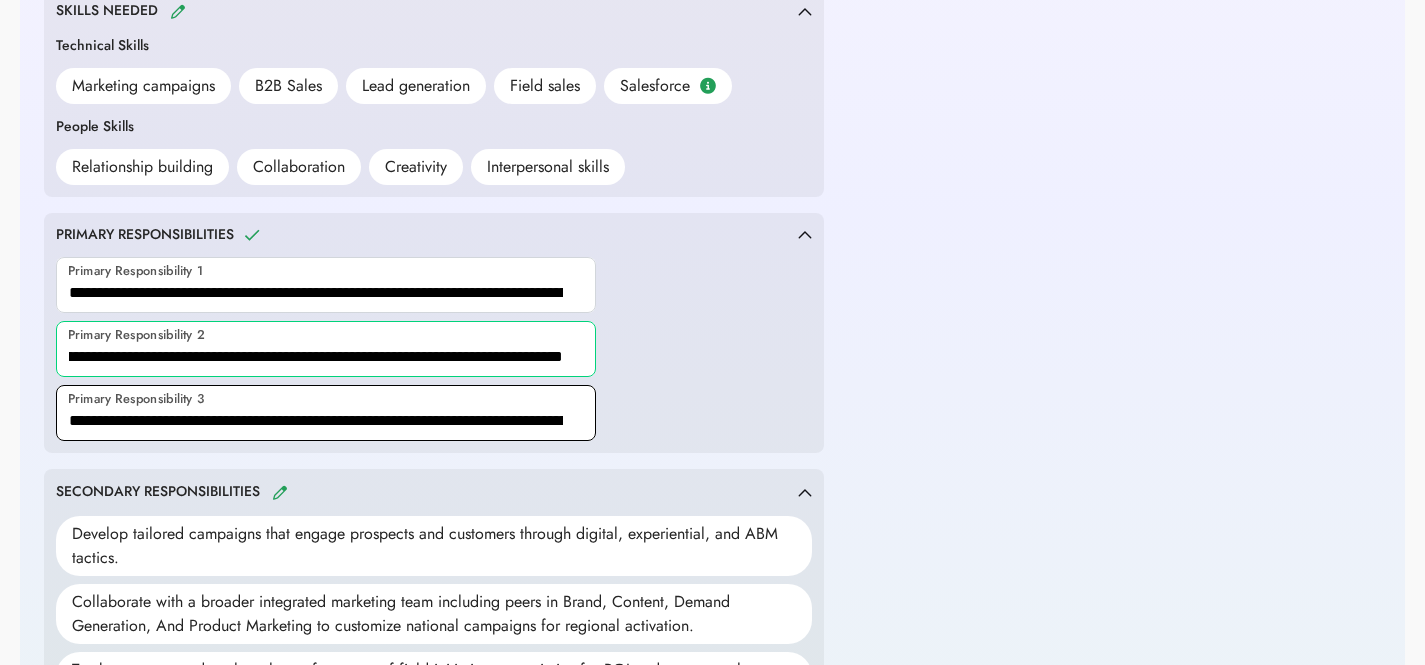 type on "**********" 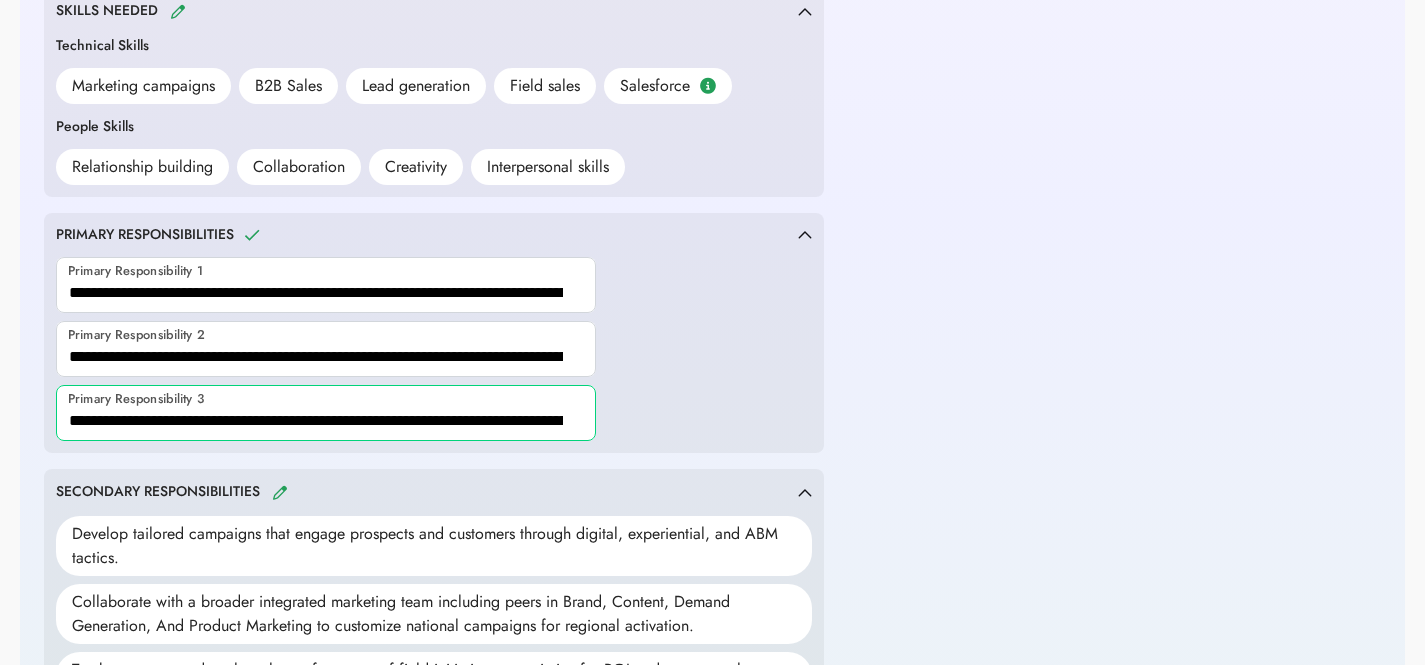 click 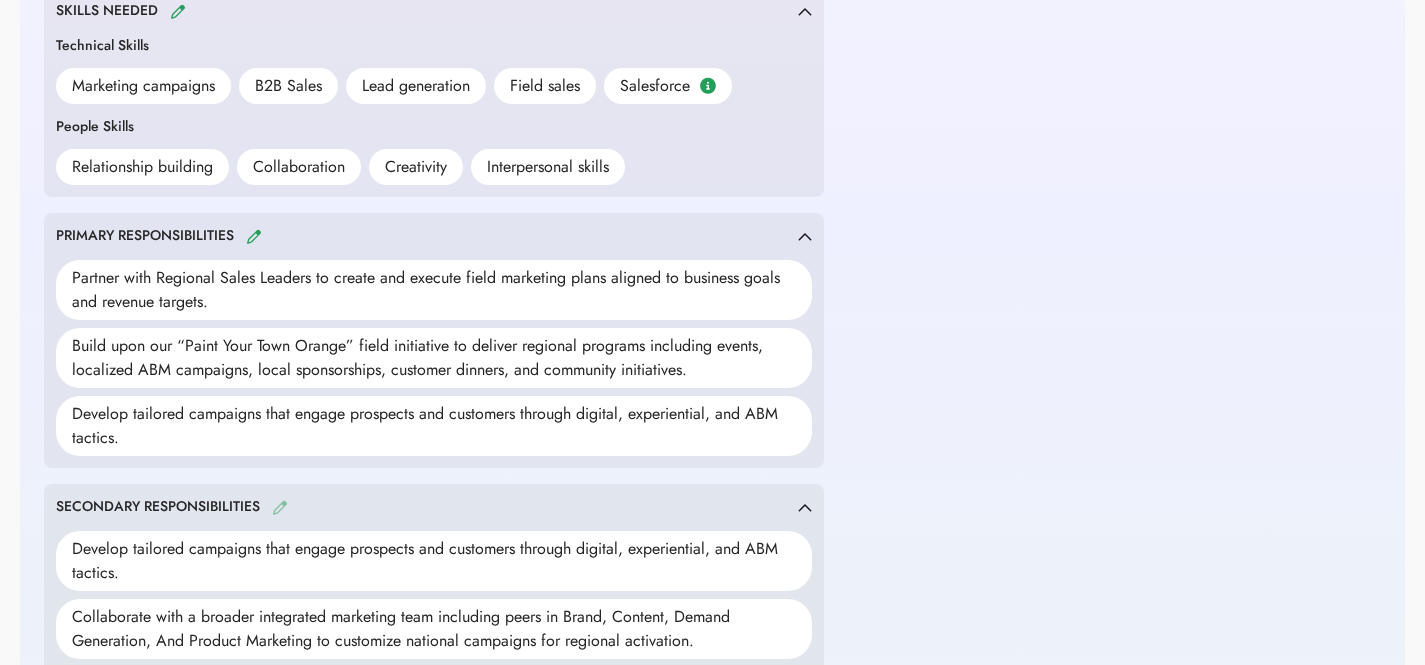 click at bounding box center [280, 507] 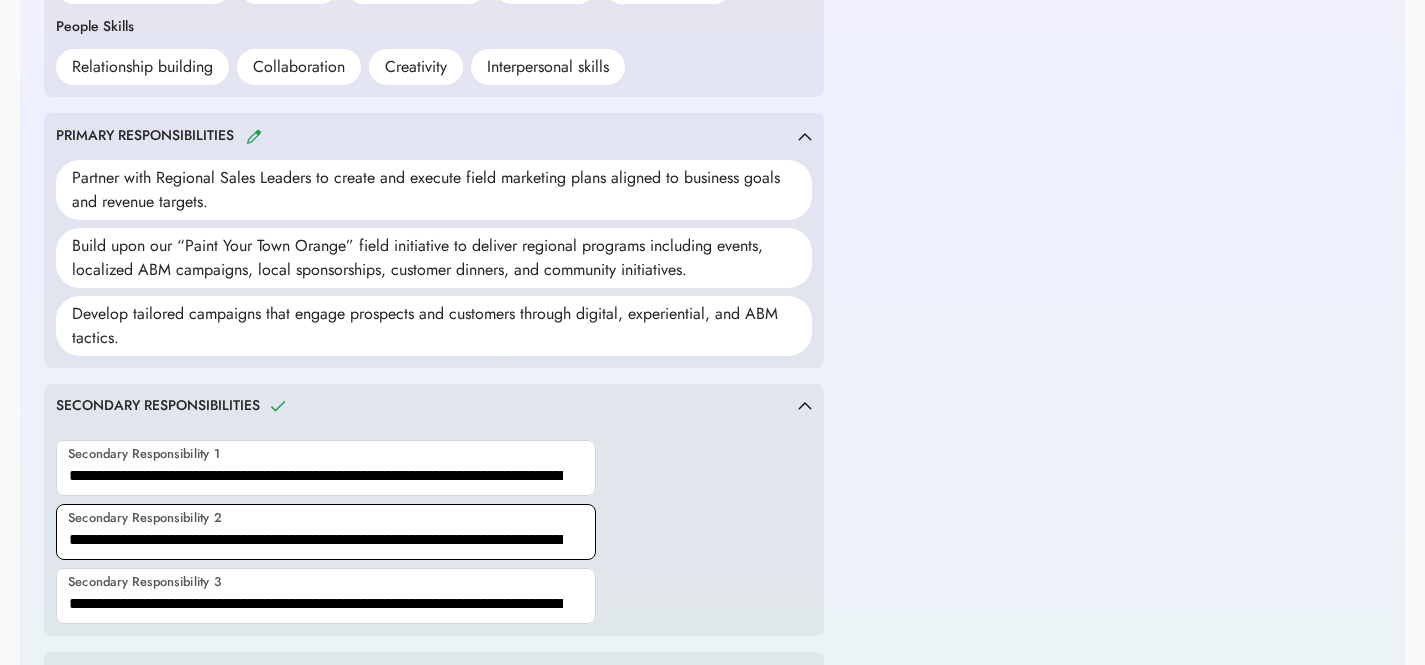 scroll, scrollTop: 996, scrollLeft: 0, axis: vertical 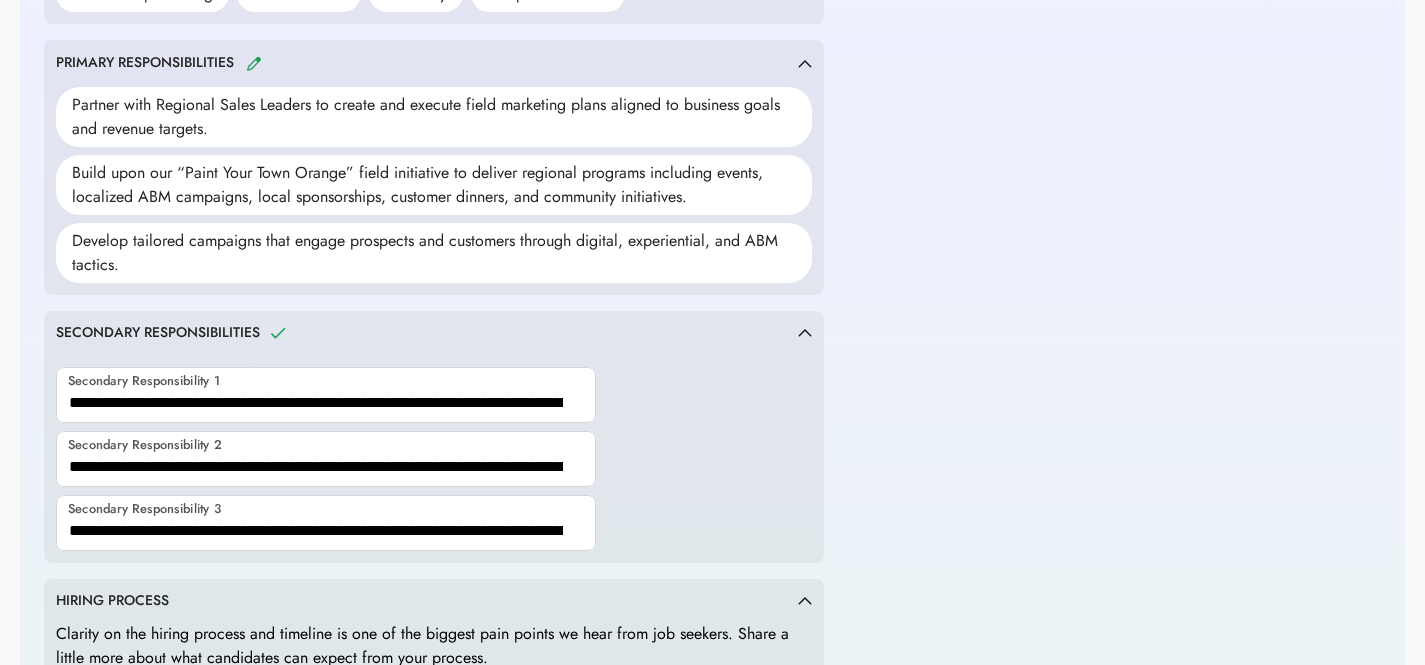 click at bounding box center [326, 395] 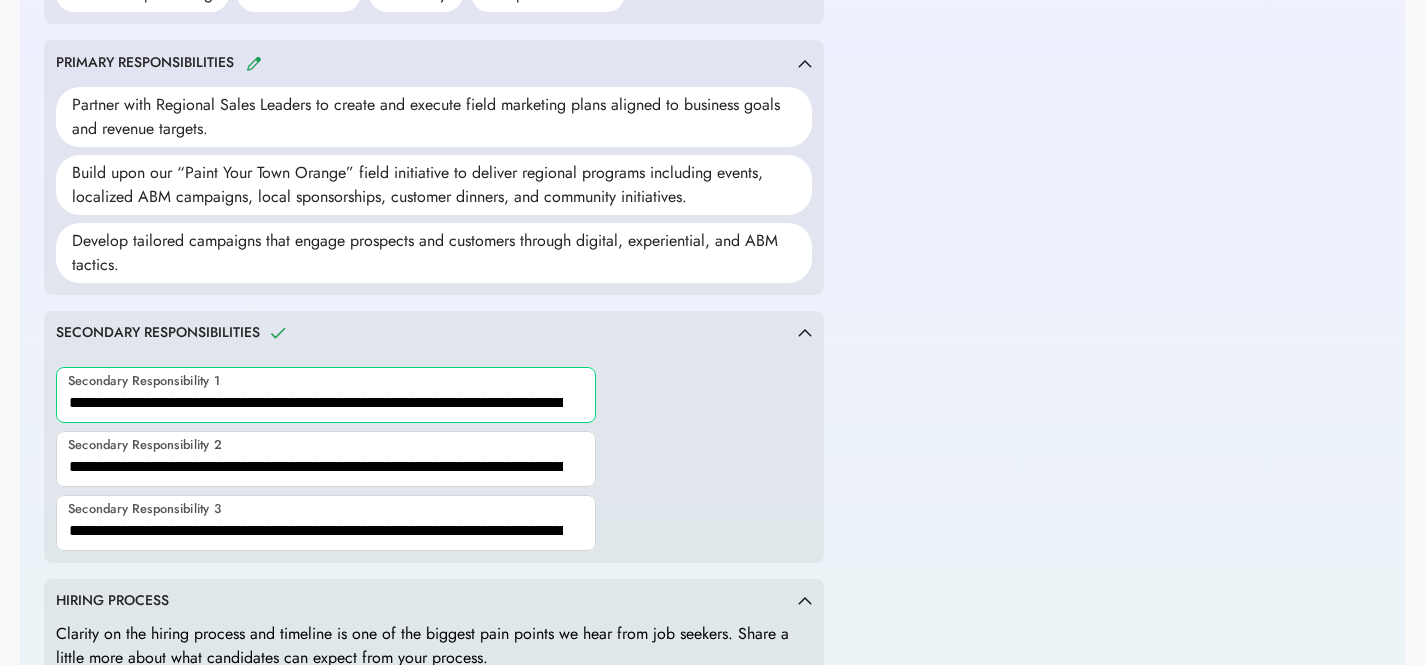 click at bounding box center (326, 395) 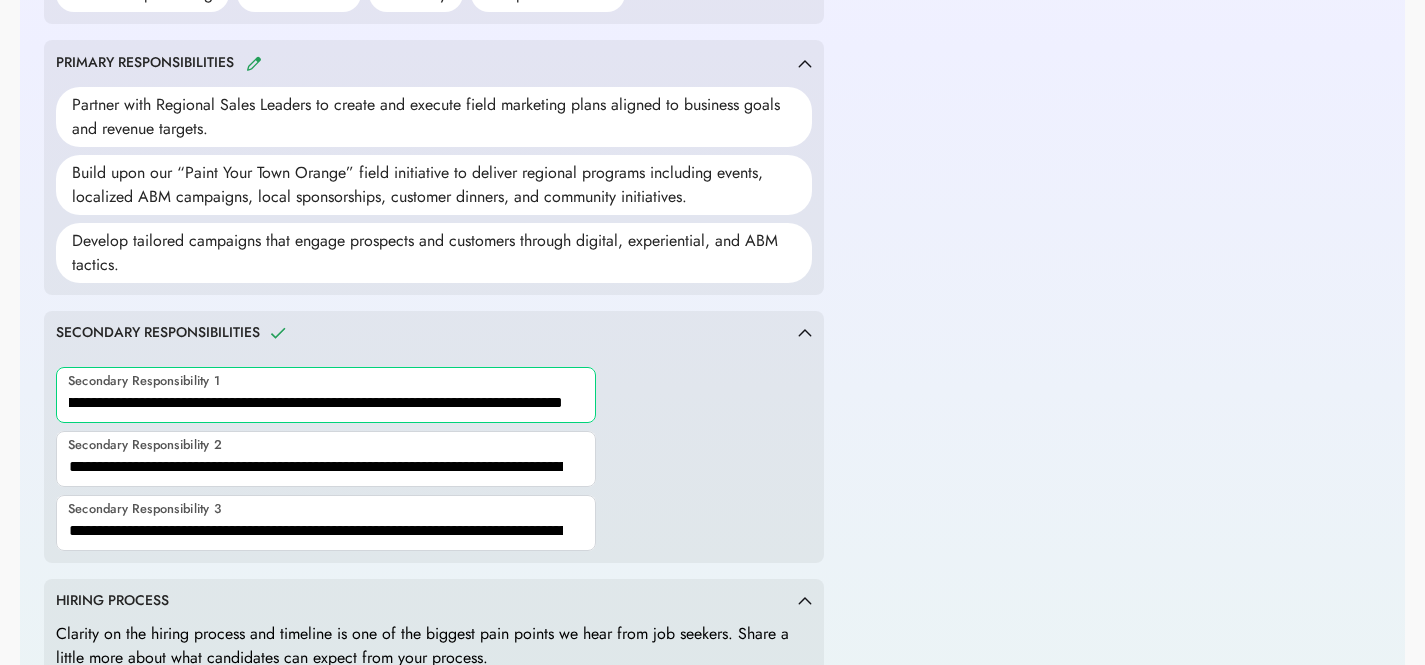 type on "**********" 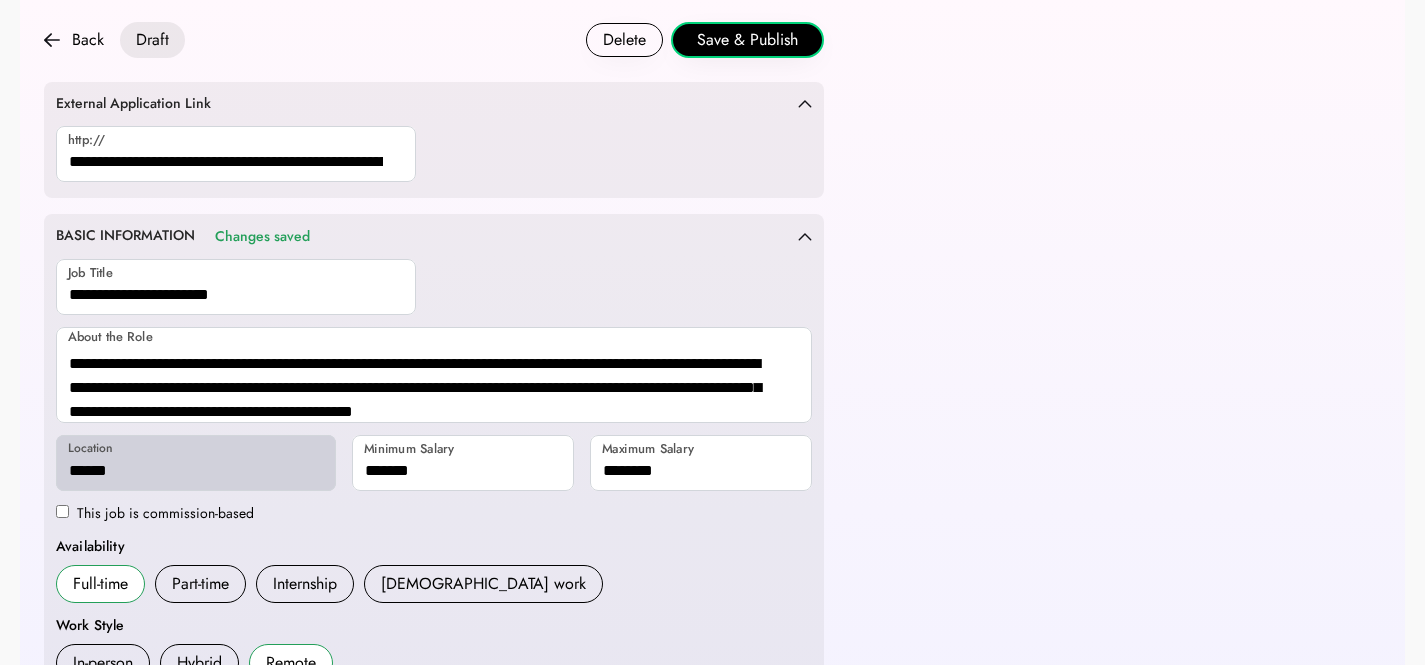 scroll, scrollTop: 0, scrollLeft: 0, axis: both 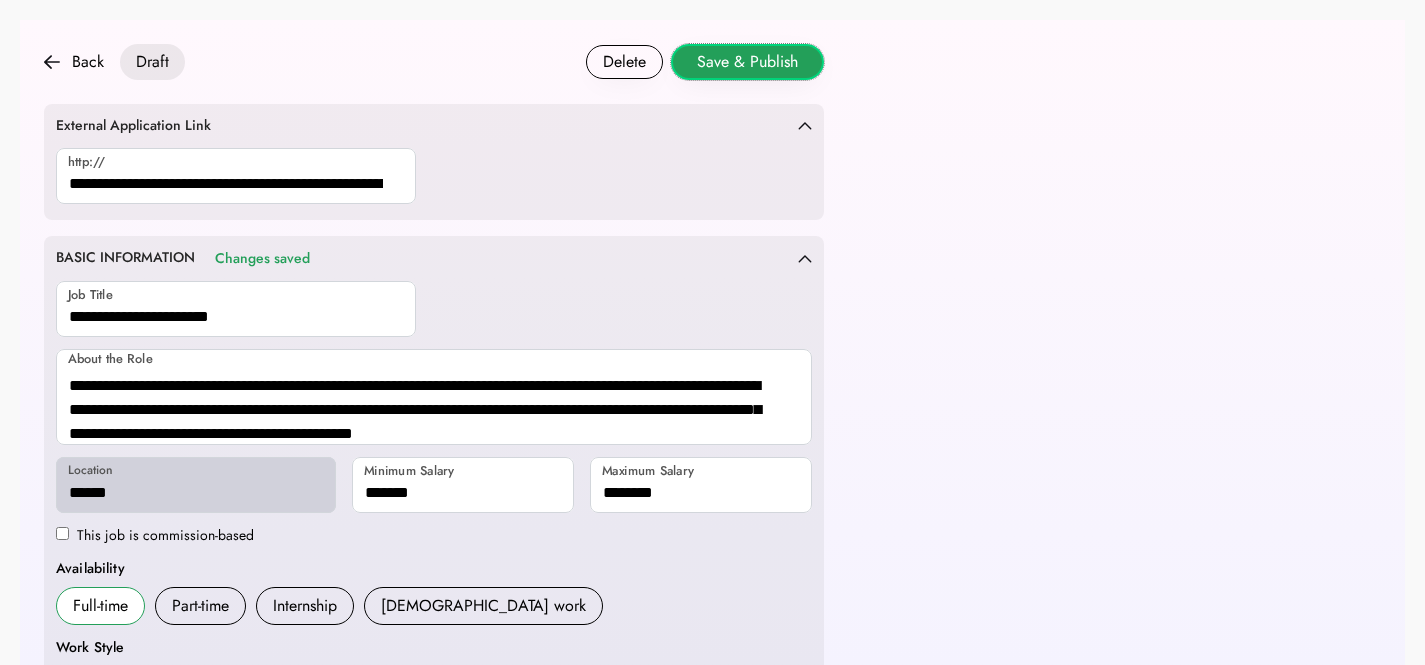 click on "Save & Publish" at bounding box center [747, 62] 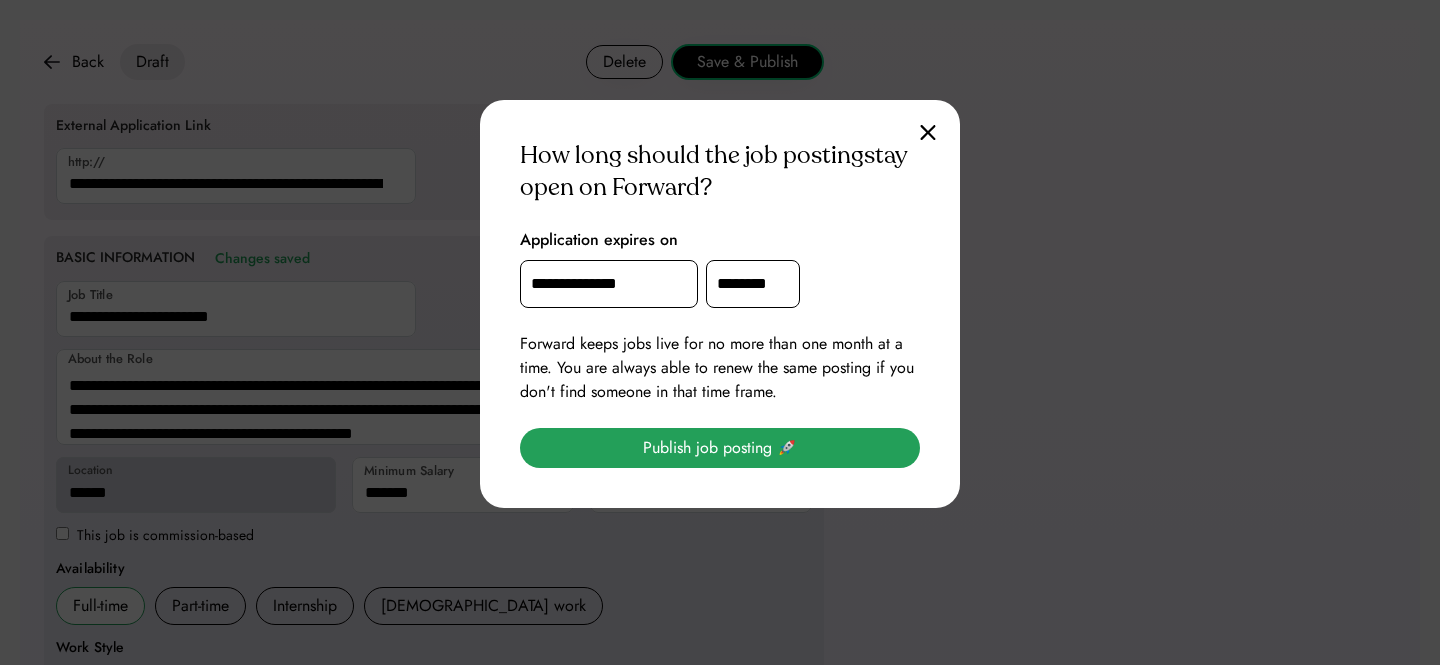 click on "Publish job posting 🚀" at bounding box center [720, 448] 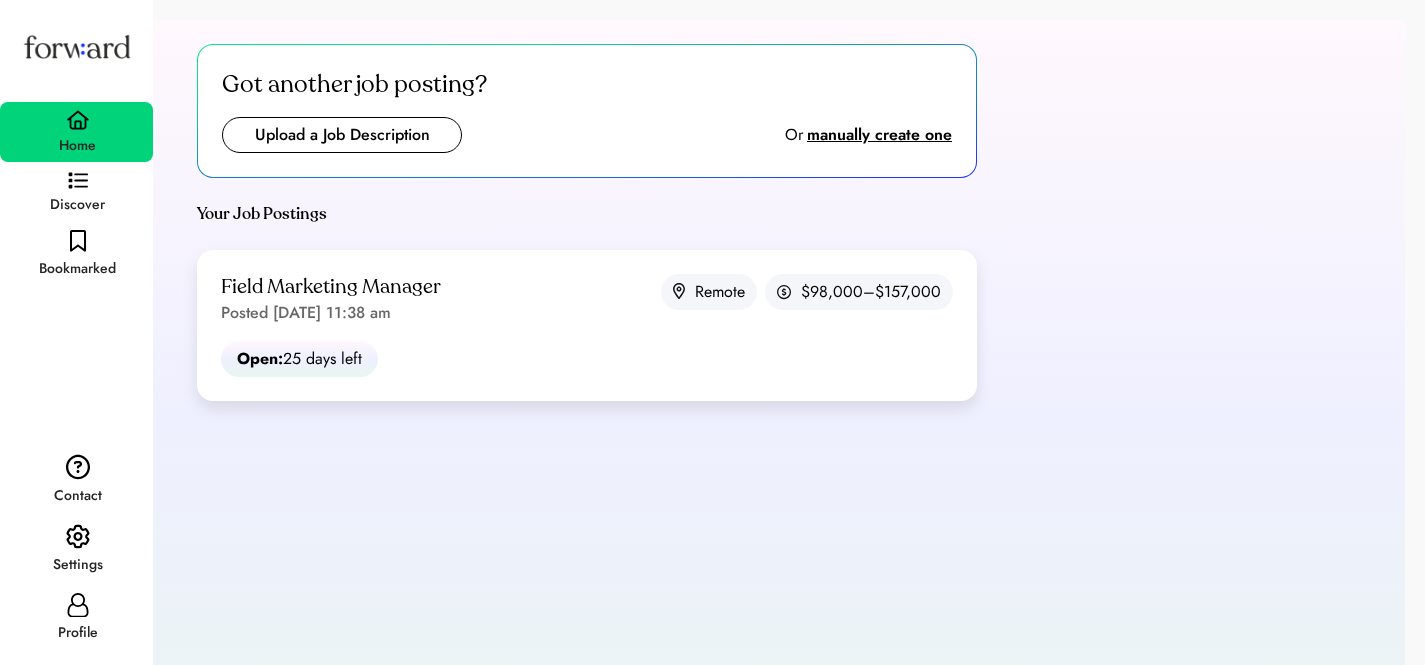 scroll, scrollTop: 0, scrollLeft: 0, axis: both 